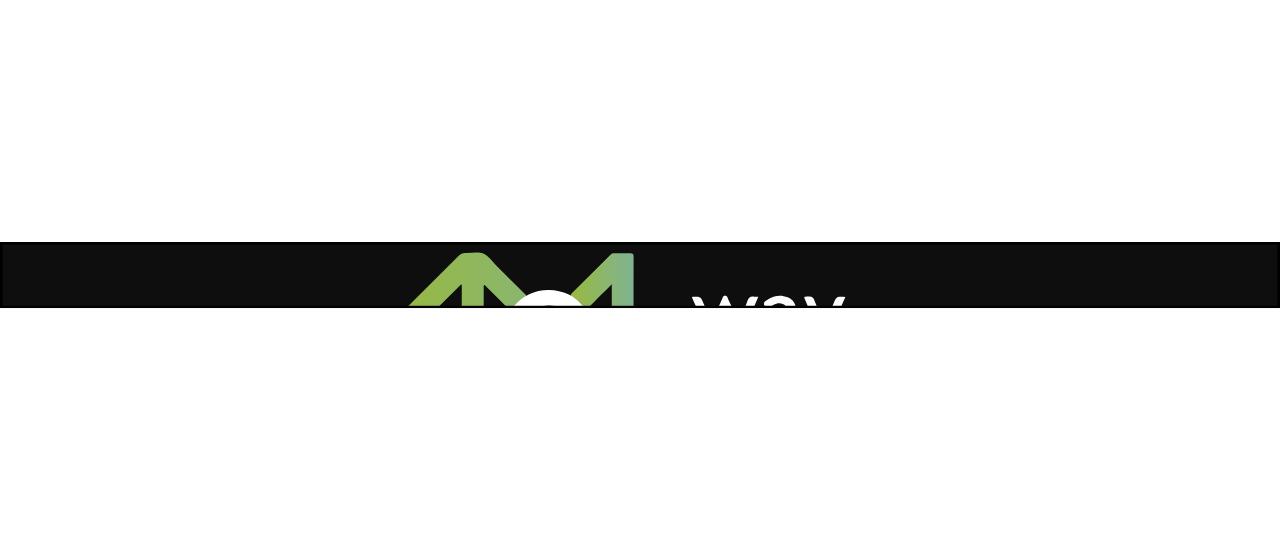 scroll, scrollTop: 0, scrollLeft: 0, axis: both 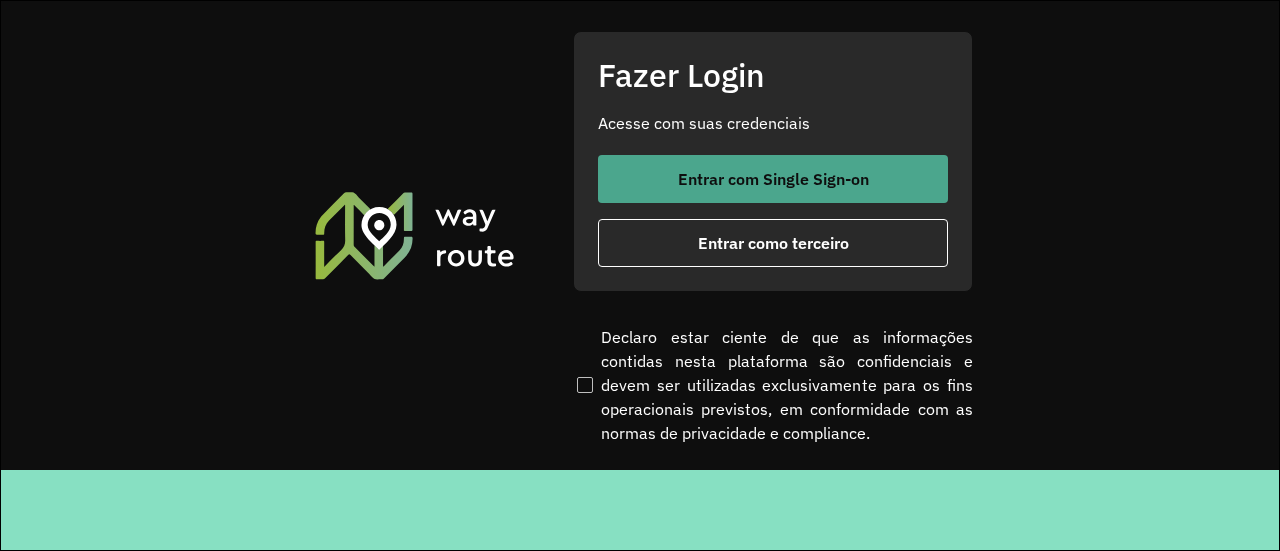 click on "Entrar com Single Sign-on" at bounding box center (773, 179) 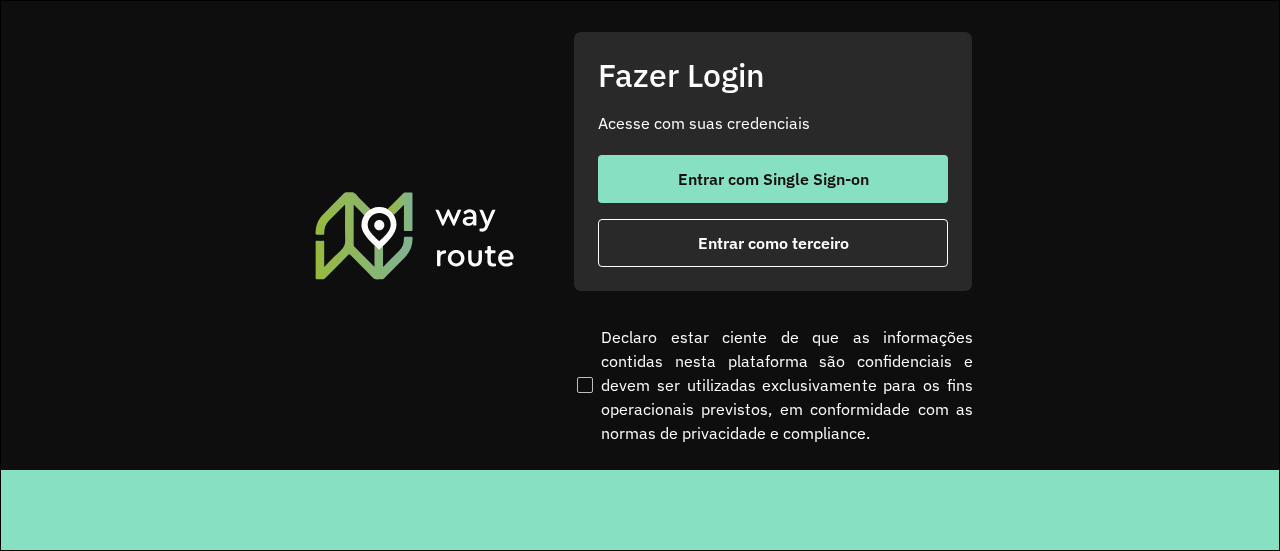 click on "Fazer Login Acesse com suas credenciais    Entrar com Single Sign-on    Entrar como terceiro  Declaro estar ciente de que as informações contidas nesta plataforma são confidenciais e devem ser utilizadas exclusivamente para os fins operacionais previstos, em conformidade com as normas de privacidade e compliance." 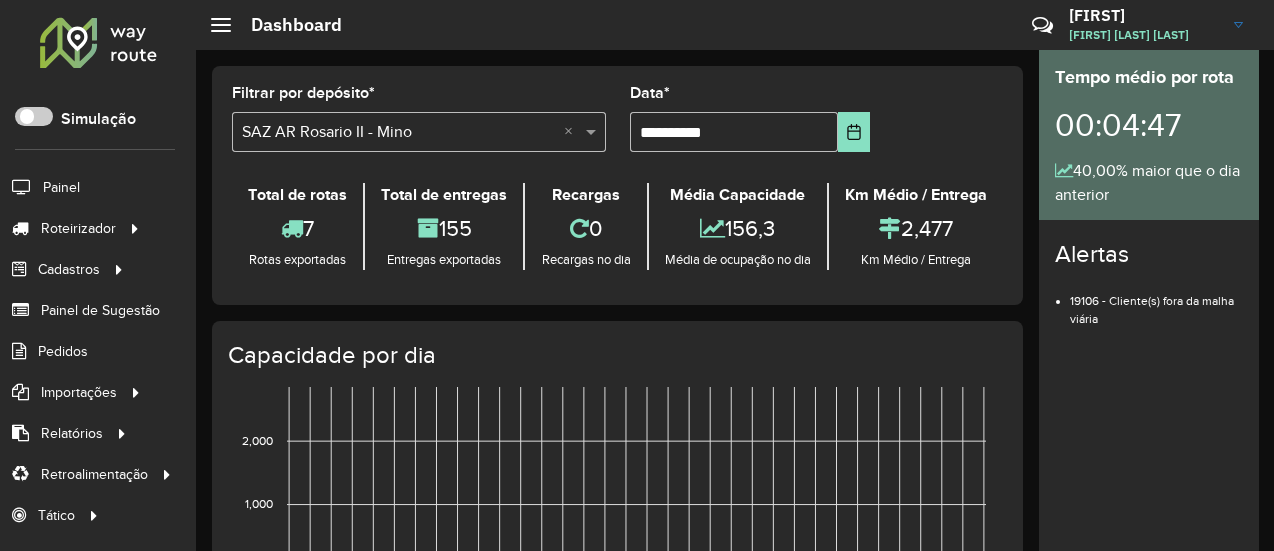 scroll, scrollTop: 0, scrollLeft: 0, axis: both 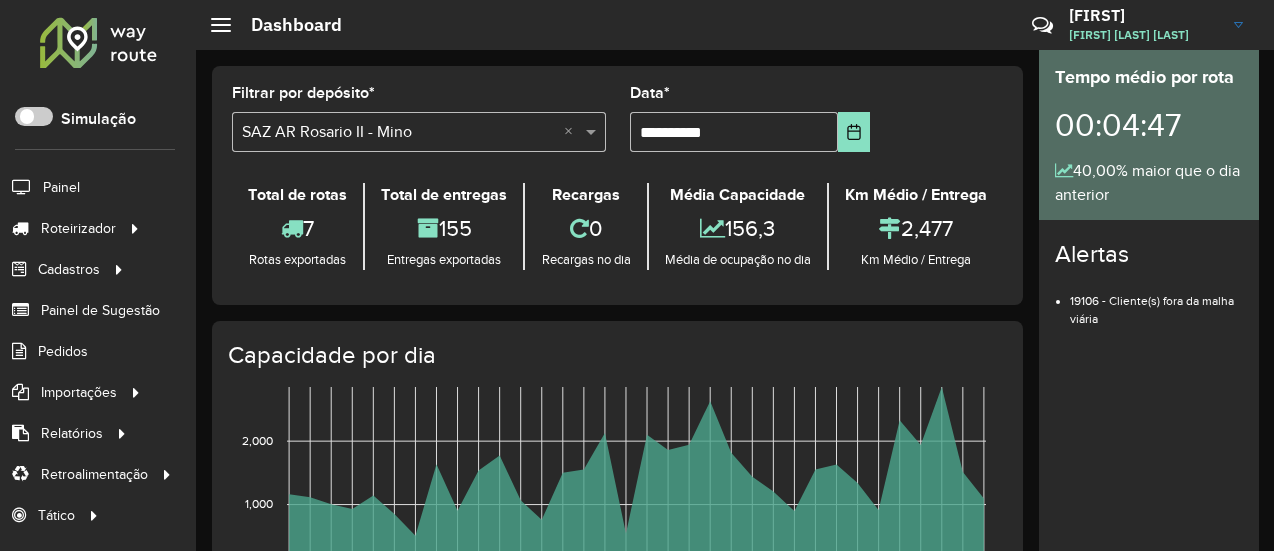click on "Capacidade por dia" 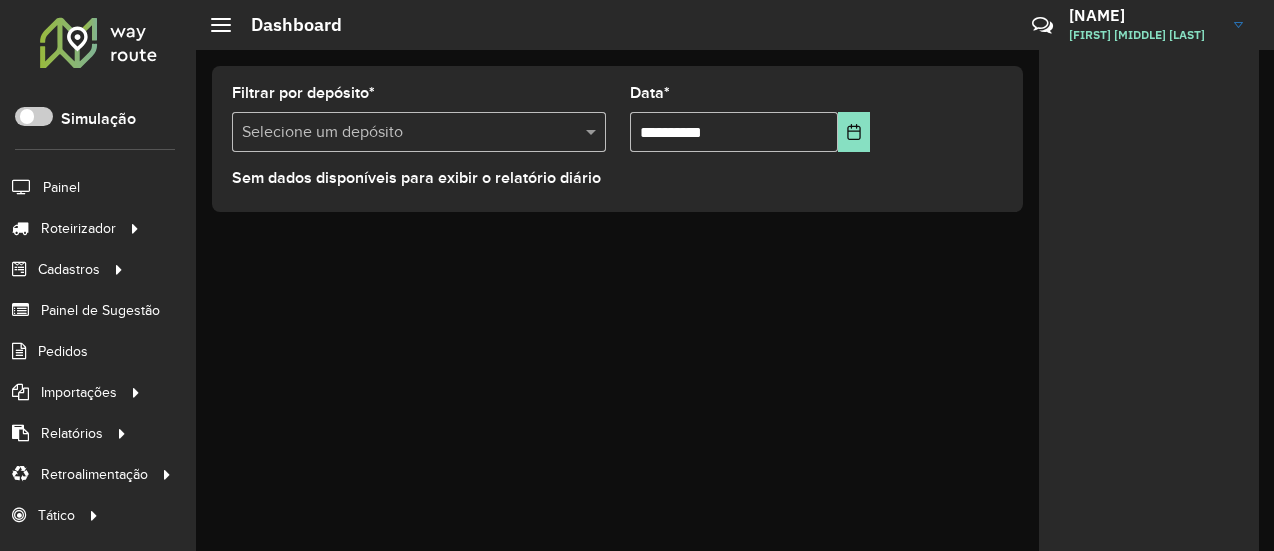 scroll, scrollTop: 0, scrollLeft: 0, axis: both 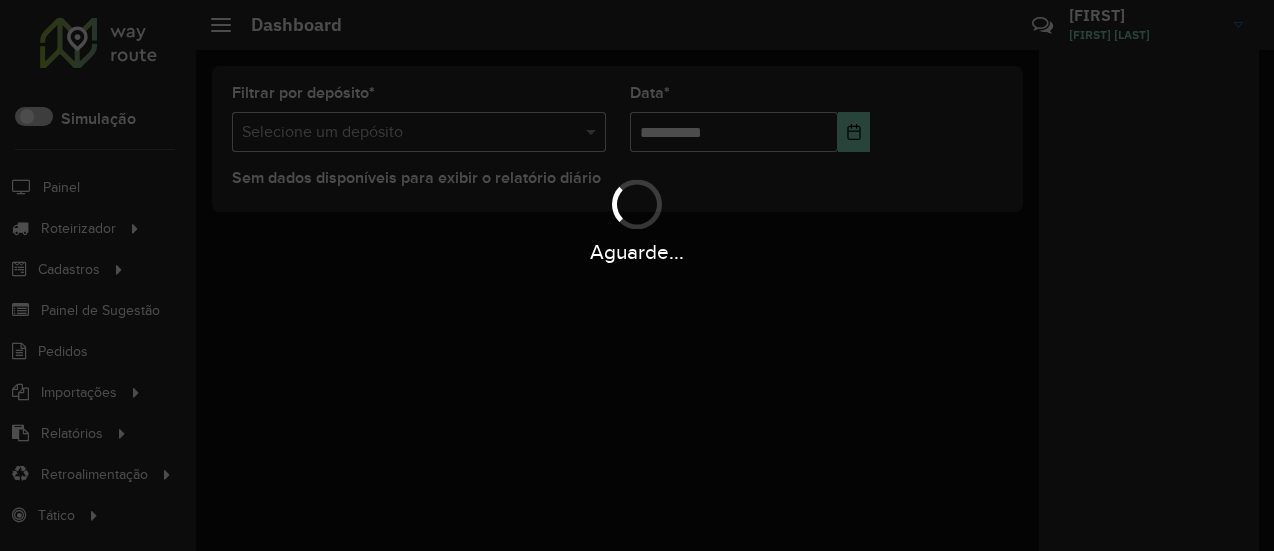 click on "Aguarde..." at bounding box center (637, 275) 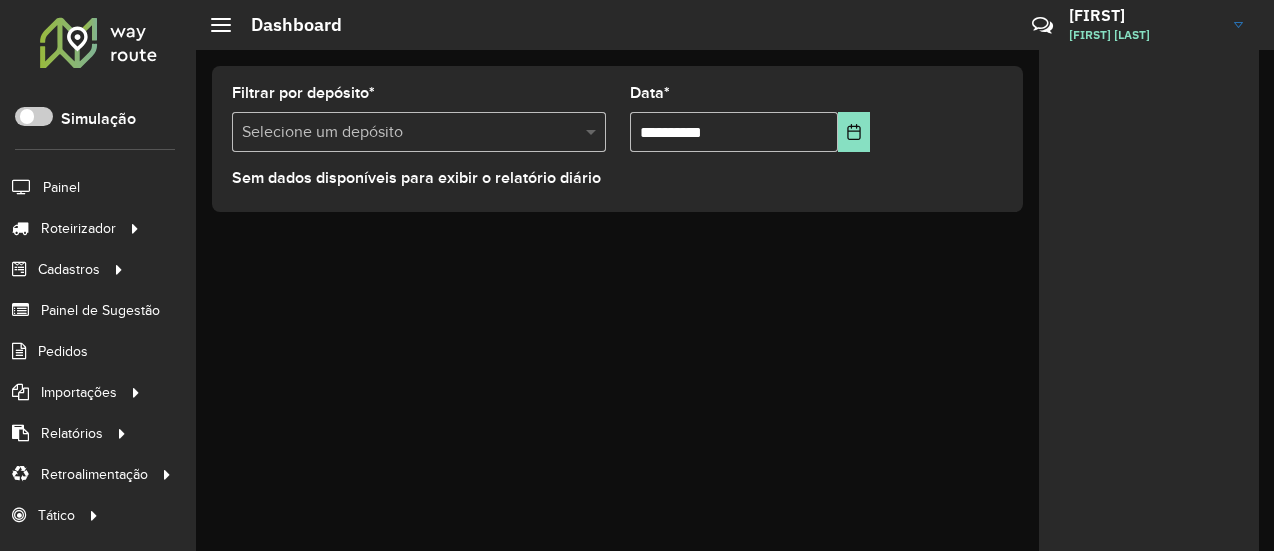 click at bounding box center [593, 132] 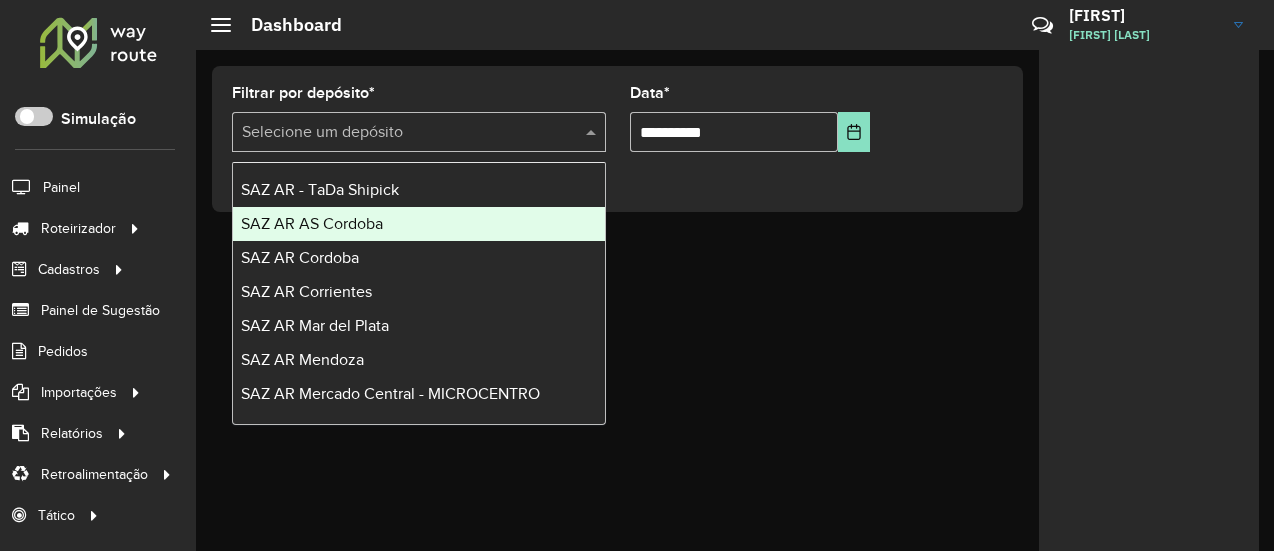 click on "SAZ AR AS Cordoba" at bounding box center (419, 224) 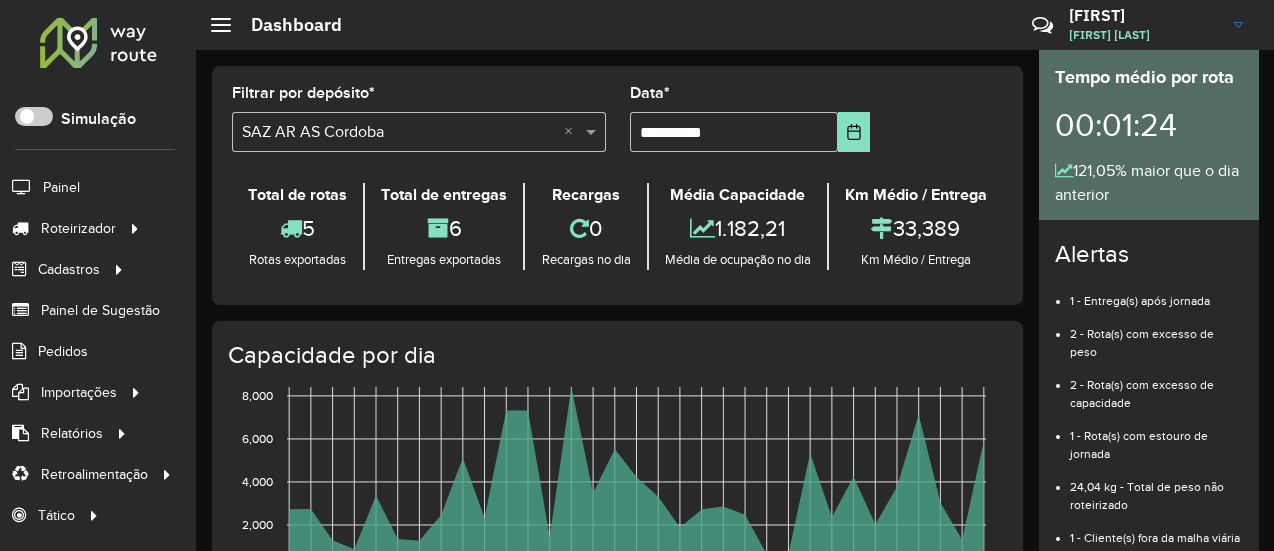click at bounding box center (399, 133) 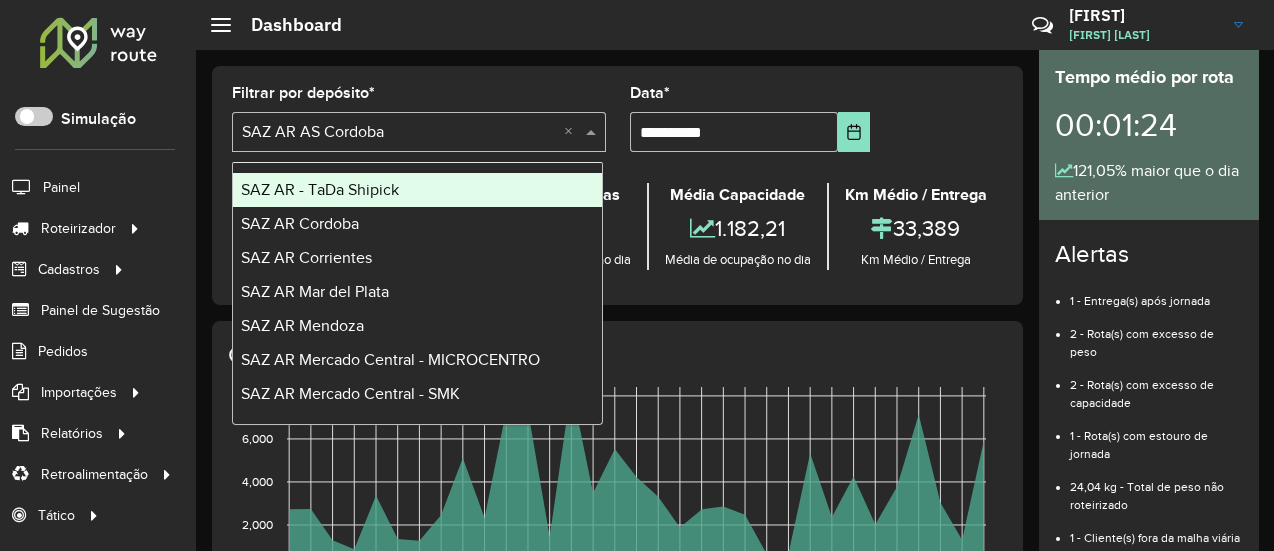 click on "SAZ AR - TaDa Shipick" at bounding box center (417, 190) 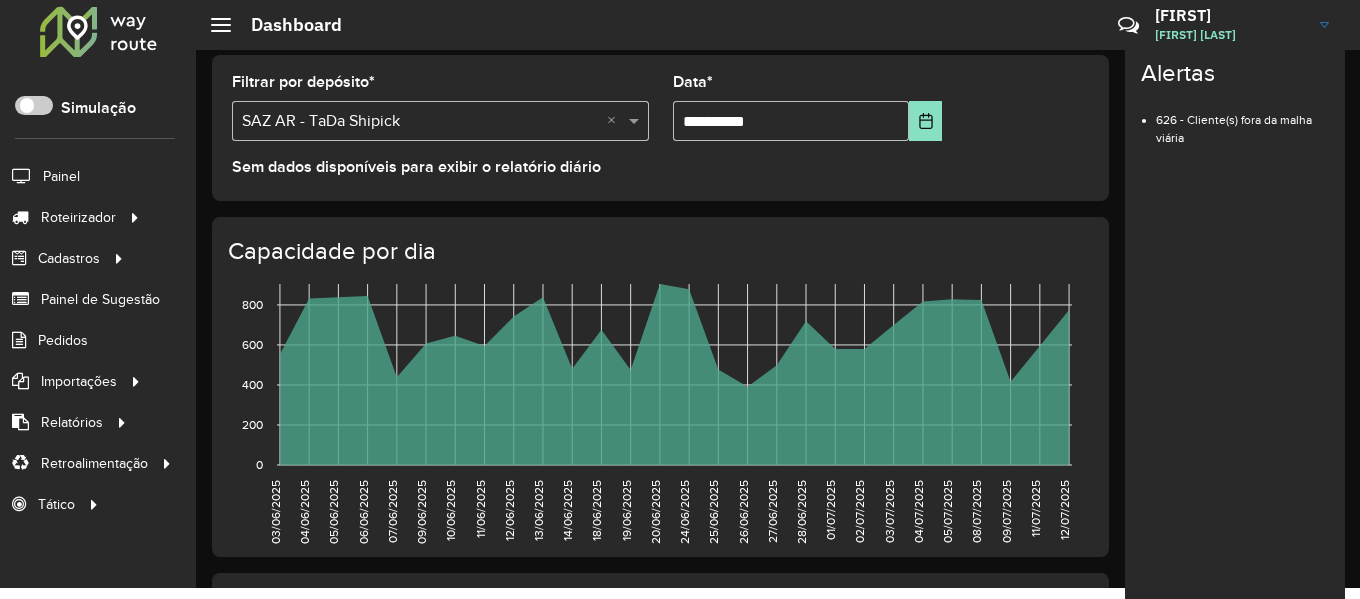 scroll, scrollTop: 14, scrollLeft: 0, axis: vertical 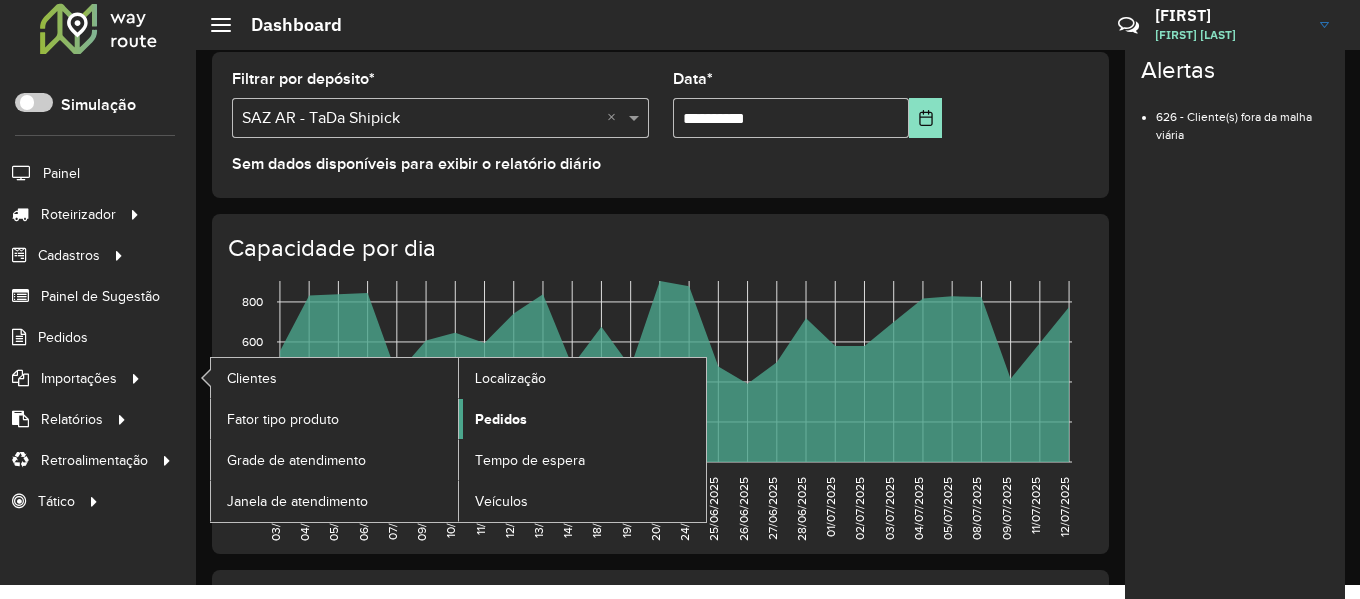click on "Pedidos" 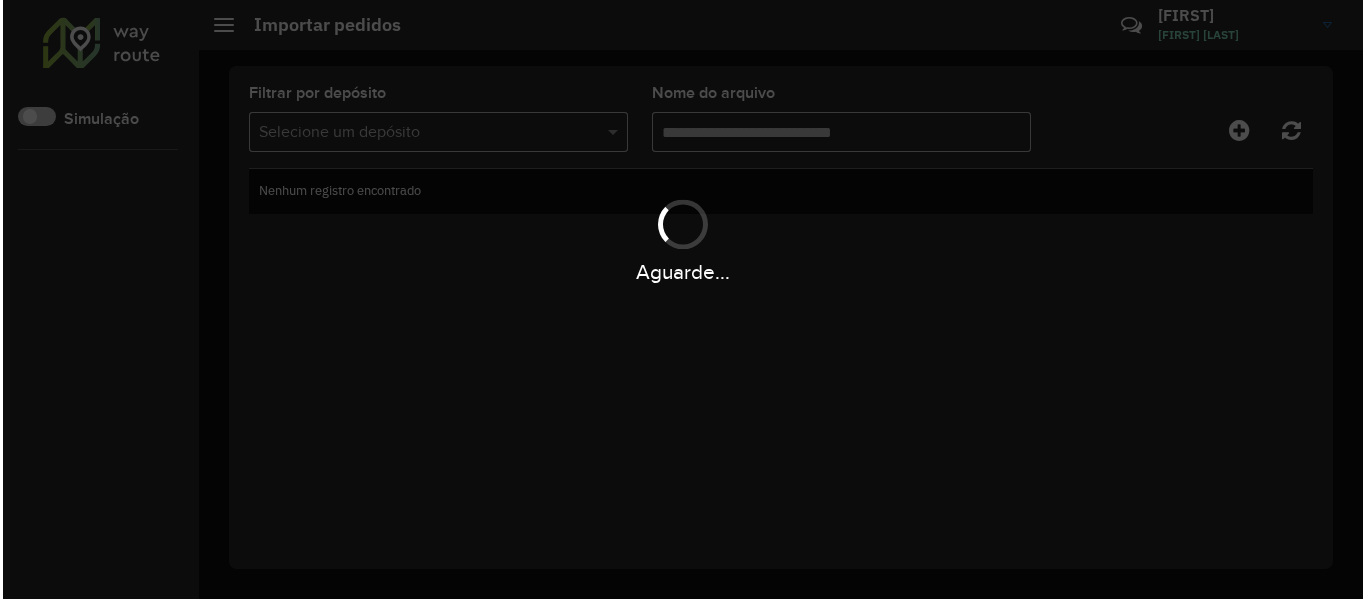 scroll, scrollTop: 0, scrollLeft: 0, axis: both 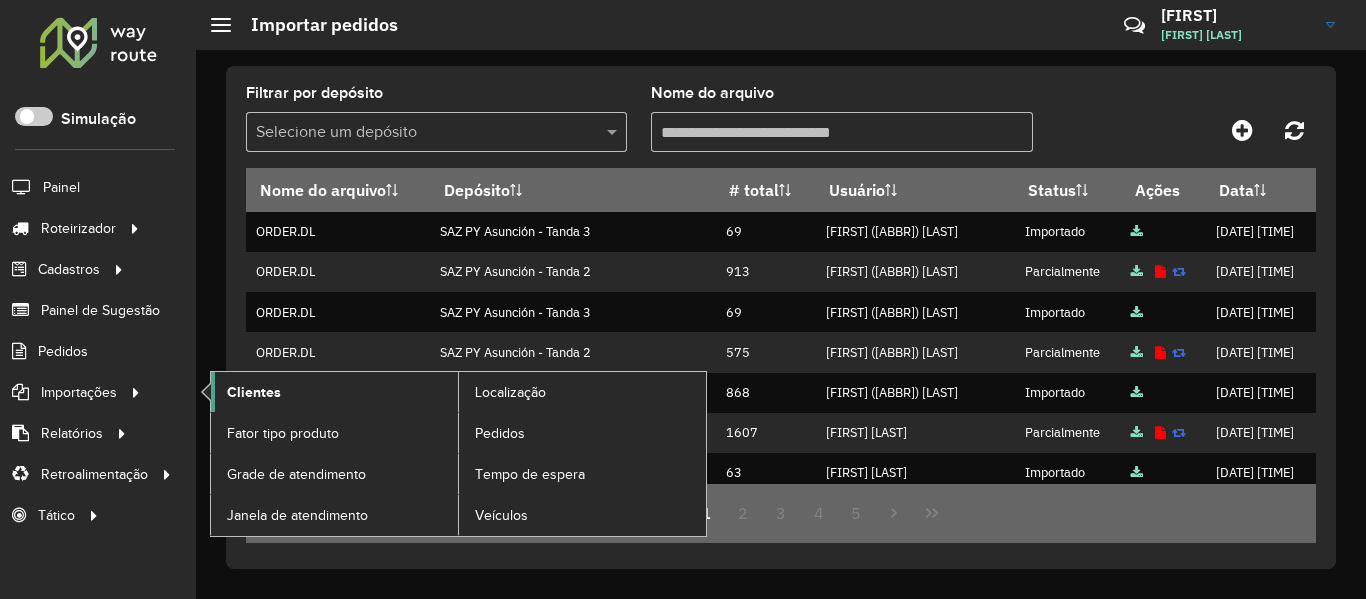 click on "Clientes" 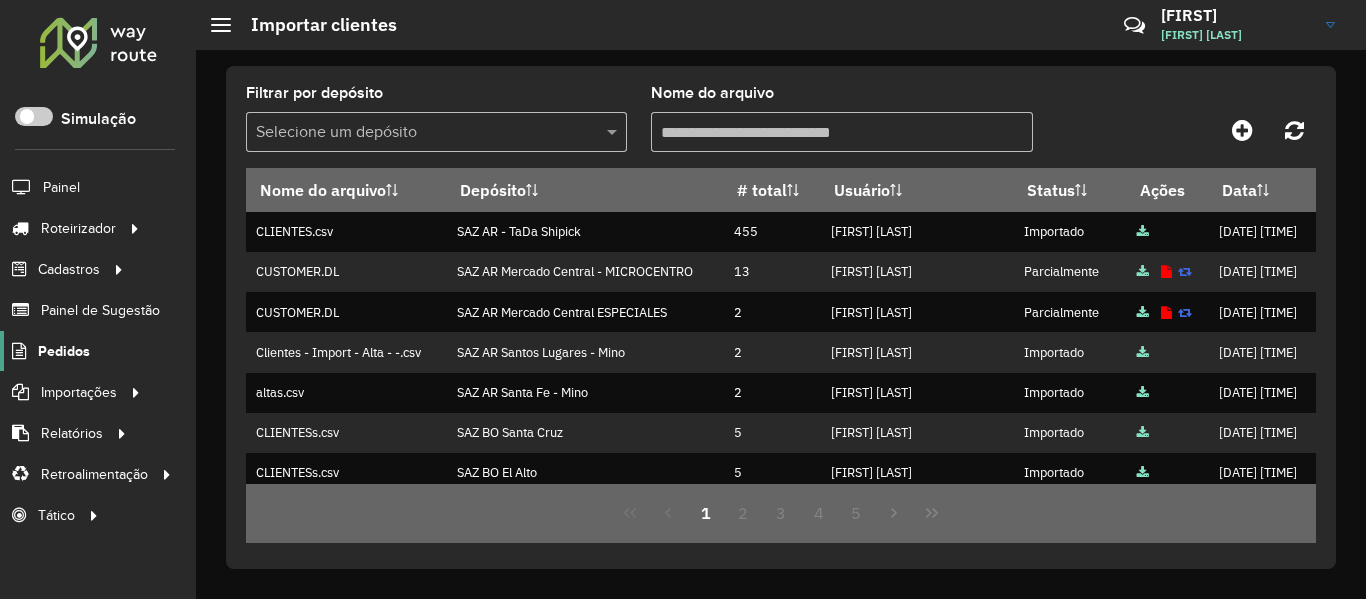click on "Pedidos" 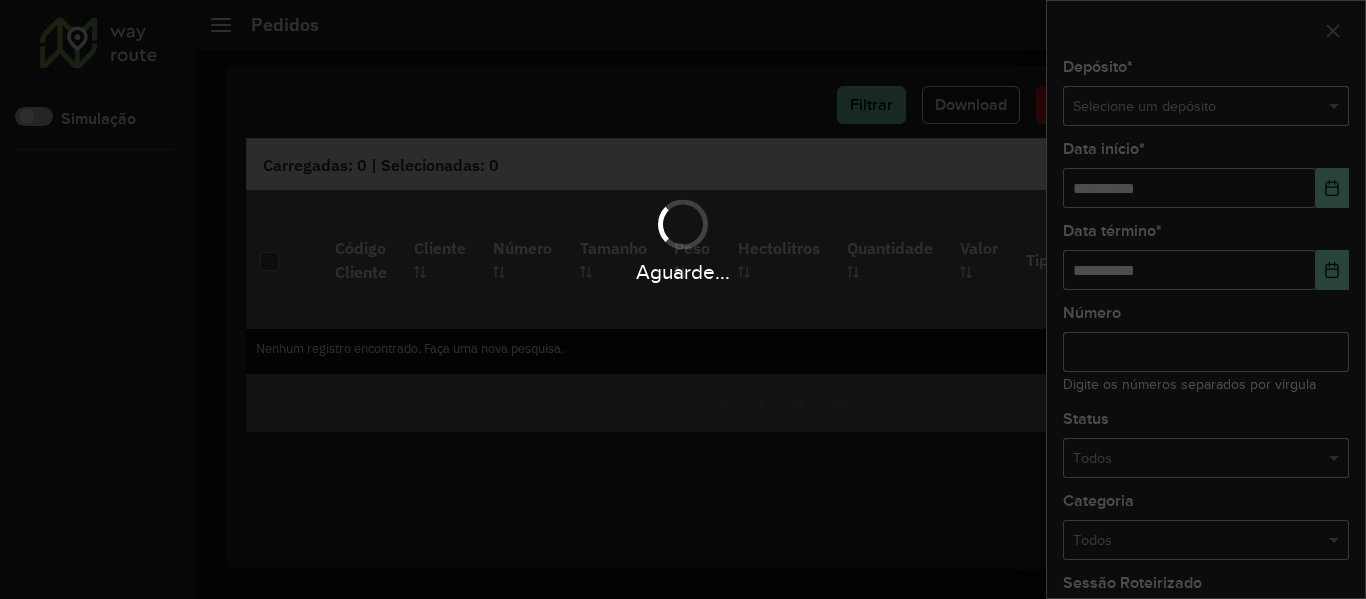 click on "**********" at bounding box center (683, 299) 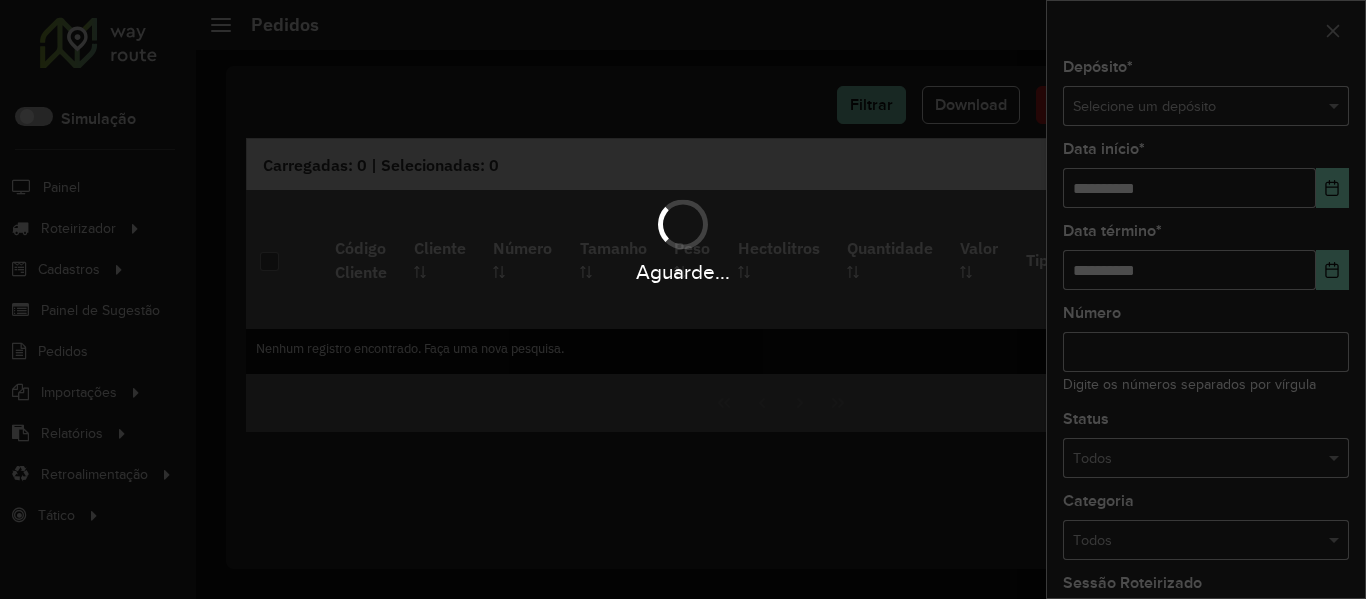 click on "Aguarde..." at bounding box center [683, 299] 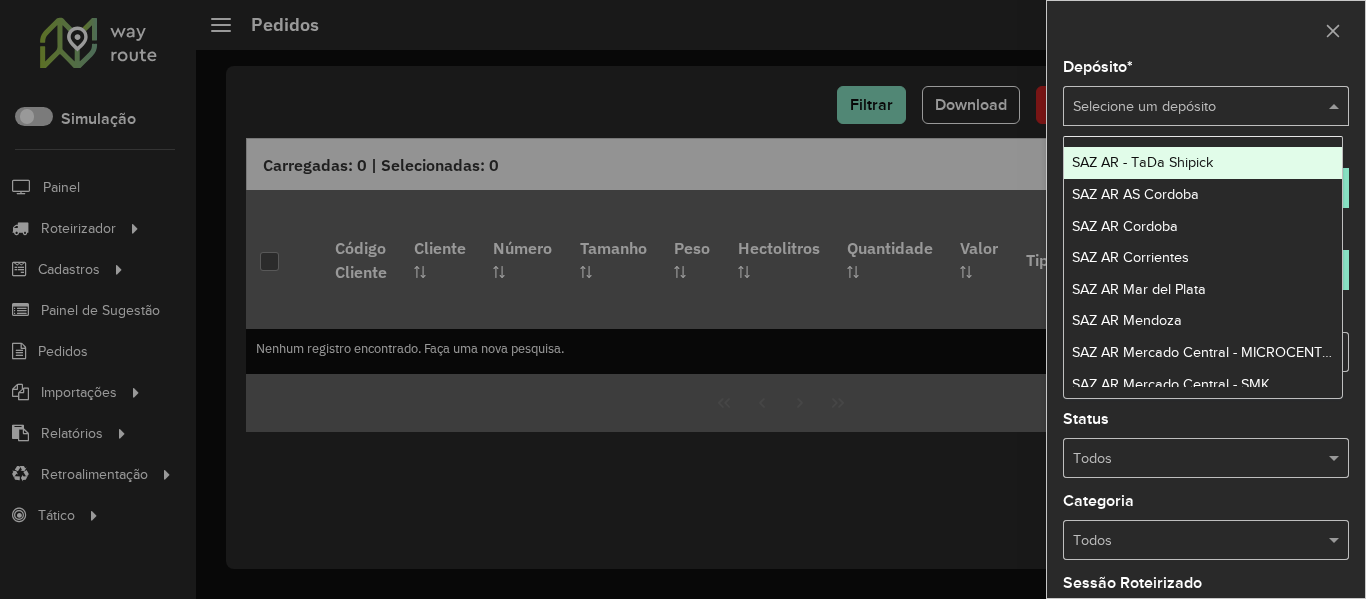 click at bounding box center (1186, 107) 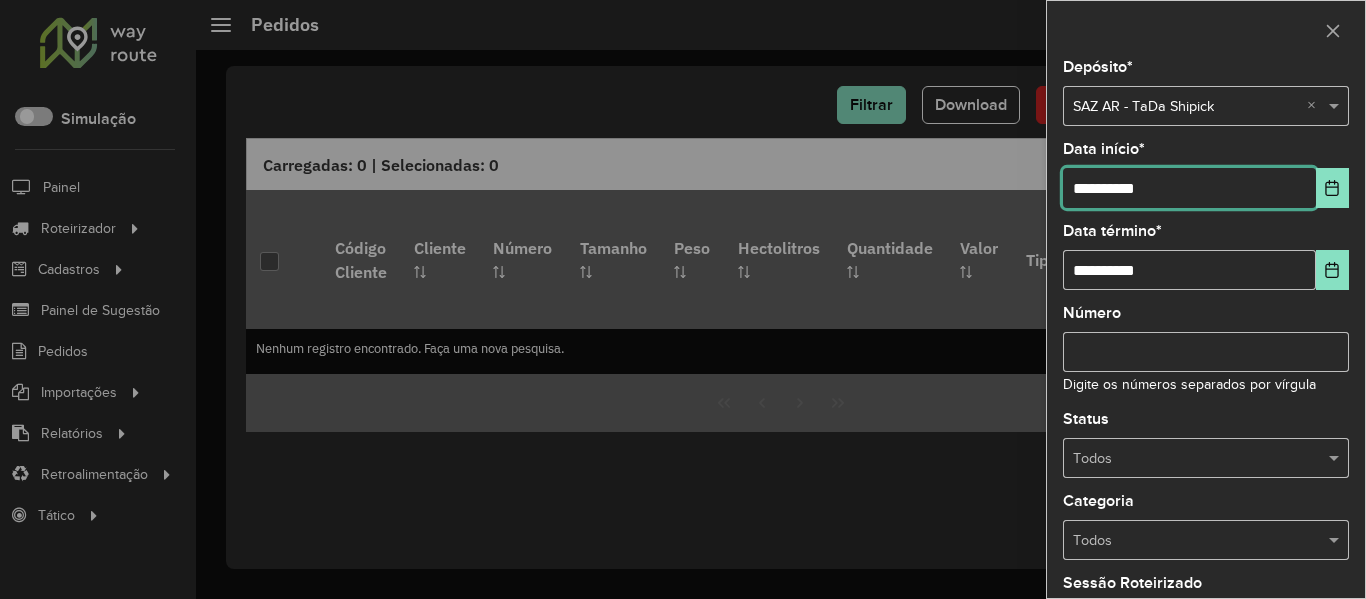 click on "**********" at bounding box center (1189, 188) 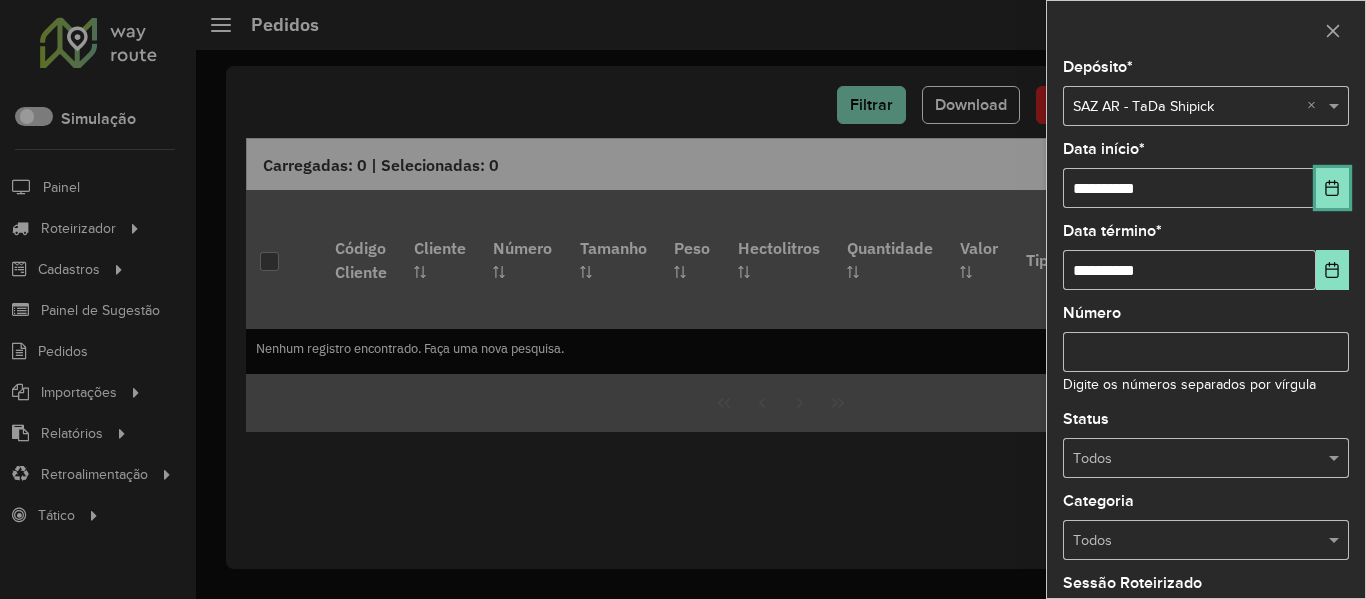 click at bounding box center (1332, 188) 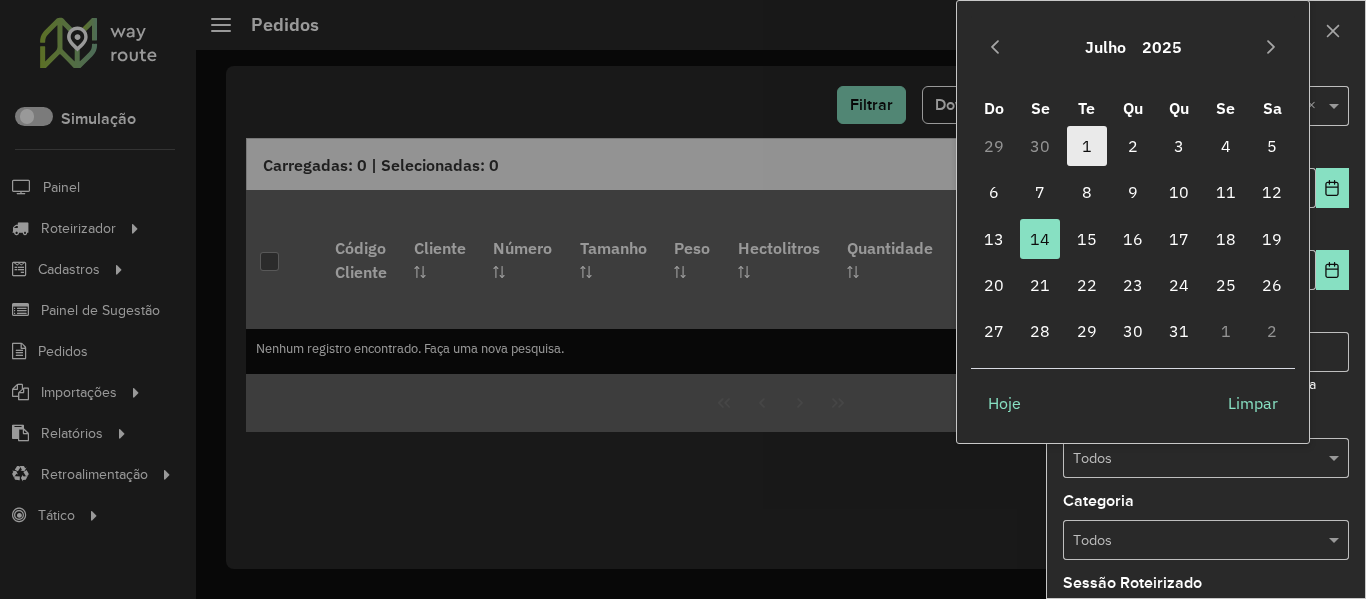click on "1" at bounding box center (1087, 146) 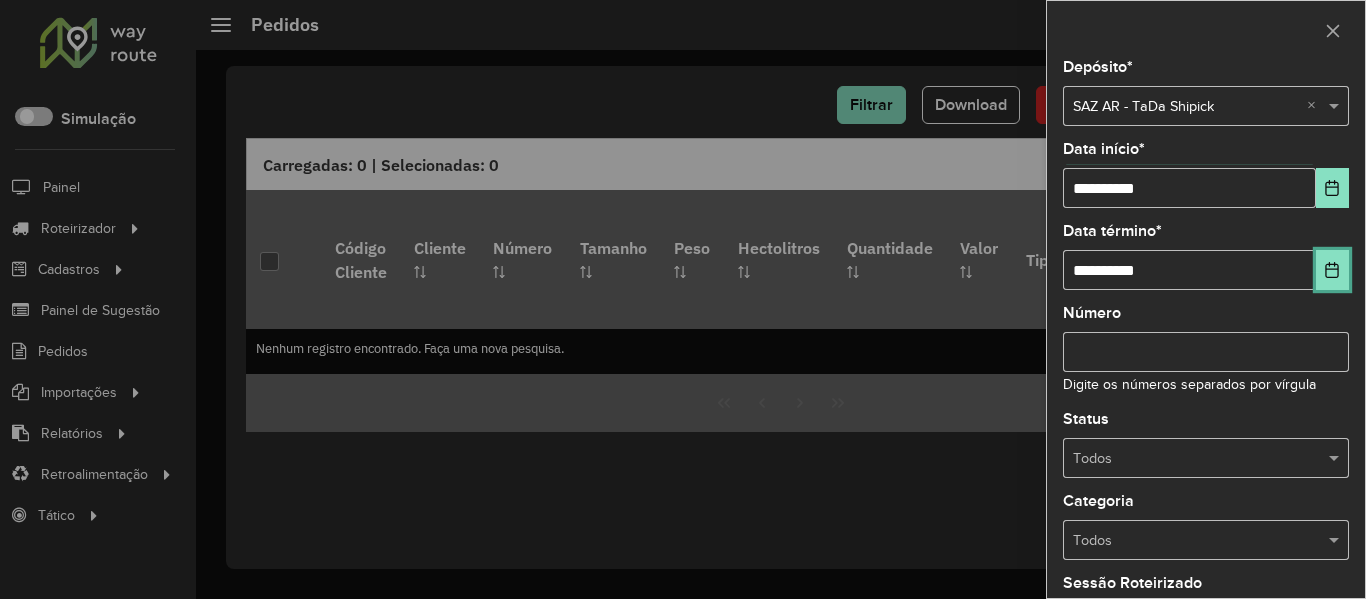 click at bounding box center (1332, 270) 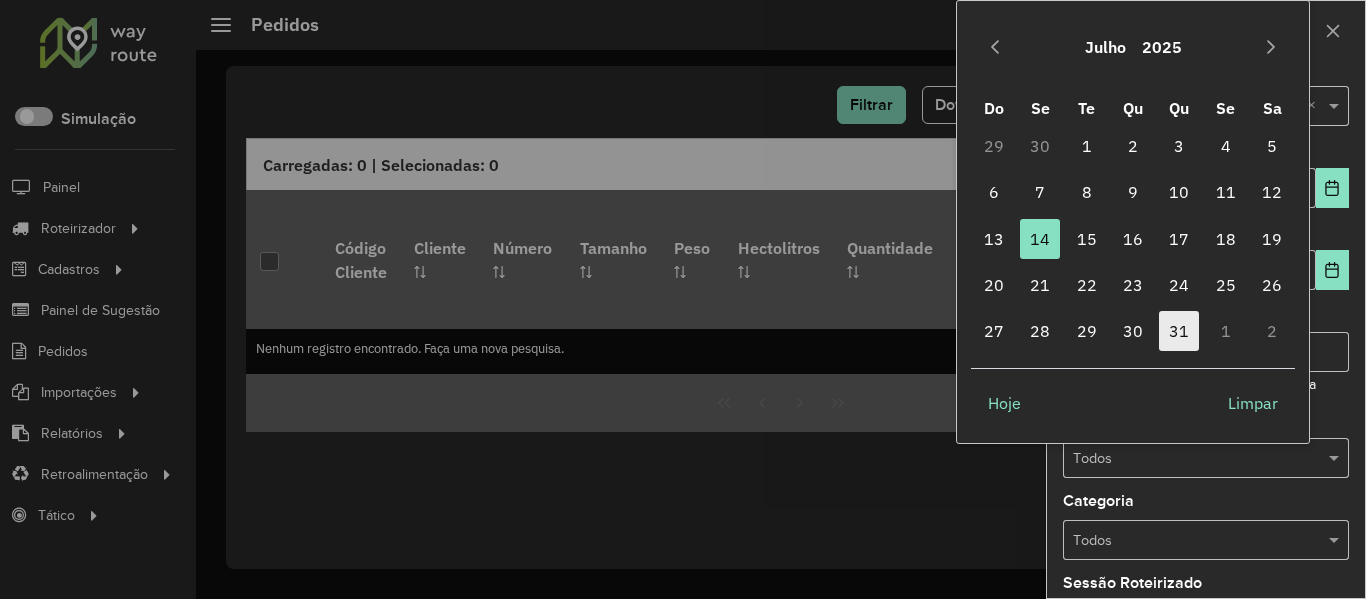 click on "31" at bounding box center (1179, 331) 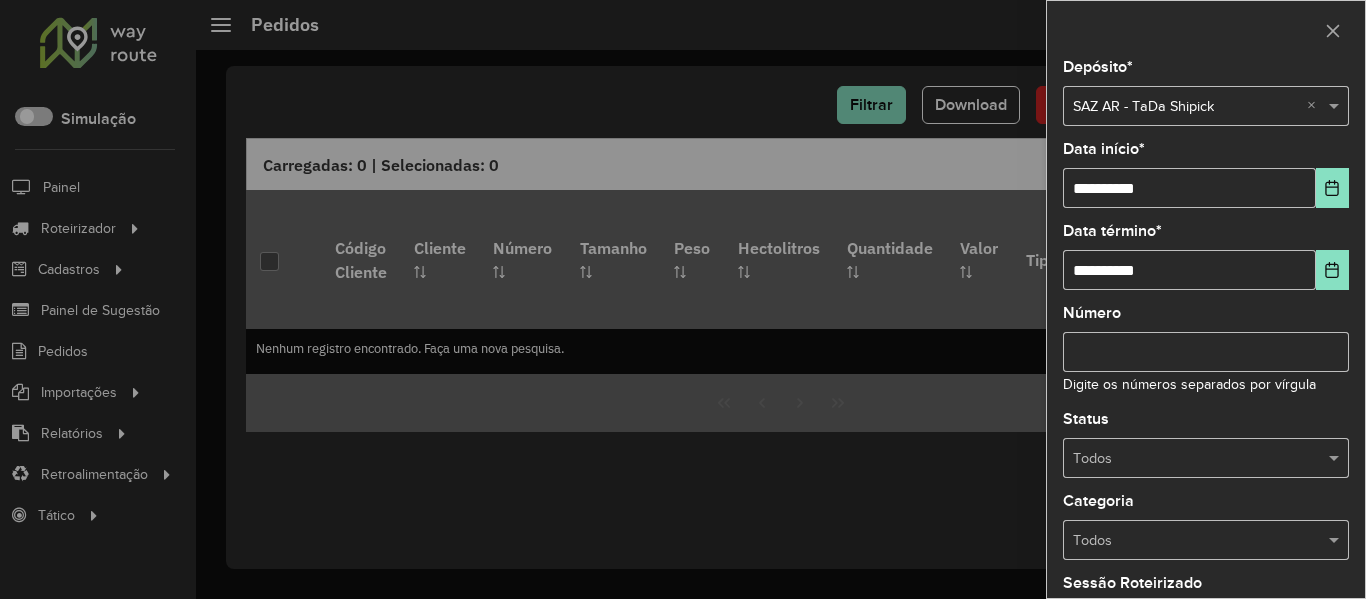 click at bounding box center [1186, 459] 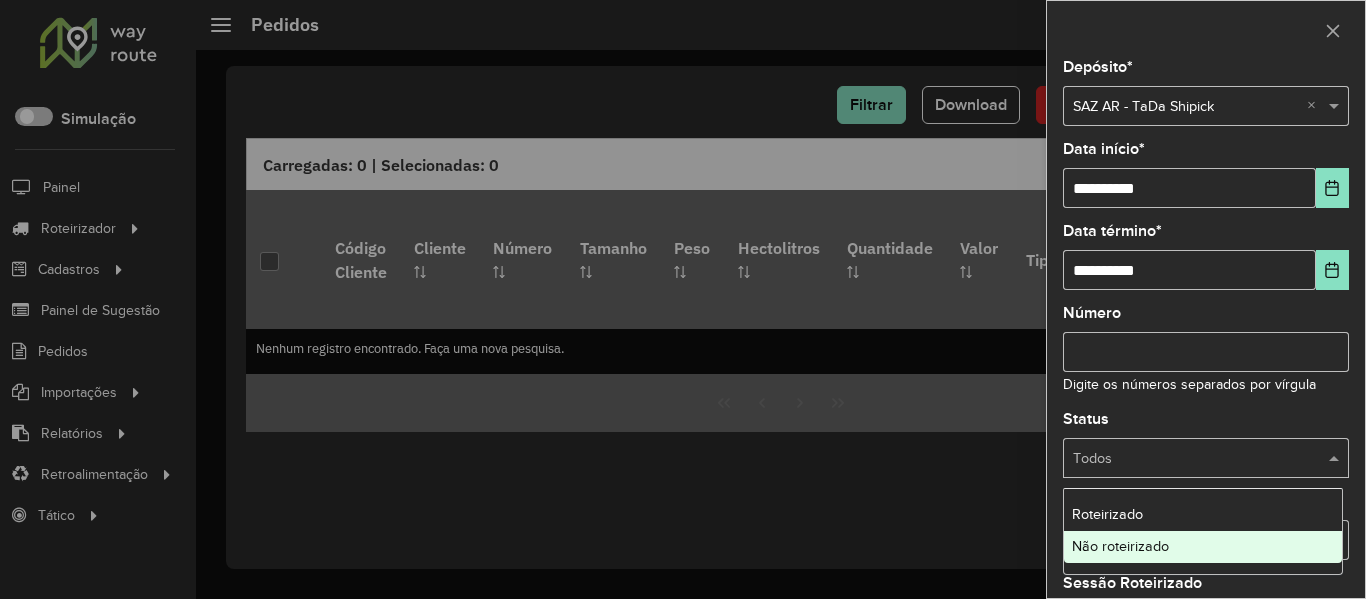 click on "Não roteirizado" at bounding box center [1203, 547] 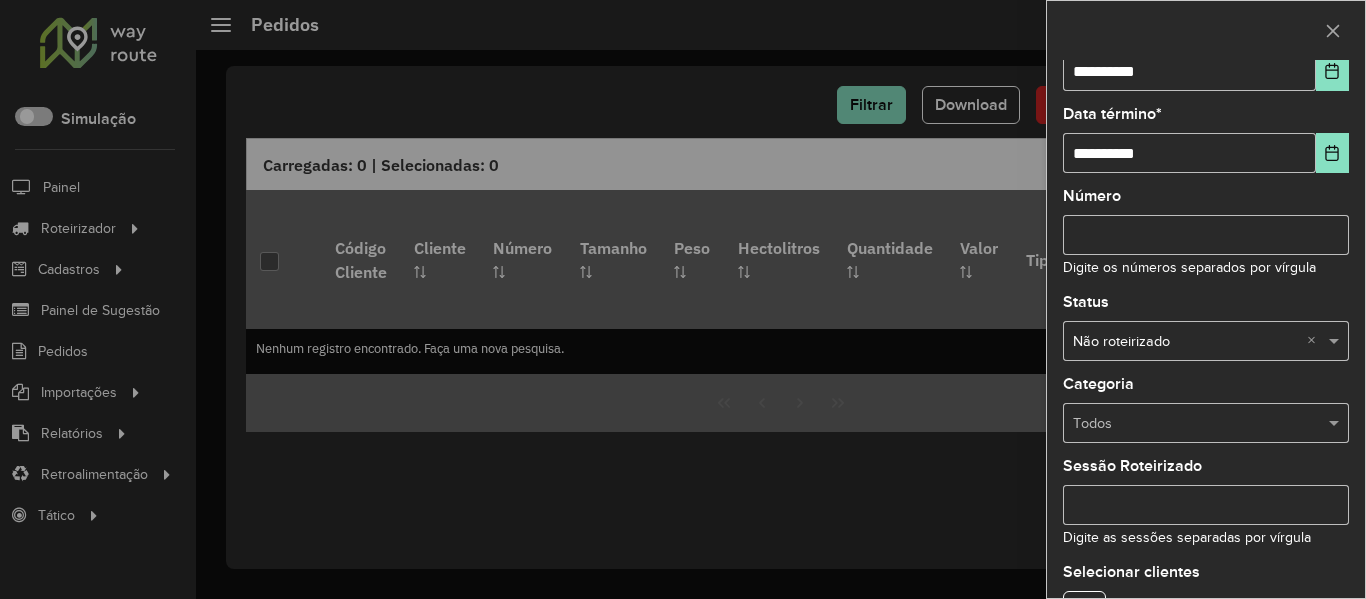 scroll, scrollTop: 243, scrollLeft: 0, axis: vertical 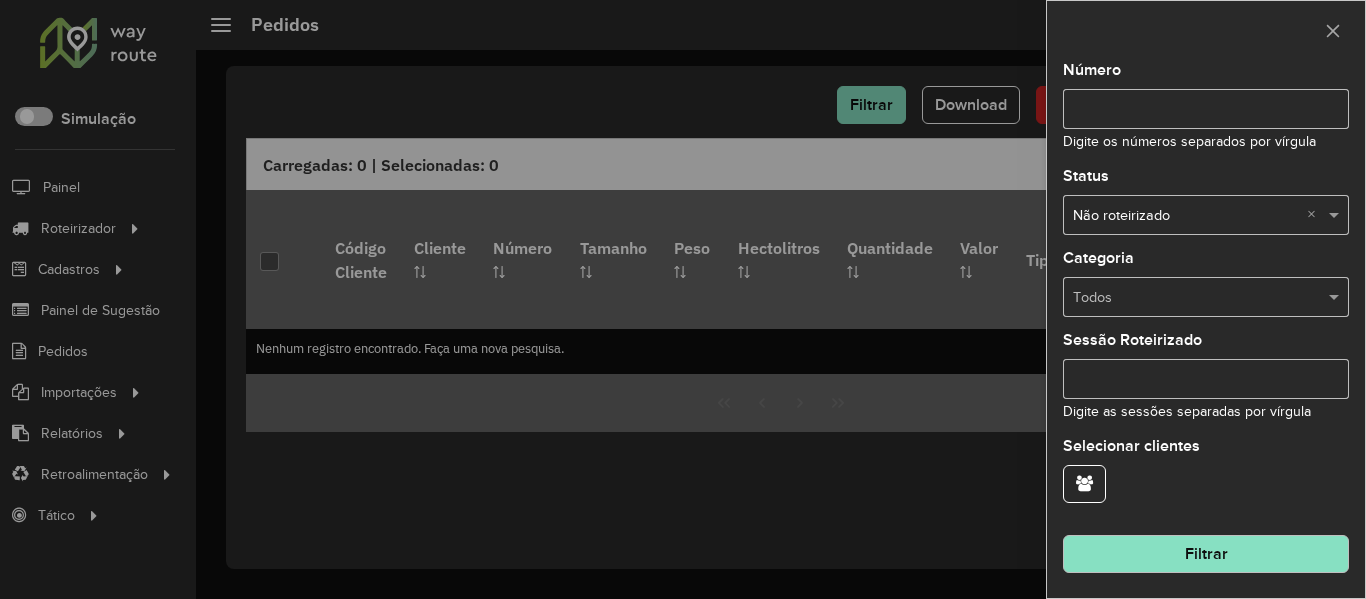 click on "Filtrar" 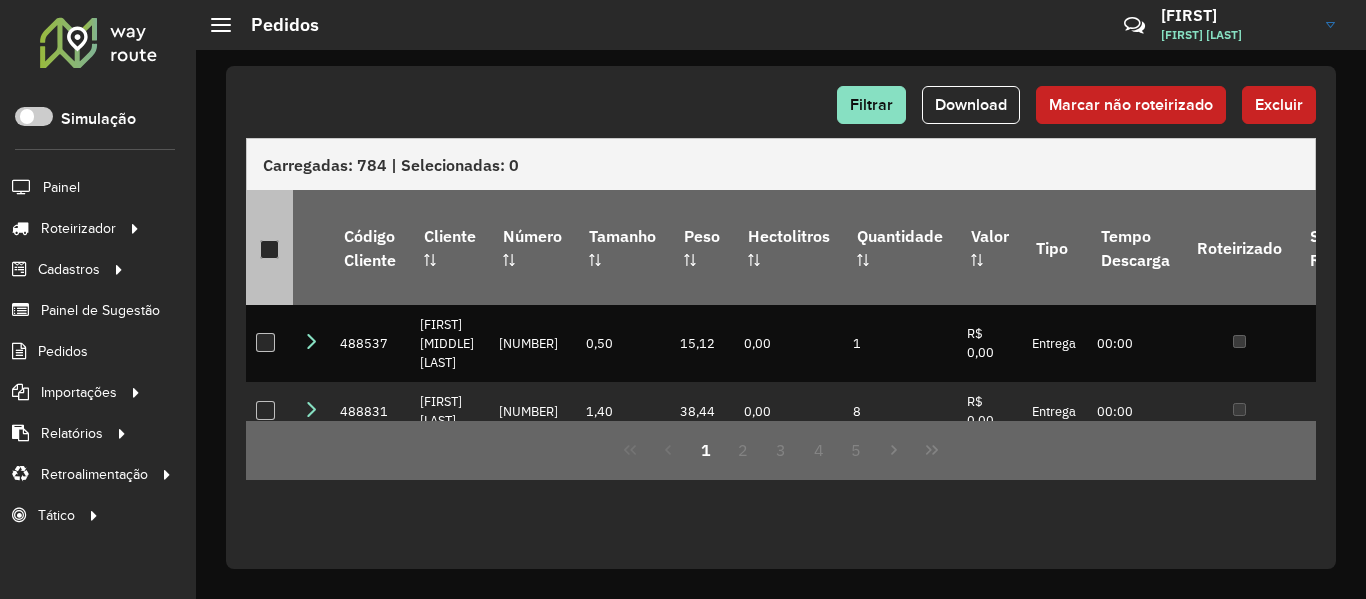 click at bounding box center [270, 248] 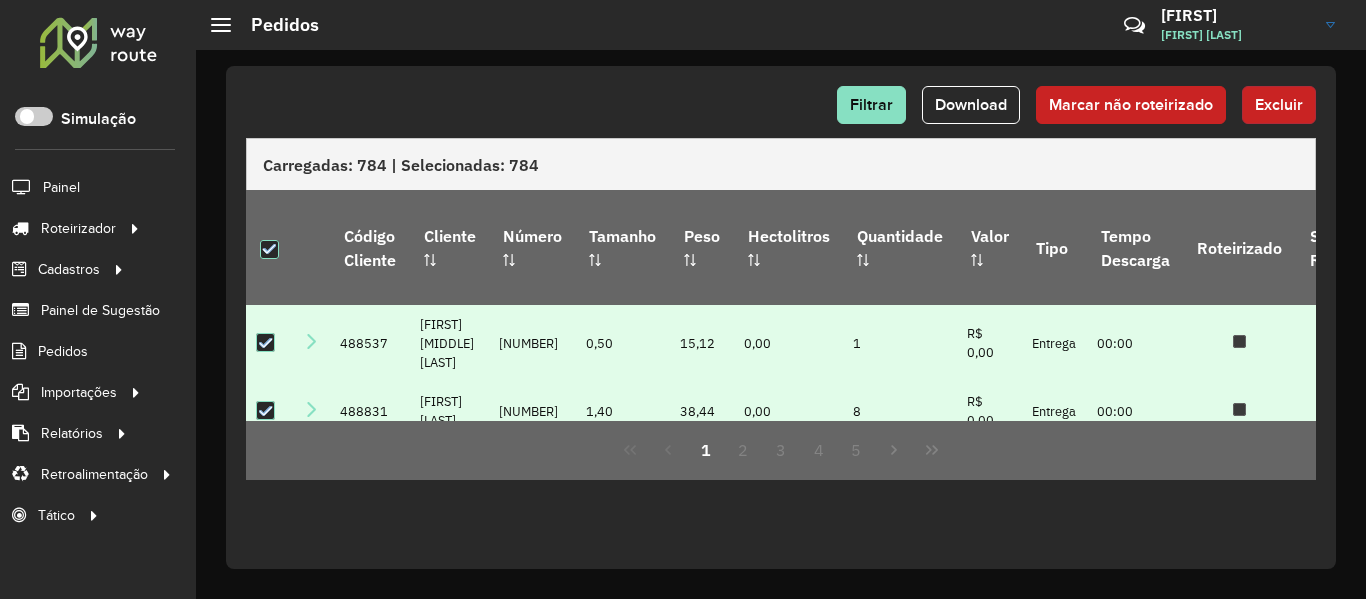 click on "Excluir" 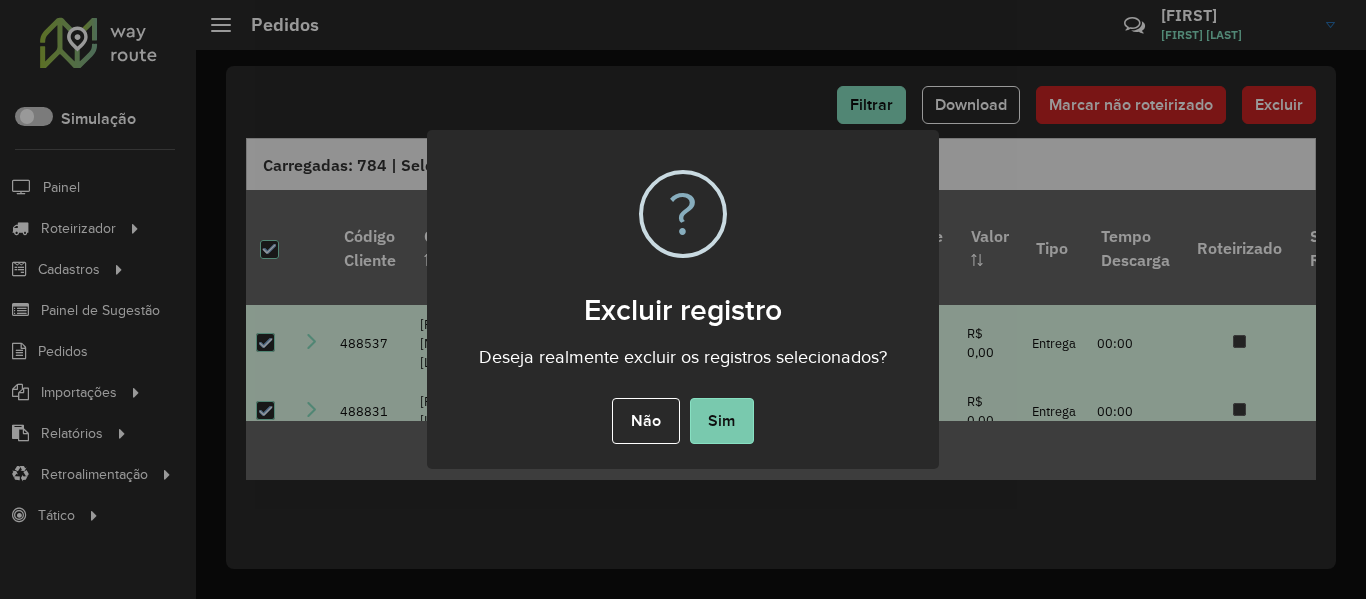 click on "Sim" at bounding box center (722, 421) 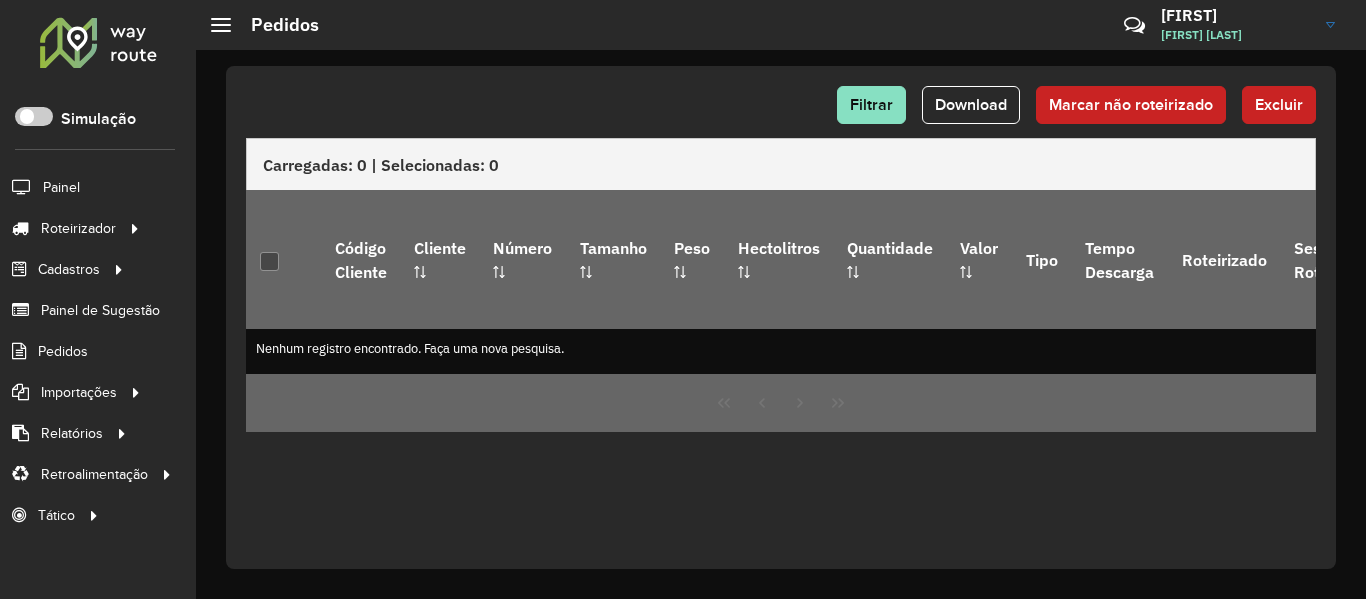 drag, startPoint x: 74, startPoint y: 15, endPoint x: 82, endPoint y: 39, distance: 25.298222 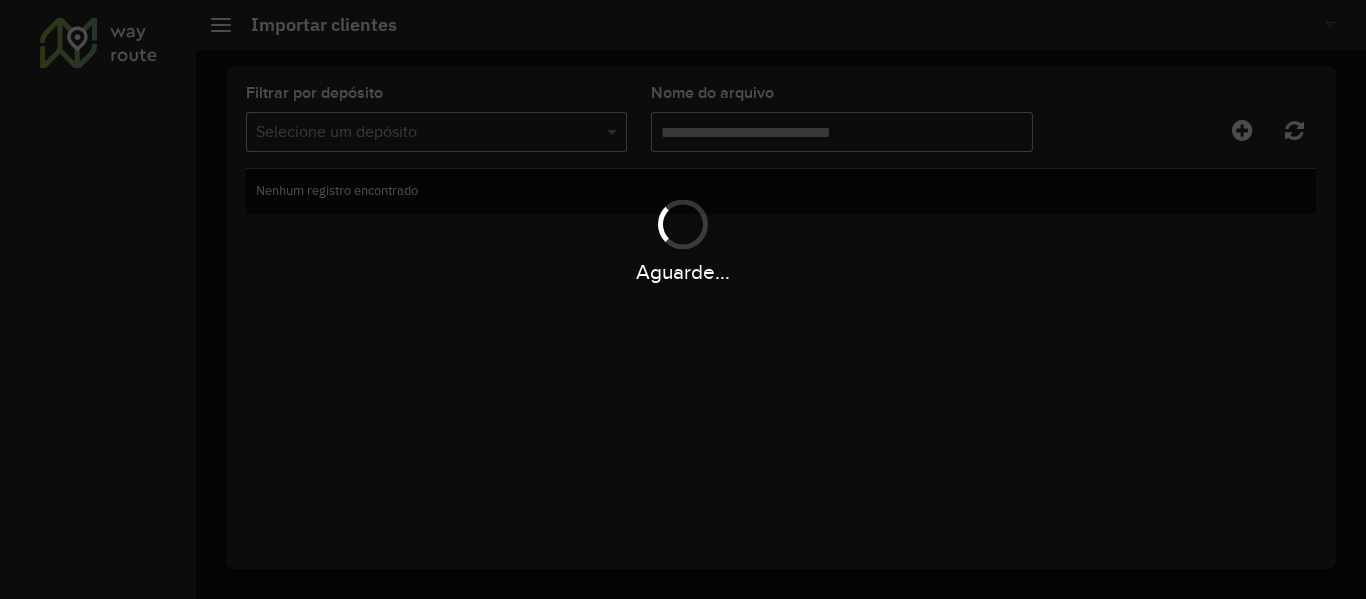 scroll, scrollTop: 0, scrollLeft: 0, axis: both 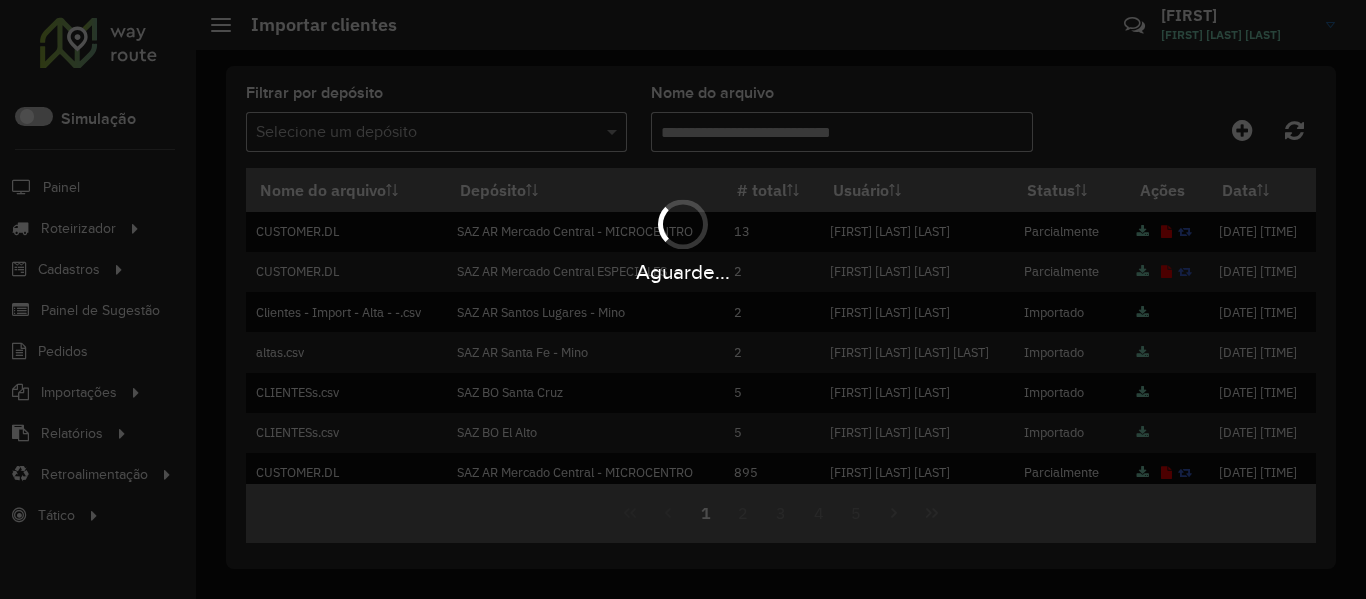 click on "Aguarde..." at bounding box center (683, 299) 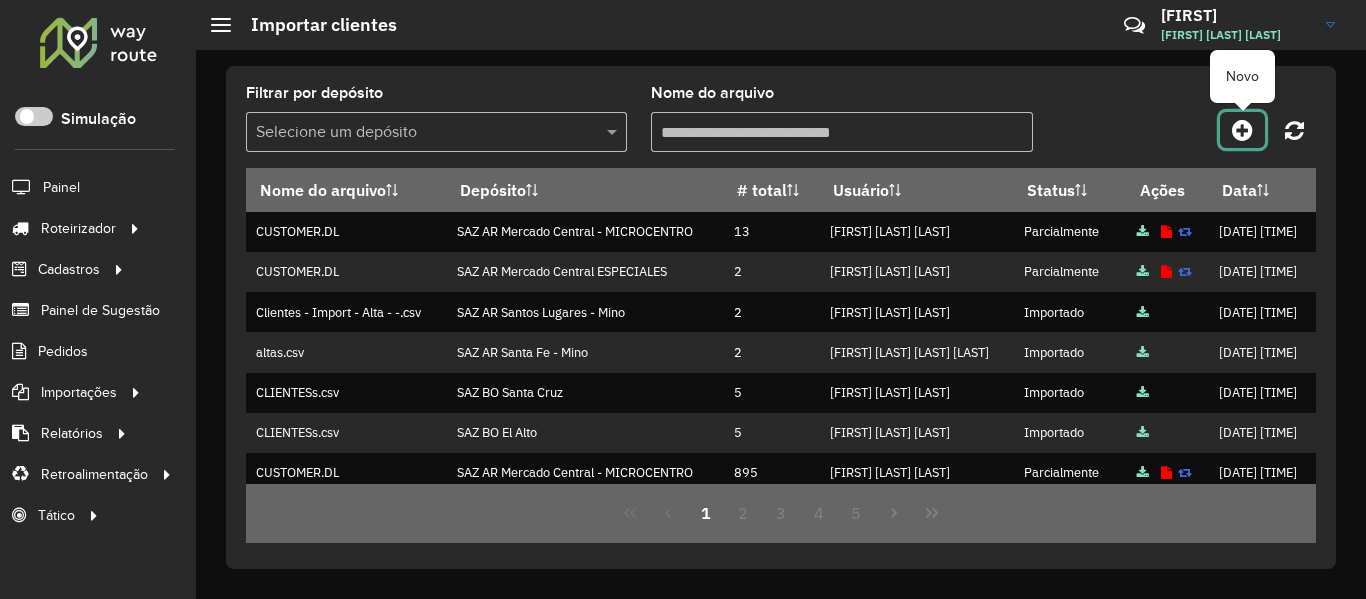 click 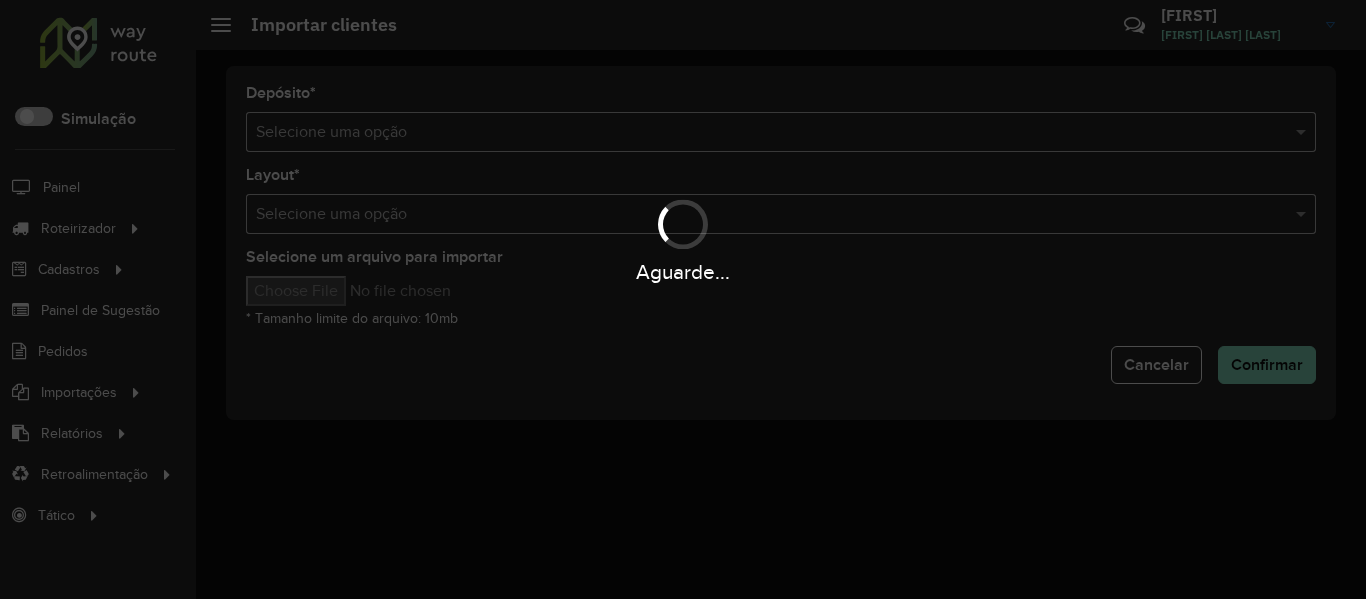 click on "Aguarde..." at bounding box center [683, 299] 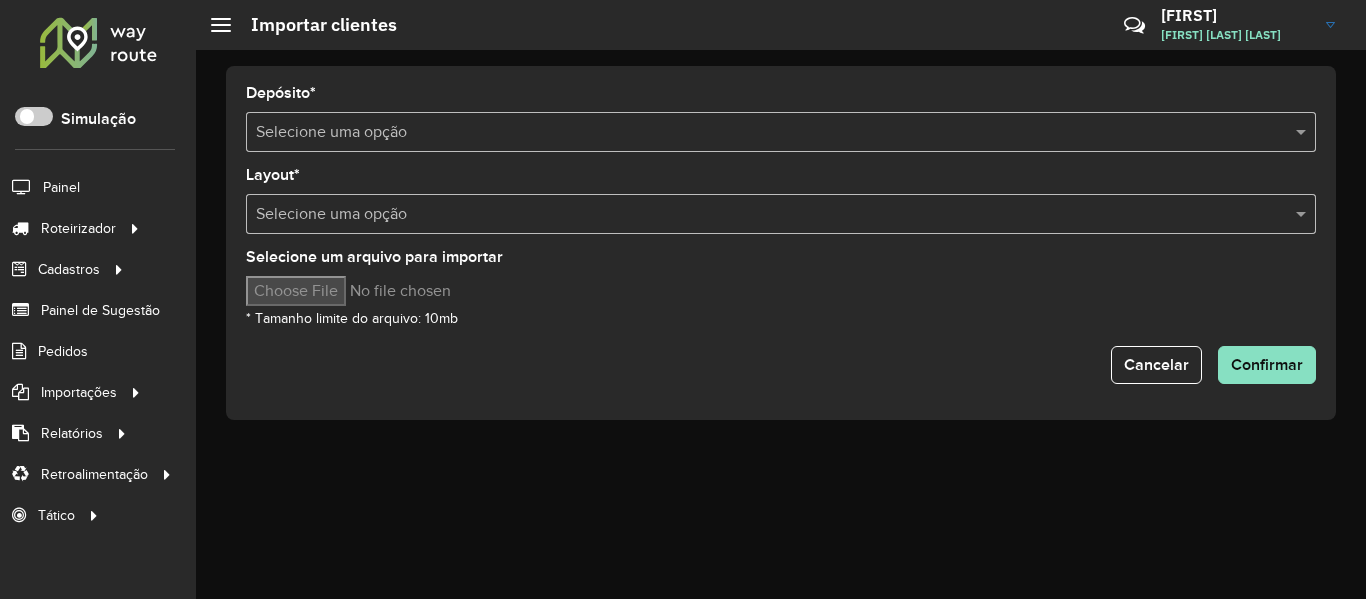 click at bounding box center (761, 133) 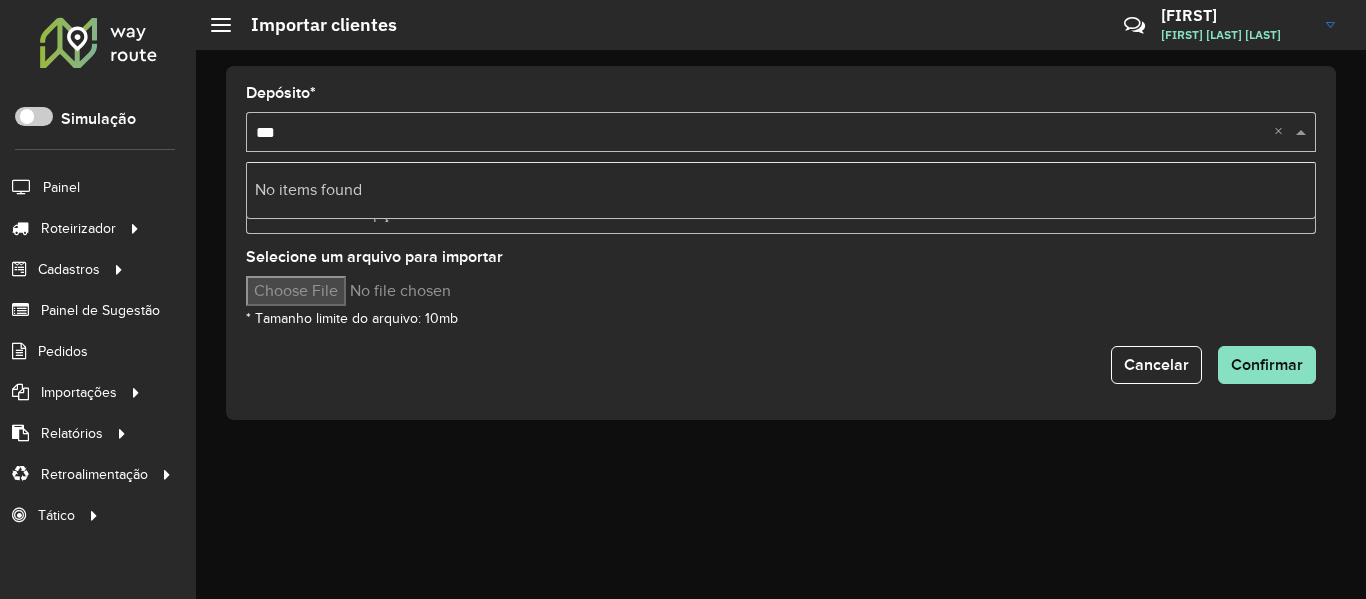 type on "**" 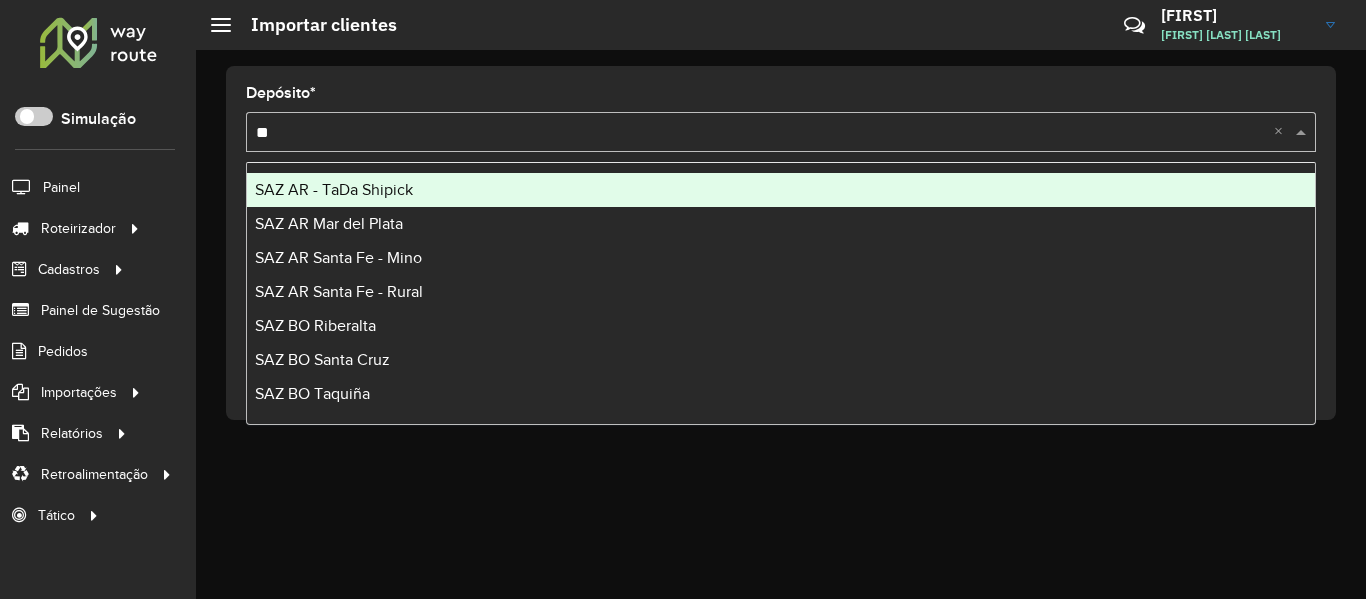 type 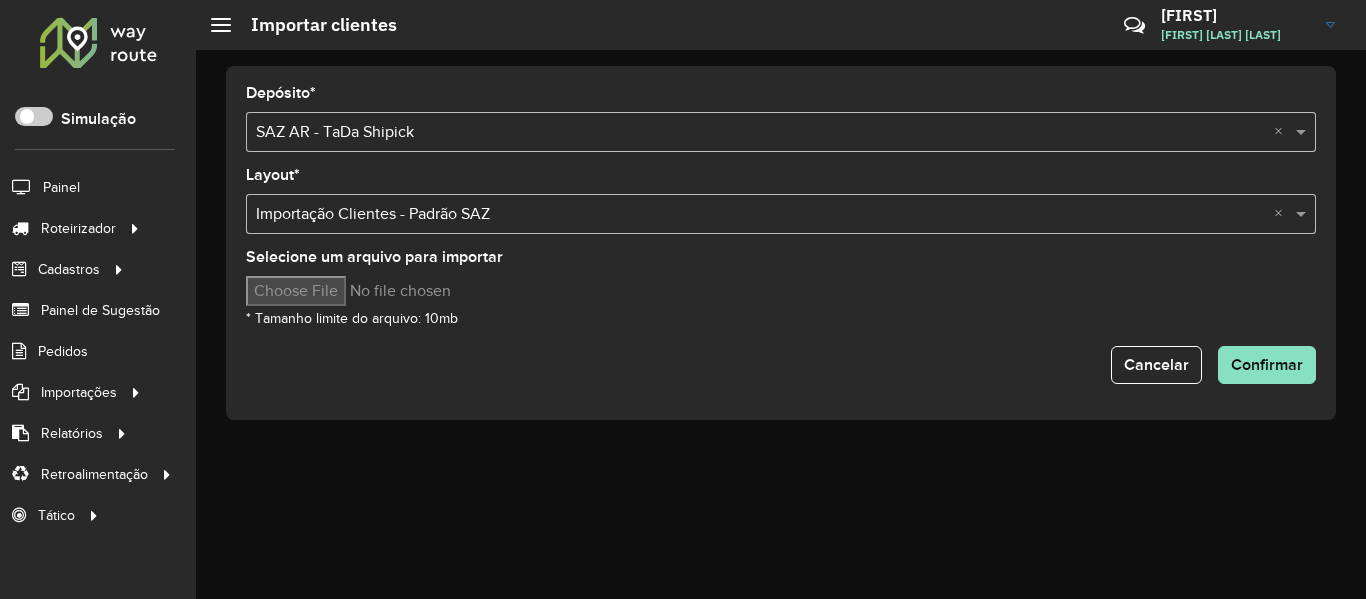 click on "Selecione um arquivo para importar" at bounding box center [416, 291] 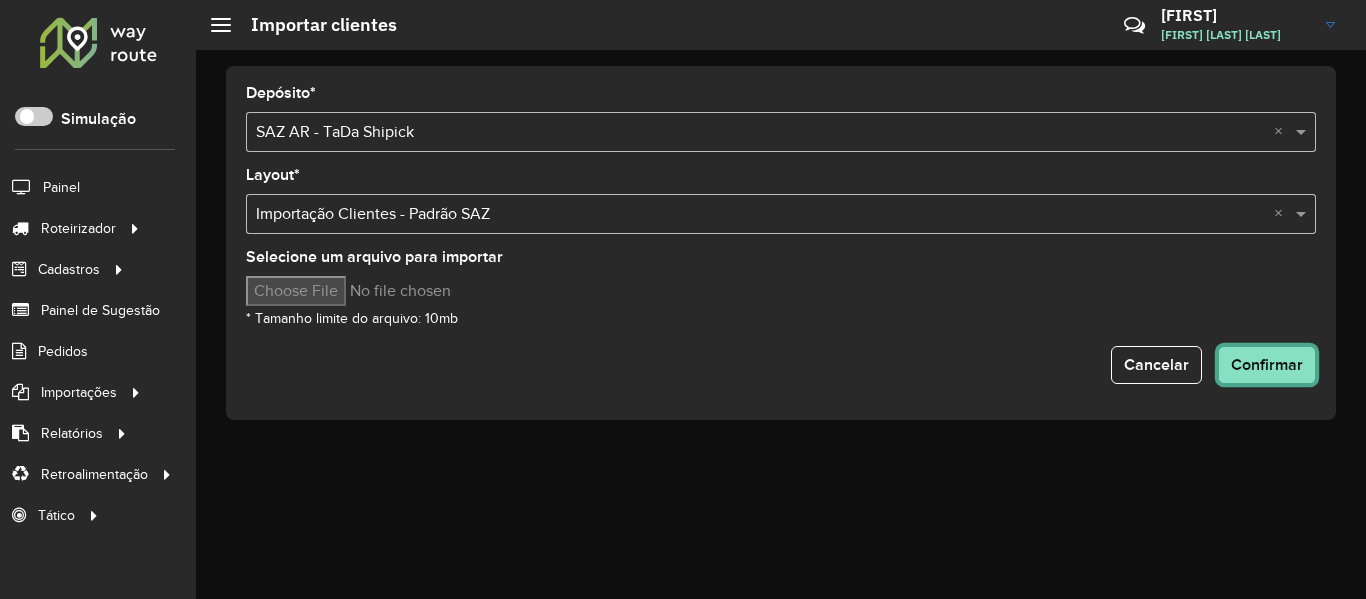 click on "Confirmar" 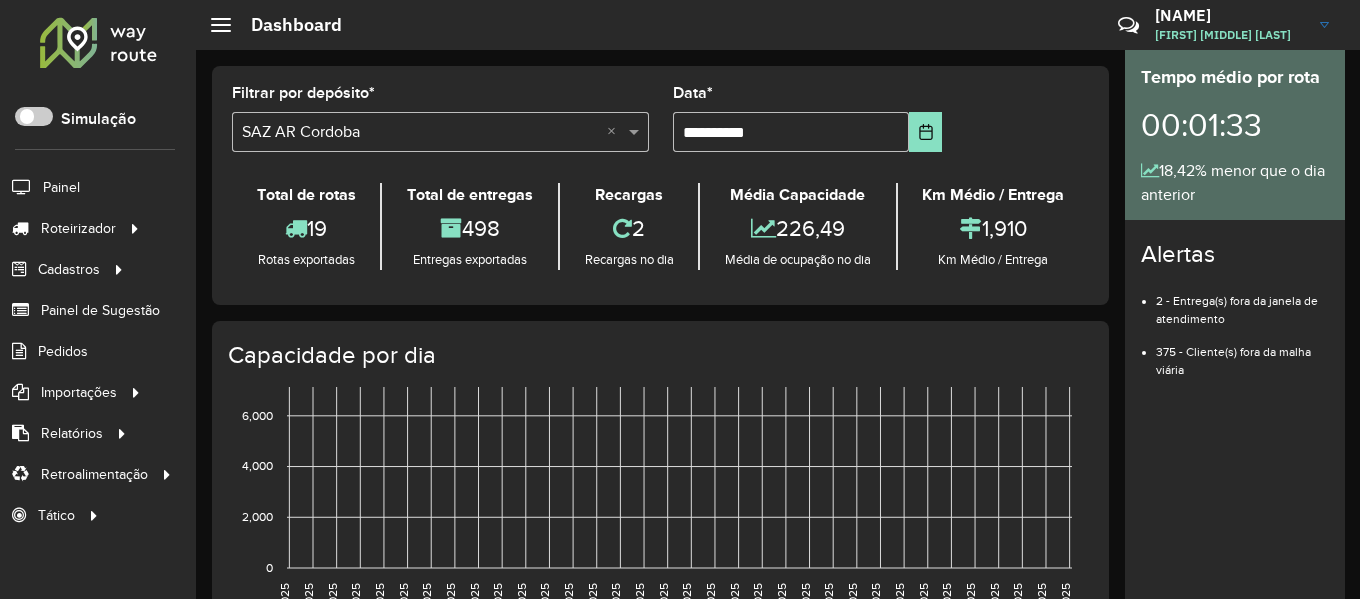 scroll, scrollTop: 0, scrollLeft: 0, axis: both 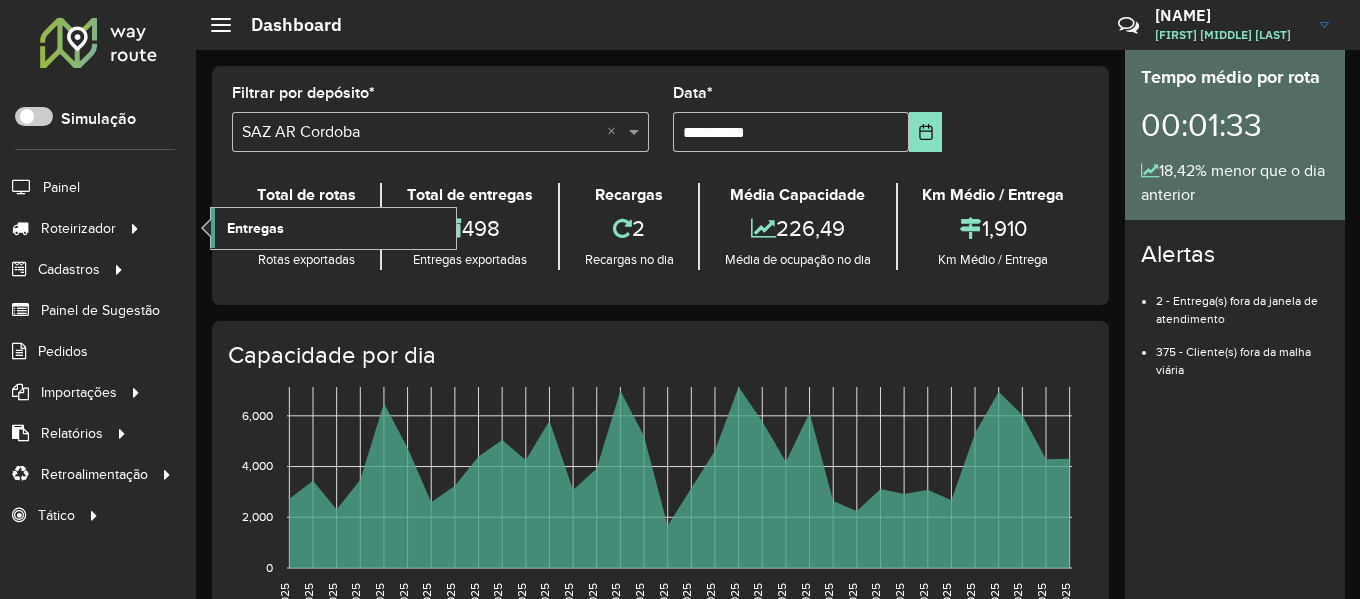 click on "Entregas" 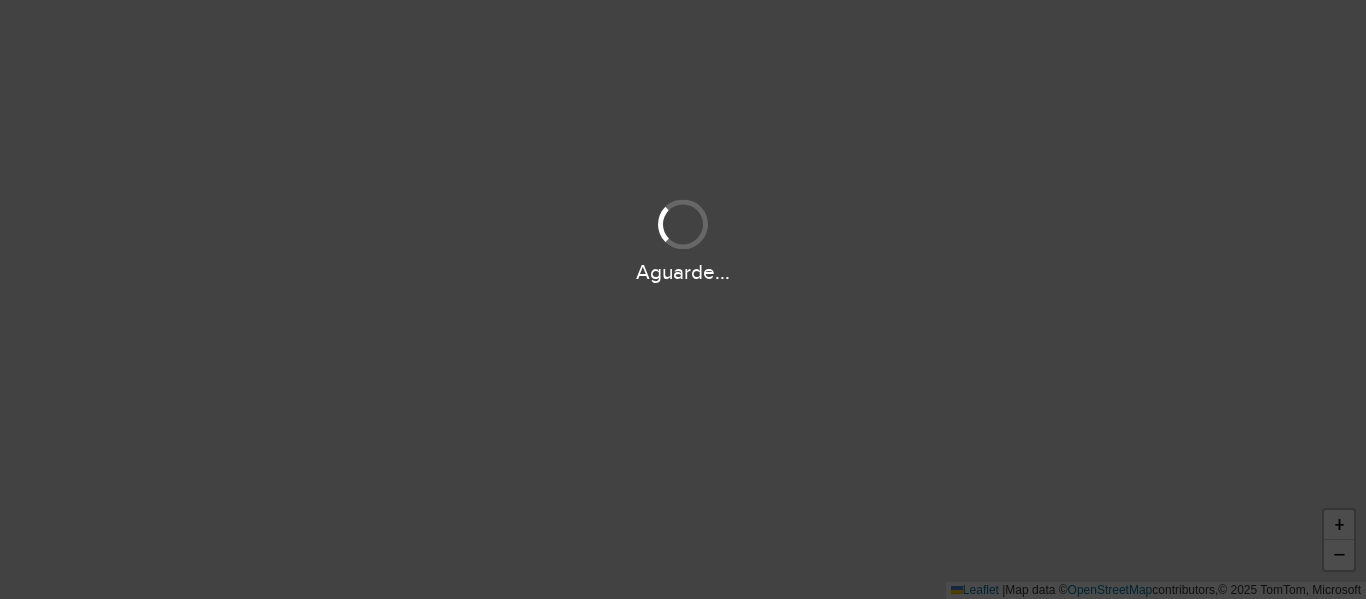 scroll, scrollTop: 0, scrollLeft: 0, axis: both 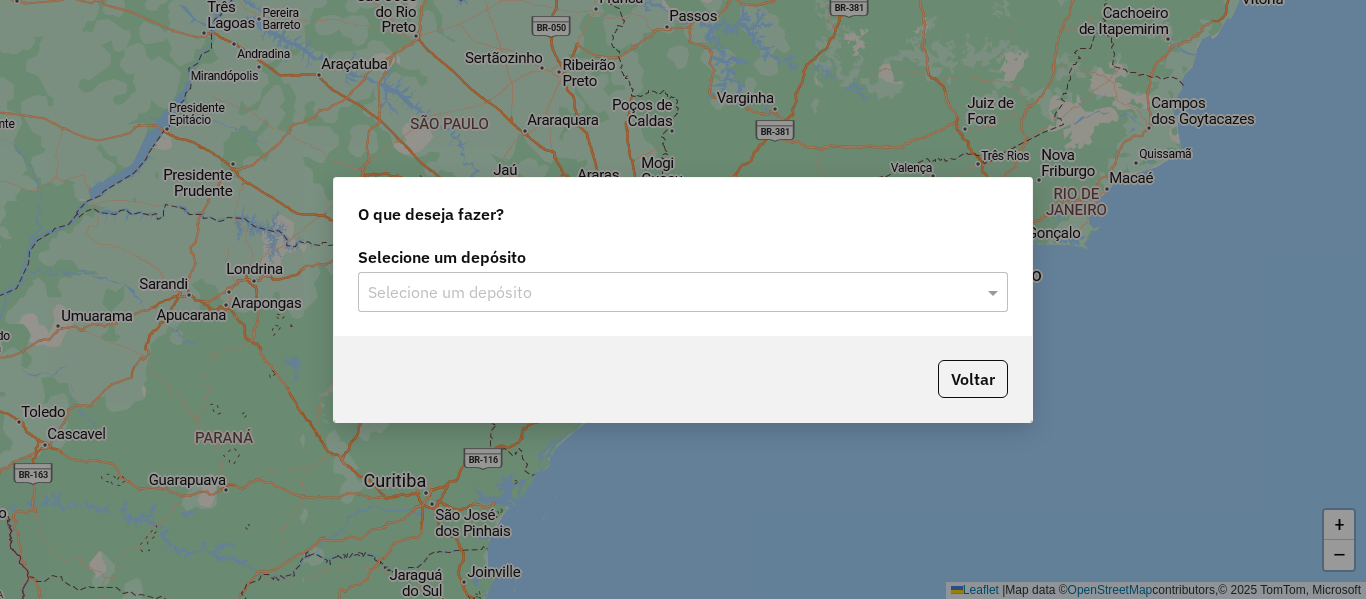 click 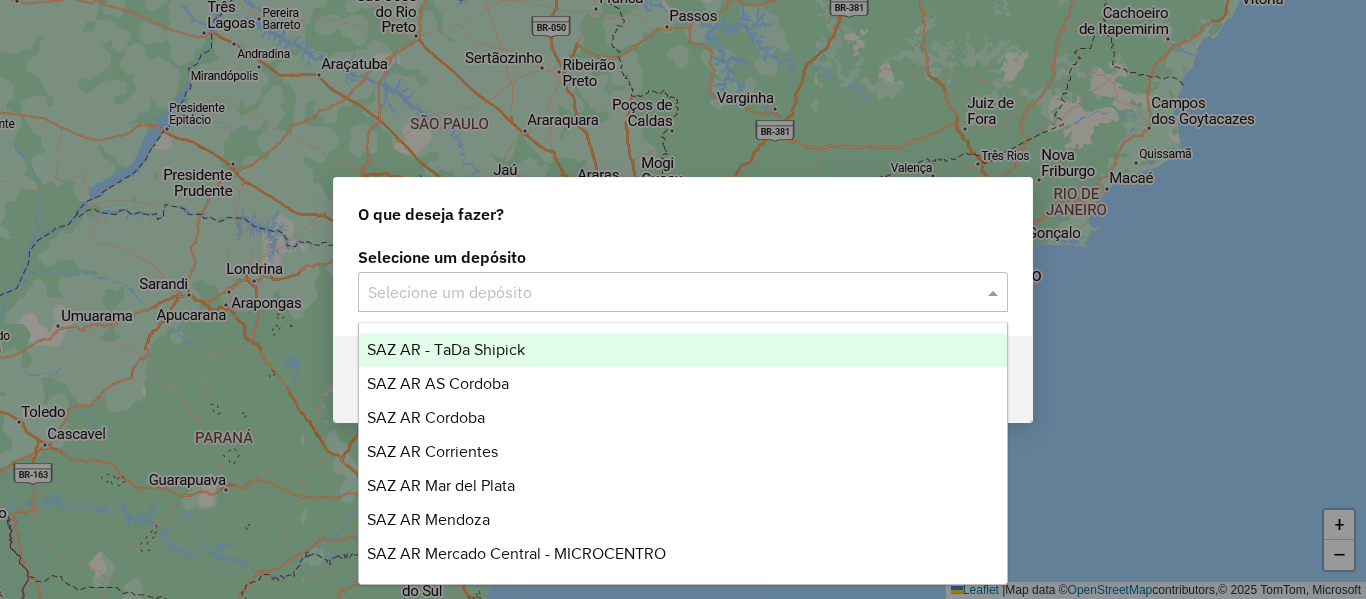click on "SAZ AR - TaDa Shipick" at bounding box center [446, 349] 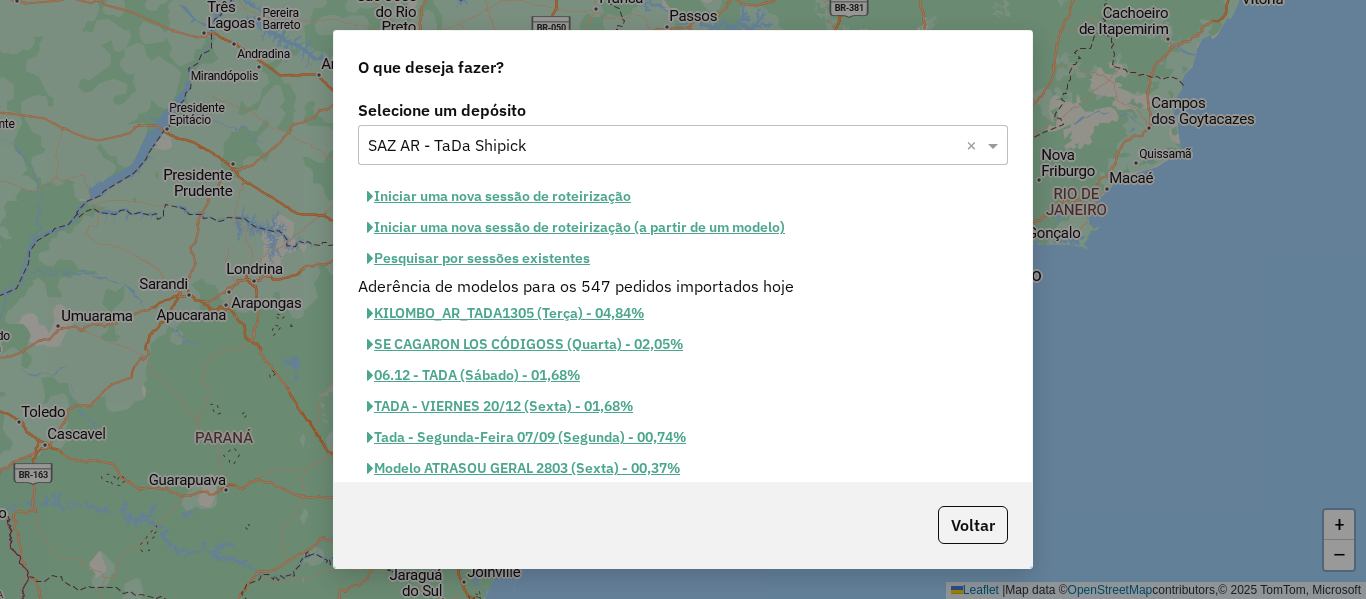 click on "Pesquisar por sessões existentes" 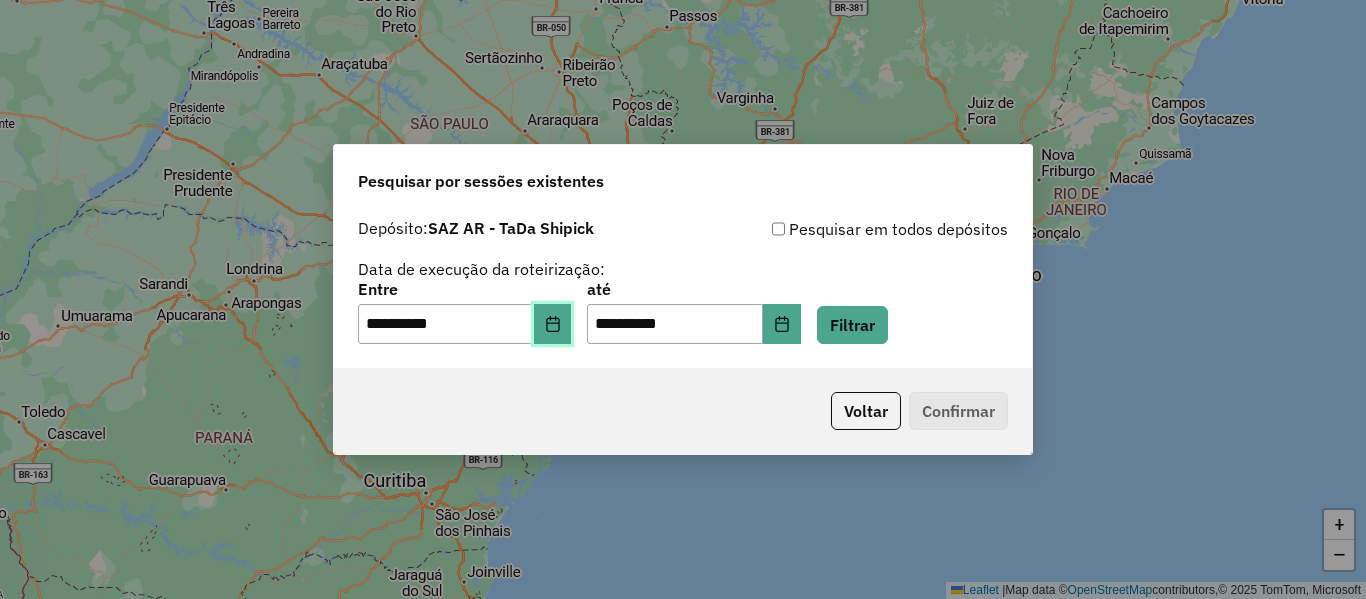 click 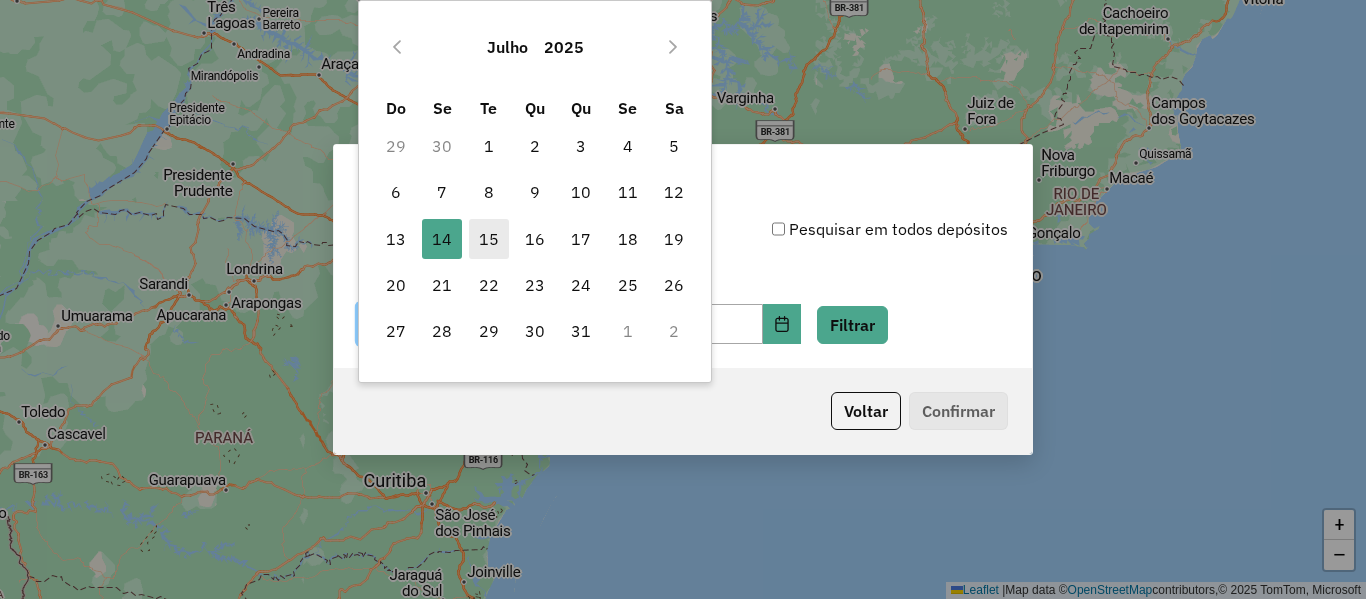 click on "15" at bounding box center [489, 239] 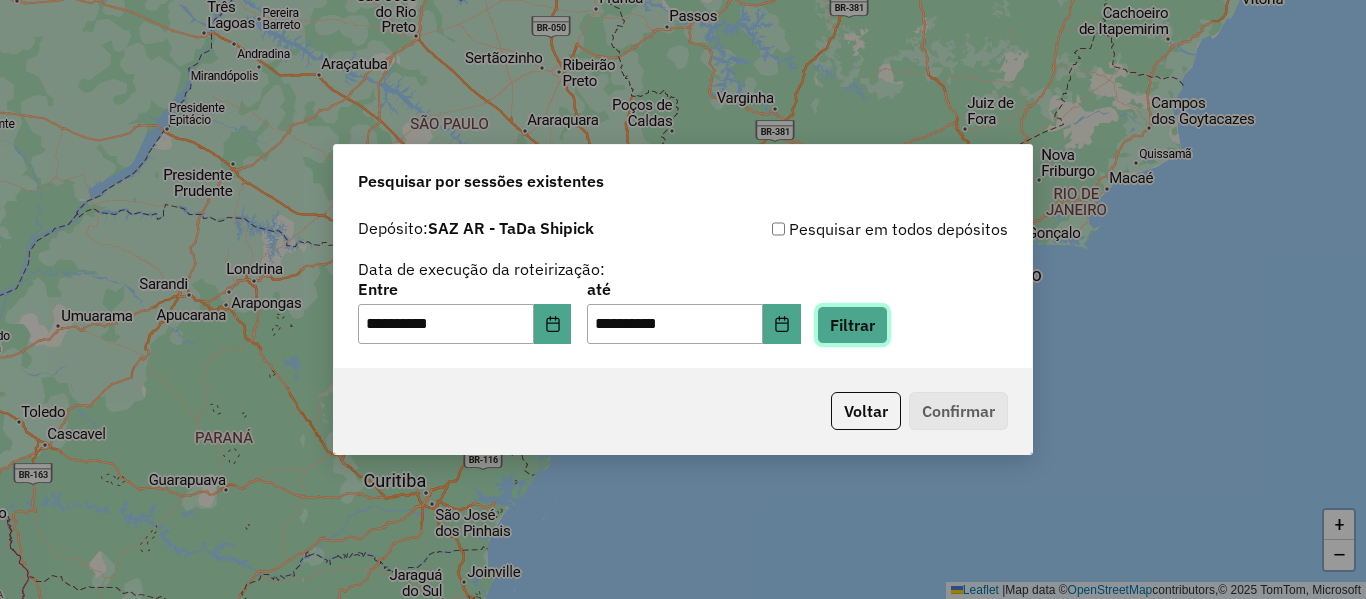 drag, startPoint x: 881, startPoint y: 307, endPoint x: 824, endPoint y: 339, distance: 65.36819 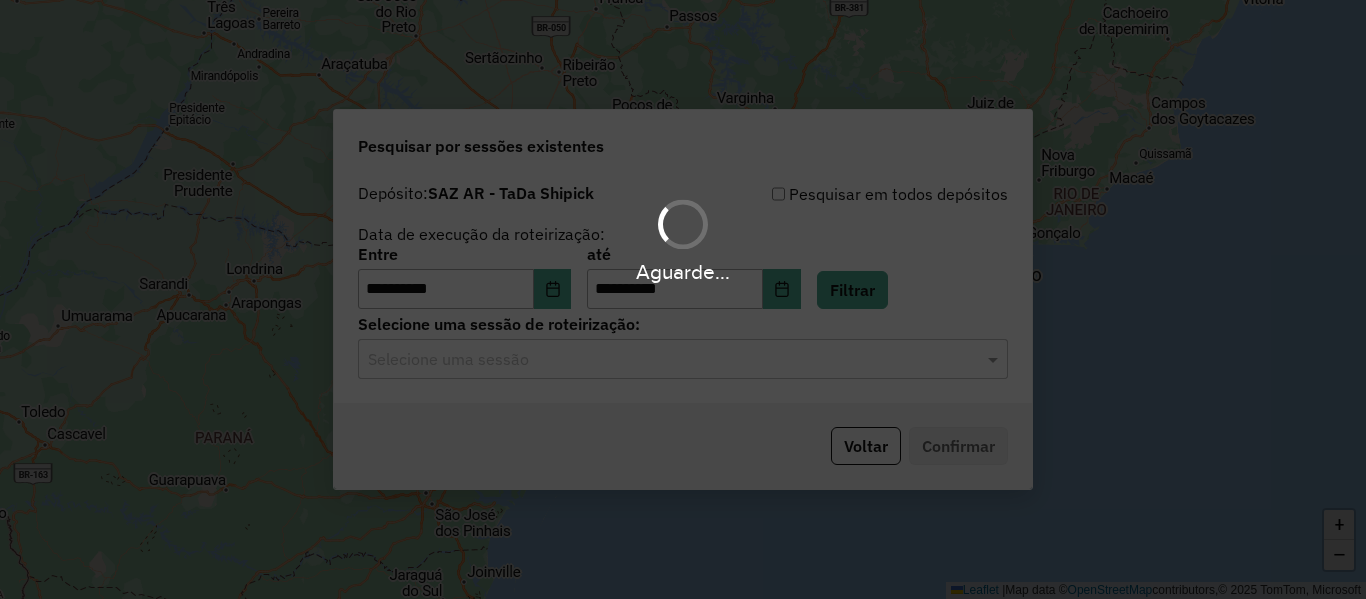 click on "Aguarde..." at bounding box center [683, 299] 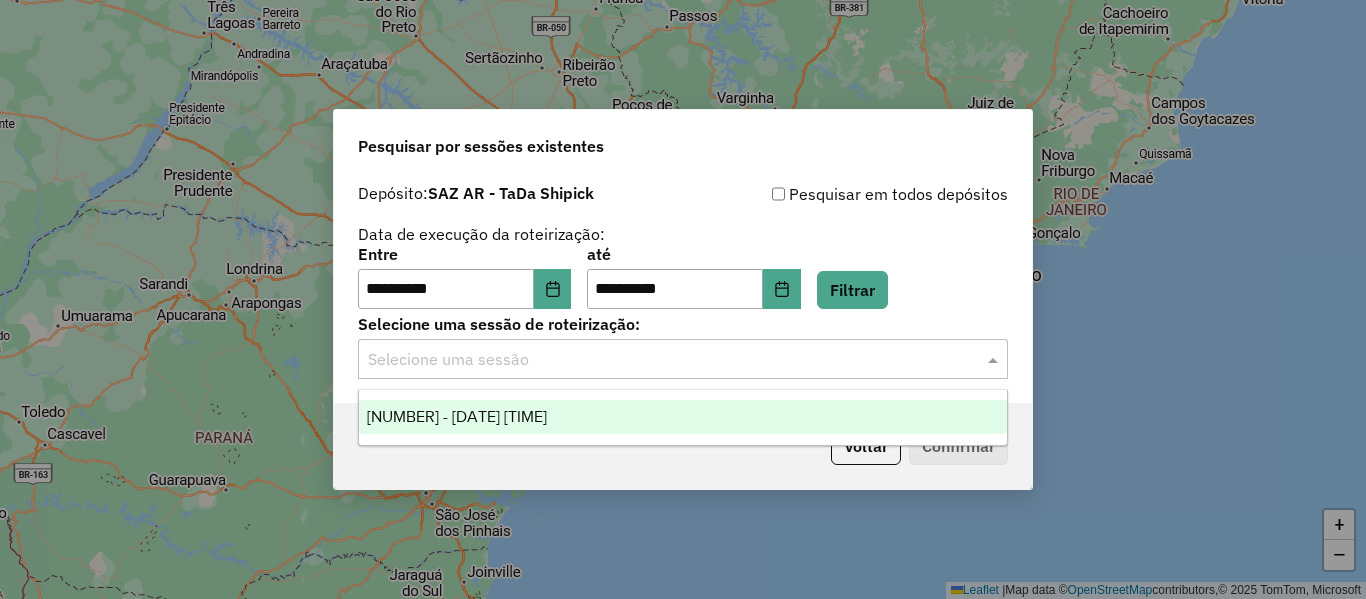click on "[NUMBER] - [DD]/[MM]/[YYYY] [HH]:[MM]" at bounding box center [683, 417] 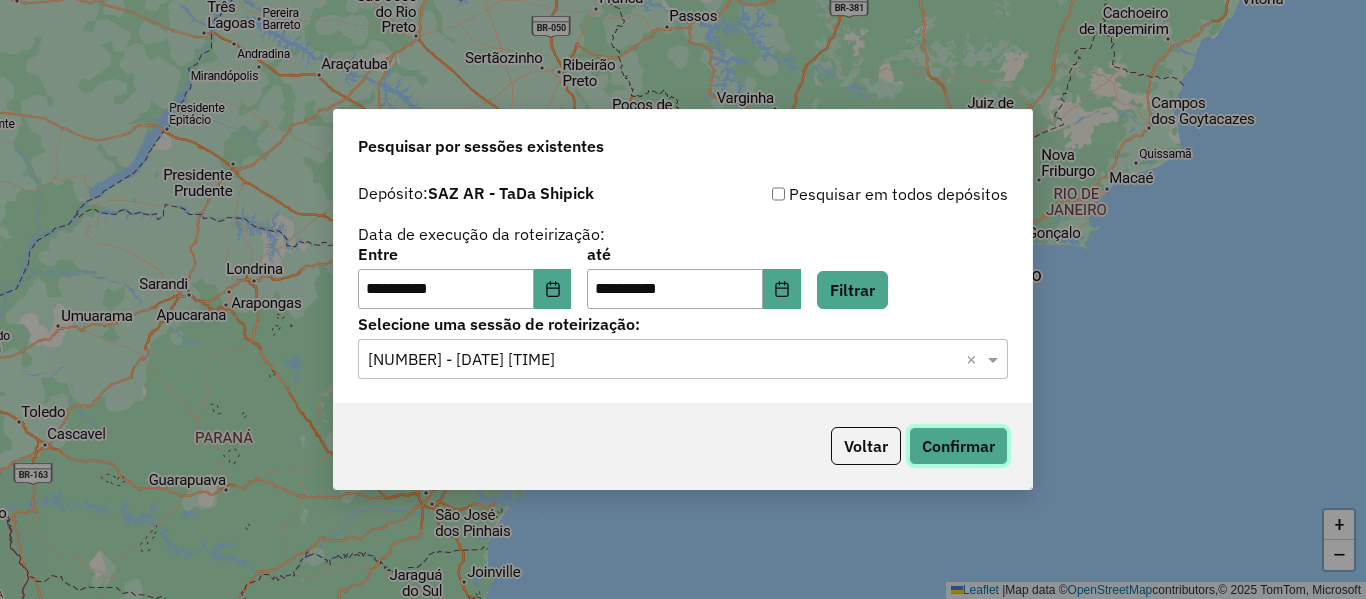 click on "Confirmar" 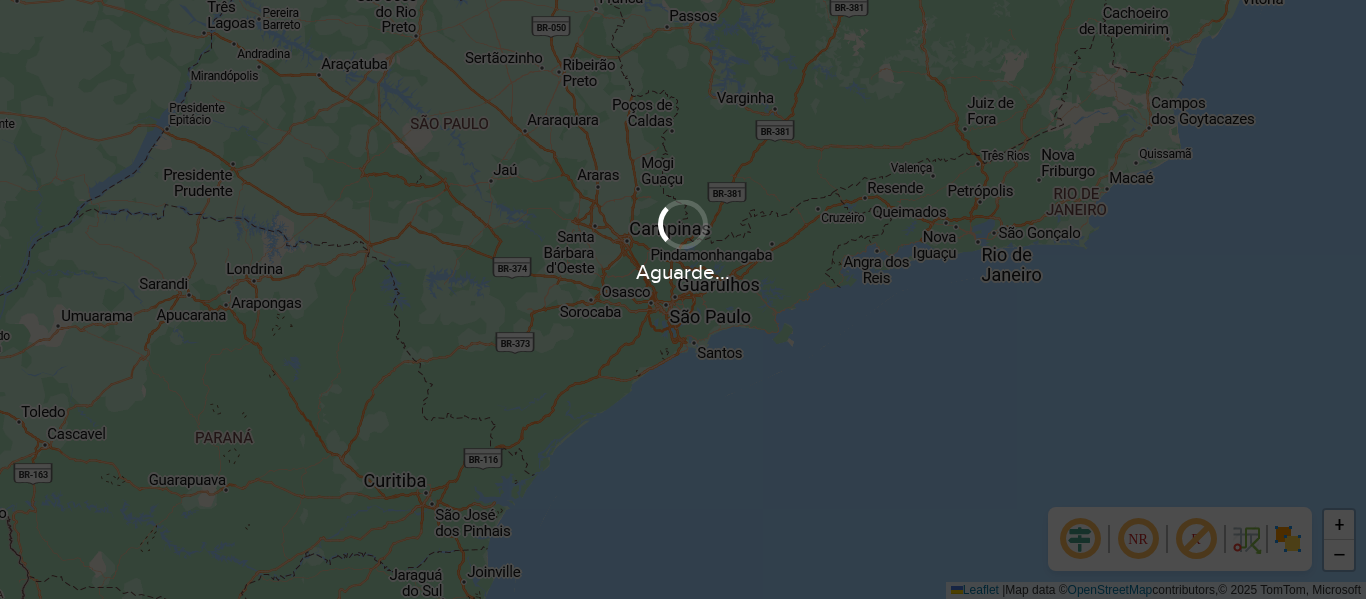 scroll, scrollTop: 0, scrollLeft: 0, axis: both 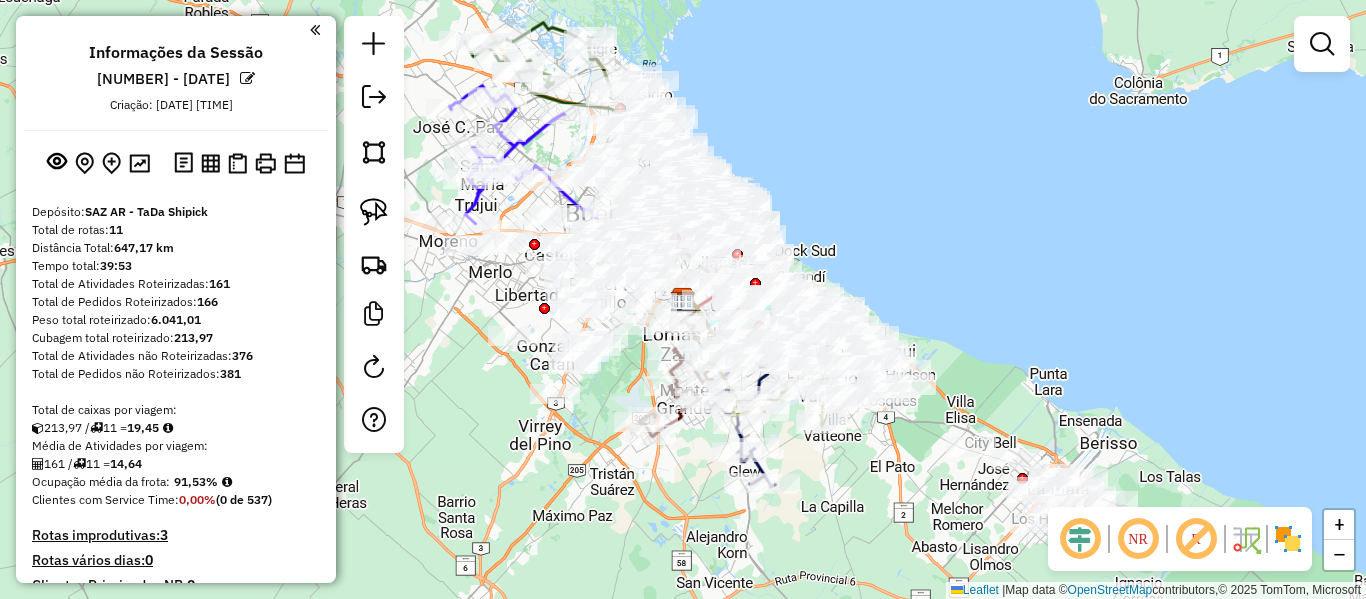 click on "Janela de atendimento Grade de atendimento Capacidade Transportadoras Veículos Cliente Pedidos  Rotas Selecione os dias de semana para filtrar as janelas de atendimento  Seg   Ter   Qua   Qui   Sex   Sáb   Dom  Informe o período da janela de atendimento: De: Até:  Filtrar exatamente a janela do cliente  Considerar janela de atendimento padrão  Selecione os dias de semana para filtrar as grades de atendimento  Seg   Ter   Qua   Qui   Sex   Sáb   Dom   Considerar clientes sem dia de atendimento cadastrado  Clientes fora do dia de atendimento selecionado Filtrar as atividades entre os valores definidos abaixo:  Peso mínimo:   Peso máximo:   Cubagem mínima:   Cubagem máxima:   De:   Até:  Filtrar as atividades entre o tempo de atendimento definido abaixo:  De:   Até:   Considerar capacidade total dos clientes não roteirizados Transportadora: Selecione um ou mais itens Tipo de veículo: Selecione um ou mais itens Veículo: Selecione um ou mais itens Motorista: Selecione um ou mais itens Nome: Rótulo:" 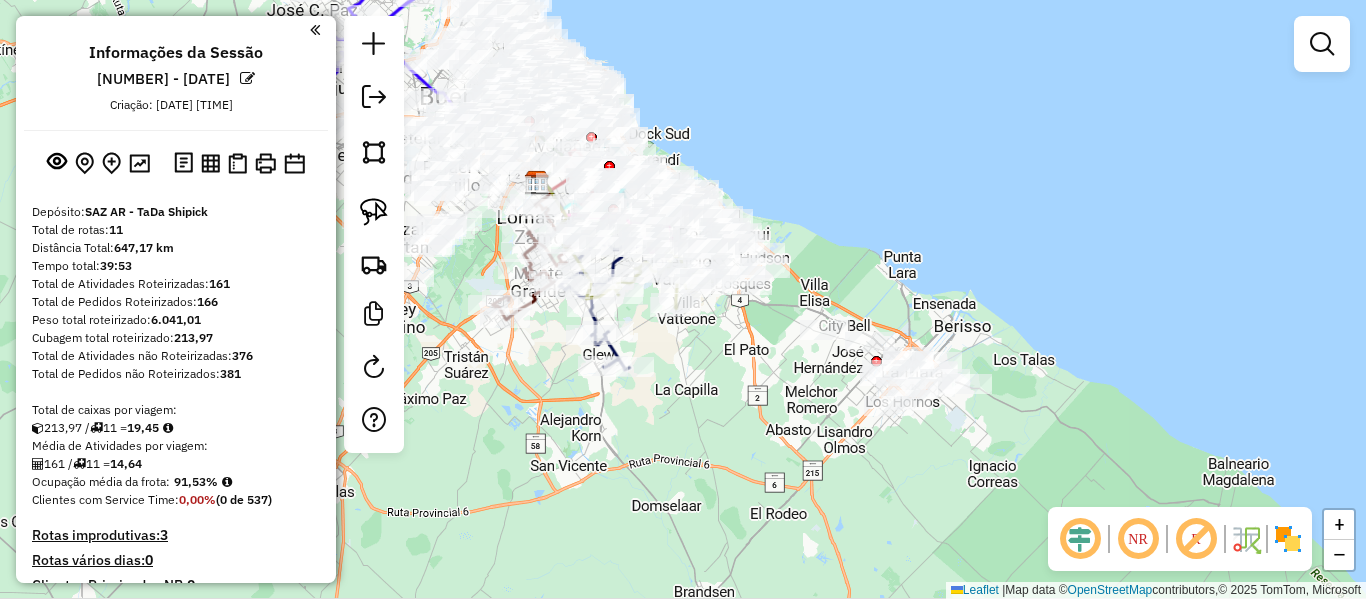 drag, startPoint x: 1066, startPoint y: 360, endPoint x: 1005, endPoint y: 376, distance: 63.06346 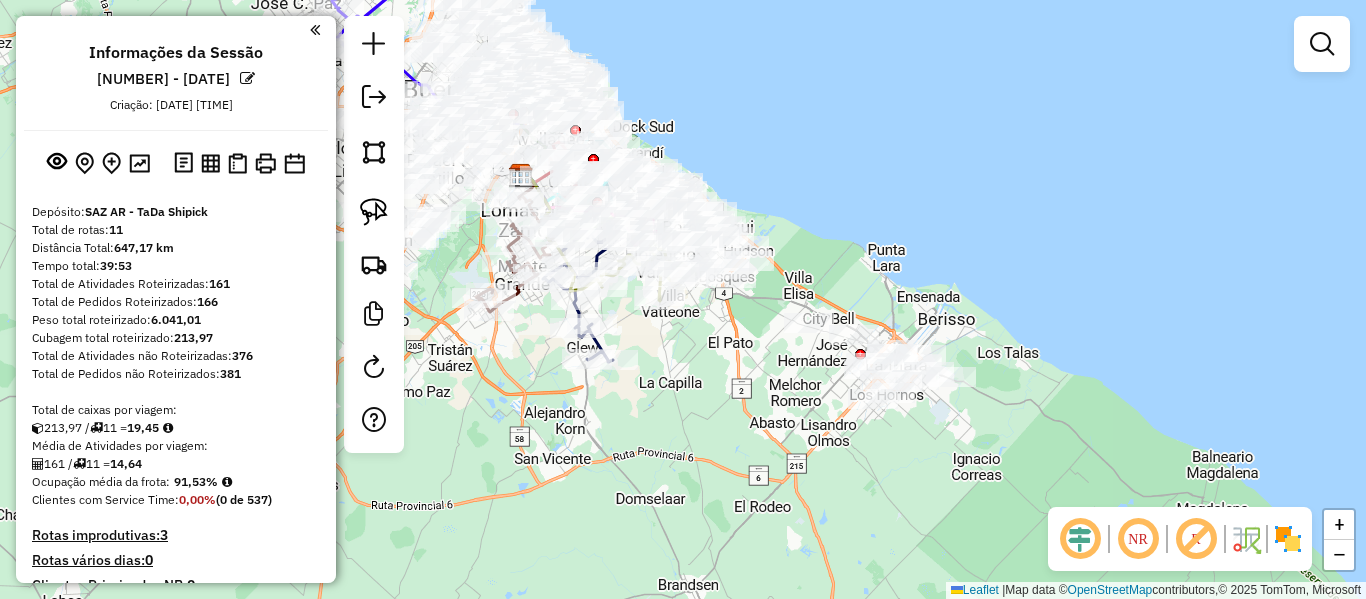 click 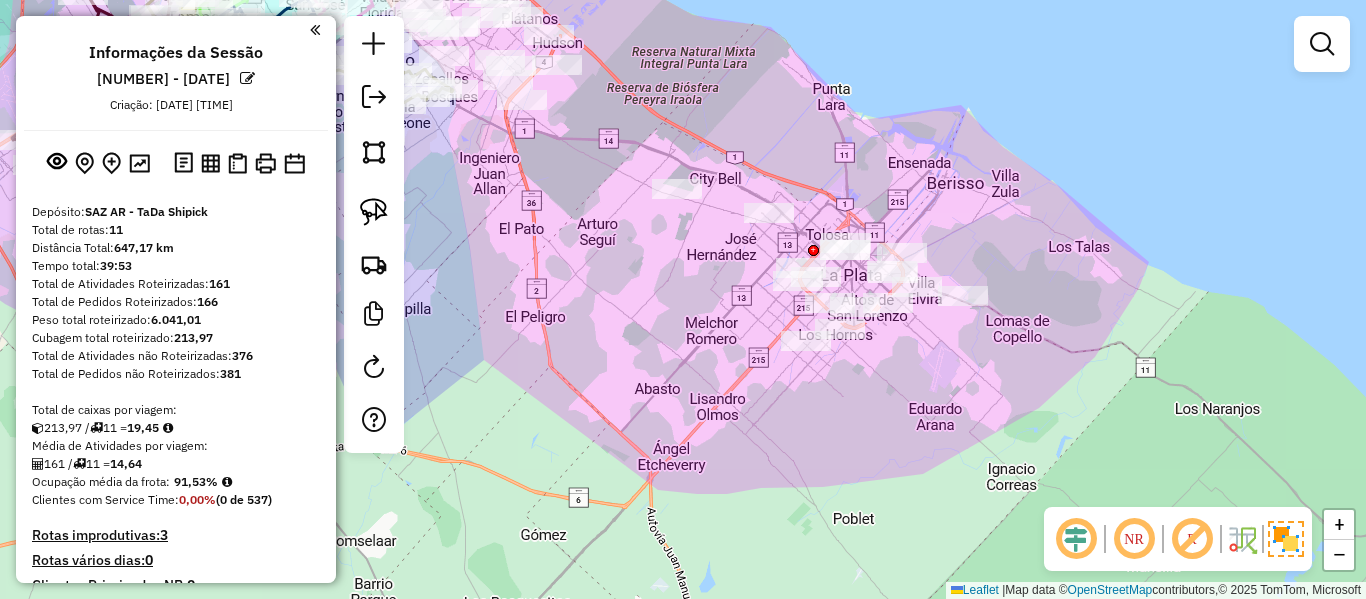 click on "Janela de atendimento Grade de atendimento Capacidade Transportadoras Veículos Cliente Pedidos  Rotas Selecione os dias de semana para filtrar as janelas de atendimento  Seg   Ter   Qua   Qui   Sex   Sáb   Dom  Informe o período da janela de atendimento: De: Até:  Filtrar exatamente a janela do cliente  Considerar janela de atendimento padrão  Selecione os dias de semana para filtrar as grades de atendimento  Seg   Ter   Qua   Qui   Sex   Sáb   Dom   Considerar clientes sem dia de atendimento cadastrado  Clientes fora do dia de atendimento selecionado Filtrar as atividades entre os valores definidos abaixo:  Peso mínimo:   Peso máximo:   Cubagem mínima:   Cubagem máxima:   De:   Até:  Filtrar as atividades entre o tempo de atendimento definido abaixo:  De:   Até:   Considerar capacidade total dos clientes não roteirizados Transportadora: Selecione um ou mais itens Tipo de veículo: Selecione um ou mais itens Veículo: Selecione um ou mais itens Motorista: Selecione um ou mais itens Nome: Rótulo:" 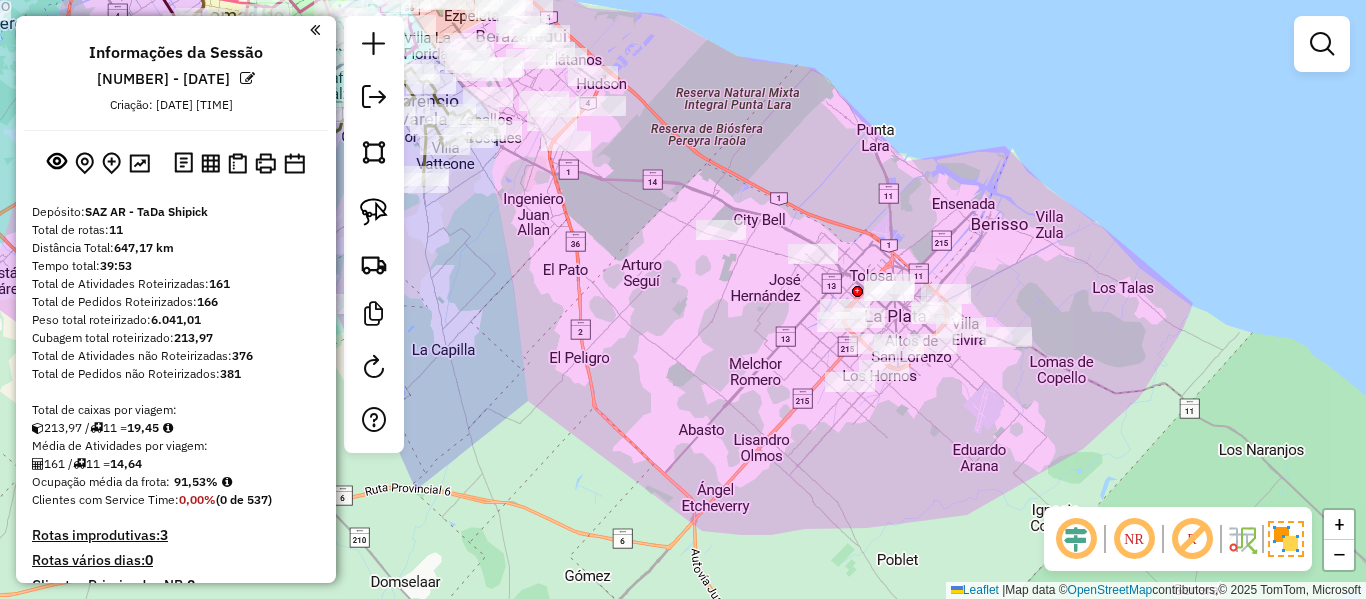 drag, startPoint x: 929, startPoint y: 448, endPoint x: 974, endPoint y: 464, distance: 47.759815 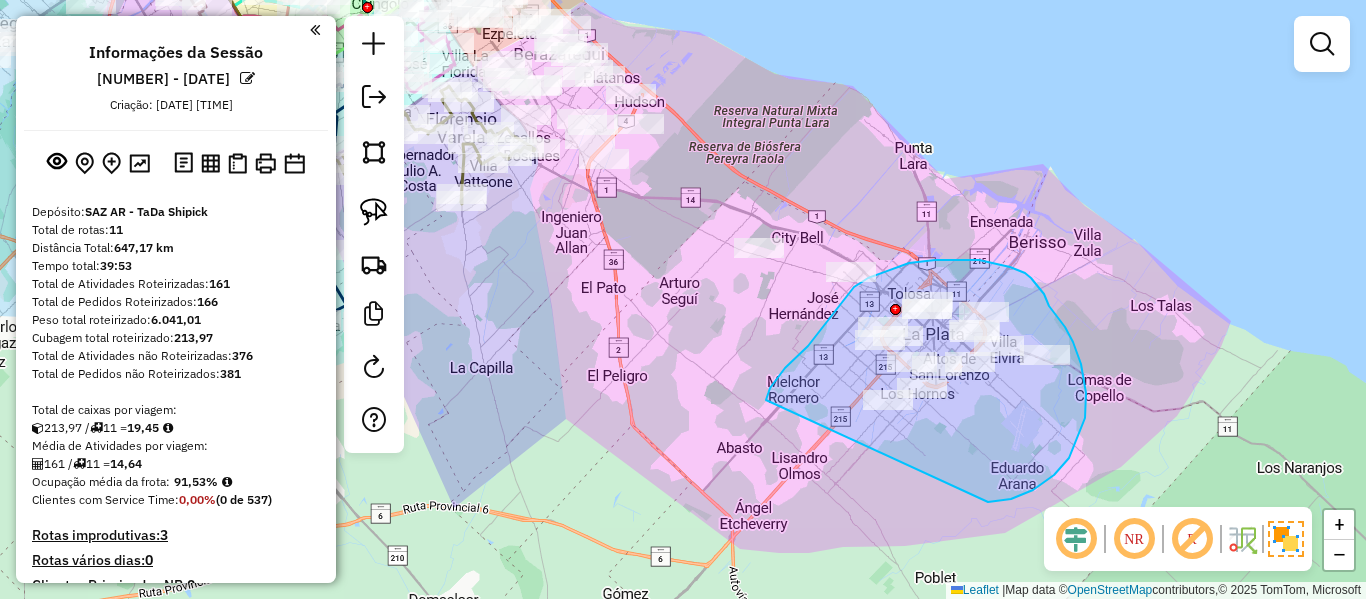 drag, startPoint x: 1011, startPoint y: 499, endPoint x: 771, endPoint y: 487, distance: 240.29982 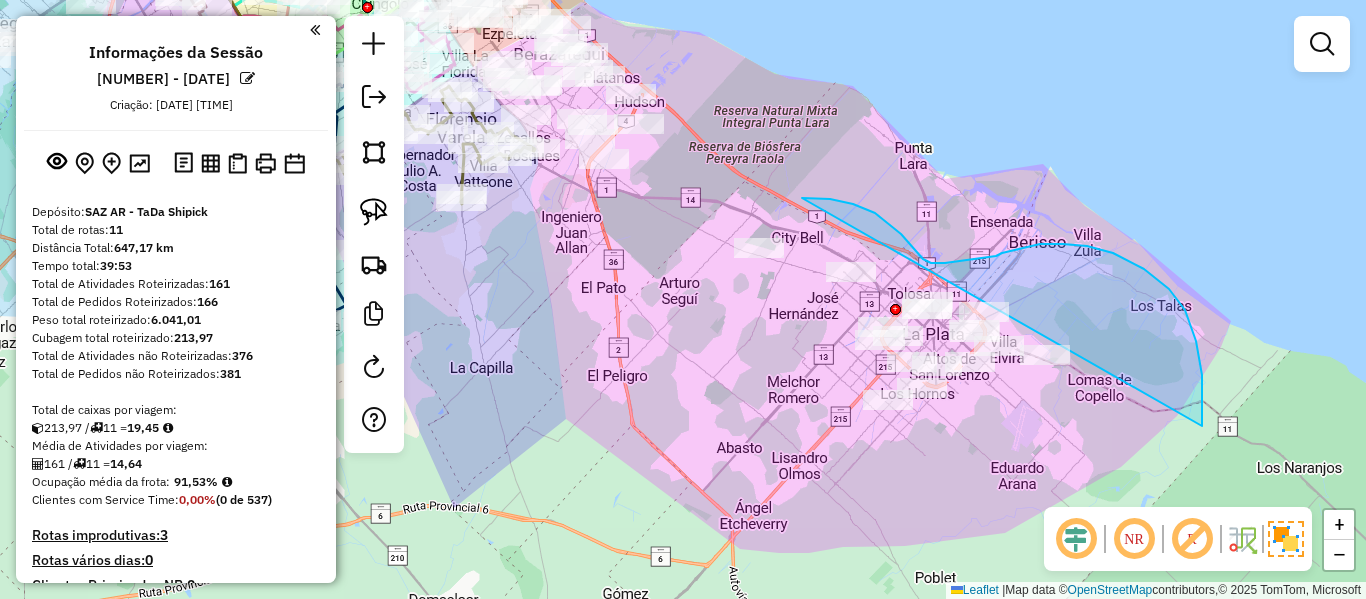 drag, startPoint x: 1087, startPoint y: 246, endPoint x: 757, endPoint y: 633, distance: 508.59512 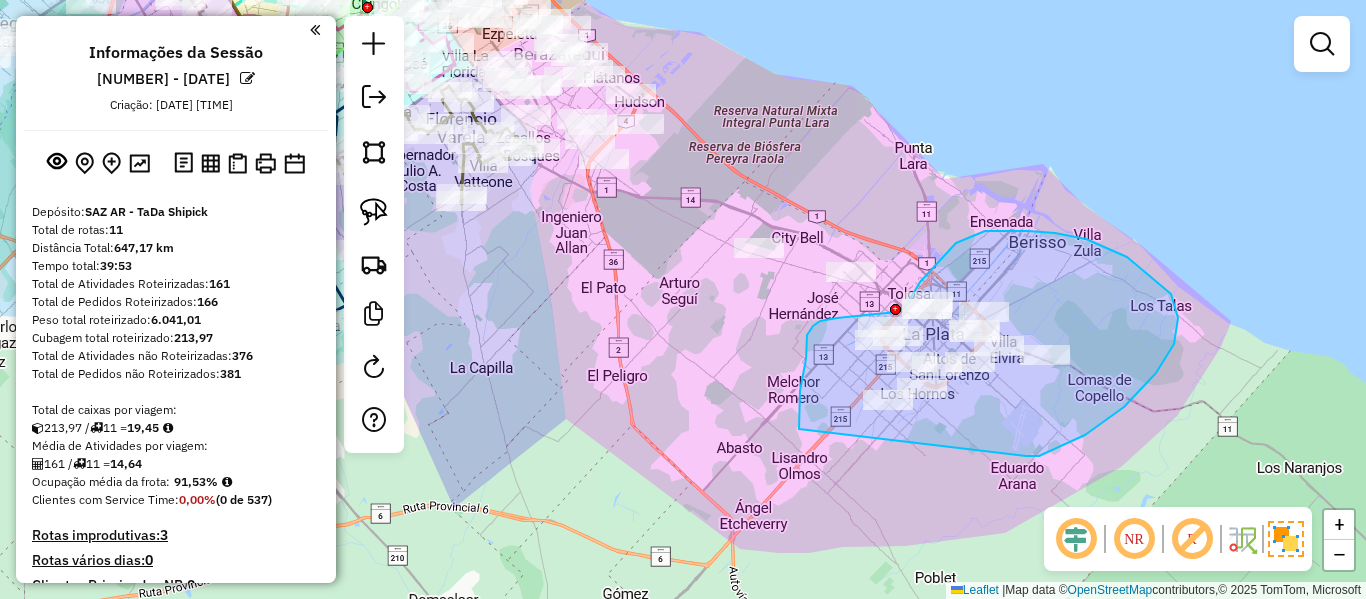 drag, startPoint x: 1174, startPoint y: 344, endPoint x: 826, endPoint y: 494, distance: 378.95117 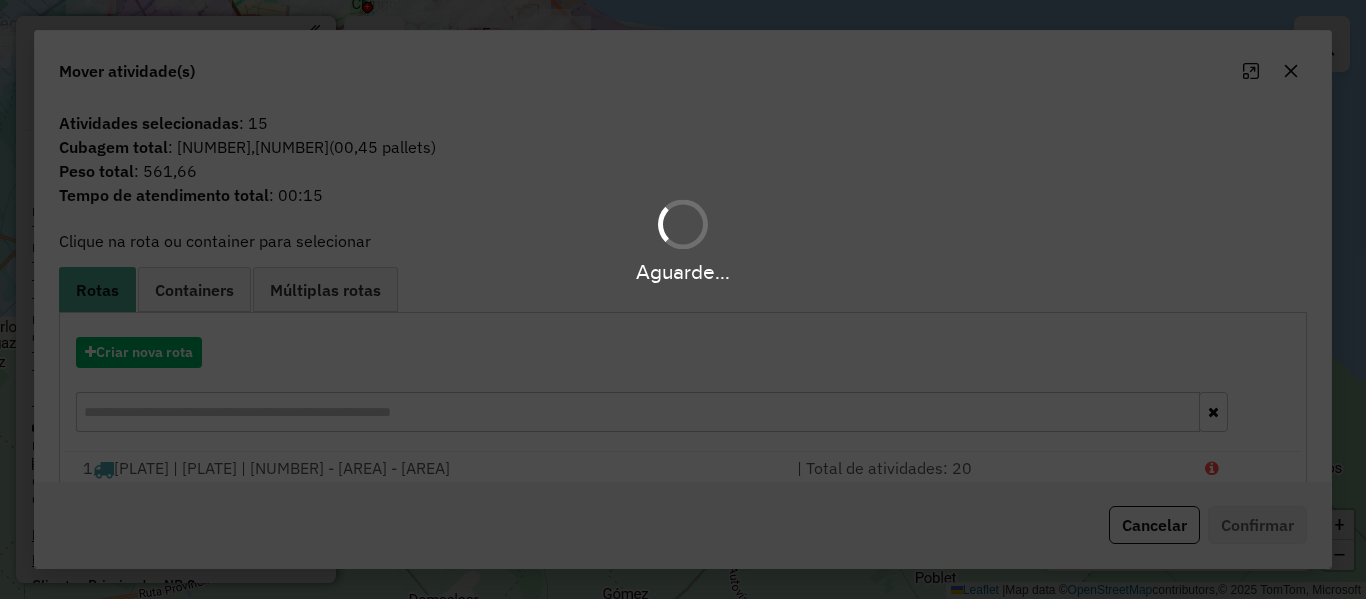 click on "Aguarde..." at bounding box center [683, 299] 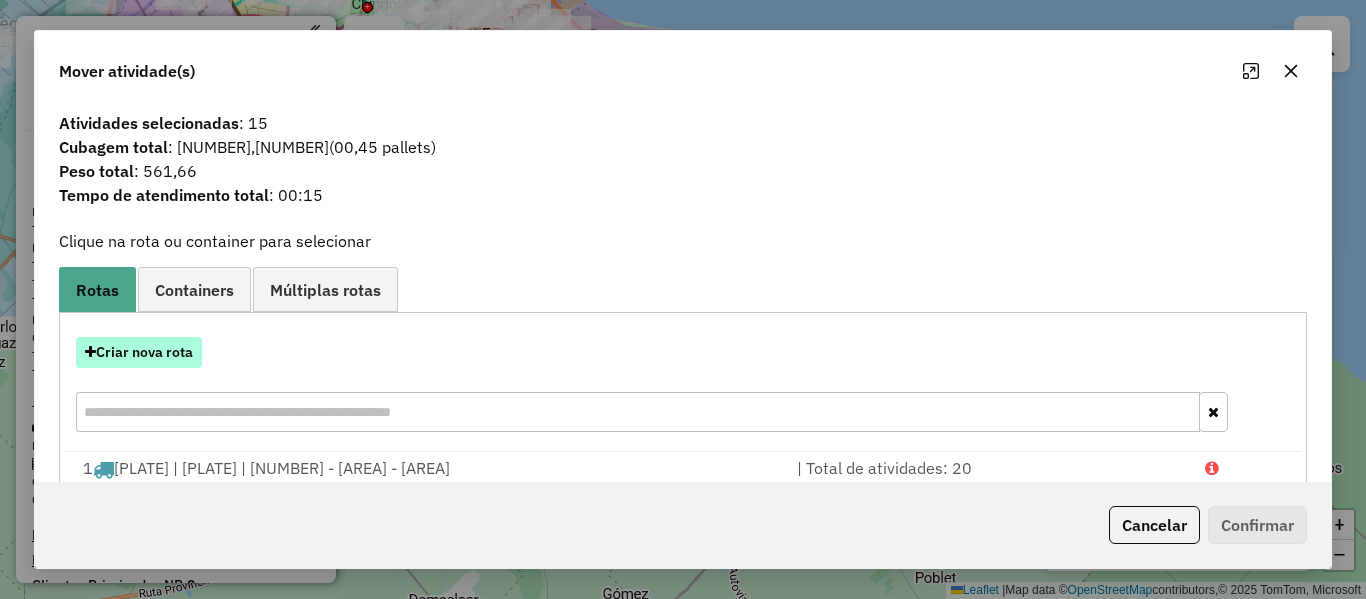 click on "Criar nova rota" at bounding box center (139, 352) 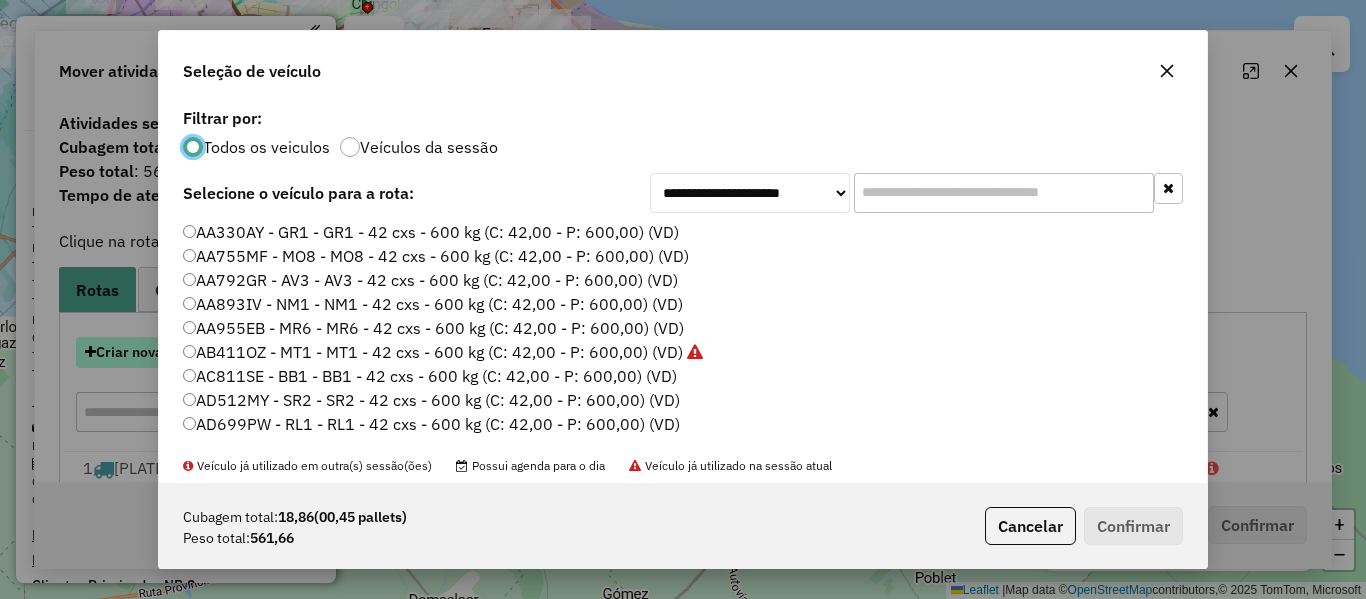 scroll, scrollTop: 11, scrollLeft: 6, axis: both 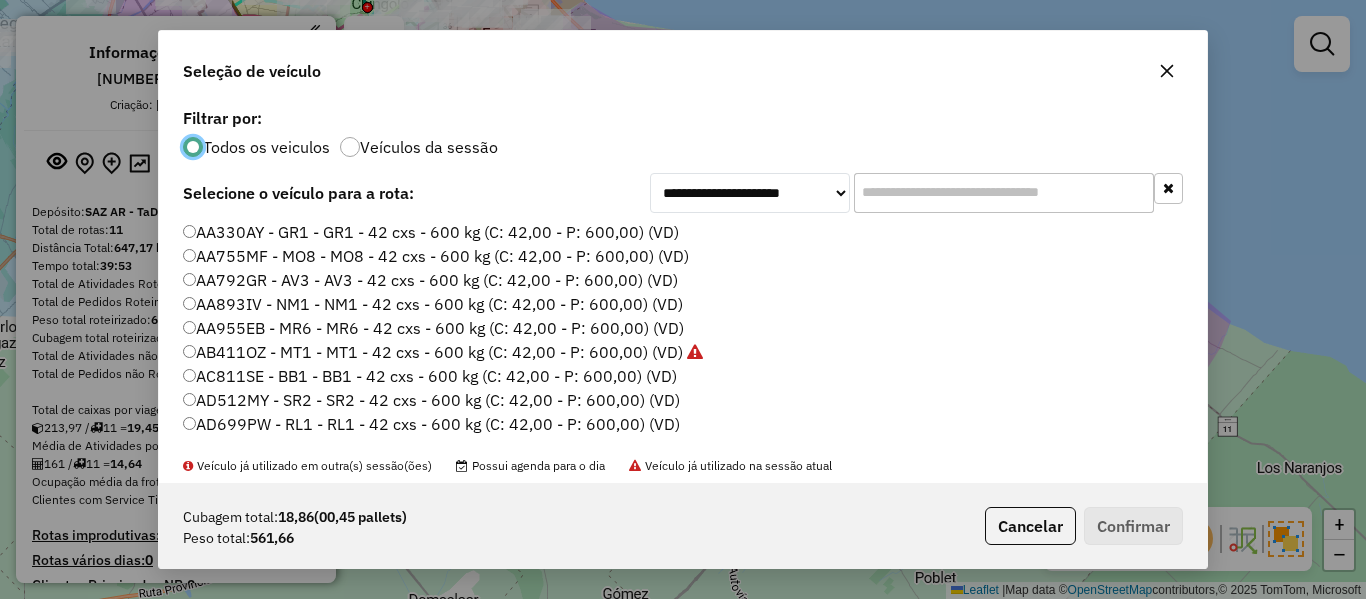 click on "**********" 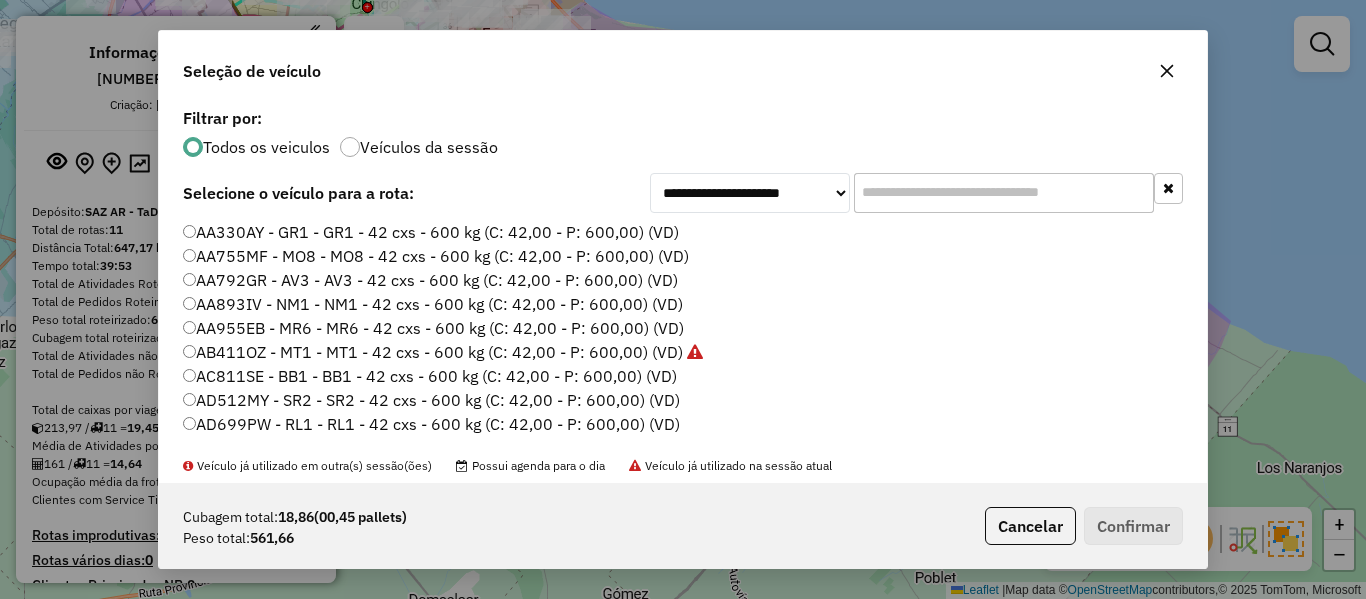 click on "Veículos da sessão" 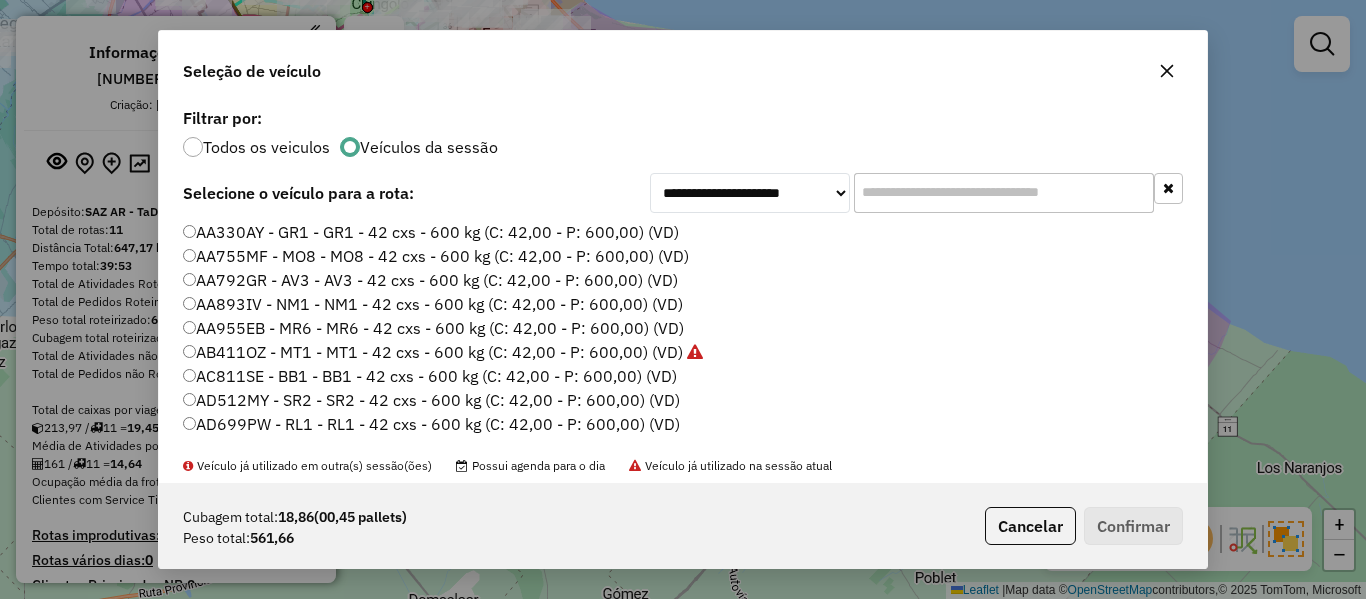 click on "AA330AY - GR1 - GR1 - 42 cxs - 600 kg (C: 42,00 - P: 600,00) (VD)" 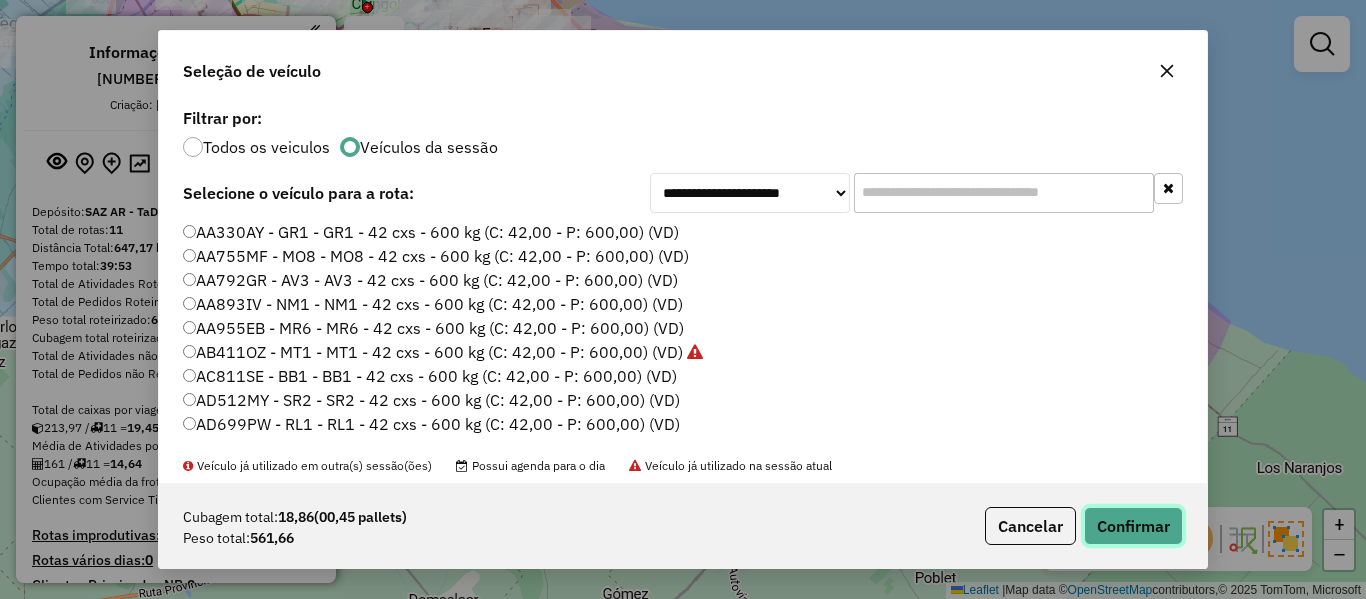 drag, startPoint x: 1144, startPoint y: 526, endPoint x: 1172, endPoint y: 529, distance: 28.160255 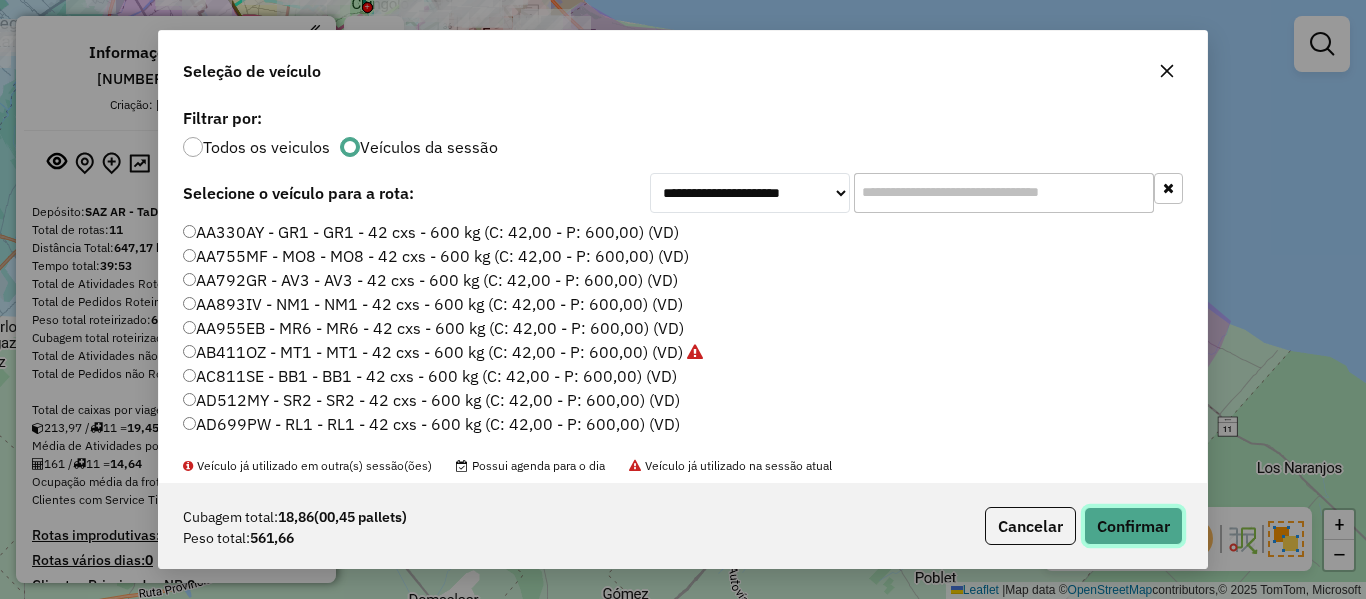 click on "Confirmar" 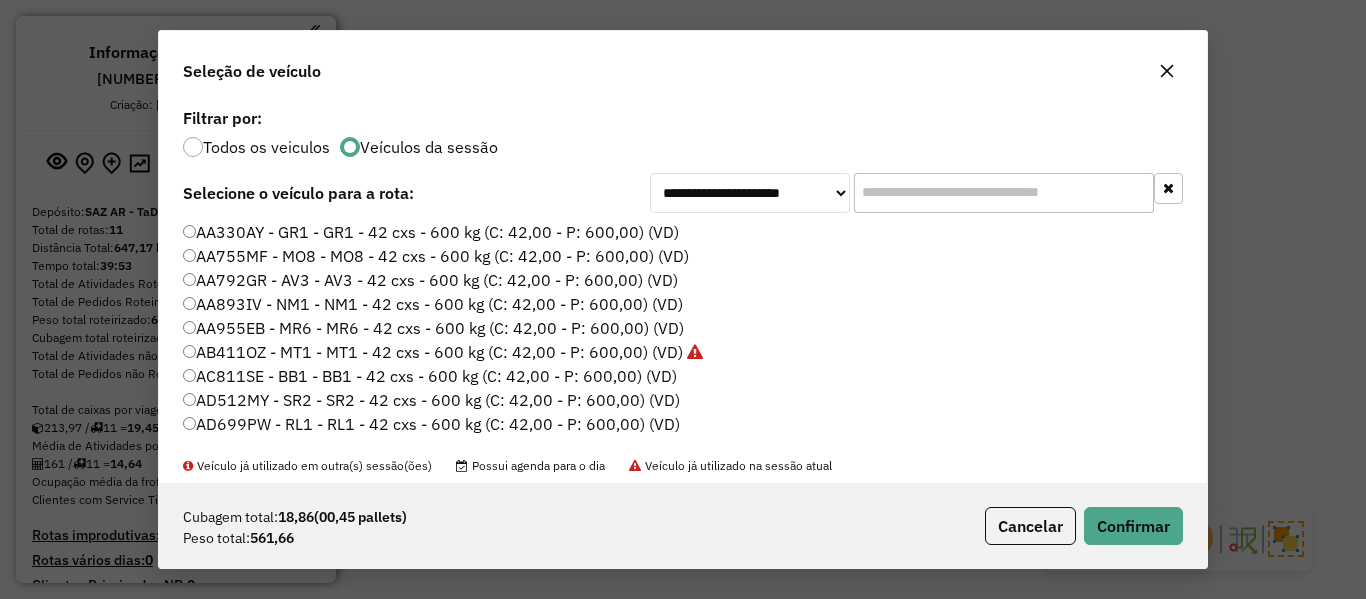 click on "AA792GR - AV3 - AV3 - 42 cxs - 600 kg (C: 42,00 - P: 600,00) (VD)" 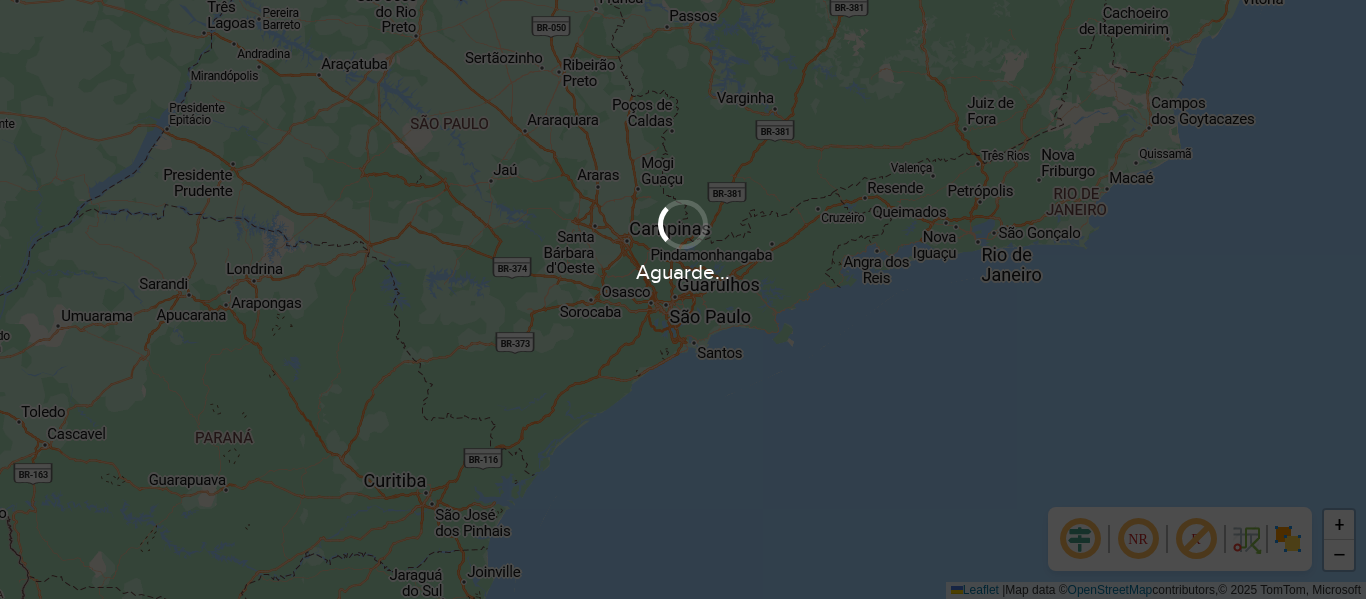 scroll, scrollTop: 0, scrollLeft: 0, axis: both 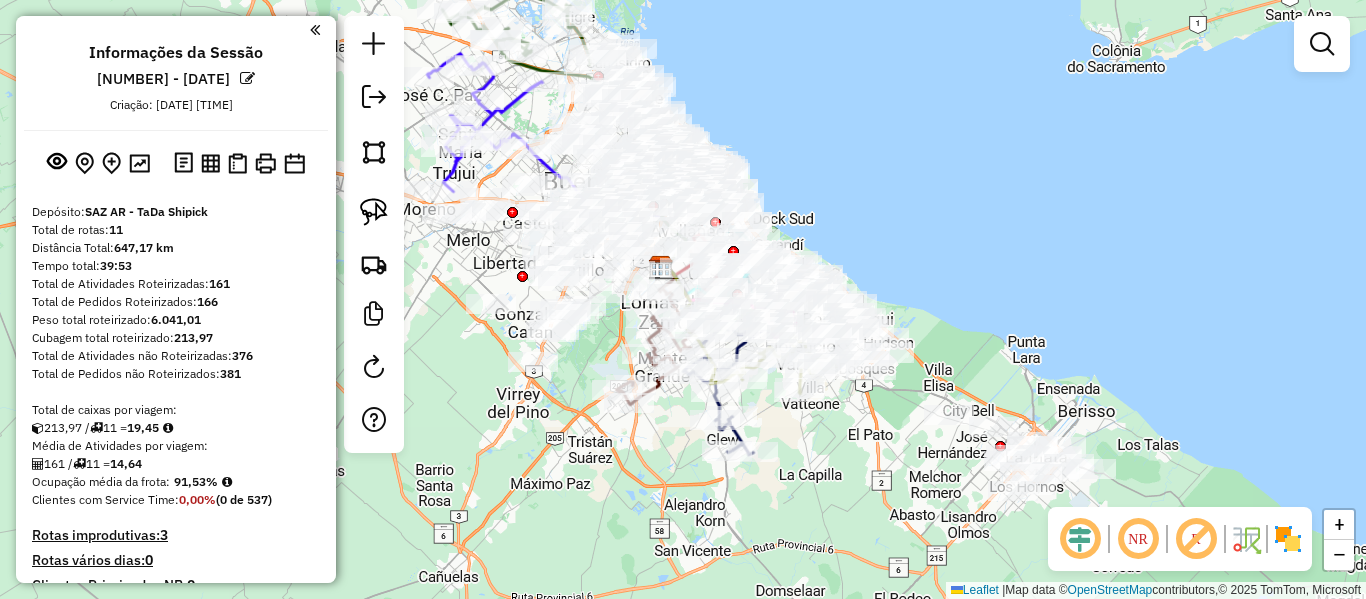drag, startPoint x: 1159, startPoint y: 378, endPoint x: 1006, endPoint y: 361, distance: 153.94154 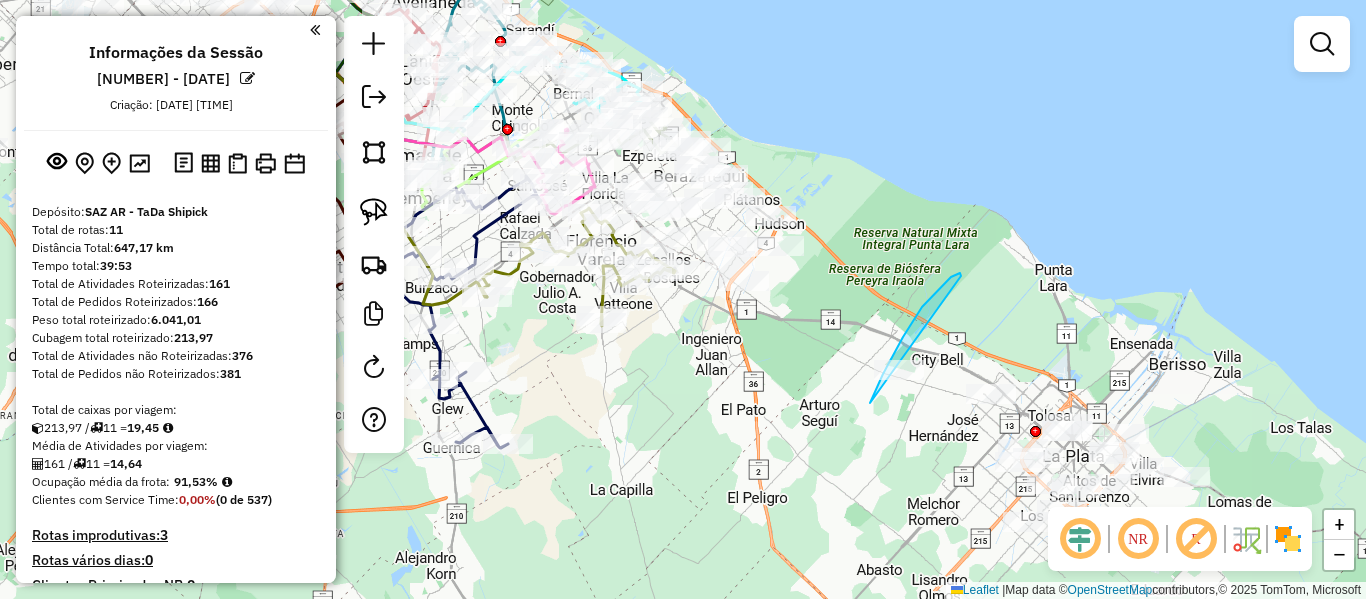 drag, startPoint x: 961, startPoint y: 276, endPoint x: 957, endPoint y: 371, distance: 95.084175 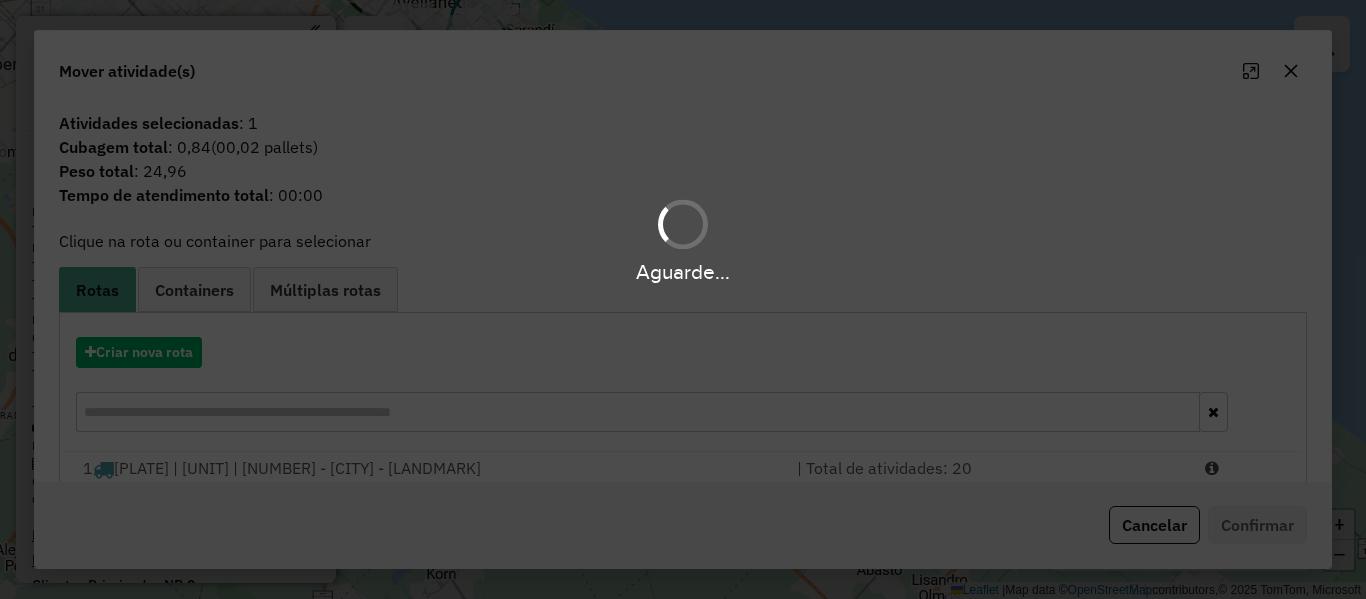 click on "Aguarde...  Pop-up bloqueado!  Seu navegador bloqueou automáticamente a abertura de uma nova janela.   Acesse as configurações e adicione o endereço do sistema a lista de permissão.   Fechar  Informações da Sessão 1189852 - 15/07/2025     Criação: 14/07/2025 13:49   Depósito:  SAZ AR - TaDa Shipick   Total de rotas:  11  Distância Total:  647,17 km  Tempo total:  39:53  Total de Atividades Roteirizadas:  161  Total de Pedidos Roteirizados:  166  Peso total roteirizado:  6.041,01  Cubagem total roteirizado:  213,97  Total de Atividades não Roteirizadas:  376  Total de Pedidos não Roteirizados:  381 Total de caixas por viagem:  213,97 /   11 =  19,45 Média de Atividades por viagem:  161 /   11 =  14,64 Ocupação média da frota:  91,53%  Clientes com Service Time:  0,00%   (0 de 537)   Rotas improdutivas:  3  Rotas vários dias:  0  Clientes Priorizados NR:  0  Transportadoras  Rotas  Recargas: 0   Ver rotas   Ver veículos  Finalizar todas as rotas   1 -       AB411OZ   55,02 KM   95,76%  / =" at bounding box center [683, 299] 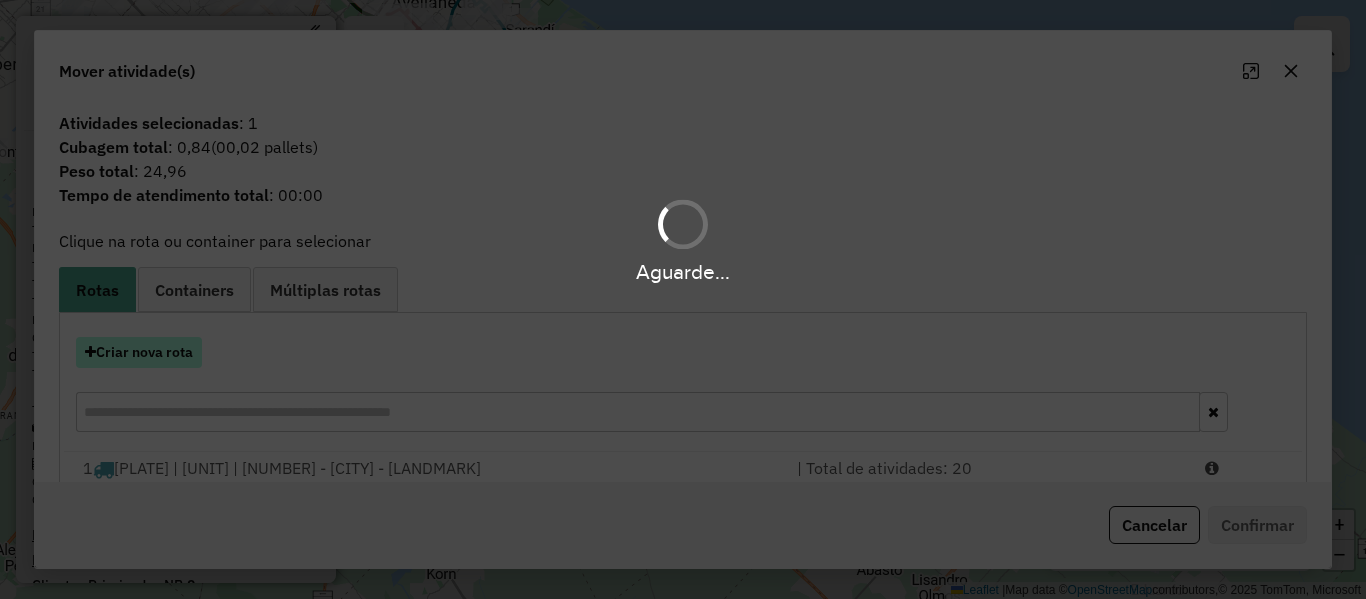 click on "Criar nova rota" at bounding box center [139, 352] 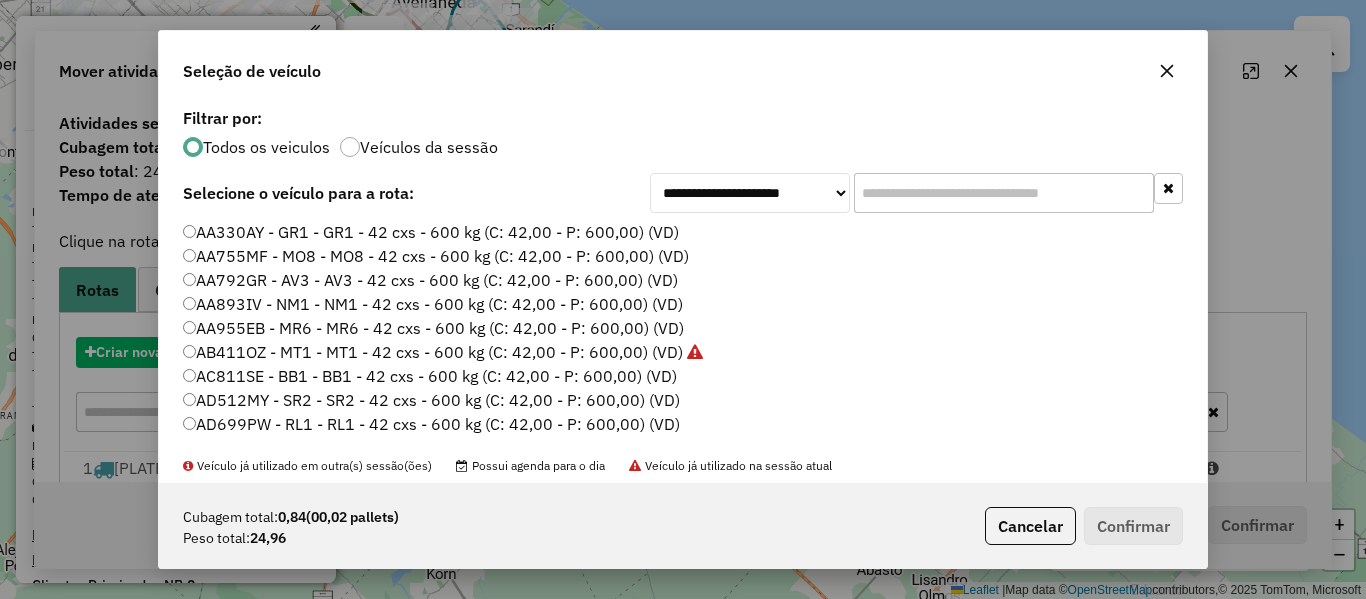 scroll, scrollTop: 11, scrollLeft: 6, axis: both 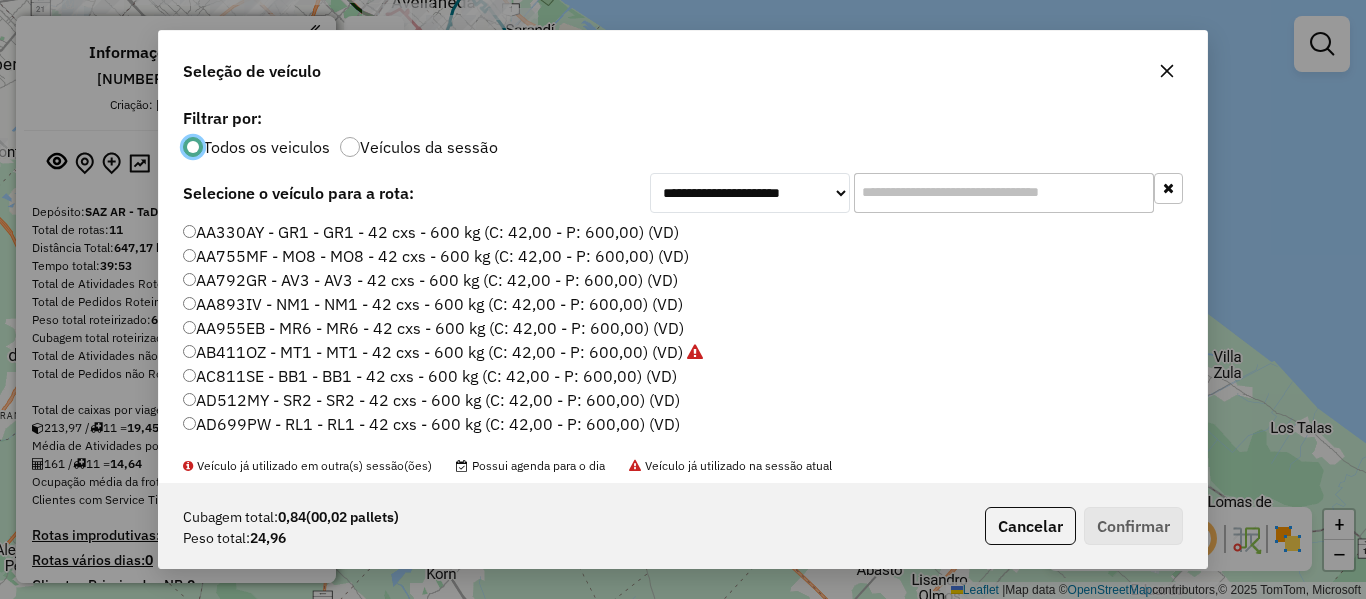 click on "AA330AY - GR1 - GR1 - 42 cxs - 600 kg (C: 42,00 - P: 600,00) (VD)" 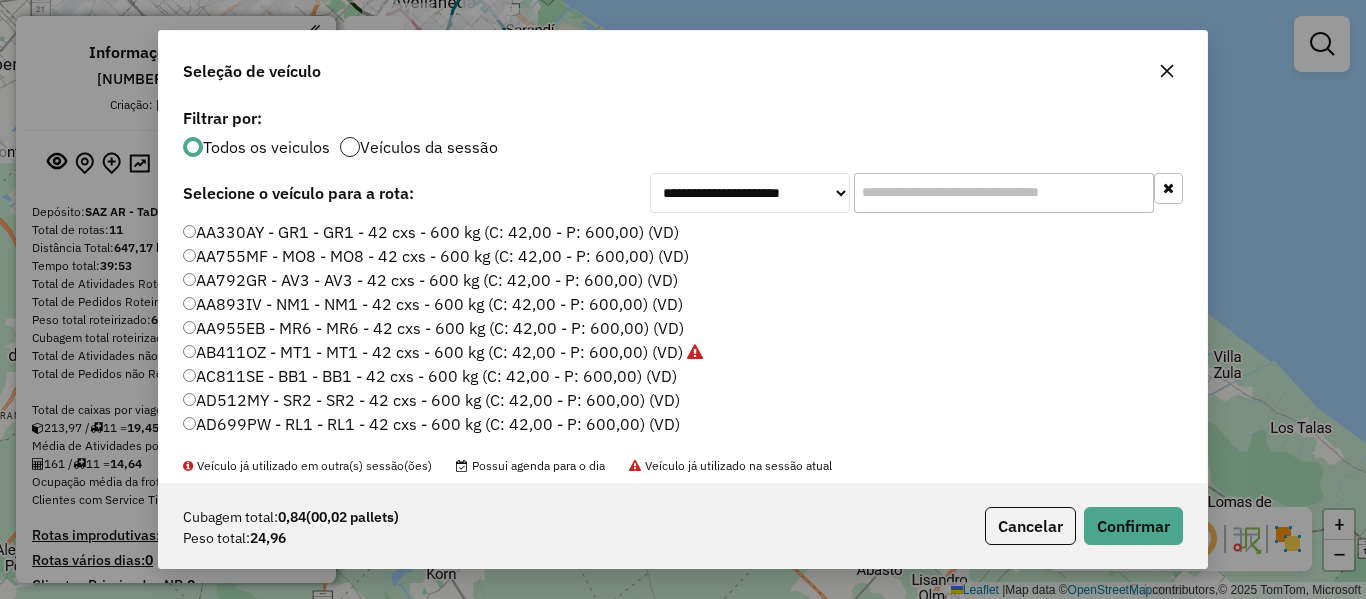 click 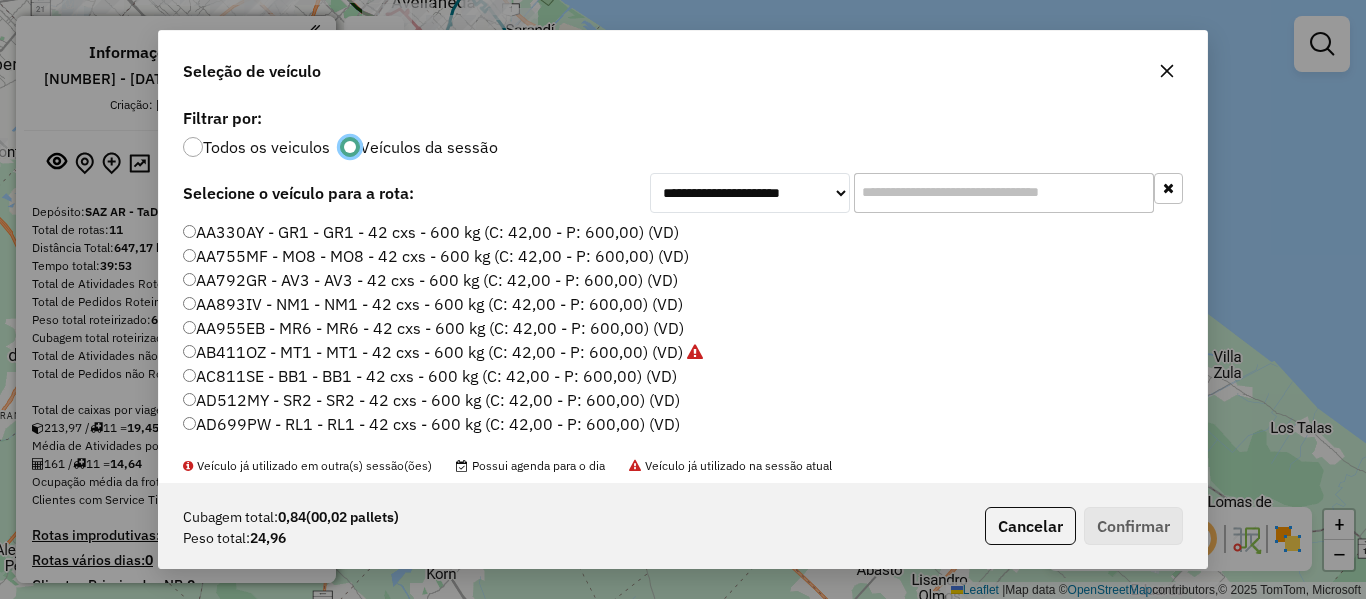 scroll, scrollTop: 12, scrollLeft: 7, axis: both 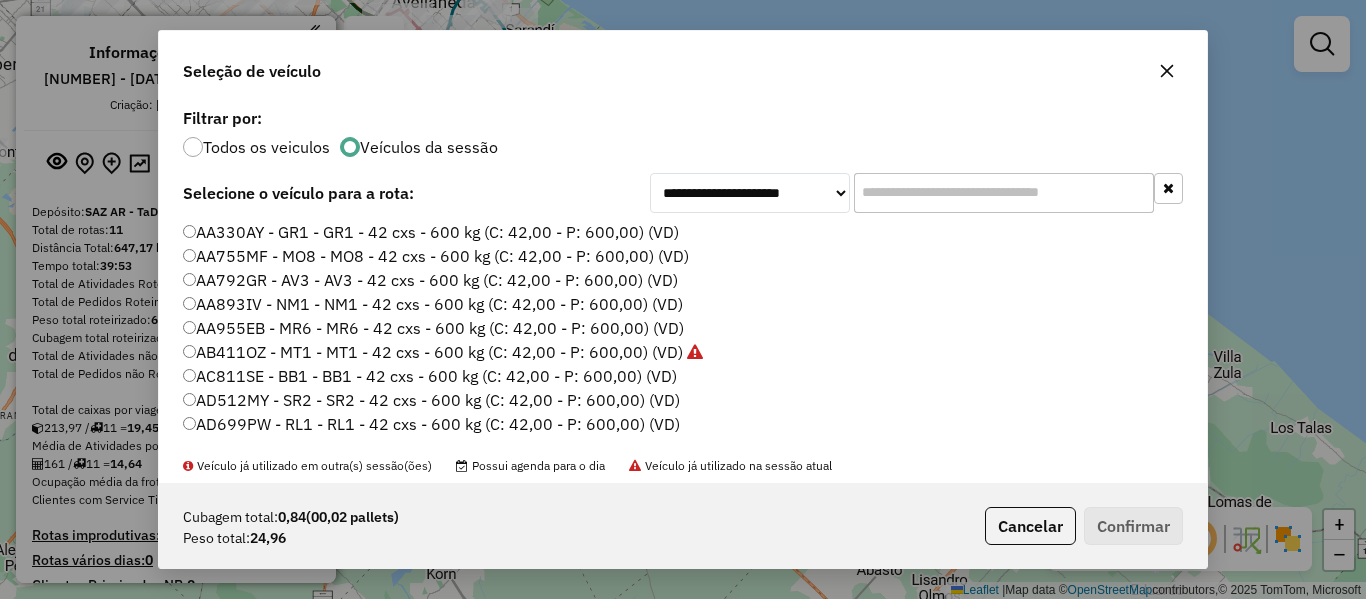 click on "AA330AY - GR1 - GR1 - 42 cxs - 600 kg (C: 42,00 - P: 600,00) (VD)" 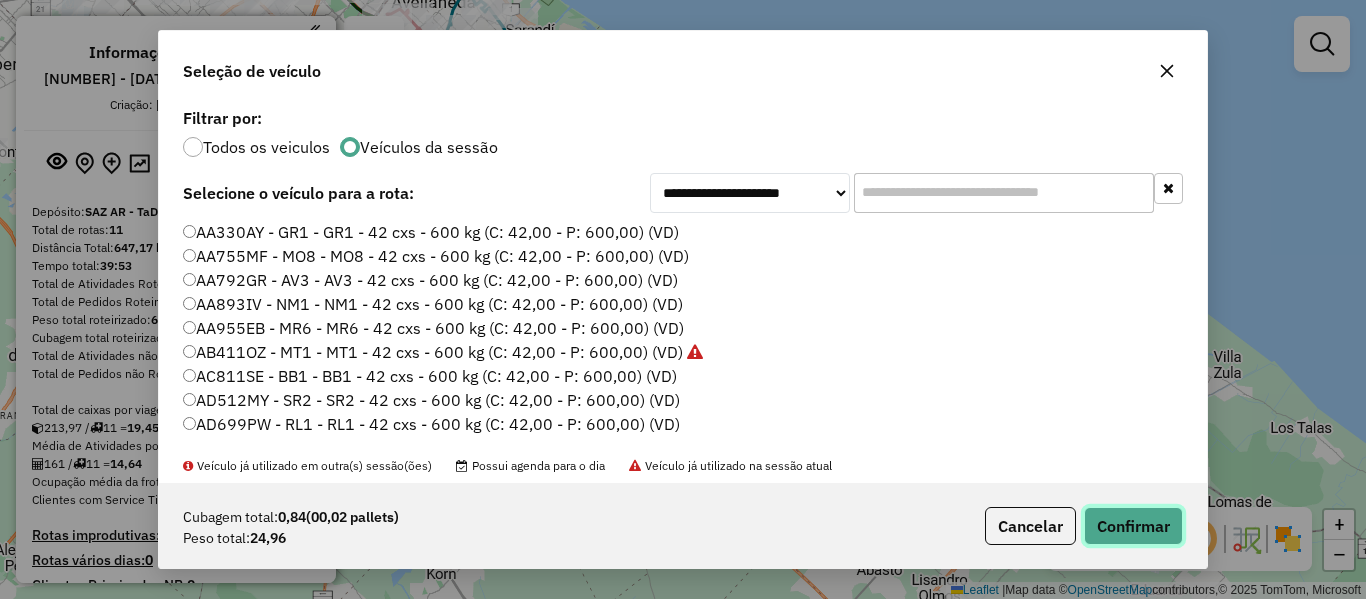 click on "Confirmar" 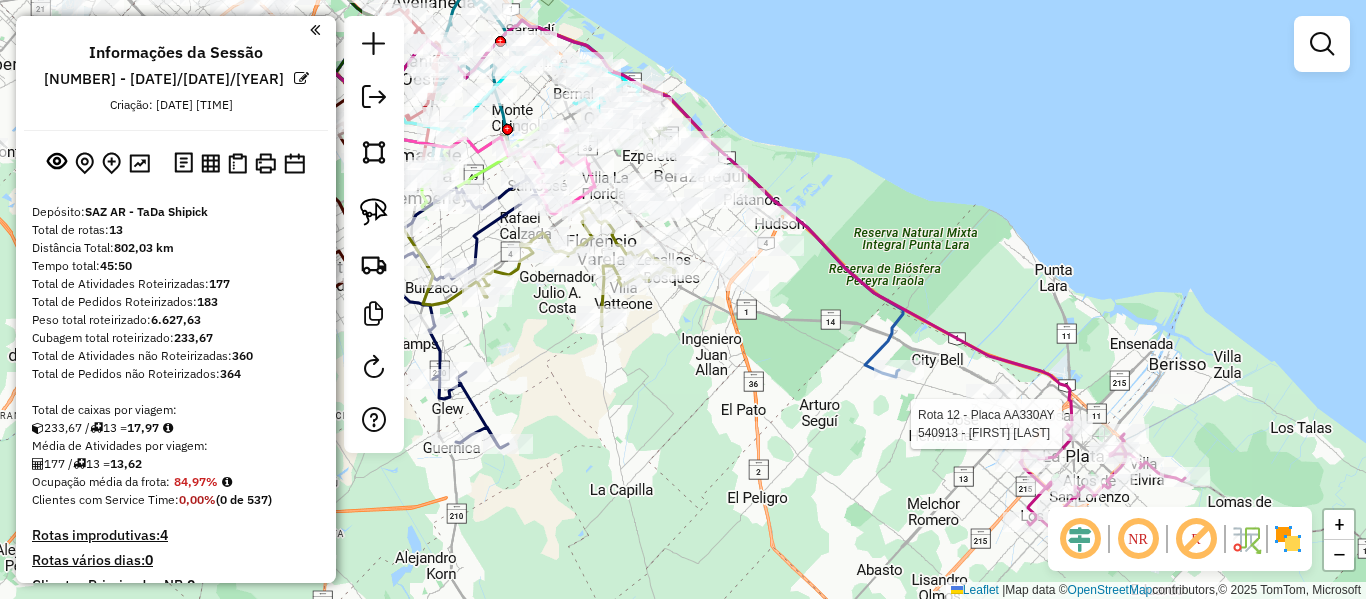 click on "Rota 12 - Placa AA330AY  534287 - Gabriela maldini Rota 12 - Placa AA330AY  517357 - Maximiliano Oscar Spinsanti Rota 12 - Placa AA330AY  536251 - Santiago D�az Rota 12 - Placa AA330AY  540913 - lucas Sanchez Janela de atendimento Grade de atendimento Capacidade Transportadoras Veículos Cliente Pedidos  Rotas Selecione os dias de semana para filtrar as janelas de atendimento  Seg   Ter   Qua   Qui   Sex   Sáb   Dom  Informe o período da janela de atendimento: De: Até:  Filtrar exatamente a janela do cliente  Considerar janela de atendimento padrão  Selecione os dias de semana para filtrar as grades de atendimento  Seg   Ter   Qua   Qui   Sex   Sáb   Dom   Considerar clientes sem dia de atendimento cadastrado  Clientes fora do dia de atendimento selecionado Filtrar as atividades entre os valores definidos abaixo:  Peso mínimo:   Peso máximo:   Cubagem mínima:   Cubagem máxima:   De:   Até:  Filtrar as atividades entre o tempo de atendimento definido abaixo:  De:   Até:  Transportadora: Veículo:" 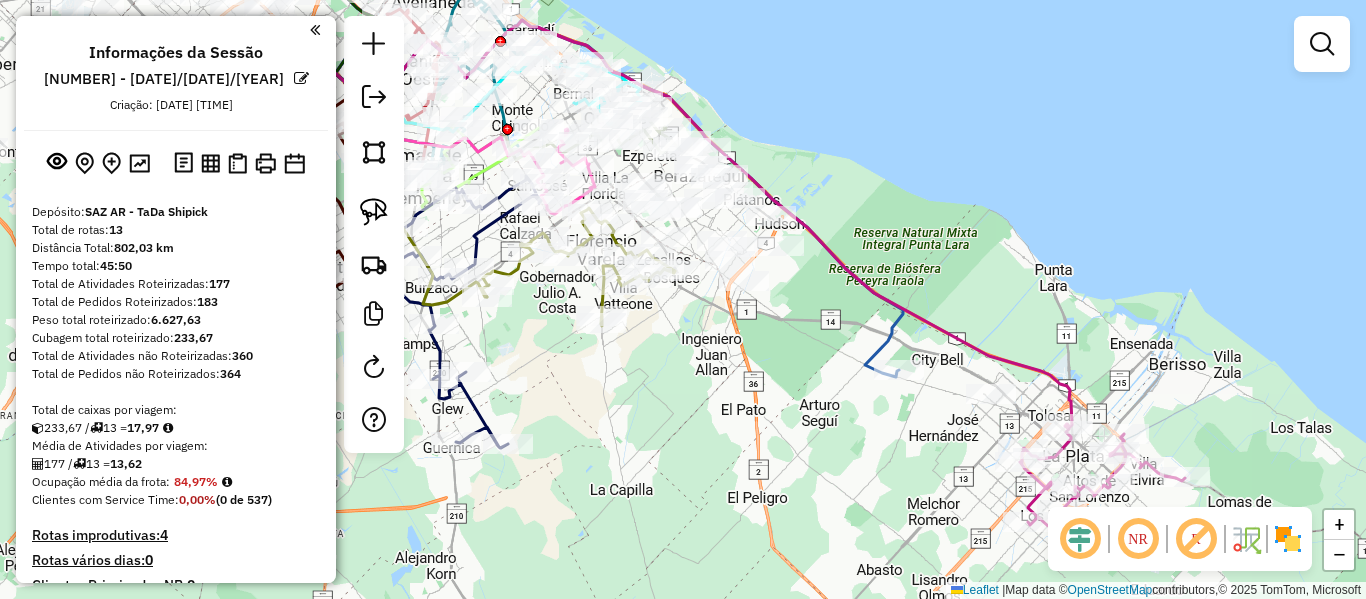 click 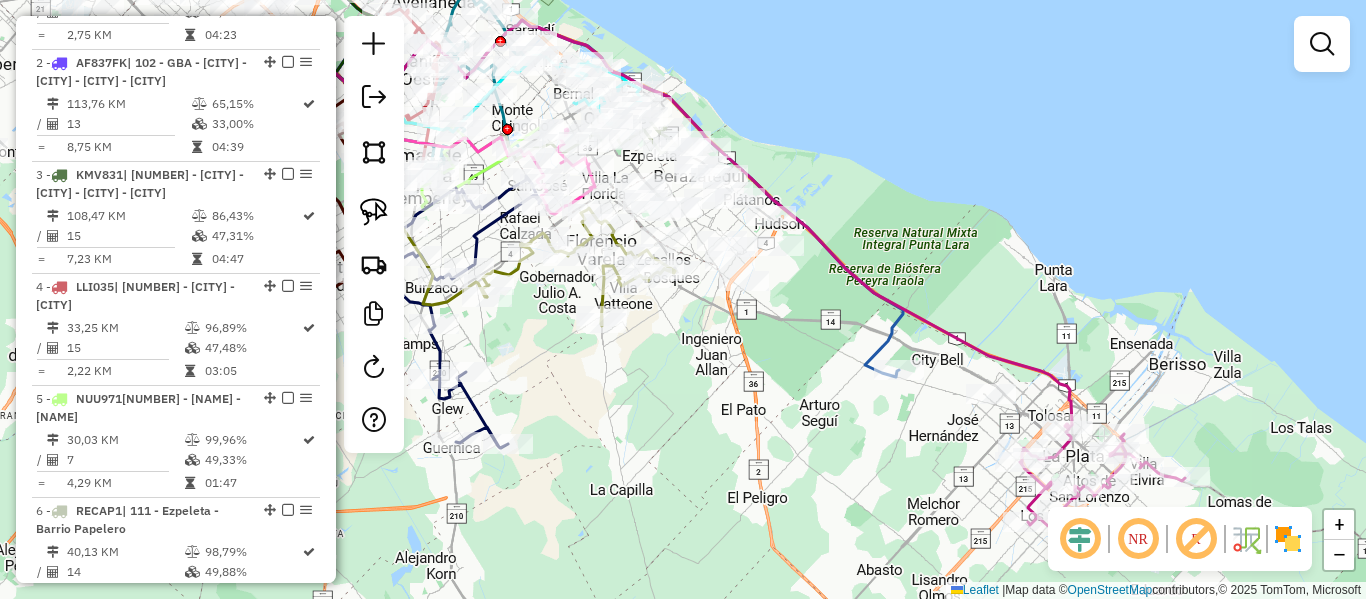 select on "**********" 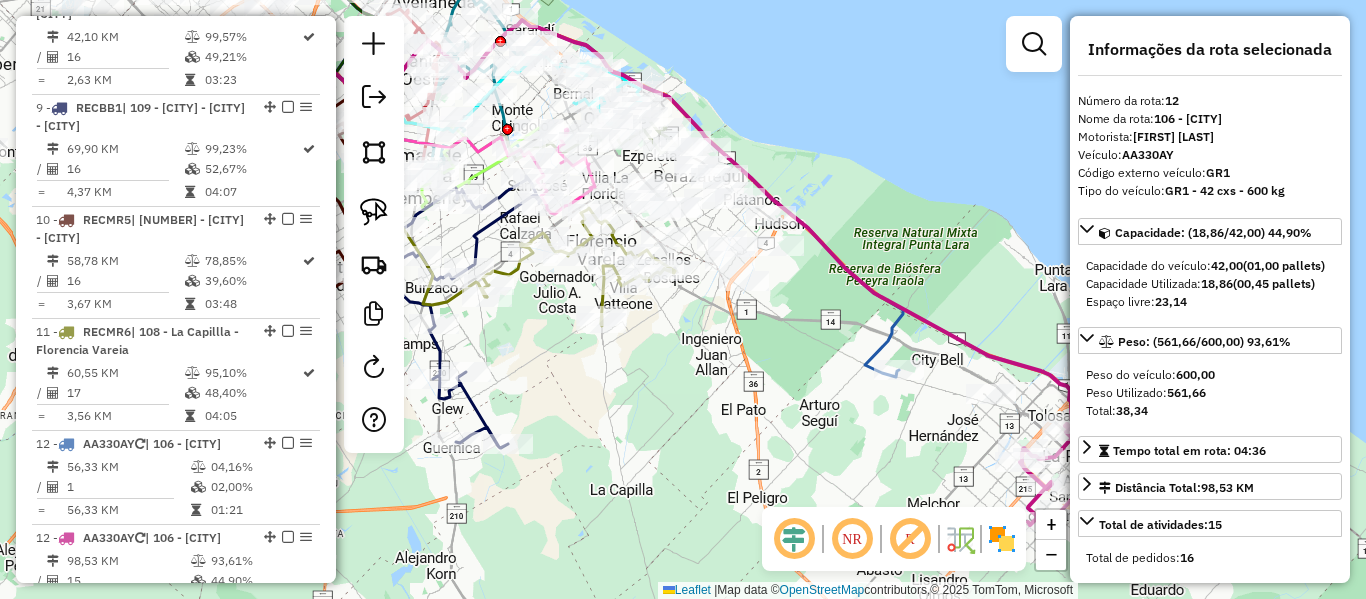 drag, startPoint x: 1024, startPoint y: 307, endPoint x: 872, endPoint y: 285, distance: 153.58385 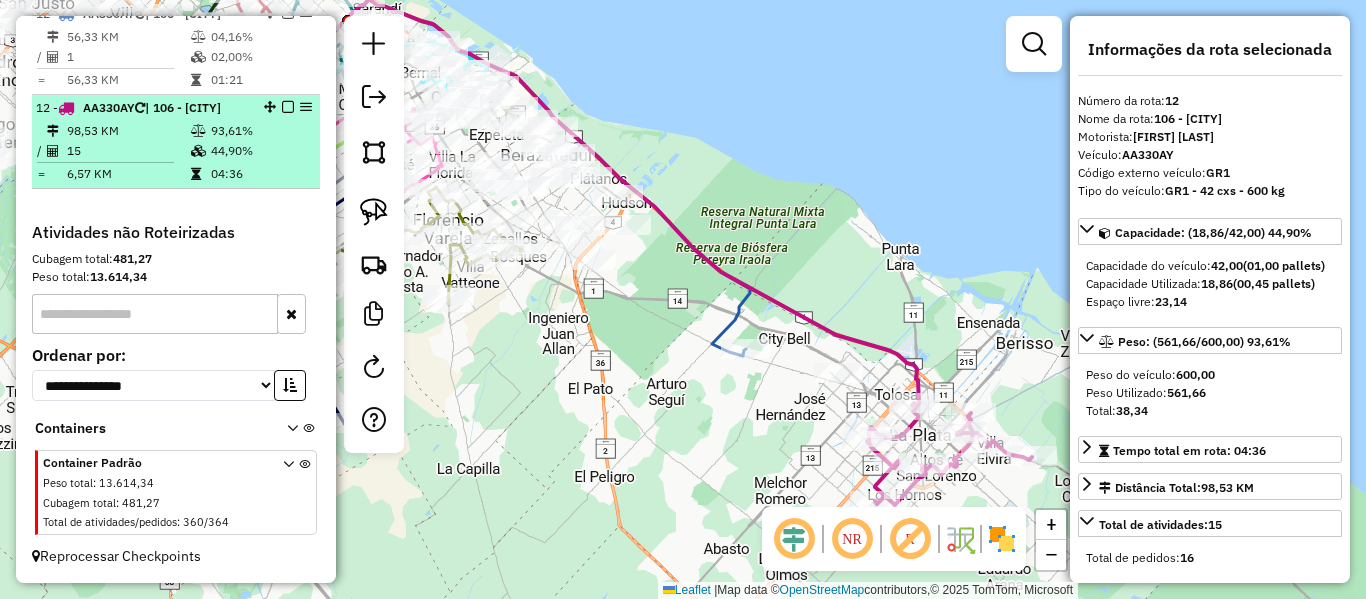 click at bounding box center (288, 107) 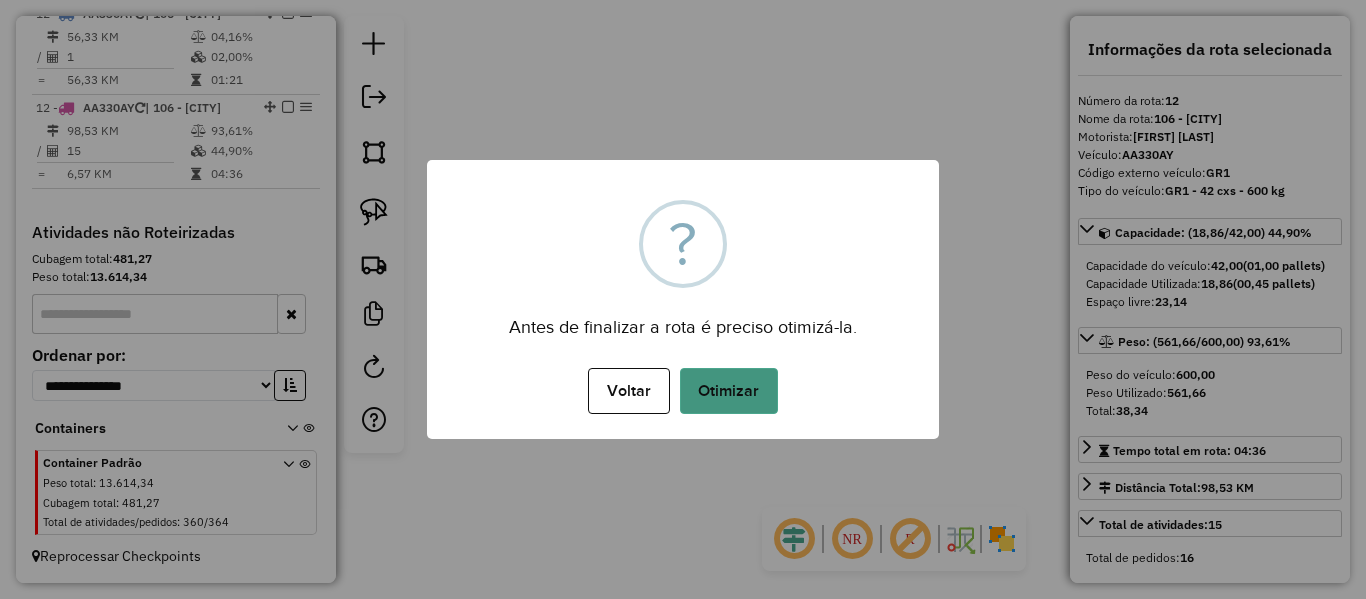 click on "Otimizar" at bounding box center (729, 391) 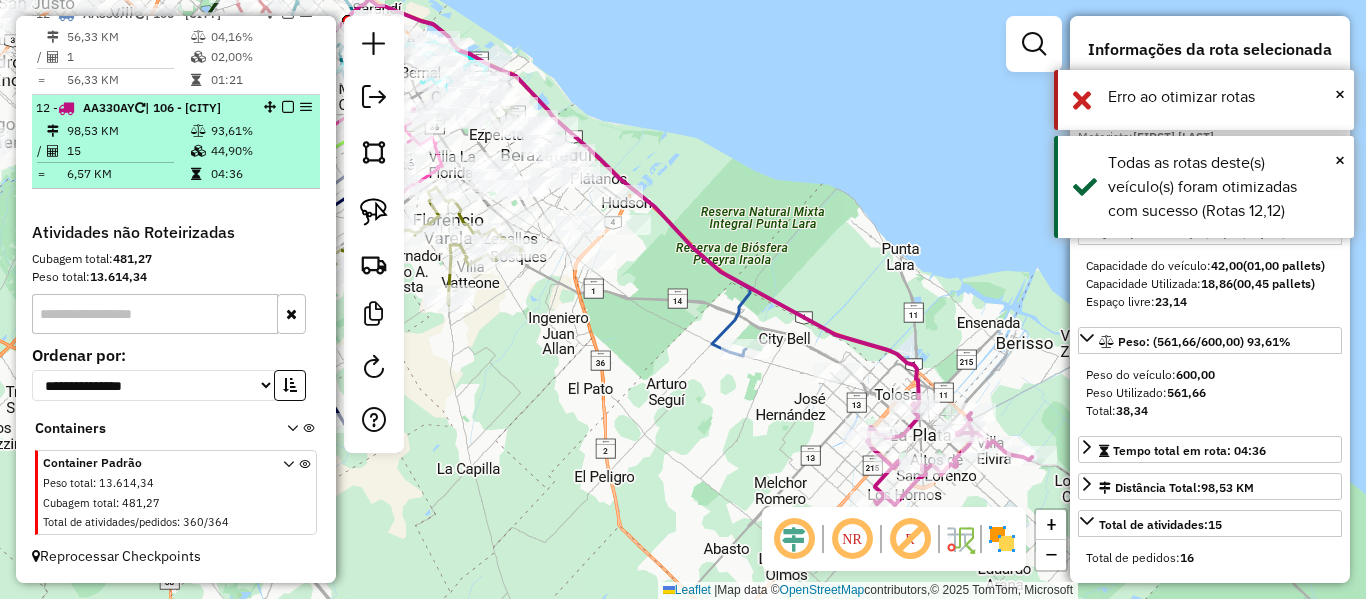 click at bounding box center [288, 107] 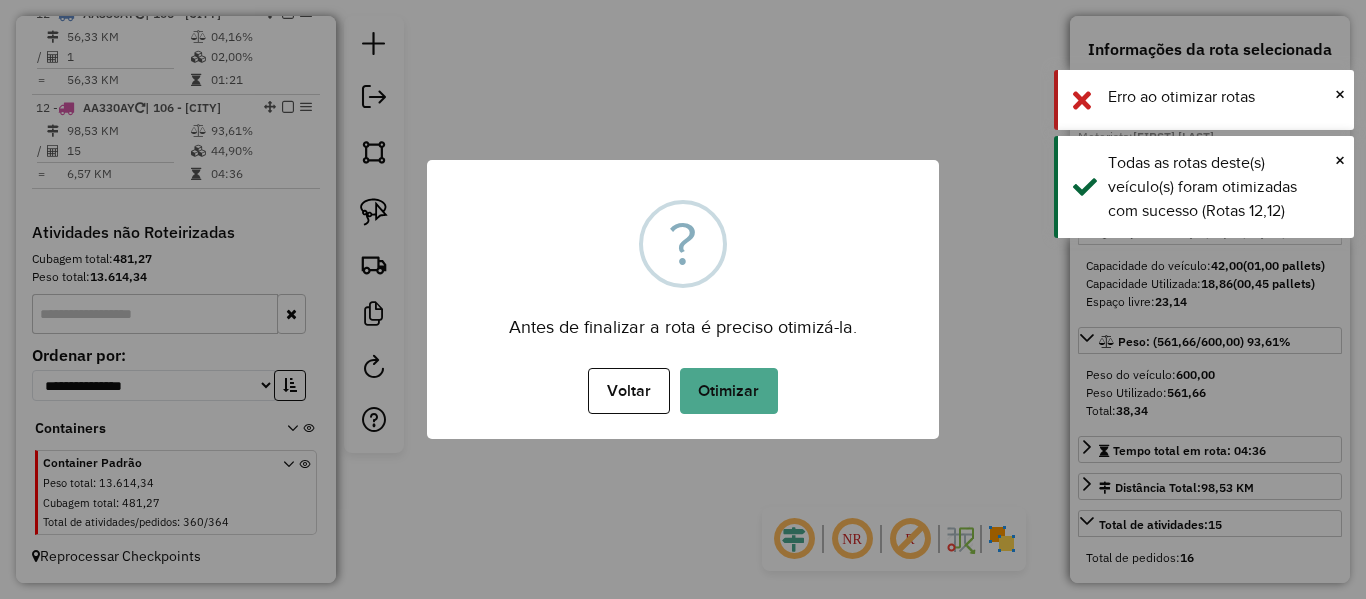 click on "Otimizar" at bounding box center [729, 391] 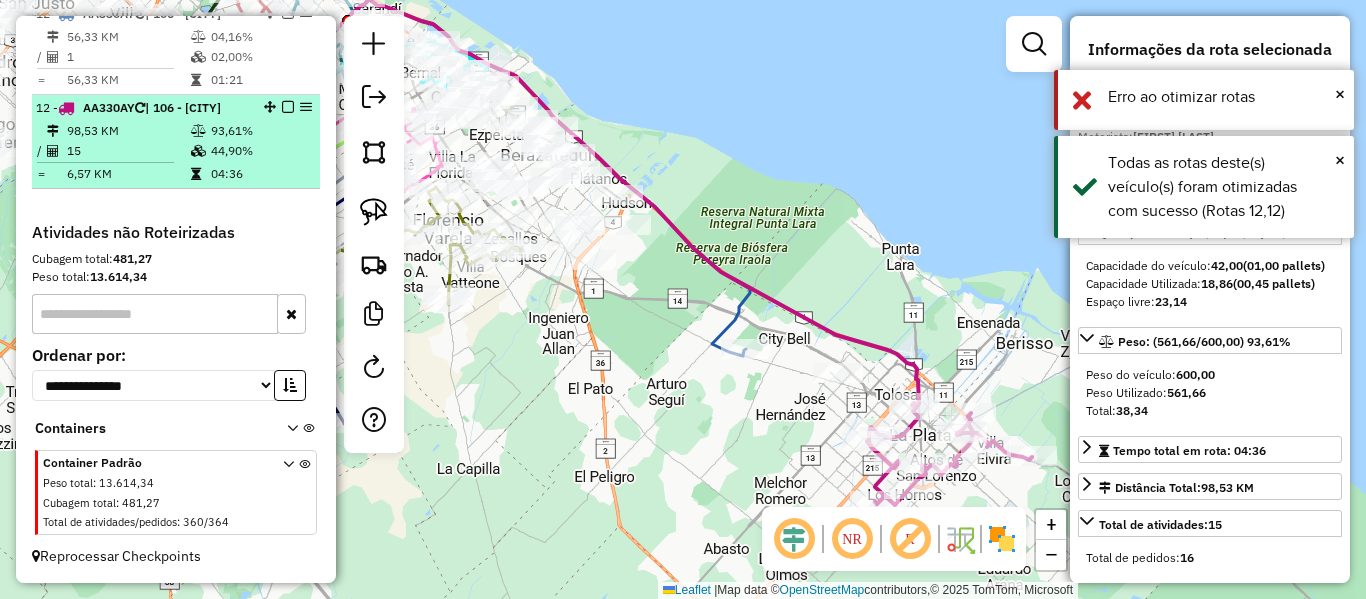 click at bounding box center [288, 107] 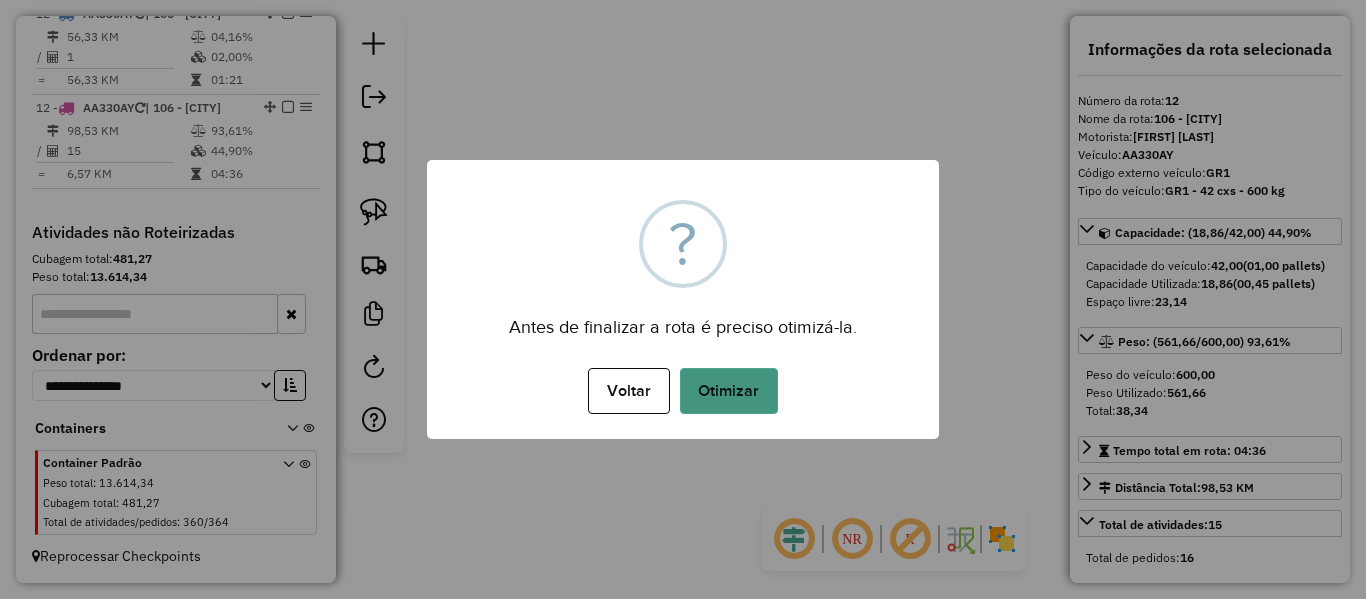 click on "Otimizar" at bounding box center (729, 391) 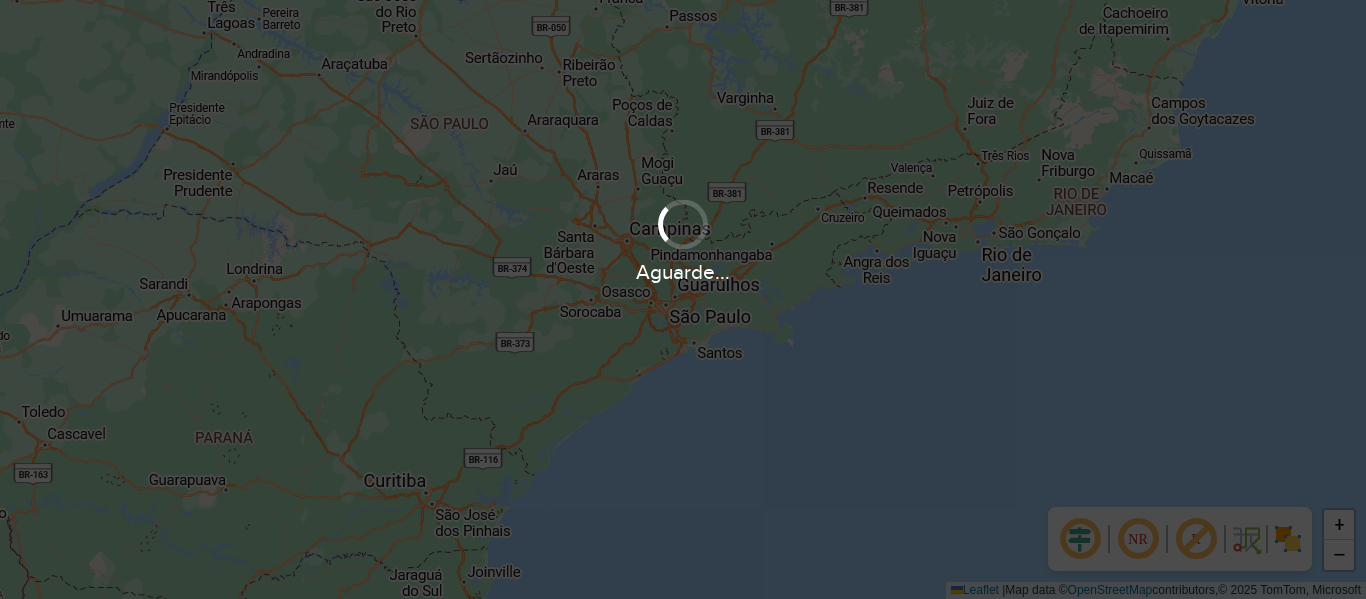 scroll, scrollTop: 0, scrollLeft: 0, axis: both 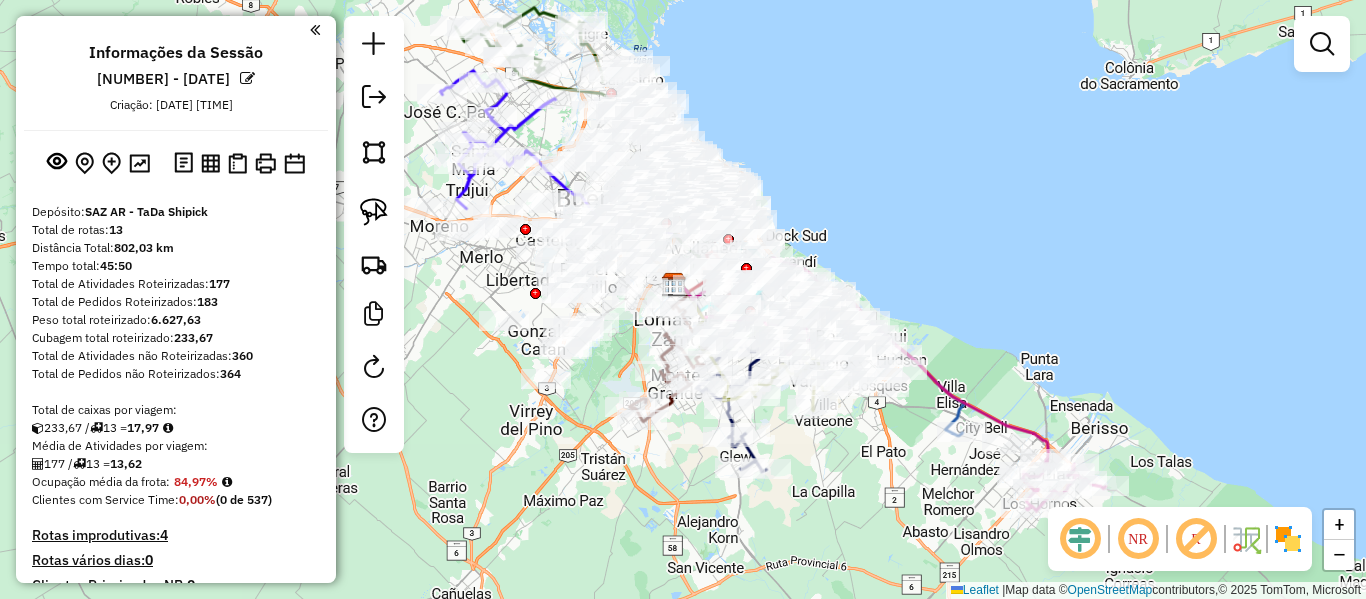 drag, startPoint x: 1085, startPoint y: 299, endPoint x: 970, endPoint y: 202, distance: 150.446 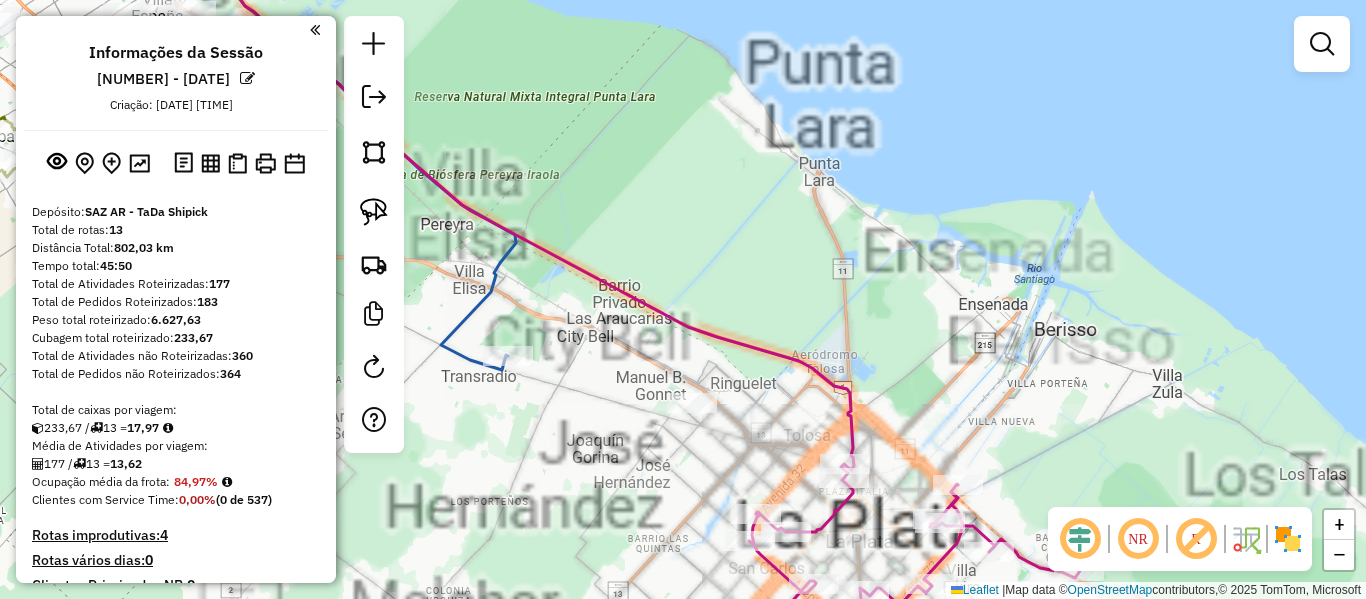 click on "Janela de atendimento Grade de atendimento Capacidade Transportadoras Veículos Cliente Pedidos  Rotas Selecione os dias de semana para filtrar as janelas de atendimento  Seg   Ter   Qua   Qui   Sex   Sáb   Dom  Informe o período da janela de atendimento: De: Até:  Filtrar exatamente a janela do cliente  Considerar janela de atendimento padrão  Selecione os dias de semana para filtrar as grades de atendimento  Seg   Ter   Qua   Qui   Sex   Sáb   Dom   Considerar clientes sem dia de atendimento cadastrado  Clientes fora do dia de atendimento selecionado Filtrar as atividades entre os valores definidos abaixo:  Peso mínimo:   Peso máximo:   Cubagem mínima:   Cubagem máxima:   De:   Até:  Filtrar as atividades entre o tempo de atendimento definido abaixo:  De:   Até:   Considerar capacidade total dos clientes não roteirizados Transportadora: Selecione um ou mais itens Tipo de veículo: Selecione um ou mais itens Veículo: Selecione um ou mais itens Motorista: Selecione um ou mais itens Nome: Rótulo:" 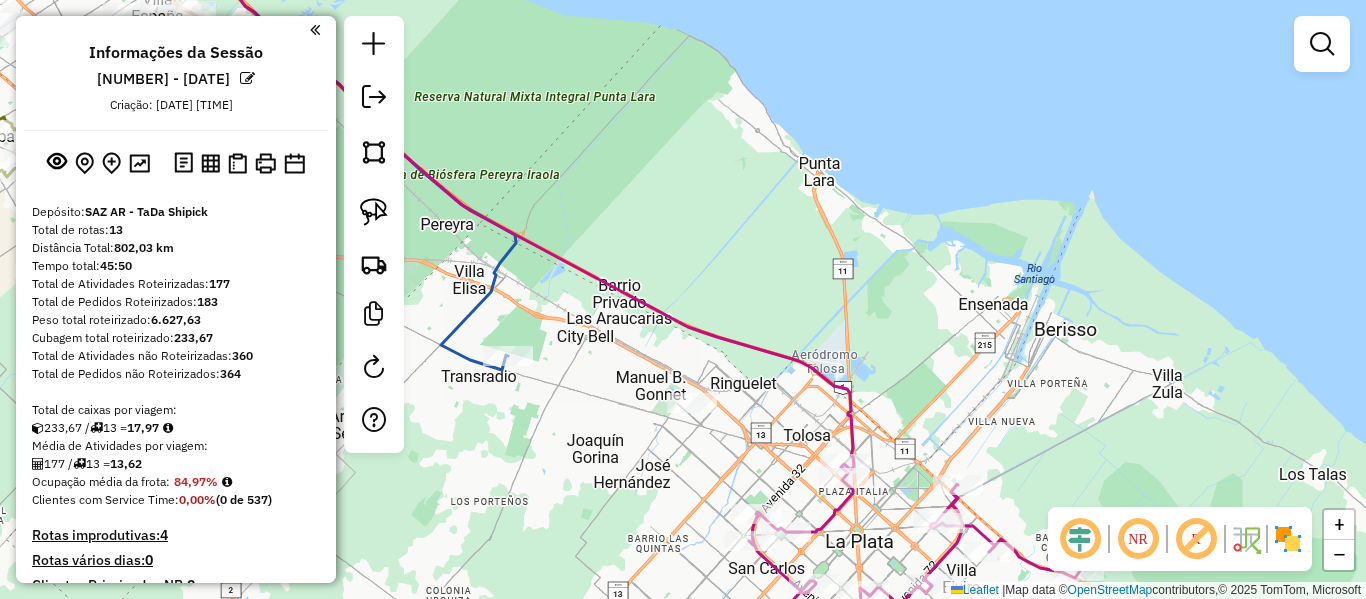 click on "Janela de atendimento Grade de atendimento Capacidade Transportadoras Veículos Cliente Pedidos  Rotas Selecione os dias de semana para filtrar as janelas de atendimento  Seg   Ter   Qua   Qui   Sex   Sáb   Dom  Informe o período da janela de atendimento: De: Até:  Filtrar exatamente a janela do cliente  Considerar janela de atendimento padrão  Selecione os dias de semana para filtrar as grades de atendimento  Seg   Ter   Qua   Qui   Sex   Sáb   Dom   Considerar clientes sem dia de atendimento cadastrado  Clientes fora do dia de atendimento selecionado Filtrar as atividades entre os valores definidos abaixo:  Peso mínimo:   Peso máximo:   Cubagem mínima:   Cubagem máxima:   De:   Até:  Filtrar as atividades entre o tempo de atendimento definido abaixo:  De:   Até:   Considerar capacidade total dos clientes não roteirizados Transportadora: Selecione um ou mais itens Tipo de veículo: Selecione um ou mais itens Veículo: Selecione um ou mais itens Motorista: Selecione um ou mais itens Nome: Rótulo:" 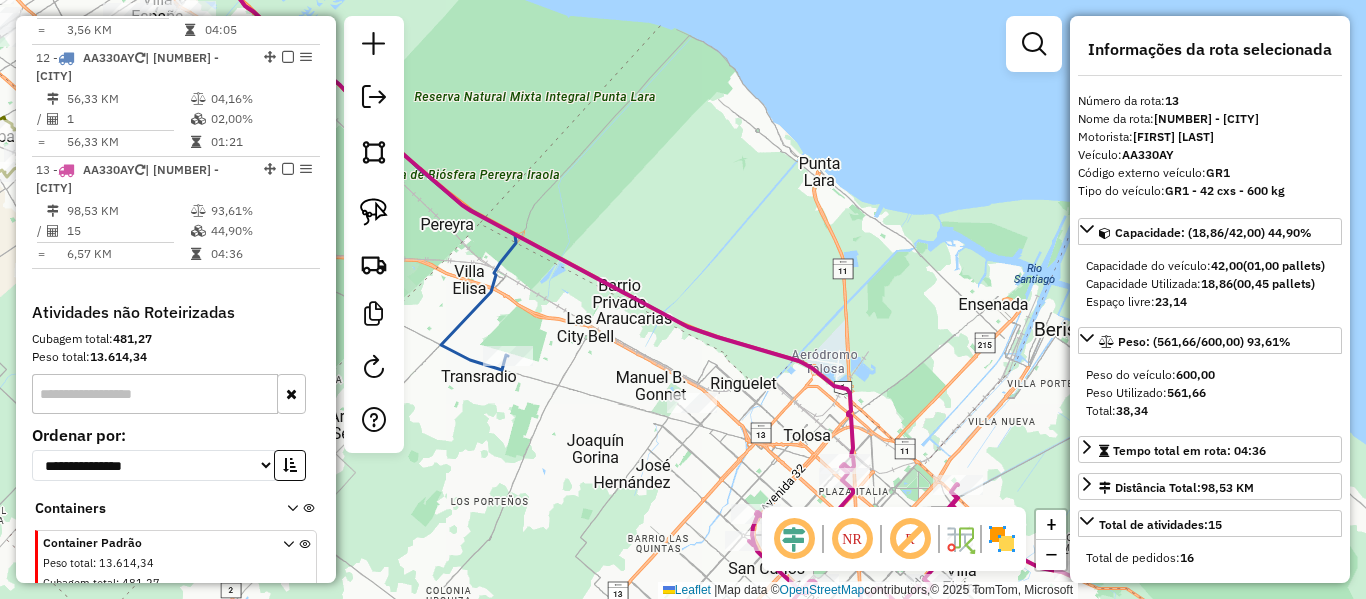 scroll, scrollTop: 2028, scrollLeft: 0, axis: vertical 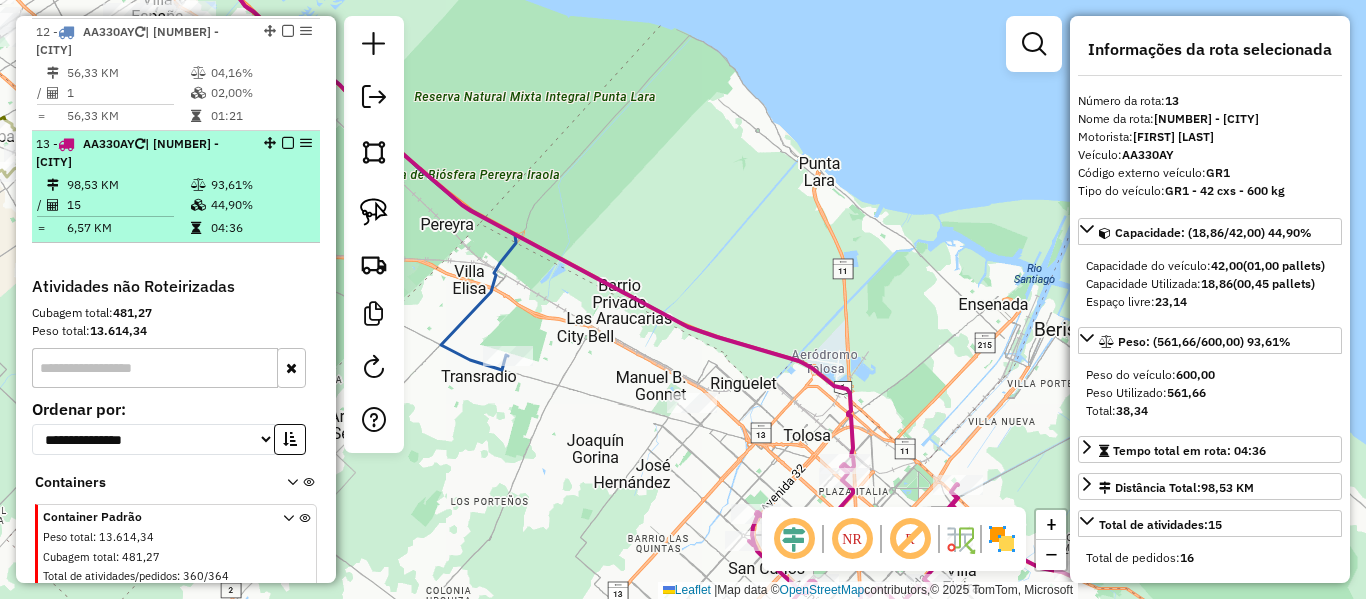 click at bounding box center (288, 143) 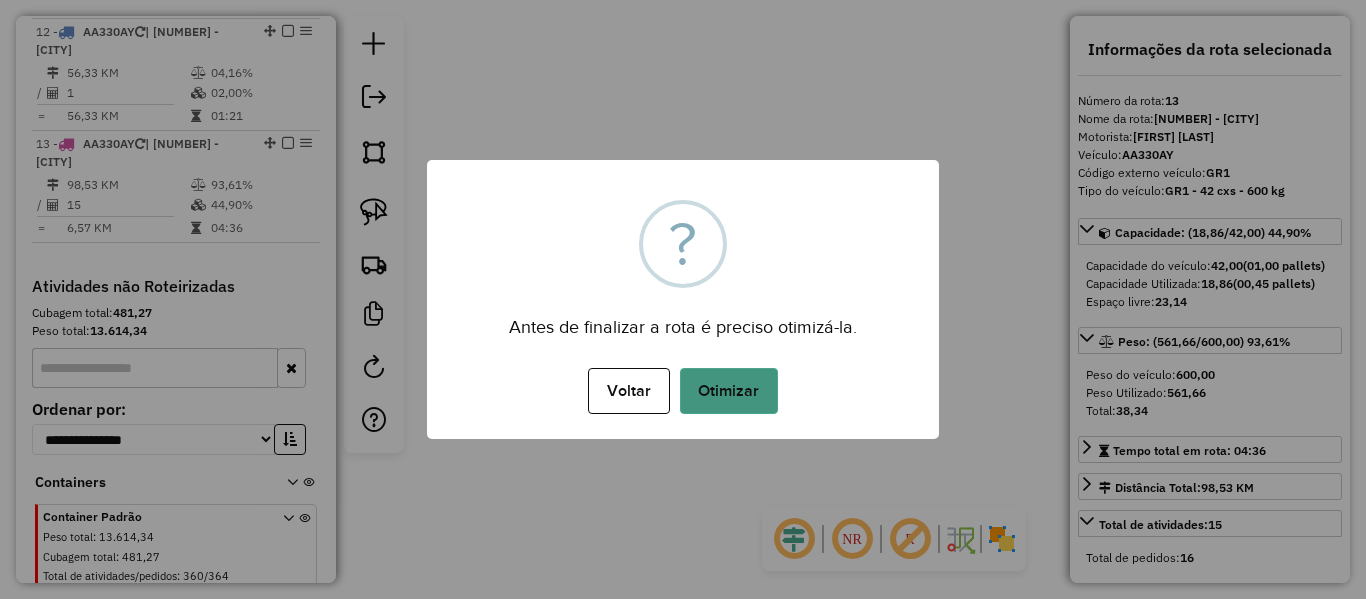 click on "Otimizar" at bounding box center [729, 391] 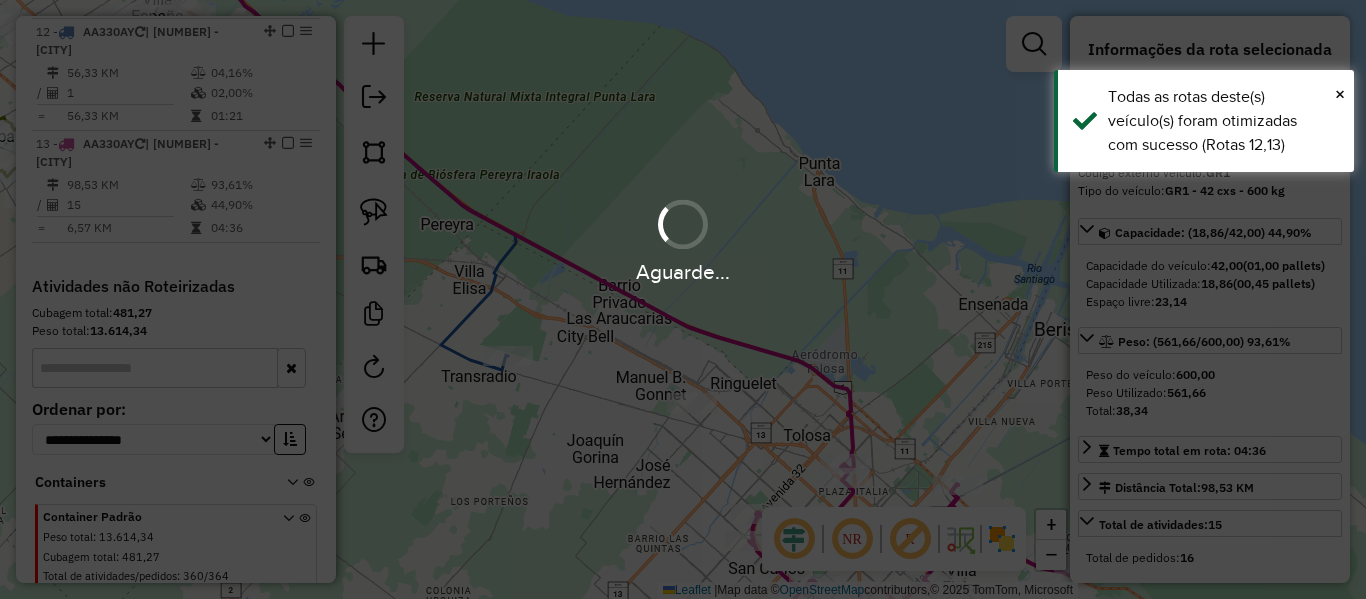click on "Aguarde..." at bounding box center [683, 299] 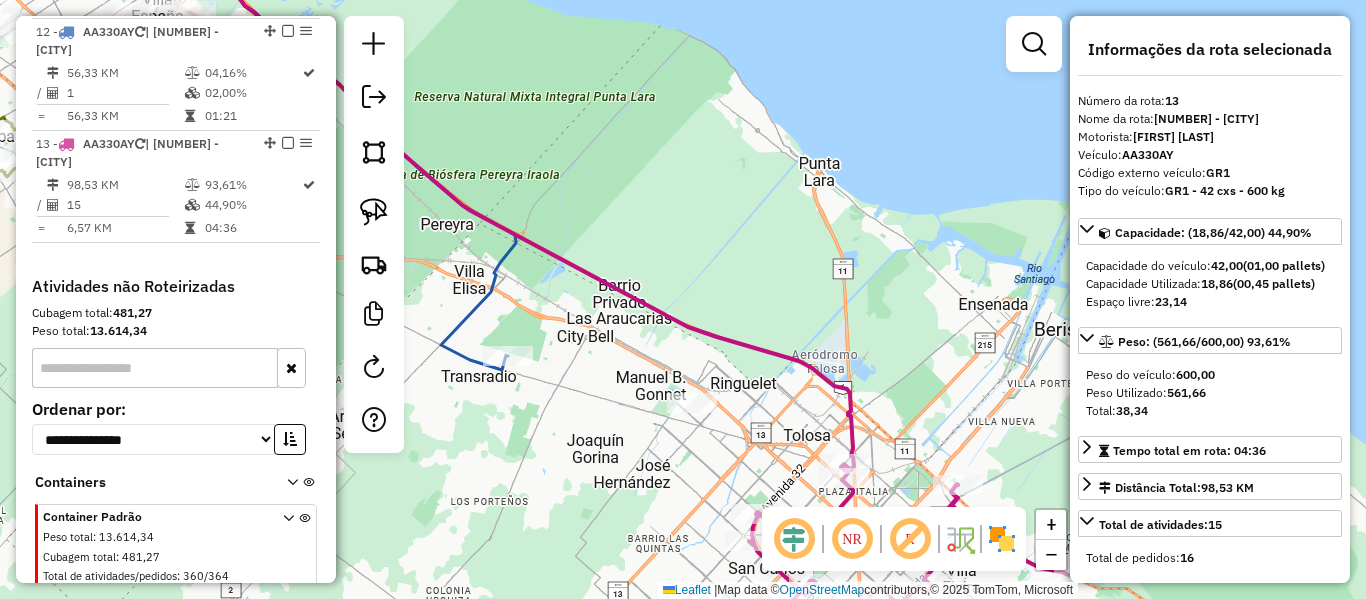 click 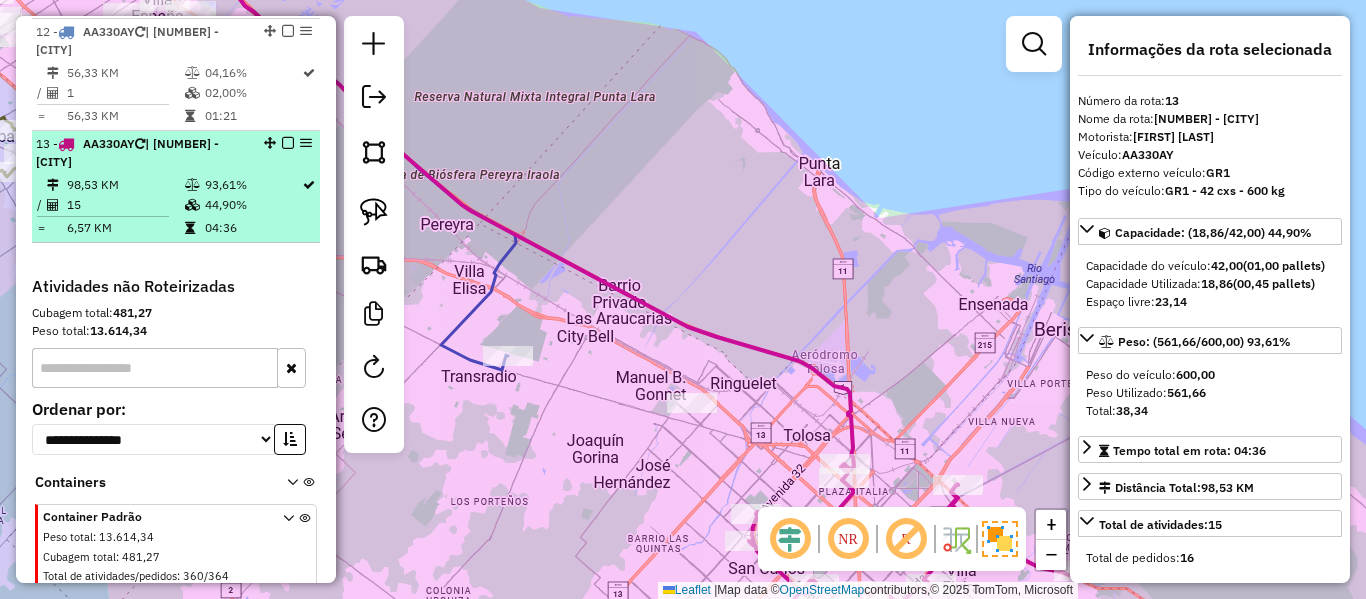 click at bounding box center [288, 143] 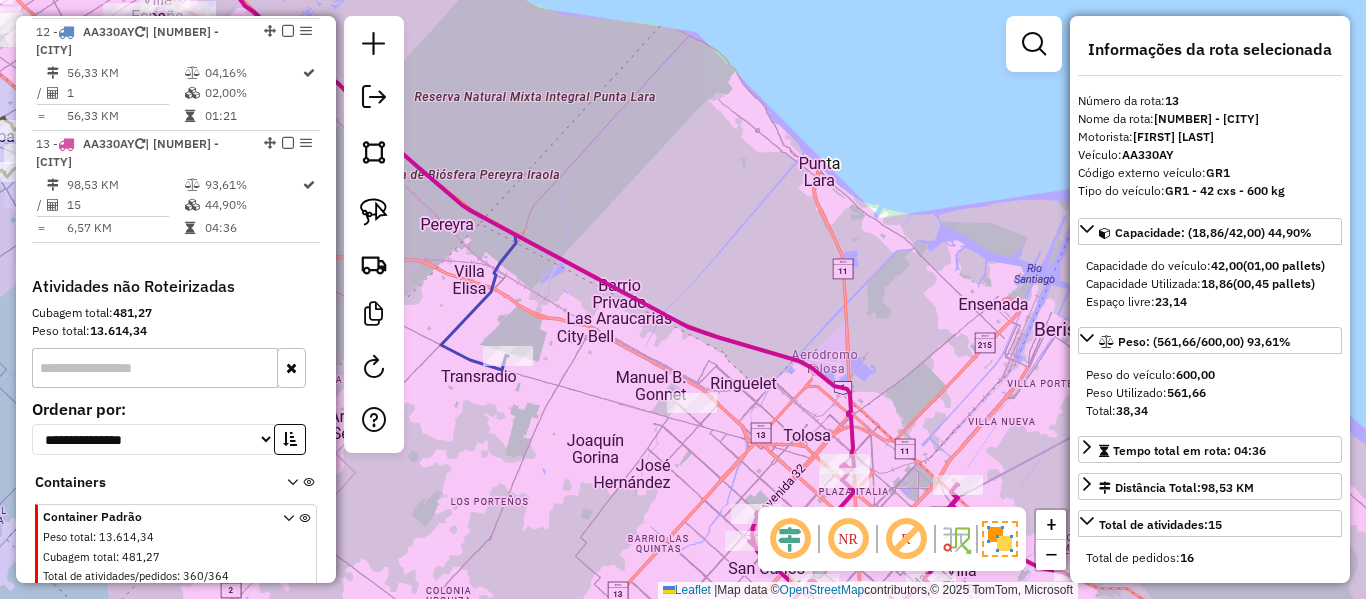 scroll, scrollTop: 1961, scrollLeft: 0, axis: vertical 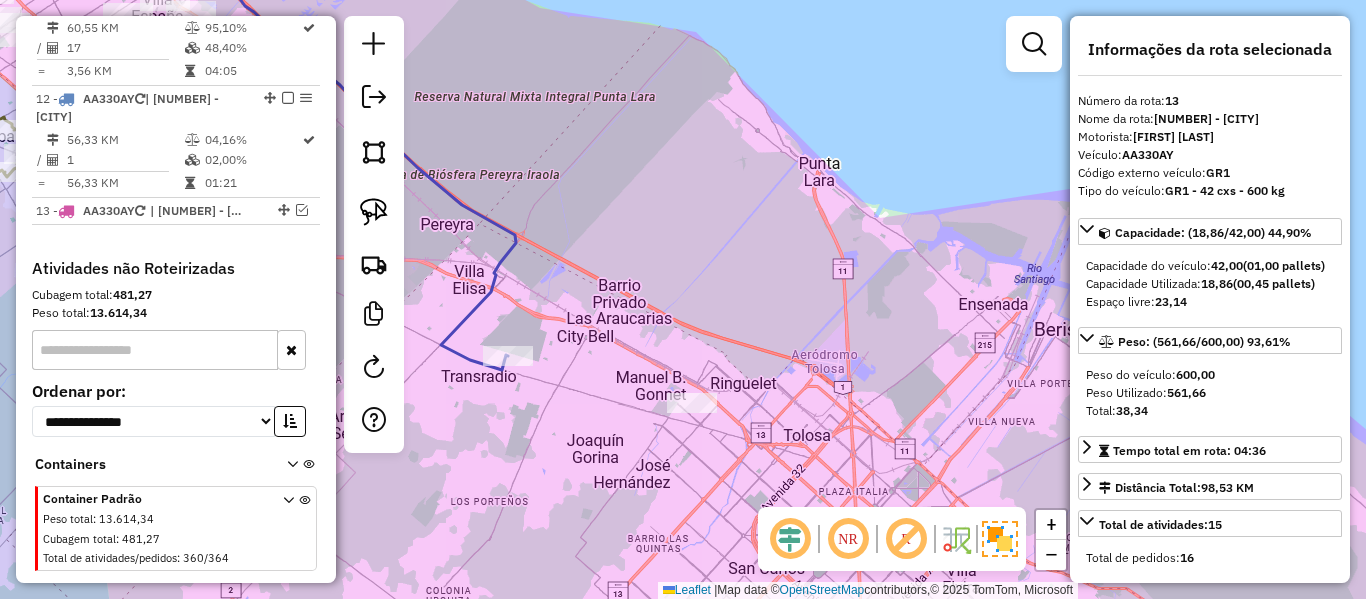 click on "Janela de atendimento Grade de atendimento Capacidade Transportadoras Veículos Cliente Pedidos  Rotas Selecione os dias de semana para filtrar as janelas de atendimento  Seg   Ter   Qua   Qui   Sex   Sáb   Dom  Informe o período da janela de atendimento: De: Até:  Filtrar exatamente a janela do cliente  Considerar janela de atendimento padrão  Selecione os dias de semana para filtrar as grades de atendimento  Seg   Ter   Qua   Qui   Sex   Sáb   Dom   Considerar clientes sem dia de atendimento cadastrado  Clientes fora do dia de atendimento selecionado Filtrar as atividades entre os valores definidos abaixo:  Peso mínimo:   Peso máximo:   Cubagem mínima:   Cubagem máxima:   De:   Até:  Filtrar as atividades entre o tempo de atendimento definido abaixo:  De:   Até:   Considerar capacidade total dos clientes não roteirizados Transportadora: Selecione um ou mais itens Tipo de veículo: Selecione um ou mais itens Veículo: Selecione um ou mais itens Motorista: Selecione um ou mais itens Nome: Rótulo:" 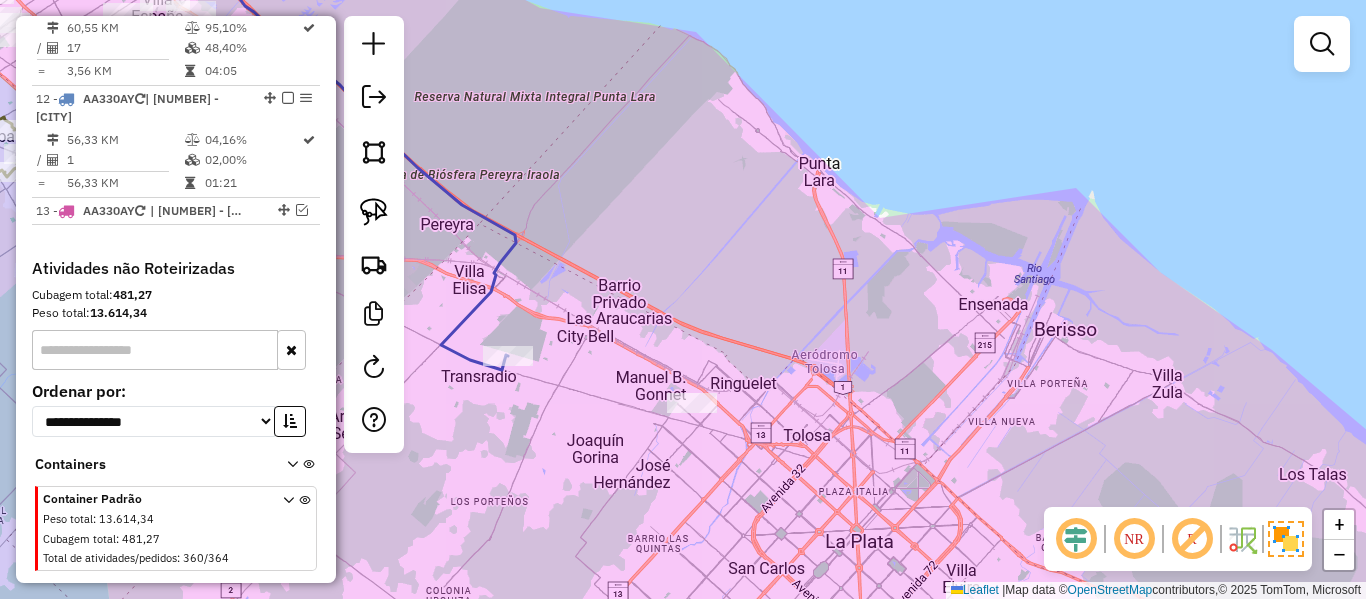 click on "Janela de atendimento Grade de atendimento Capacidade Transportadoras Veículos Cliente Pedidos  Rotas Selecione os dias de semana para filtrar as janelas de atendimento  Seg   Ter   Qua   Qui   Sex   Sáb   Dom  Informe o período da janela de atendimento: De: Até:  Filtrar exatamente a janela do cliente  Considerar janela de atendimento padrão  Selecione os dias de semana para filtrar as grades de atendimento  Seg   Ter   Qua   Qui   Sex   Sáb   Dom   Considerar clientes sem dia de atendimento cadastrado  Clientes fora do dia de atendimento selecionado Filtrar as atividades entre os valores definidos abaixo:  Peso mínimo:   Peso máximo:   Cubagem mínima:   Cubagem máxima:   De:   Até:  Filtrar as atividades entre o tempo de atendimento definido abaixo:  De:   Até:   Considerar capacidade total dos clientes não roteirizados Transportadora: Selecione um ou mais itens Tipo de veículo: Selecione um ou mais itens Veículo: Selecione um ou mais itens Motorista: Selecione um ou mais itens Nome: Rótulo:" 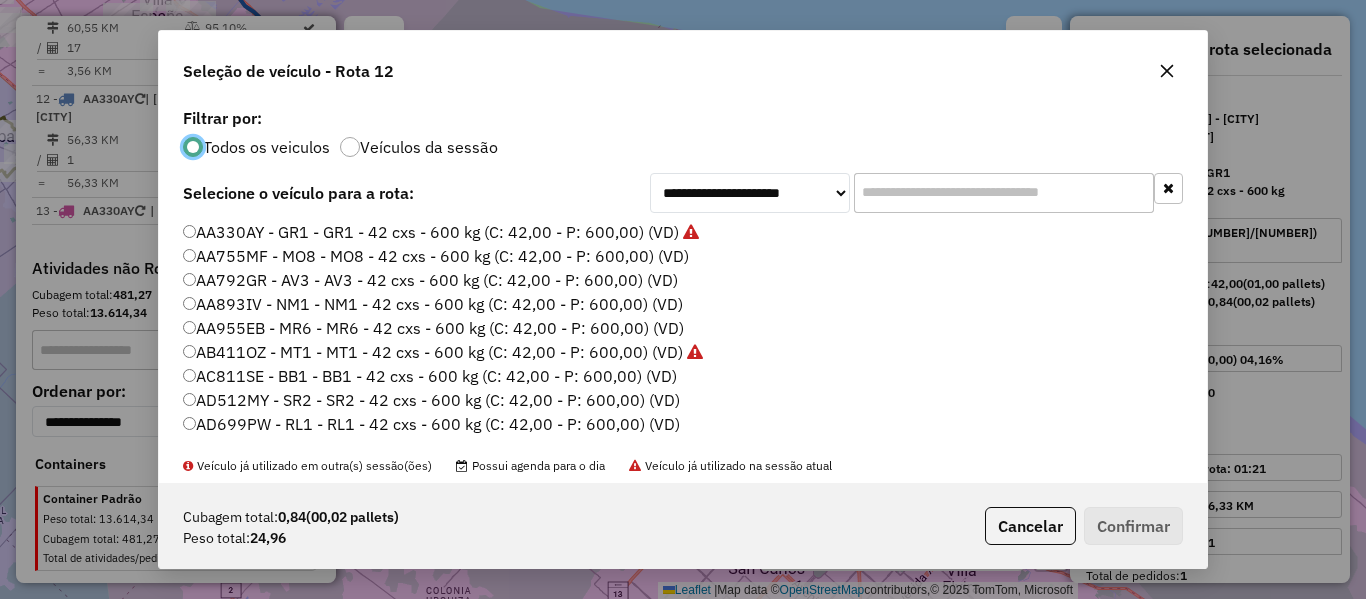 scroll, scrollTop: 11, scrollLeft: 6, axis: both 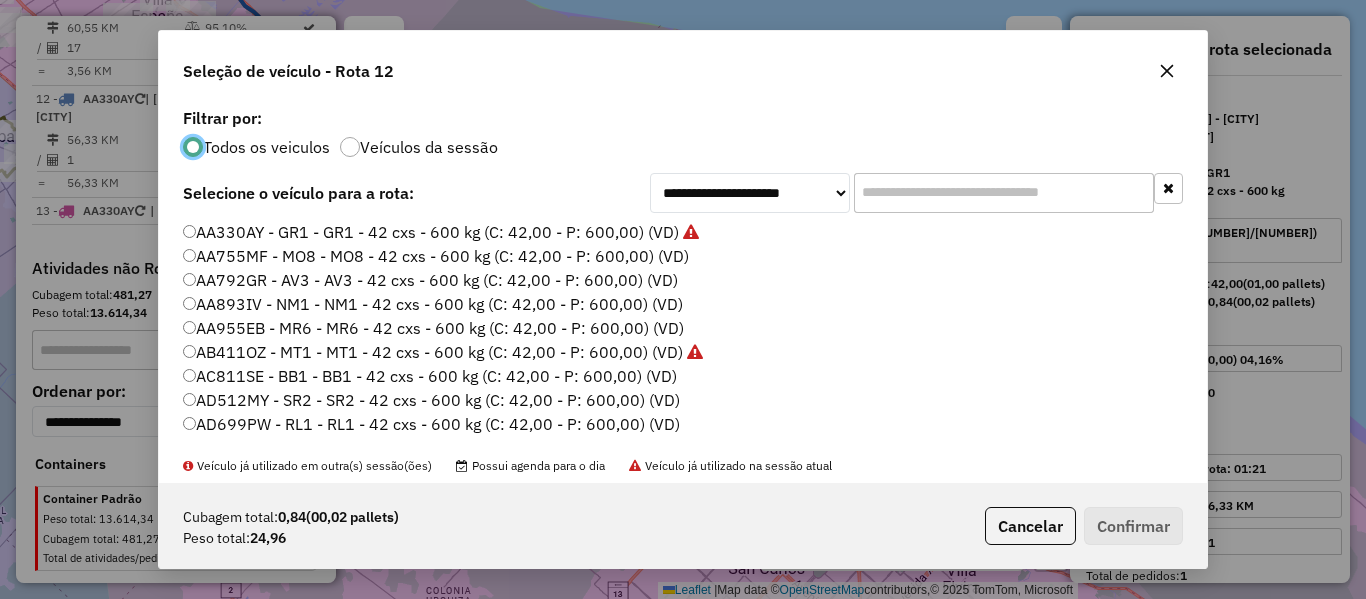 drag, startPoint x: 407, startPoint y: 147, endPoint x: 421, endPoint y: 148, distance: 14.035668 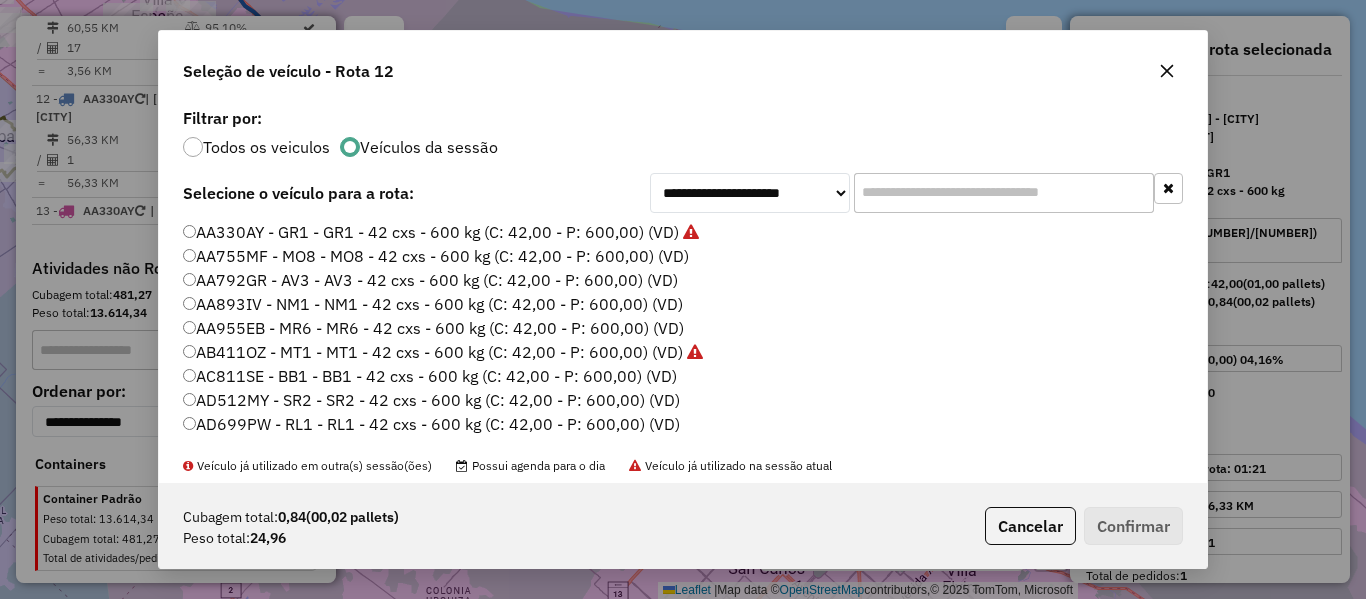 click on "AA755MF - MO8 - MO8 - 42 cxs - 600 kg (C: 42,00 - P: 600,00) (VD)" 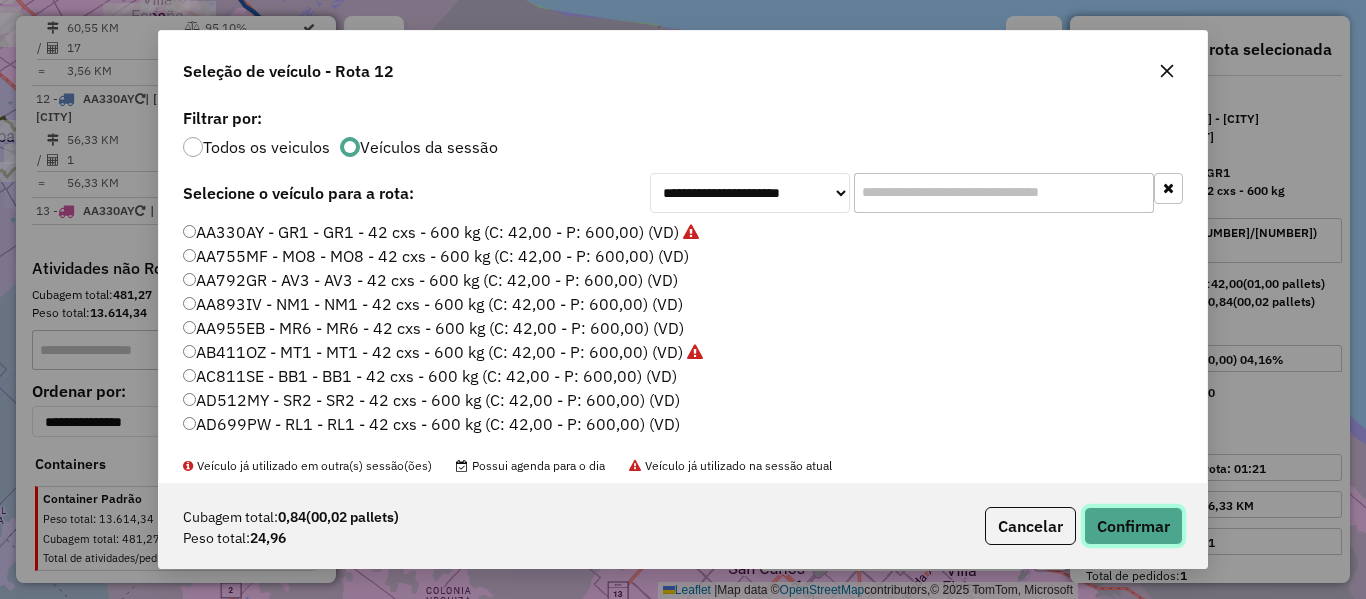 click on "Confirmar" 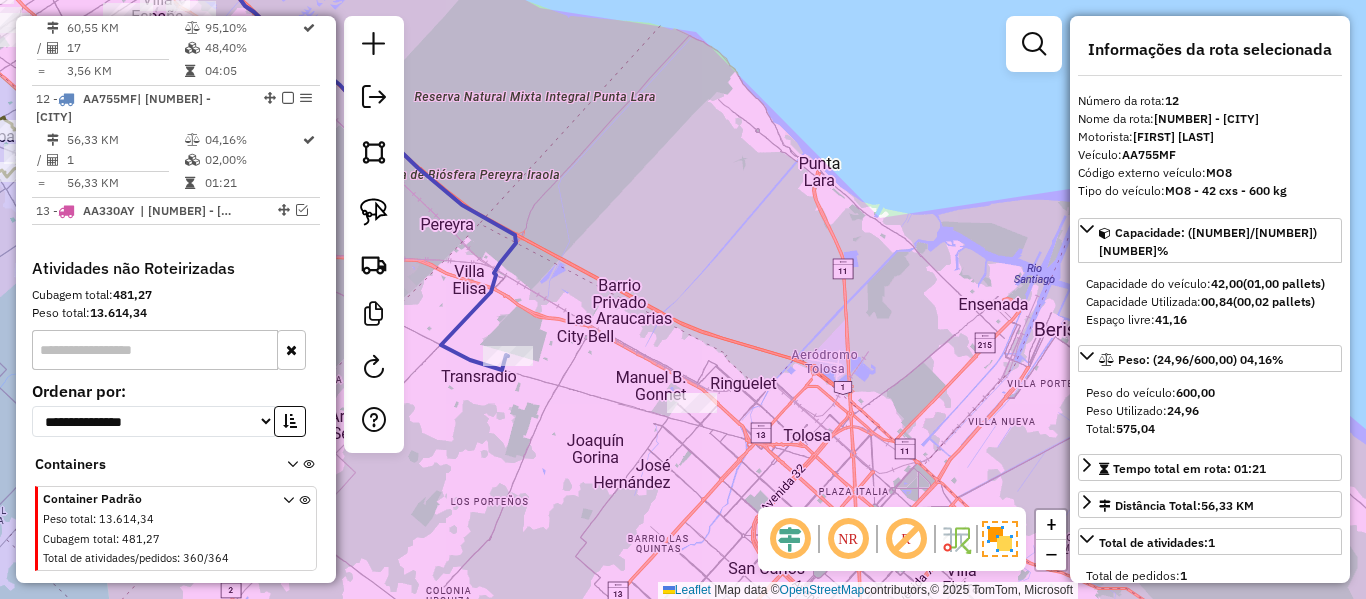 click 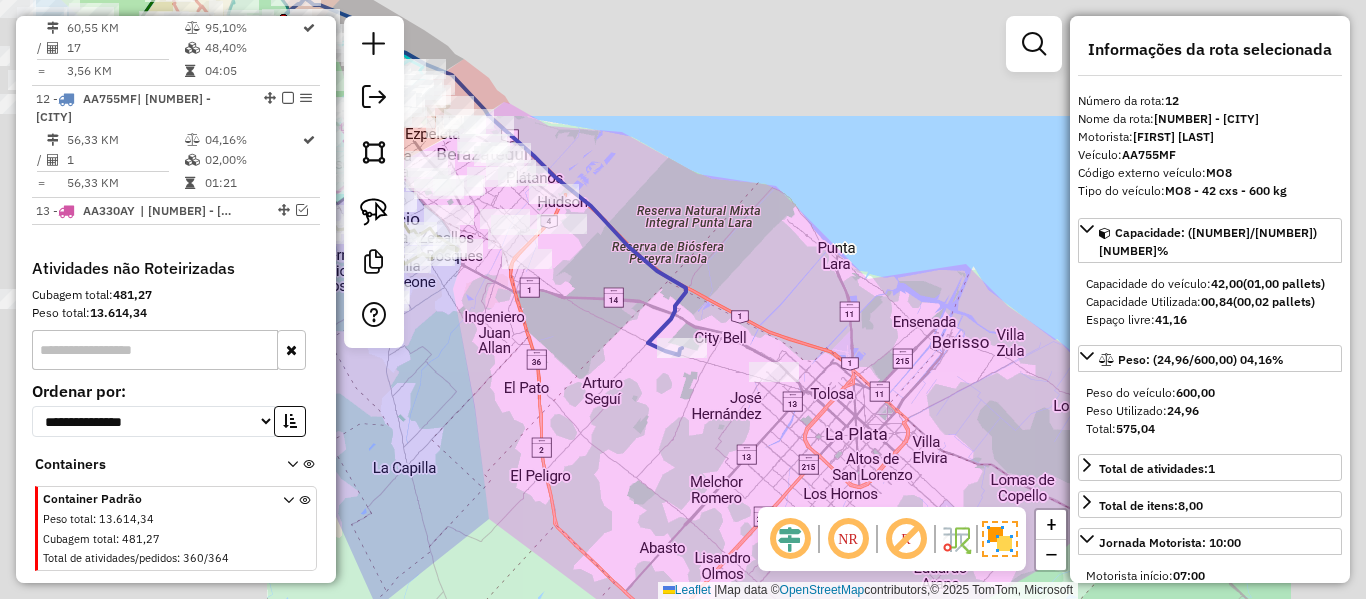 drag, startPoint x: 716, startPoint y: 425, endPoint x: 765, endPoint y: 426, distance: 49.010204 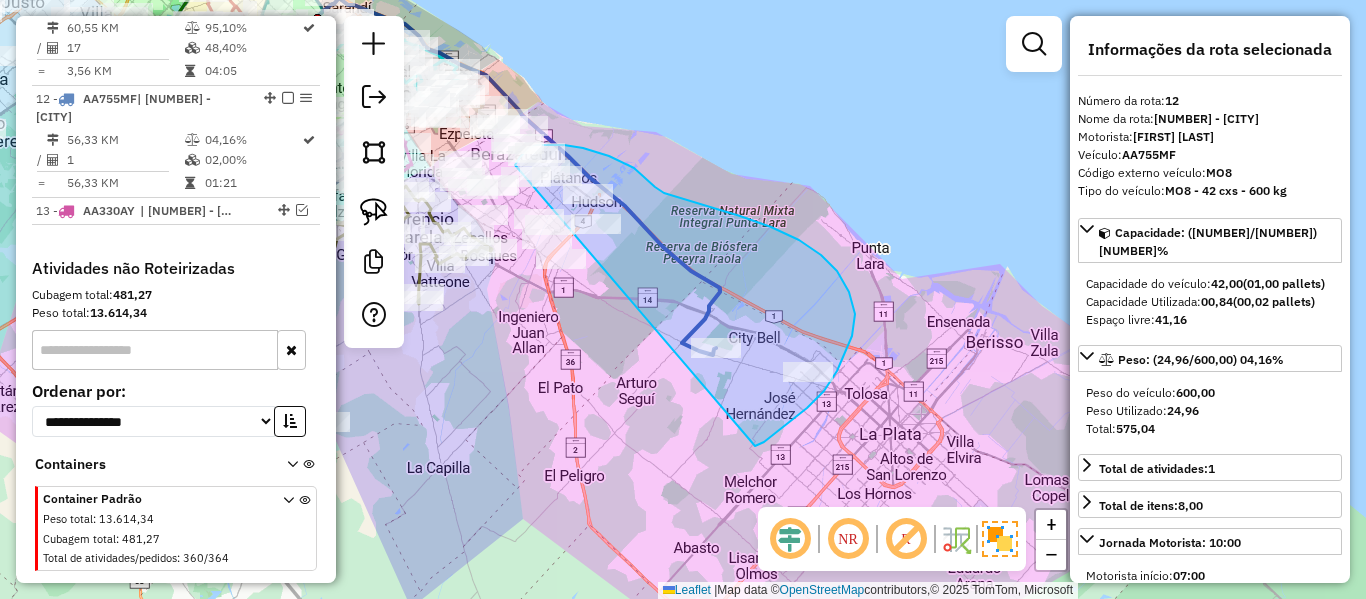 drag, startPoint x: 755, startPoint y: 446, endPoint x: 553, endPoint y: 318, distance: 239.14012 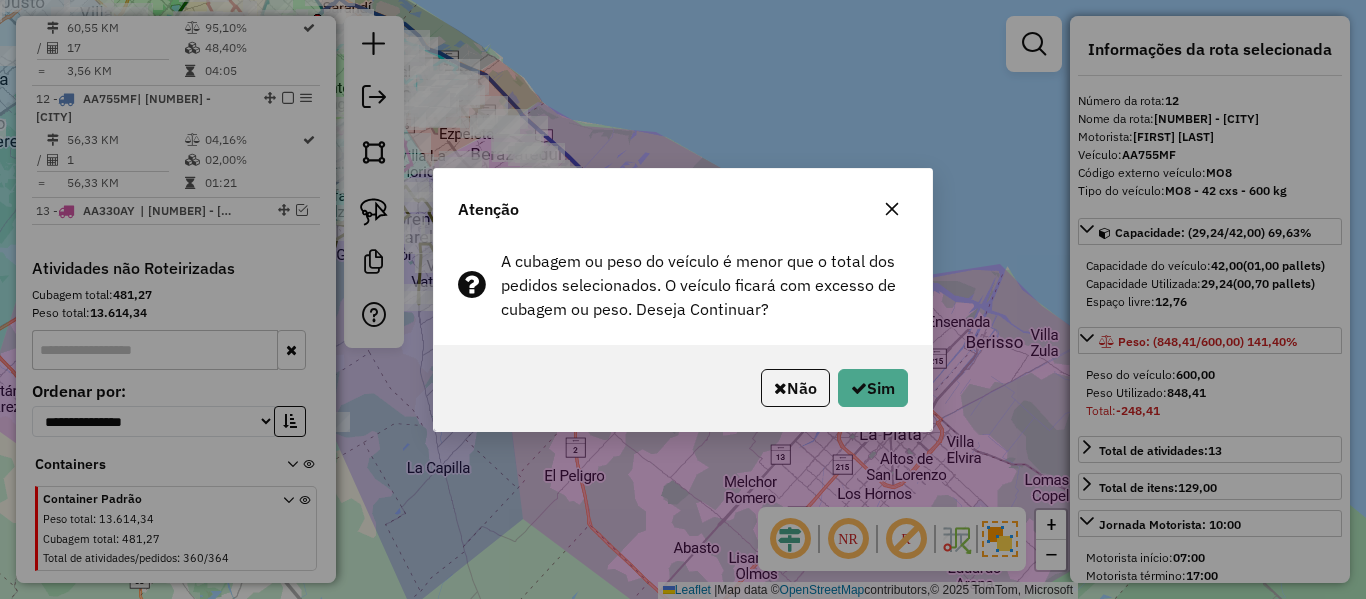 click on "Atenção" 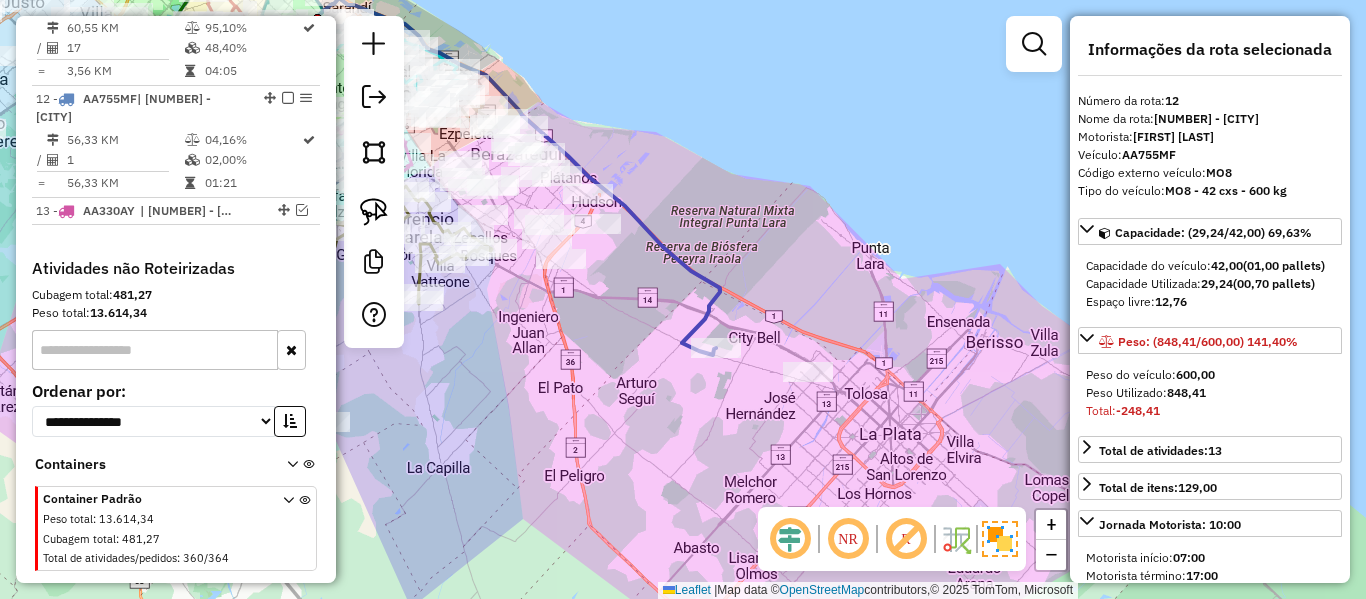 click on "Janela de atendimento Grade de atendimento Capacidade Transportadoras Veículos Cliente Pedidos  Rotas Selecione os dias de semana para filtrar as janelas de atendimento  Seg   Ter   Qua   Qui   Sex   Sáb   Dom  Informe o período da janela de atendimento: De: Até:  Filtrar exatamente a janela do cliente  Considerar janela de atendimento padrão  Selecione os dias de semana para filtrar as grades de atendimento  Seg   Ter   Qua   Qui   Sex   Sáb   Dom   Considerar clientes sem dia de atendimento cadastrado  Clientes fora do dia de atendimento selecionado Filtrar as atividades entre os valores definidos abaixo:  Peso mínimo:   Peso máximo:   Cubagem mínima:   Cubagem máxima:   De:   Até:  Filtrar as atividades entre o tempo de atendimento definido abaixo:  De:   Até:   Considerar capacidade total dos clientes não roteirizados Transportadora: Selecione um ou mais itens Tipo de veículo: Selecione um ou mais itens Veículo: Selecione um ou mais itens Motorista: Selecione um ou mais itens Nome: Rótulo:" 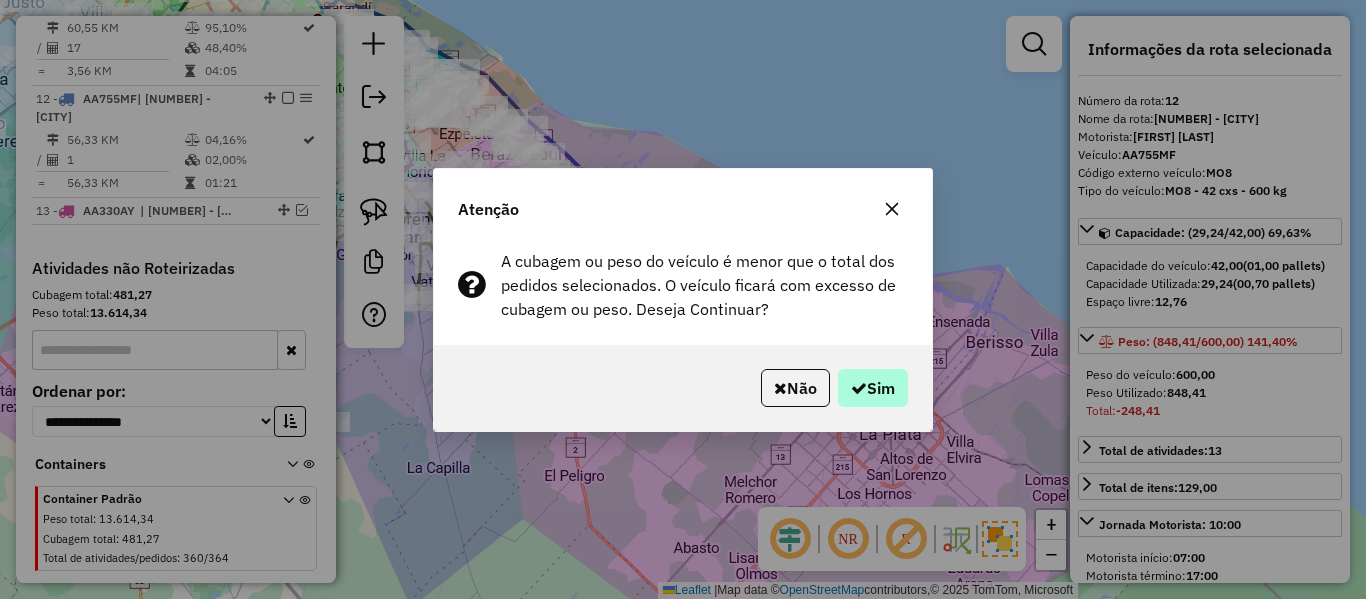 drag, startPoint x: 711, startPoint y: 419, endPoint x: 852, endPoint y: 394, distance: 143.19916 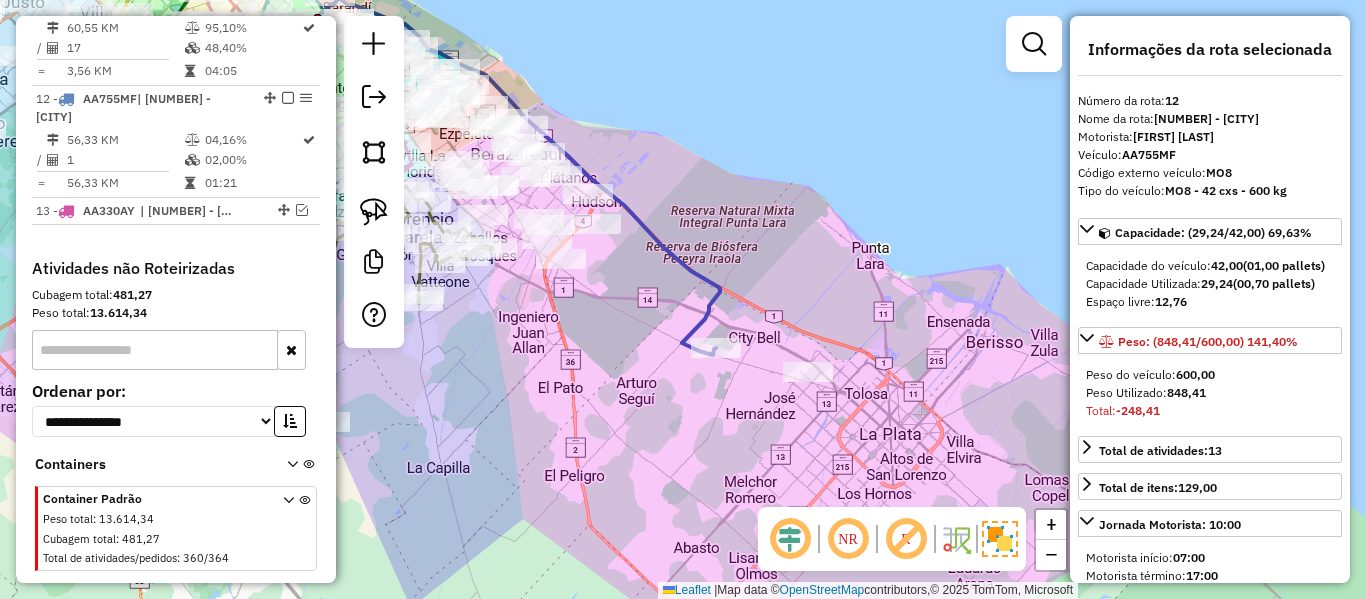 select on "**********" 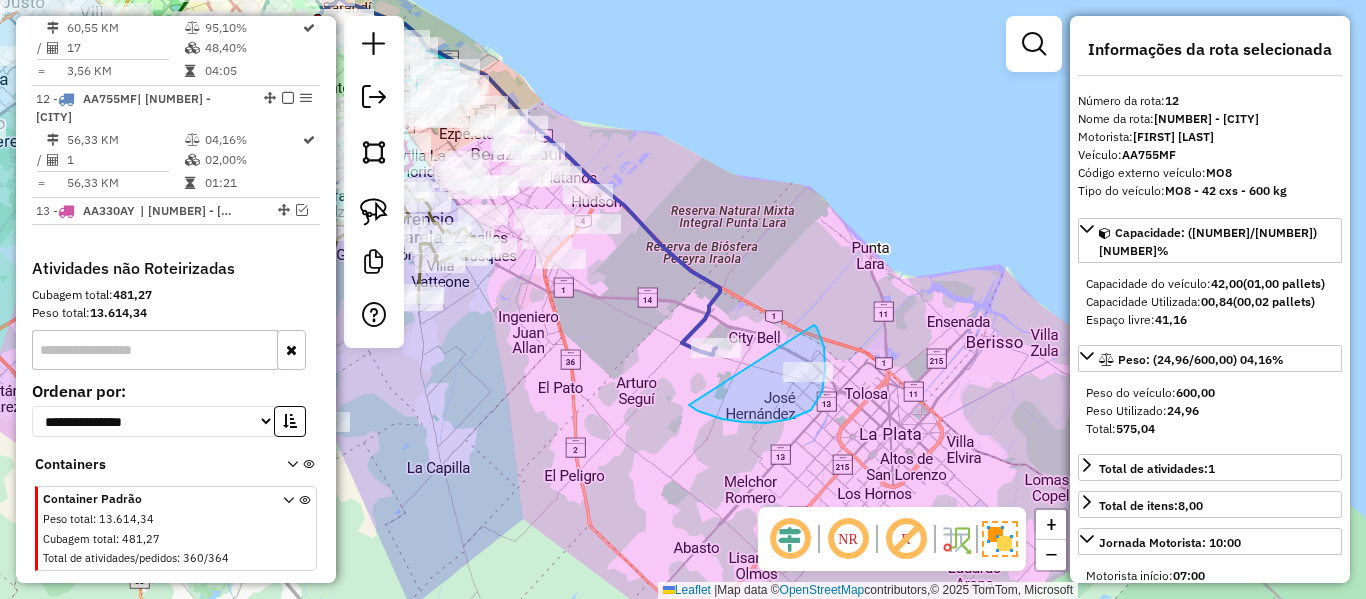 drag, startPoint x: 698, startPoint y: 411, endPoint x: 781, endPoint y: 317, distance: 125.39936 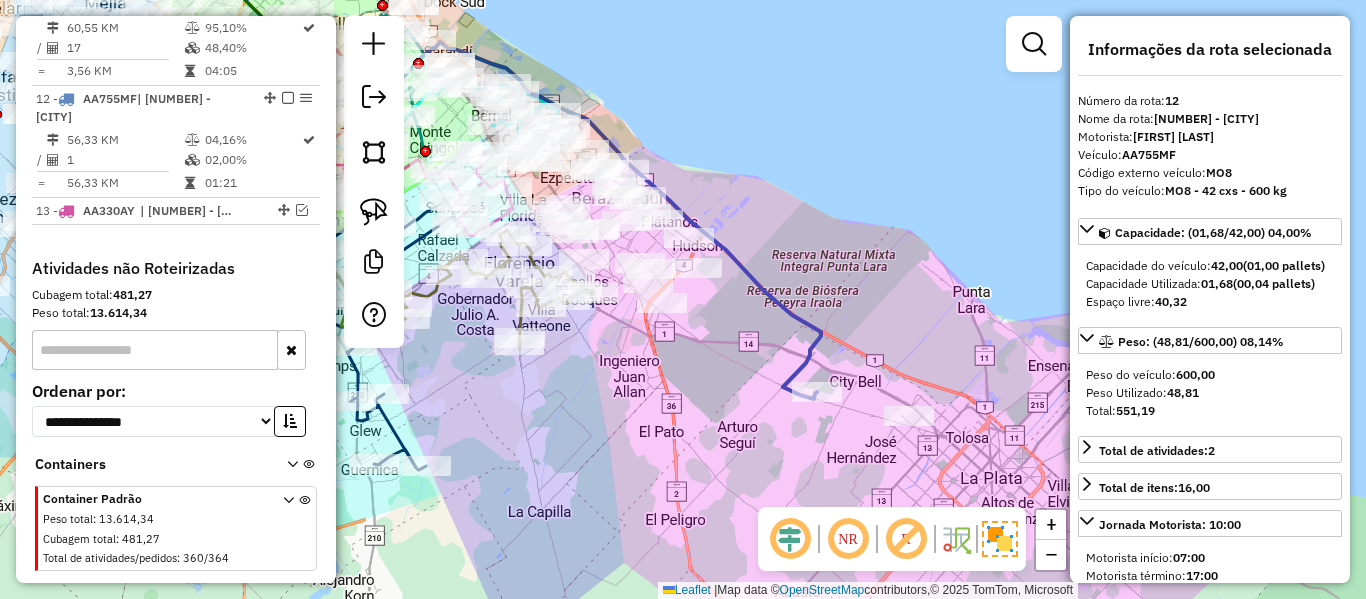 drag, startPoint x: 656, startPoint y: 201, endPoint x: 743, endPoint y: 267, distance: 109.201645 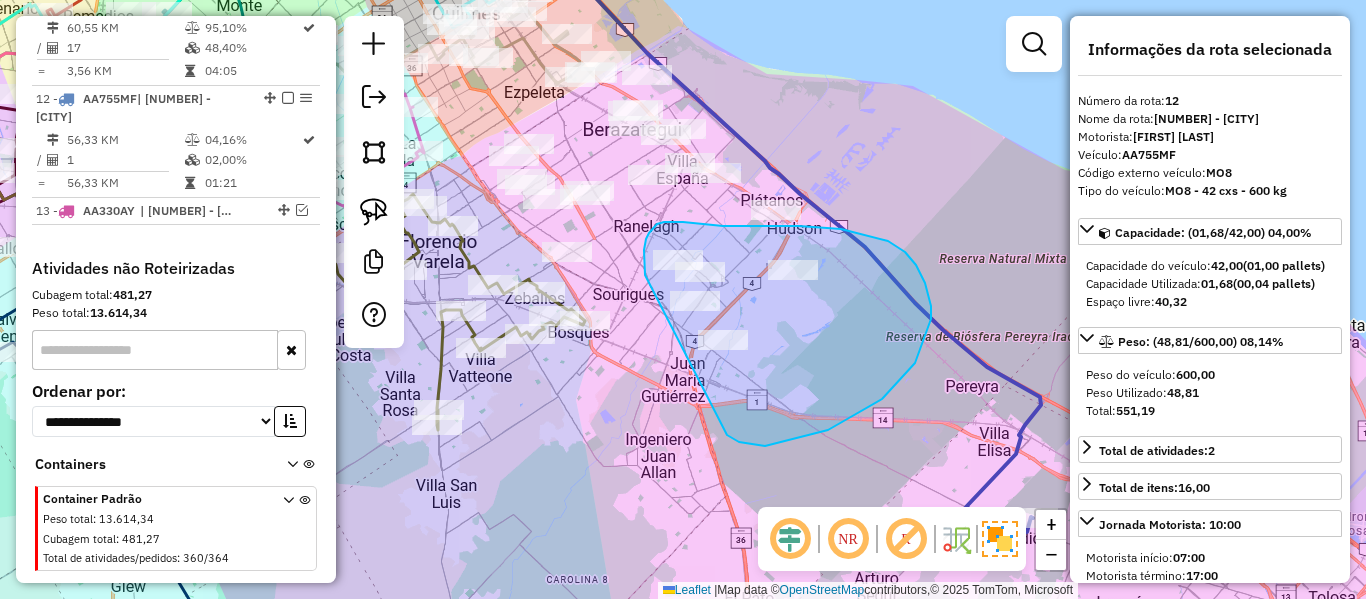 drag, startPoint x: 915, startPoint y: 363, endPoint x: 691, endPoint y: 335, distance: 225.74321 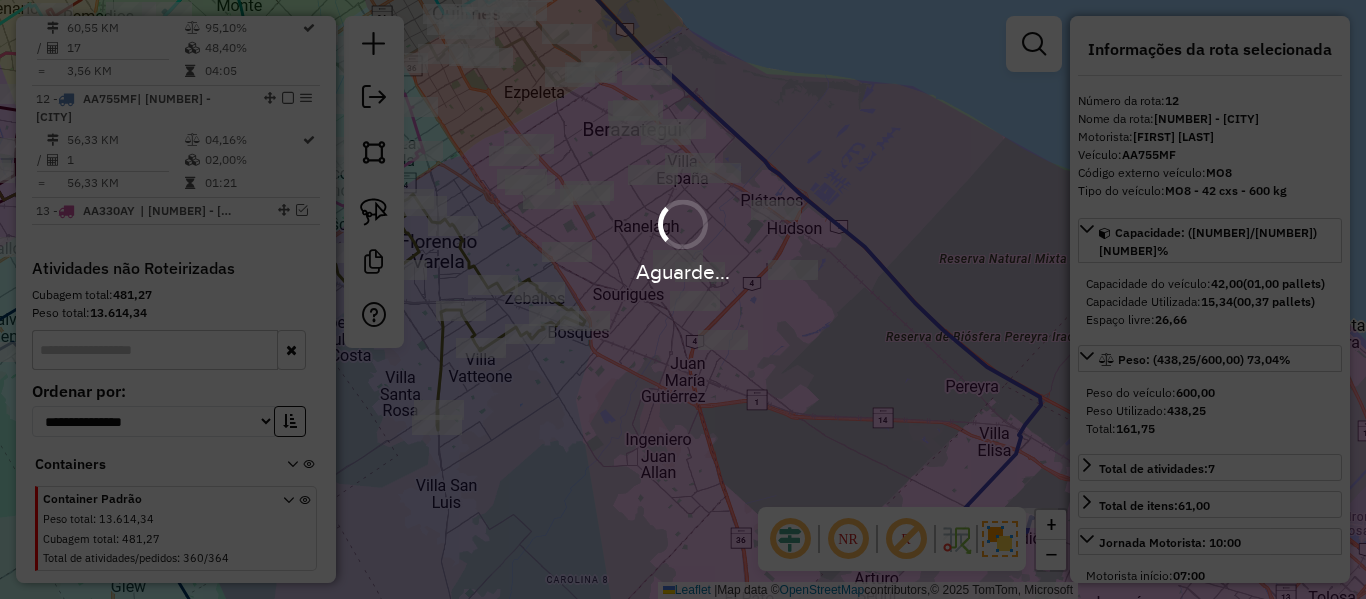select on "**********" 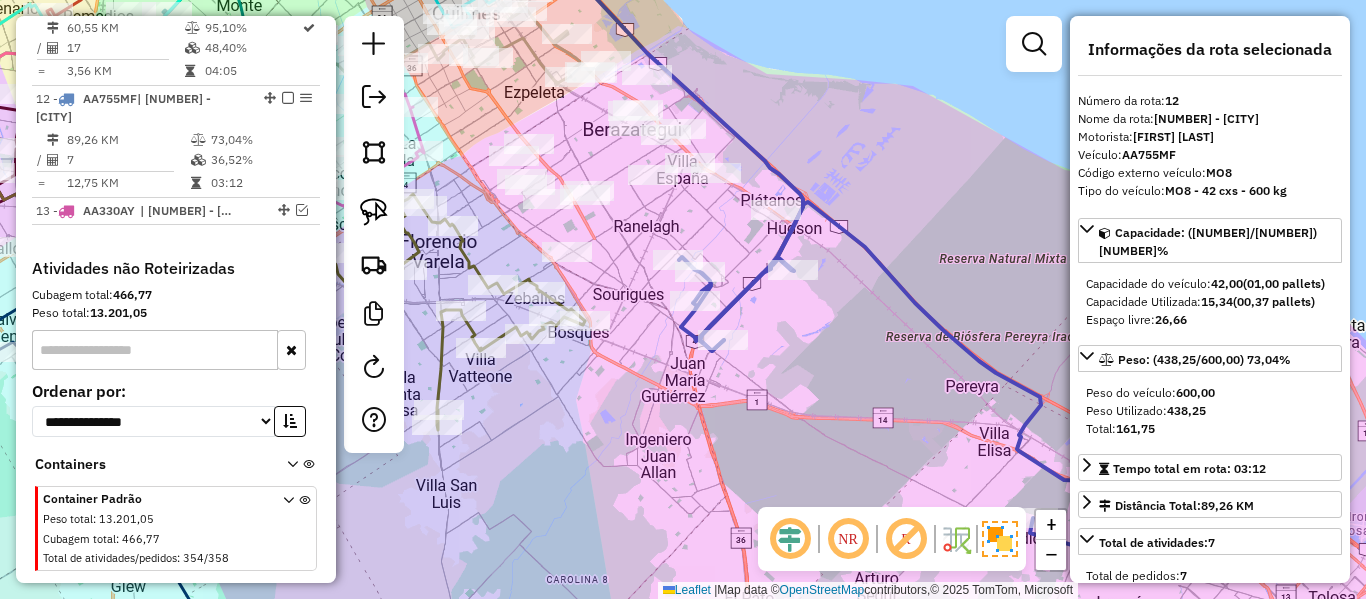 click on "Rota 12 - Placa AA755MF  477548 - Oscar horacio vallejos Janela de atendimento Grade de atendimento Capacidade Transportadoras Veículos Cliente Pedidos  Rotas Selecione os dias de semana para filtrar as janelas de atendimento  Seg   Ter   Qua   Qui   Sex   Sáb   Dom  Informe o período da janela de atendimento: De: Até:  Filtrar exatamente a janela do cliente  Considerar janela de atendimento padrão  Selecione os dias de semana para filtrar as grades de atendimento  Seg   Ter   Qua   Qui   Sex   Sáb   Dom   Considerar clientes sem dia de atendimento cadastrado  Clientes fora do dia de atendimento selecionado Filtrar as atividades entre os valores definidos abaixo:  Peso mínimo:   Peso máximo:   Cubagem mínima:   Cubagem máxima:   De:   Até:  Filtrar as atividades entre o tempo de atendimento definido abaixo:  De:   Até:   Considerar capacidade total dos clientes não roteirizados Transportadora: Selecione um ou mais itens Tipo de veículo: Selecione um ou mais itens Veículo: Motorista: Nome: Tipo:" 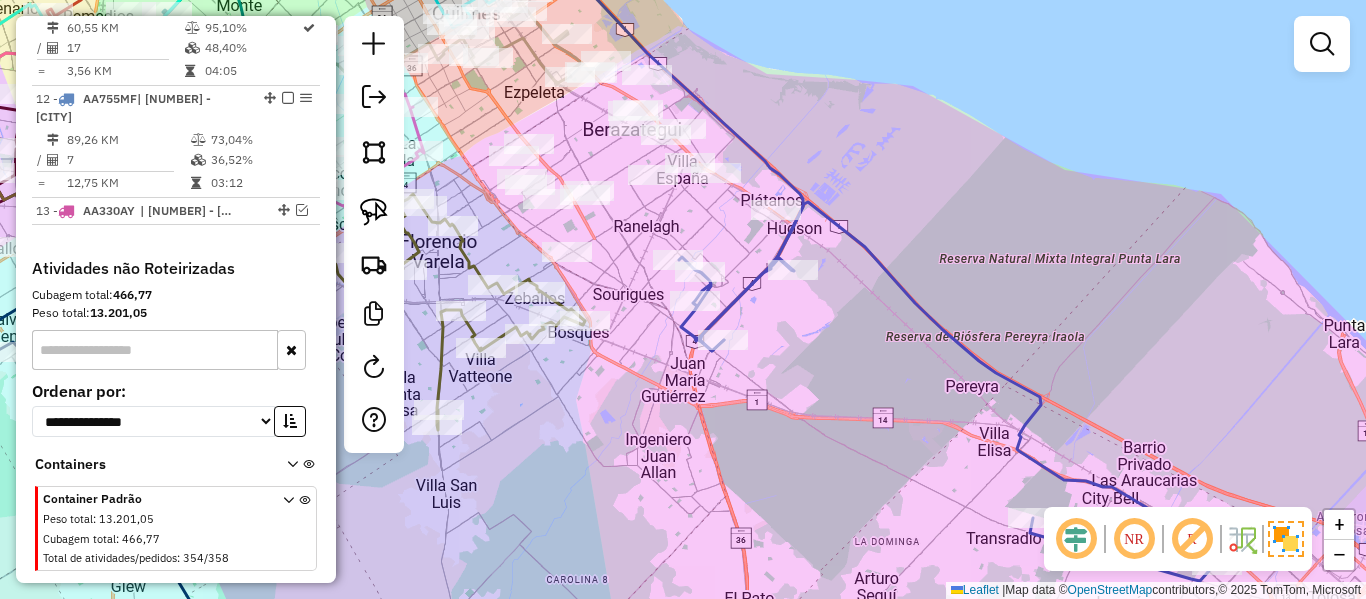 click 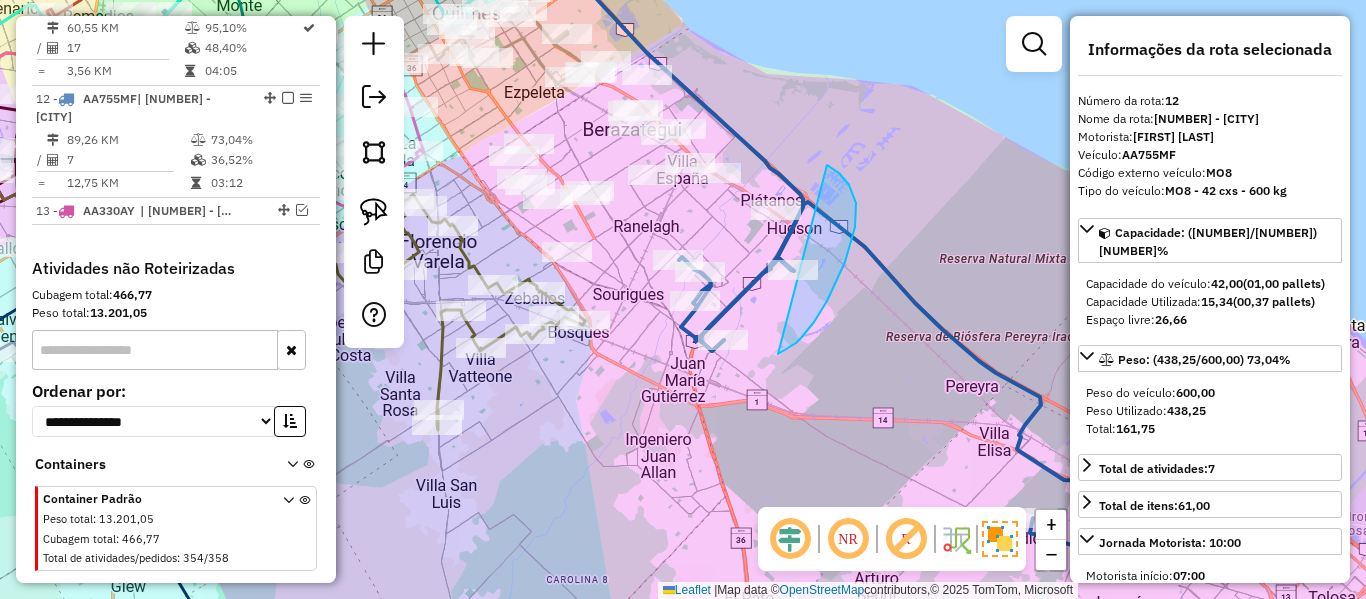 click on "Janela de atendimento Grade de atendimento Capacidade Transportadoras Veículos Cliente Pedidos  Rotas Selecione os dias de semana para filtrar as janelas de atendimento  Seg   Ter   Qua   Qui   Sex   Sáb   Dom  Informe o período da janela de atendimento: De: Até:  Filtrar exatamente a janela do cliente  Considerar janela de atendimento padrão  Selecione os dias de semana para filtrar as grades de atendimento  Seg   Ter   Qua   Qui   Sex   Sáb   Dom   Considerar clientes sem dia de atendimento cadastrado  Clientes fora do dia de atendimento selecionado Filtrar as atividades entre os valores definidos abaixo:  Peso mínimo:   Peso máximo:   Cubagem mínima:   Cubagem máxima:   De:   Até:  Filtrar as atividades entre o tempo de atendimento definido abaixo:  De:   Até:   Considerar capacidade total dos clientes não roteirizados Transportadora: Selecione um ou mais itens Tipo de veículo: Selecione um ou mais itens Veículo: Selecione um ou mais itens Motorista: Selecione um ou mais itens Nome: Rótulo:" 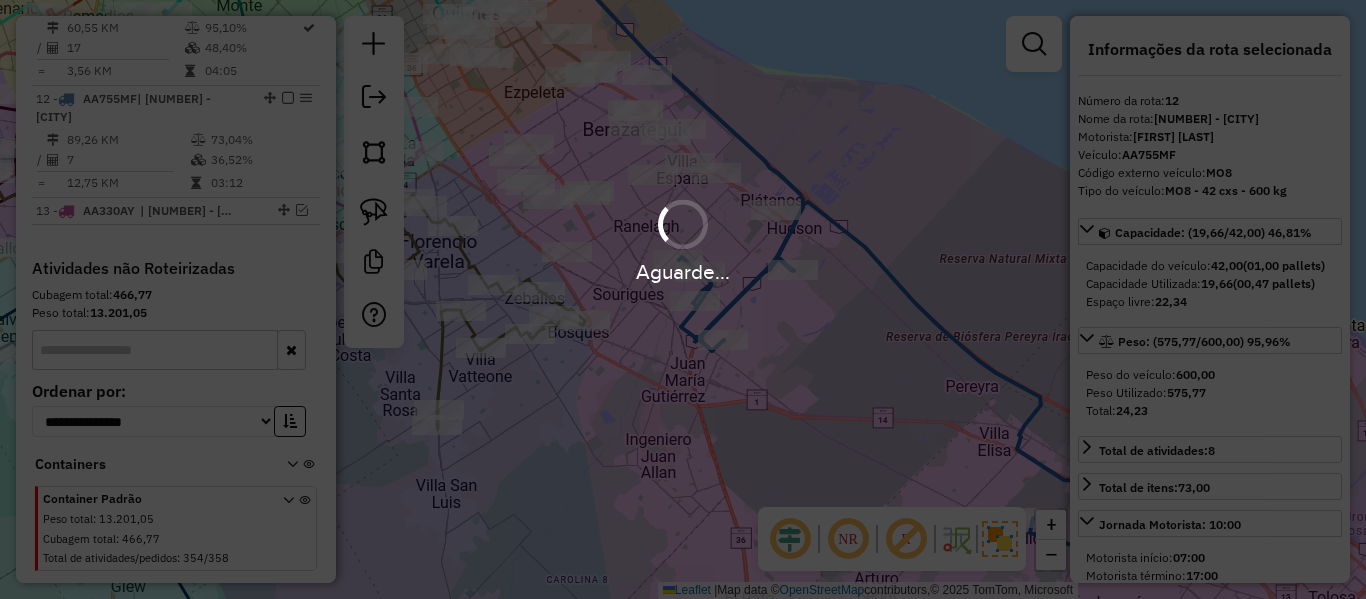 select on "**********" 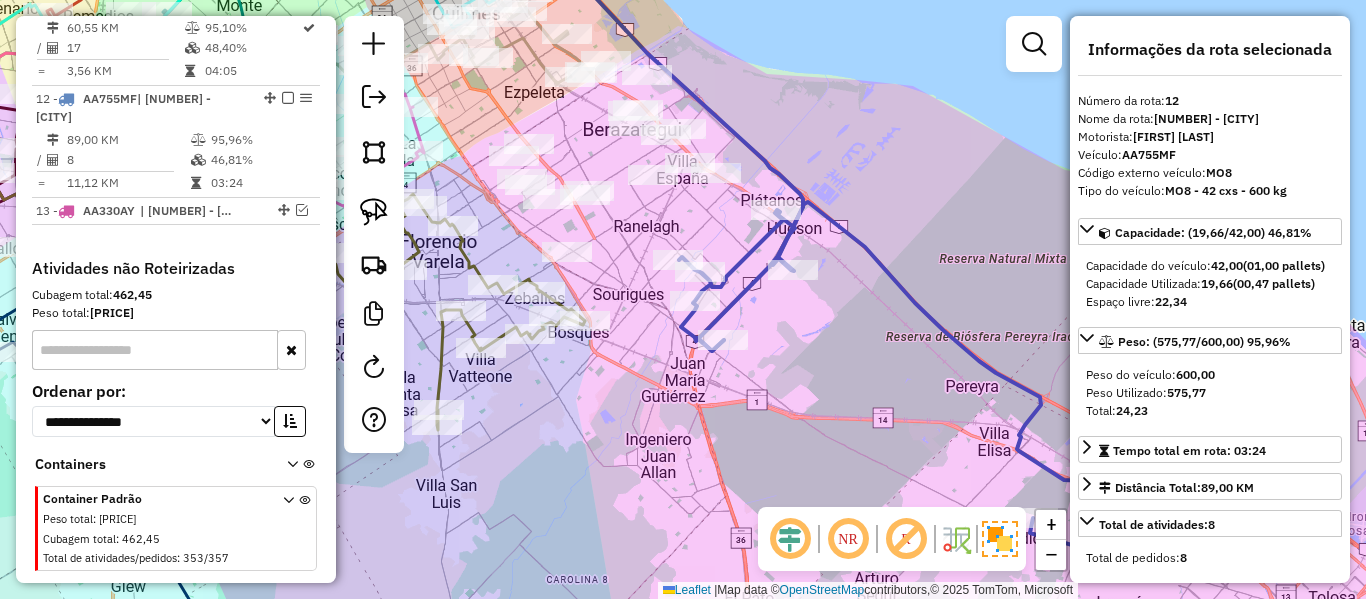 click 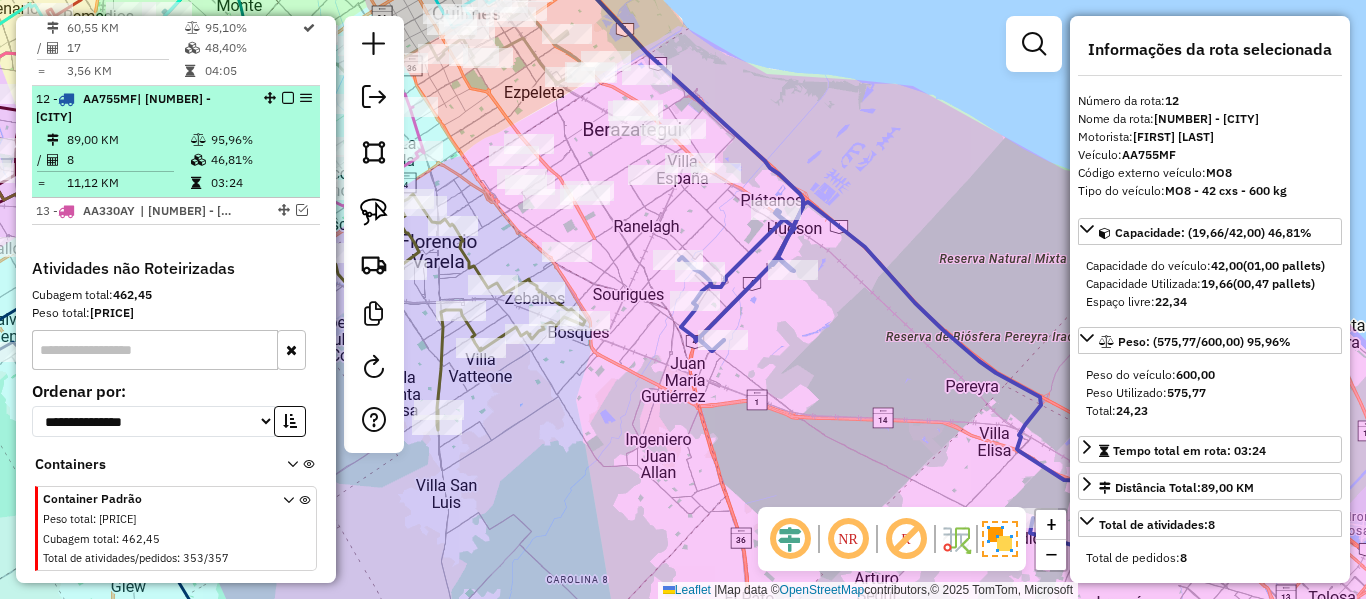 click at bounding box center [288, 98] 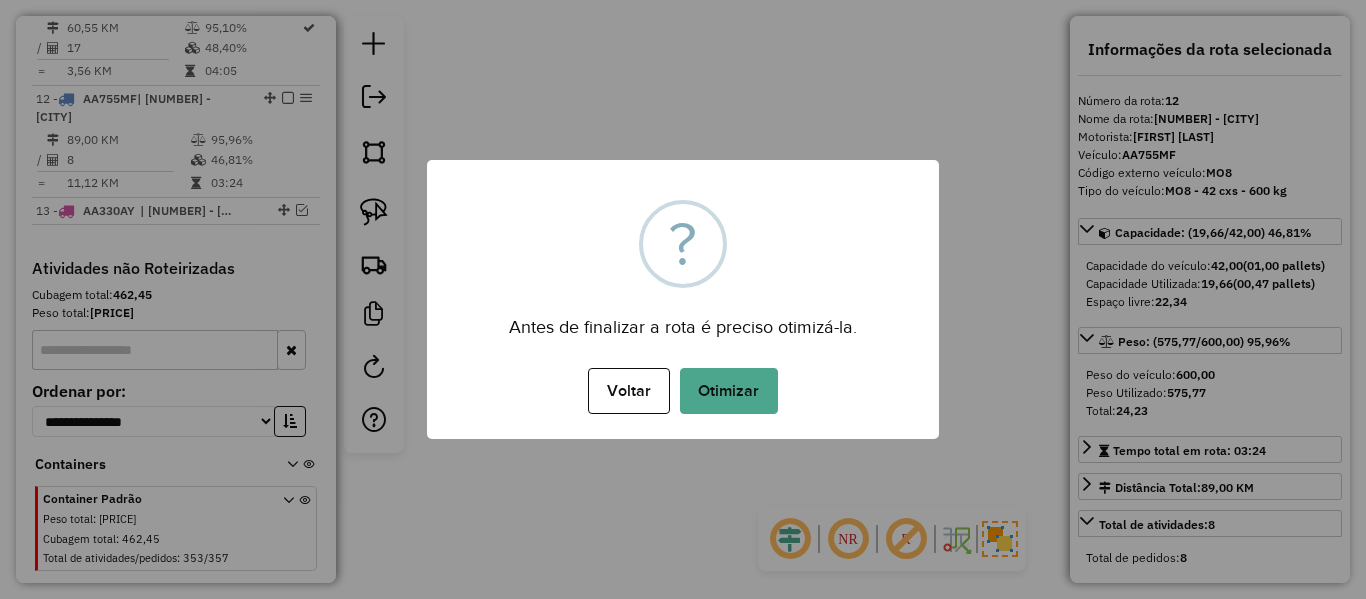 click on "× ? Antes de finalizar a rota é preciso otimizá-la. Voltar No Otimizar" at bounding box center (683, 299) 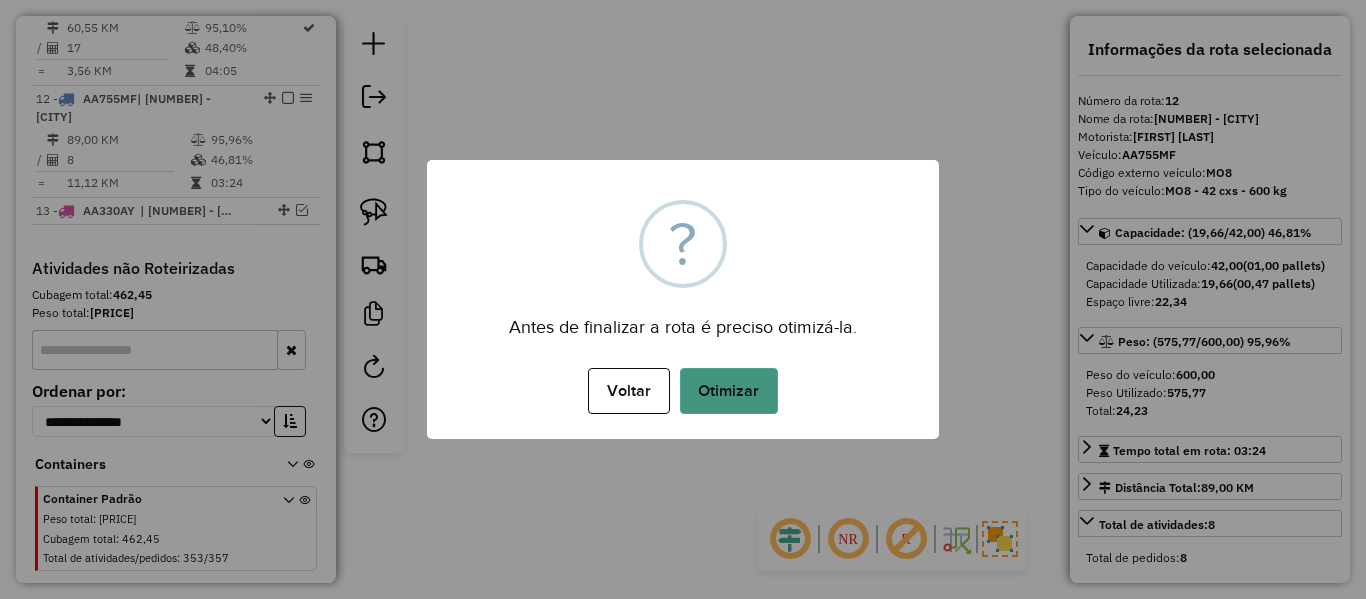 click on "Otimizar" at bounding box center (729, 391) 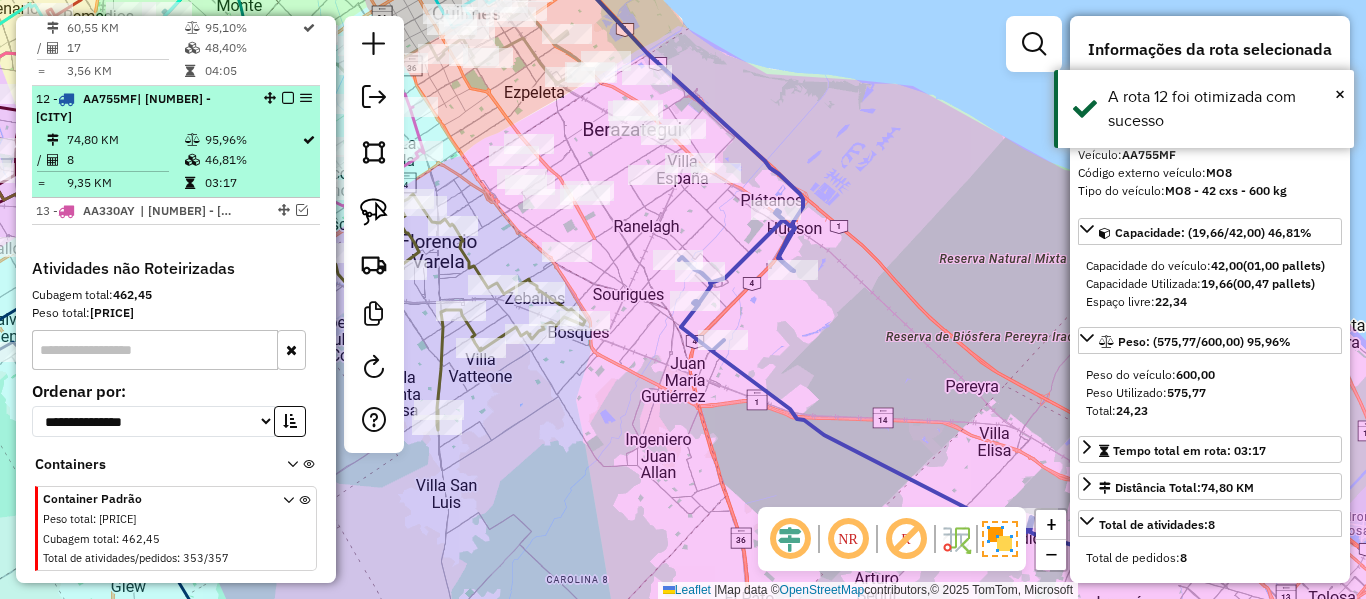 click at bounding box center (288, 98) 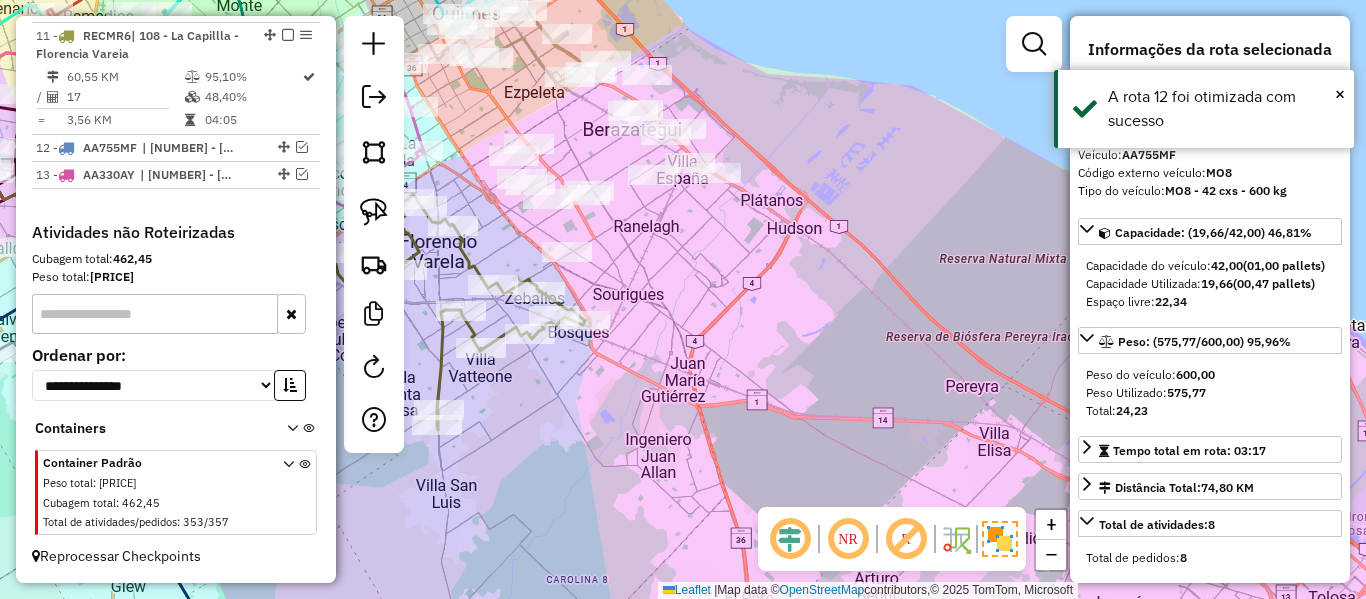 scroll, scrollTop: 1894, scrollLeft: 0, axis: vertical 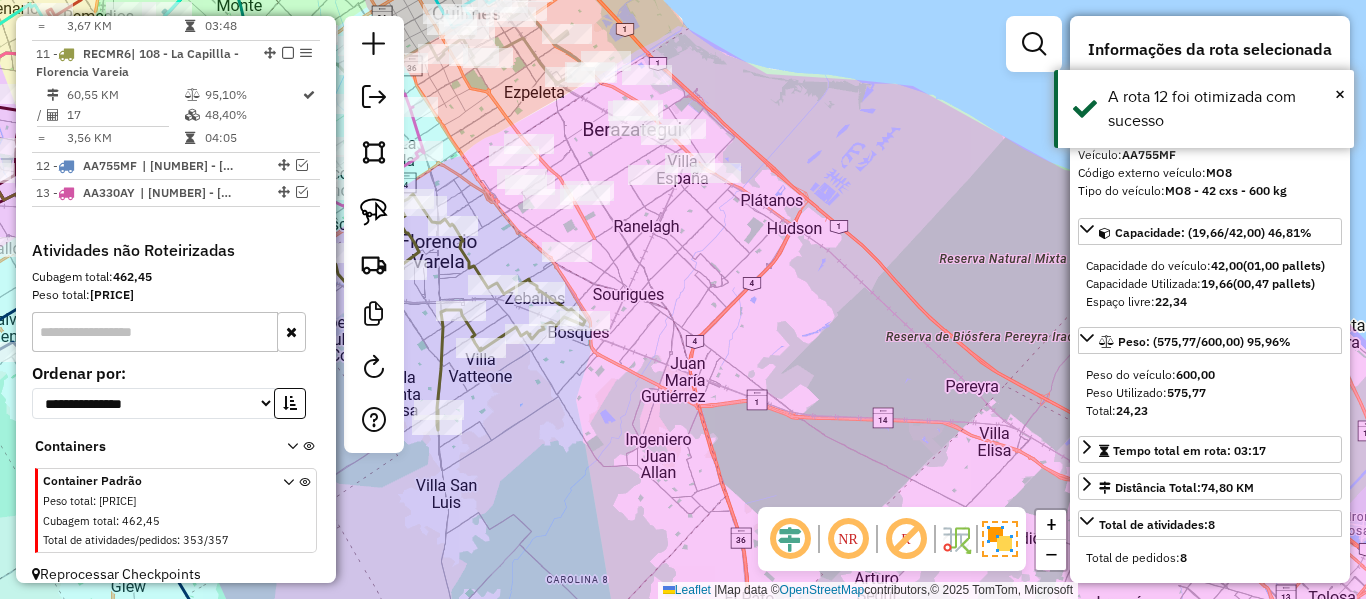 click on "Janela de atendimento Grade de atendimento Capacidade Transportadoras Veículos Cliente Pedidos  Rotas Selecione os dias de semana para filtrar as janelas de atendimento  Seg   Ter   Qua   Qui   Sex   Sáb   Dom  Informe o período da janela de atendimento: De: Até:  Filtrar exatamente a janela do cliente  Considerar janela de atendimento padrão  Selecione os dias de semana para filtrar as grades de atendimento  Seg   Ter   Qua   Qui   Sex   Sáb   Dom   Considerar clientes sem dia de atendimento cadastrado  Clientes fora do dia de atendimento selecionado Filtrar as atividades entre os valores definidos abaixo:  Peso mínimo:   Peso máximo:   Cubagem mínima:   Cubagem máxima:   De:   Até:  Filtrar as atividades entre o tempo de atendimento definido abaixo:  De:   Até:   Considerar capacidade total dos clientes não roteirizados Transportadora: Selecione um ou mais itens Tipo de veículo: Selecione um ou mais itens Veículo: Selecione um ou mais itens Motorista: Selecione um ou mais itens Nome: Rótulo:" 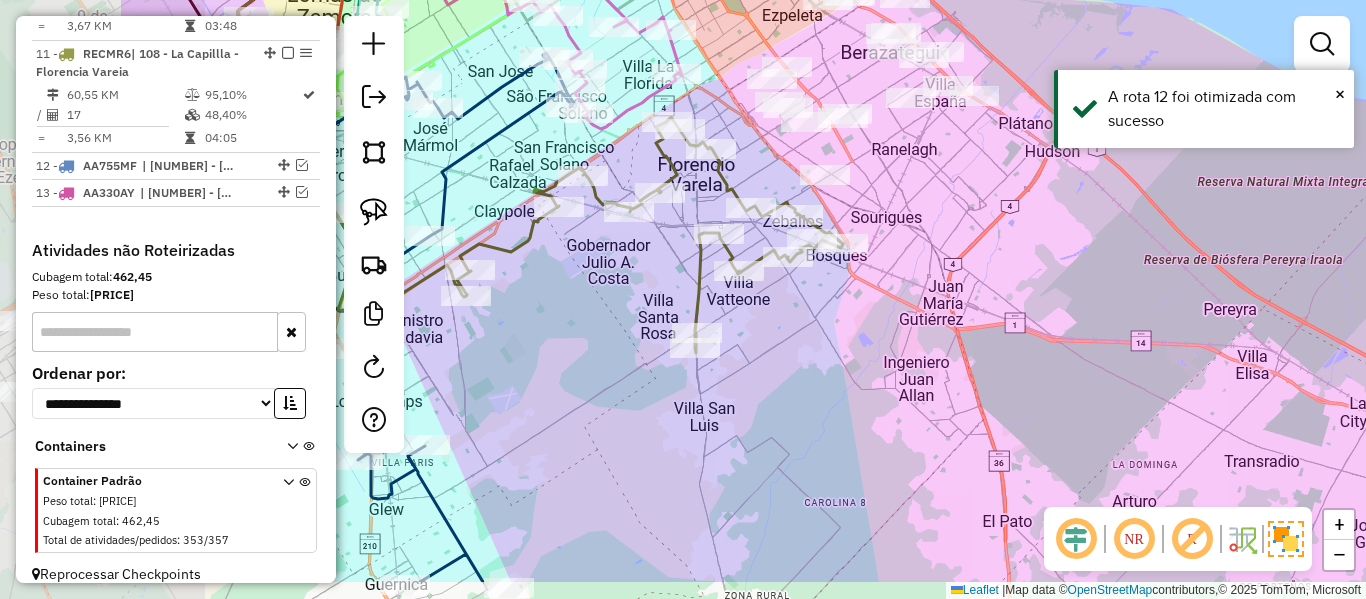drag, startPoint x: 872, startPoint y: 371, endPoint x: 983, endPoint y: 288, distance: 138.60014 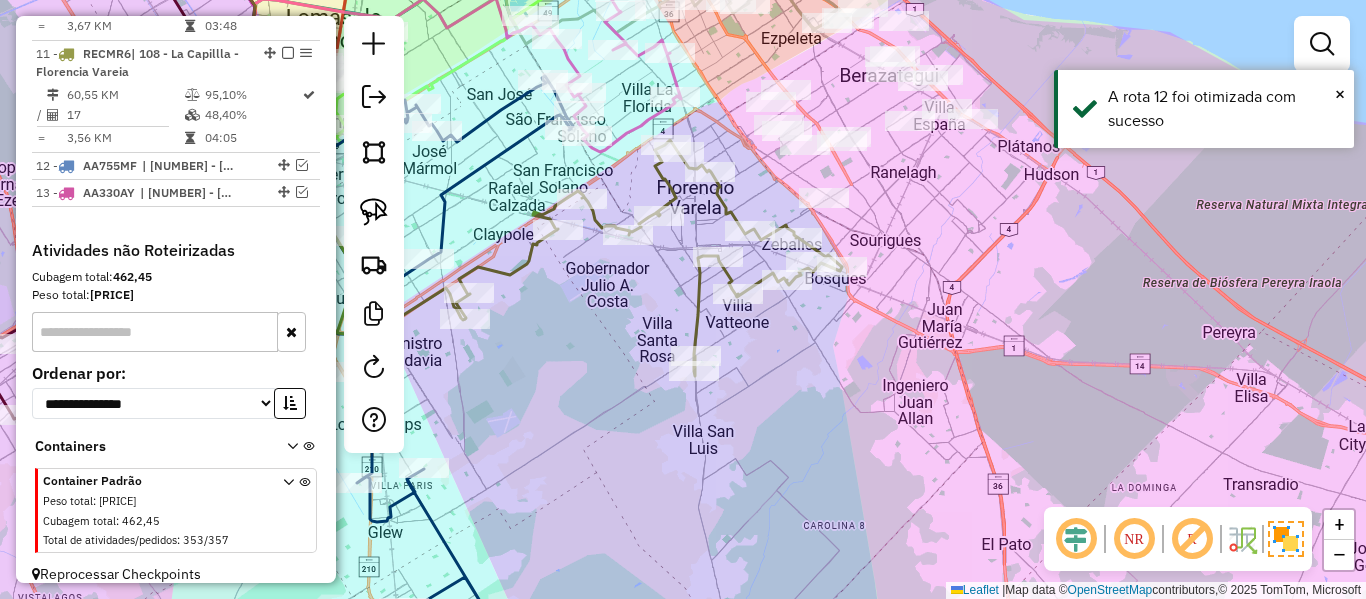 drag, startPoint x: 868, startPoint y: 357, endPoint x: 810, endPoint y: 363, distance: 58.30952 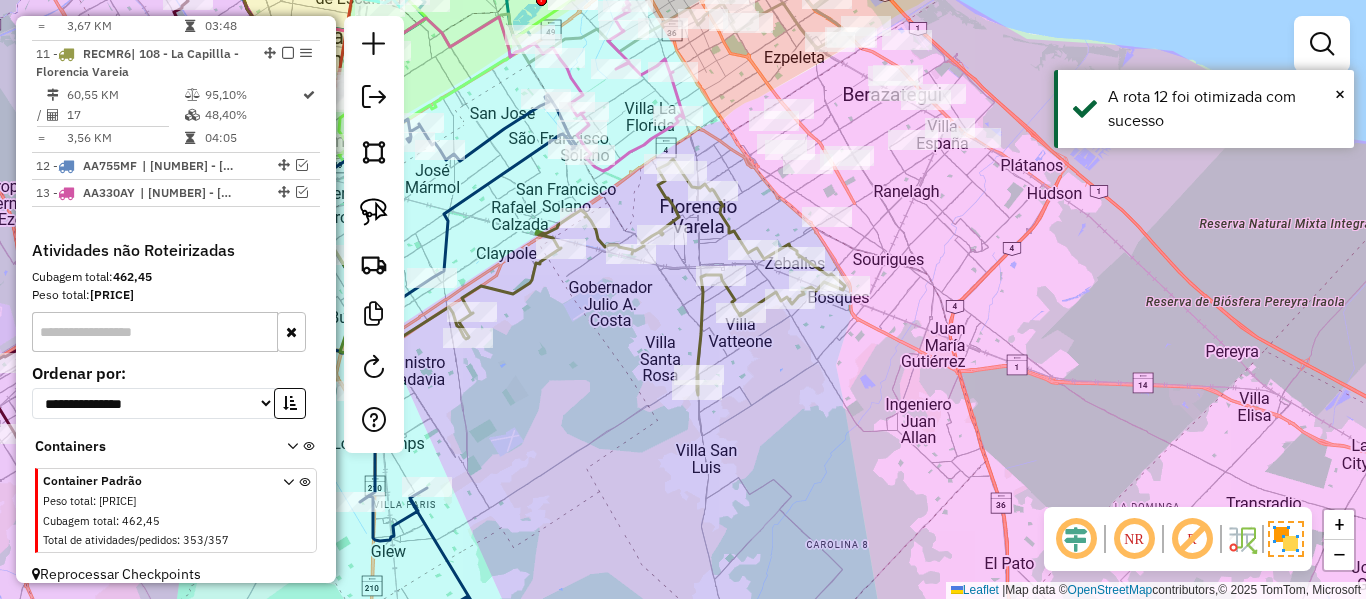 click 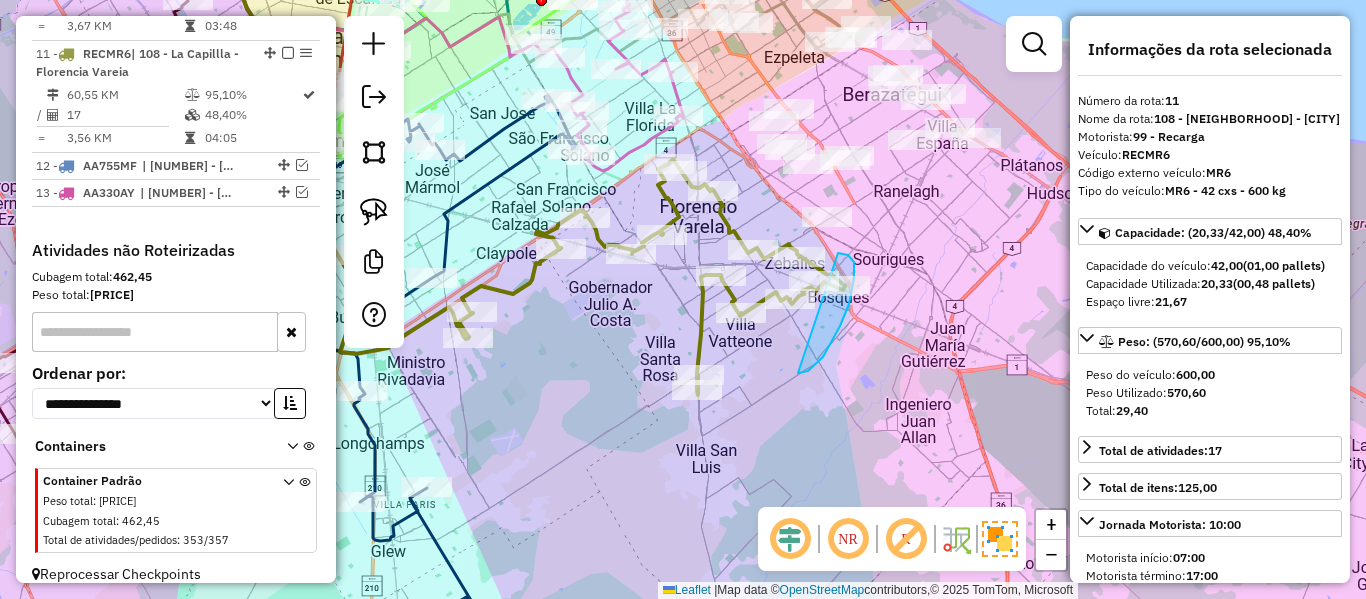 drag, startPoint x: 854, startPoint y: 267, endPoint x: 706, endPoint y: 289, distance: 149.6262 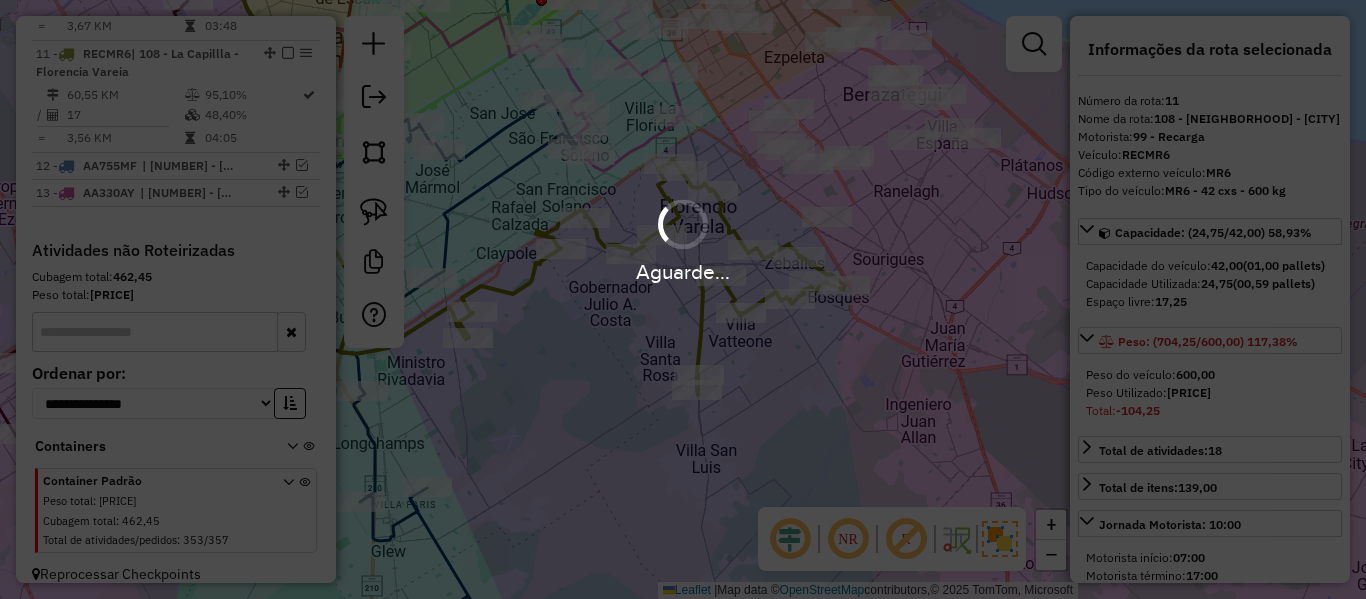 select on "**********" 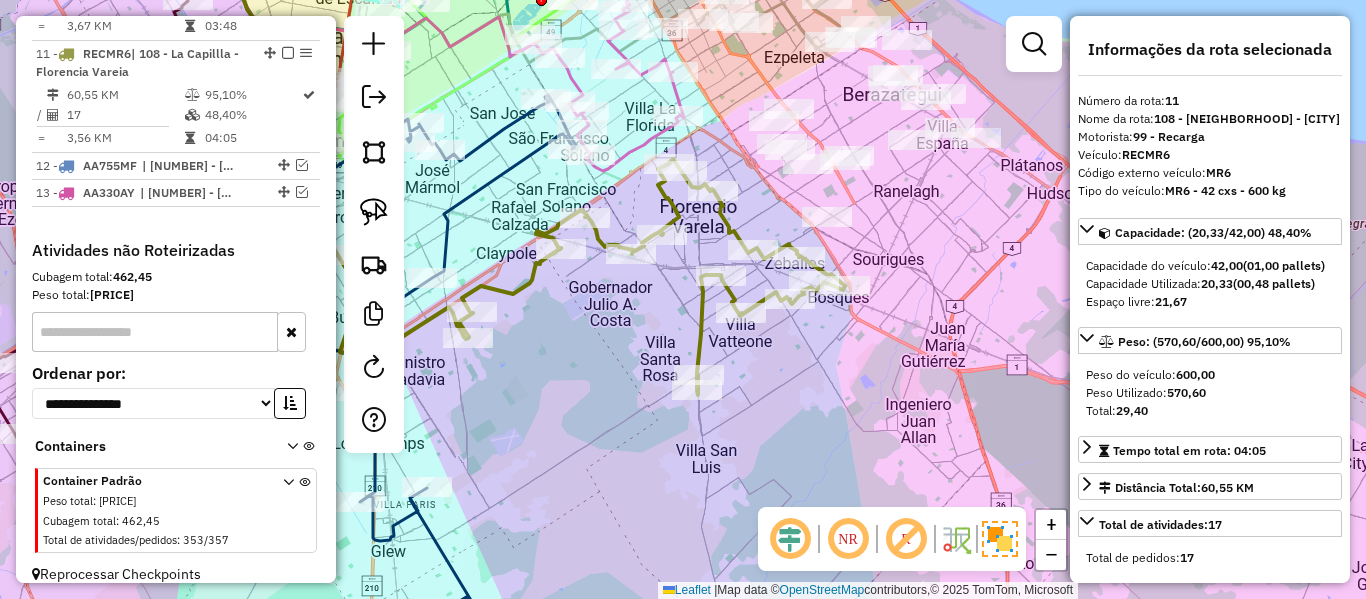 click on "Janela de atendimento Grade de atendimento Capacidade Transportadoras Veículos Cliente Pedidos  Rotas Selecione os dias de semana para filtrar as janelas de atendimento  Seg   Ter   Qua   Qui   Sex   Sáb   Dom  Informe o período da janela de atendimento: De: Até:  Filtrar exatamente a janela do cliente  Considerar janela de atendimento padrão  Selecione os dias de semana para filtrar as grades de atendimento  Seg   Ter   Qua   Qui   Sex   Sáb   Dom   Considerar clientes sem dia de atendimento cadastrado  Clientes fora do dia de atendimento selecionado Filtrar as atividades entre os valores definidos abaixo:  Peso mínimo:   Peso máximo:   Cubagem mínima:   Cubagem máxima:   De:   Até:  Filtrar as atividades entre o tempo de atendimento definido abaixo:  De:   Até:   Considerar capacidade total dos clientes não roteirizados Transportadora: Selecione um ou mais itens Tipo de veículo: Selecione um ou mais itens Veículo: Selecione um ou mais itens Motorista: Selecione um ou mais itens Nome: Rótulo:" 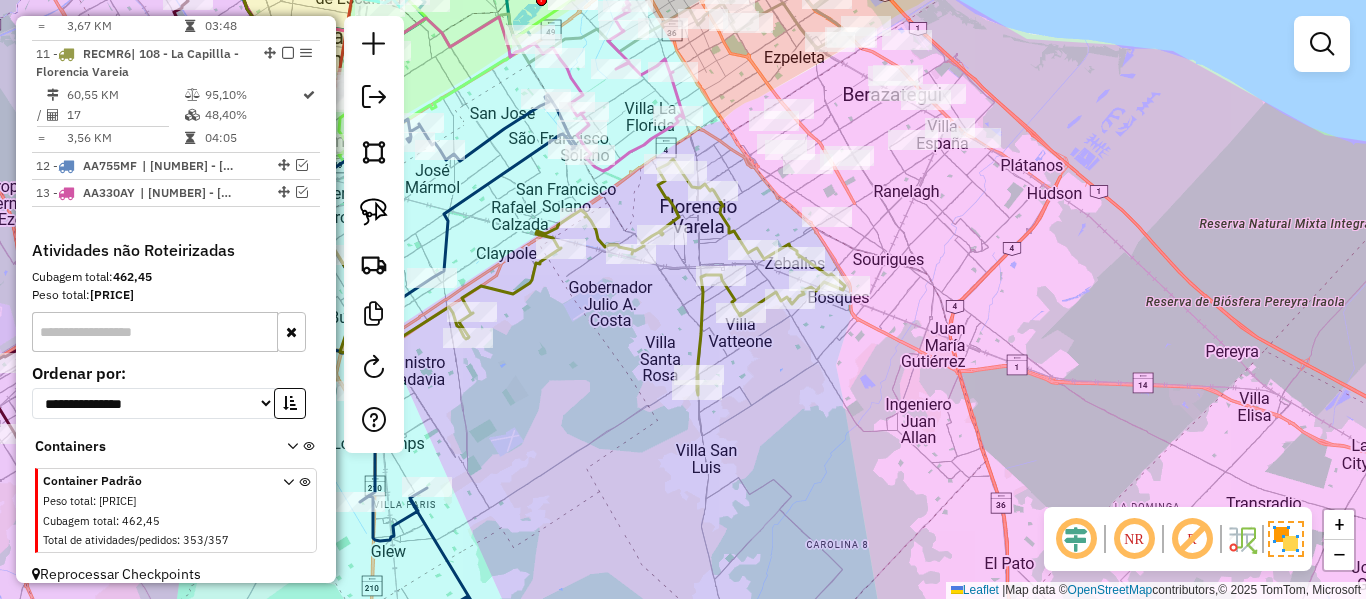 click 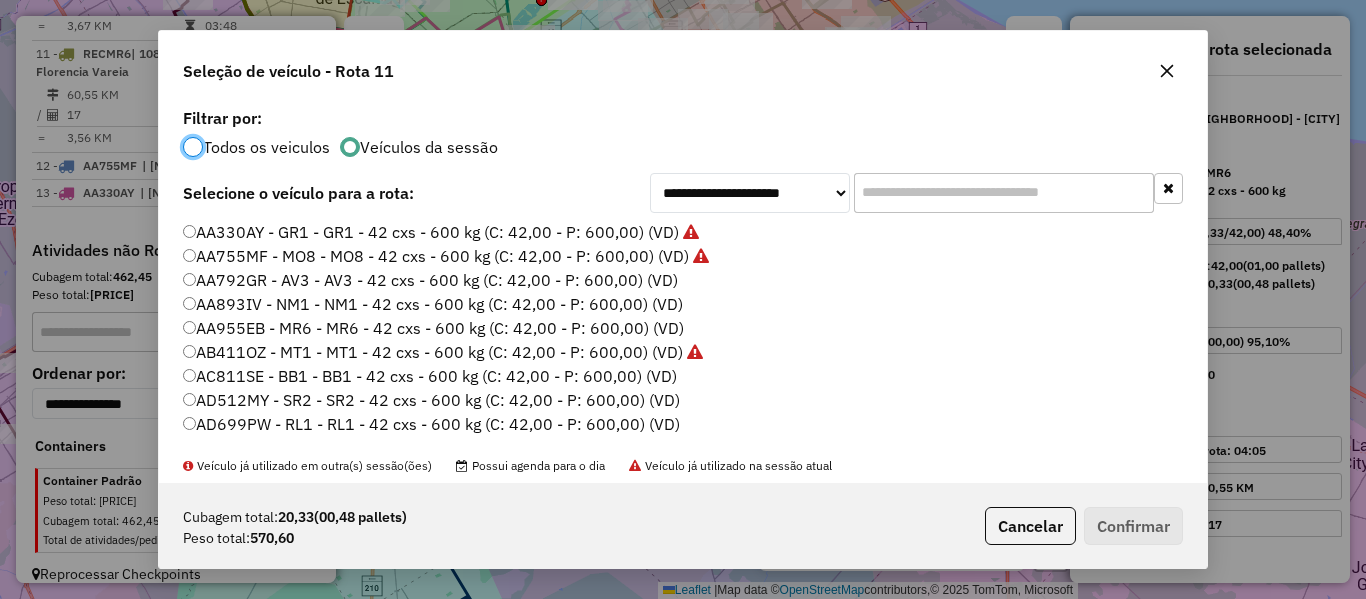 scroll, scrollTop: 11, scrollLeft: 6, axis: both 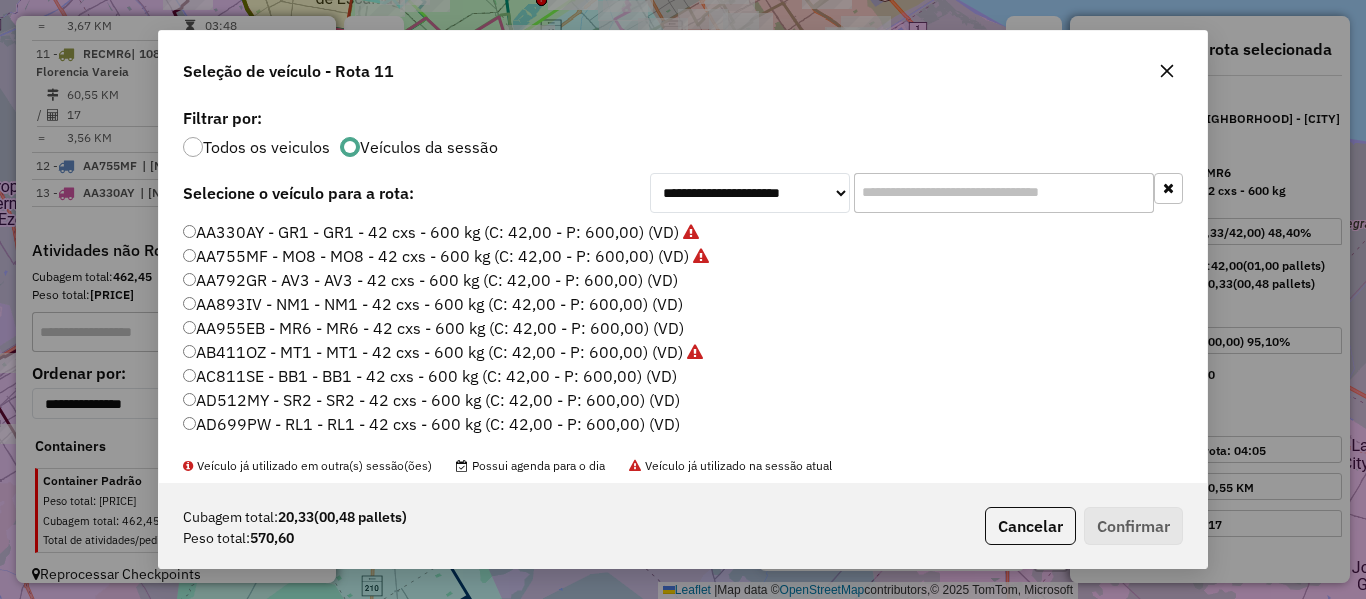 click on "AA792GR - AV3 - AV3 - 42 cxs - 600 kg (C: 42,00 - P: 600,00) (VD)" 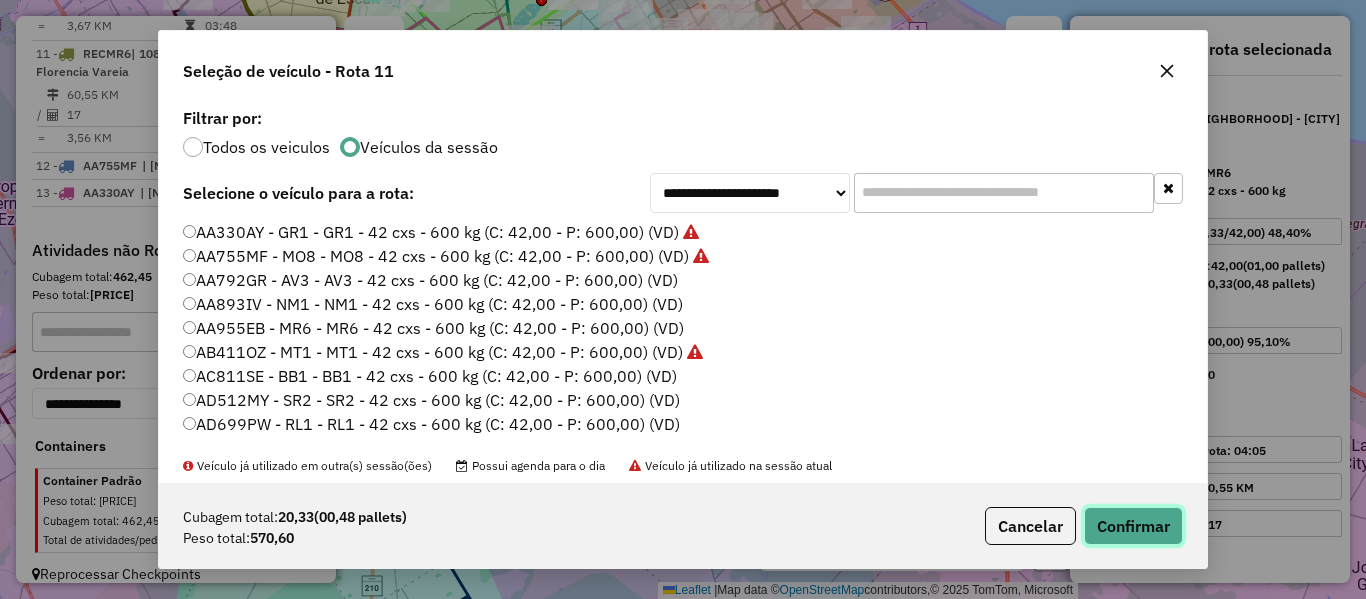 click on "Confirmar" 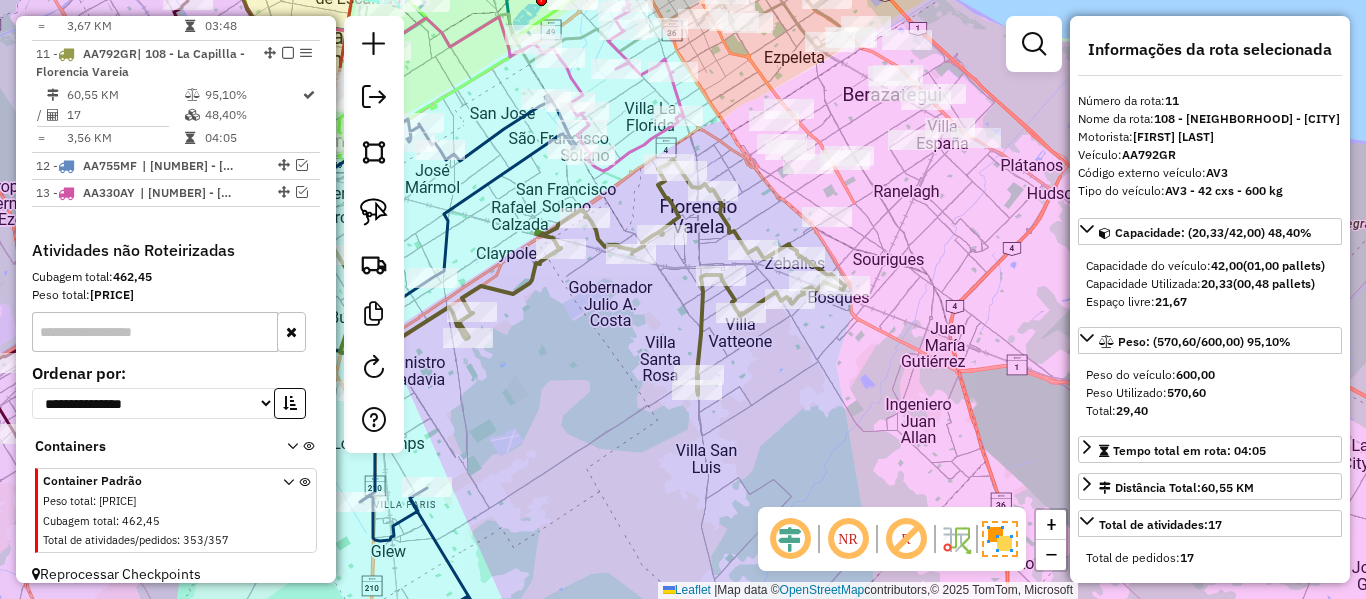 drag, startPoint x: 283, startPoint y: 38, endPoint x: 625, endPoint y: 310, distance: 436.97598 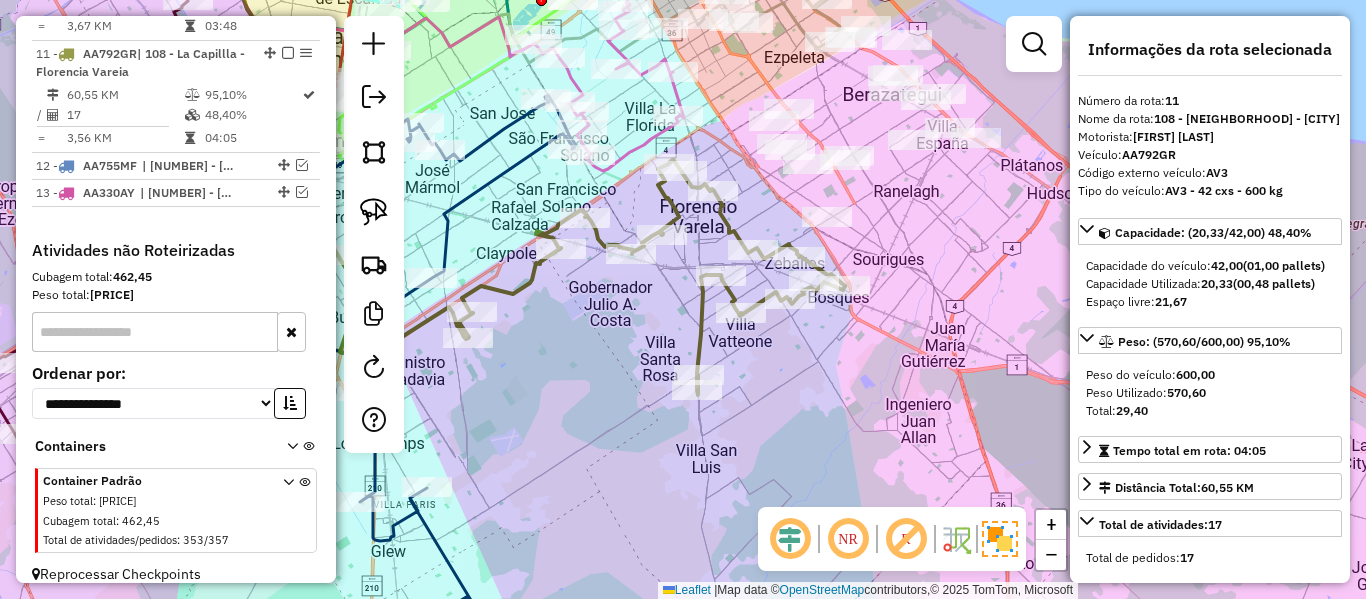 click 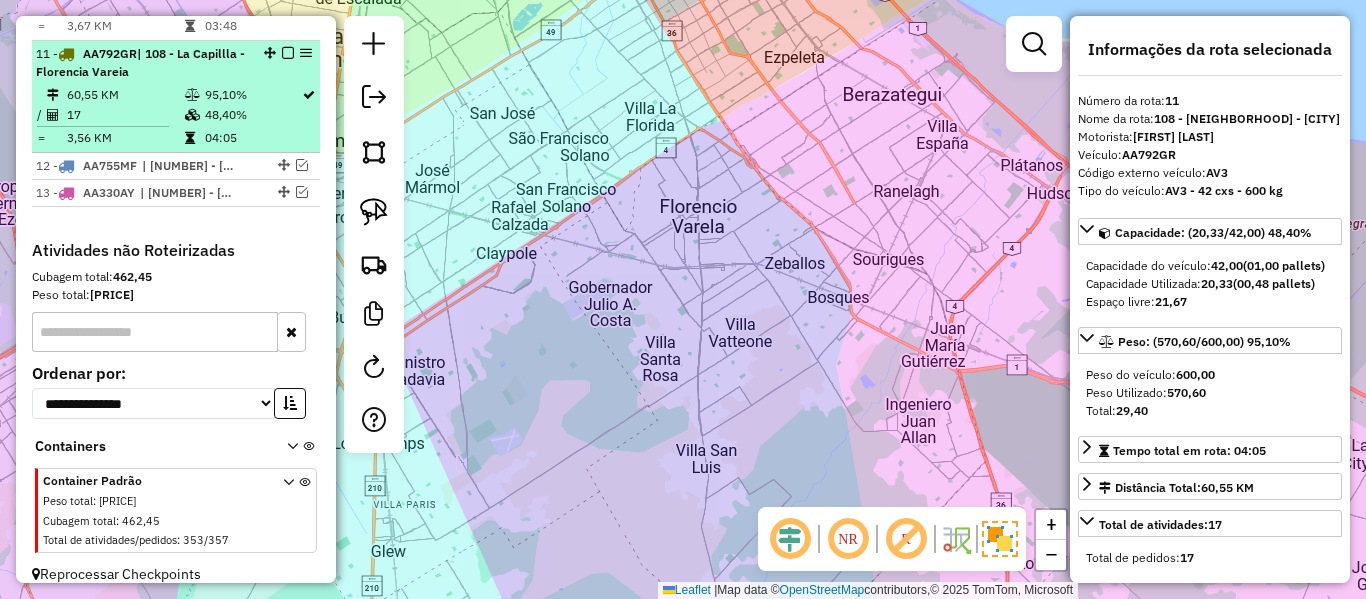 click at bounding box center (192, 115) 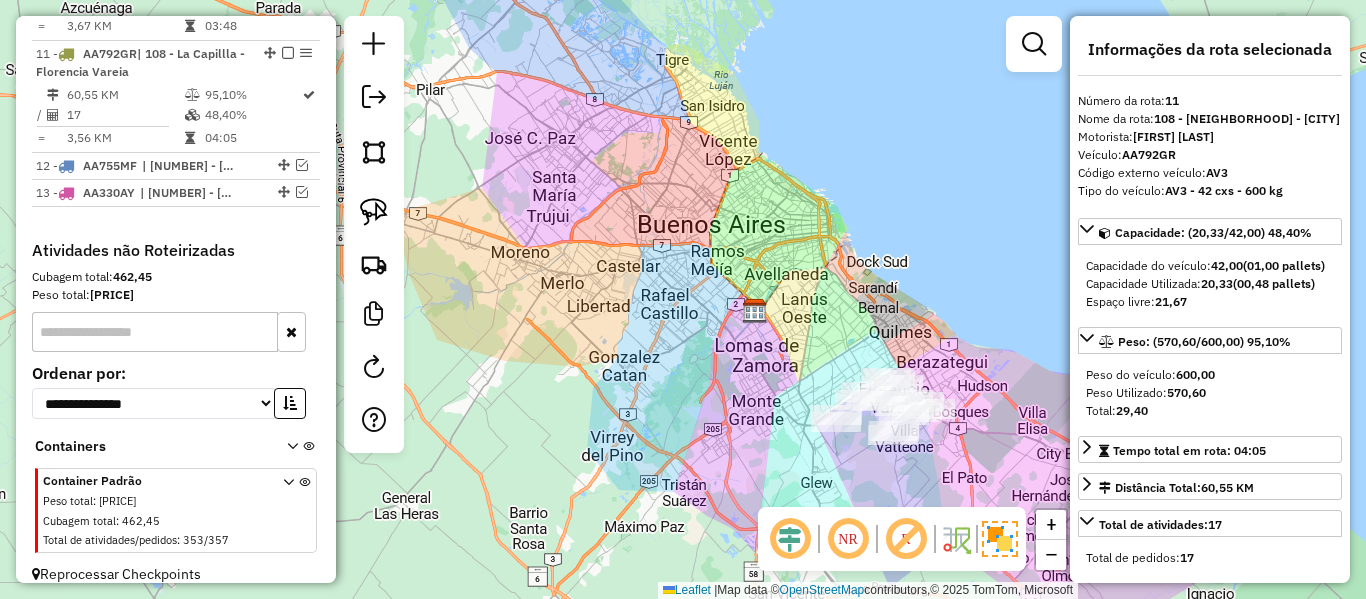 drag, startPoint x: 897, startPoint y: 300, endPoint x: 820, endPoint y: 232, distance: 102.7278 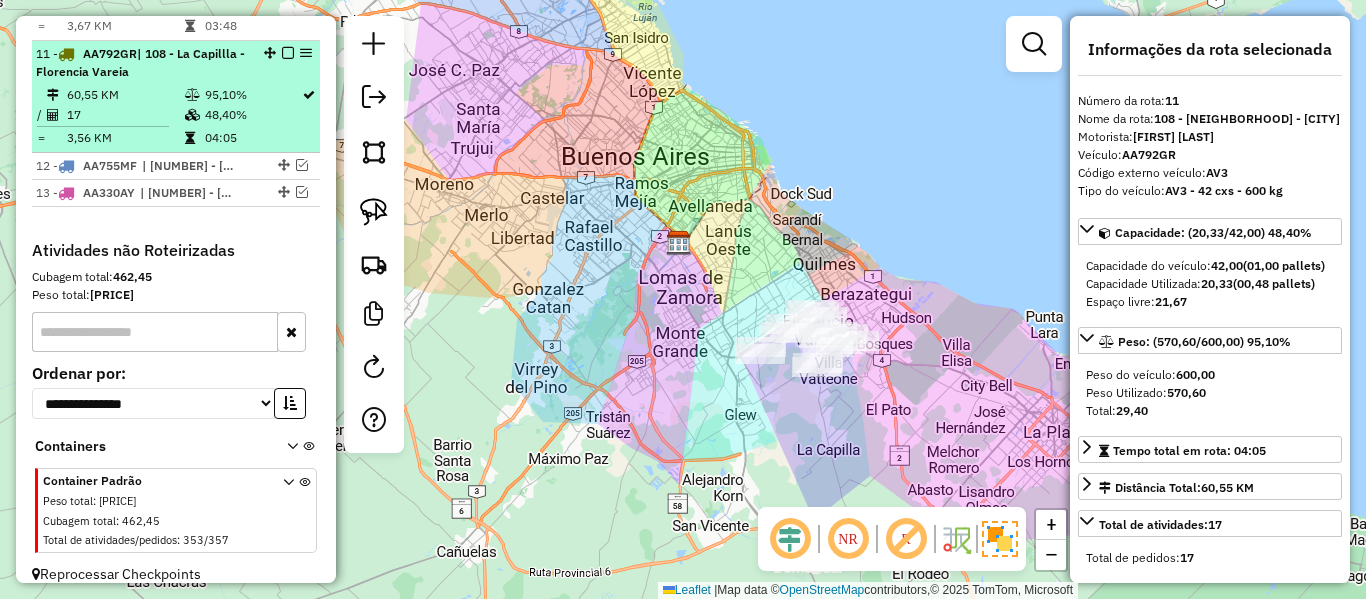 click at bounding box center (288, 53) 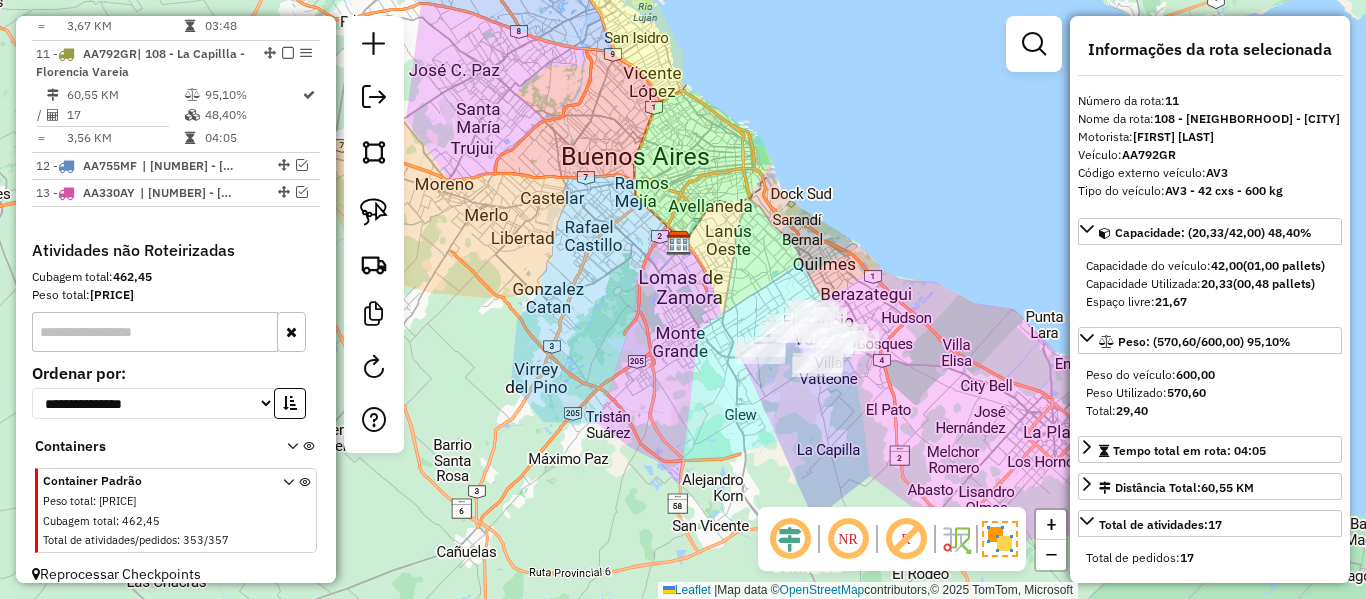 scroll, scrollTop: 1809, scrollLeft: 0, axis: vertical 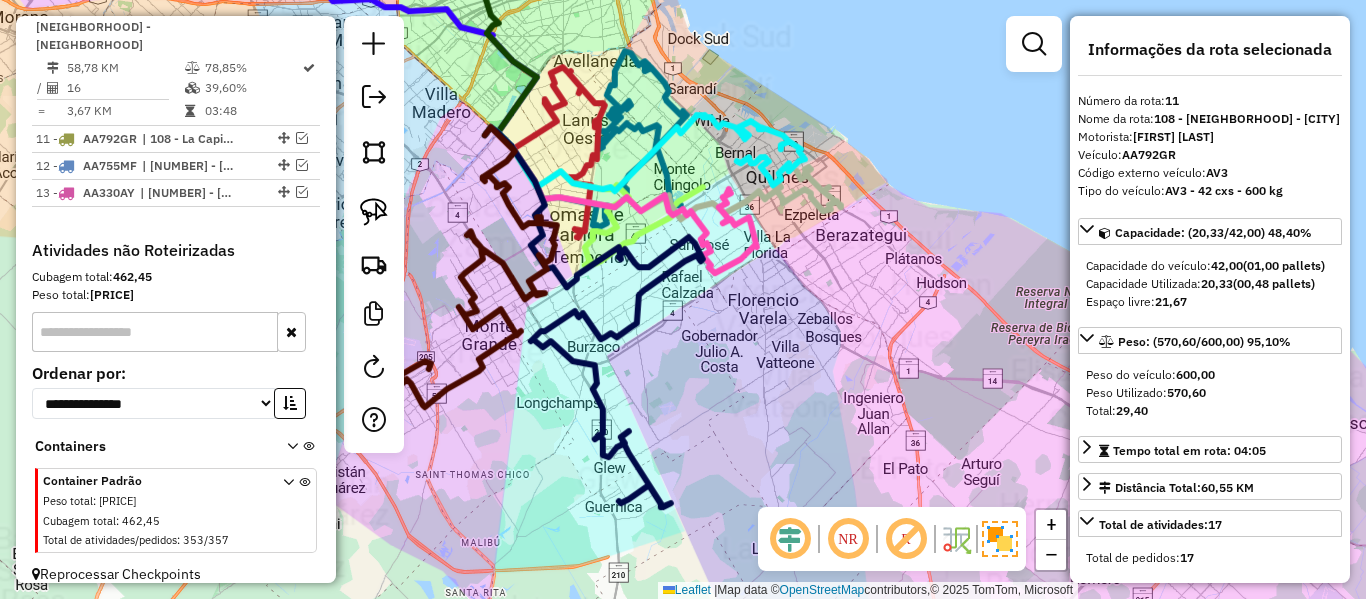 click on "Janela de atendimento Grade de atendimento Capacidade Transportadoras Veículos Cliente Pedidos  Rotas Selecione os dias de semana para filtrar as janelas de atendimento  Seg   Ter   Qua   Qui   Sex   Sáb   Dom  Informe o período da janela de atendimento: De: Até:  Filtrar exatamente a janela do cliente  Considerar janela de atendimento padrão  Selecione os dias de semana para filtrar as grades de atendimento  Seg   Ter   Qua   Qui   Sex   Sáb   Dom   Considerar clientes sem dia de atendimento cadastrado  Clientes fora do dia de atendimento selecionado Filtrar as atividades entre os valores definidos abaixo:  Peso mínimo:   Peso máximo:   Cubagem mínima:   Cubagem máxima:   De:   Até:  Filtrar as atividades entre o tempo de atendimento definido abaixo:  De:   Até:   Considerar capacidade total dos clientes não roteirizados Transportadora: Selecione um ou mais itens Tipo de veículo: Selecione um ou mais itens Veículo: Selecione um ou mais itens Motorista: Selecione um ou mais itens Nome: Rótulo:" 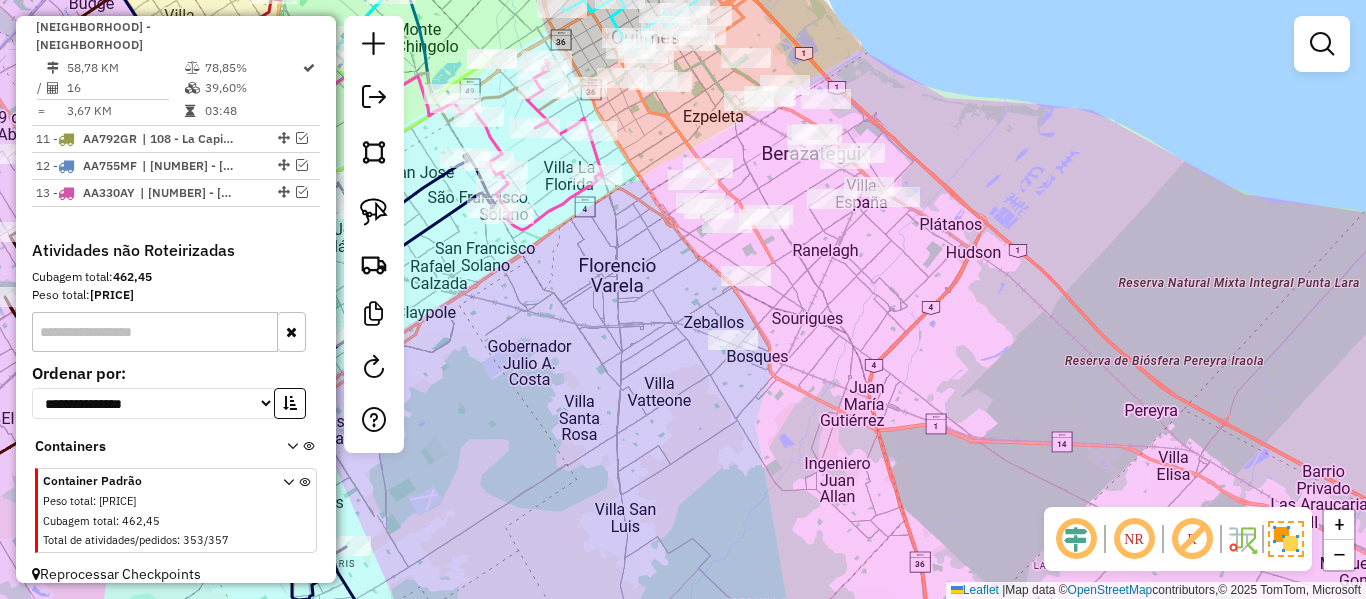 click on "Janela de atendimento Grade de atendimento Capacidade Transportadoras Veículos Cliente Pedidos  Rotas Selecione os dias de semana para filtrar as janelas de atendimento  Seg   Ter   Qua   Qui   Sex   Sáb   Dom  Informe o período da janela de atendimento: De: Até:  Filtrar exatamente a janela do cliente  Considerar janela de atendimento padrão  Selecione os dias de semana para filtrar as grades de atendimento  Seg   Ter   Qua   Qui   Sex   Sáb   Dom   Considerar clientes sem dia de atendimento cadastrado  Clientes fora do dia de atendimento selecionado Filtrar as atividades entre os valores definidos abaixo:  Peso mínimo:   Peso máximo:   Cubagem mínima:   Cubagem máxima:   De:   Até:  Filtrar as atividades entre o tempo de atendimento definido abaixo:  De:   Até:   Considerar capacidade total dos clientes não roteirizados Transportadora: Selecione um ou mais itens Tipo de veículo: Selecione um ou mais itens Veículo: Selecione um ou mais itens Motorista: Selecione um ou mais itens Nome: Rótulo:" 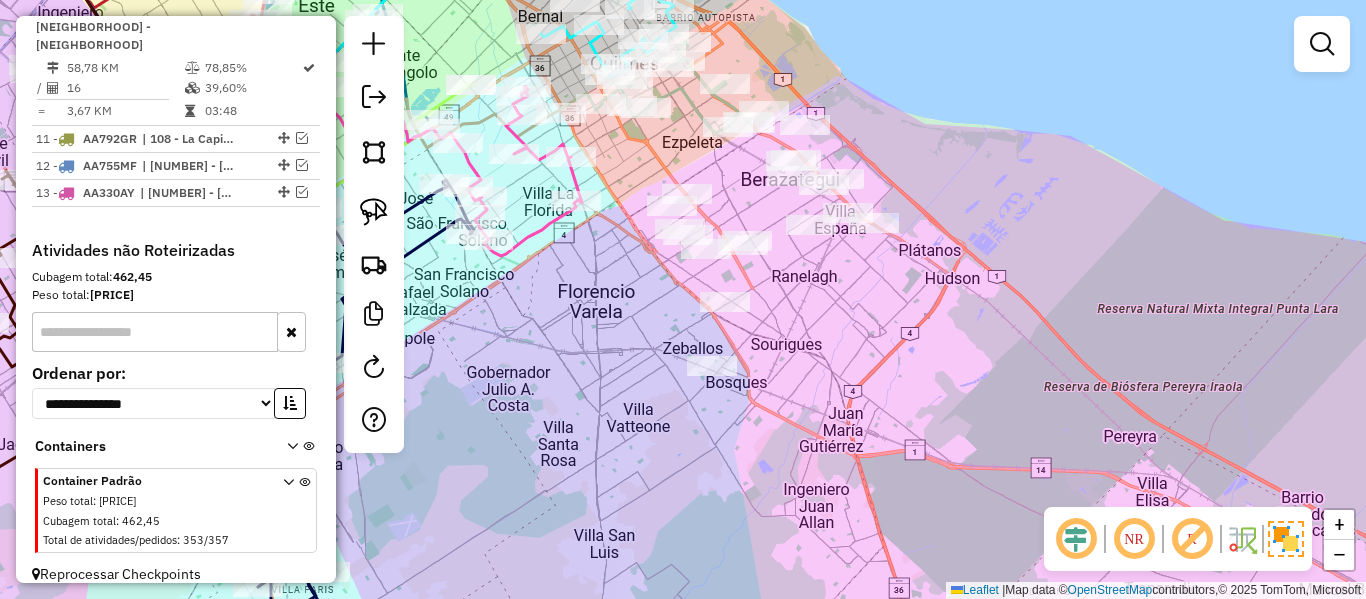 click on "Janela de atendimento Grade de atendimento Capacidade Transportadoras Veículos Cliente Pedidos  Rotas Selecione os dias de semana para filtrar as janelas de atendimento  Seg   Ter   Qua   Qui   Sex   Sáb   Dom  Informe o período da janela de atendimento: De: Até:  Filtrar exatamente a janela do cliente  Considerar janela de atendimento padrão  Selecione os dias de semana para filtrar as grades de atendimento  Seg   Ter   Qua   Qui   Sex   Sáb   Dom   Considerar clientes sem dia de atendimento cadastrado  Clientes fora do dia de atendimento selecionado Filtrar as atividades entre os valores definidos abaixo:  Peso mínimo:   Peso máximo:   Cubagem mínima:   Cubagem máxima:   De:   Até:  Filtrar as atividades entre o tempo de atendimento definido abaixo:  De:   Até:   Considerar capacidade total dos clientes não roteirizados Transportadora: Selecione um ou mais itens Tipo de veículo: Selecione um ou mais itens Veículo: Selecione um ou mais itens Motorista: Selecione um ou mais itens Nome: Rótulo:" 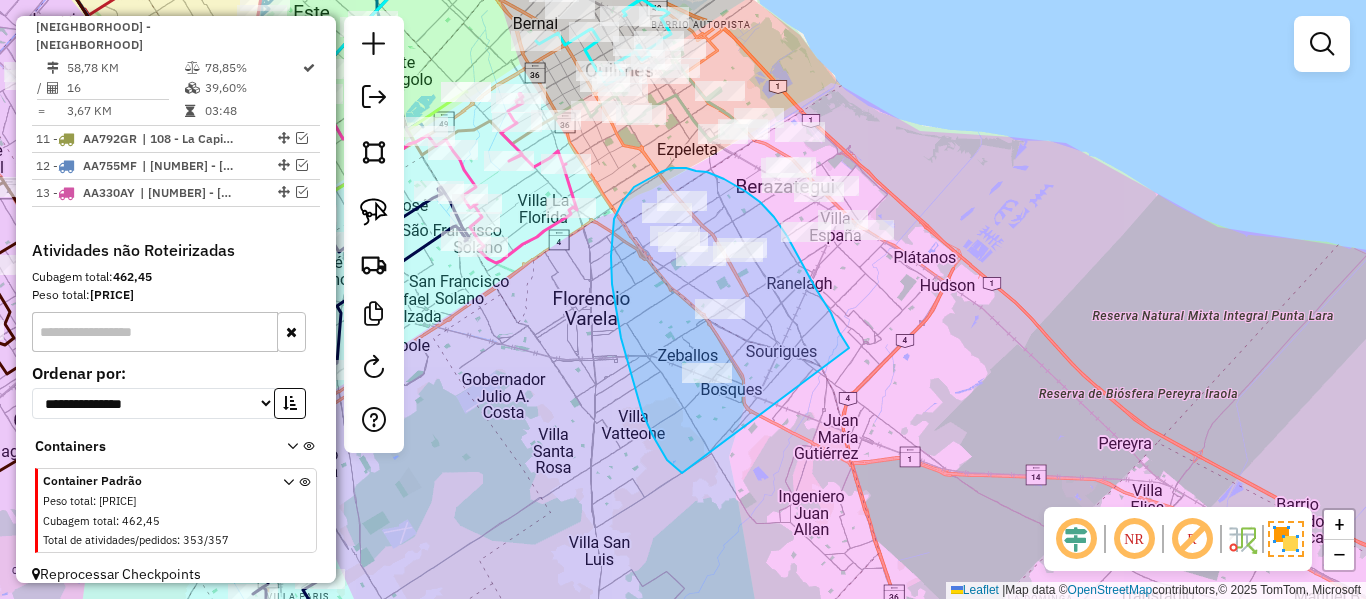 drag, startPoint x: 849, startPoint y: 348, endPoint x: 748, endPoint y: 477, distance: 163.83528 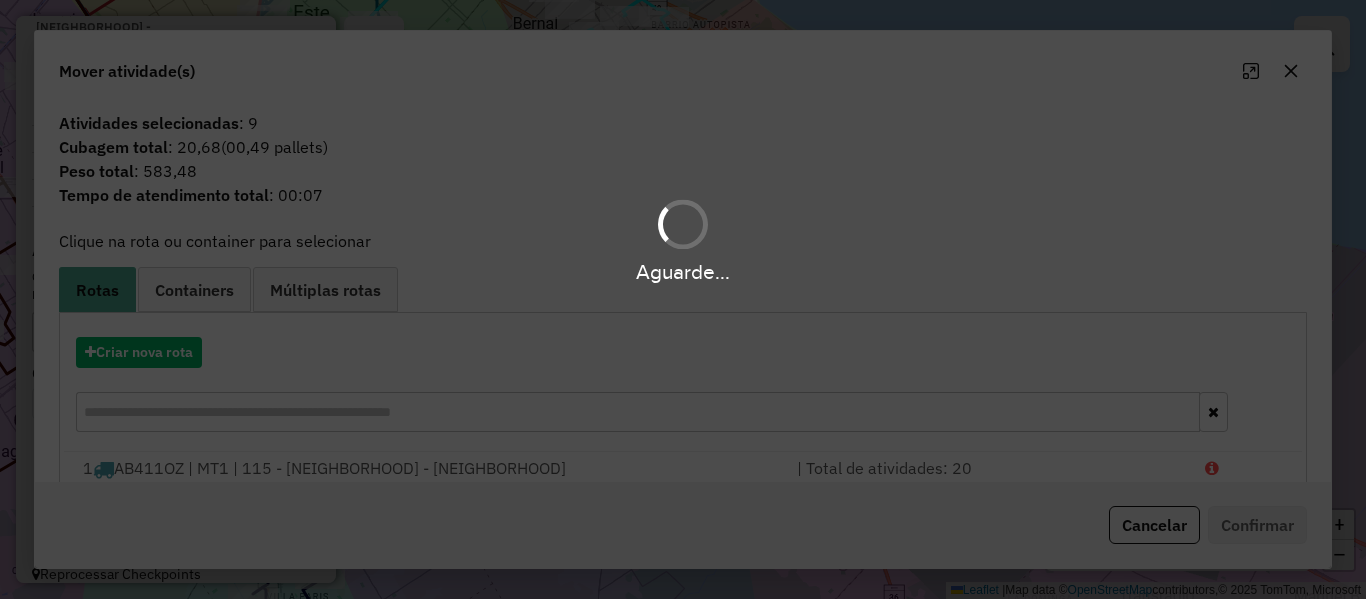 click on "Aguarde..." at bounding box center (683, 299) 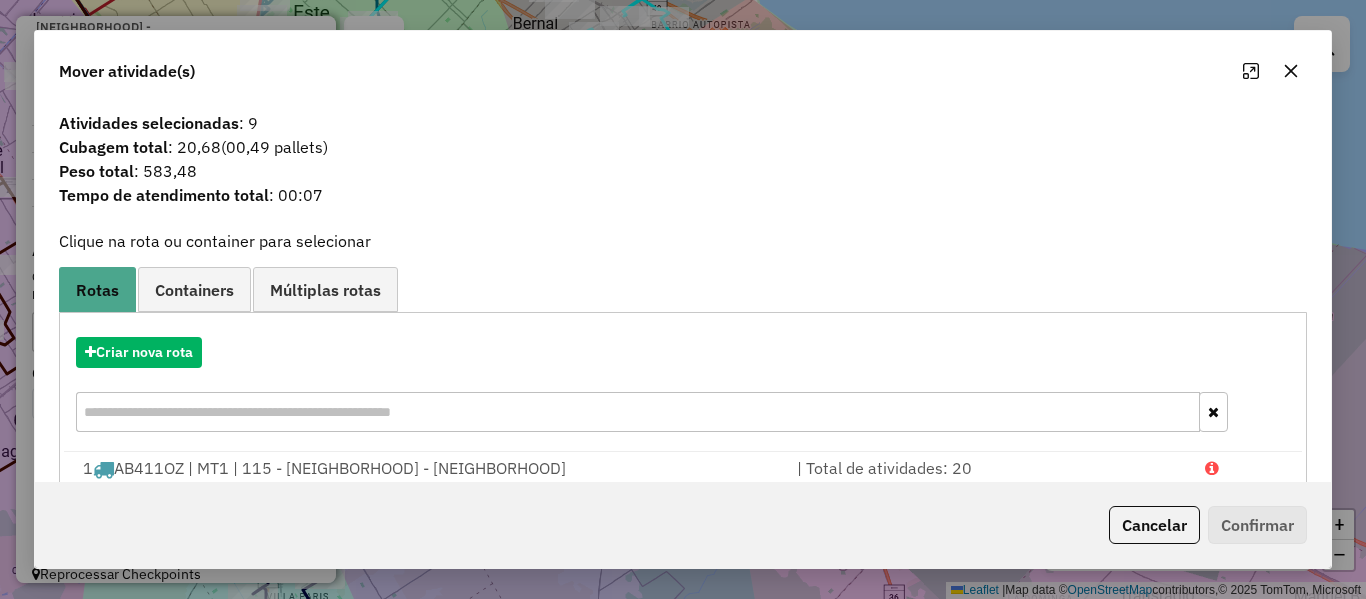click on "Aguarde...  Pop-up bloqueado!  Seu navegador bloqueou automáticamente a abertura de uma nova janela.   Acesse as configurações e adicione o endereço do sistema a lista de permissão.   Fechar  Informações da Sessão 1189852 - 15/07/2025     Criação: 14/07/2025 13:49   Depósito:  SAZ AR - TaDa Shipick   Total de rotas:  13  Distância Total:  820,50 km  Tempo total:  47:46  Total de Atividades Roteirizadas:  184  Total de Pedidos Roteirizados:  190  Peso total roteirizado:  7.178,44  Cubagem total roteirizado:  252,49  Total de Atividades não Roteirizadas:  353  Total de Pedidos não Roteirizados:  357 Total de caixas por viagem:  252,49 /   13 =  19,42 Média de Atividades por viagem:  184 /   13 =  14,15 Ocupação média da frota:  92,03%  Clientes com Service Time:  0,00%   (0 de 537)   Rotas improdutivas:  3  Rotas vários dias:  0  Clientes Priorizados NR:  0  Transportadoras  Rotas  Recargas: 0   Ver rotas   Ver veículos  Finalizar todas as rotas   1 -       AB411OZ   55,02 KM   95,76%  / =" at bounding box center (683, 299) 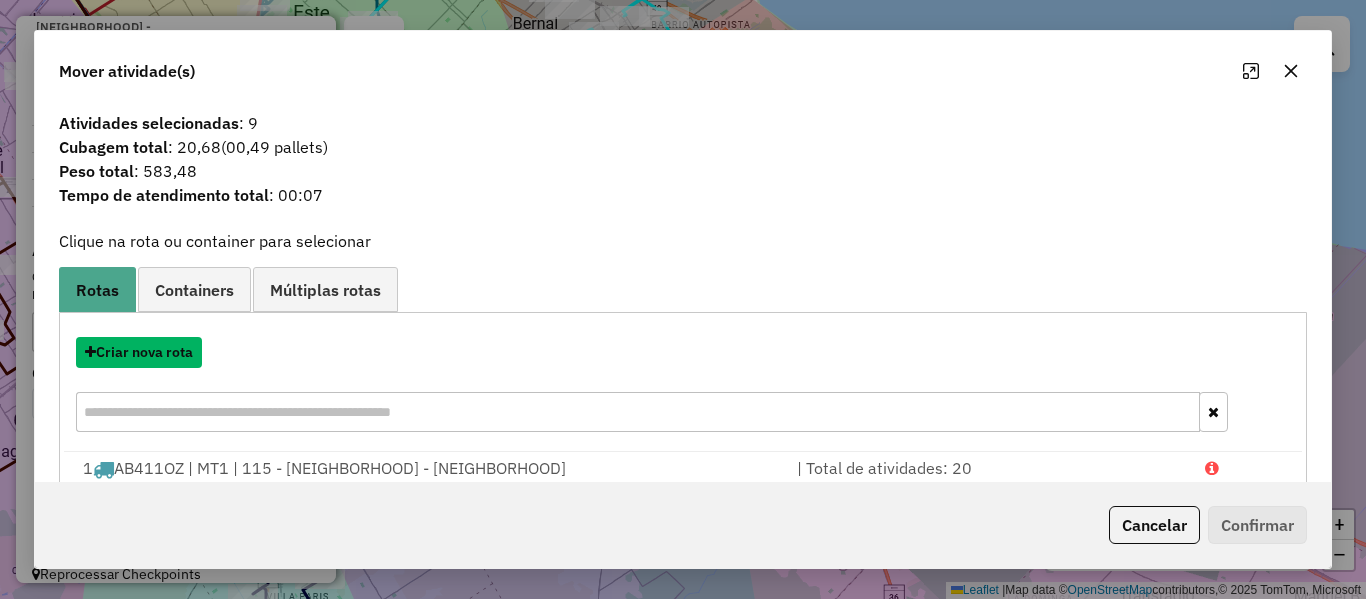 click on "Criar nova rota" at bounding box center (139, 352) 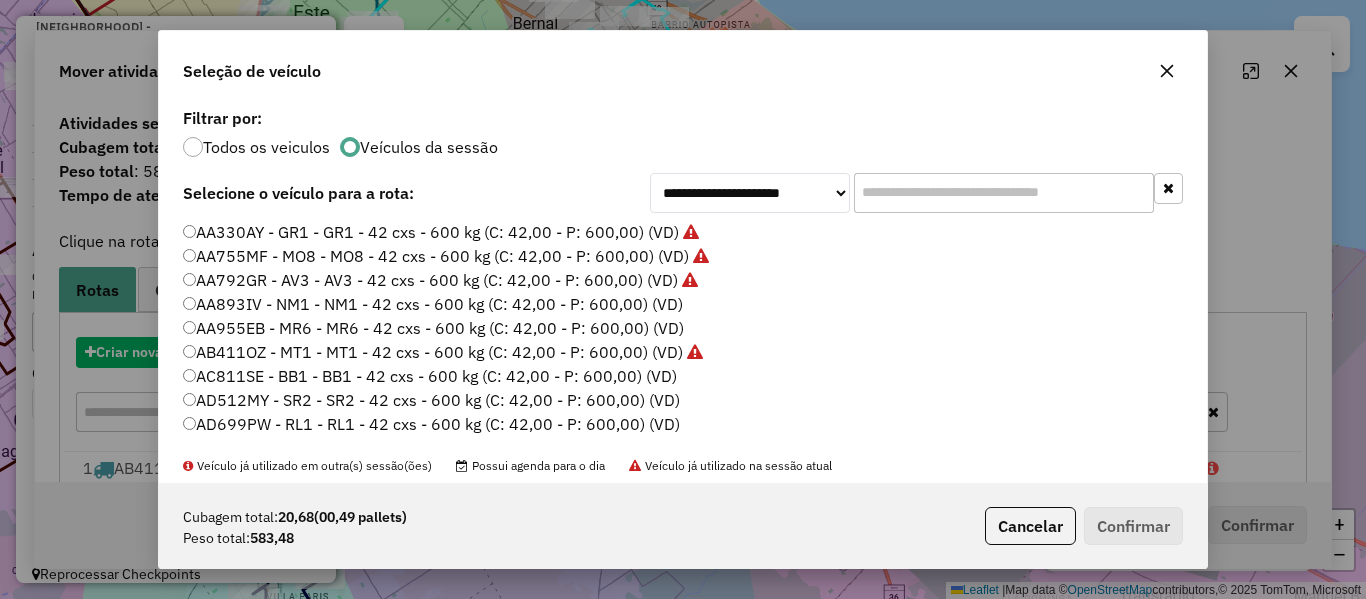 click on "**********" 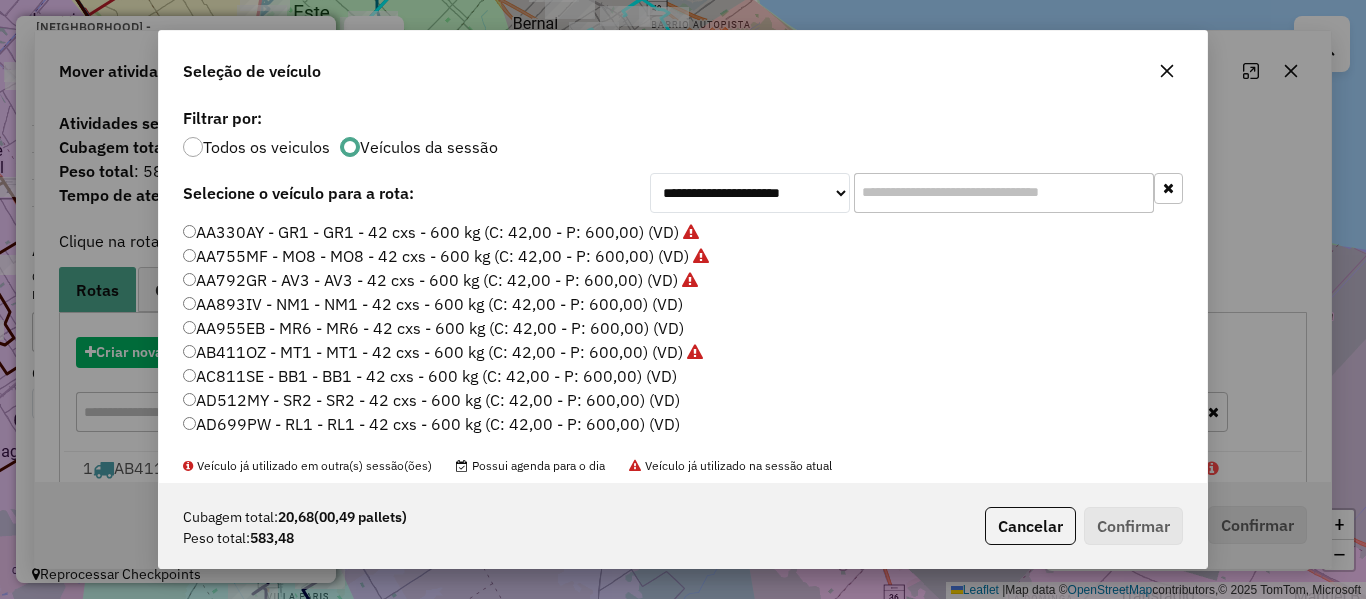 scroll, scrollTop: 11, scrollLeft: 6, axis: both 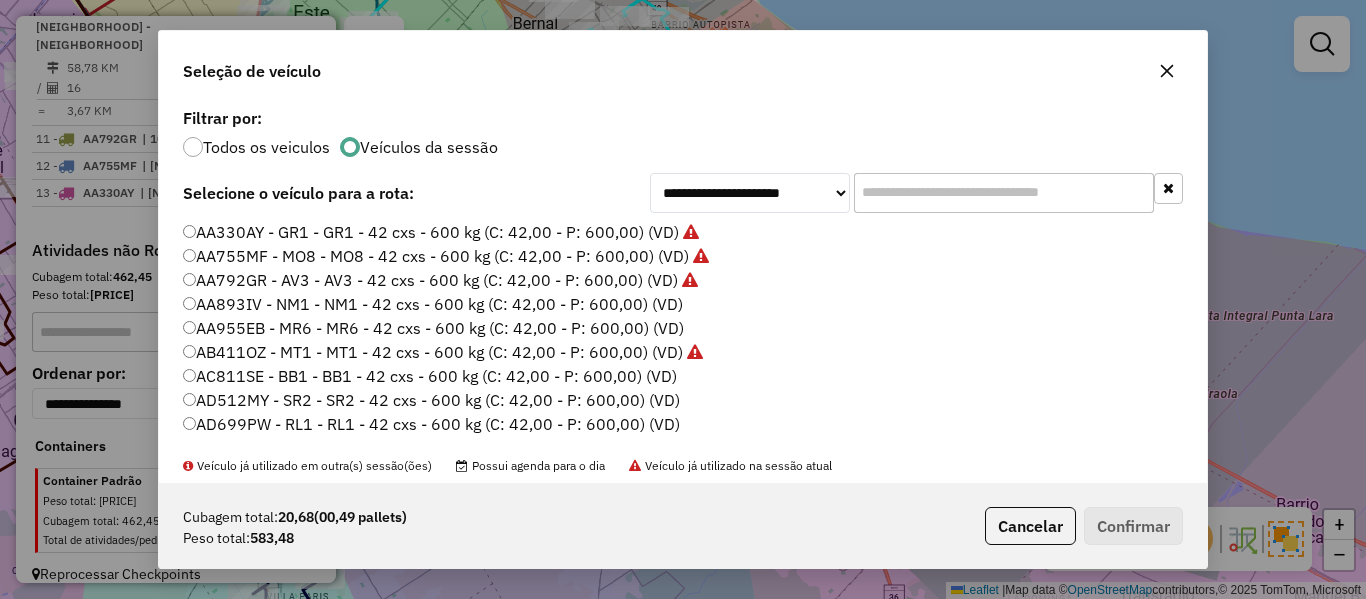 drag, startPoint x: 643, startPoint y: 302, endPoint x: 1008, endPoint y: 419, distance: 383.2936 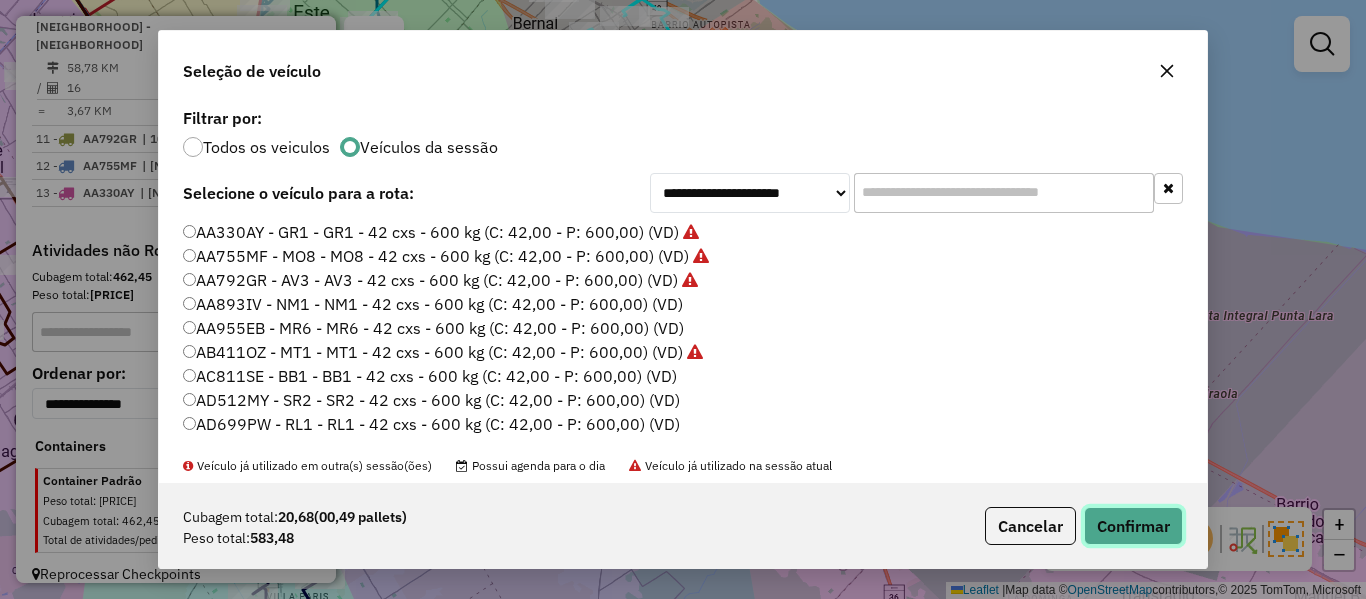 click on "Confirmar" 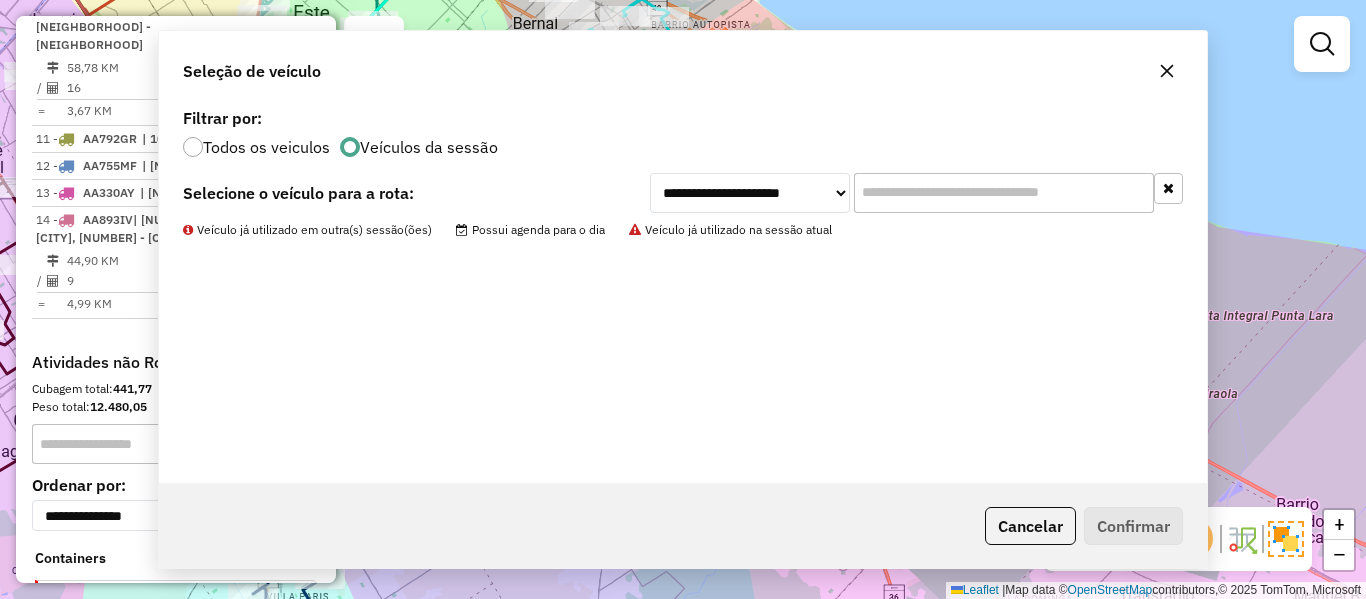 scroll, scrollTop: 1921, scrollLeft: 0, axis: vertical 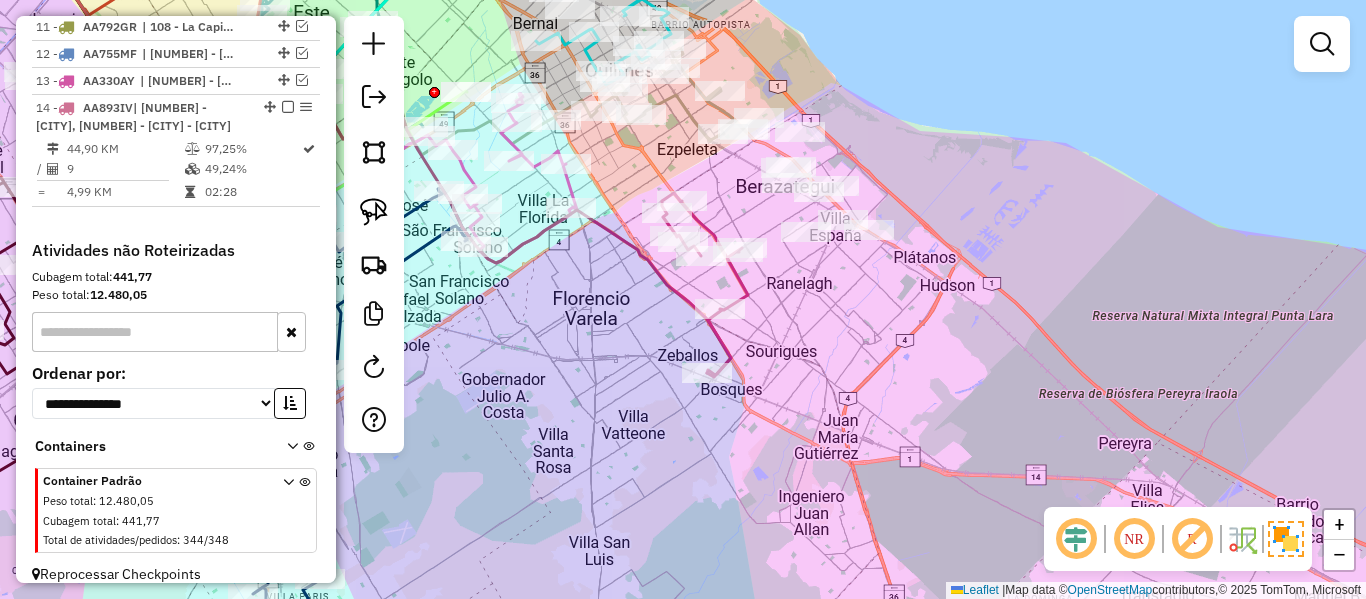 click 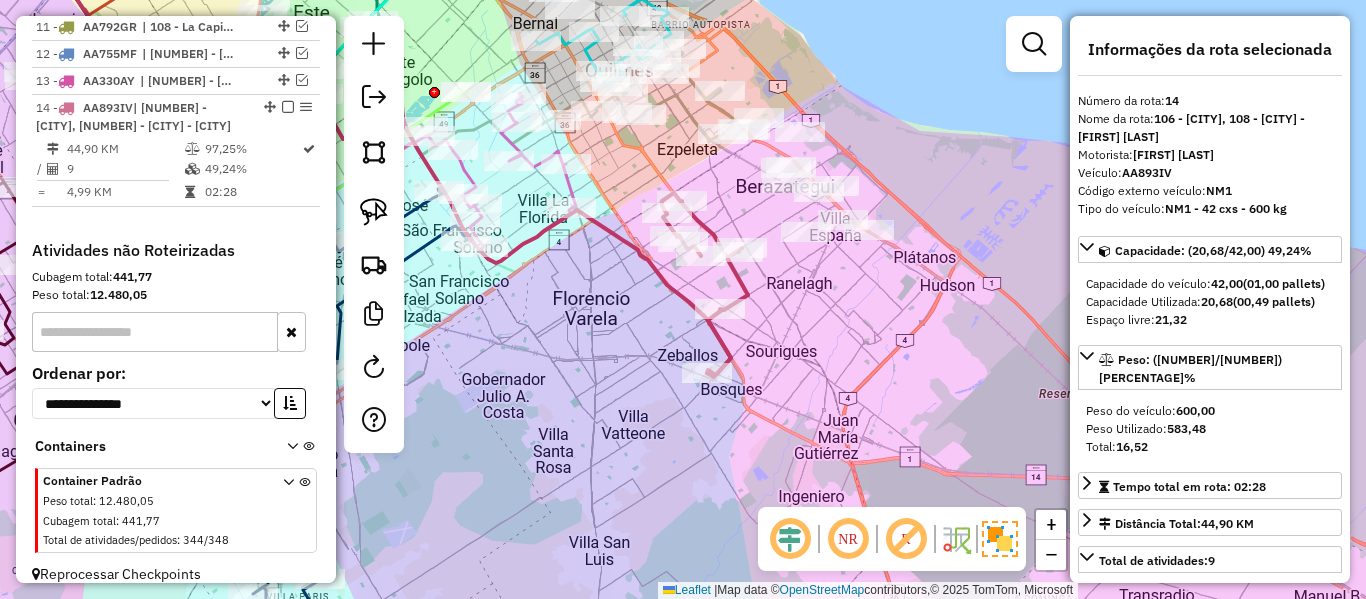 click 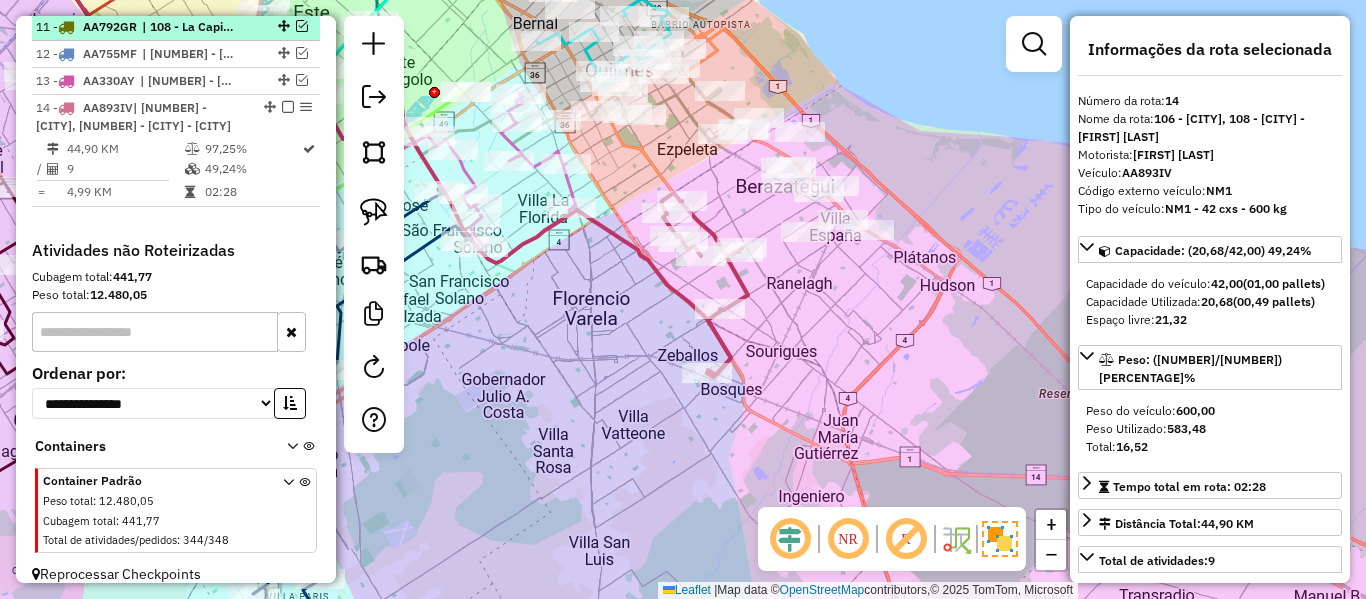 click at bounding box center (288, 107) 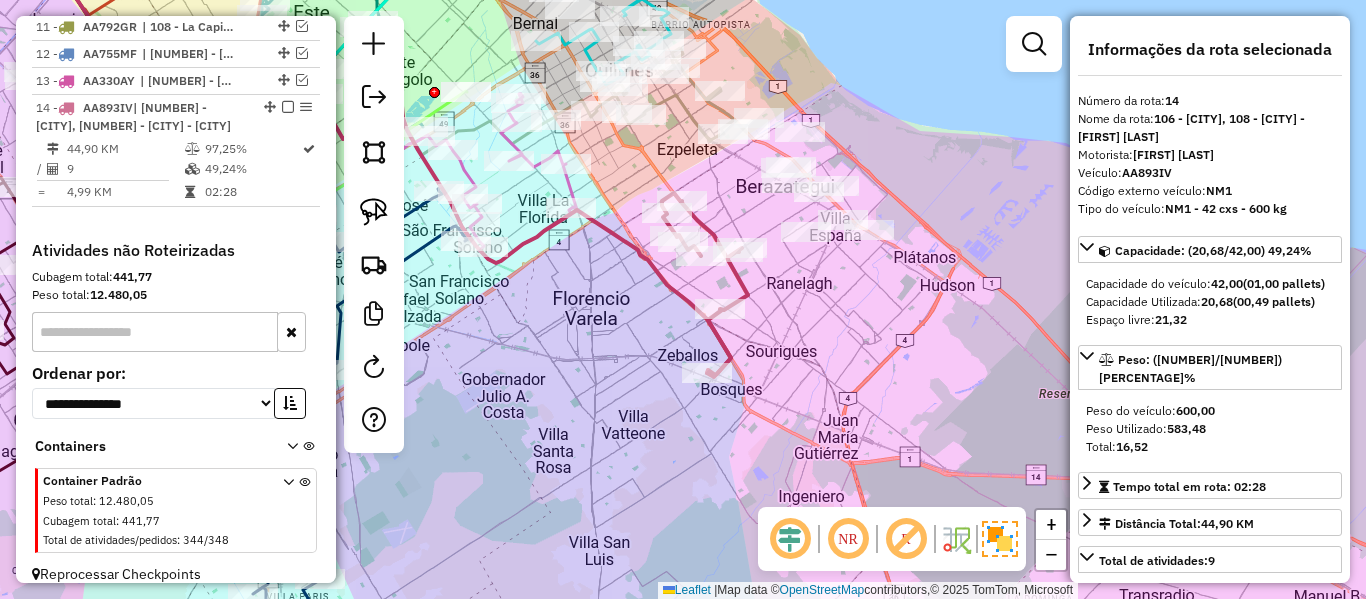scroll, scrollTop: 1836, scrollLeft: 0, axis: vertical 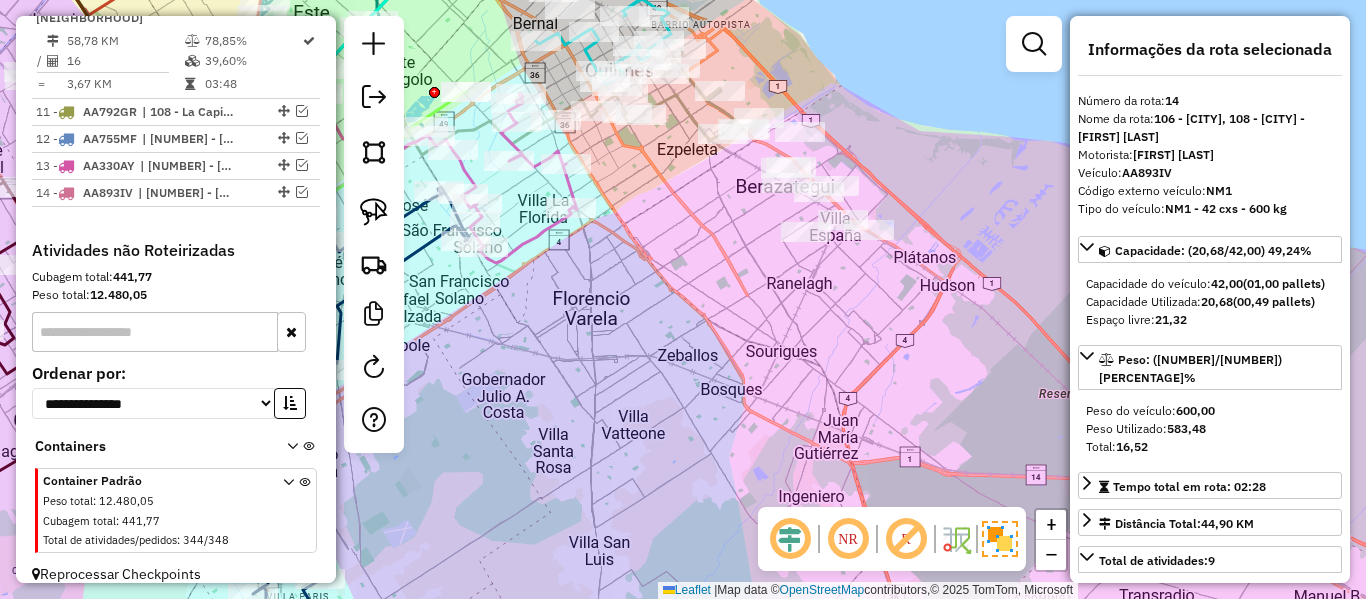 click on "Rota 7 - Placa RECAP2  510813 - Maximiliano Ontivero Rota 7 - Placa RECAP2  491507 - Claudio Goreniec Janela de atendimento Grade de atendimento Capacidade Transportadoras Veículos Cliente Pedidos  Rotas Selecione os dias de semana para filtrar as janelas de atendimento  Seg   Ter   Qua   Qui   Sex   Sáb   Dom  Informe o período da janela de atendimento: De: Até:  Filtrar exatamente a janela do cliente  Considerar janela de atendimento padrão  Selecione os dias de semana para filtrar as grades de atendimento  Seg   Ter   Qua   Qui   Sex   Sáb   Dom   Considerar clientes sem dia de atendimento cadastrado  Clientes fora do dia de atendimento selecionado Filtrar as atividades entre os valores definidos abaixo:  Peso mínimo:   Peso máximo:   Cubagem mínima:   Cubagem máxima:   De:   Até:  Filtrar as atividades entre o tempo de atendimento definido abaixo:  De:   Até:   Considerar capacidade total dos clientes não roteirizados Transportadora: Selecione um ou mais itens Tipo de veículo: Veículo: De:" 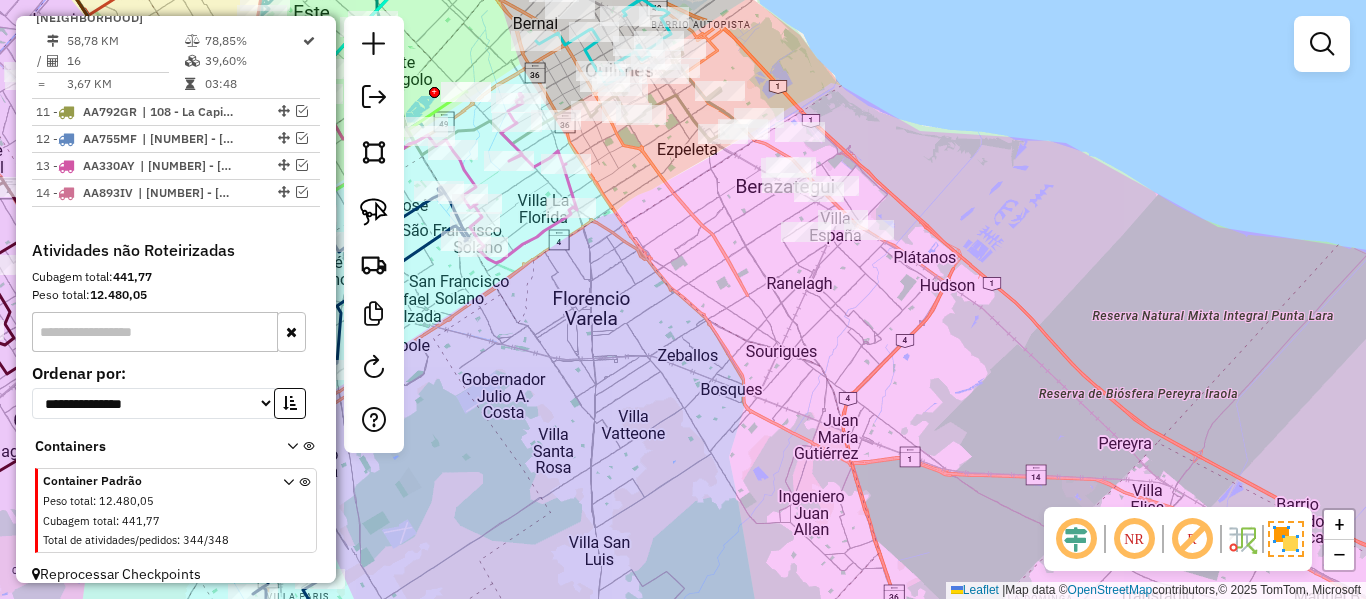 click on "Janela de atendimento Grade de atendimento Capacidade Transportadoras Veículos Cliente Pedidos  Rotas Selecione os dias de semana para filtrar as janelas de atendimento  Seg   Ter   Qua   Qui   Sex   Sáb   Dom  Informe o período da janela de atendimento: De: Até:  Filtrar exatamente a janela do cliente  Considerar janela de atendimento padrão  Selecione os dias de semana para filtrar as grades de atendimento  Seg   Ter   Qua   Qui   Sex   Sáb   Dom   Considerar clientes sem dia de atendimento cadastrado  Clientes fora do dia de atendimento selecionado Filtrar as atividades entre os valores definidos abaixo:  Peso mínimo:   Peso máximo:   Cubagem mínima:   Cubagem máxima:   De:   Até:  Filtrar as atividades entre o tempo de atendimento definido abaixo:  De:   Até:   Considerar capacidade total dos clientes não roteirizados Transportadora: Selecione um ou mais itens Tipo de veículo: Selecione um ou mais itens Veículo: Selecione um ou mais itens Motorista: Selecione um ou mais itens Nome: Rótulo:" 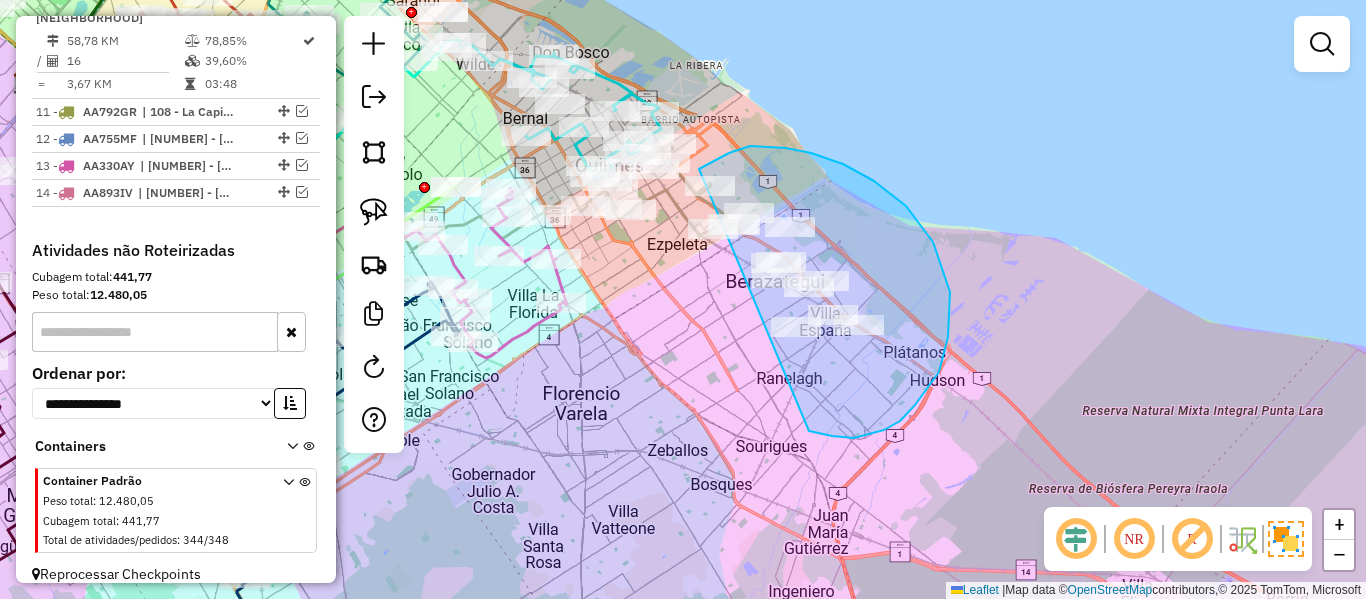 drag, startPoint x: 809, startPoint y: 431, endPoint x: 717, endPoint y: 282, distance: 175.11424 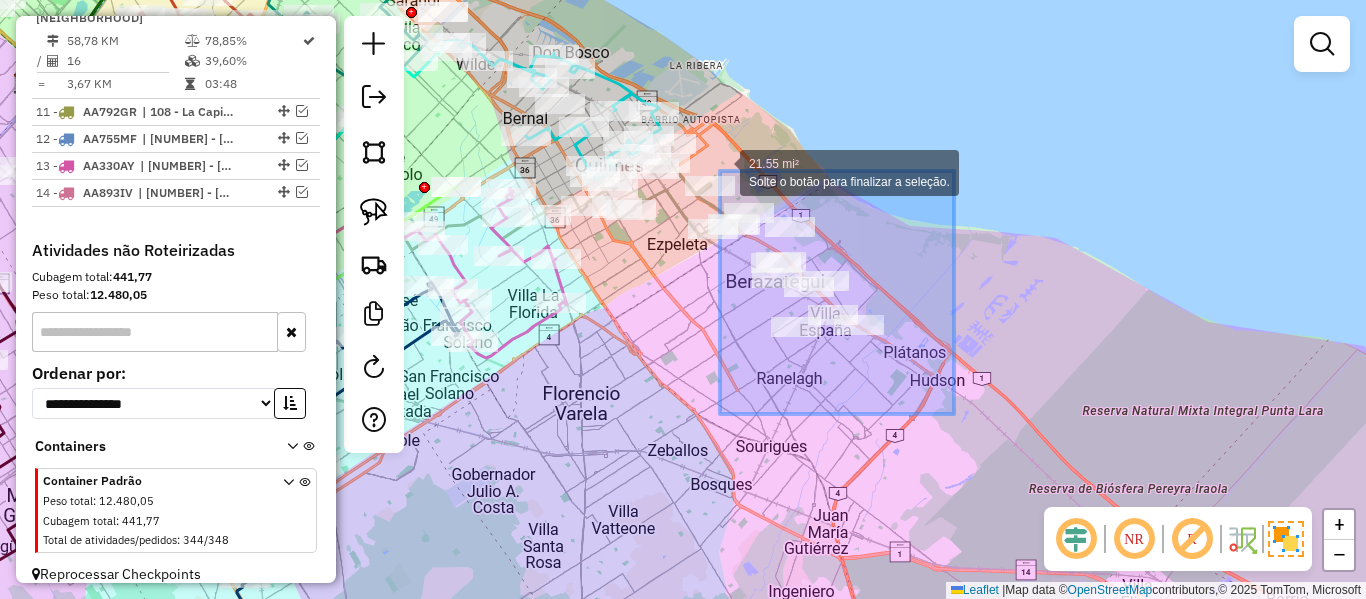 drag, startPoint x: 951, startPoint y: 408, endPoint x: 711, endPoint y: 175, distance: 334.49814 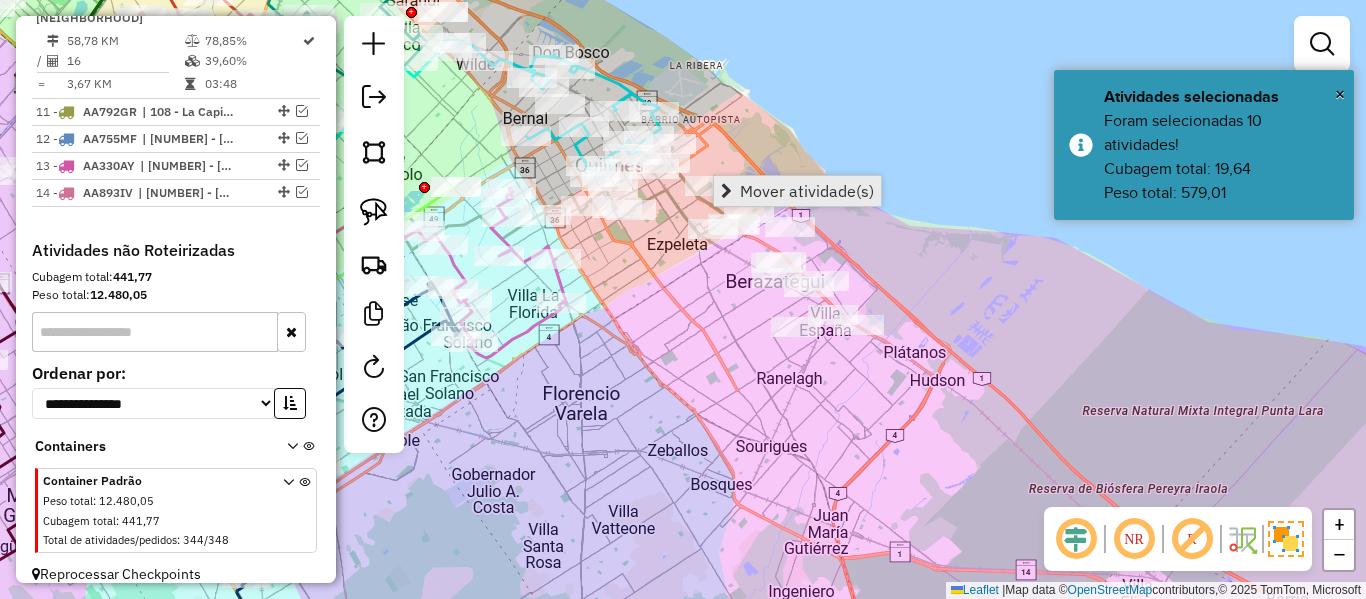 click on "Mover atividade(s)" at bounding box center [807, 191] 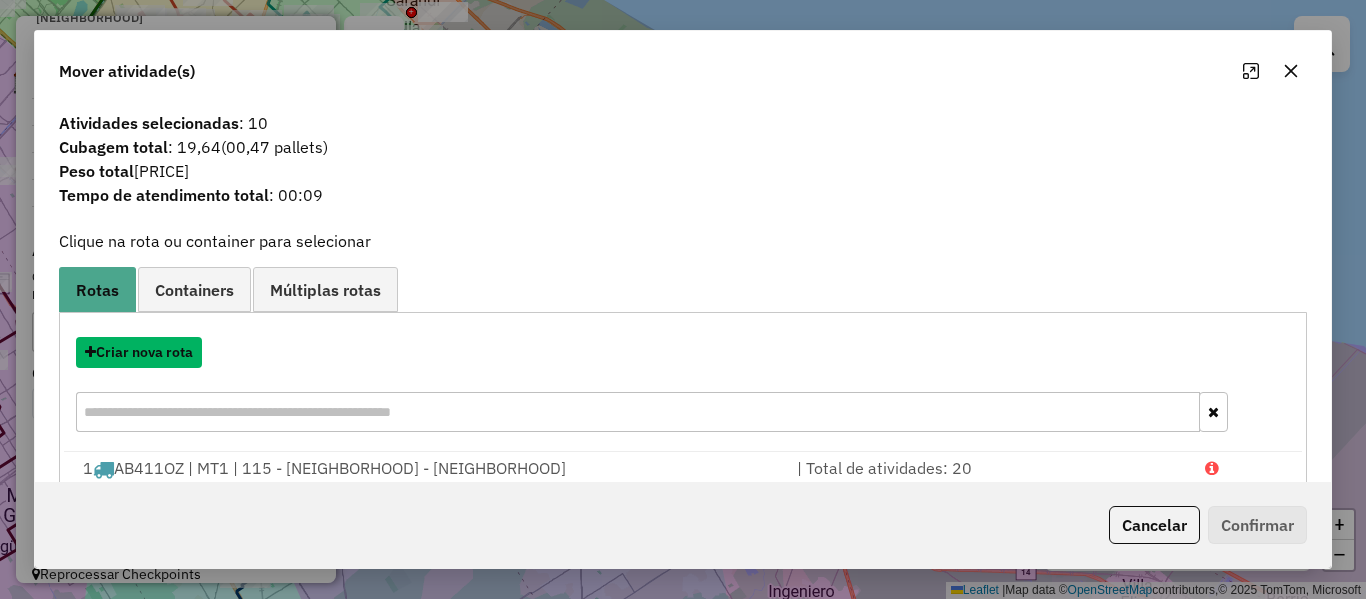 click on "Criar nova rota" at bounding box center [139, 352] 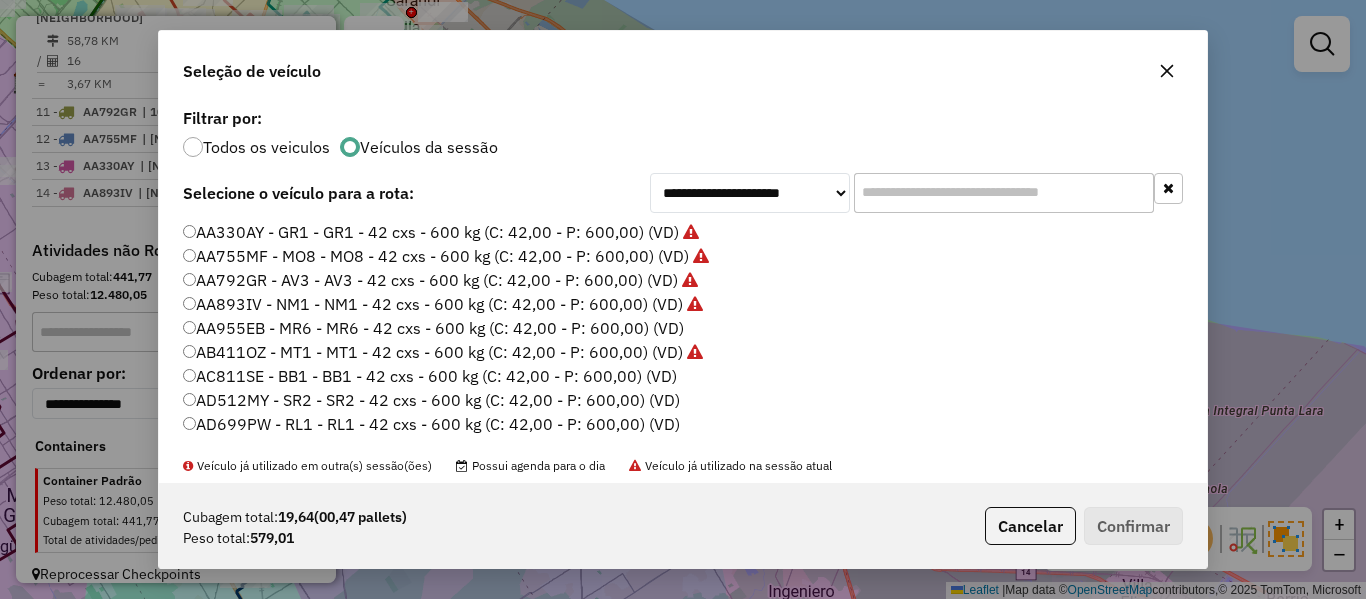 scroll, scrollTop: 11, scrollLeft: 6, axis: both 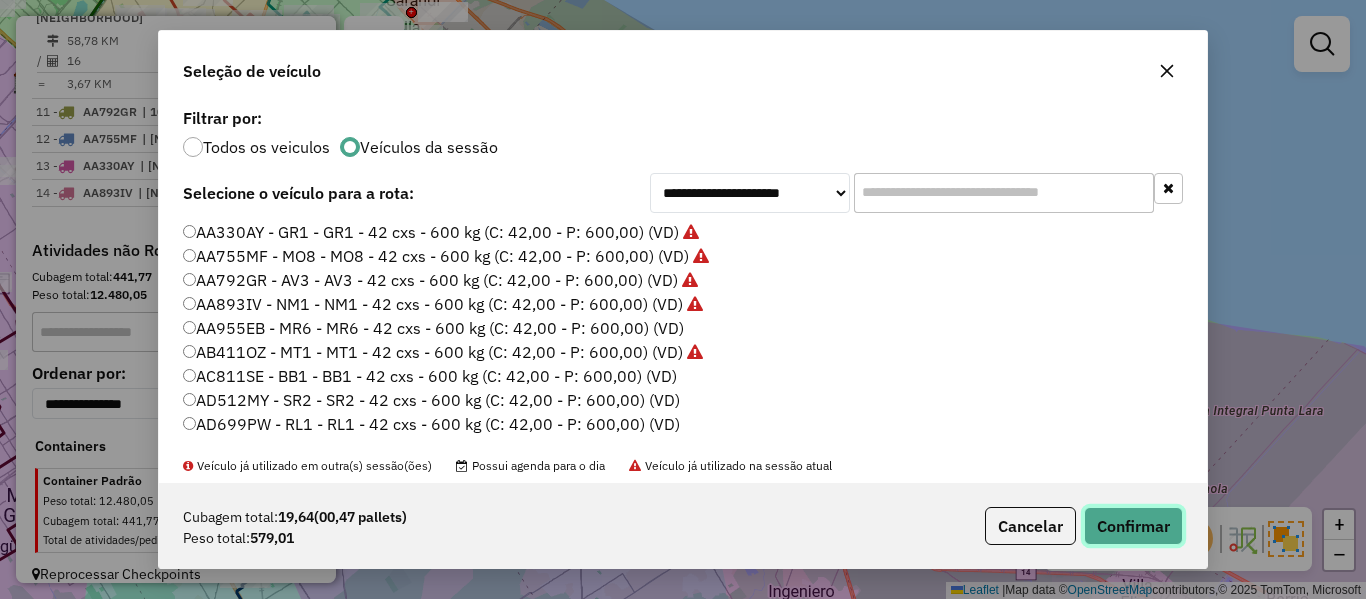 click on "Confirmar" 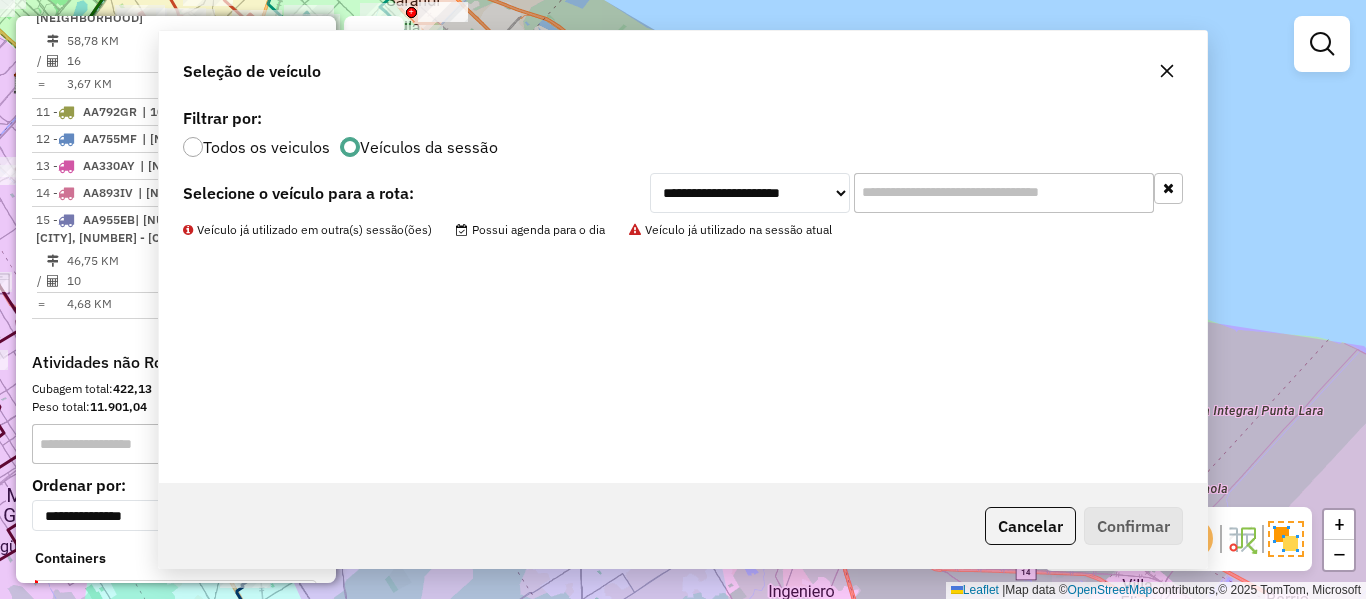 scroll, scrollTop: 1948, scrollLeft: 0, axis: vertical 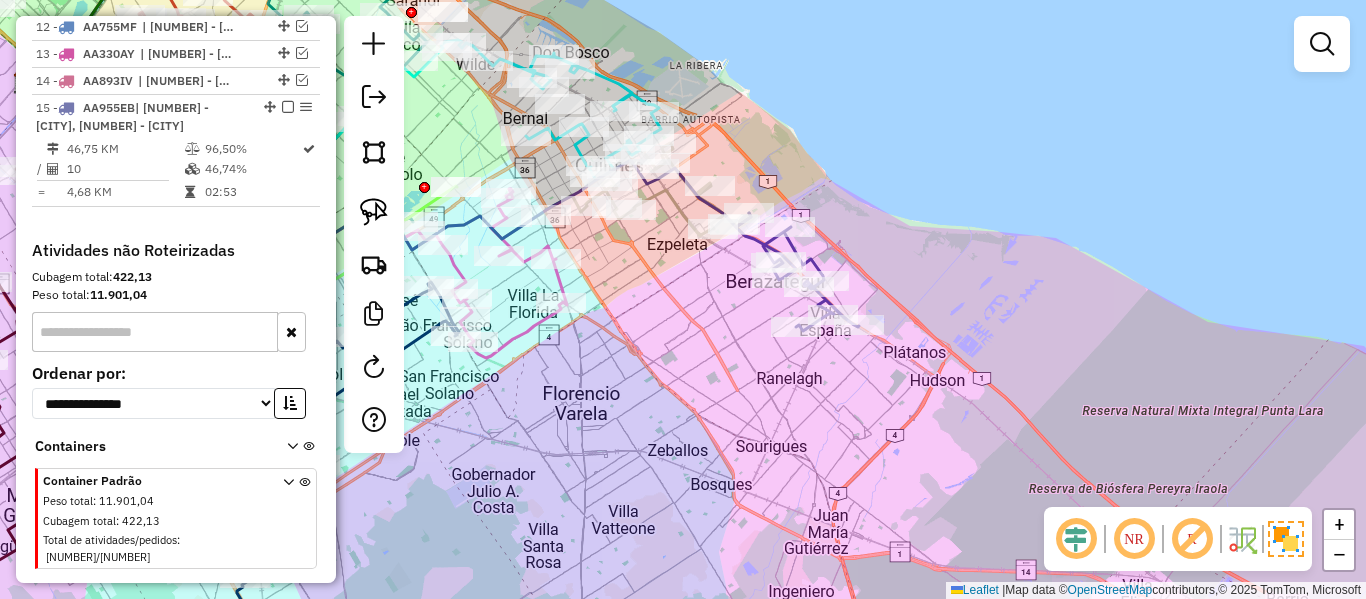 click 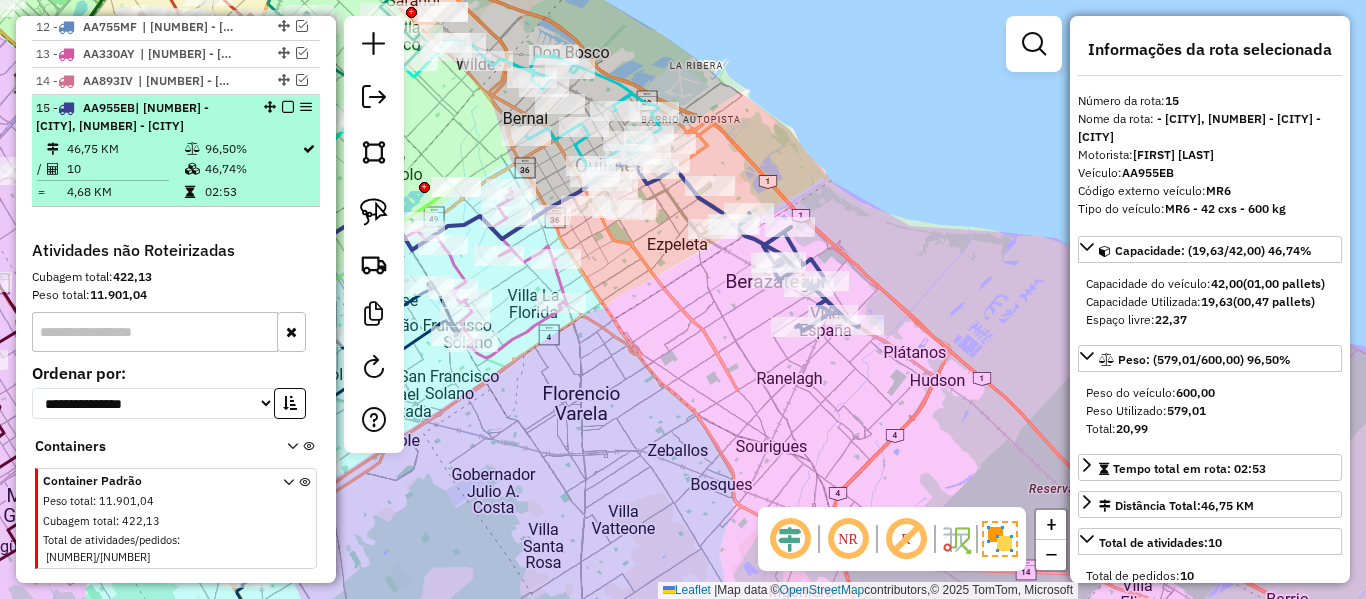 click at bounding box center (288, 107) 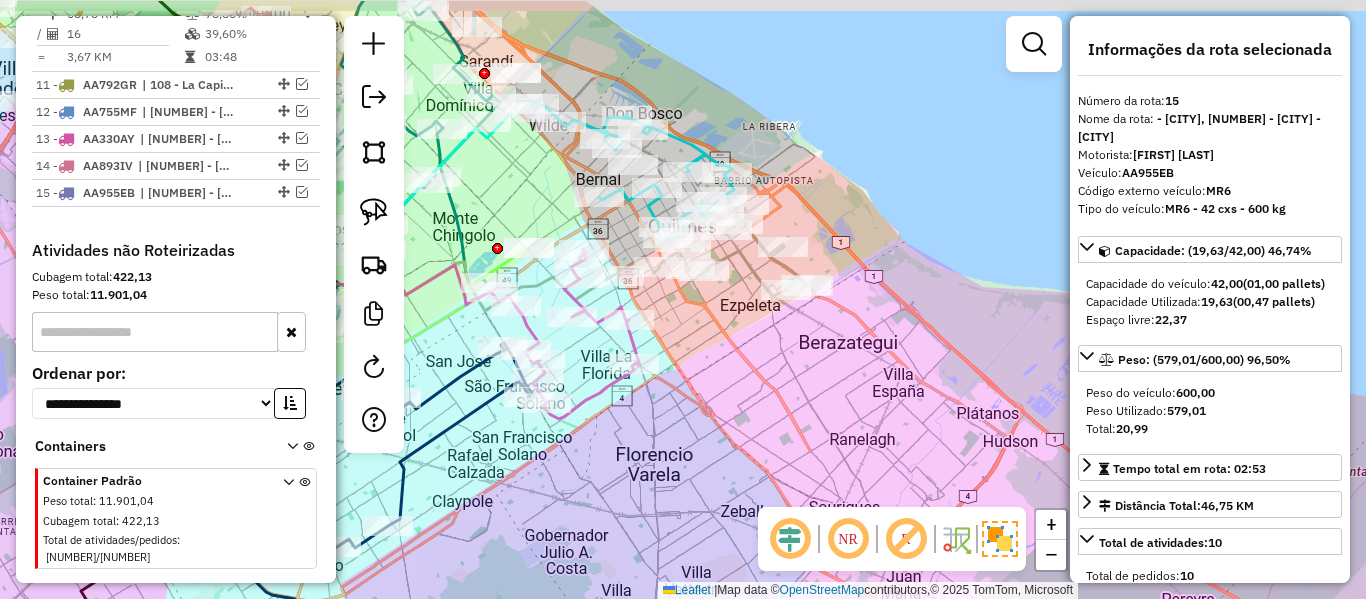 drag, startPoint x: 808, startPoint y: 327, endPoint x: 881, endPoint y: 388, distance: 95.131485 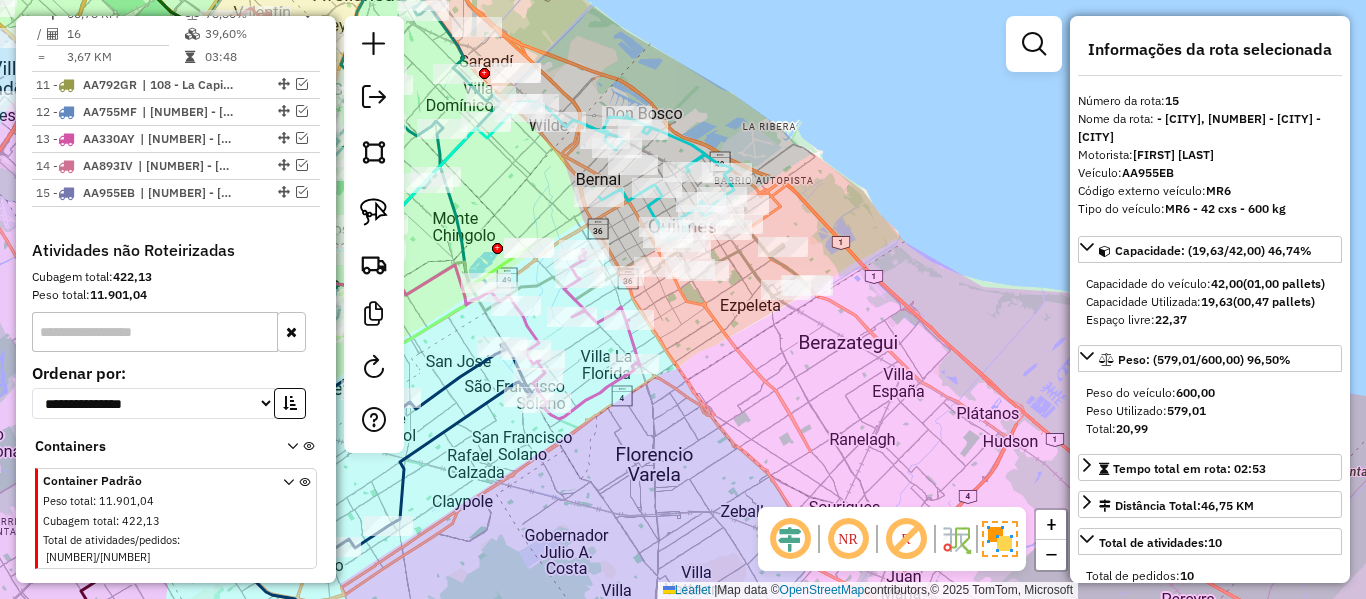 click 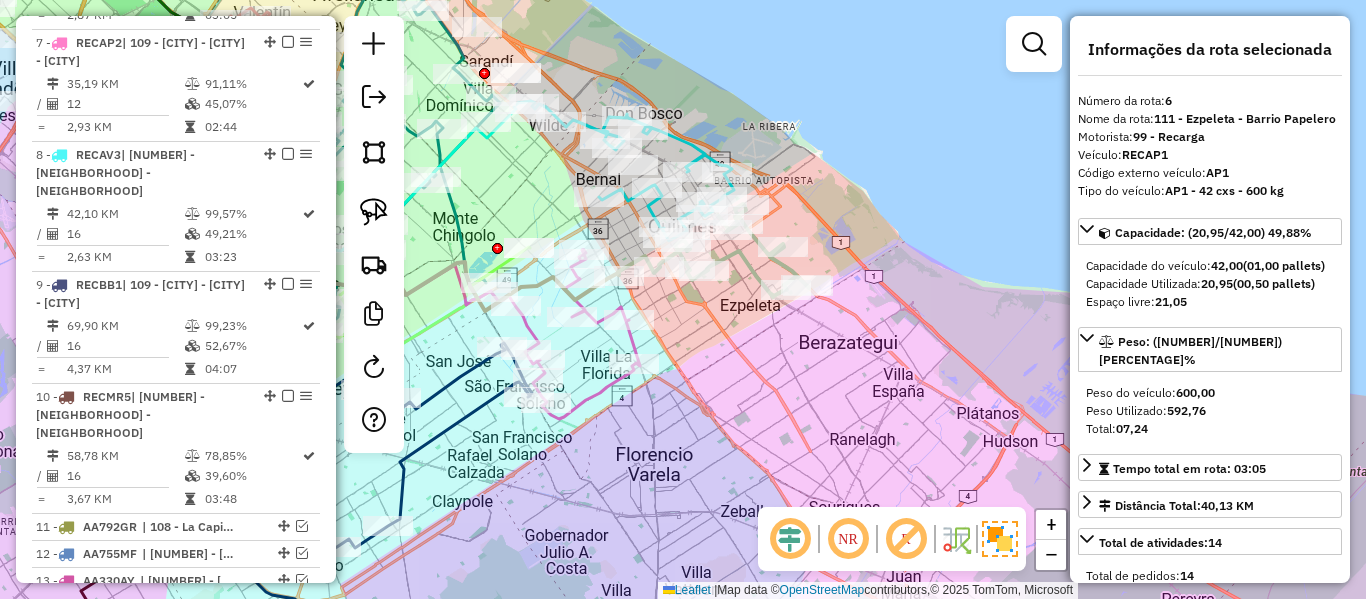 scroll, scrollTop: 1341, scrollLeft: 0, axis: vertical 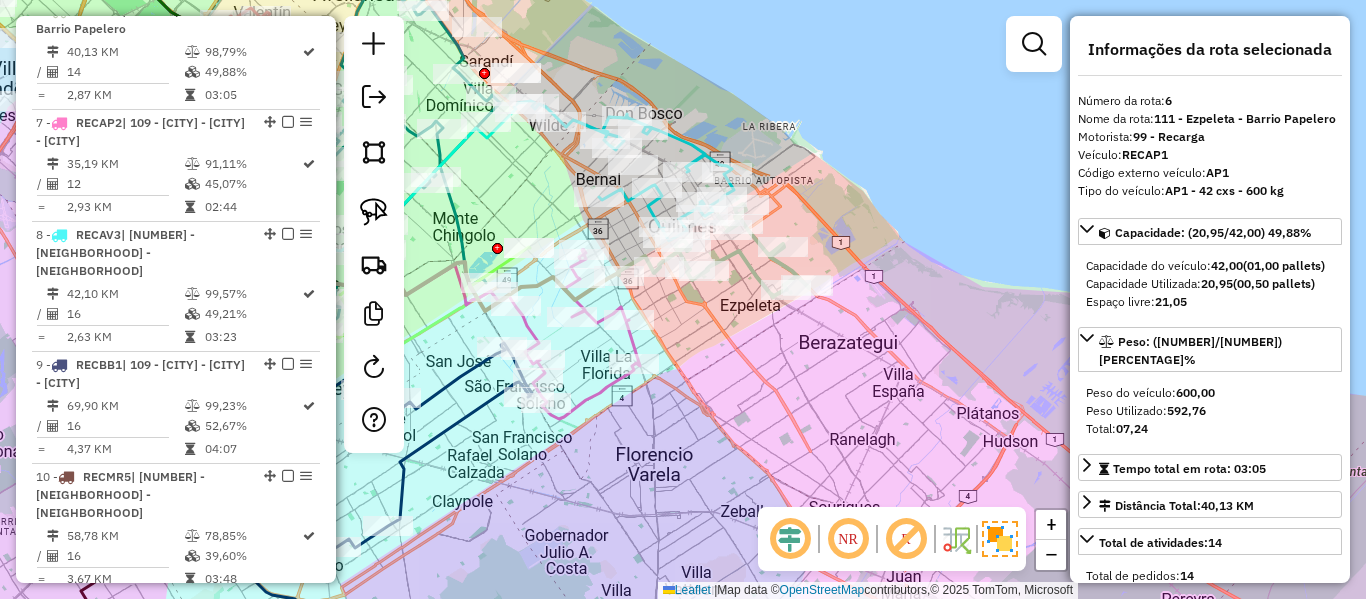 click 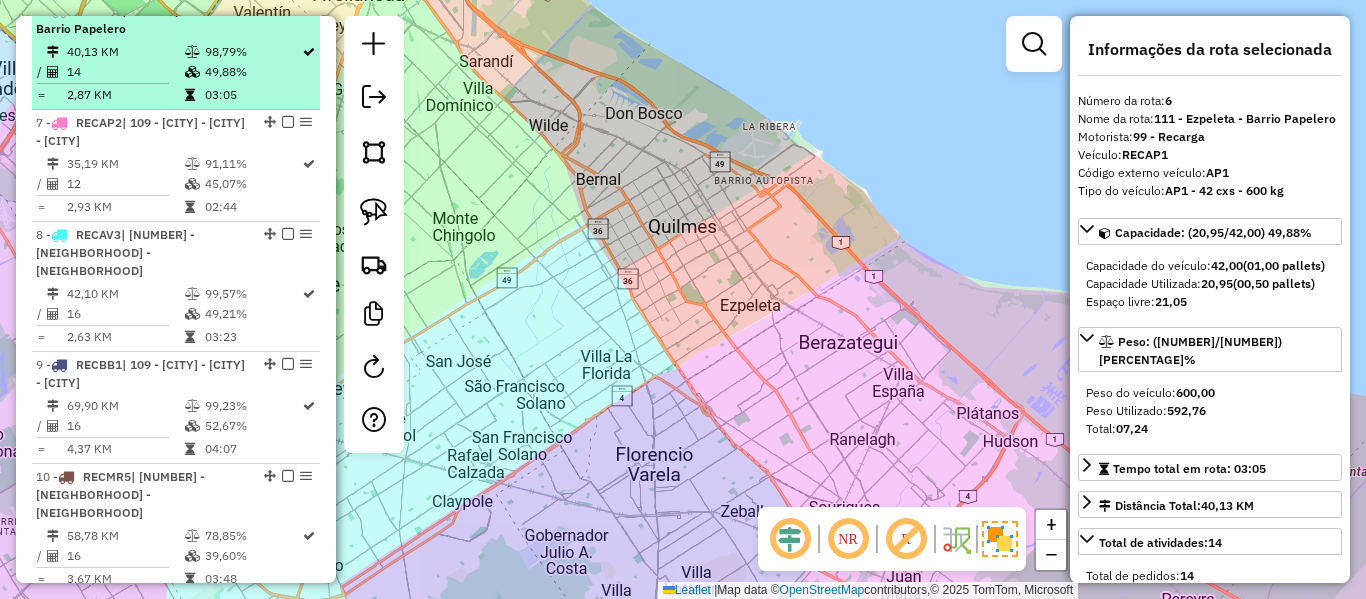 click at bounding box center (192, 52) 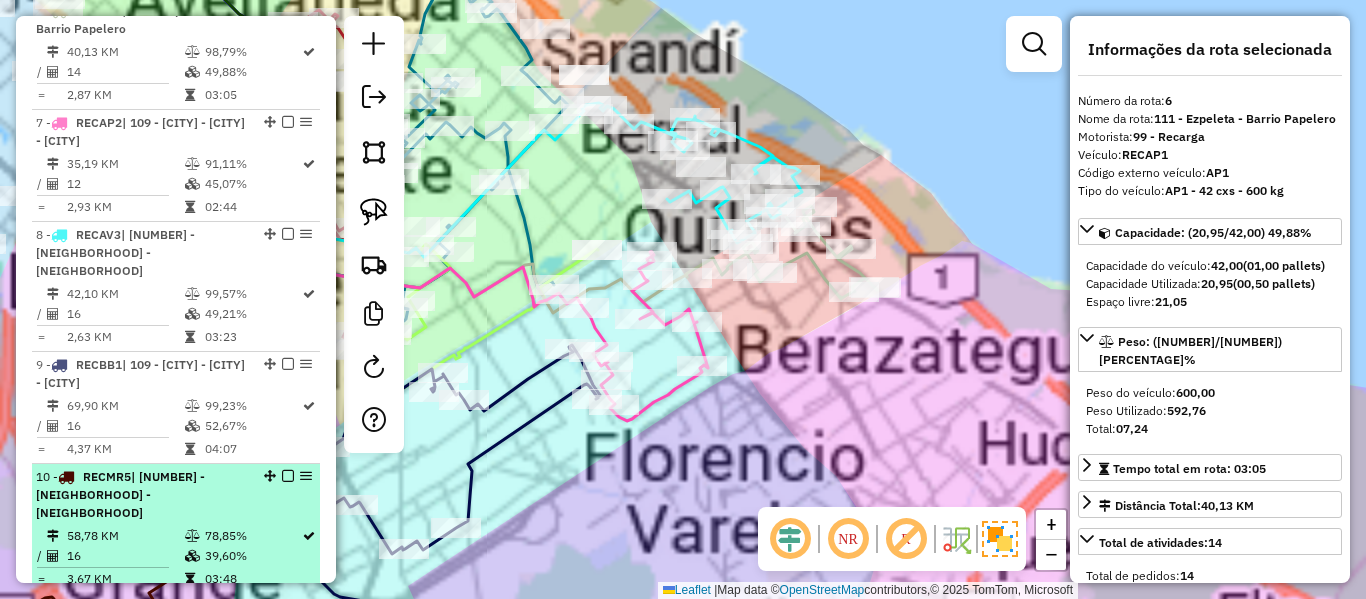 scroll, scrollTop: 1863, scrollLeft: 0, axis: vertical 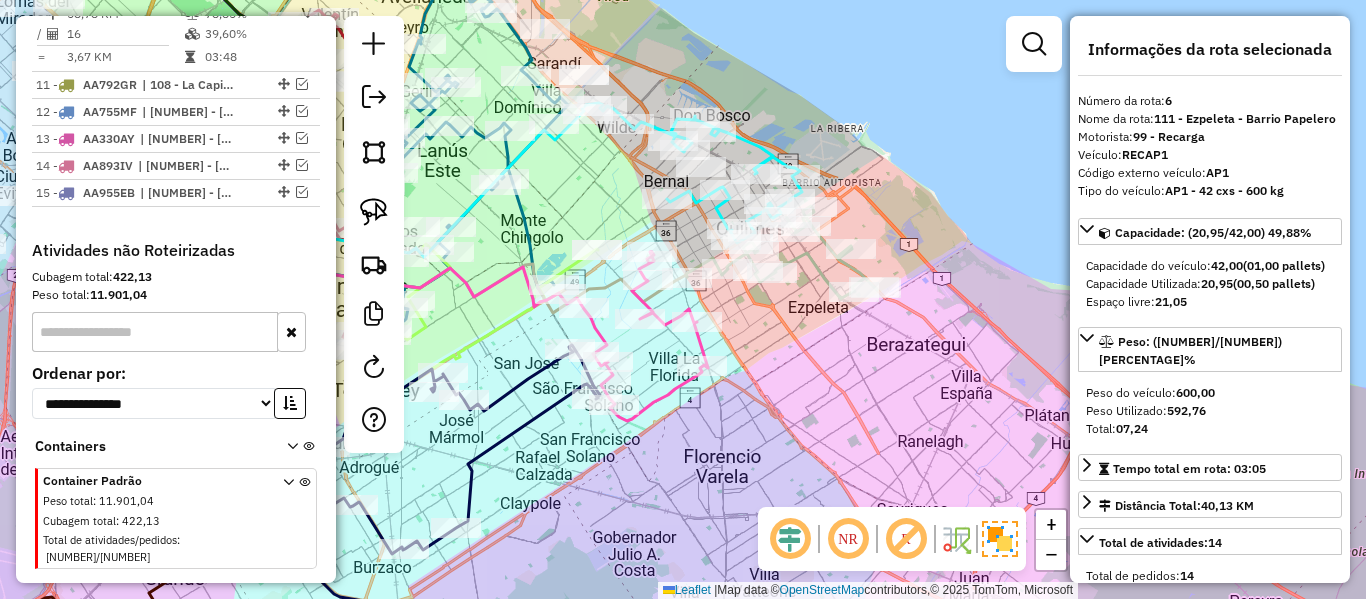 click 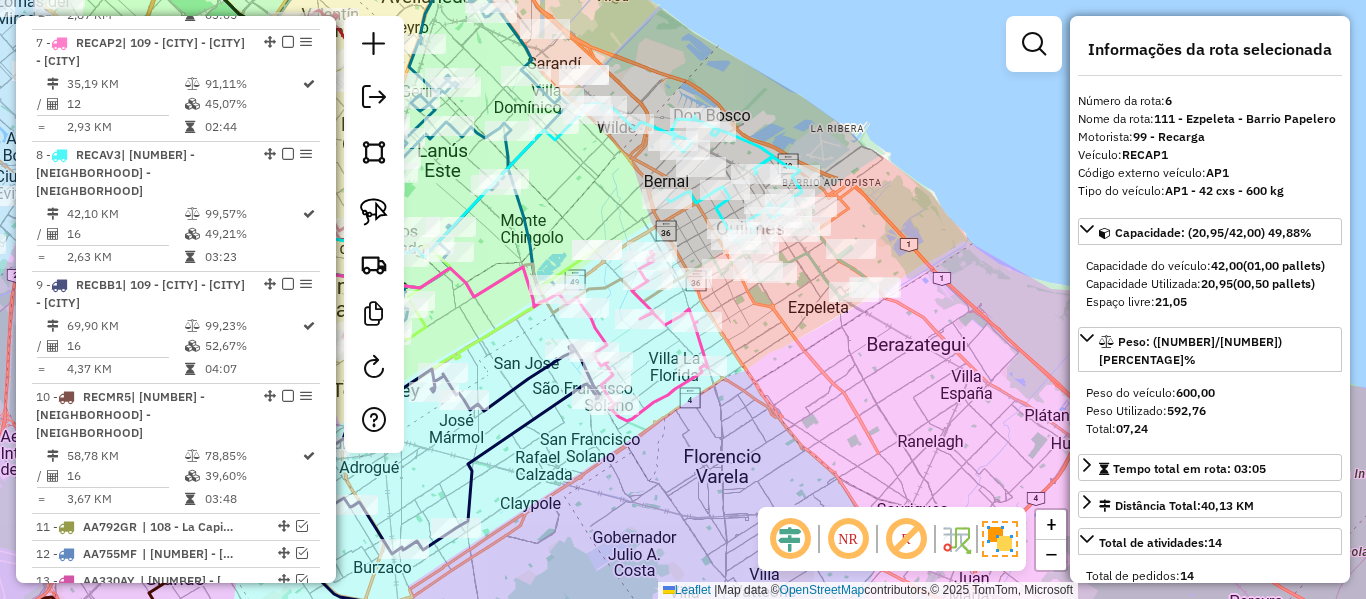 scroll, scrollTop: 1341, scrollLeft: 0, axis: vertical 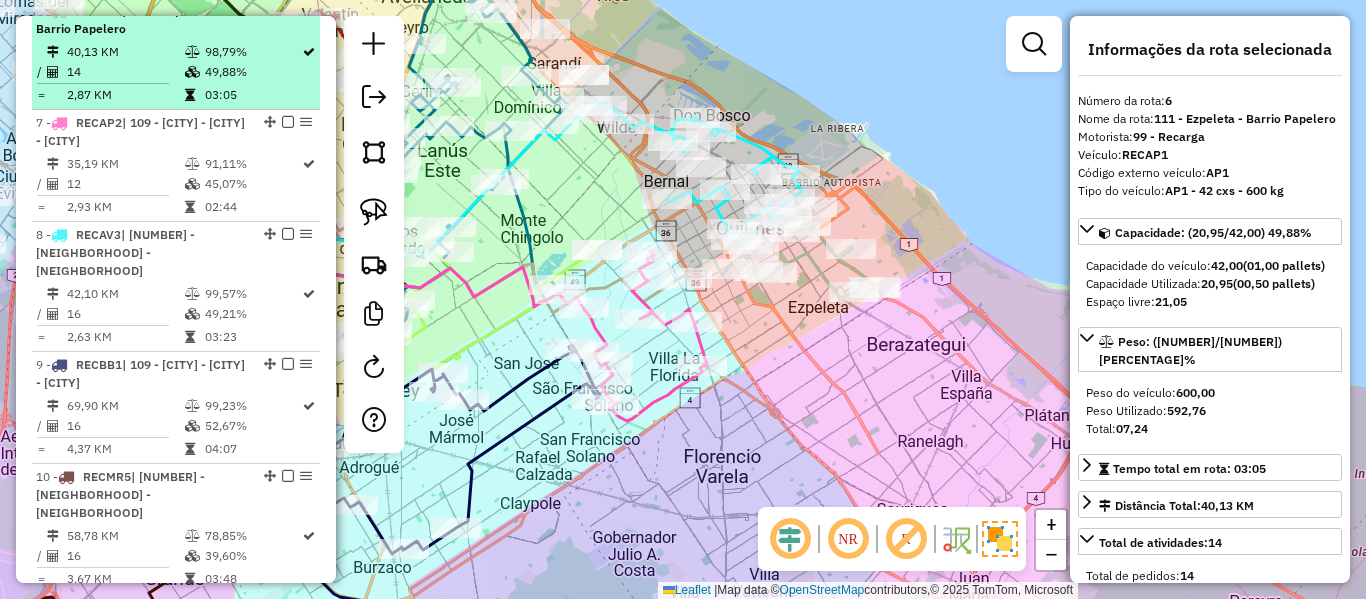 click at bounding box center [288, 10] 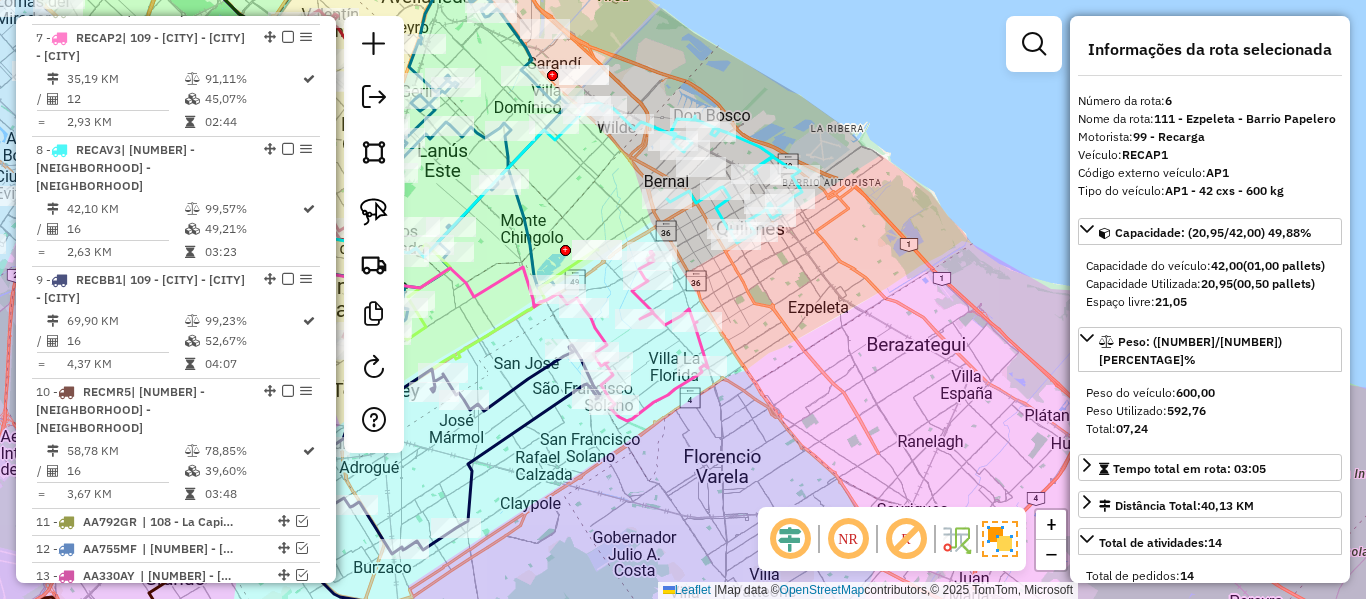 click 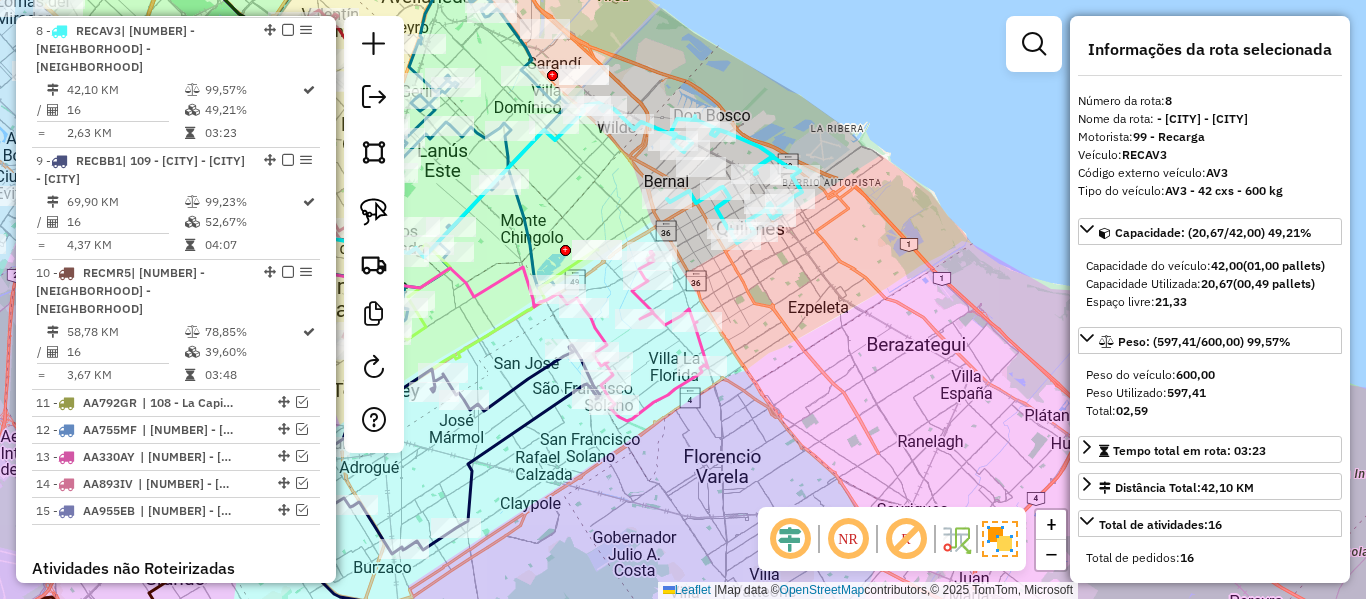scroll, scrollTop: 1480, scrollLeft: 0, axis: vertical 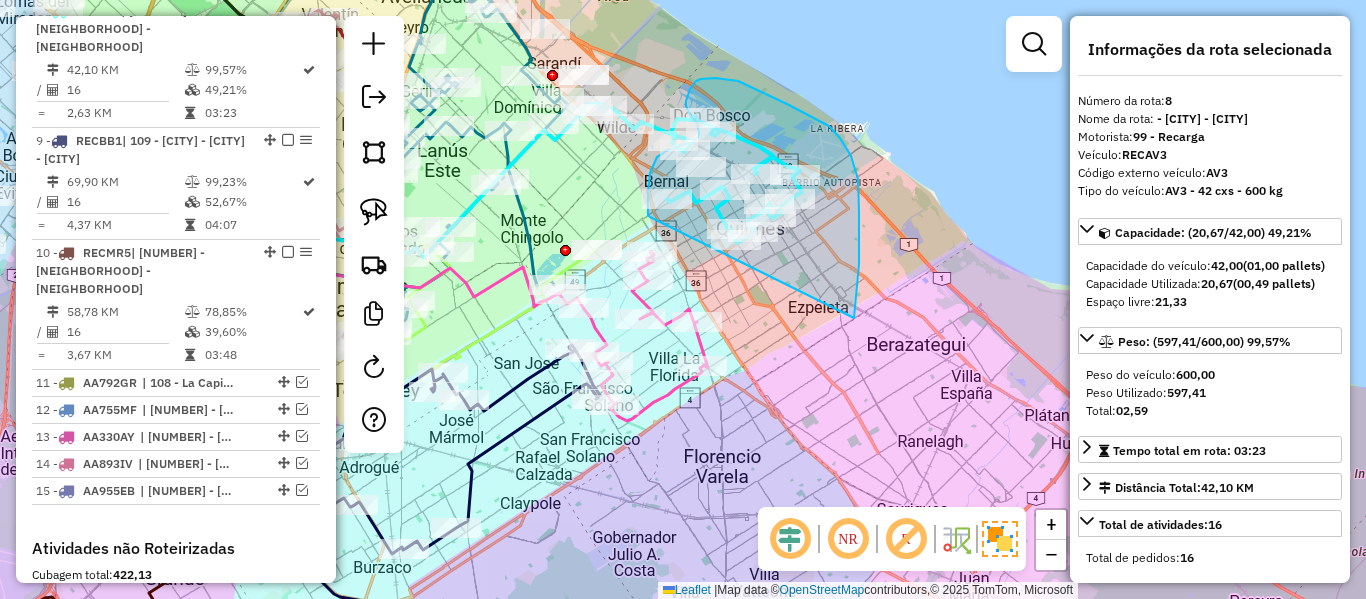 drag, startPoint x: 829, startPoint y: 126, endPoint x: 668, endPoint y: 223, distance: 187.96277 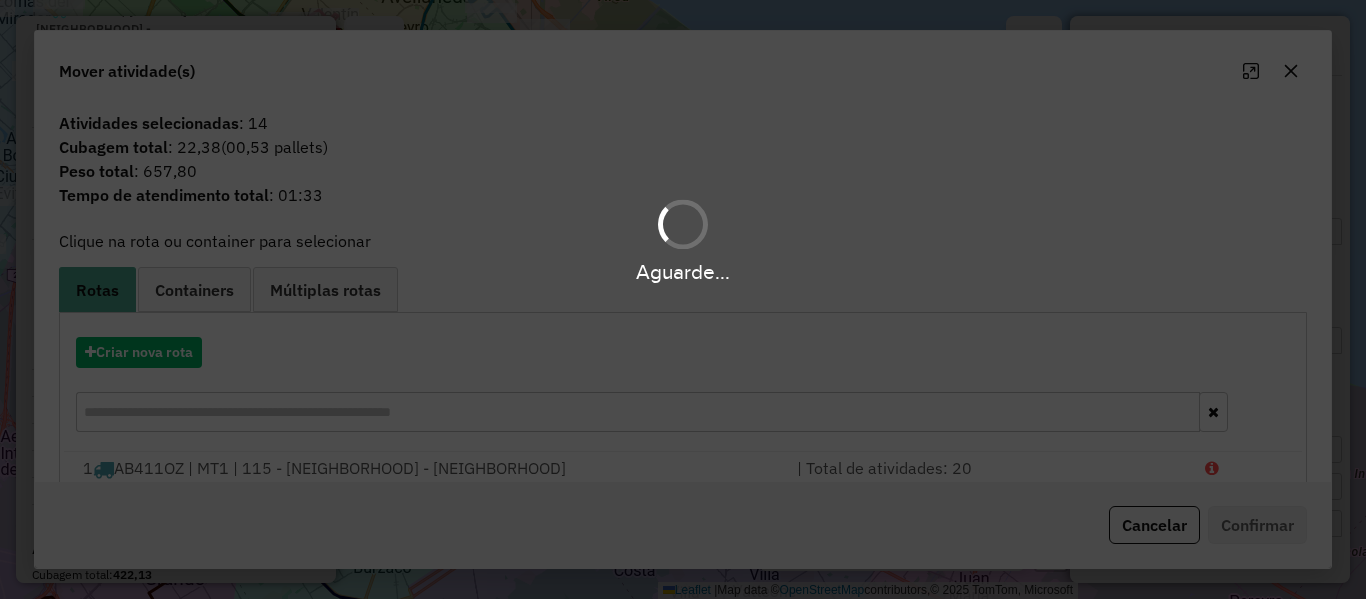 click on "Aguarde..." at bounding box center (683, 299) 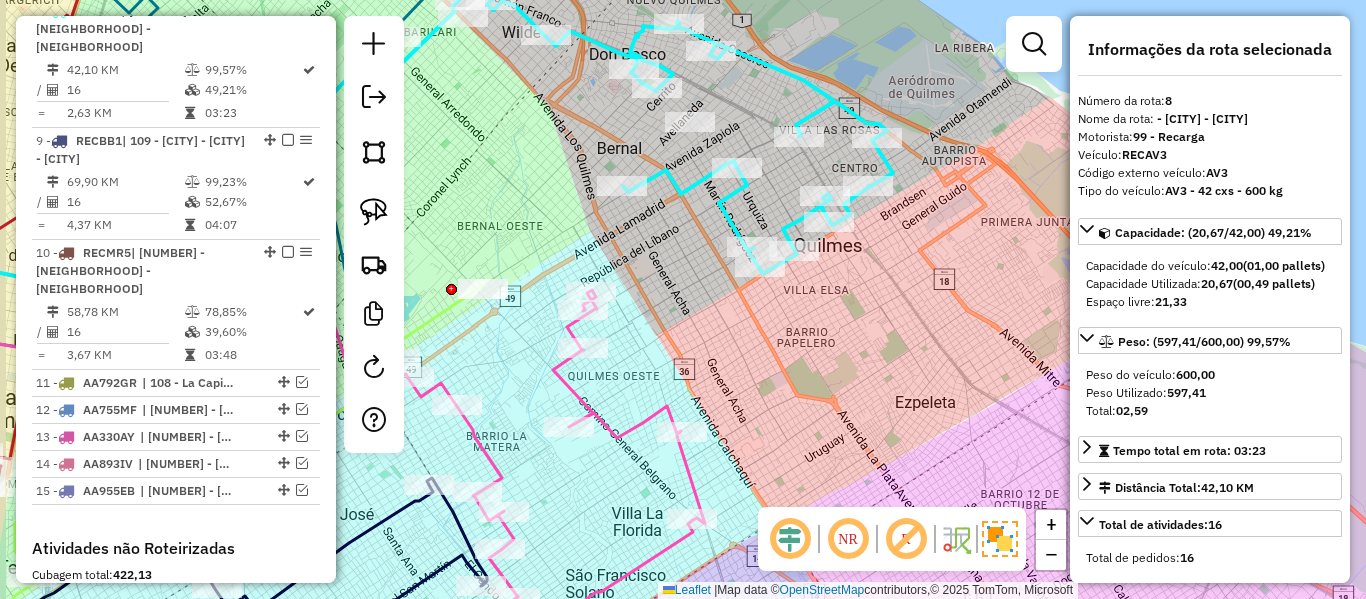 click on "Janela de atendimento Grade de atendimento Capacidade Transportadoras Veículos Cliente Pedidos  Rotas Selecione os dias de semana para filtrar as janelas de atendimento  Seg   Ter   Qua   Qui   Sex   Sáb   Dom  Informe o período da janela de atendimento: De: Até:  Filtrar exatamente a janela do cliente  Considerar janela de atendimento padrão  Selecione os dias de semana para filtrar as grades de atendimento  Seg   Ter   Qua   Qui   Sex   Sáb   Dom   Considerar clientes sem dia de atendimento cadastrado  Clientes fora do dia de atendimento selecionado Filtrar as atividades entre os valores definidos abaixo:  Peso mínimo:   Peso máximo:   Cubagem mínima:   Cubagem máxima:   De:   Até:  Filtrar as atividades entre o tempo de atendimento definido abaixo:  De:   Até:   Considerar capacidade total dos clientes não roteirizados Transportadora: Selecione um ou mais itens Tipo de veículo: Selecione um ou mais itens Veículo: Selecione um ou mais itens Motorista: Selecione um ou mais itens Nome: Rótulo:" 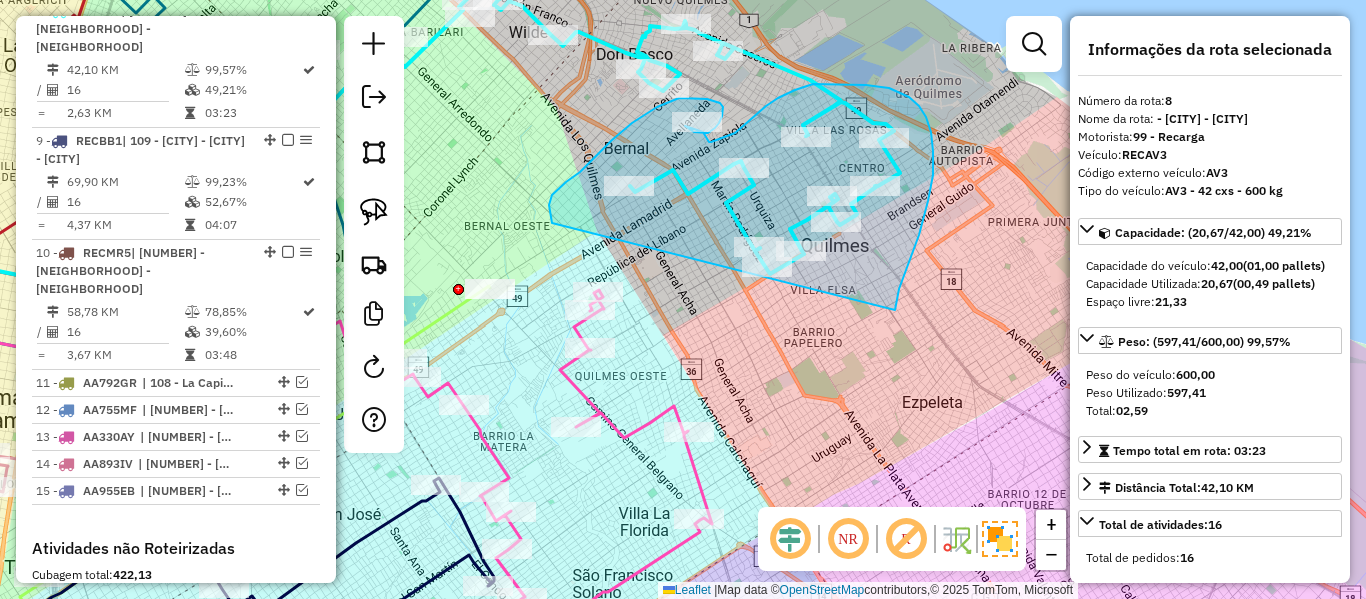 drag, startPoint x: 933, startPoint y: 151, endPoint x: 650, endPoint y: 286, distance: 313.55063 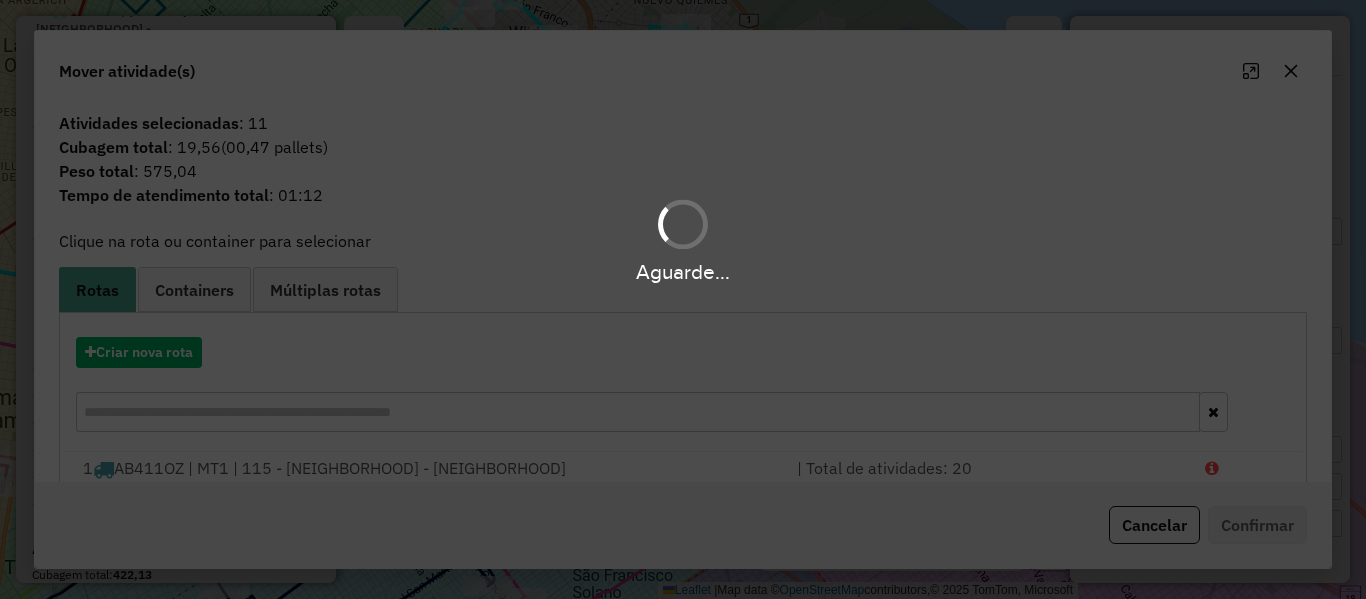 click on "Aguarde..." at bounding box center [683, 299] 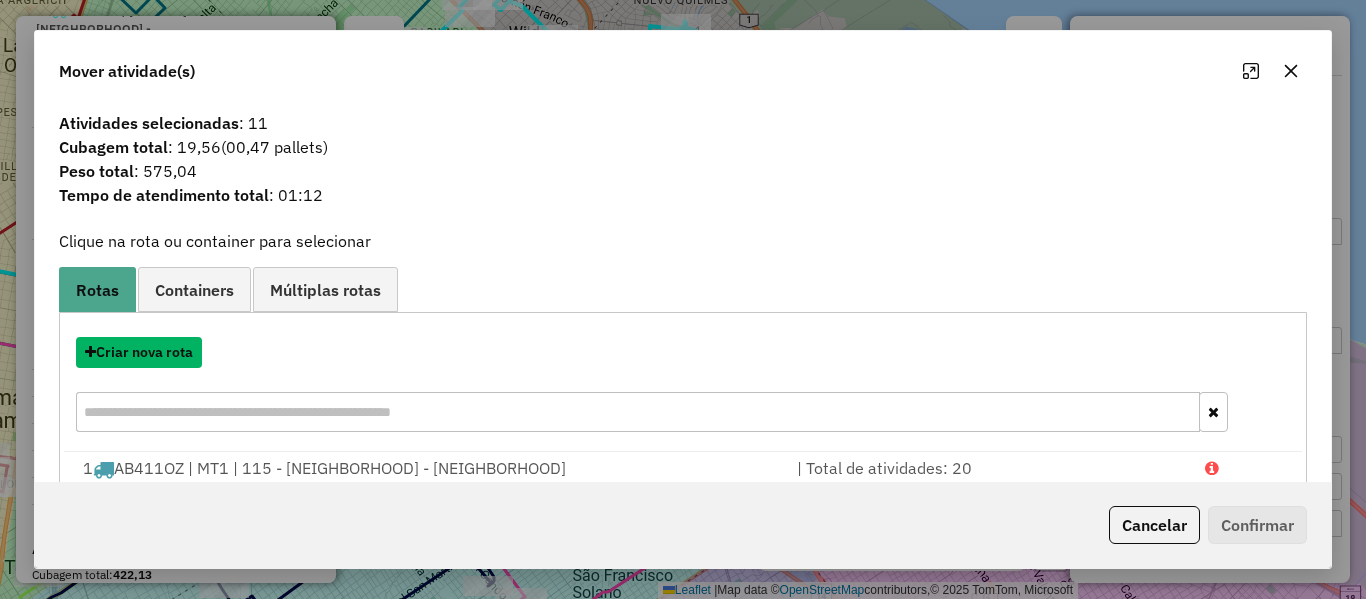 click on "Criar nova rota" at bounding box center [139, 352] 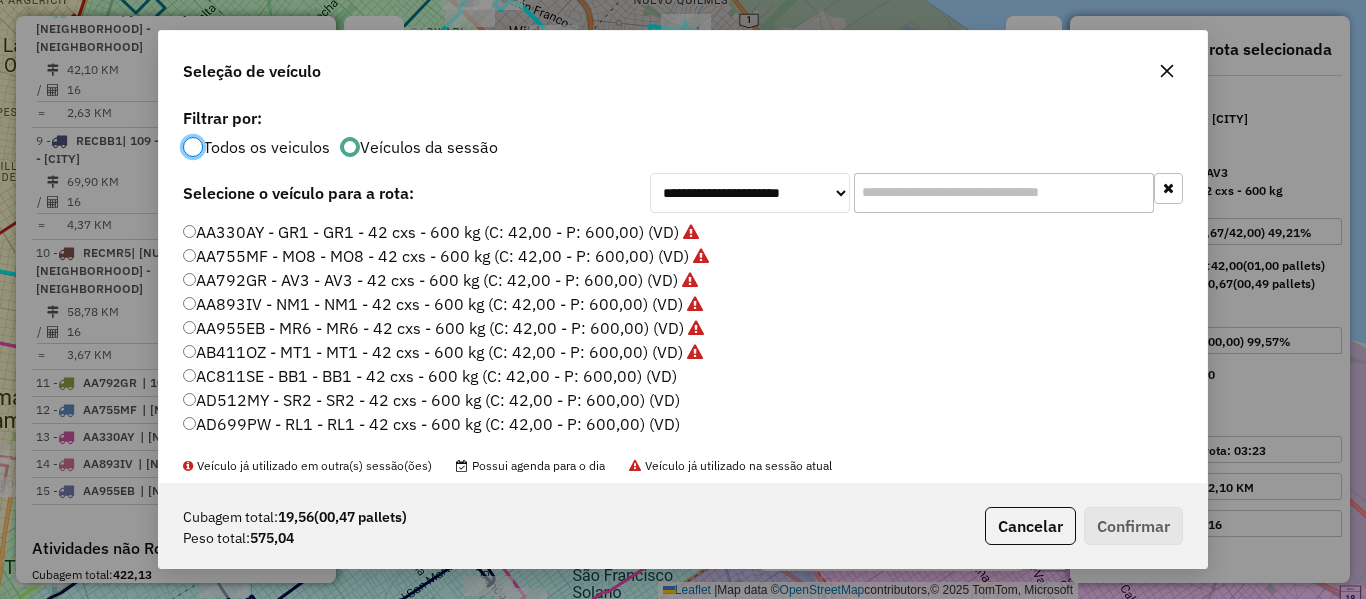 scroll, scrollTop: 11, scrollLeft: 6, axis: both 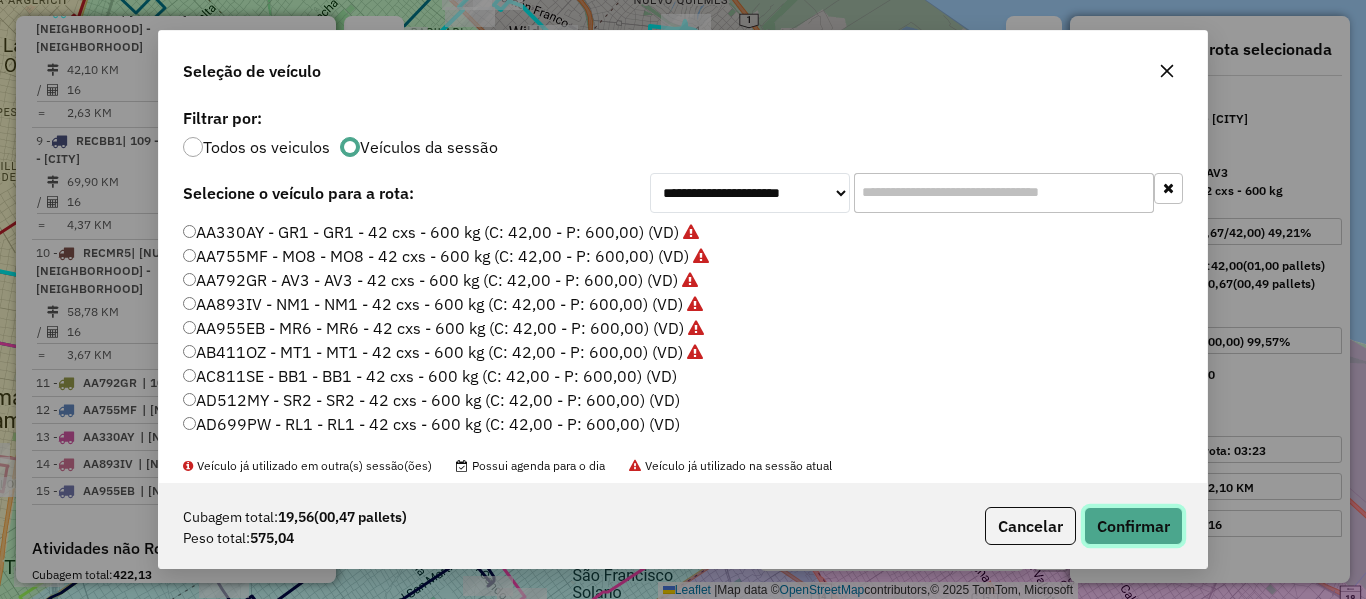 click on "Confirmar" 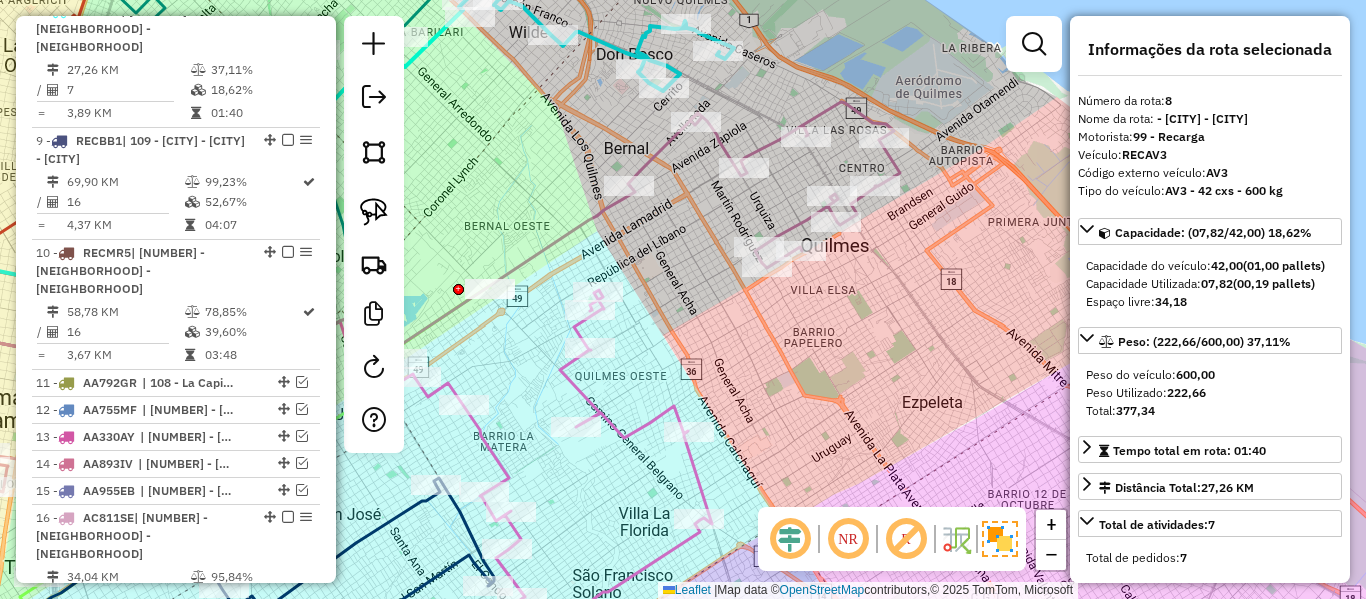 click on "Janela de atendimento Grade de atendimento Capacidade Transportadoras Veículos Cliente Pedidos  Rotas Selecione os dias de semana para filtrar as janelas de atendimento  Seg   Ter   Qua   Qui   Sex   Sáb   Dom  Informe o período da janela de atendimento: De: Até:  Filtrar exatamente a janela do cliente  Considerar janela de atendimento padrão  Selecione os dias de semana para filtrar as grades de atendimento  Seg   Ter   Qua   Qui   Sex   Sáb   Dom   Considerar clientes sem dia de atendimento cadastrado  Clientes fora do dia de atendimento selecionado Filtrar as atividades entre os valores definidos abaixo:  Peso mínimo:   Peso máximo:   Cubagem mínima:   Cubagem máxima:   De:   Até:  Filtrar as atividades entre o tempo de atendimento definido abaixo:  De:   Até:   Considerar capacidade total dos clientes não roteirizados Transportadora: Selecione um ou mais itens Tipo de veículo: Selecione um ou mais itens Veículo: Selecione um ou mais itens Motorista: Selecione um ou mais itens Nome: Rótulo:" 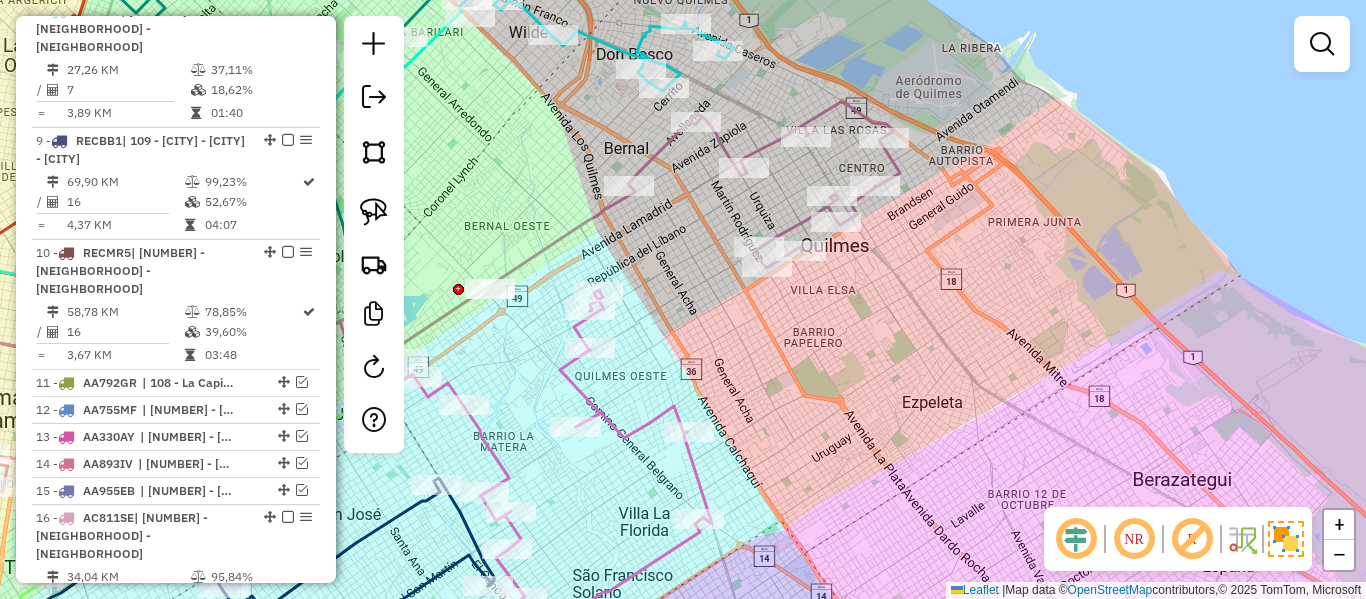 drag, startPoint x: 795, startPoint y: 492, endPoint x: 784, endPoint y: 436, distance: 57.070133 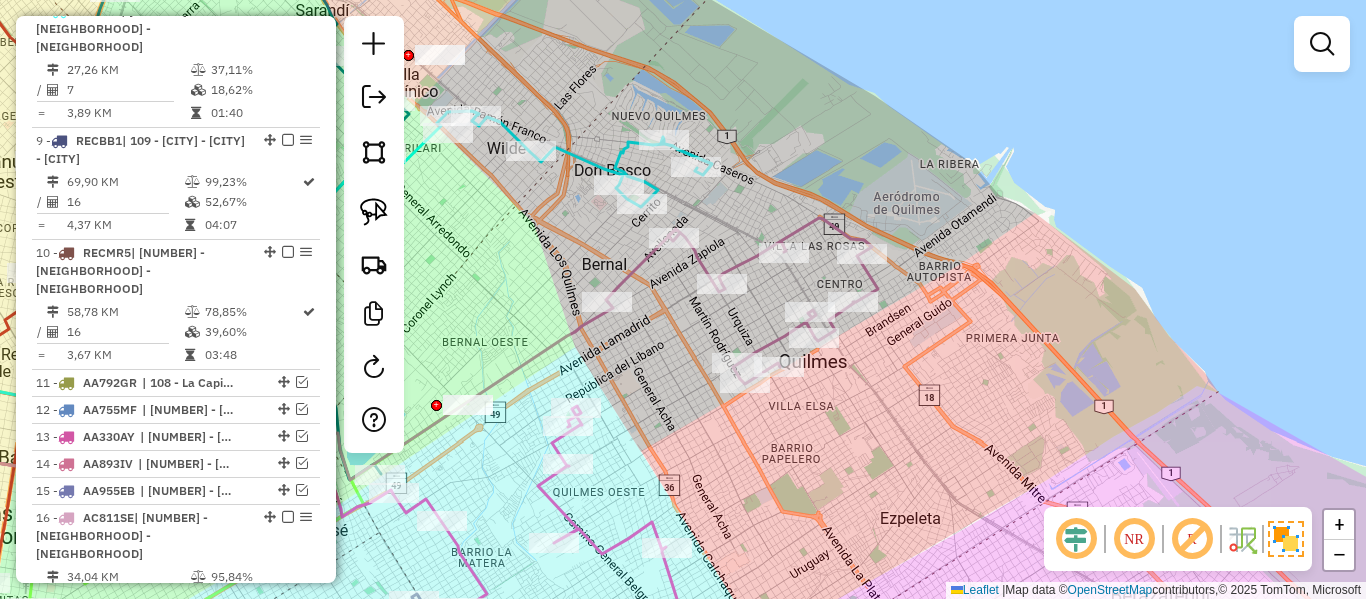click 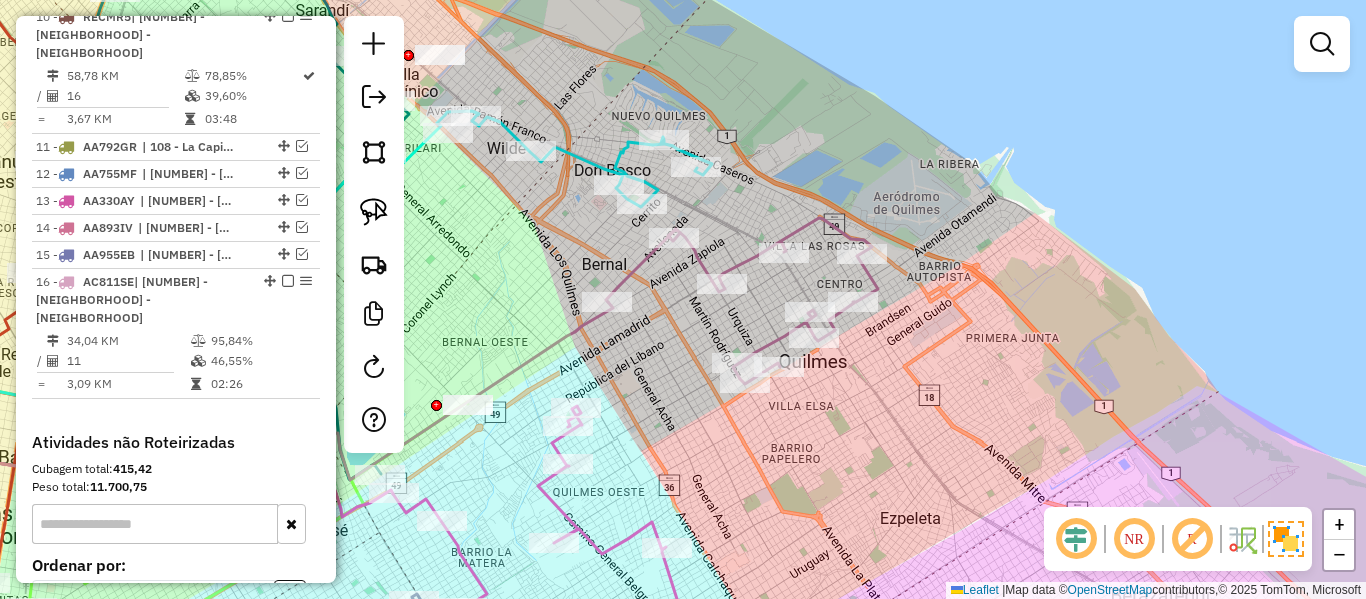 select on "**********" 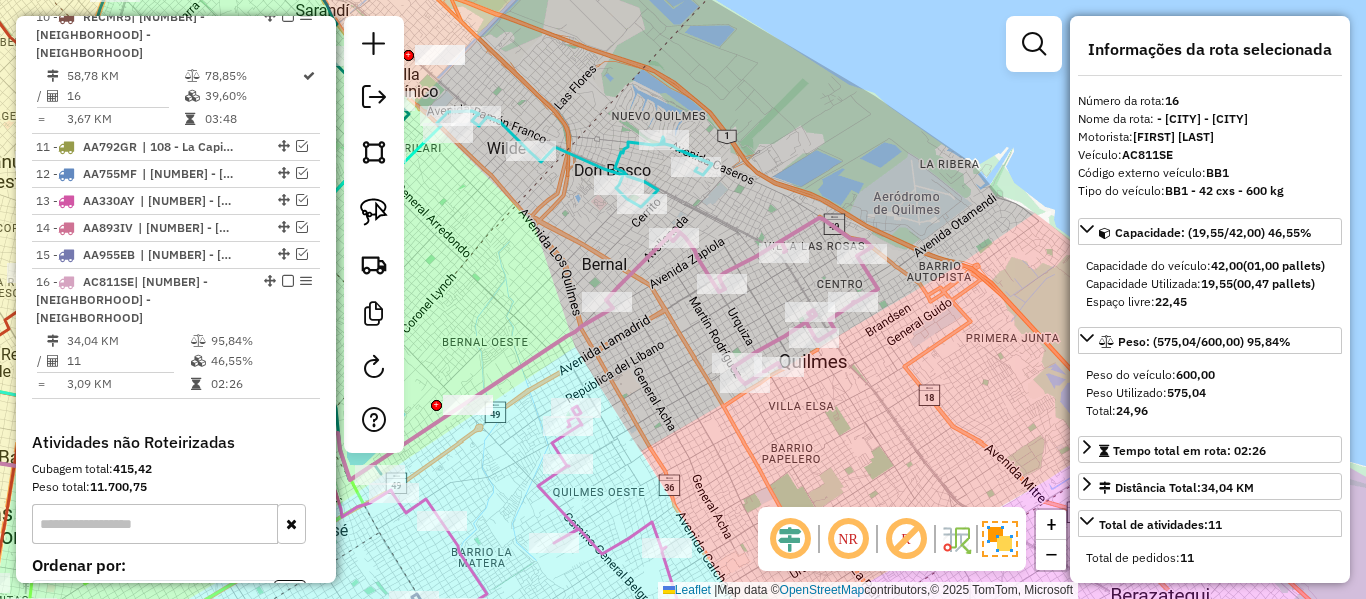 scroll, scrollTop: 1890, scrollLeft: 0, axis: vertical 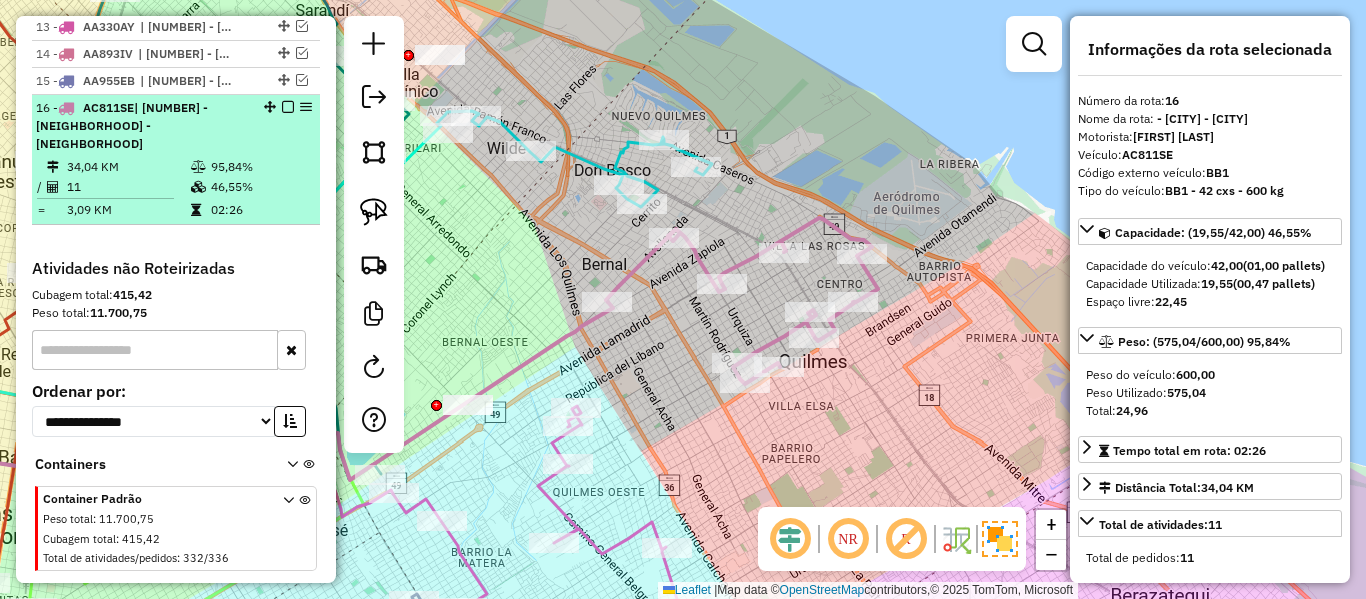 click at bounding box center [288, 107] 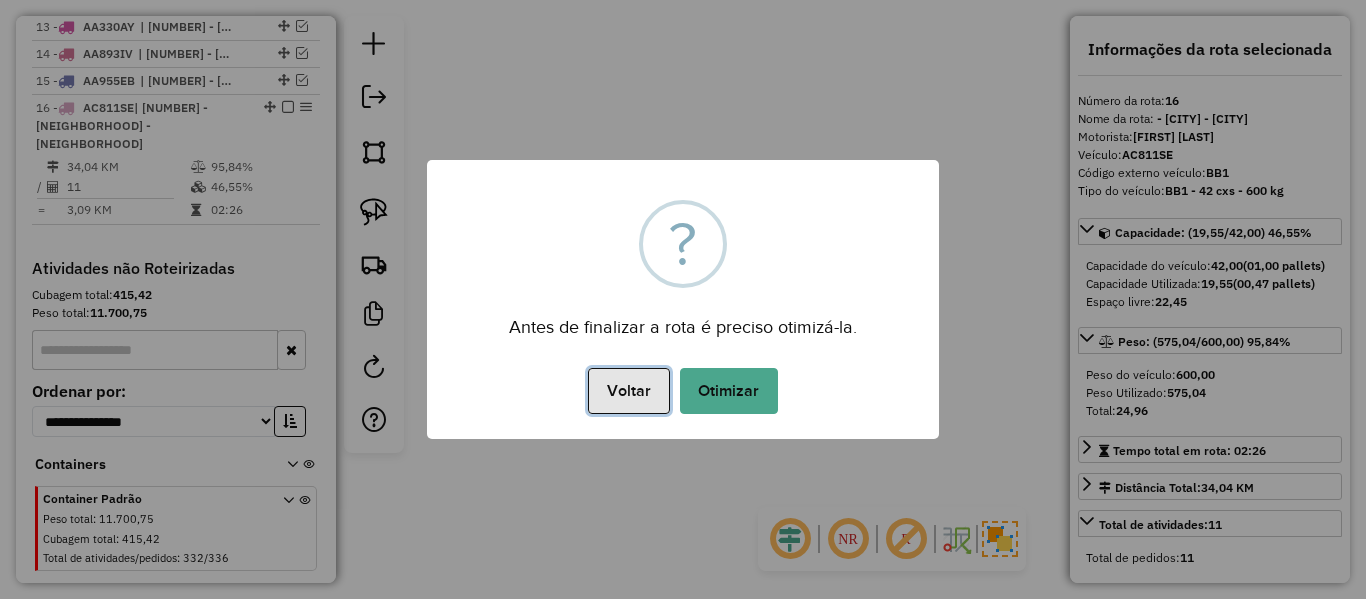 click on "Voltar" at bounding box center [628, 391] 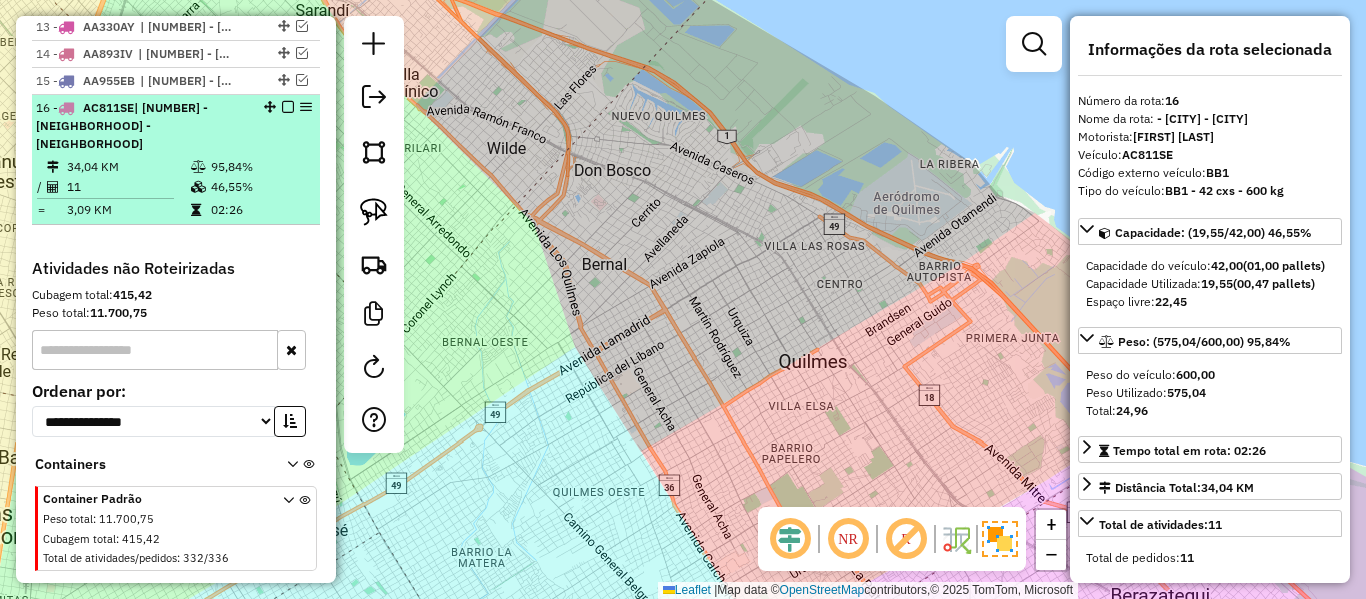 click on "16 -       AC811SE   | 112 - Vila Las Posas - Coronel Olmos" at bounding box center [142, 126] 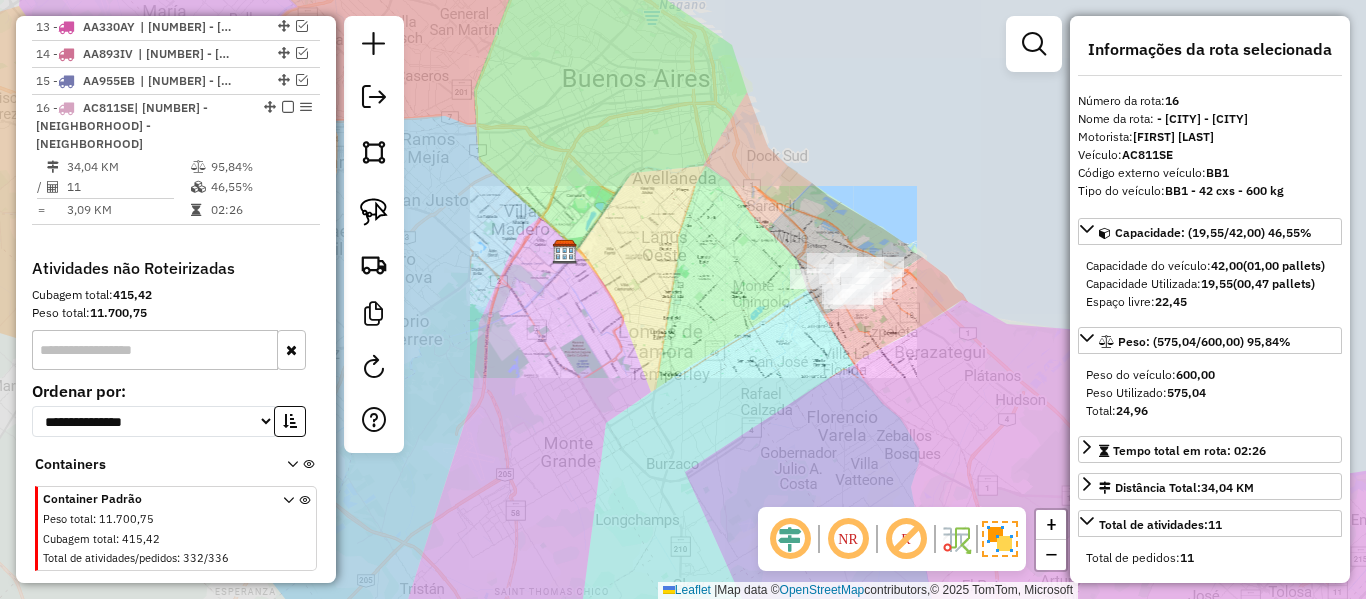 click on "Janela de atendimento Grade de atendimento Capacidade Transportadoras Veículos Cliente Pedidos  Rotas Selecione os dias de semana para filtrar as janelas de atendimento  Seg   Ter   Qua   Qui   Sex   Sáb   Dom  Informe o período da janela de atendimento: De: Até:  Filtrar exatamente a janela do cliente  Considerar janela de atendimento padrão  Selecione os dias de semana para filtrar as grades de atendimento  Seg   Ter   Qua   Qui   Sex   Sáb   Dom   Considerar clientes sem dia de atendimento cadastrado  Clientes fora do dia de atendimento selecionado Filtrar as atividades entre os valores definidos abaixo:  Peso mínimo:   Peso máximo:   Cubagem mínima:   Cubagem máxima:   De:   Até:  Filtrar as atividades entre o tempo de atendimento definido abaixo:  De:   Até:   Considerar capacidade total dos clientes não roteirizados Transportadora: Selecione um ou mais itens Tipo de veículo: Selecione um ou mais itens Veículo: Selecione um ou mais itens Motorista: Selecione um ou mais itens Nome: Rótulo:" 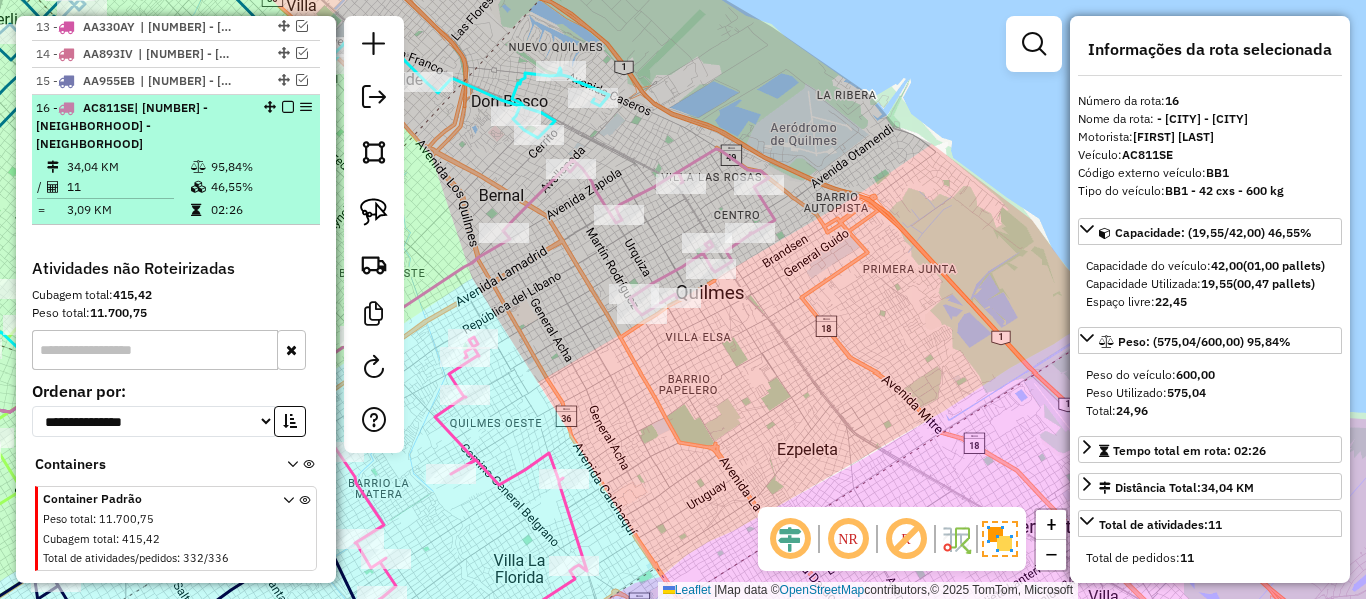 click at bounding box center (288, 107) 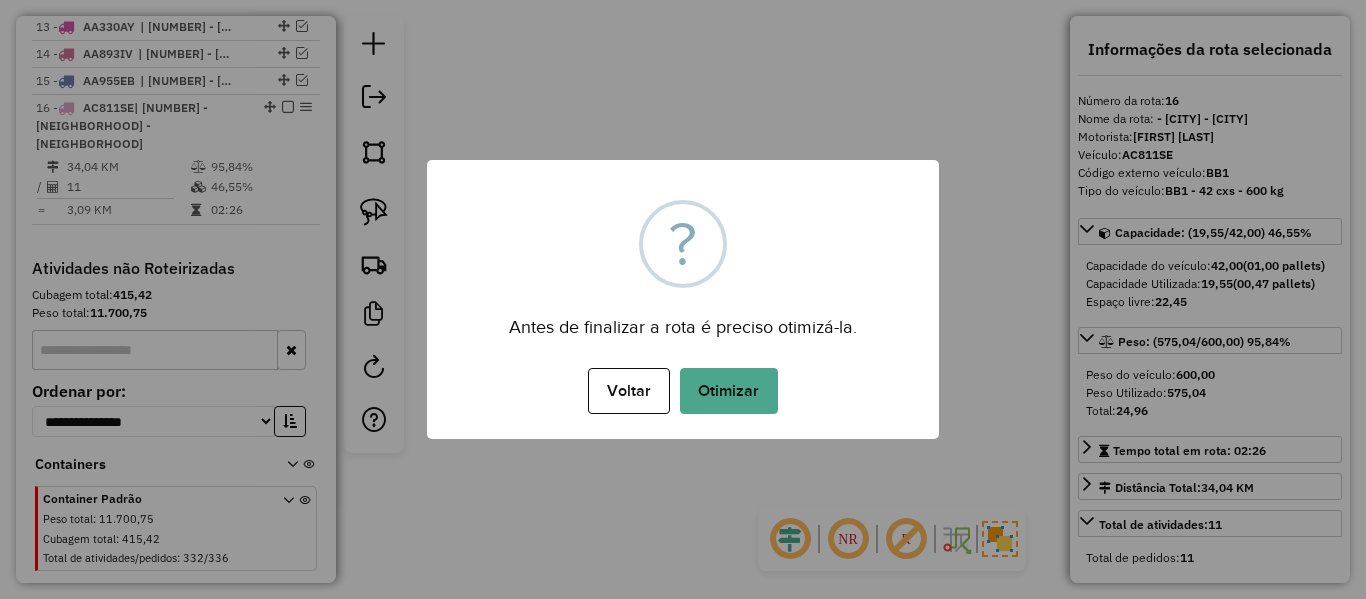 click on "Voltar No Otimizar" at bounding box center (683, 391) 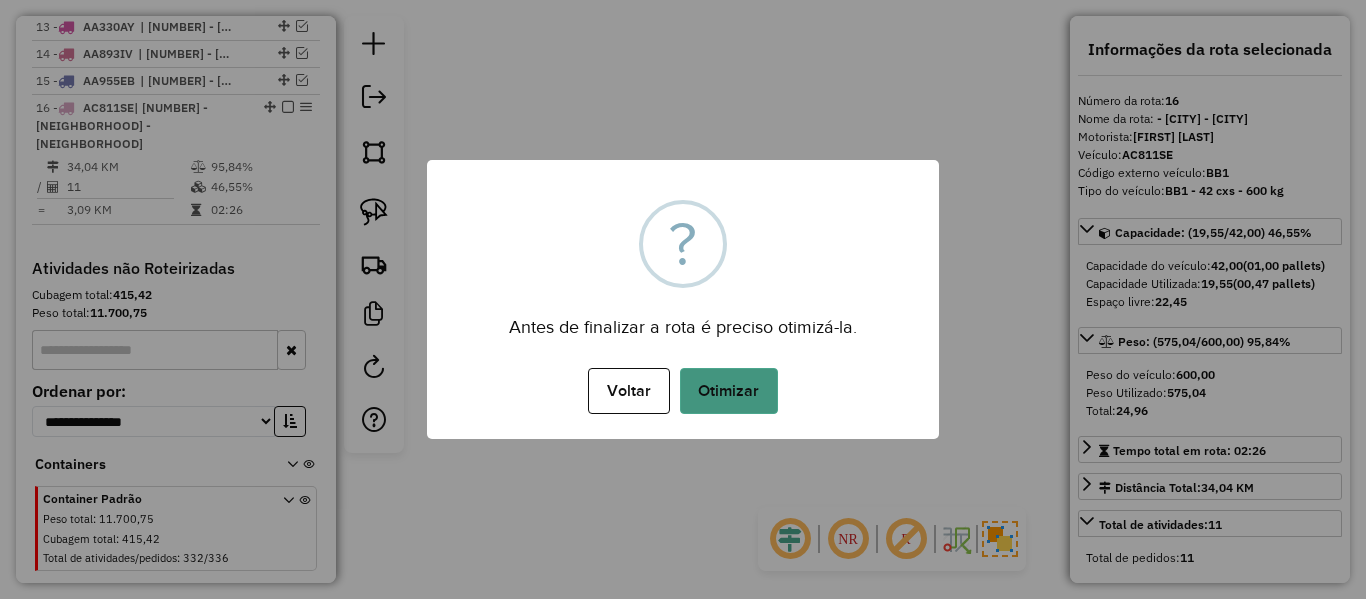 click on "Otimizar" at bounding box center [729, 391] 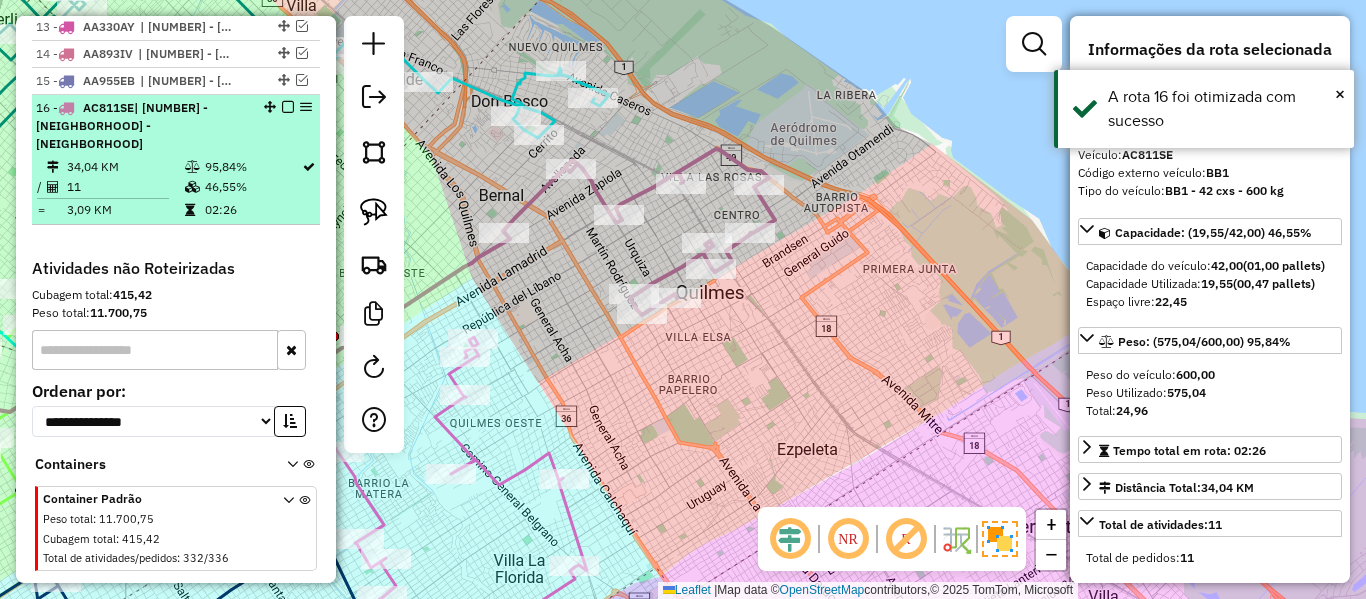 click at bounding box center (288, 107) 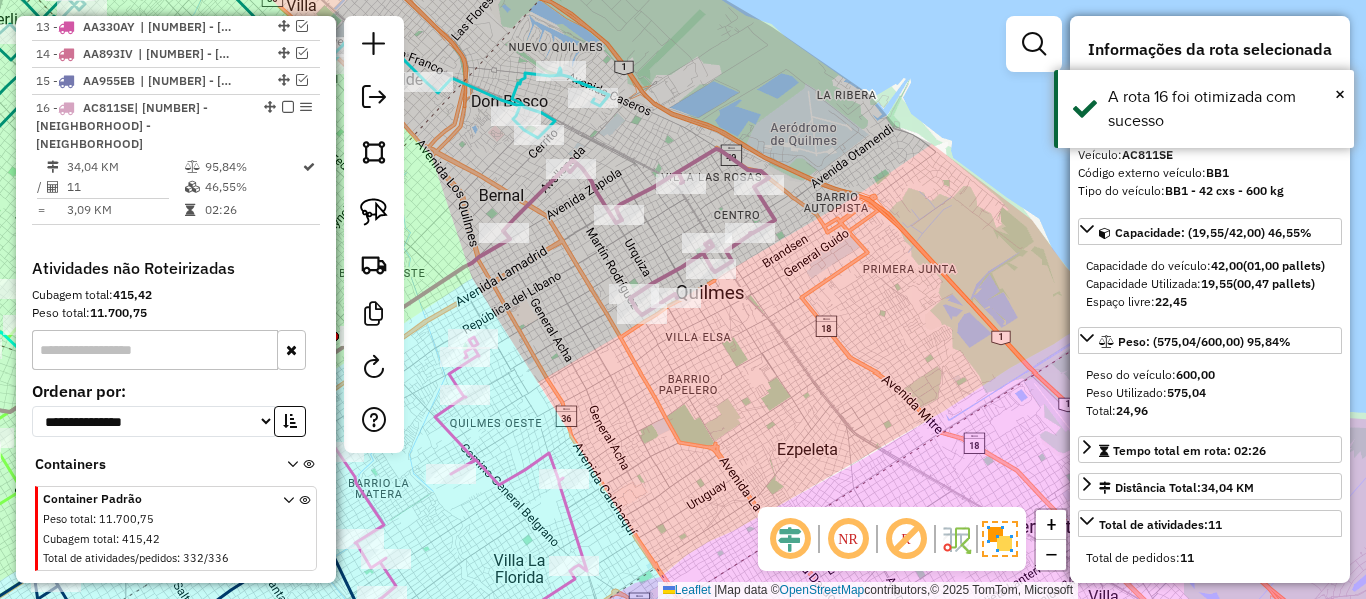 scroll, scrollTop: 1805, scrollLeft: 0, axis: vertical 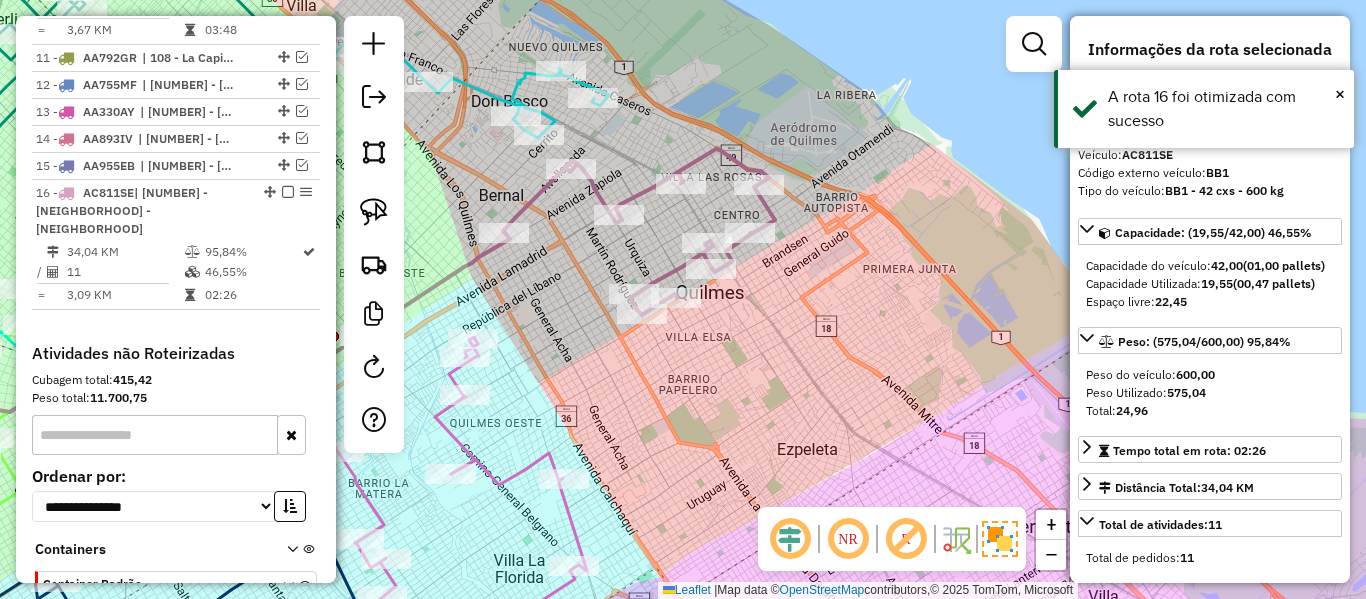 drag, startPoint x: 833, startPoint y: 239, endPoint x: 783, endPoint y: 219, distance: 53.851646 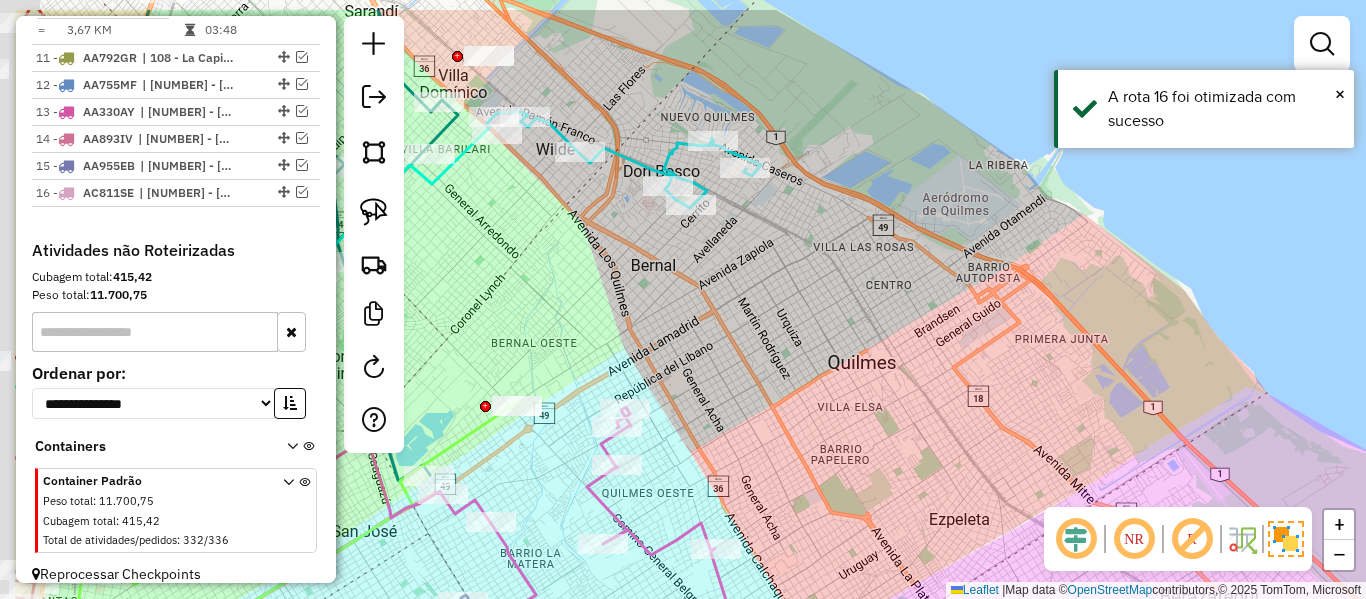drag, startPoint x: 870, startPoint y: 297, endPoint x: 939, endPoint y: 298, distance: 69.00725 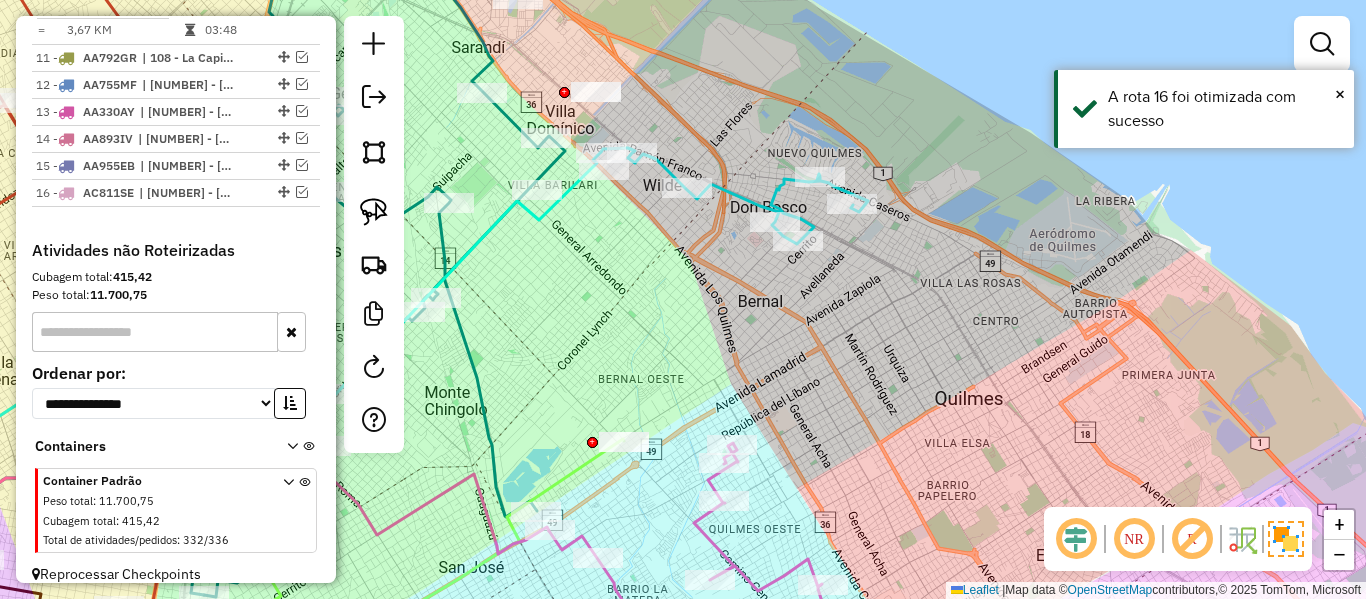 click 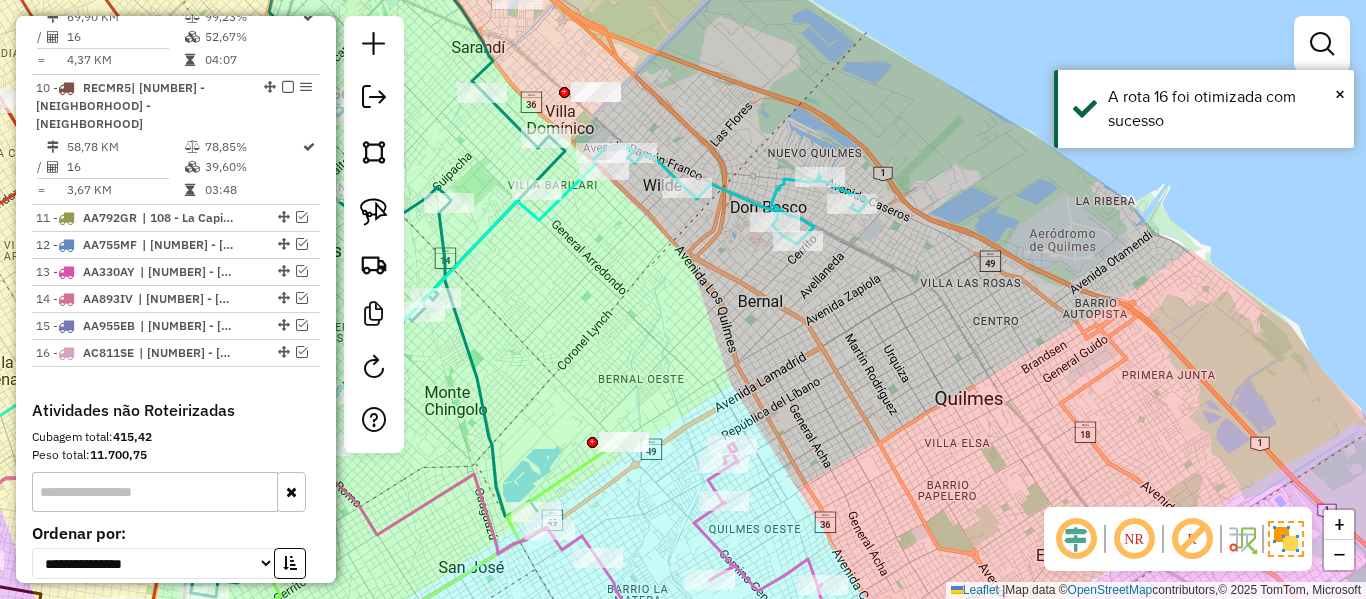 select on "**********" 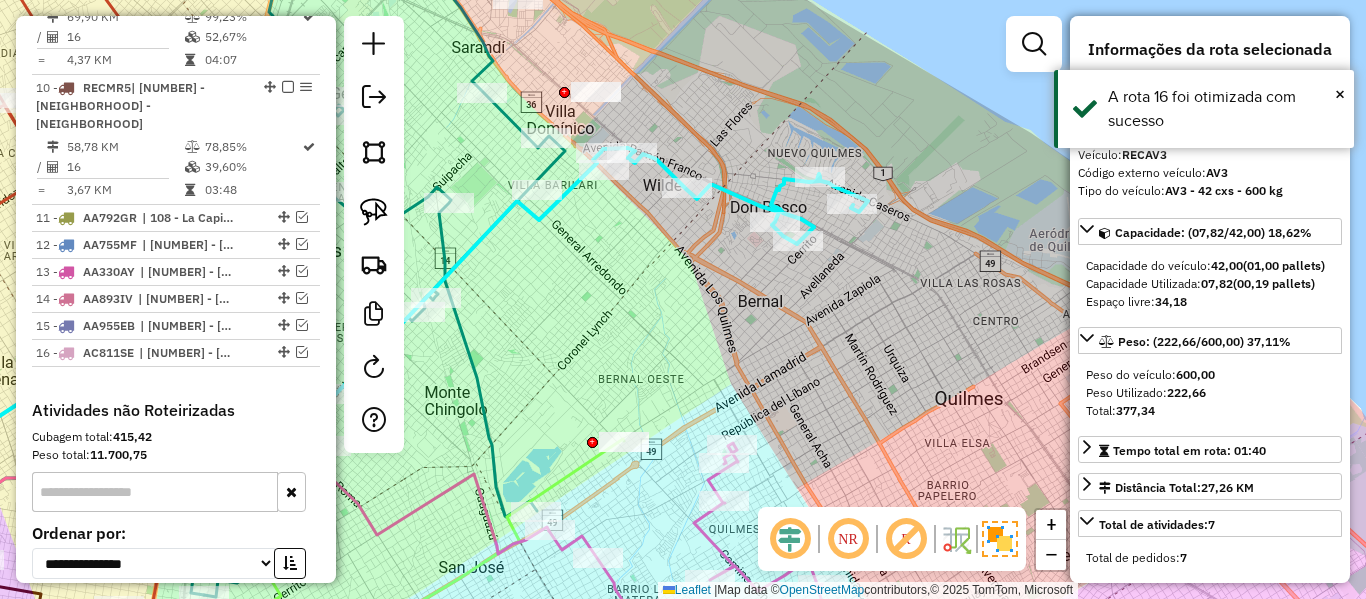 scroll, scrollTop: 1480, scrollLeft: 0, axis: vertical 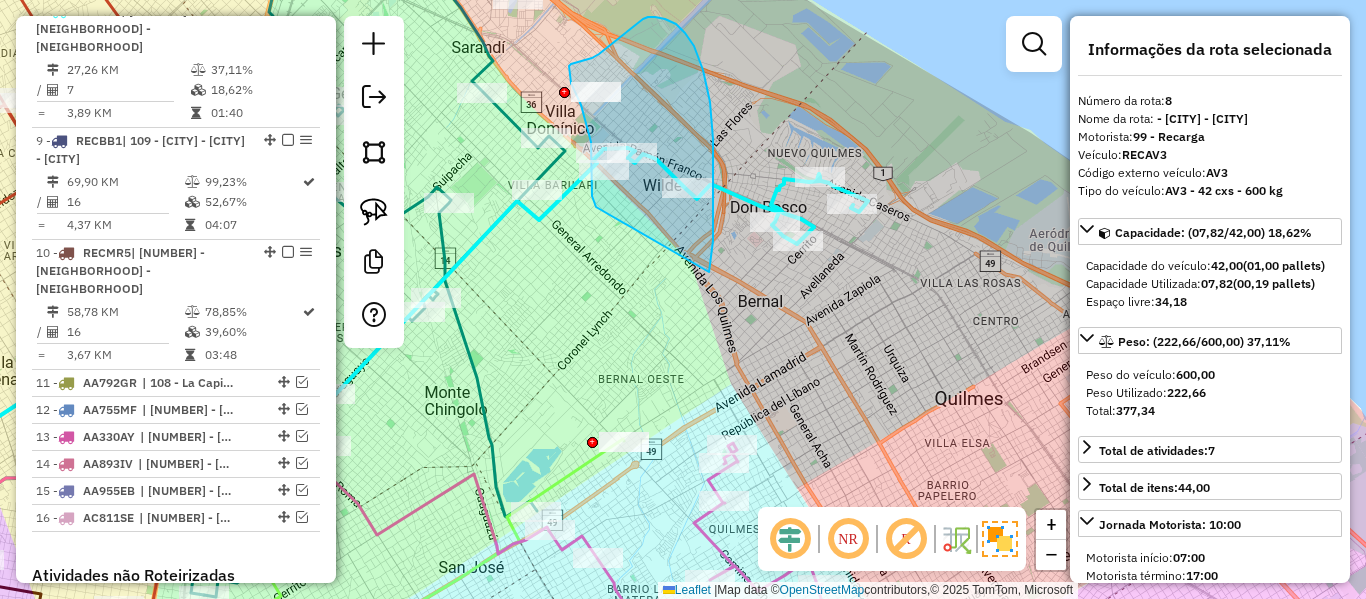drag, startPoint x: 710, startPoint y: 265, endPoint x: 646, endPoint y: 230, distance: 72.94518 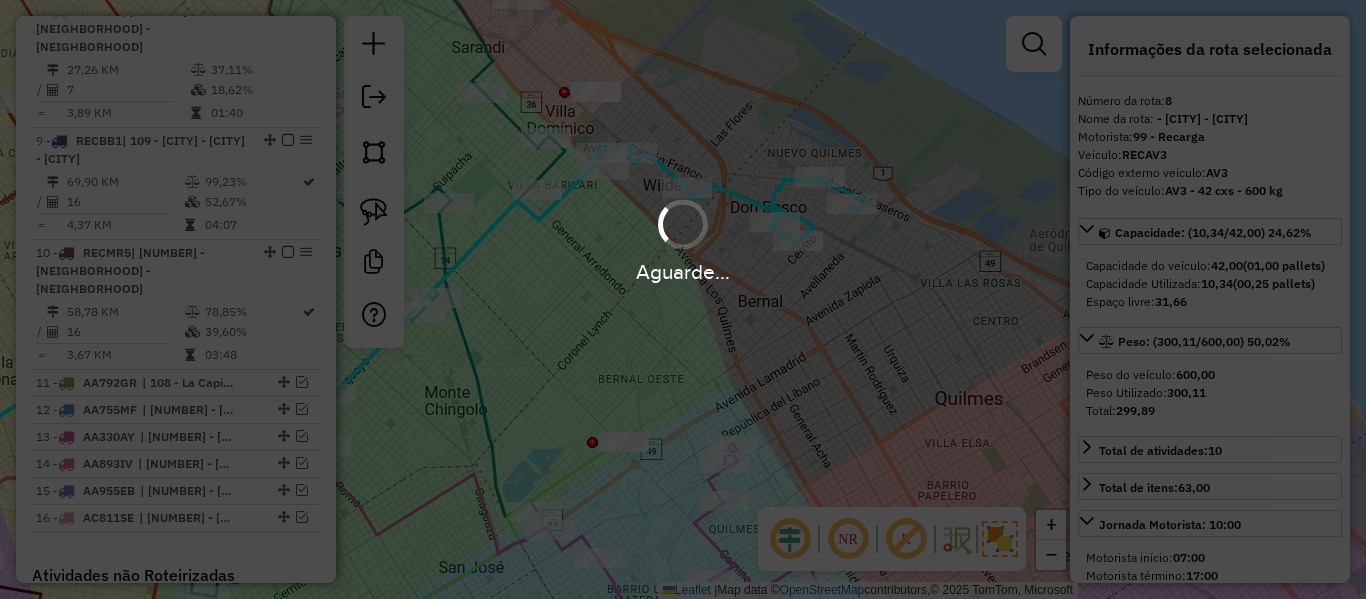 select on "**********" 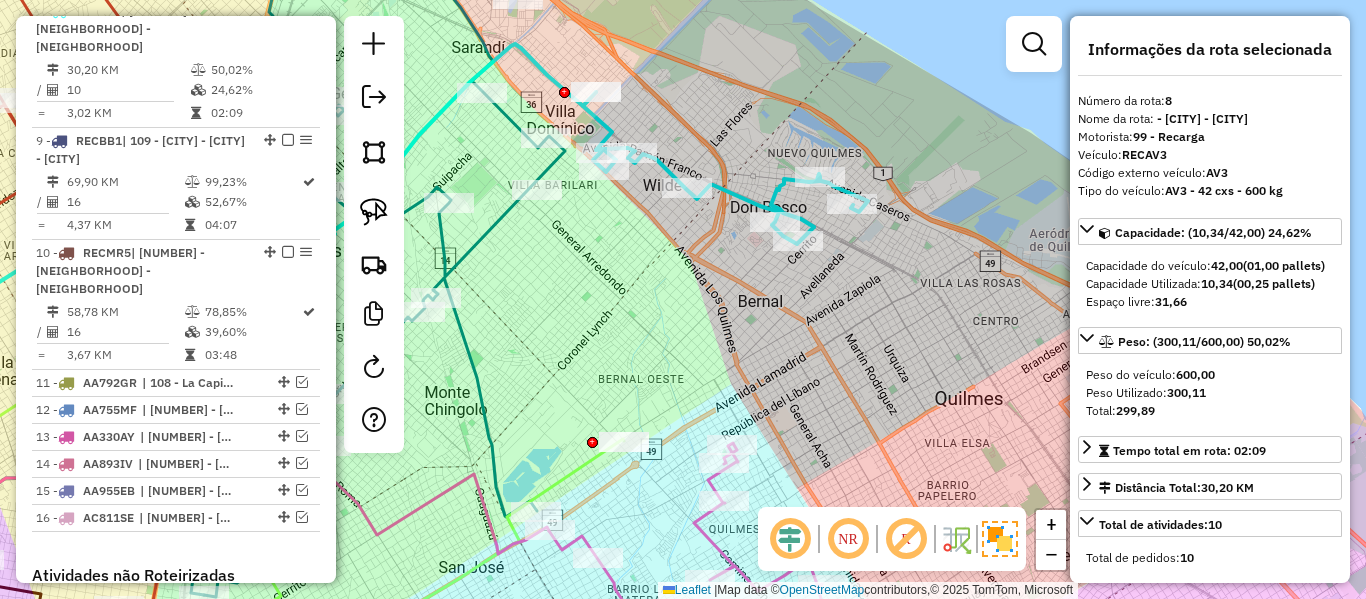 click 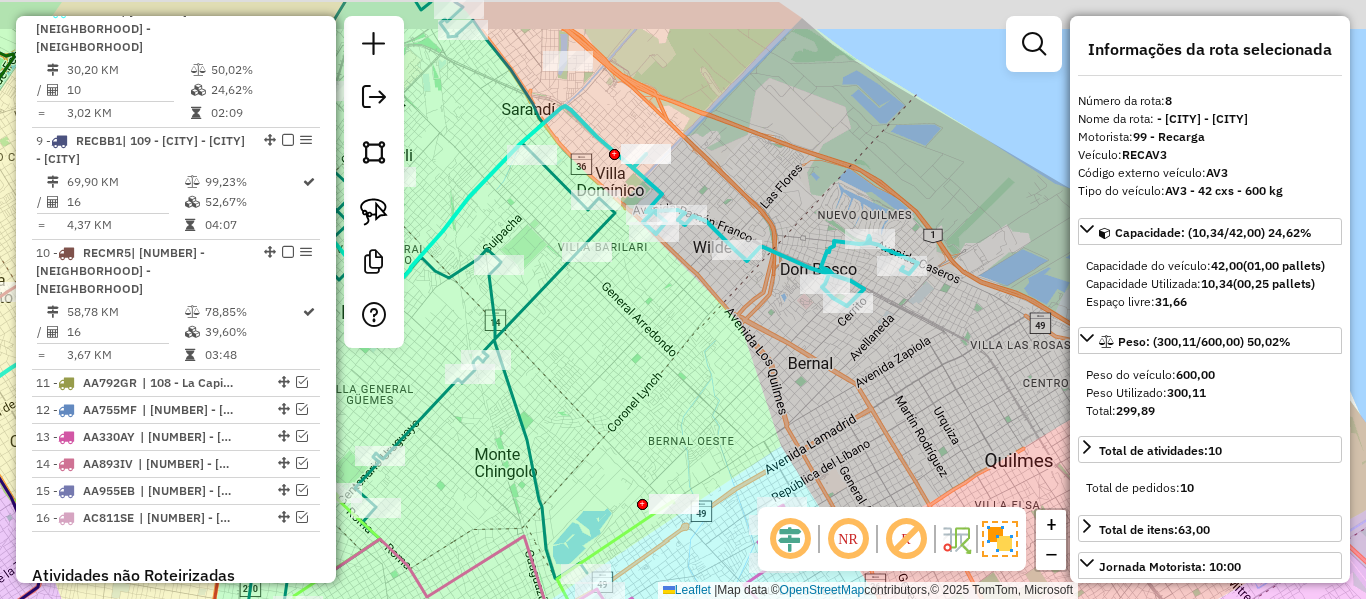 drag, startPoint x: 756, startPoint y: 167, endPoint x: 788, endPoint y: 201, distance: 46.69047 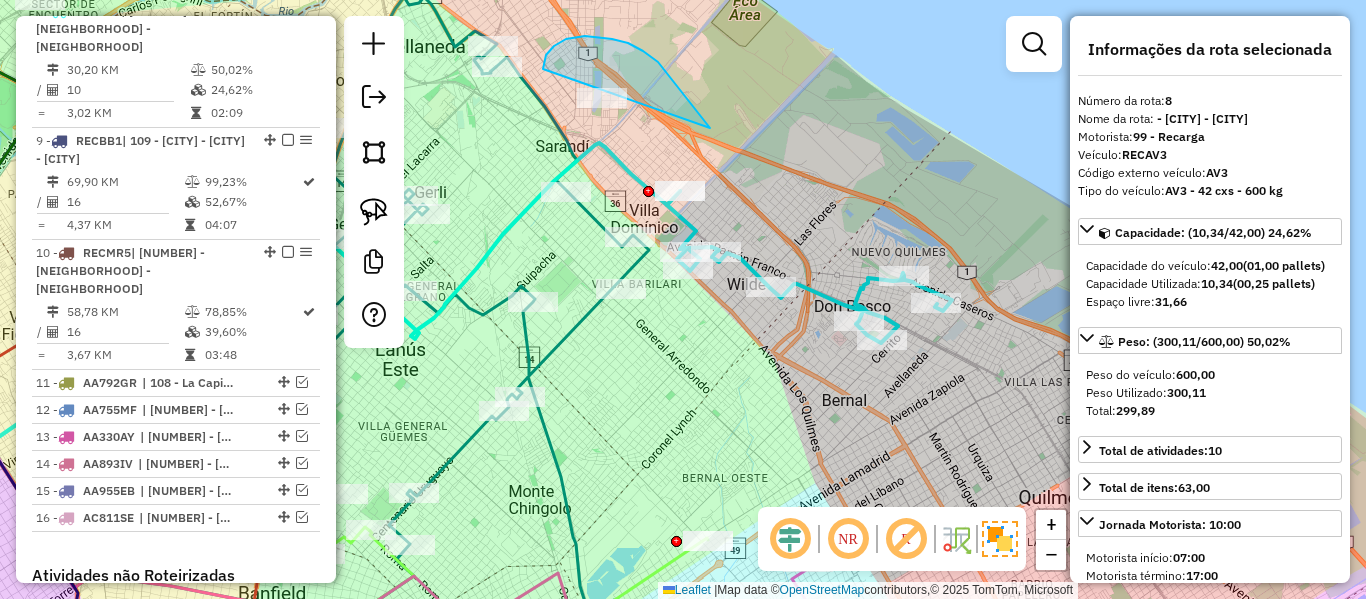 drag, startPoint x: 566, startPoint y: 39, endPoint x: 659, endPoint y: 153, distance: 147.12239 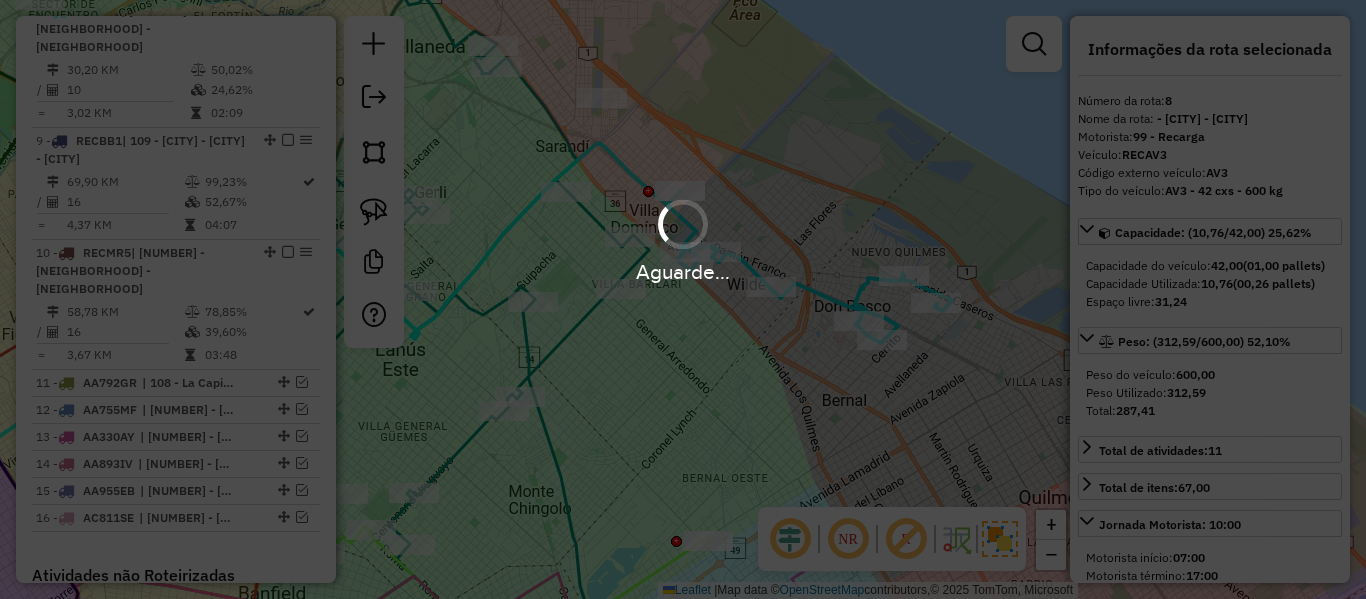 select on "**********" 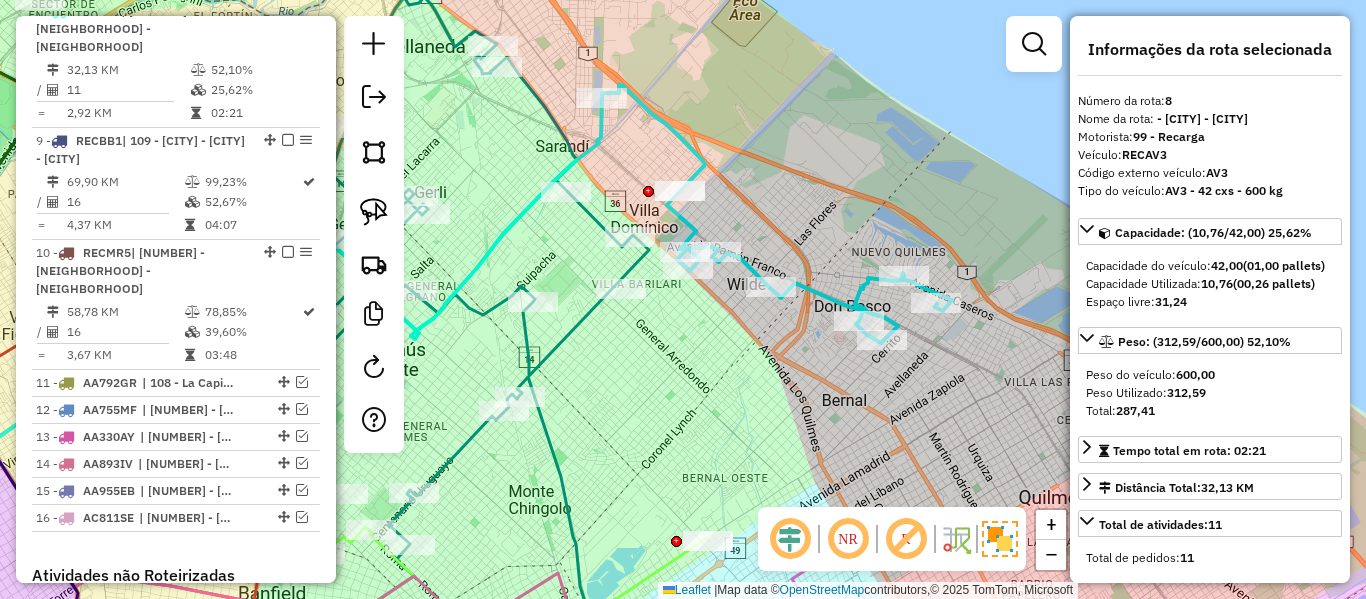 click 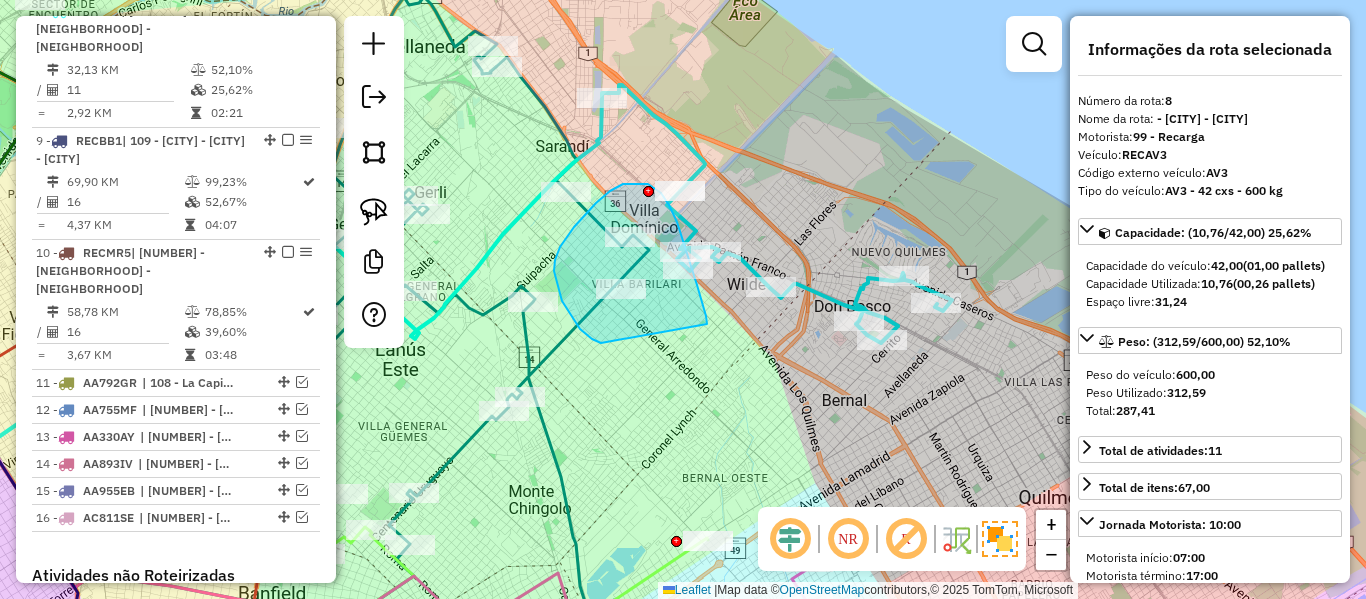 drag, startPoint x: 648, startPoint y: 184, endPoint x: 625, endPoint y: 340, distance: 157.6864 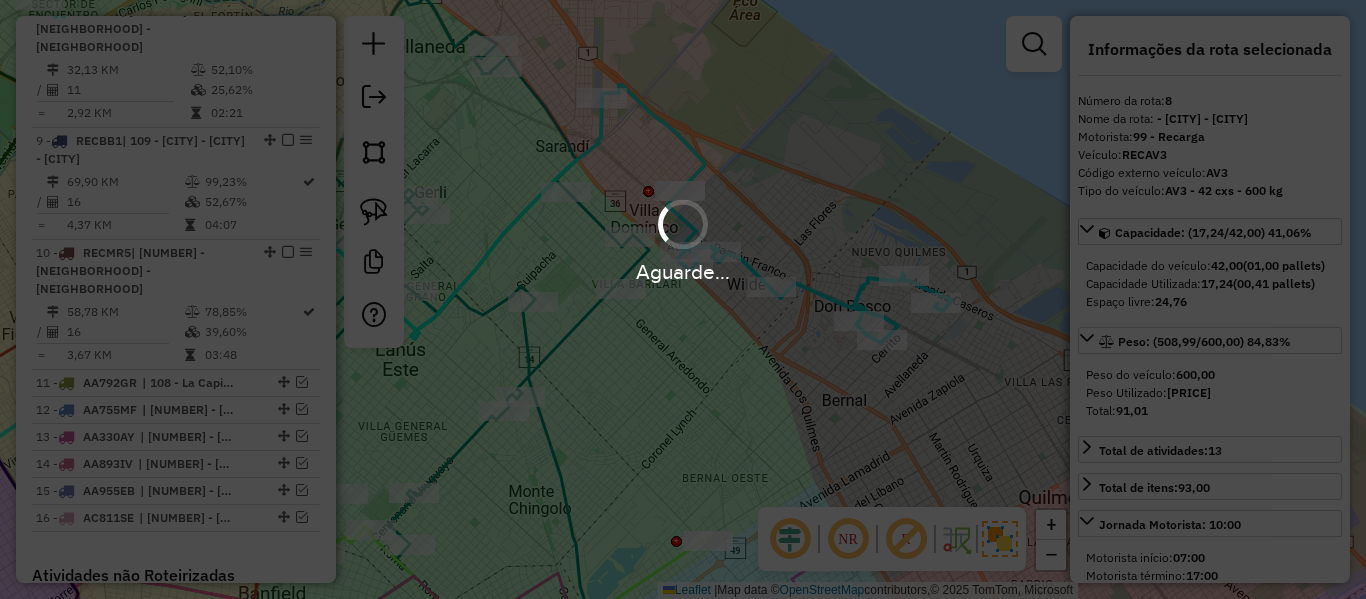 select on "**********" 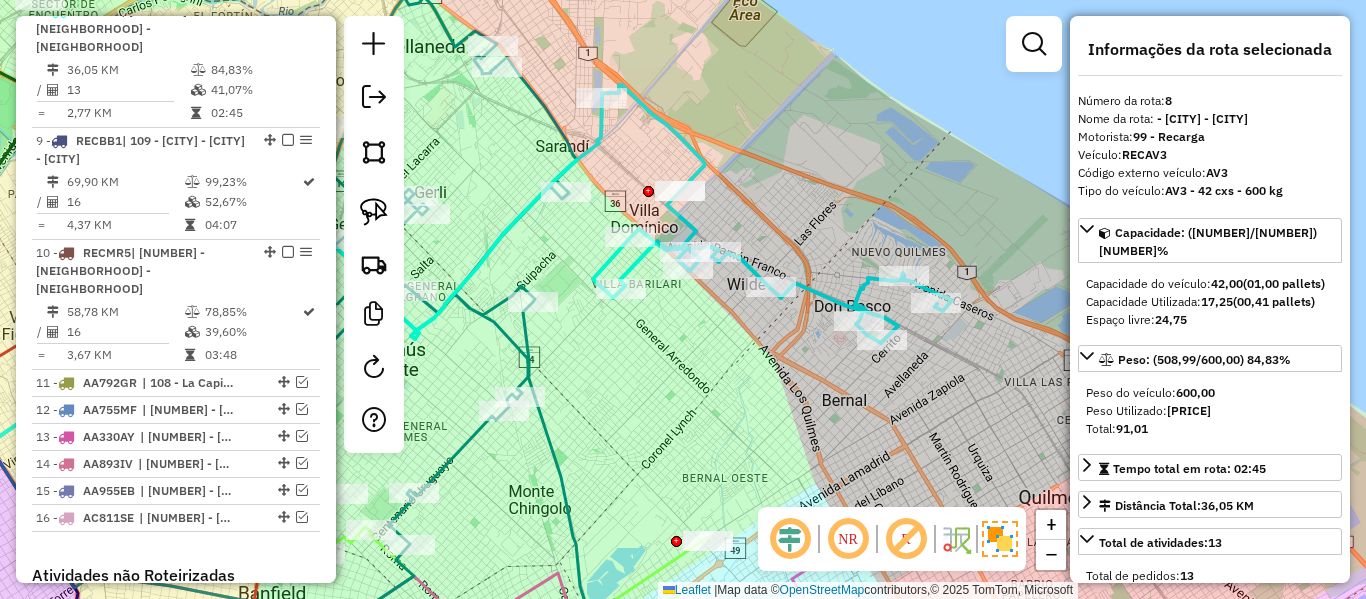 click 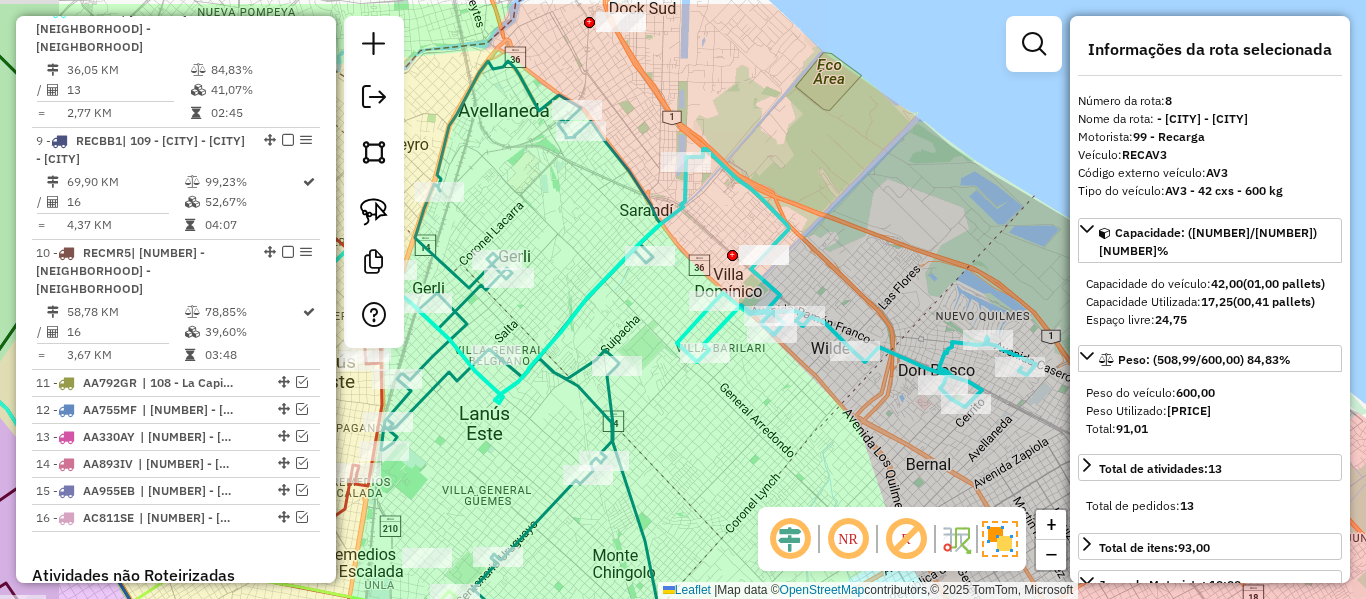 drag, startPoint x: 787, startPoint y: 226, endPoint x: 776, endPoint y: 224, distance: 11.18034 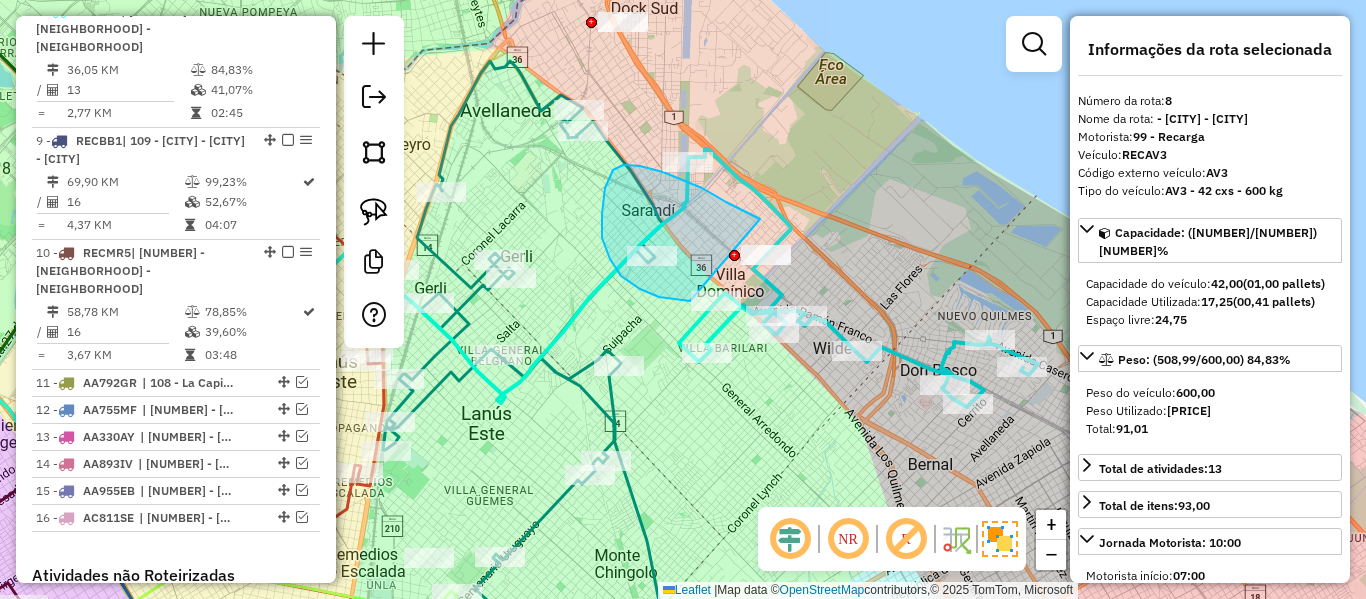 click on "Janela de atendimento Grade de atendimento Capacidade Transportadoras Veículos Cliente Pedidos  Rotas Selecione os dias de semana para filtrar as janelas de atendimento  Seg   Ter   Qua   Qui   Sex   Sáb   Dom  Informe o período da janela de atendimento: De: Até:  Filtrar exatamente a janela do cliente  Considerar janela de atendimento padrão  Selecione os dias de semana para filtrar as grades de atendimento  Seg   Ter   Qua   Qui   Sex   Sáb   Dom   Considerar clientes sem dia de atendimento cadastrado  Clientes fora do dia de atendimento selecionado Filtrar as atividades entre os valores definidos abaixo:  Peso mínimo:   Peso máximo:   Cubagem mínima:   Cubagem máxima:   De:   Até:  Filtrar as atividades entre o tempo de atendimento definido abaixo:  De:   Até:   Considerar capacidade total dos clientes não roteirizados Transportadora: Selecione um ou mais itens Tipo de veículo: Selecione um ou mais itens Veículo: Selecione um ou mais itens Motorista: Selecione um ou mais itens Nome: Rótulo:" 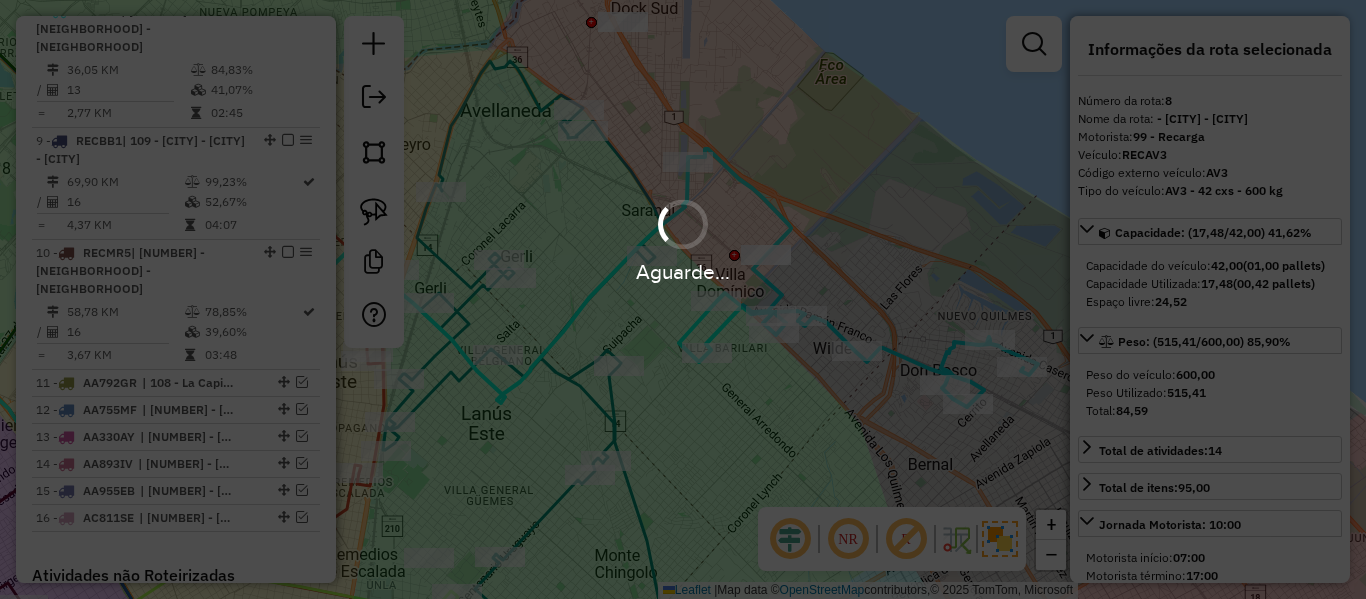 select on "**********" 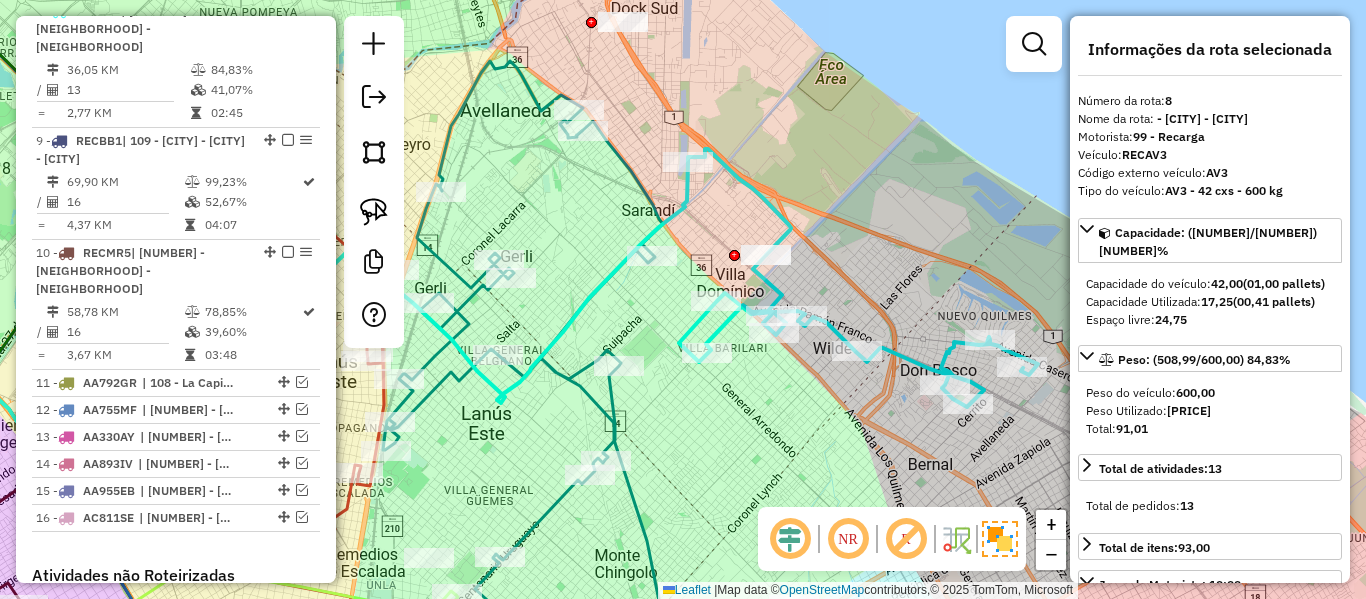 drag, startPoint x: 694, startPoint y: 101, endPoint x: 694, endPoint y: 152, distance: 51 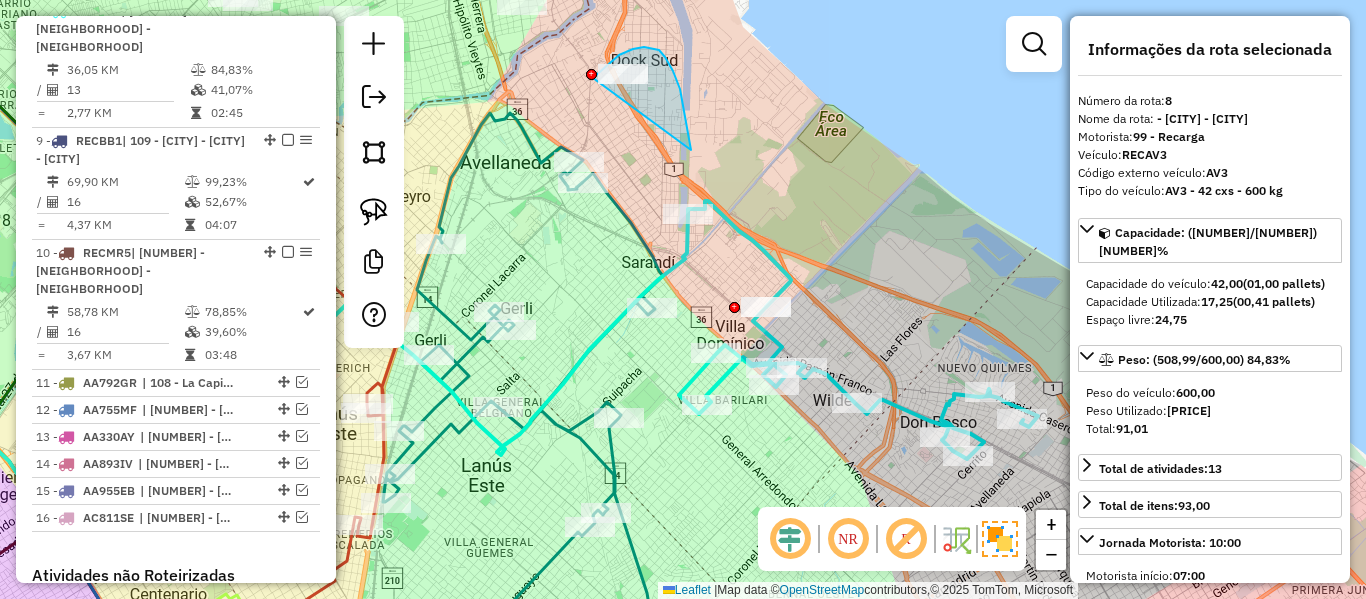 drag, startPoint x: 680, startPoint y: 89, endPoint x: 585, endPoint y: 93, distance: 95.084175 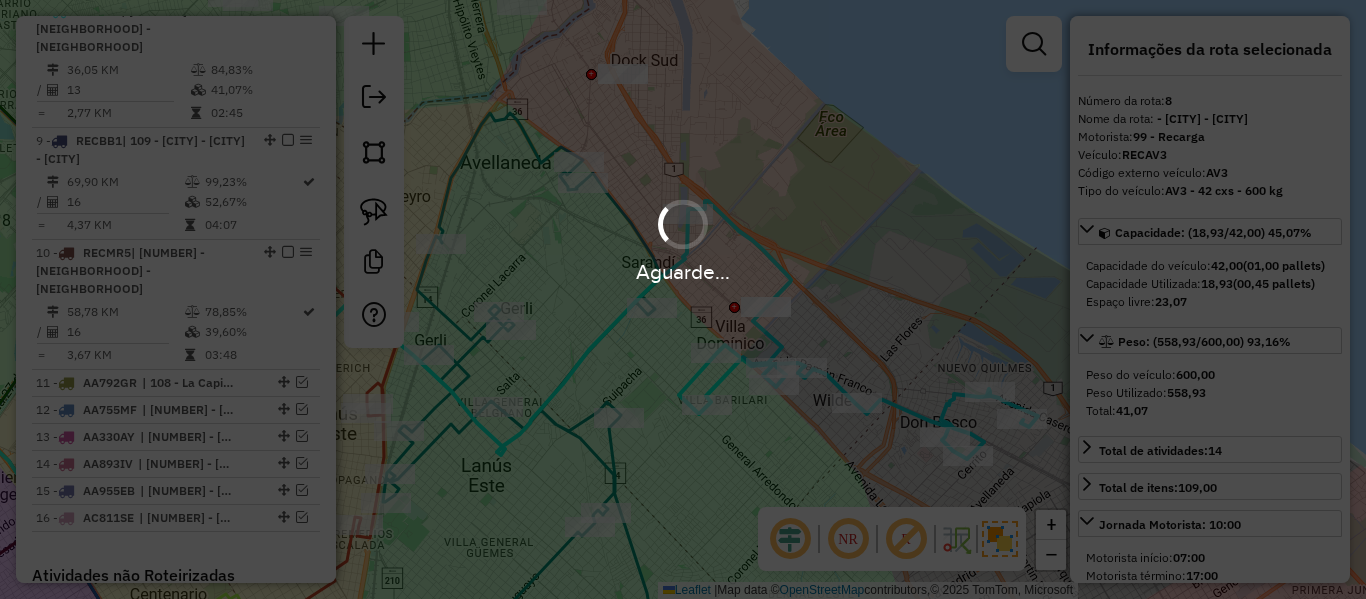 select on "**********" 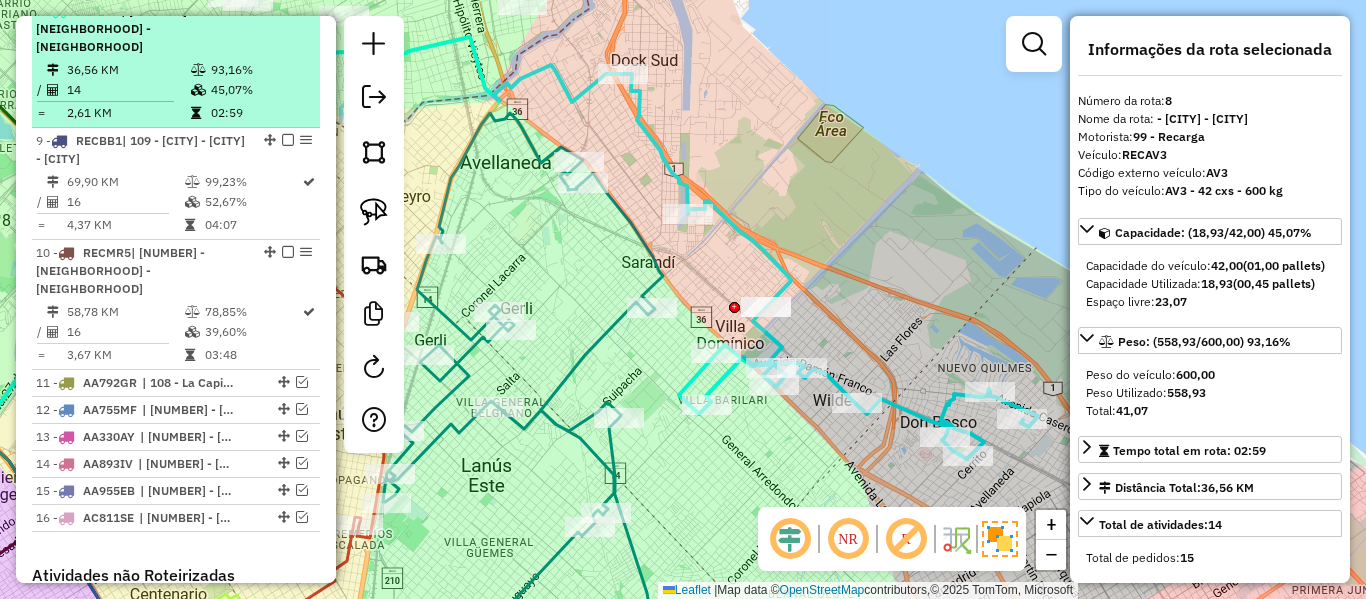 click at bounding box center [288, 10] 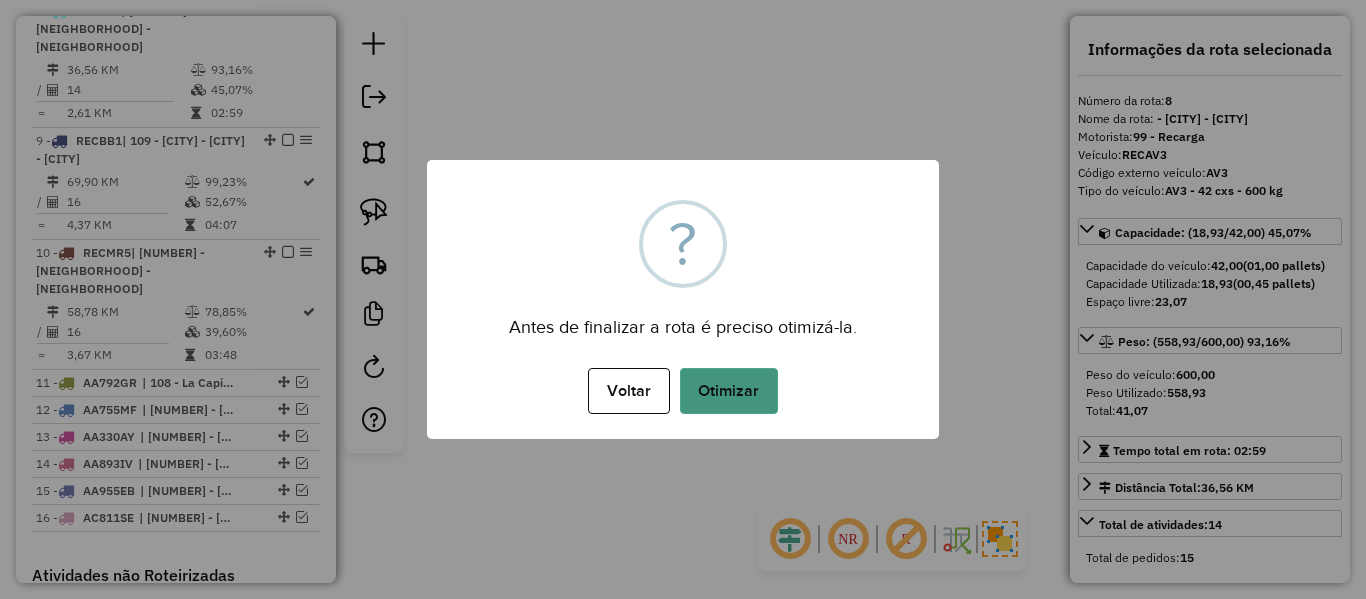 click on "Otimizar" at bounding box center (729, 391) 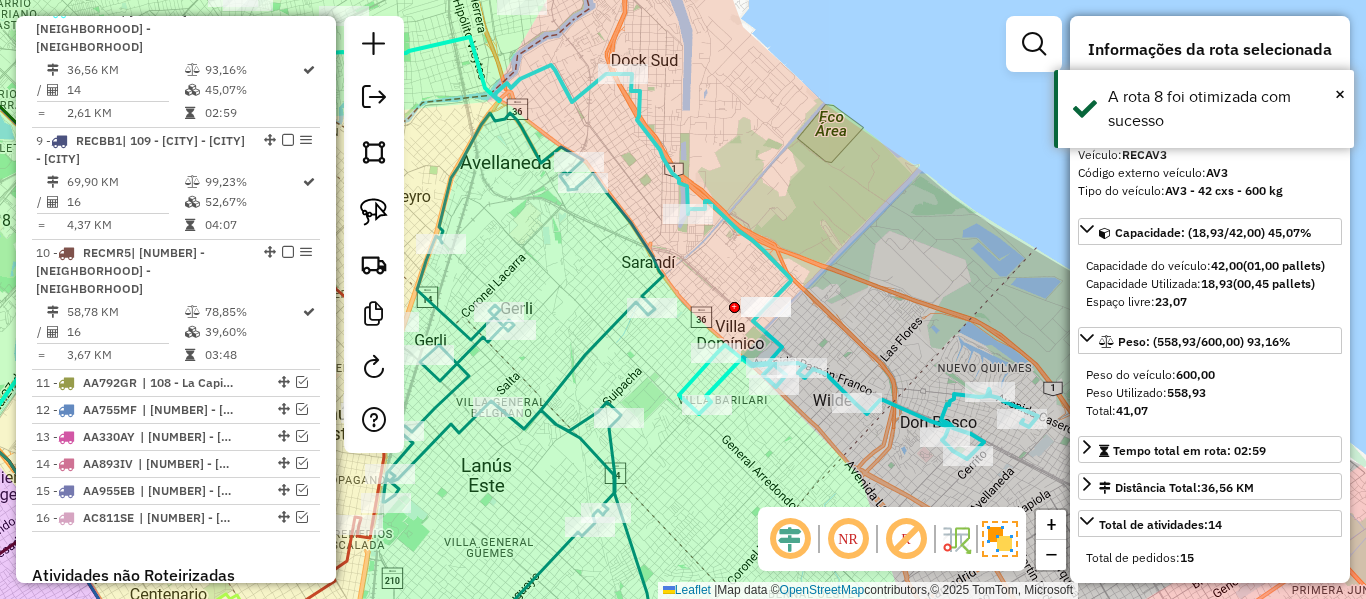 click on "Janela de atendimento Grade de atendimento Capacidade Transportadoras Veículos Cliente Pedidos  Rotas Selecione os dias de semana para filtrar as janelas de atendimento  Seg   Ter   Qua   Qui   Sex   Sáb   Dom  Informe o período da janela de atendimento: De: Até:  Filtrar exatamente a janela do cliente  Considerar janela de atendimento padrão  Selecione os dias de semana para filtrar as grades de atendimento  Seg   Ter   Qua   Qui   Sex   Sáb   Dom   Considerar clientes sem dia de atendimento cadastrado  Clientes fora do dia de atendimento selecionado Filtrar as atividades entre os valores definidos abaixo:  Peso mínimo:   Peso máximo:   Cubagem mínima:   Cubagem máxima:   De:   Até:  Filtrar as atividades entre o tempo de atendimento definido abaixo:  De:   Até:   Considerar capacidade total dos clientes não roteirizados Transportadora: Selecione um ou mais itens Tipo de veículo: Selecione um ou mais itens Veículo: Selecione um ou mais itens Motorista: Selecione um ou mais itens Nome: Rótulo:" 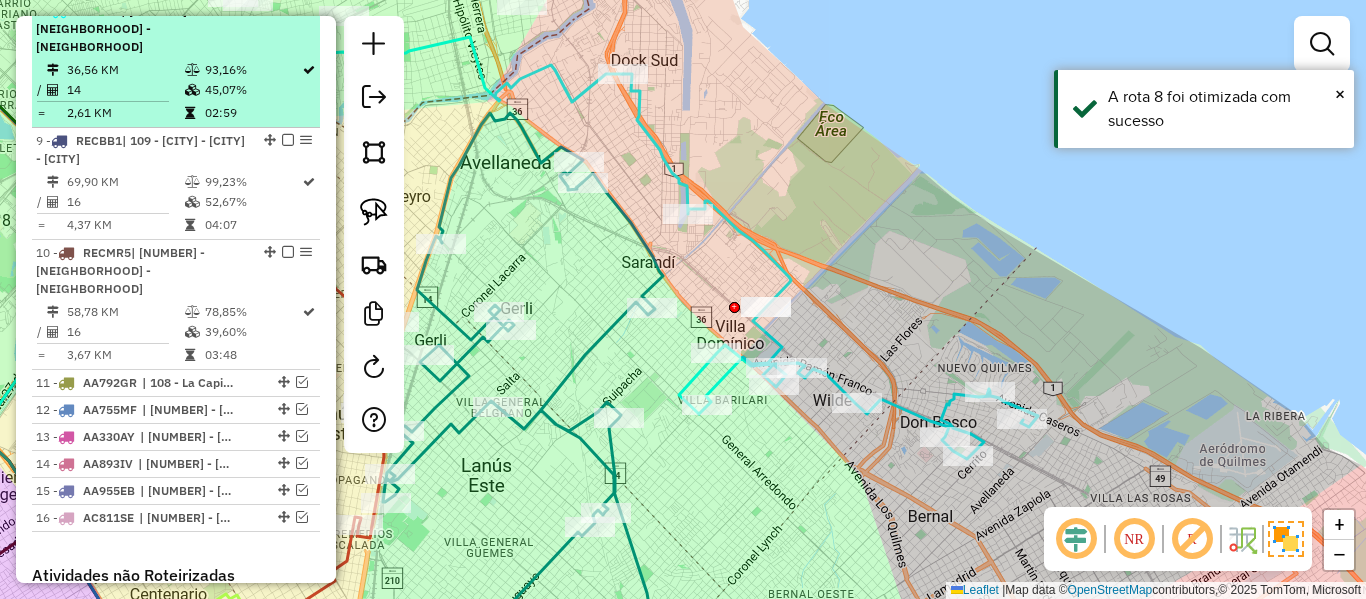 click at bounding box center [288, 10] 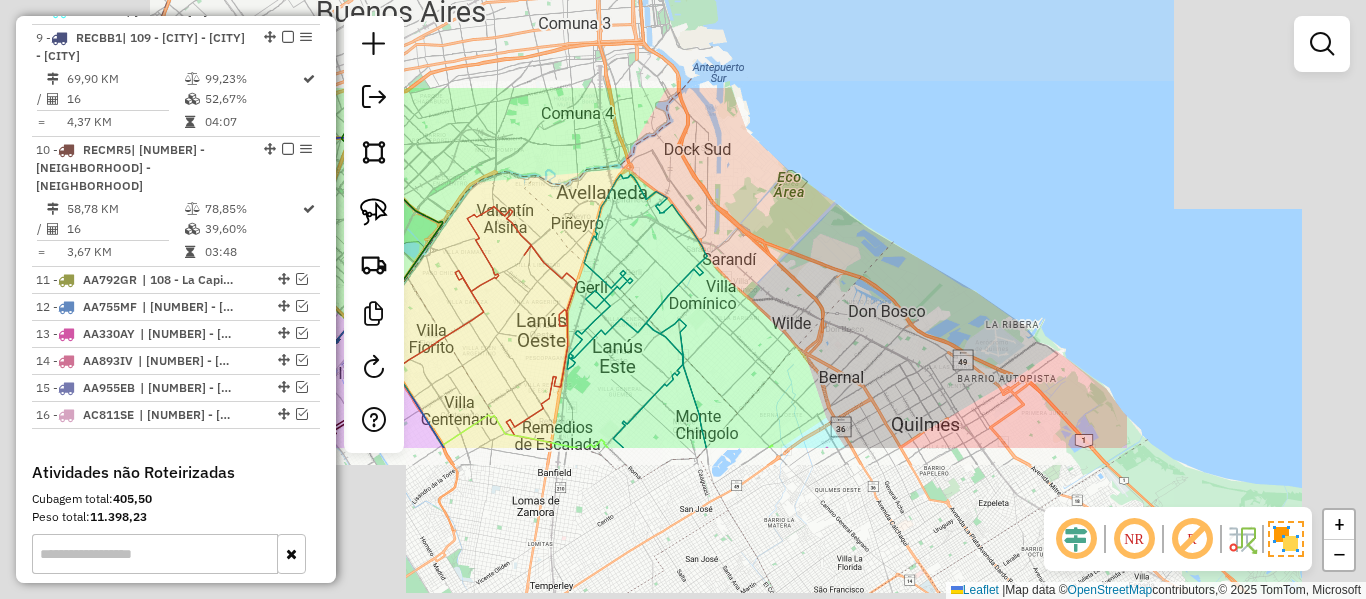 click on "Janela de atendimento Grade de atendimento Capacidade Transportadoras Veículos Cliente Pedidos  Rotas Selecione os dias de semana para filtrar as janelas de atendimento  Seg   Ter   Qua   Qui   Sex   Sáb   Dom  Informe o período da janela de atendimento: De: Até:  Filtrar exatamente a janela do cliente  Considerar janela de atendimento padrão  Selecione os dias de semana para filtrar as grades de atendimento  Seg   Ter   Qua   Qui   Sex   Sáb   Dom   Considerar clientes sem dia de atendimento cadastrado  Clientes fora do dia de atendimento selecionado Filtrar as atividades entre os valores definidos abaixo:  Peso mínimo:   Peso máximo:   Cubagem mínima:   Cubagem máxima:   De:   Até:  Filtrar as atividades entre o tempo de atendimento definido abaixo:  De:   Até:   Considerar capacidade total dos clientes não roteirizados Transportadora: Selecione um ou mais itens Tipo de veículo: Selecione um ou mais itens Veículo: Selecione um ou mais itens Motorista: Selecione um ou mais itens Nome: Rótulo:" 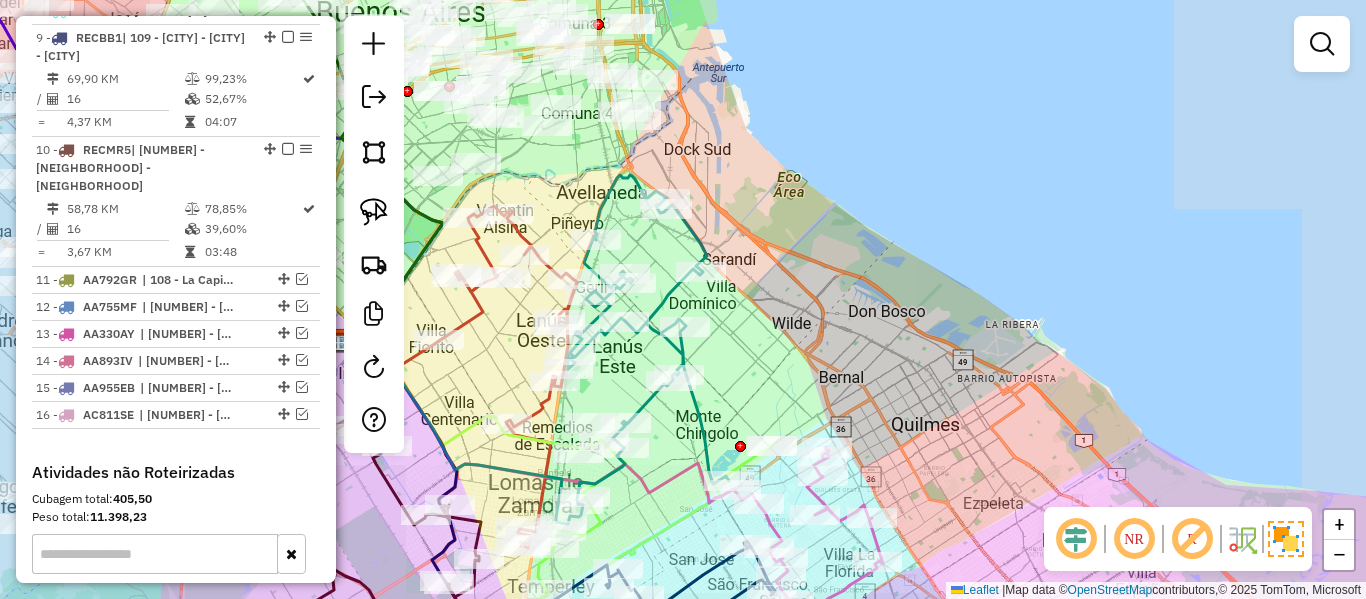 drag, startPoint x: 793, startPoint y: 340, endPoint x: 898, endPoint y: 193, distance: 180.64883 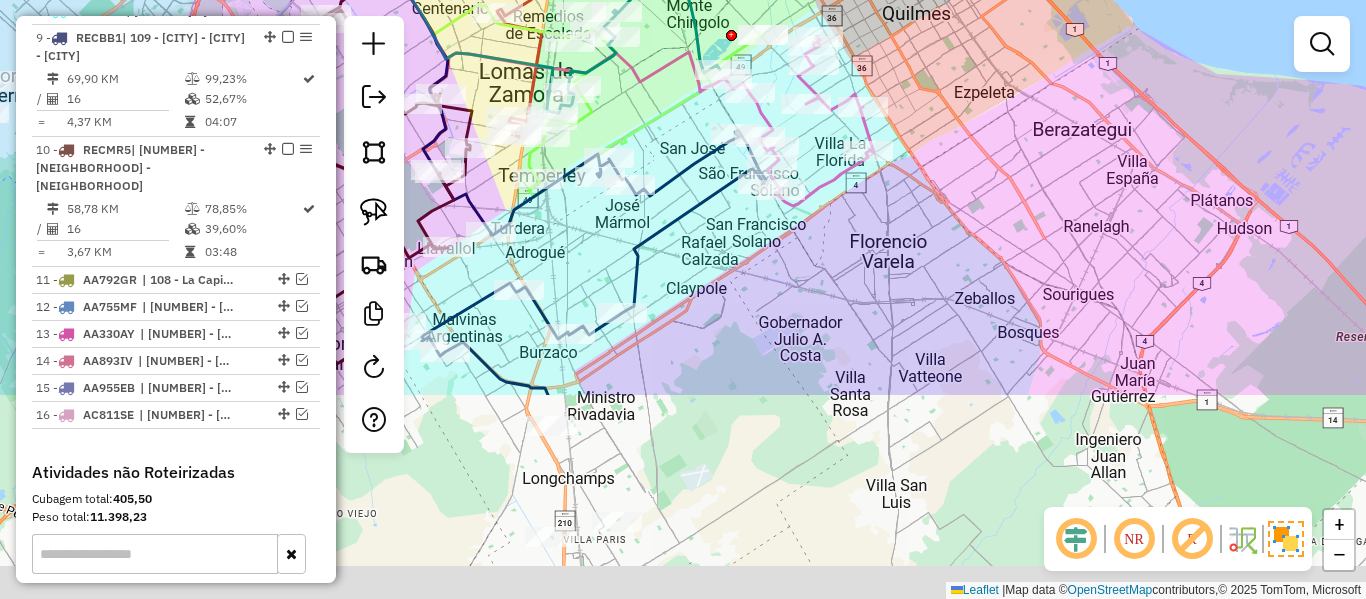 drag, startPoint x: 781, startPoint y: 7, endPoint x: 853, endPoint y: 230, distance: 234.33524 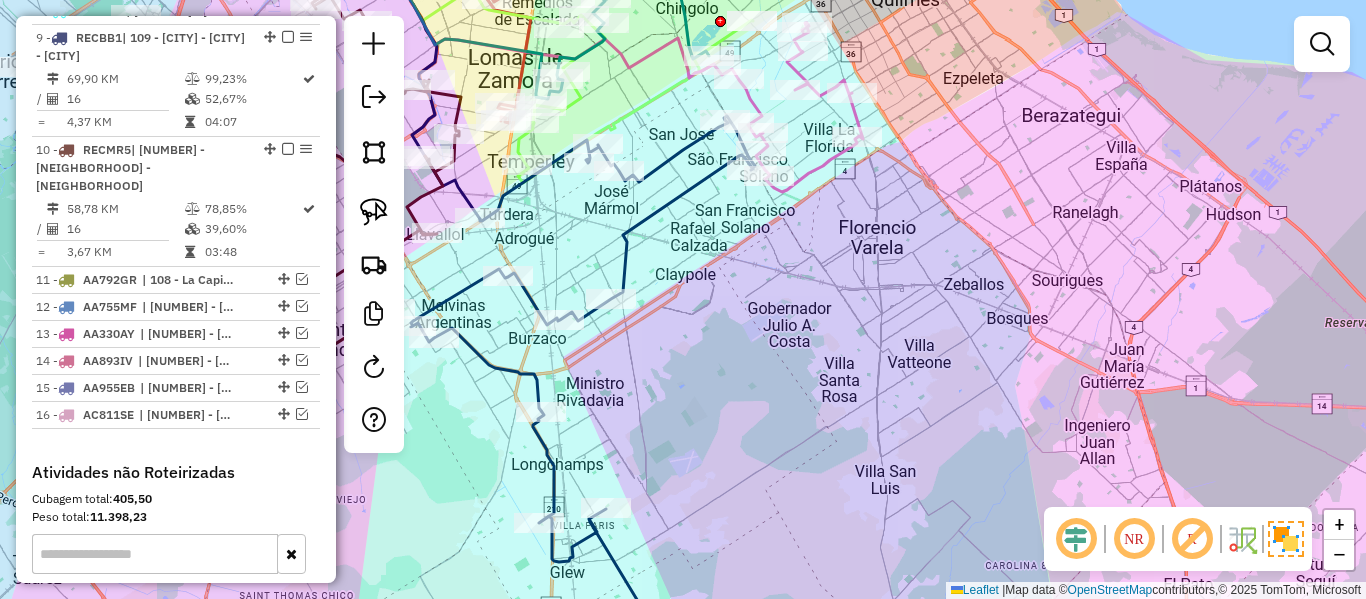 click on "Janela de atendimento Grade de atendimento Capacidade Transportadoras Veículos Cliente Pedidos  Rotas Selecione os dias de semana para filtrar as janelas de atendimento  Seg   Ter   Qua   Qui   Sex   Sáb   Dom  Informe o período da janela de atendimento: De: Até:  Filtrar exatamente a janela do cliente  Considerar janela de atendimento padrão  Selecione os dias de semana para filtrar as grades de atendimento  Seg   Ter   Qua   Qui   Sex   Sáb   Dom   Considerar clientes sem dia de atendimento cadastrado  Clientes fora do dia de atendimento selecionado Filtrar as atividades entre os valores definidos abaixo:  Peso mínimo:   Peso máximo:   Cubagem mínima:   Cubagem máxima:   De:   Até:  Filtrar as atividades entre o tempo de atendimento definido abaixo:  De:   Até:   Considerar capacidade total dos clientes não roteirizados Transportadora: Selecione um ou mais itens Tipo de veículo: Selecione um ou mais itens Veículo: Selecione um ou mais itens Motorista: Selecione um ou mais itens Nome: Rótulo:" 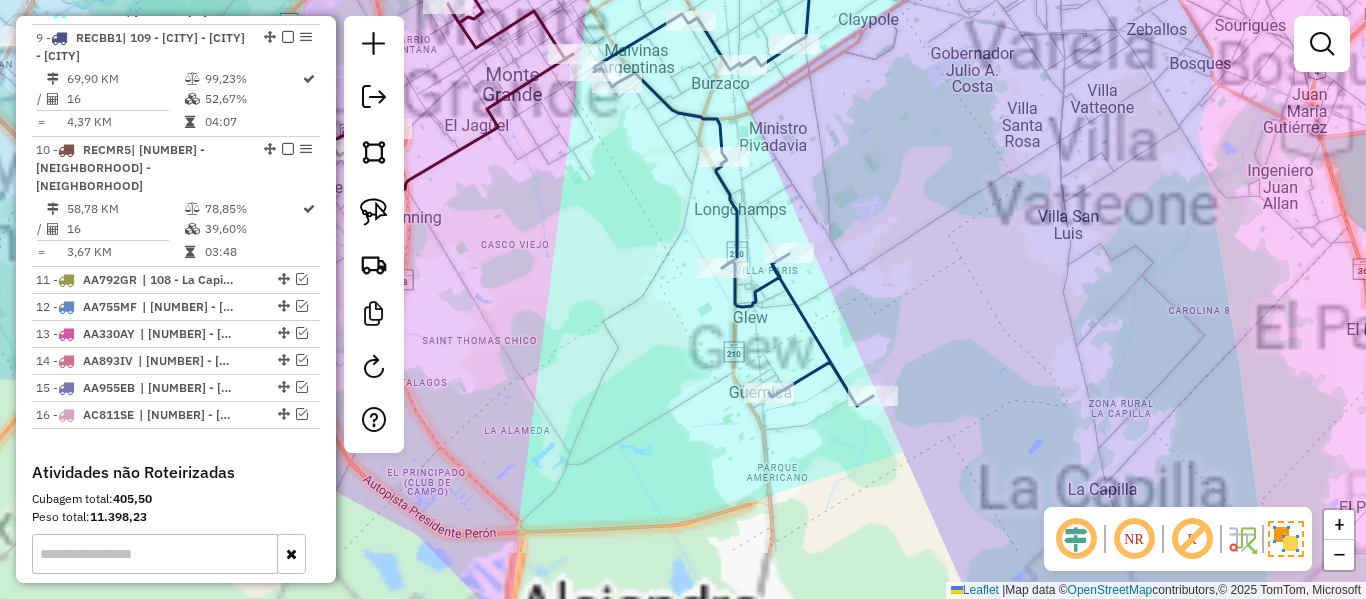 click 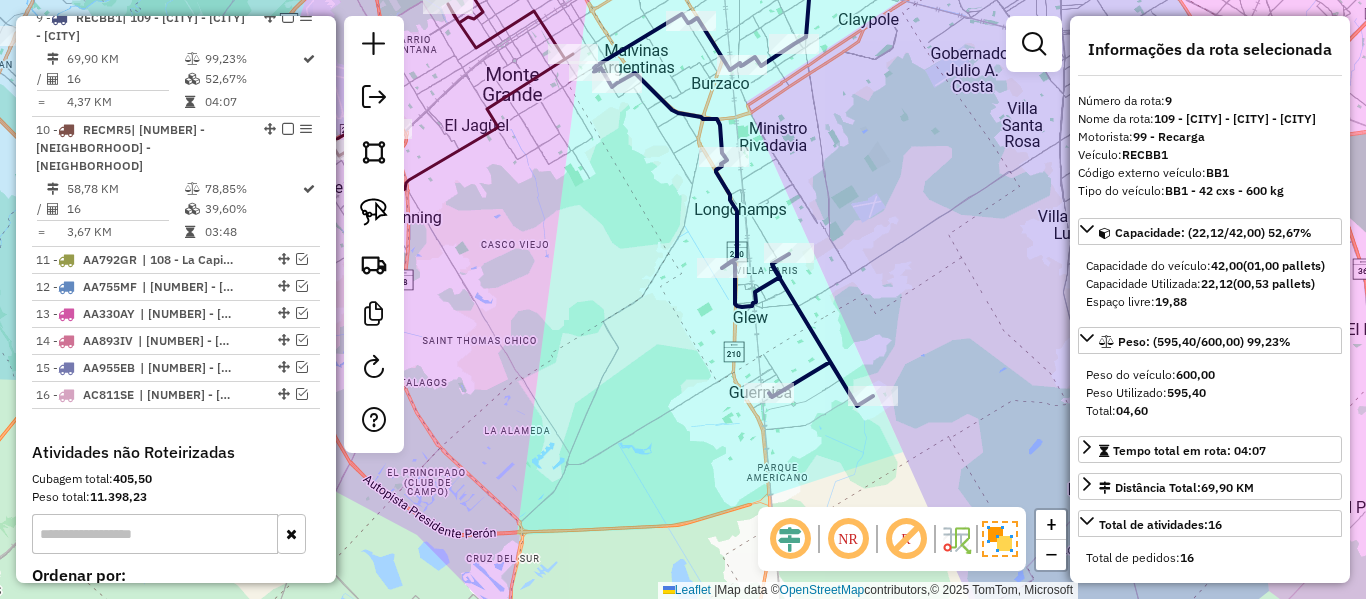 scroll, scrollTop: 1507, scrollLeft: 0, axis: vertical 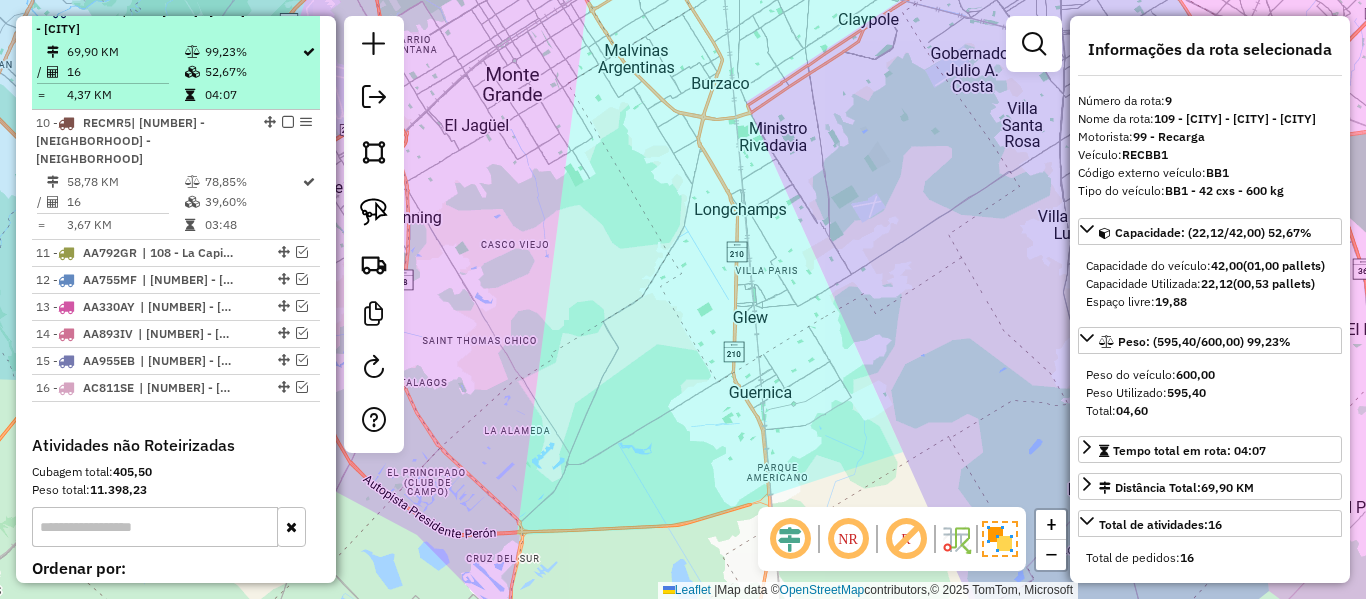 click at bounding box center [192, 72] 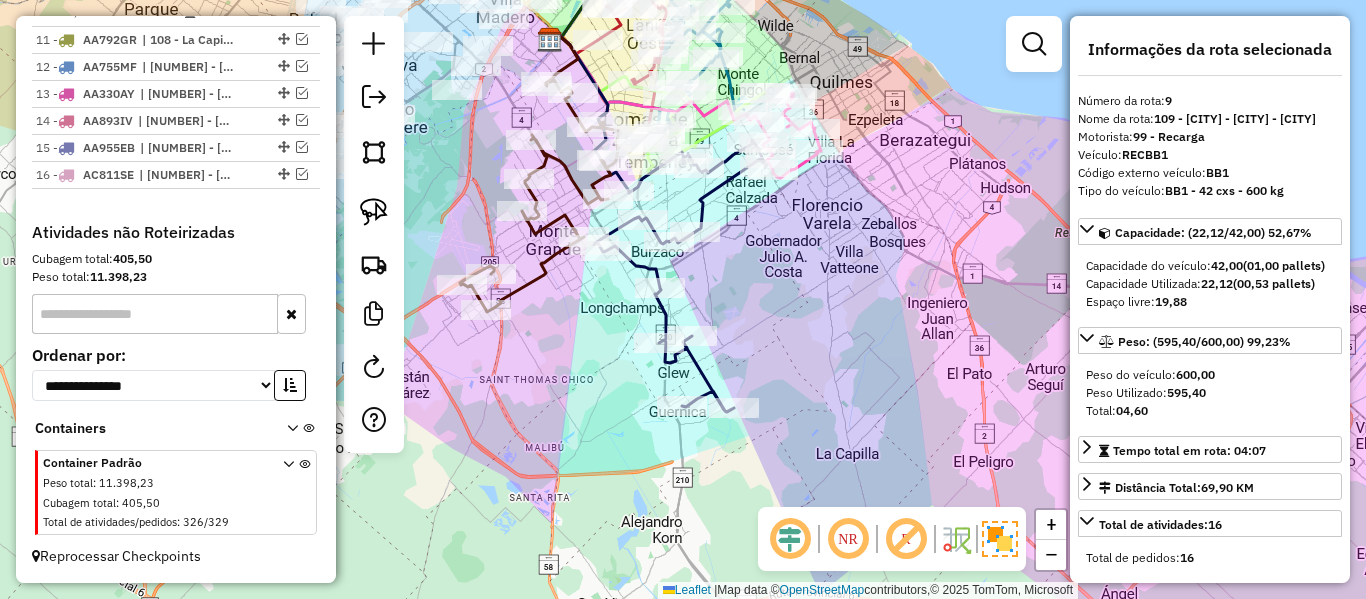scroll, scrollTop: 1520, scrollLeft: 0, axis: vertical 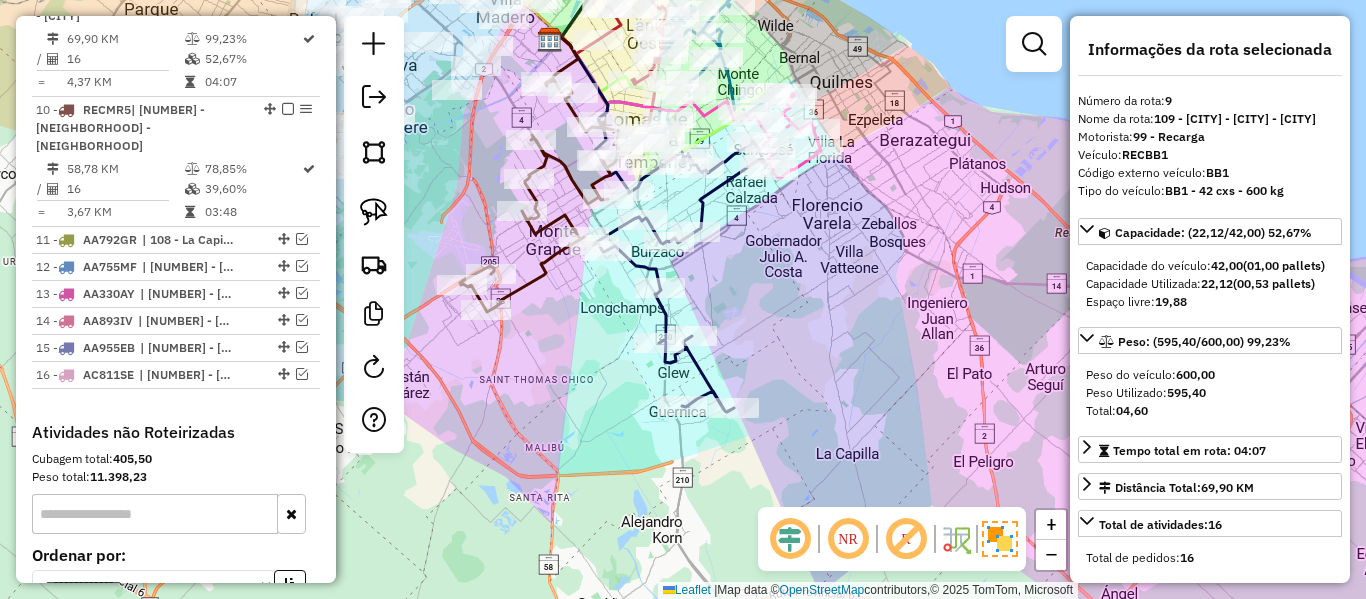click 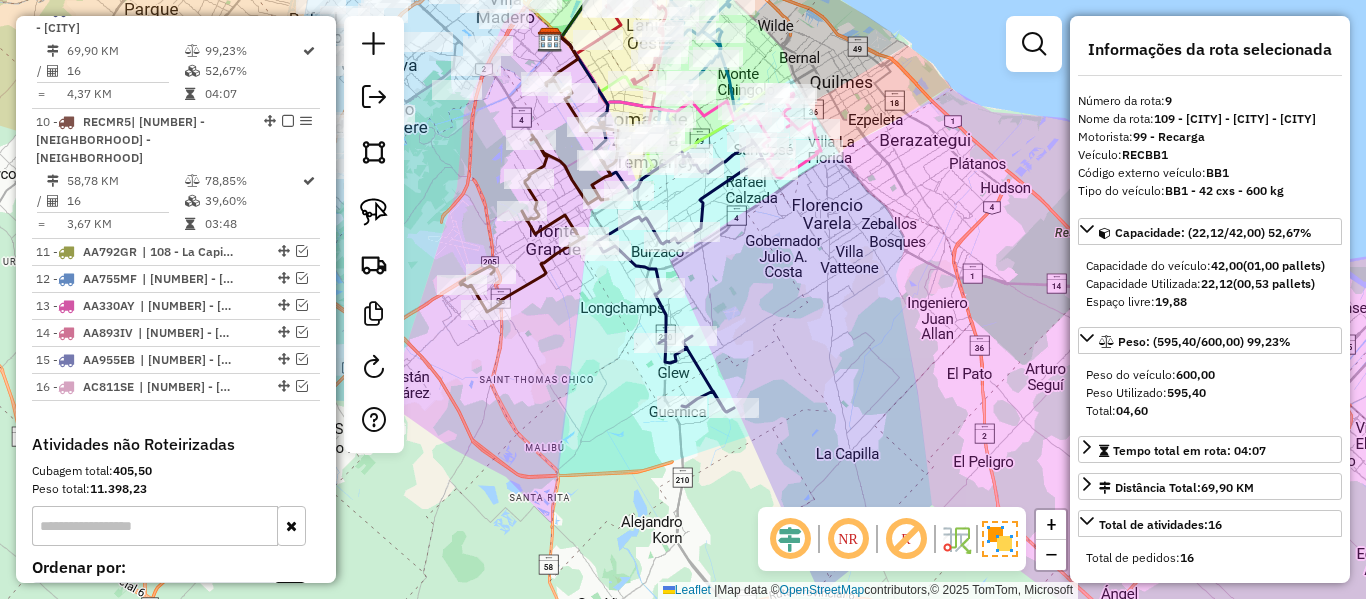 scroll, scrollTop: 1507, scrollLeft: 0, axis: vertical 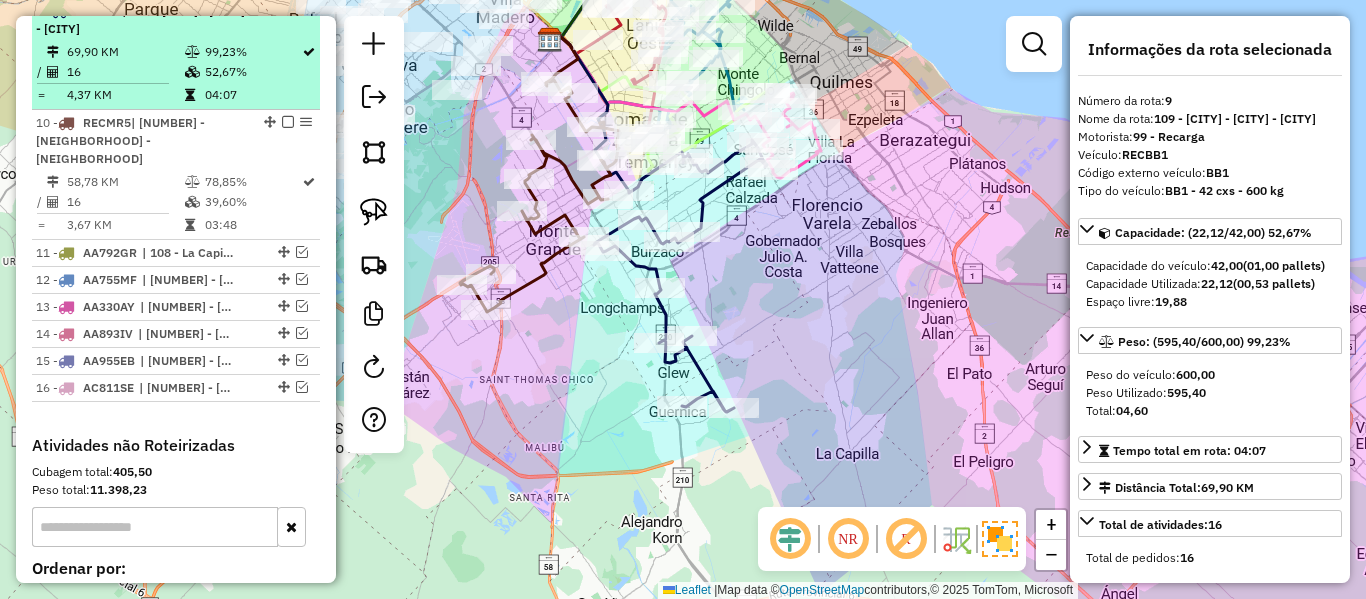 click at bounding box center (288, 10) 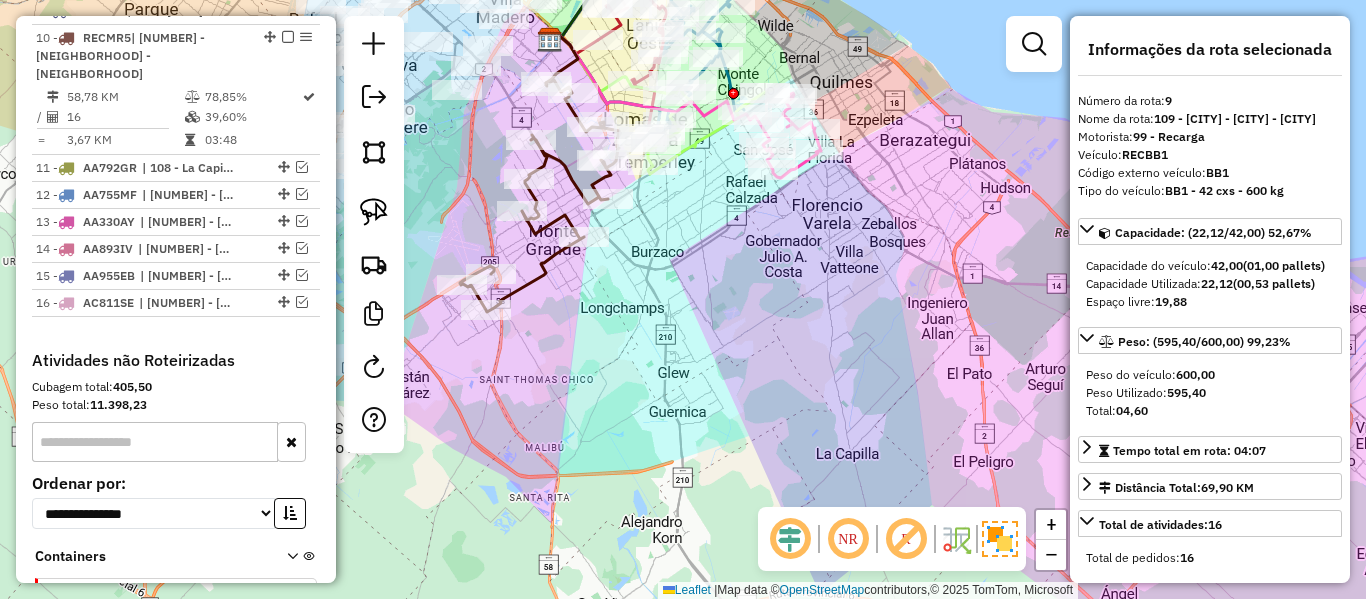 click on "Rota 10 - Placa RECMR5  526292 - Sebastian Di stabile Janela de atendimento Grade de atendimento Capacidade Transportadoras Veículos Cliente Pedidos  Rotas Selecione os dias de semana para filtrar as janelas de atendimento  Seg   Ter   Qua   Qui   Sex   Sáb   Dom  Informe o período da janela de atendimento: De: Até:  Filtrar exatamente a janela do cliente  Considerar janela de atendimento padrão  Selecione os dias de semana para filtrar as grades de atendimento  Seg   Ter   Qua   Qui   Sex   Sáb   Dom   Considerar clientes sem dia de atendimento cadastrado  Clientes fora do dia de atendimento selecionado Filtrar as atividades entre os valores definidos abaixo:  Peso mínimo:   Peso máximo:   Cubagem mínima:   Cubagem máxima:   De:   Até:  Filtrar as atividades entre o tempo de atendimento definido abaixo:  De:   Até:   Considerar capacidade total dos clientes não roteirizados Transportadora: Selecione um ou mais itens Tipo de veículo: Selecione um ou mais itens Veículo: Motorista: Nome: Rótulo:" 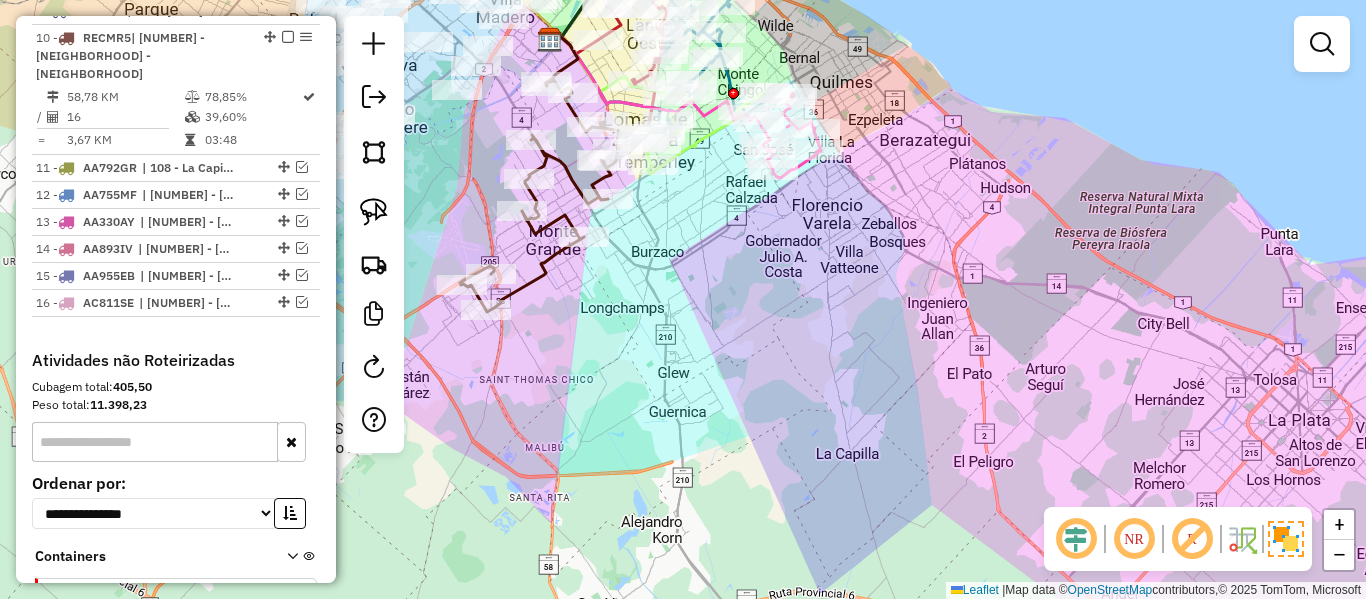 drag, startPoint x: 682, startPoint y: 267, endPoint x: 658, endPoint y: 399, distance: 134.16408 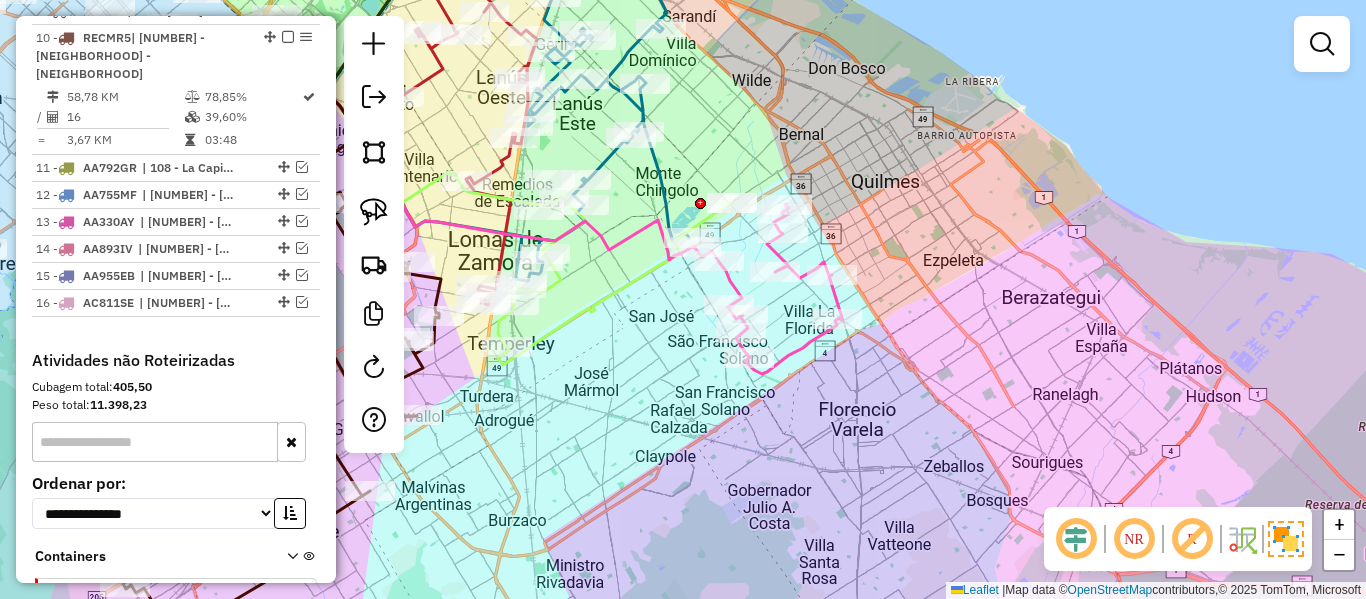 click 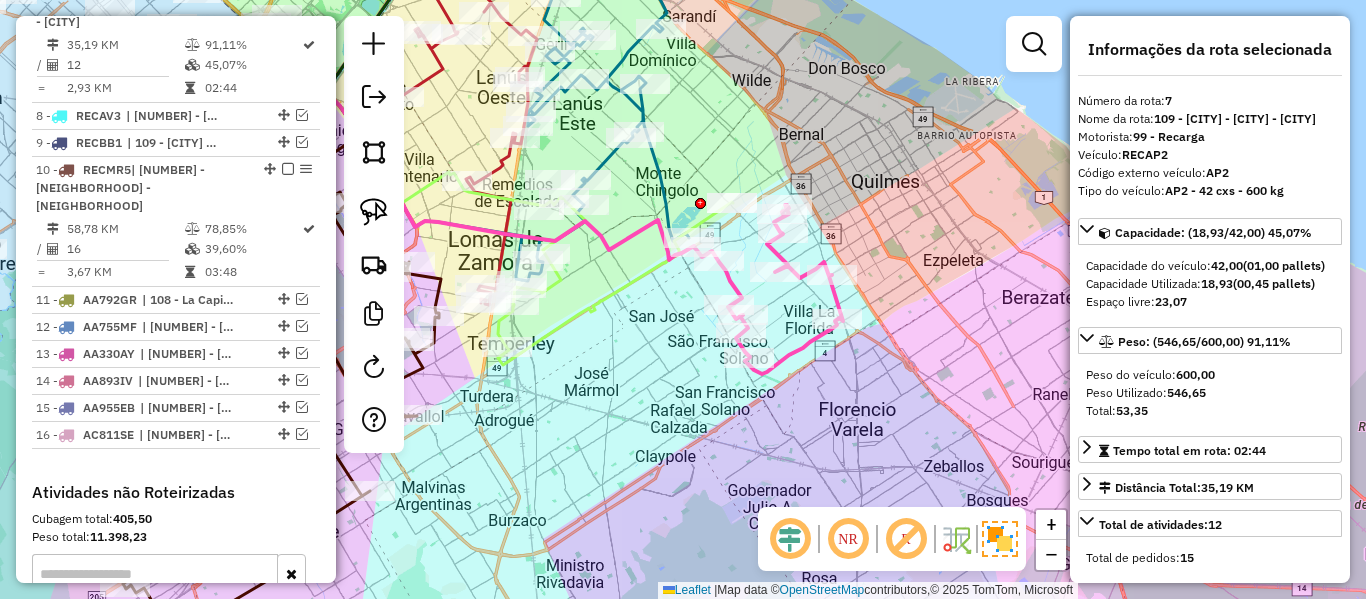 scroll, scrollTop: 1368, scrollLeft: 0, axis: vertical 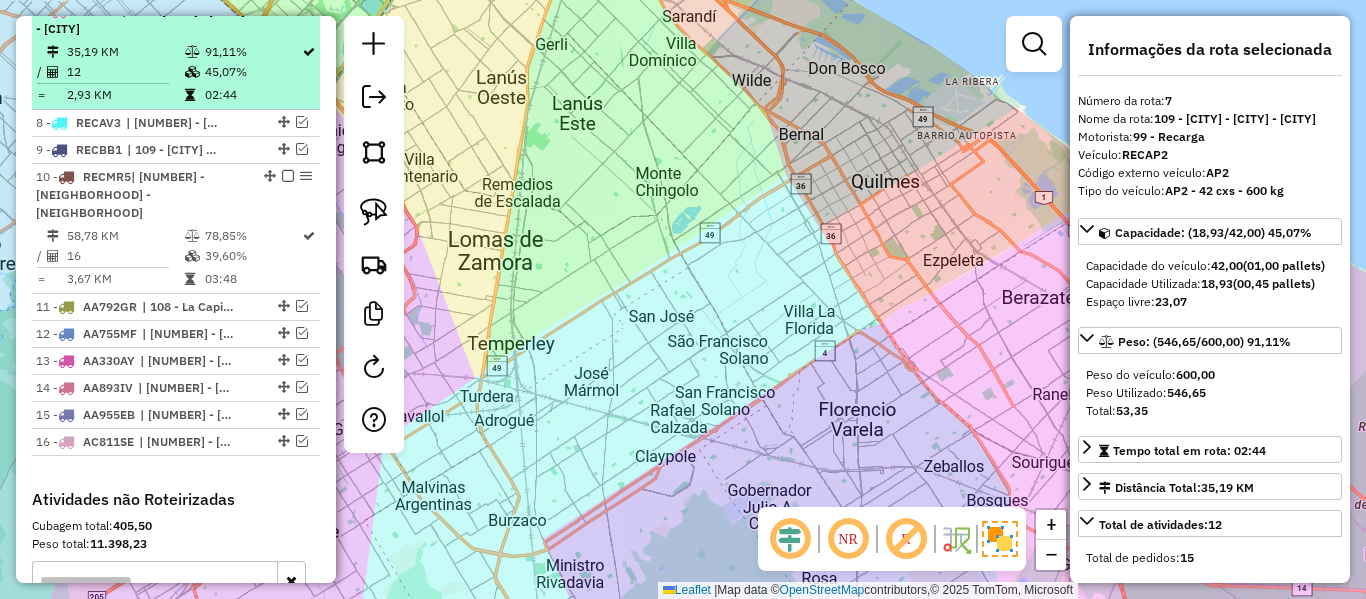 click on "45,07%" at bounding box center (252, 72) 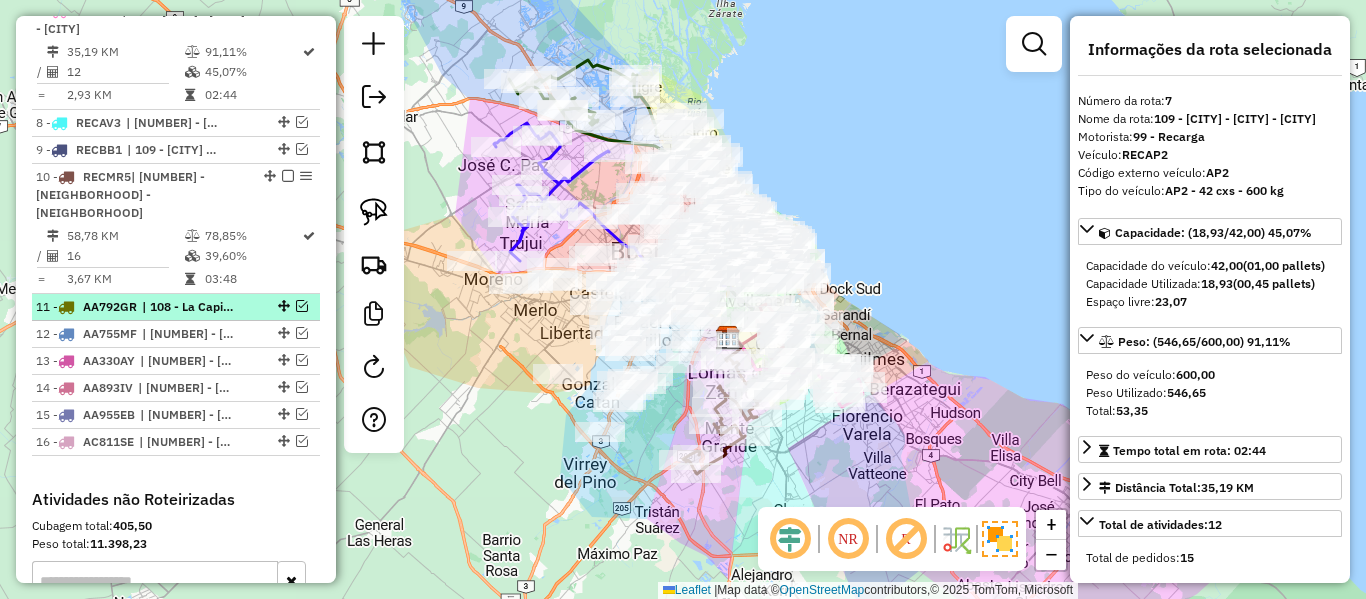 scroll, scrollTop: 1635, scrollLeft: 0, axis: vertical 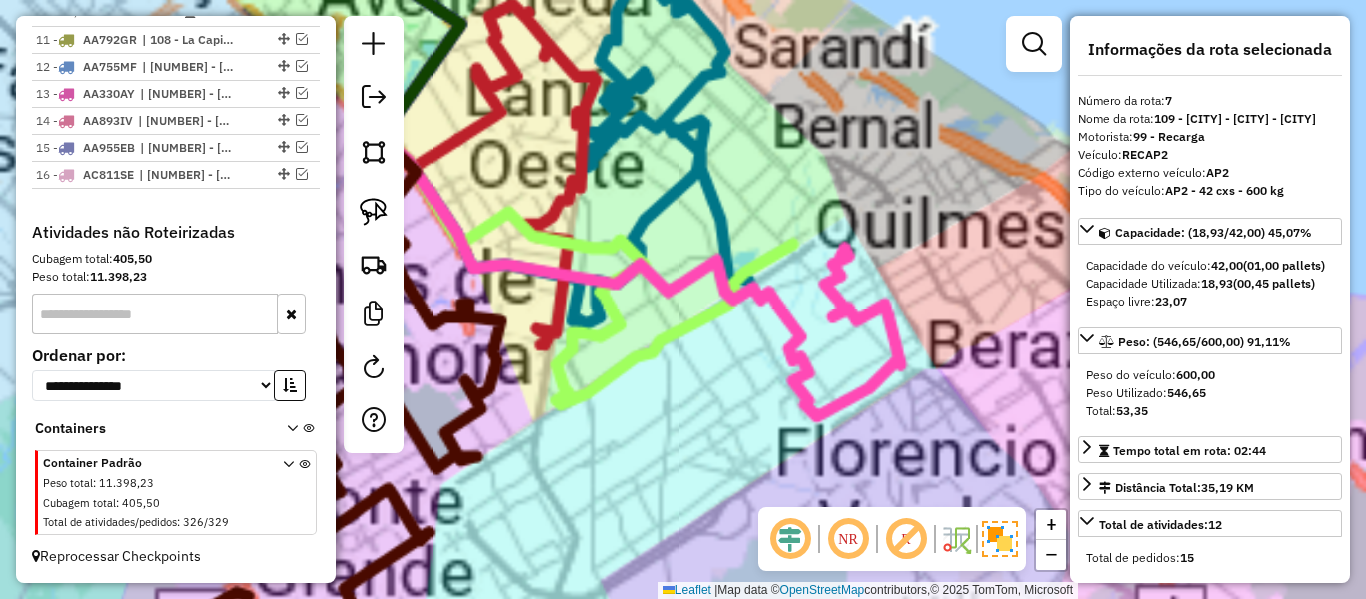 drag, startPoint x: 916, startPoint y: 455, endPoint x: 902, endPoint y: 431, distance: 27.784887 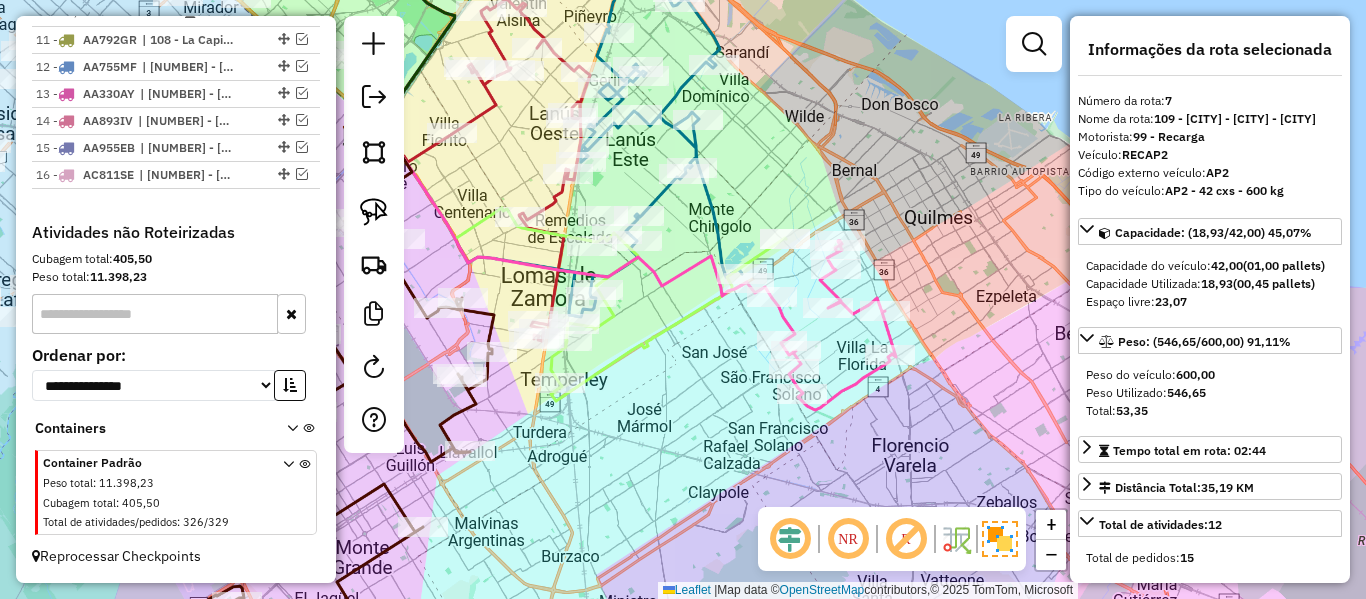 click 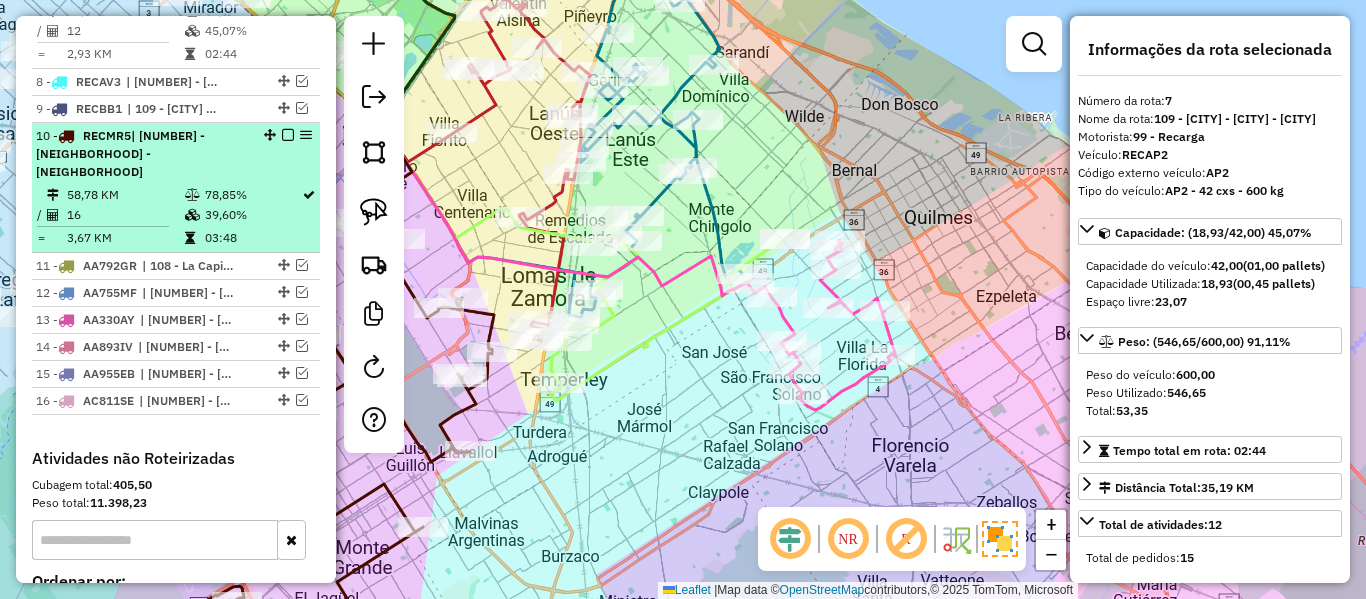 scroll, scrollTop: 1368, scrollLeft: 0, axis: vertical 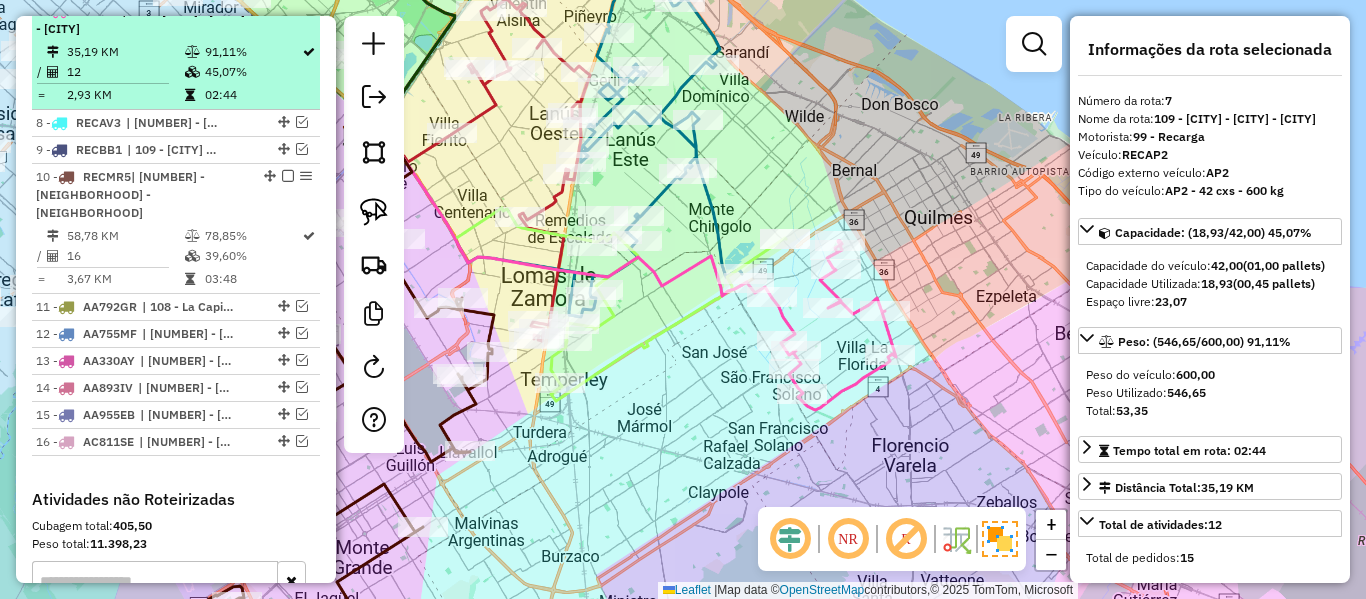 click at bounding box center [288, 10] 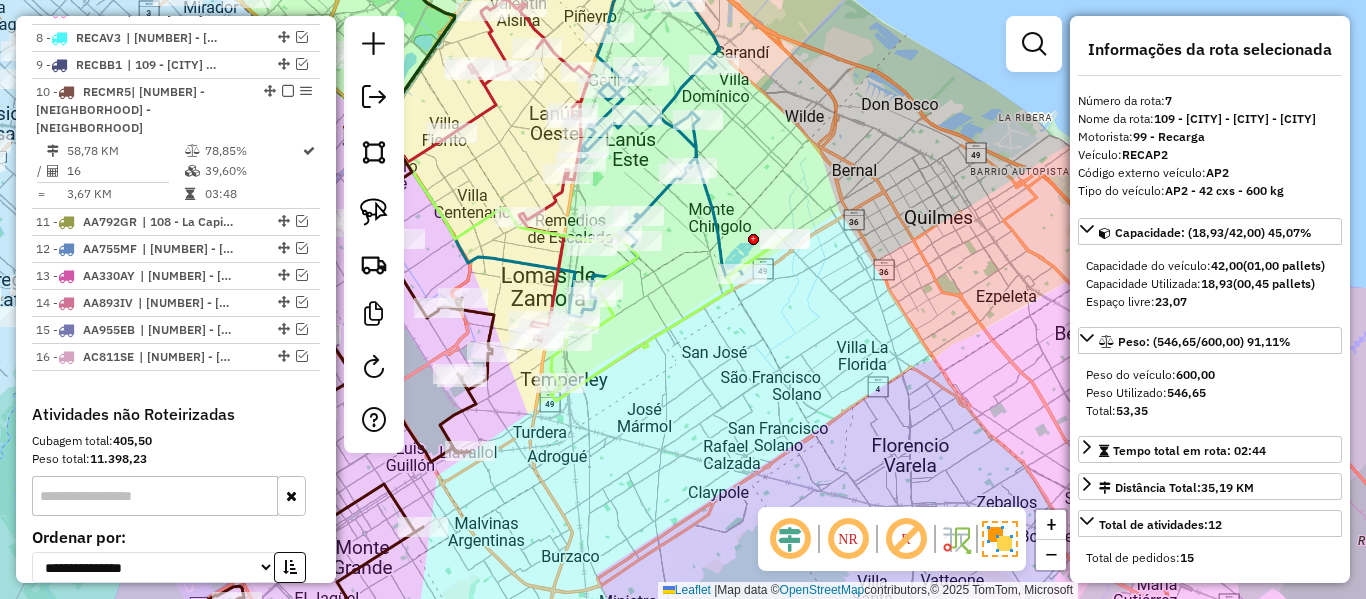 drag, startPoint x: 779, startPoint y: 380, endPoint x: 801, endPoint y: 408, distance: 35.608986 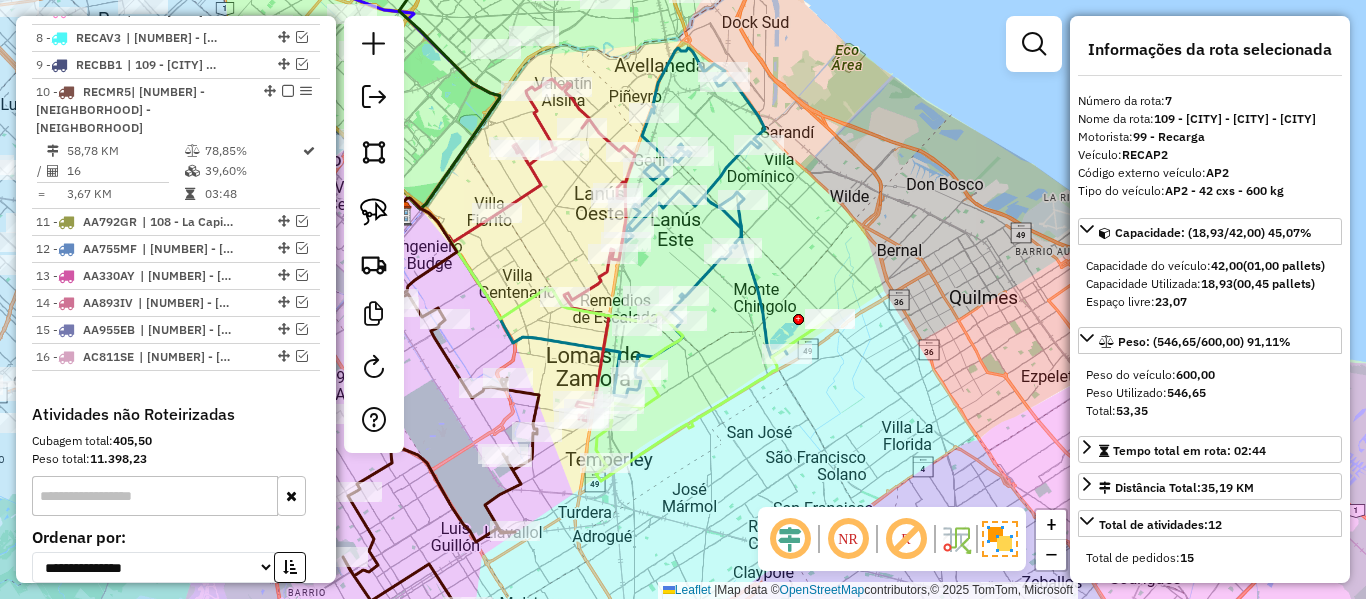 click 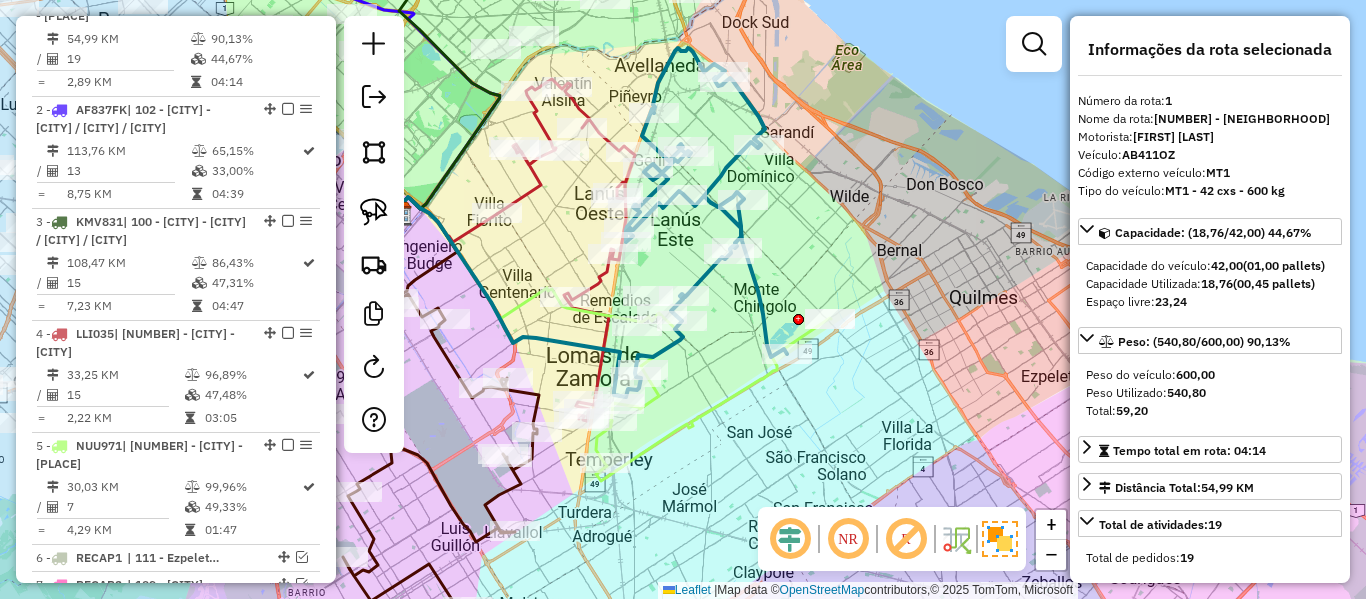 scroll, scrollTop: 763, scrollLeft: 0, axis: vertical 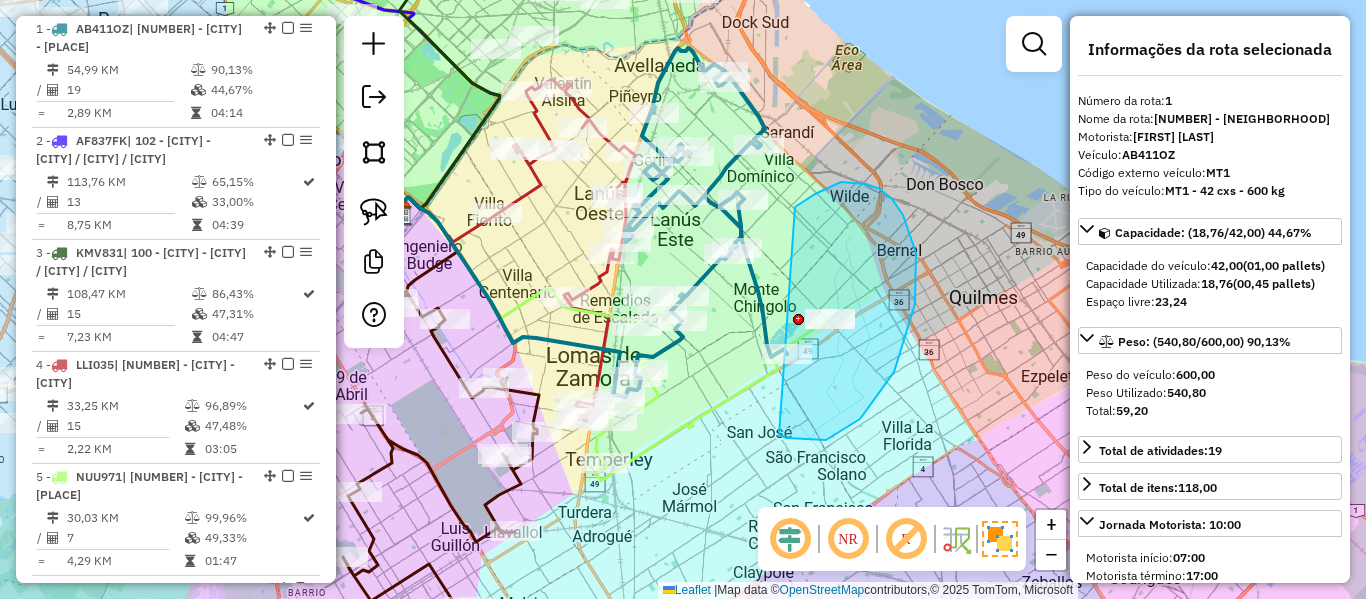 drag, startPoint x: 826, startPoint y: 440, endPoint x: 772, endPoint y: 228, distance: 218.76929 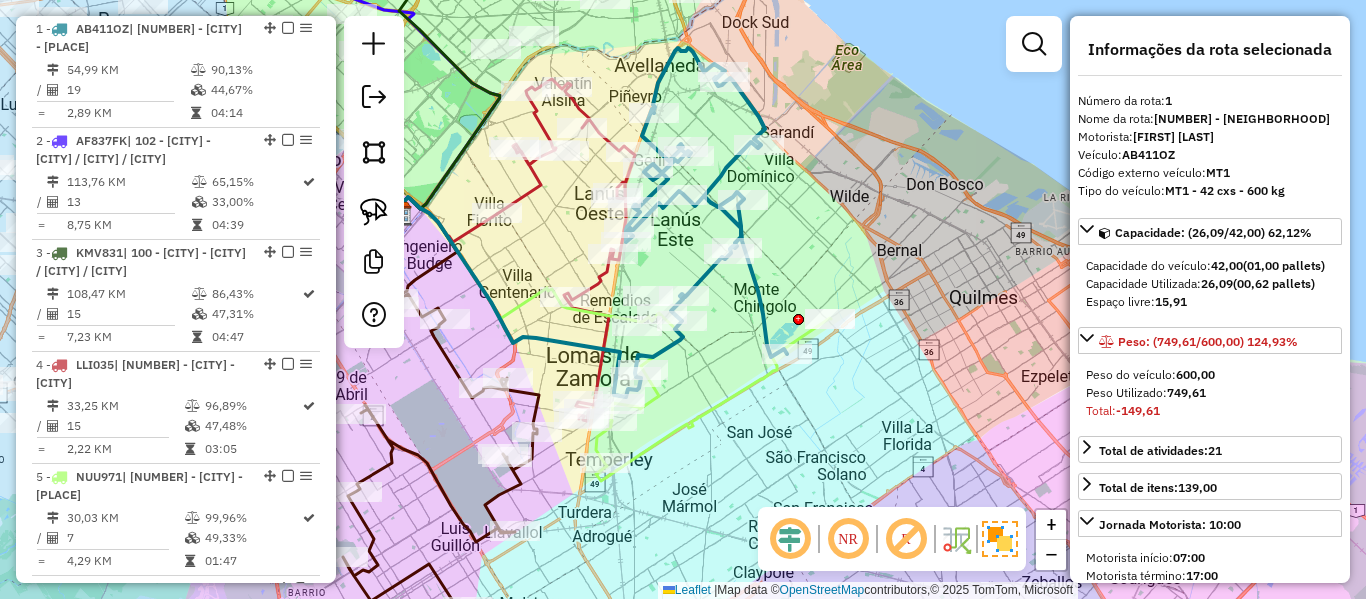 select on "**********" 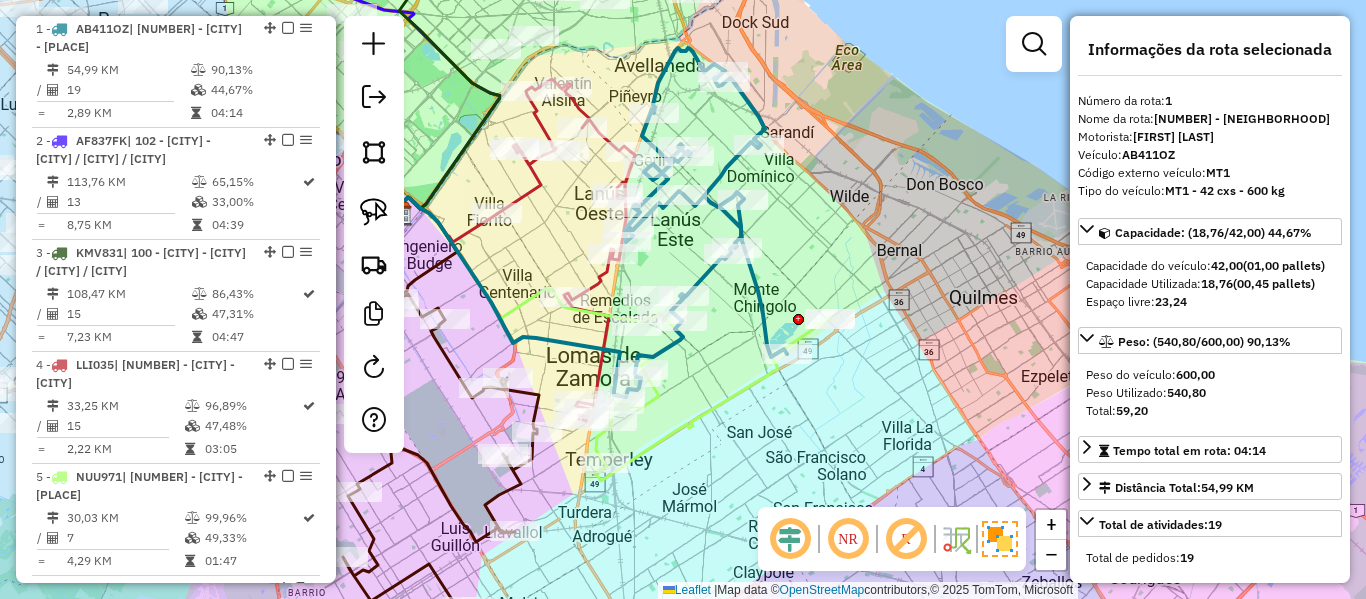 click on "Janela de atendimento Grade de atendimento Capacidade Transportadoras Veículos Cliente Pedidos  Rotas Selecione os dias de semana para filtrar as janelas de atendimento  Seg   Ter   Qua   Qui   Sex   Sáb   Dom  Informe o período da janela de atendimento: De: Até:  Filtrar exatamente a janela do cliente  Considerar janela de atendimento padrão  Selecione os dias de semana para filtrar as grades de atendimento  Seg   Ter   Qua   Qui   Sex   Sáb   Dom   Considerar clientes sem dia de atendimento cadastrado  Clientes fora do dia de atendimento selecionado Filtrar as atividades entre os valores definidos abaixo:  Peso mínimo:   Peso máximo:   Cubagem mínima:   Cubagem máxima:   De:   Até:  Filtrar as atividades entre o tempo de atendimento definido abaixo:  De:   Até:   Considerar capacidade total dos clientes não roteirizados Transportadora: Selecione um ou mais itens Tipo de veículo: Selecione um ou mais itens Veículo: Selecione um ou mais itens Motorista: Selecione um ou mais itens Nome: Rótulo:" 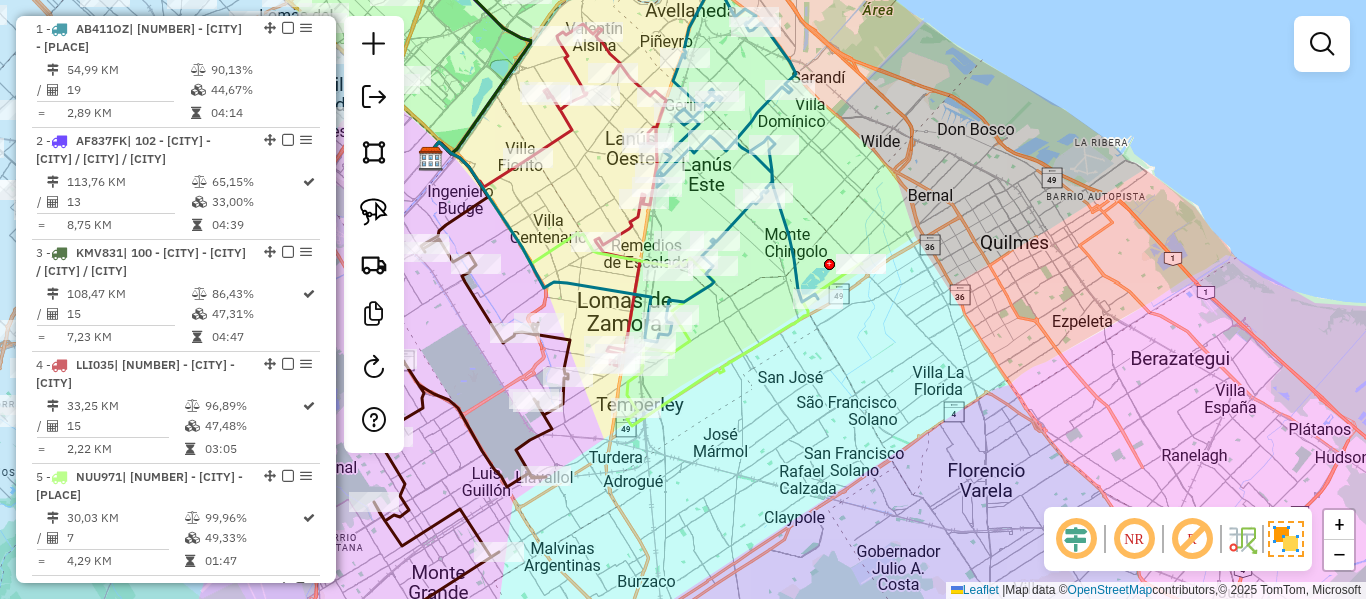 drag, startPoint x: 809, startPoint y: 418, endPoint x: 825, endPoint y: 362, distance: 58.24088 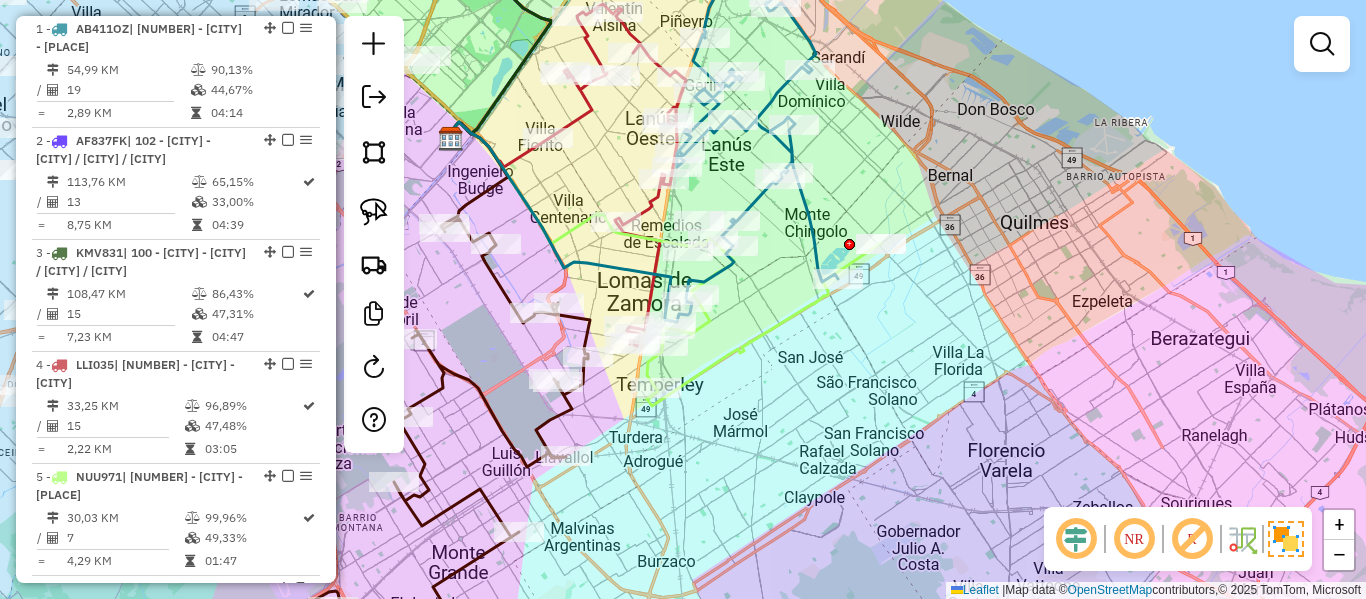 click 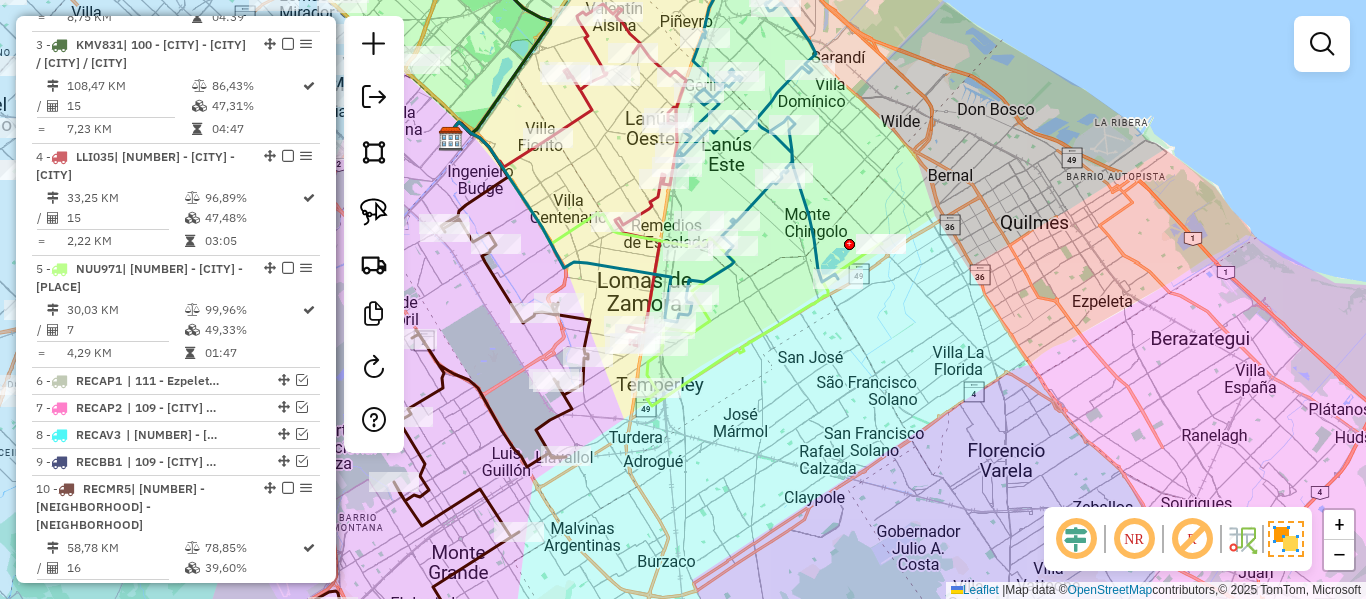 select on "**********" 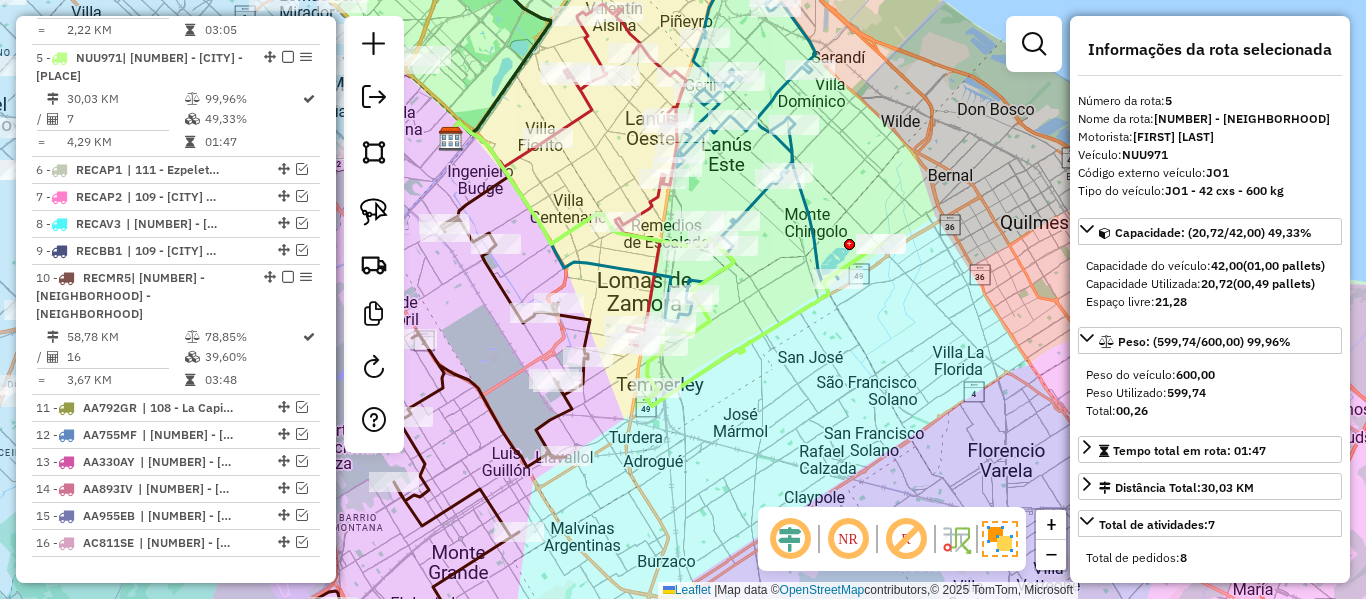 scroll, scrollTop: 1229, scrollLeft: 0, axis: vertical 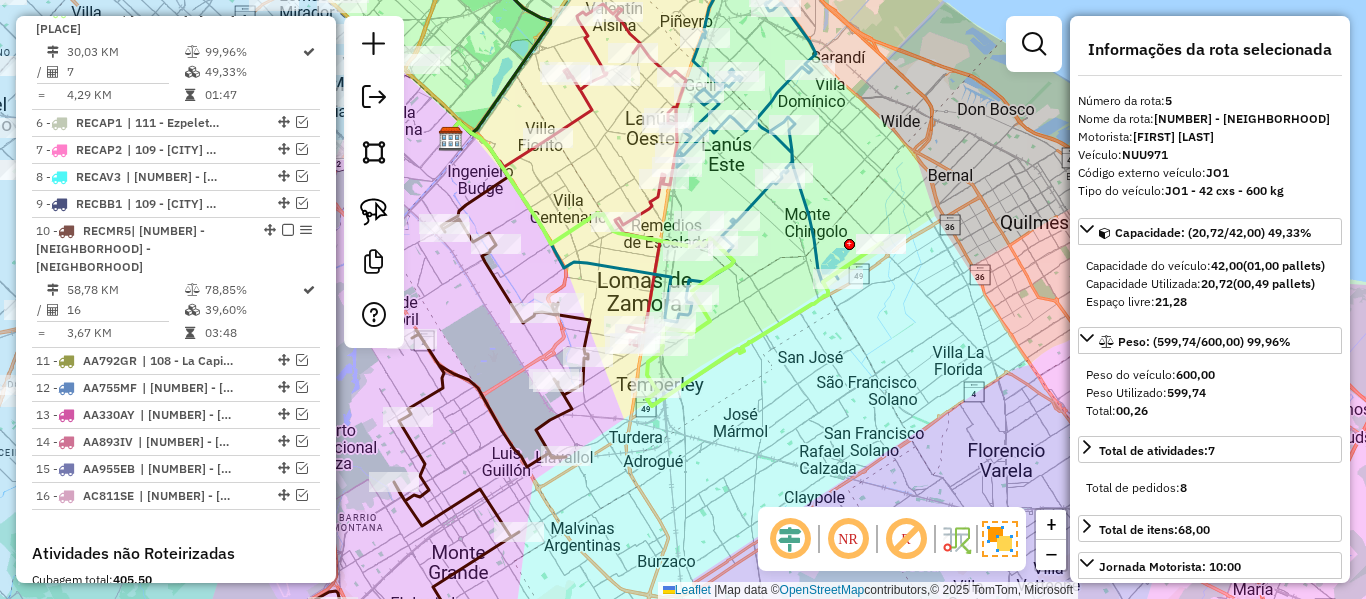 click 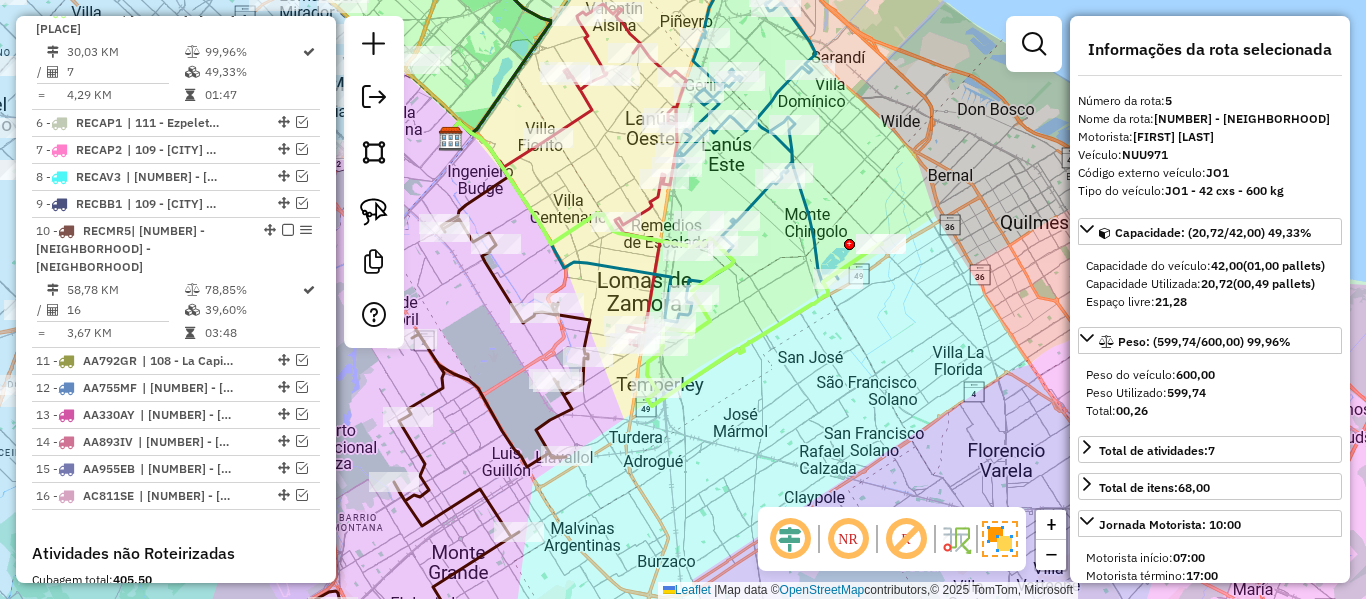 select on "**********" 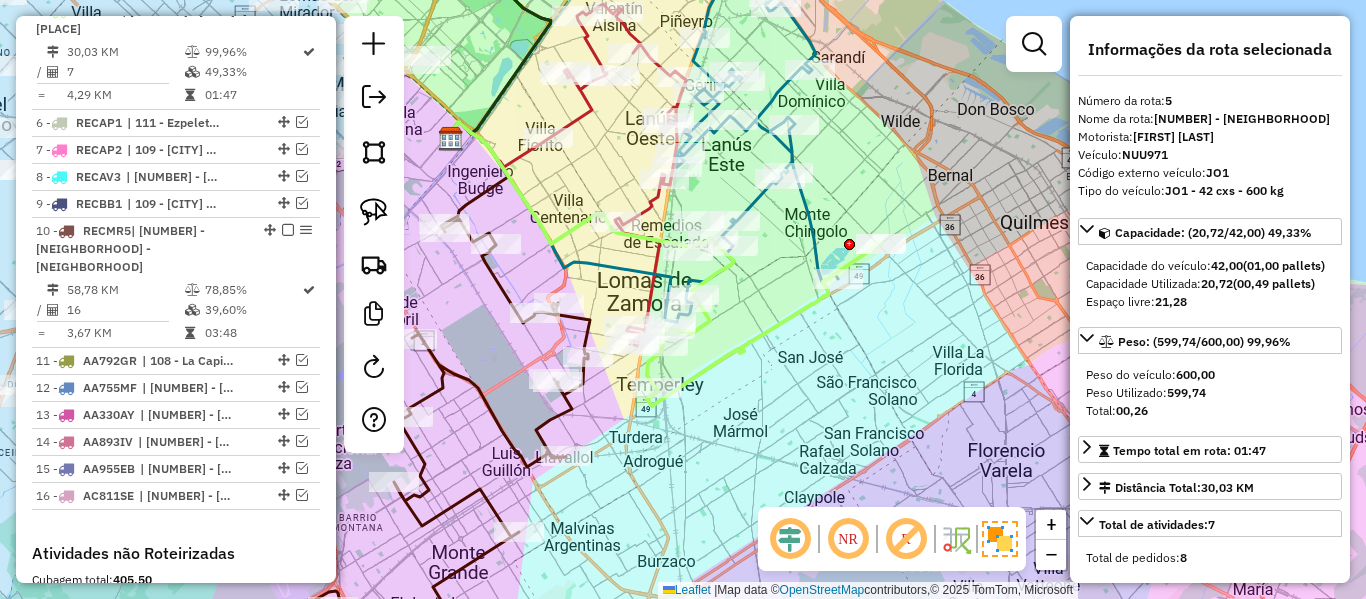 click 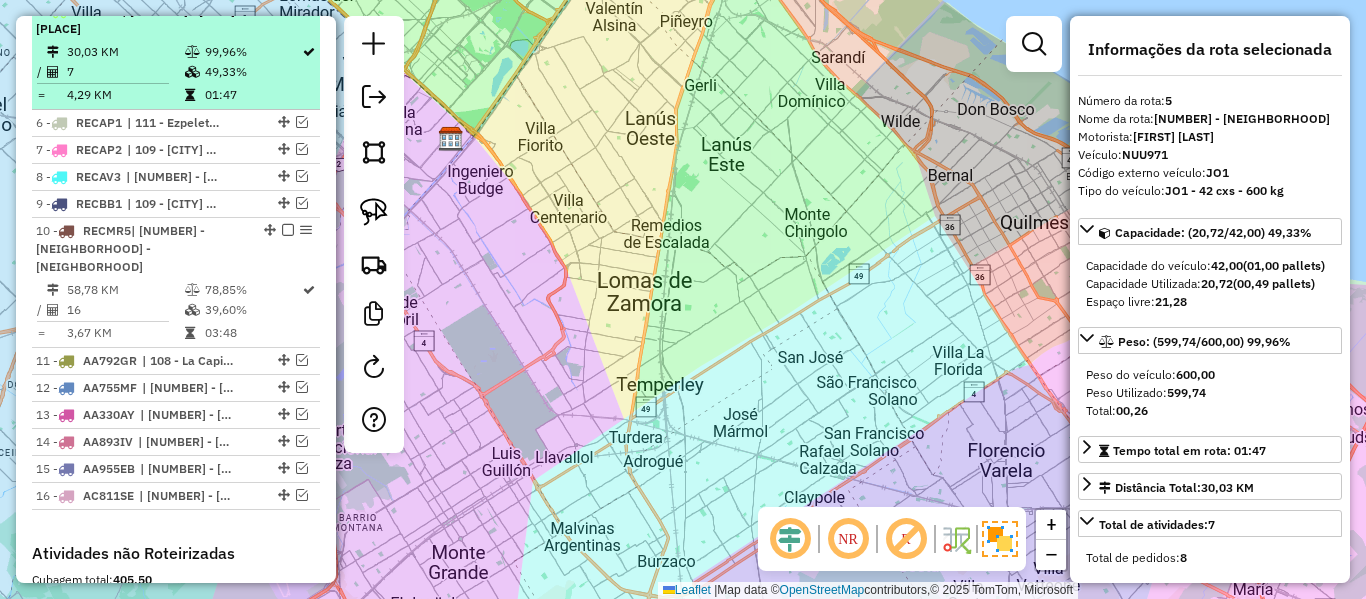 click at bounding box center [194, 72] 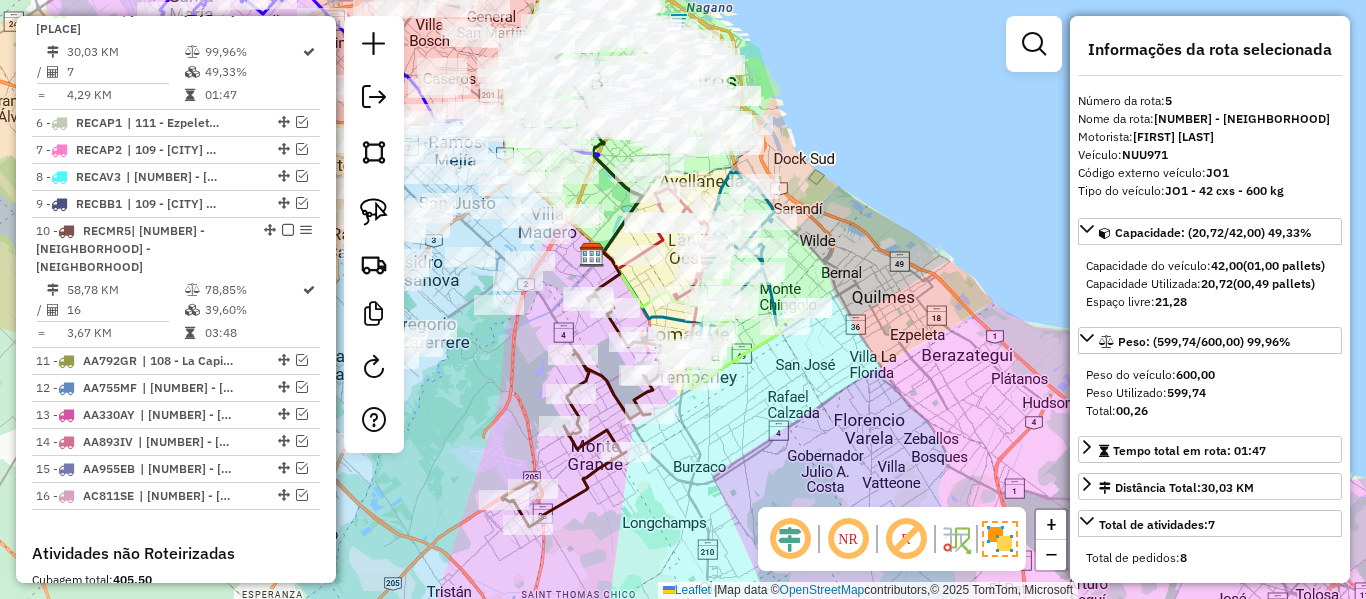 scroll, scrollTop: 1550, scrollLeft: 0, axis: vertical 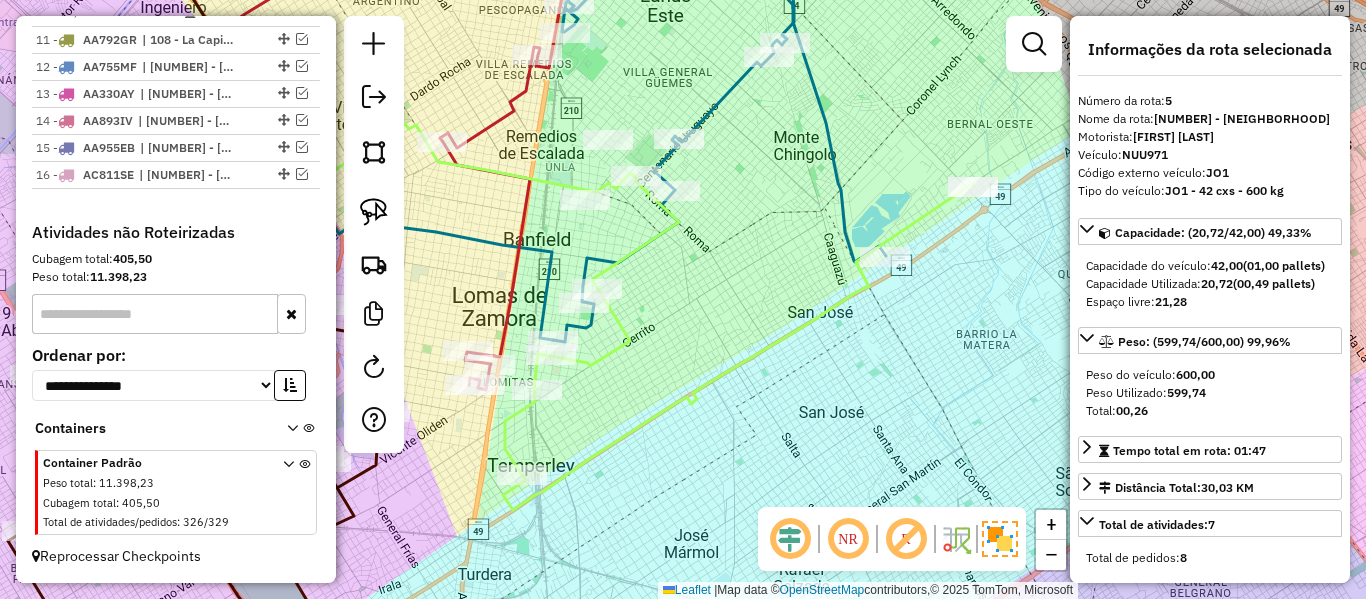 click 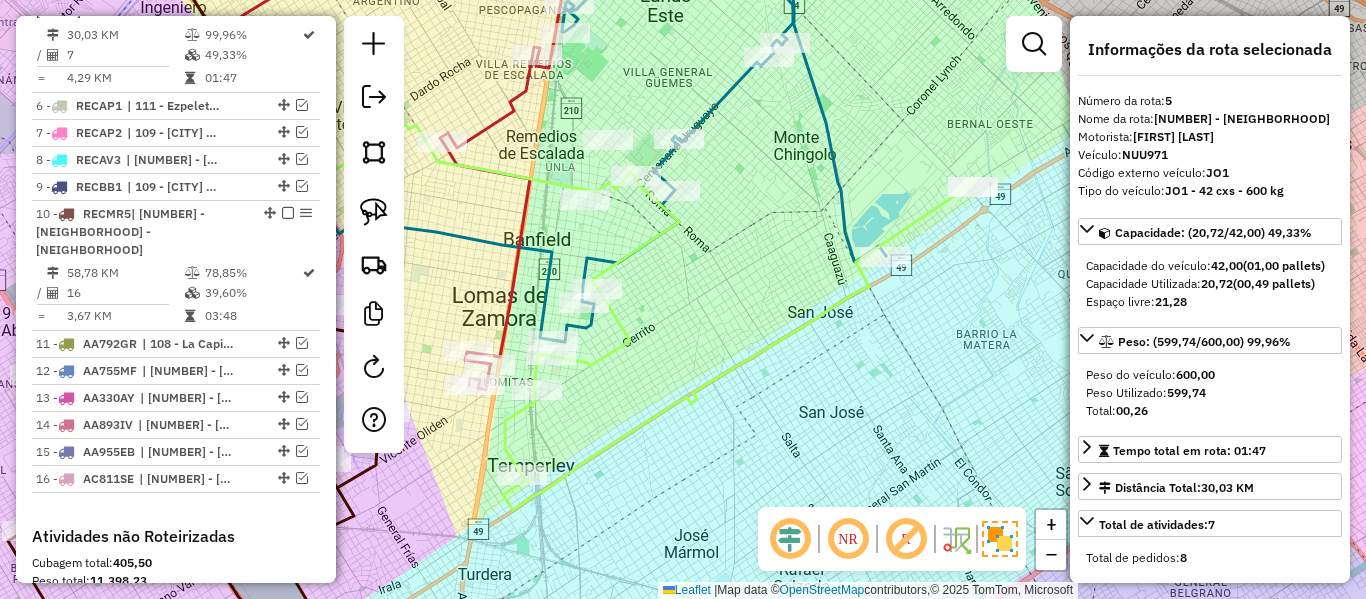 scroll, scrollTop: 1229, scrollLeft: 0, axis: vertical 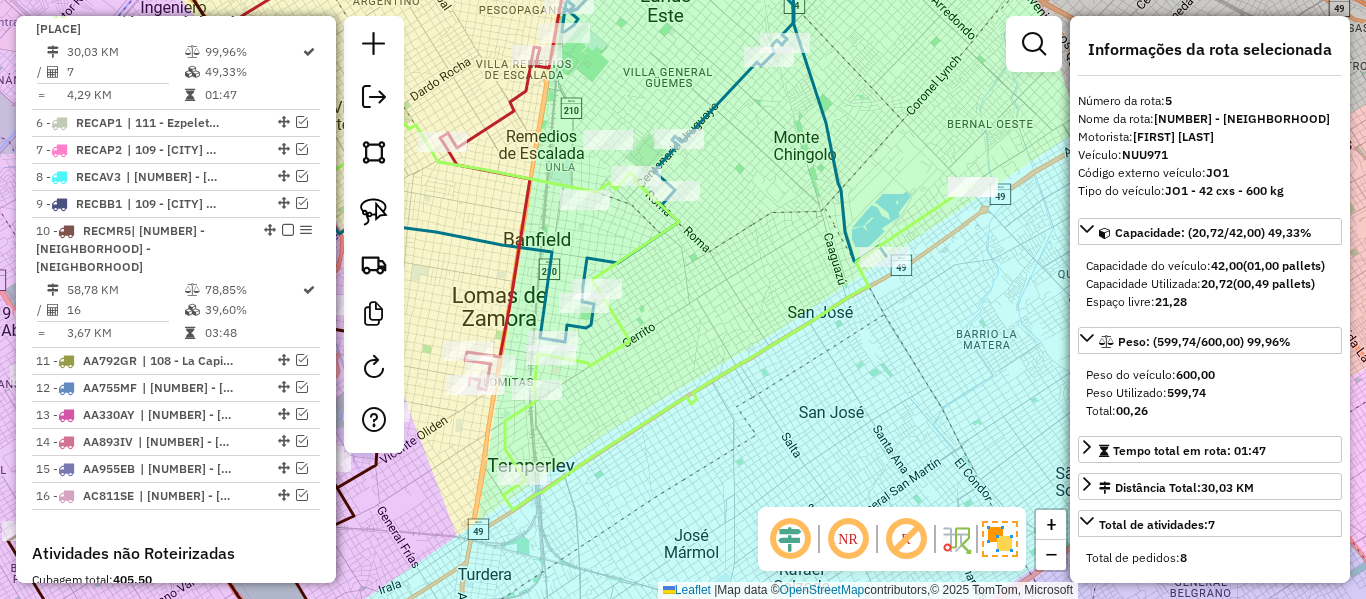 click on "Janela de atendimento Grade de atendimento Capacidade Transportadoras Veículos Cliente Pedidos  Rotas Selecione os dias de semana para filtrar as janelas de atendimento  Seg   Ter   Qua   Qui   Sex   Sáb   Dom  Informe o período da janela de atendimento: De: Até:  Filtrar exatamente a janela do cliente  Considerar janela de atendimento padrão  Selecione os dias de semana para filtrar as grades de atendimento  Seg   Ter   Qua   Qui   Sex   Sáb   Dom   Considerar clientes sem dia de atendimento cadastrado  Clientes fora do dia de atendimento selecionado Filtrar as atividades entre os valores definidos abaixo:  Peso mínimo:   Peso máximo:   Cubagem mínima:   Cubagem máxima:   De:   Até:  Filtrar as atividades entre o tempo de atendimento definido abaixo:  De:   Até:   Considerar capacidade total dos clientes não roteirizados Transportadora: Selecione um ou mais itens Tipo de veículo: Selecione um ou mais itens Veículo: Selecione um ou mais itens Motorista: Selecione um ou mais itens Nome: Rótulo:" 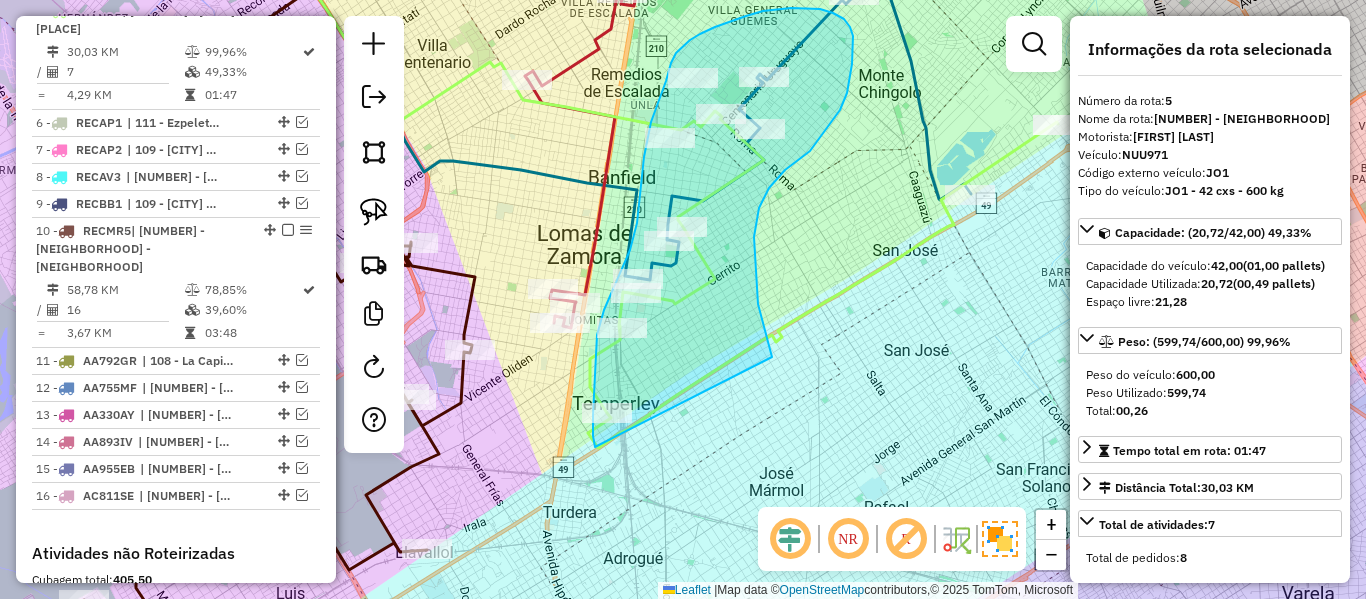 drag, startPoint x: 754, startPoint y: 237, endPoint x: 643, endPoint y: 490, distance: 276.27884 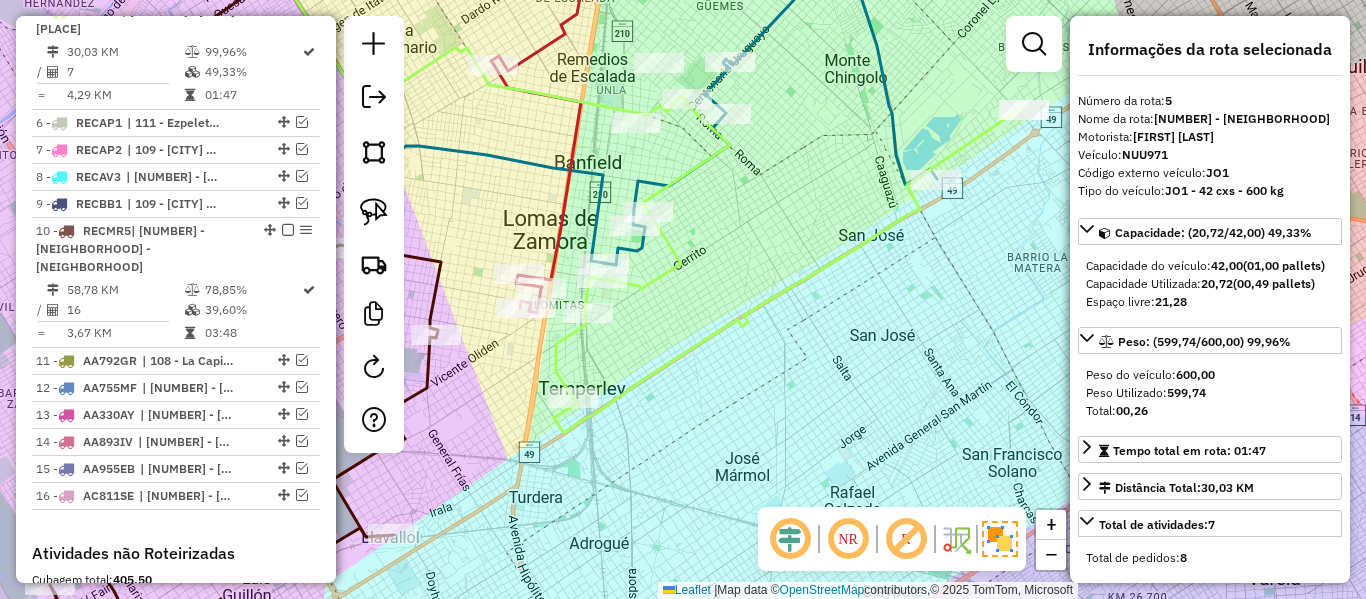 drag, startPoint x: 787, startPoint y: 417, endPoint x: 754, endPoint y: 402, distance: 36.249138 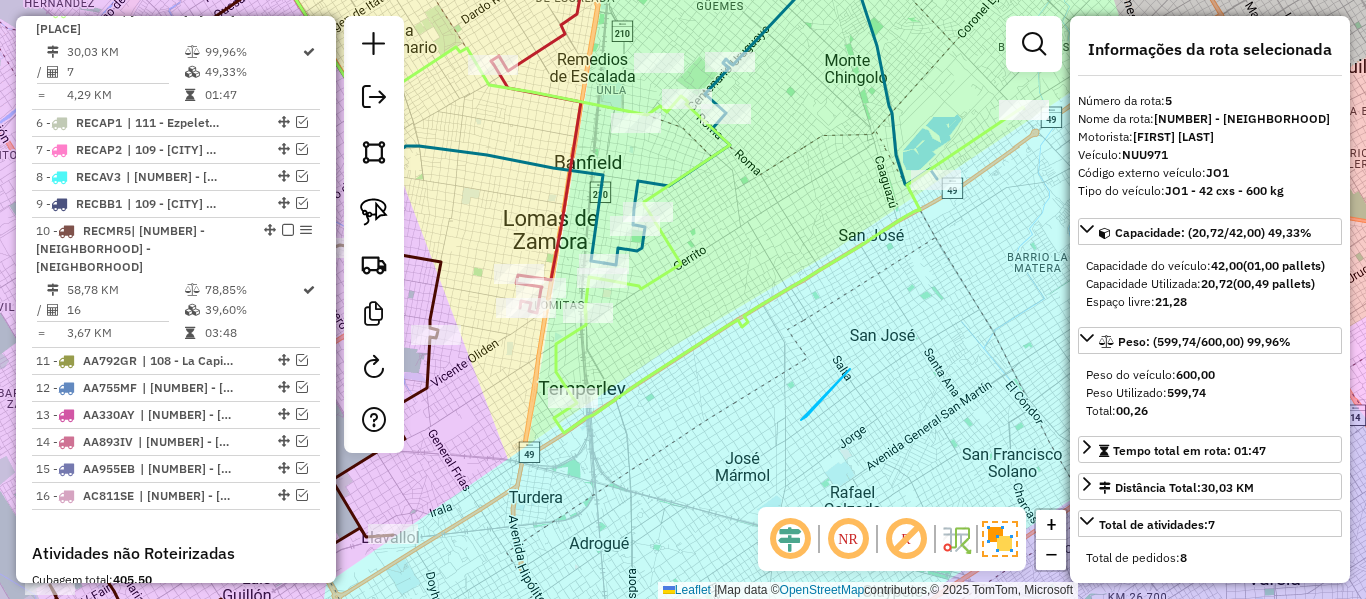 drag, startPoint x: 850, startPoint y: 369, endPoint x: 910, endPoint y: 299, distance: 92.19544 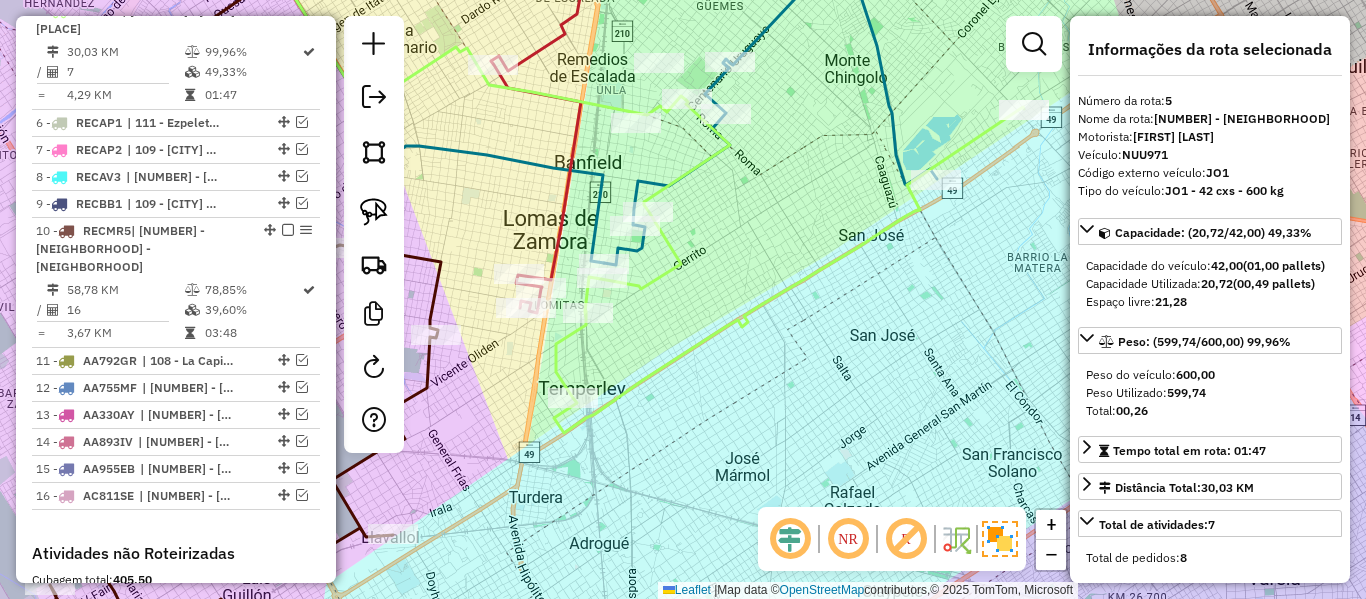 drag, startPoint x: 861, startPoint y: 329, endPoint x: 841, endPoint y: 374, distance: 49.24429 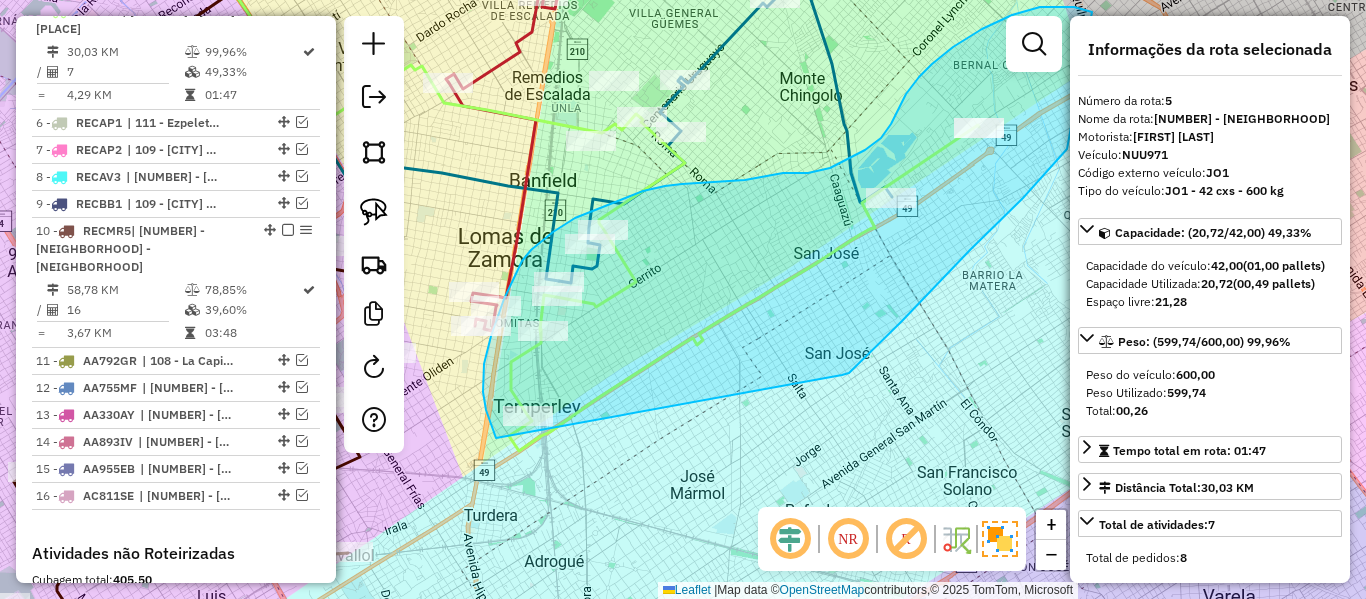 drag, startPoint x: 849, startPoint y: 373, endPoint x: 562, endPoint y: 511, distance: 318.45407 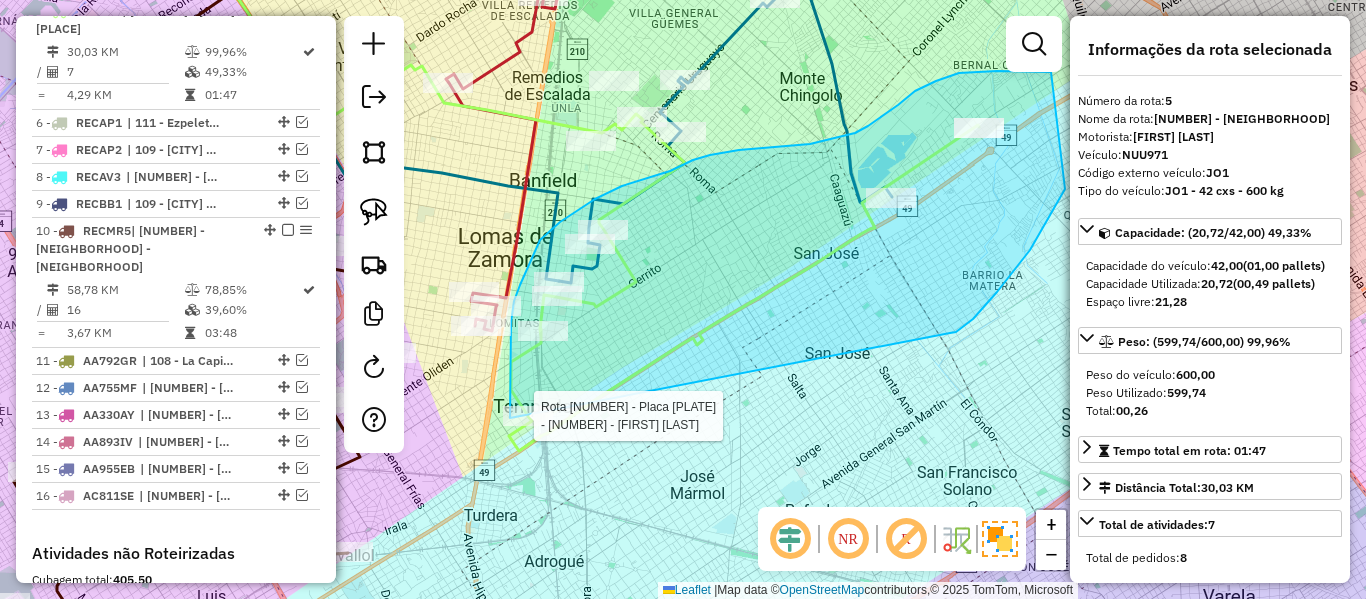 drag, startPoint x: 1030, startPoint y: 250, endPoint x: 531, endPoint y: 470, distance: 545.34485 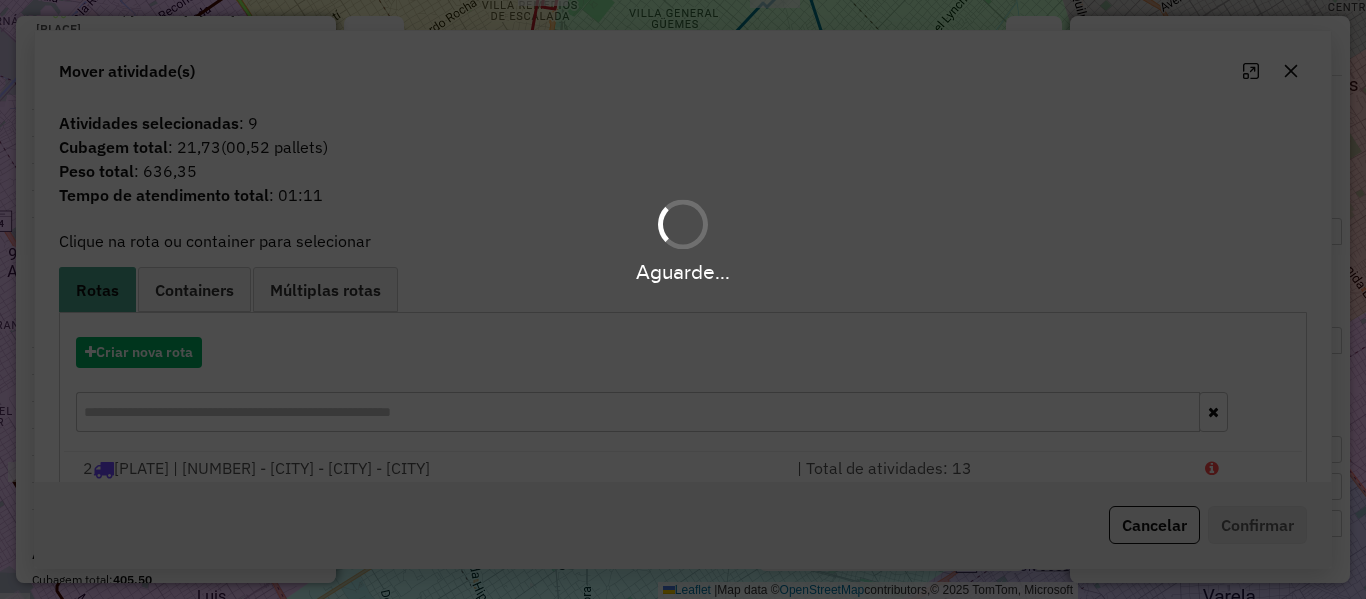 click on "Aguarde..." at bounding box center [683, 299] 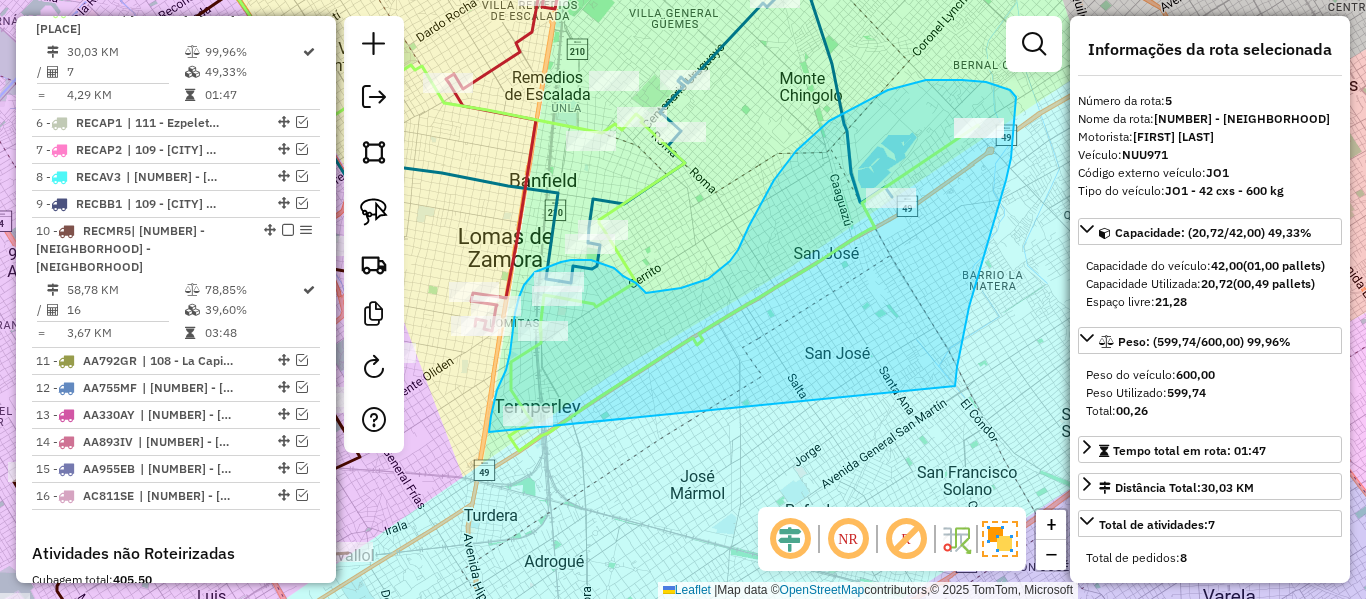 drag, startPoint x: 957, startPoint y: 367, endPoint x: 521, endPoint y: 518, distance: 461.40762 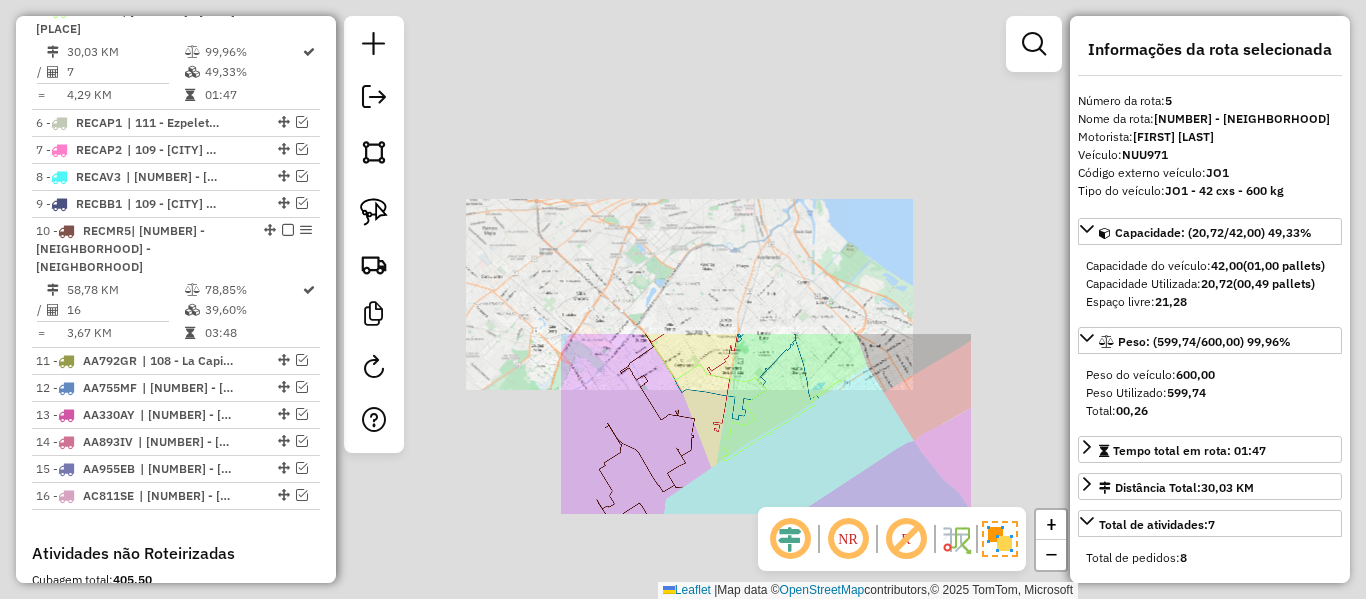 click on "Janela de atendimento Grade de atendimento Capacidade Transportadoras Veículos Cliente Pedidos  Rotas Selecione os dias de semana para filtrar as janelas de atendimento  Seg   Ter   Qua   Qui   Sex   Sáb   Dom  Informe o período da janela de atendimento: De: Até:  Filtrar exatamente a janela do cliente  Considerar janela de atendimento padrão  Selecione os dias de semana para filtrar as grades de atendimento  Seg   Ter   Qua   Qui   Sex   Sáb   Dom   Considerar clientes sem dia de atendimento cadastrado  Clientes fora do dia de atendimento selecionado Filtrar as atividades entre os valores definidos abaixo:  Peso mínimo:   Peso máximo:   Cubagem mínima:   Cubagem máxima:   De:   Até:  Filtrar as atividades entre o tempo de atendimento definido abaixo:  De:   Até:   Considerar capacidade total dos clientes não roteirizados Transportadora: Selecione um ou mais itens Tipo de veículo: Selecione um ou mais itens Veículo: Selecione um ou mais itens Motorista: Selecione um ou mais itens Nome: Rótulo:" 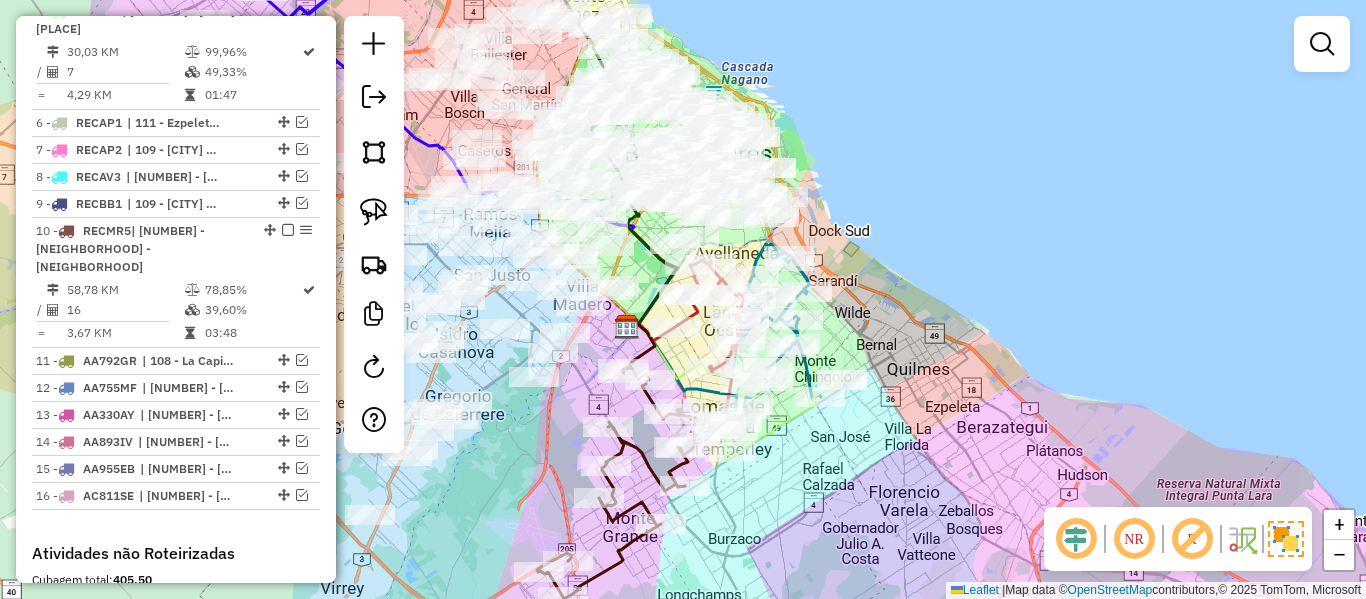 drag, startPoint x: 772, startPoint y: 478, endPoint x: 891, endPoint y: 345, distance: 178.46568 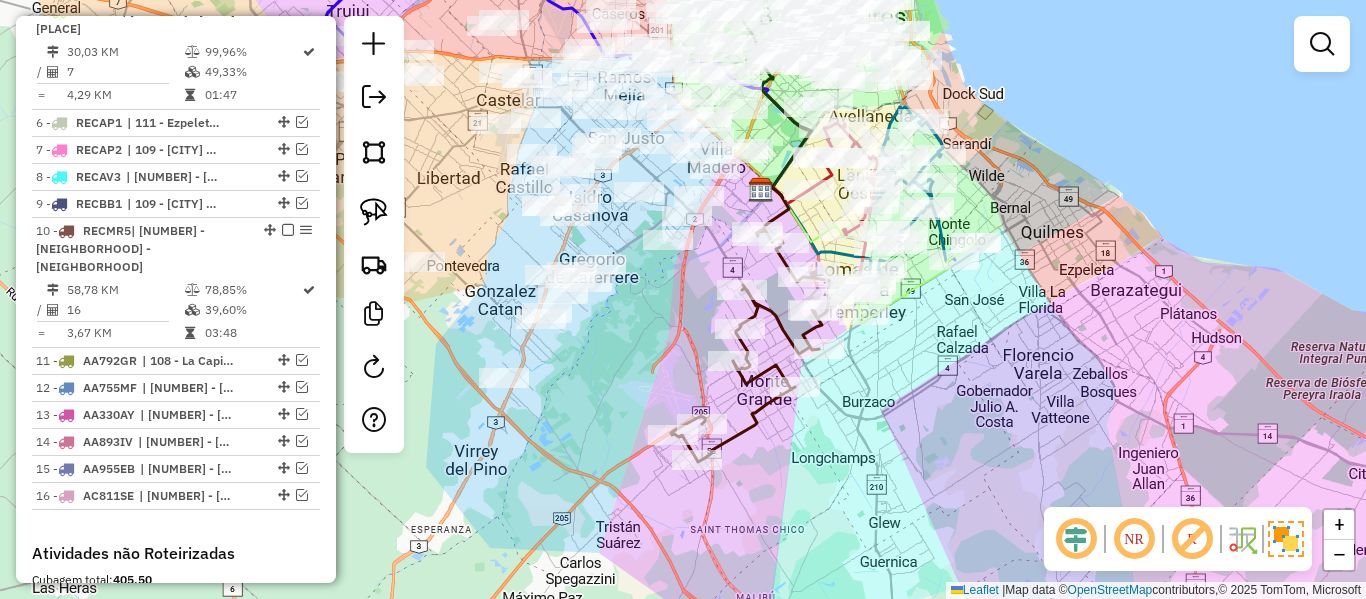 click on "Janela de atendimento Grade de atendimento Capacidade Transportadoras Veículos Cliente Pedidos  Rotas Selecione os dias de semana para filtrar as janelas de atendimento  Seg   Ter   Qua   Qui   Sex   Sáb   Dom  Informe o período da janela de atendimento: De: Até:  Filtrar exatamente a janela do cliente  Considerar janela de atendimento padrão  Selecione os dias de semana para filtrar as grades de atendimento  Seg   Ter   Qua   Qui   Sex   Sáb   Dom   Considerar clientes sem dia de atendimento cadastrado  Clientes fora do dia de atendimento selecionado Filtrar as atividades entre os valores definidos abaixo:  Peso mínimo:   Peso máximo:   Cubagem mínima:   Cubagem máxima:   De:   Até:  Filtrar as atividades entre o tempo de atendimento definido abaixo:  De:   Até:   Considerar capacidade total dos clientes não roteirizados Transportadora: Selecione um ou mais itens Tipo de veículo: Selecione um ou mais itens Veículo: Selecione um ou mais itens Motorista: Selecione um ou mais itens Nome: Rótulo:" 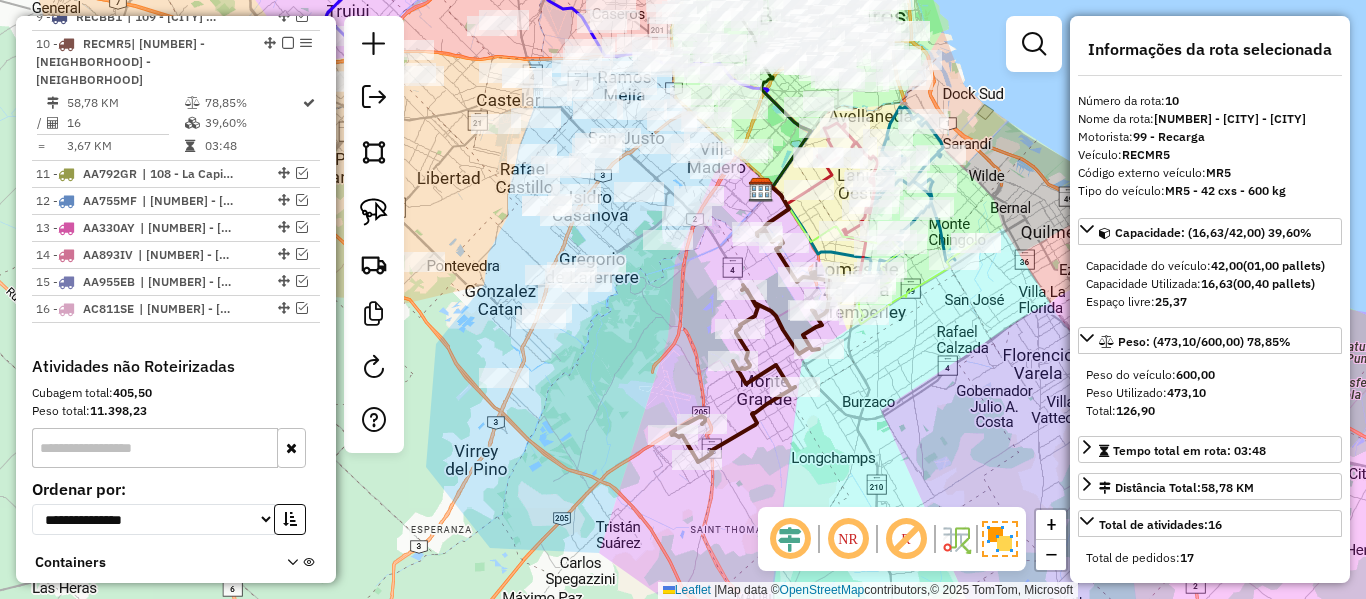 scroll, scrollTop: 1449, scrollLeft: 0, axis: vertical 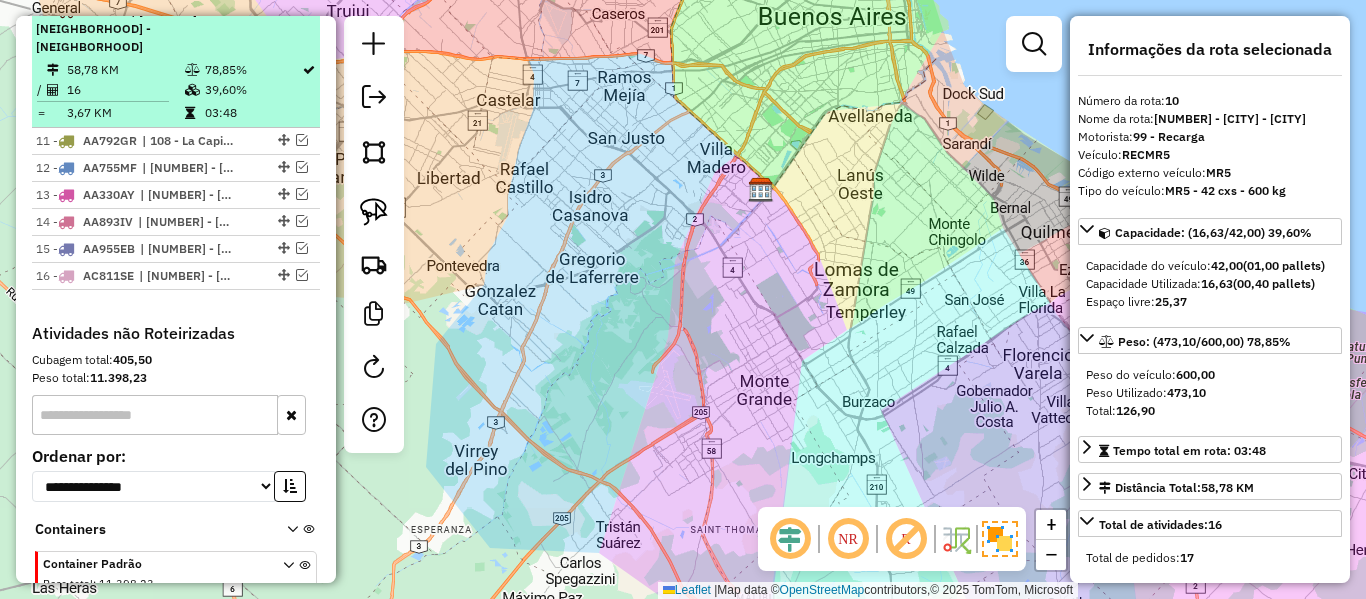 click on "39,60%" at bounding box center [252, 90] 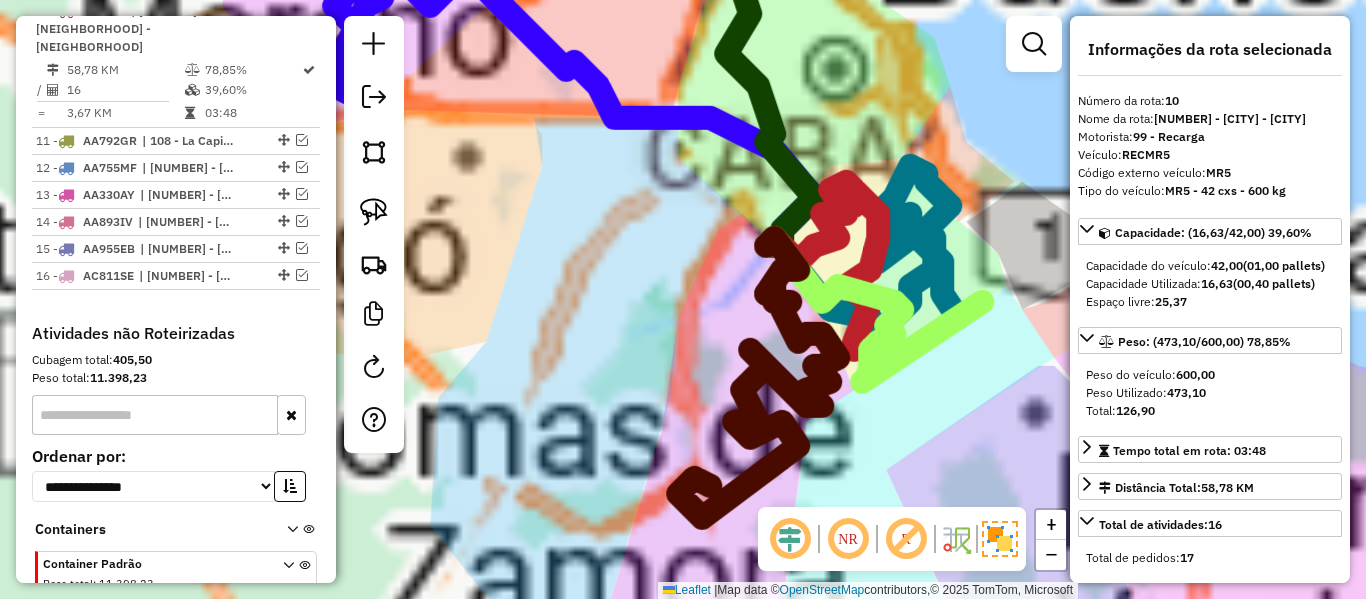 scroll, scrollTop: 1550, scrollLeft: 0, axis: vertical 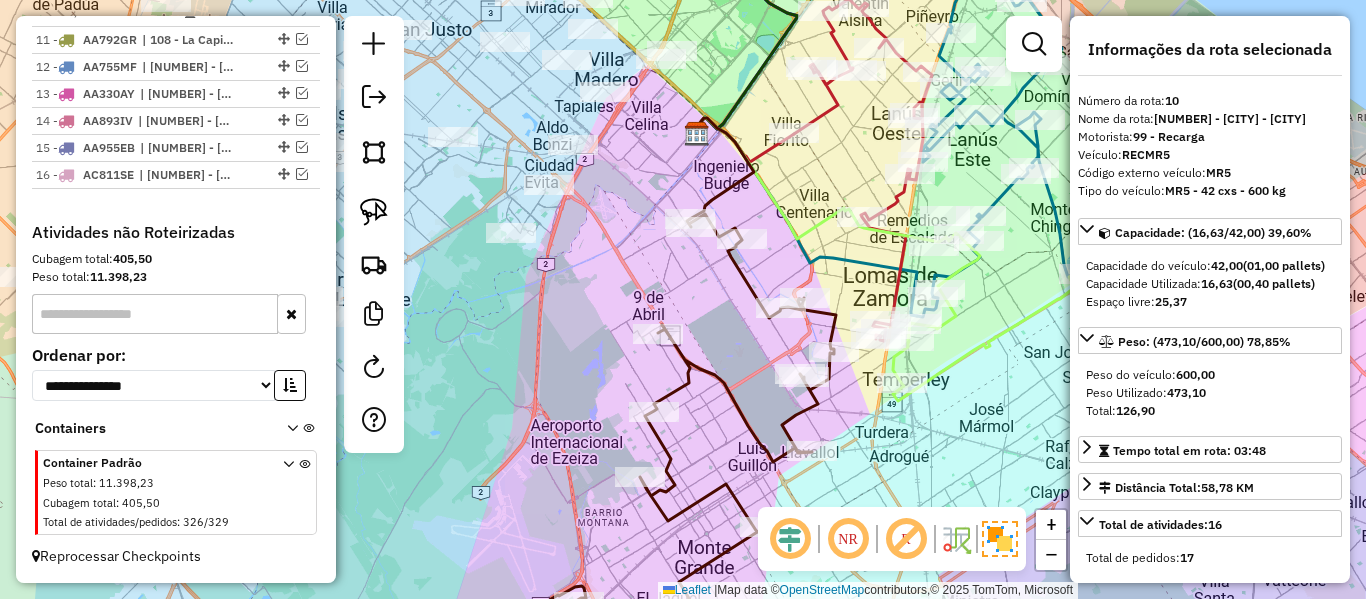 click 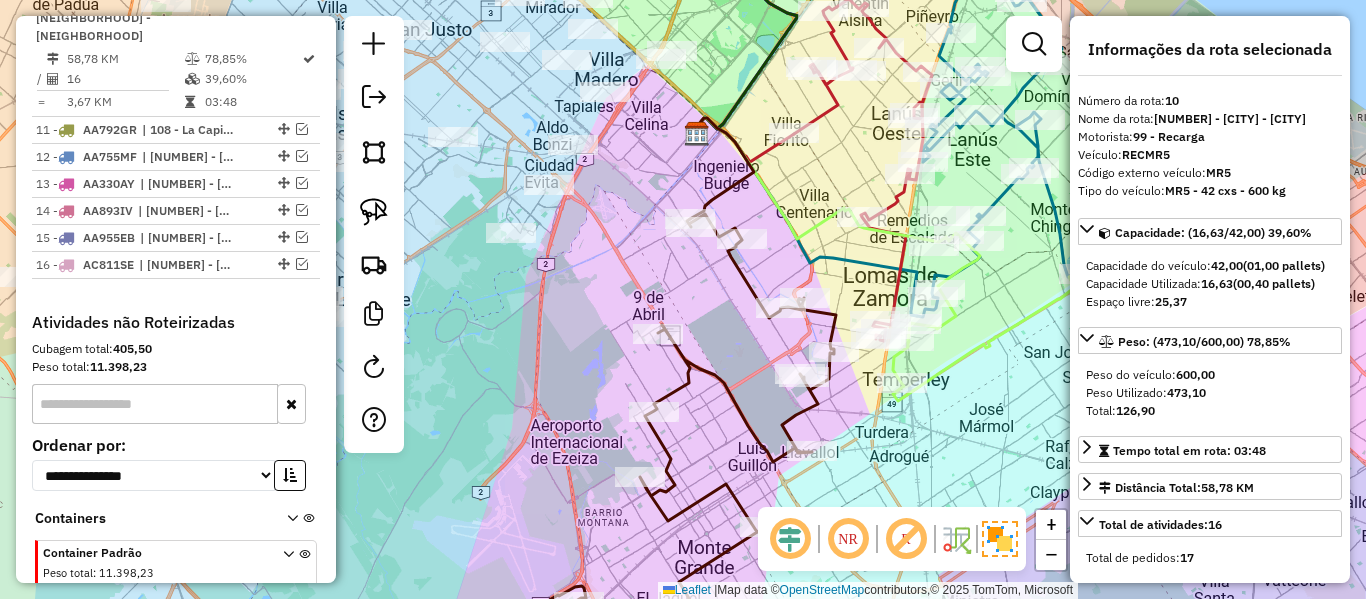 scroll, scrollTop: 1449, scrollLeft: 0, axis: vertical 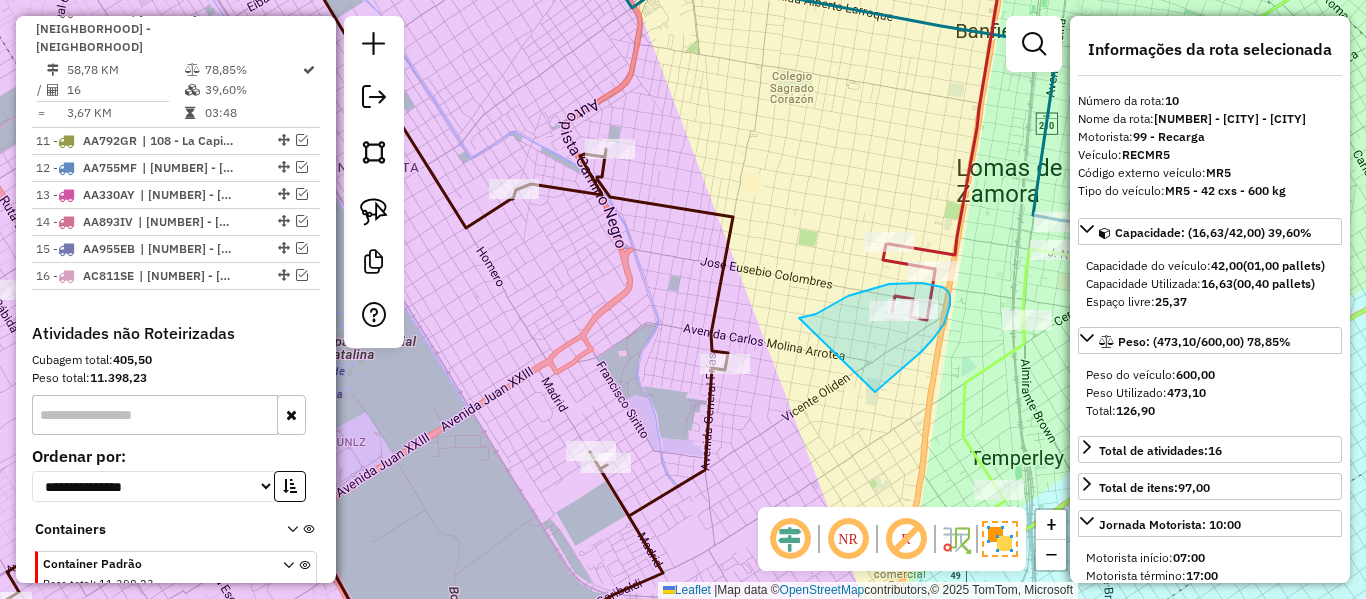 drag, startPoint x: 875, startPoint y: 392, endPoint x: 799, endPoint y: 318, distance: 106.07545 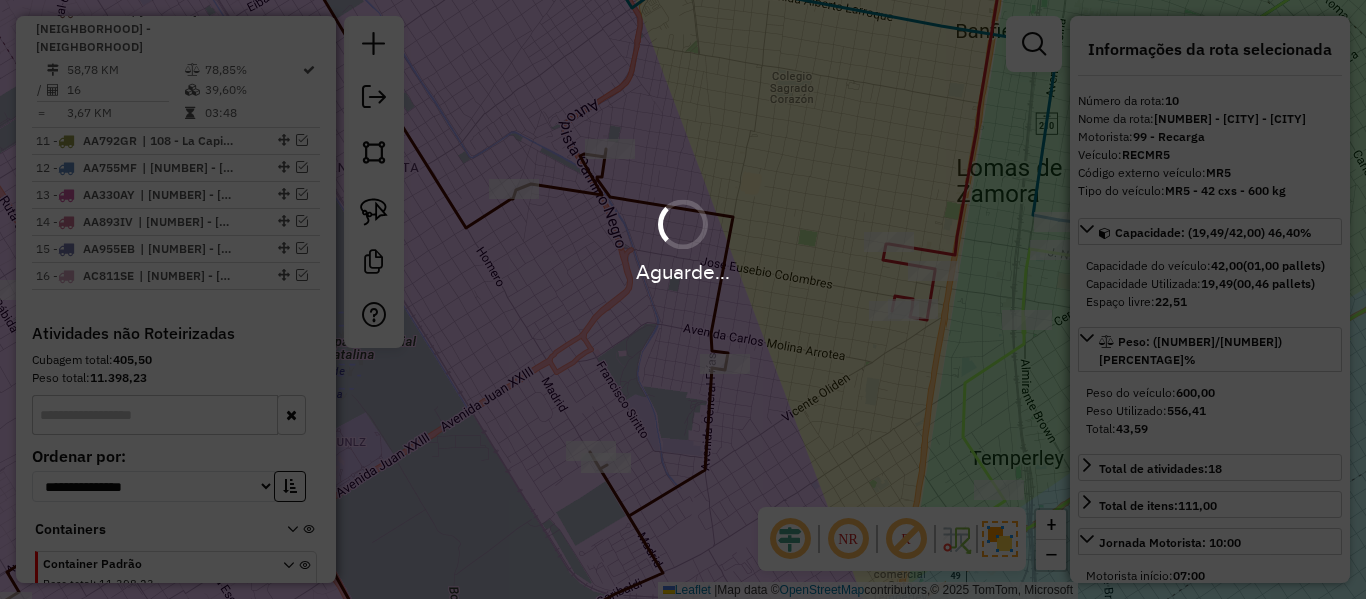 select on "**********" 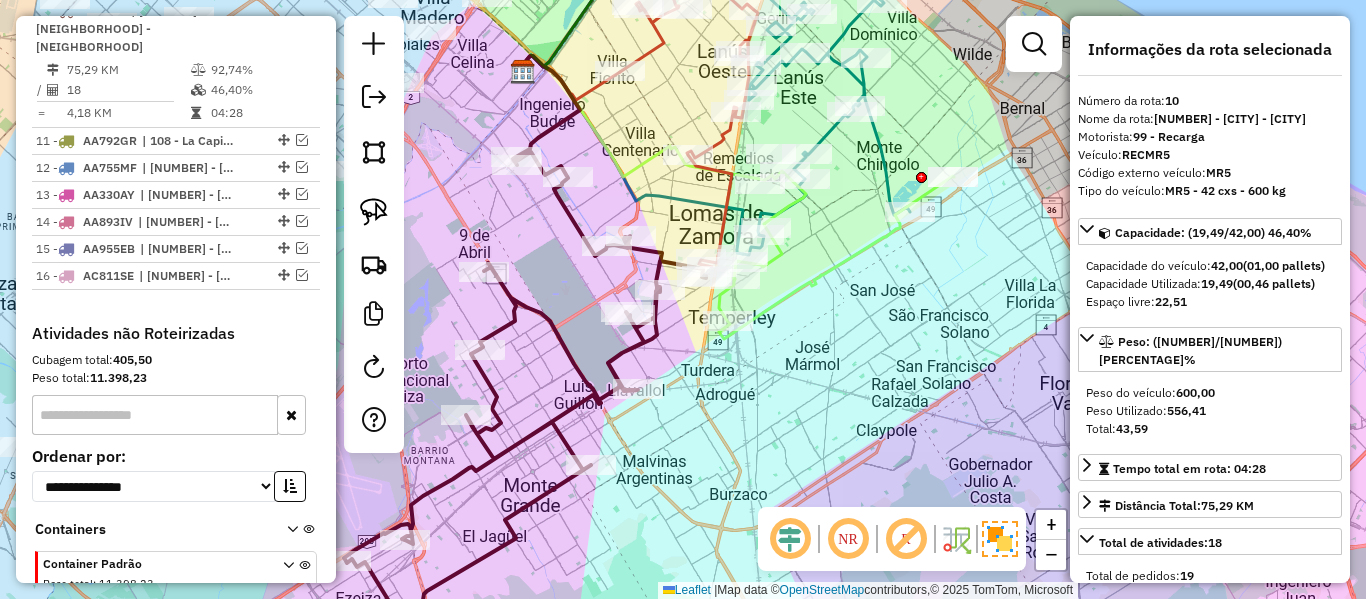click 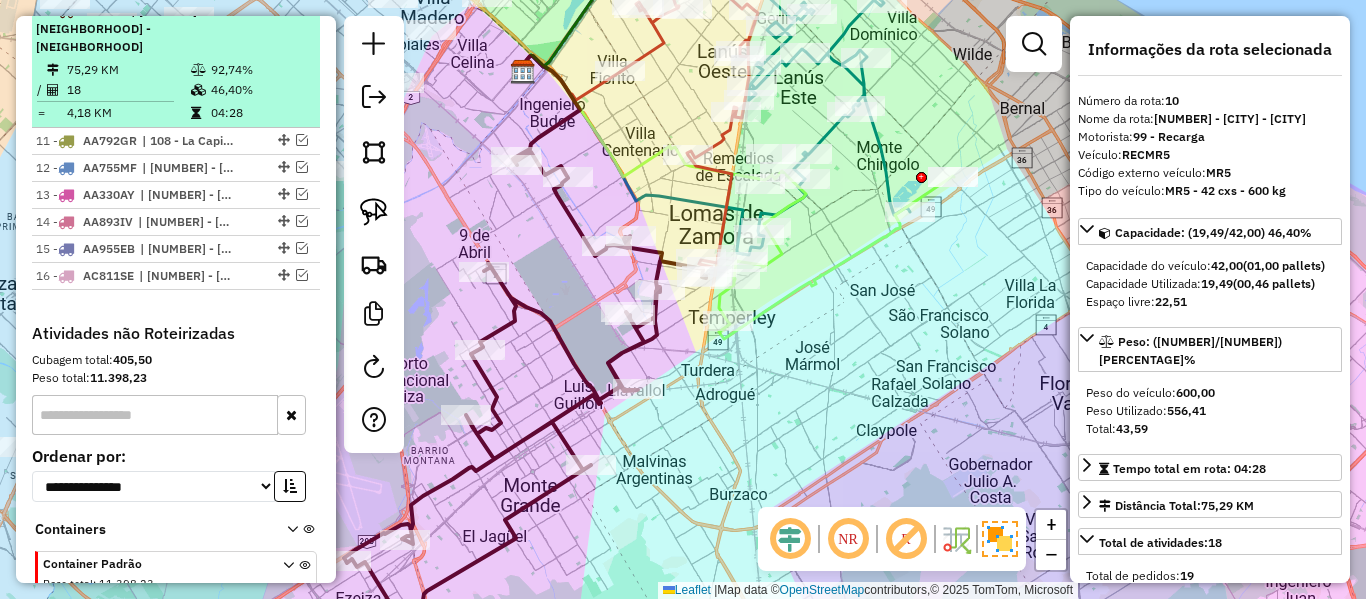 click at bounding box center (288, 10) 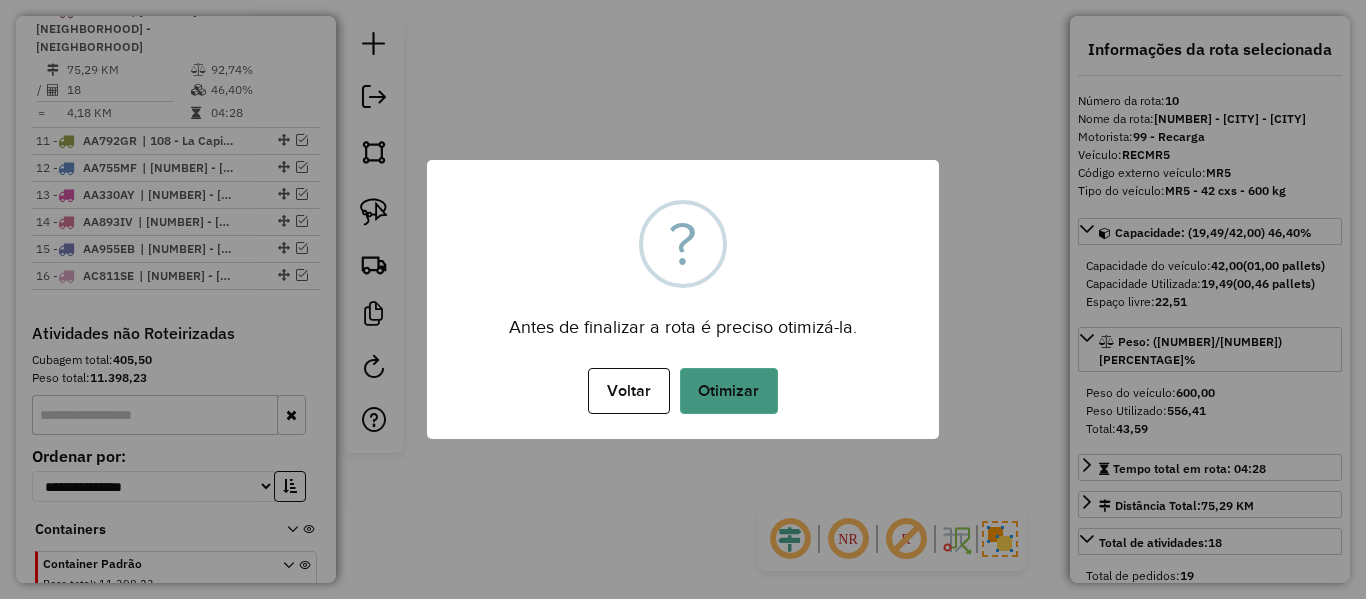 click on "Otimizar" at bounding box center [729, 391] 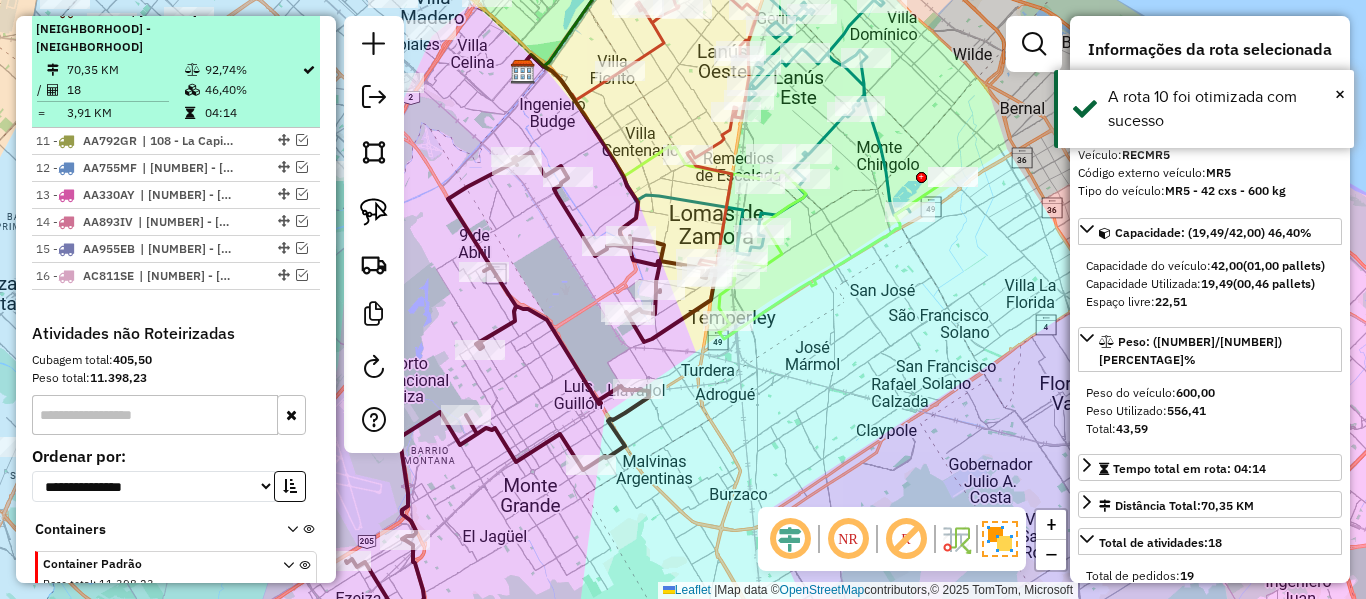 click at bounding box center [288, 10] 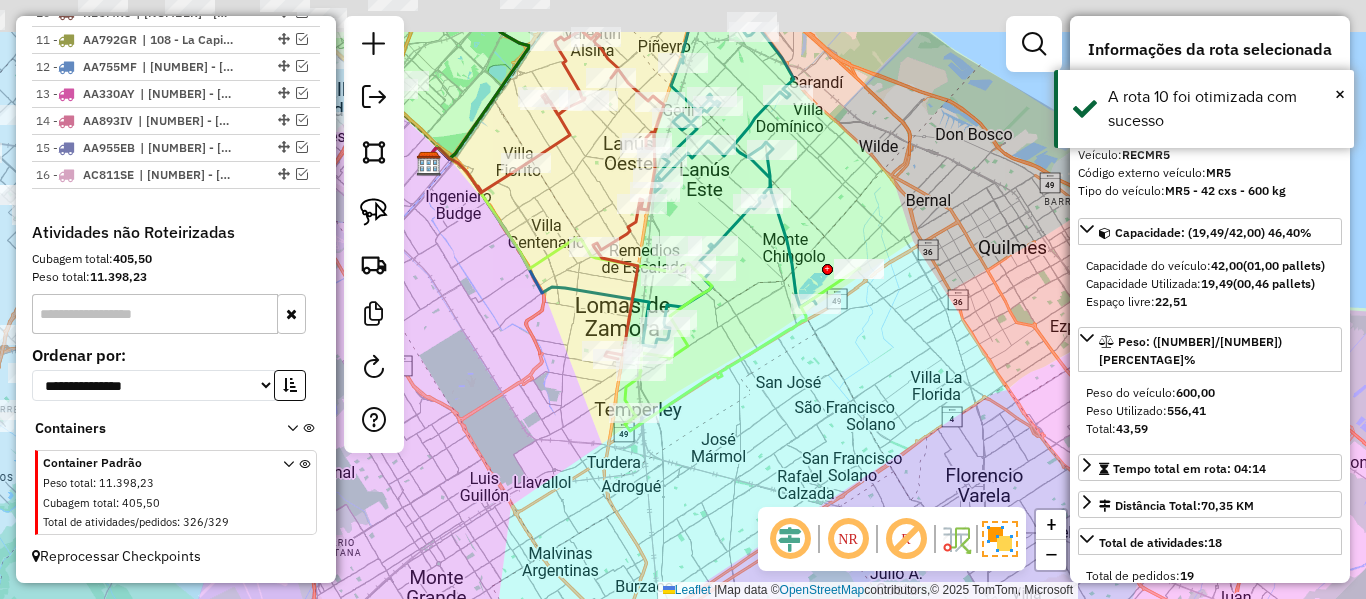 drag, startPoint x: 841, startPoint y: 302, endPoint x: 747, endPoint y: 394, distance: 131.52946 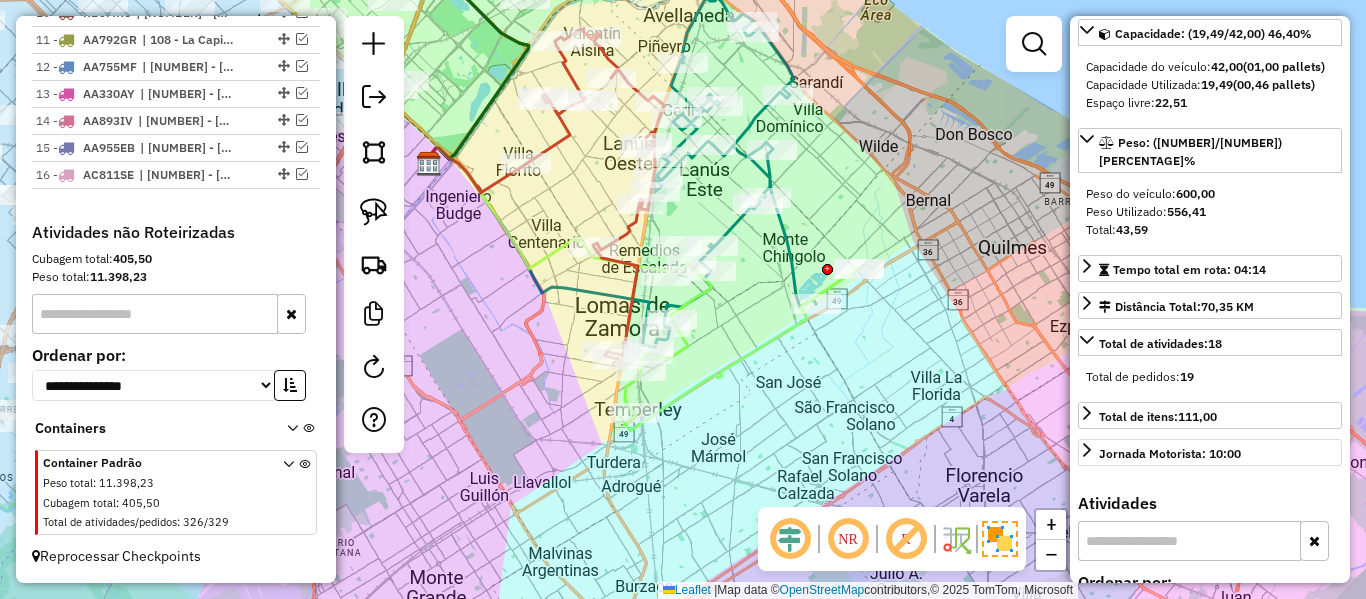 scroll, scrollTop: 200, scrollLeft: 0, axis: vertical 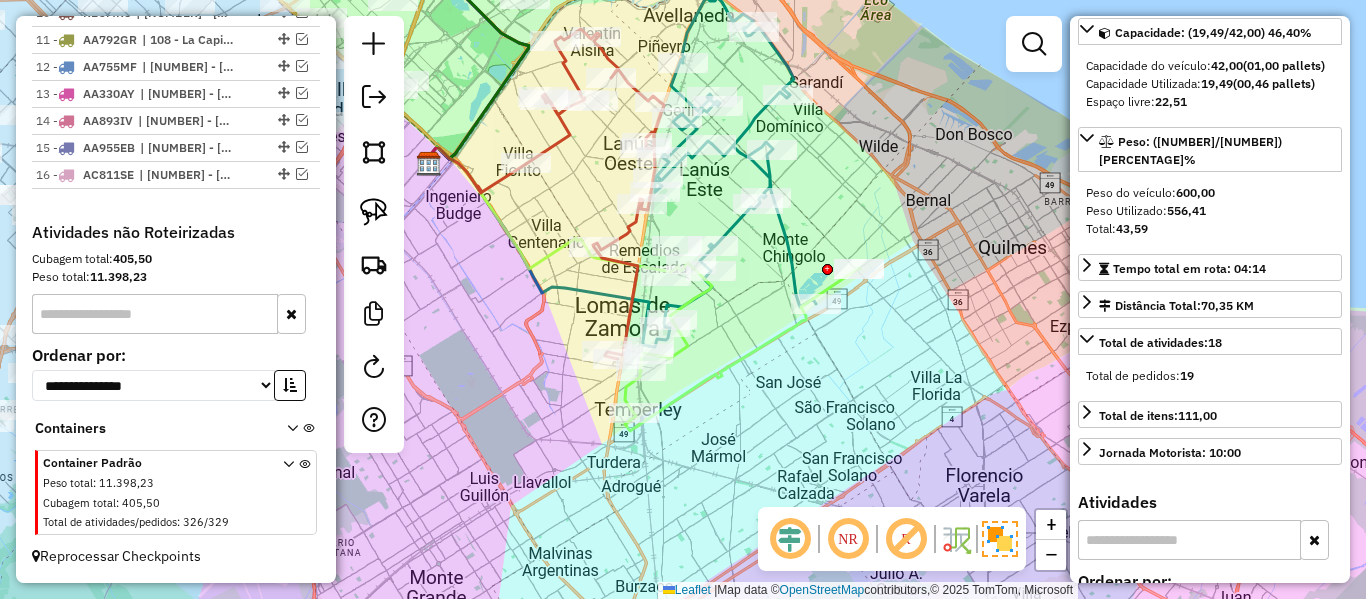 click on "Janela de atendimento Grade de atendimento Capacidade Transportadoras Veículos Cliente Pedidos  Rotas Selecione os dias de semana para filtrar as janelas de atendimento  Seg   Ter   Qua   Qui   Sex   Sáb   Dom  Informe o período da janela de atendimento: De: Até:  Filtrar exatamente a janela do cliente  Considerar janela de atendimento padrão  Selecione os dias de semana para filtrar as grades de atendimento  Seg   Ter   Qua   Qui   Sex   Sáb   Dom   Considerar clientes sem dia de atendimento cadastrado  Clientes fora do dia de atendimento selecionado Filtrar as atividades entre os valores definidos abaixo:  Peso mínimo:   Peso máximo:   Cubagem mínima:   Cubagem máxima:   De:   Até:  Filtrar as atividades entre o tempo de atendimento definido abaixo:  De:   Até:   Considerar capacidade total dos clientes não roteirizados Transportadora: Selecione um ou mais itens Tipo de veículo: Selecione um ou mais itens Veículo: Selecione um ou mais itens Motorista: Selecione um ou mais itens Nome: Rótulo:" 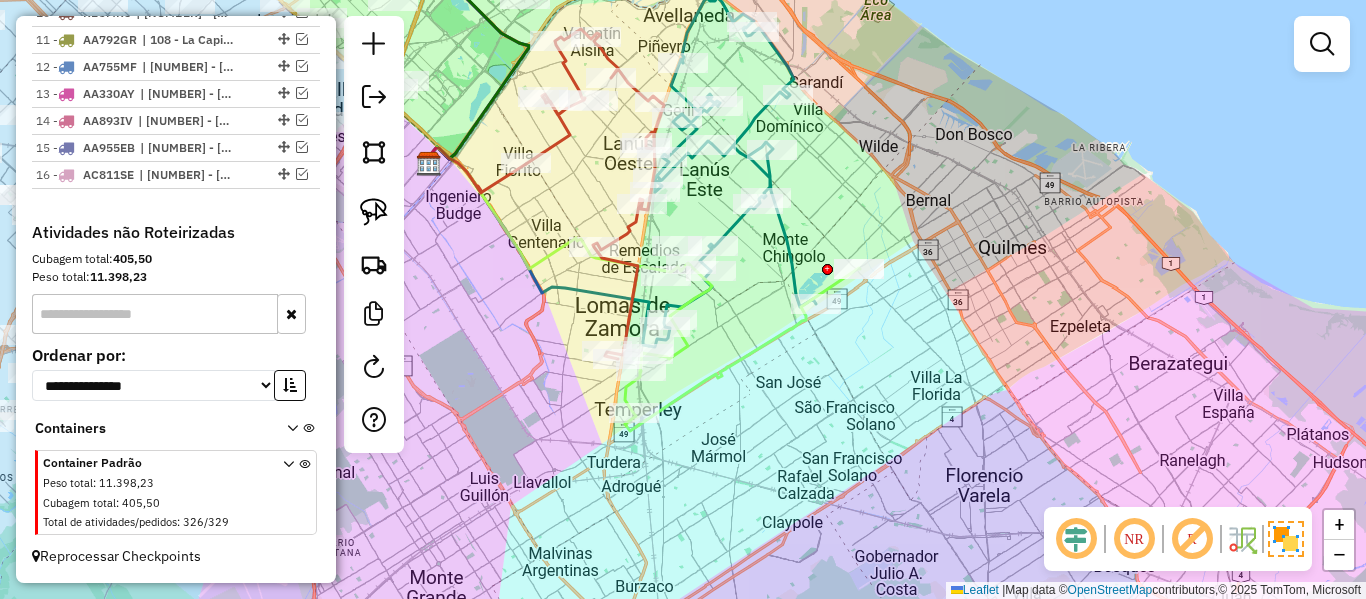 click 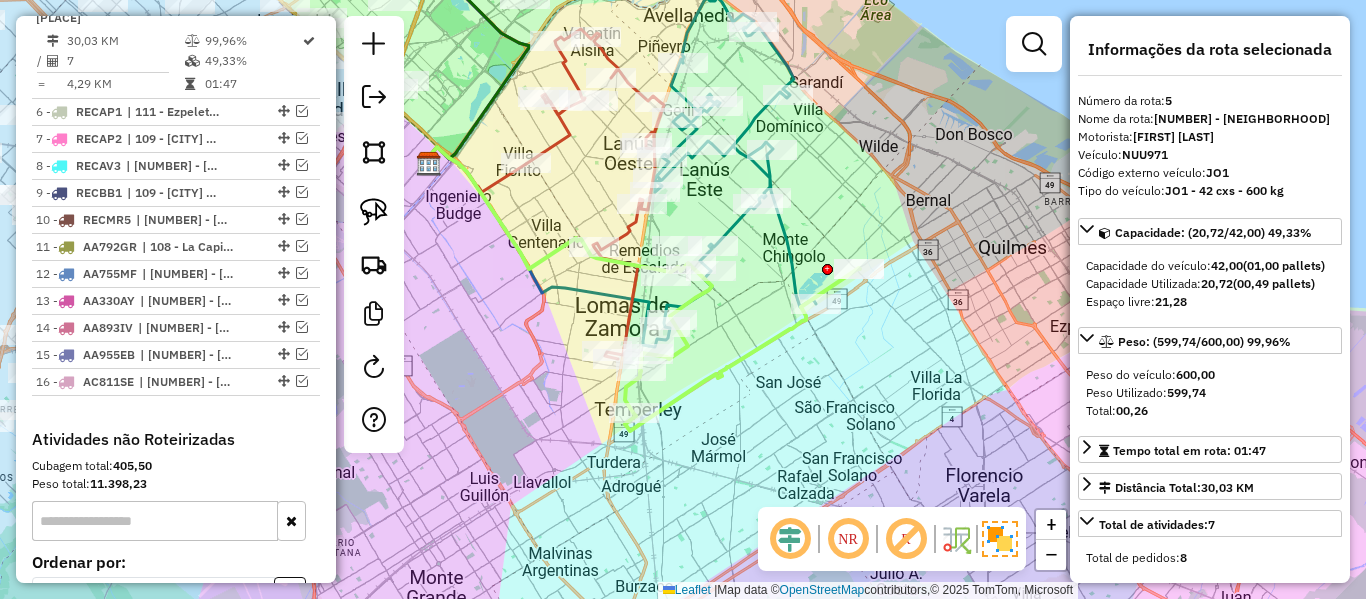 scroll, scrollTop: 1229, scrollLeft: 0, axis: vertical 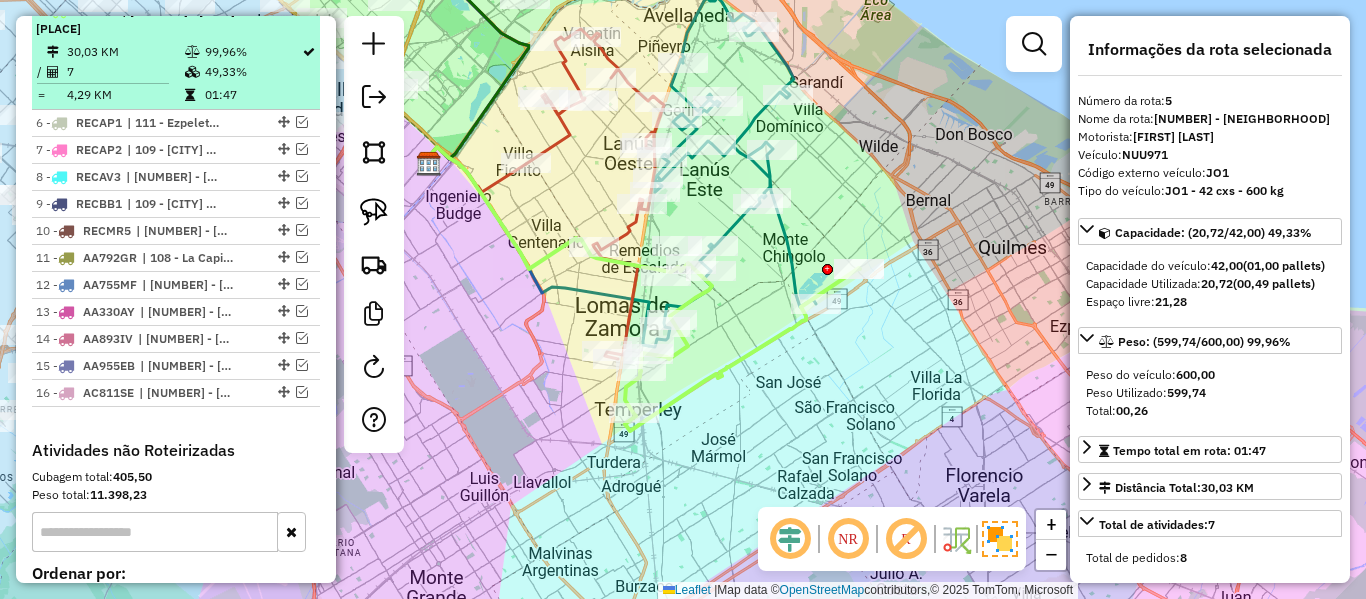 click at bounding box center [288, 10] 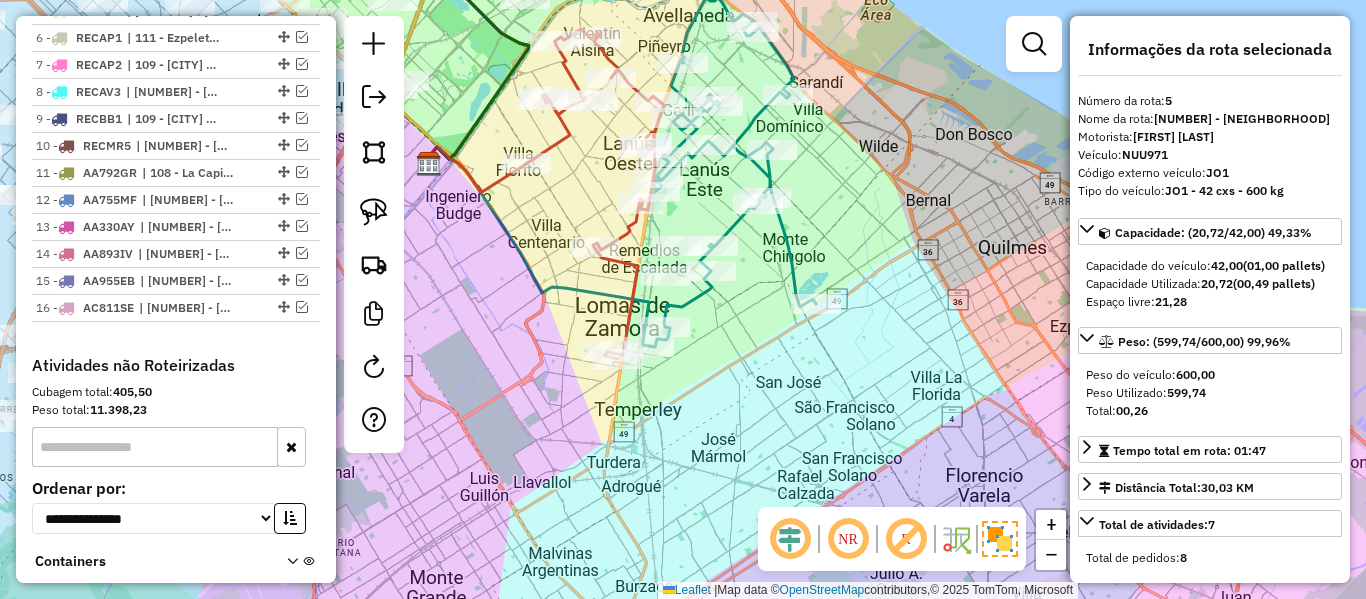 click 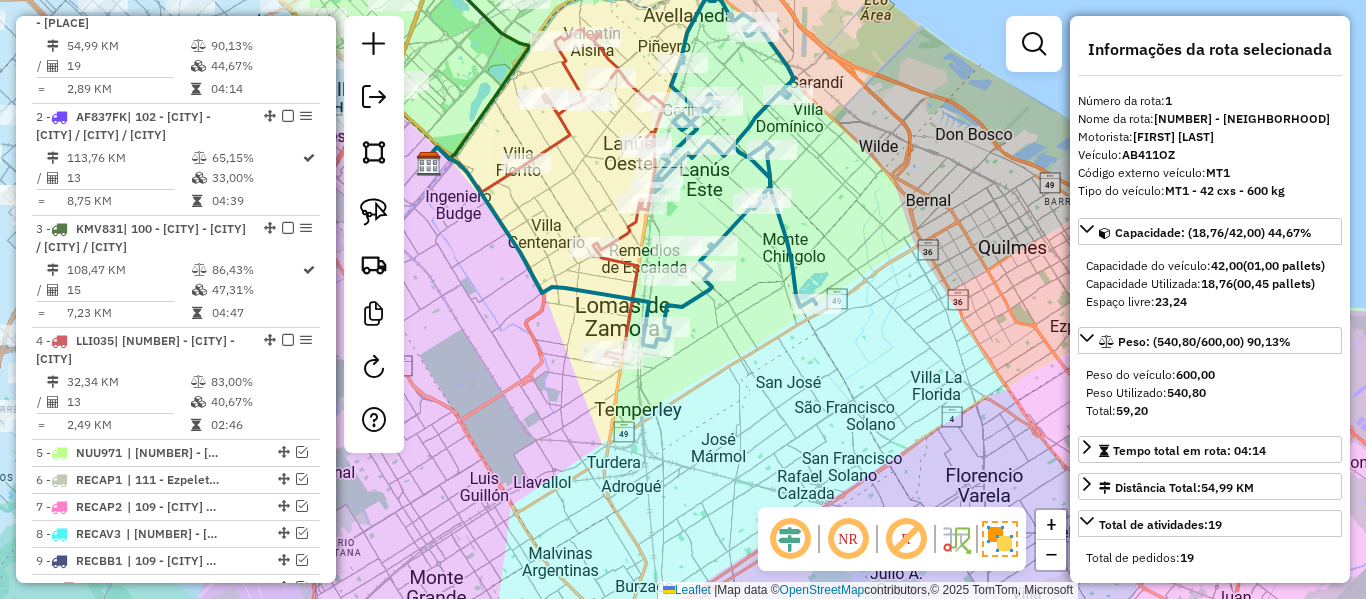 scroll, scrollTop: 763, scrollLeft: 0, axis: vertical 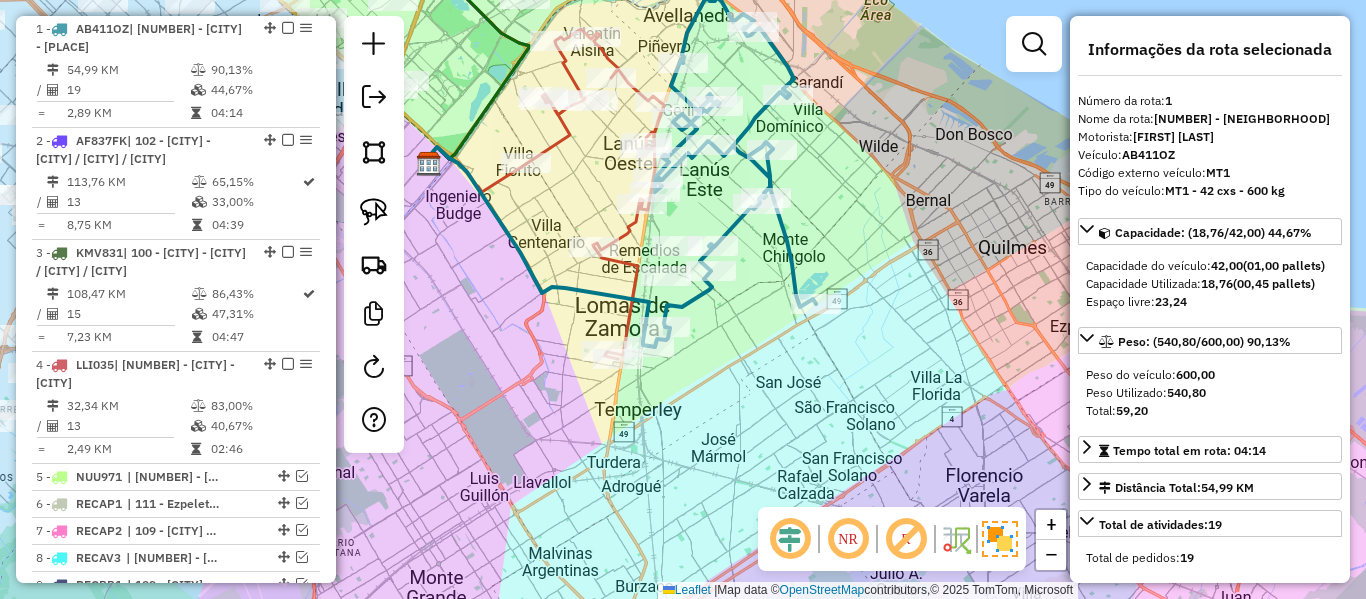 click 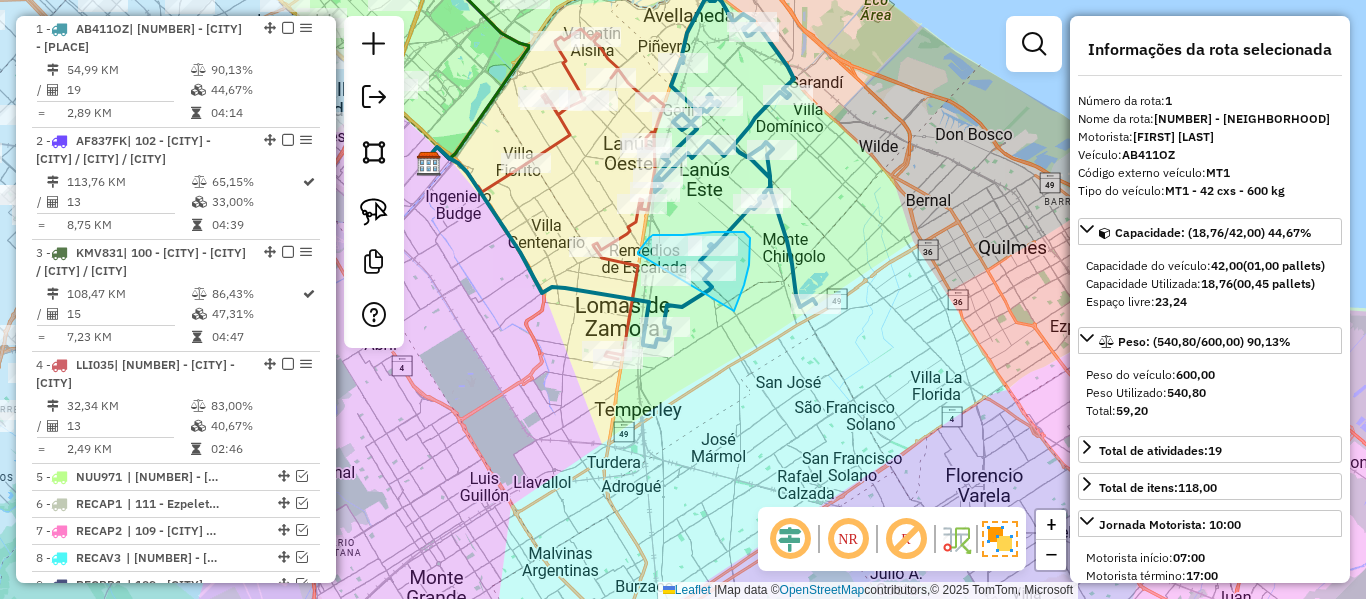 drag, startPoint x: 750, startPoint y: 238, endPoint x: 644, endPoint y: 256, distance: 107.51744 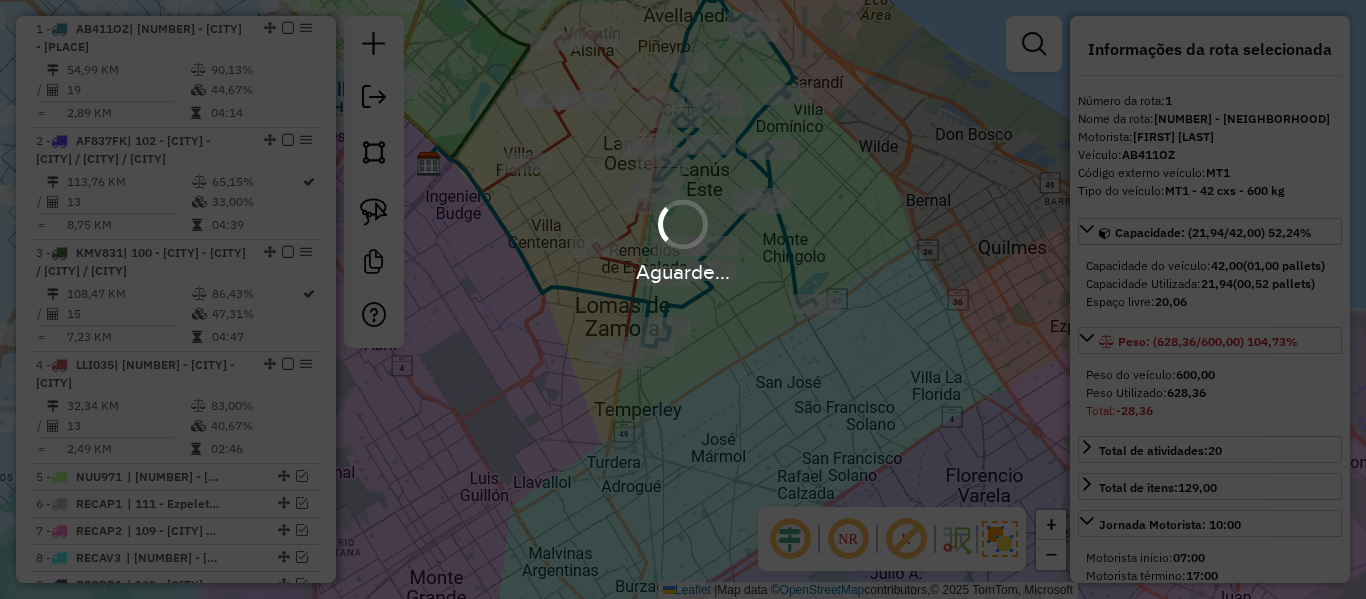 select on "**********" 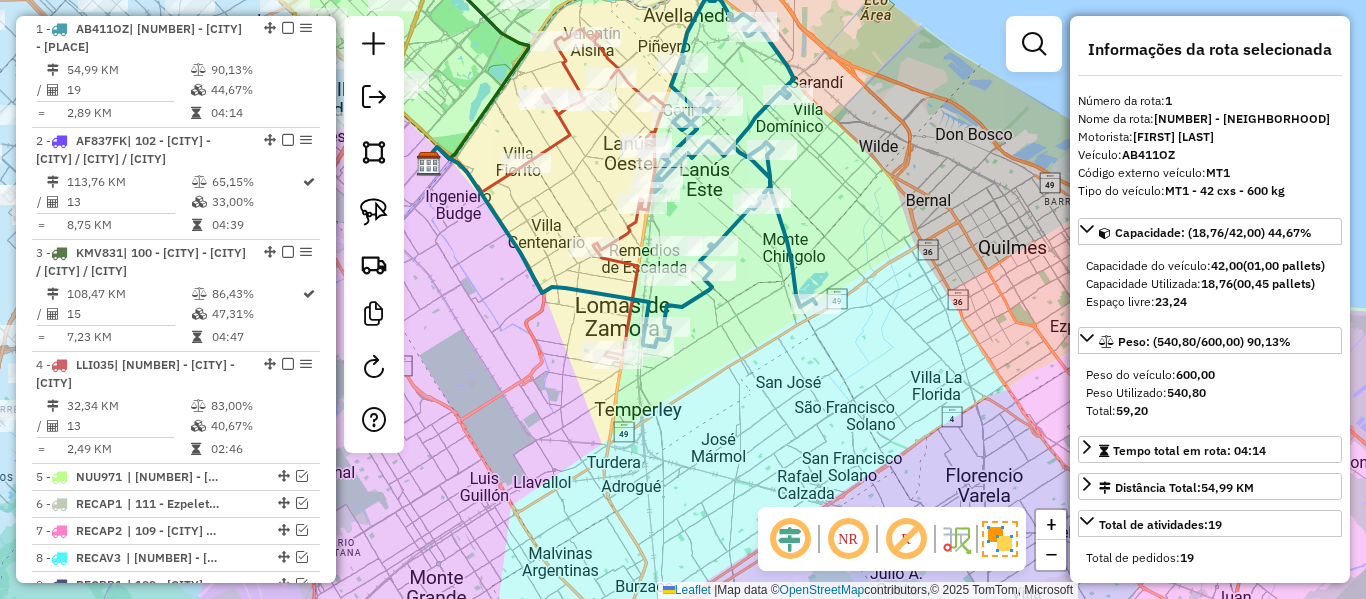 click 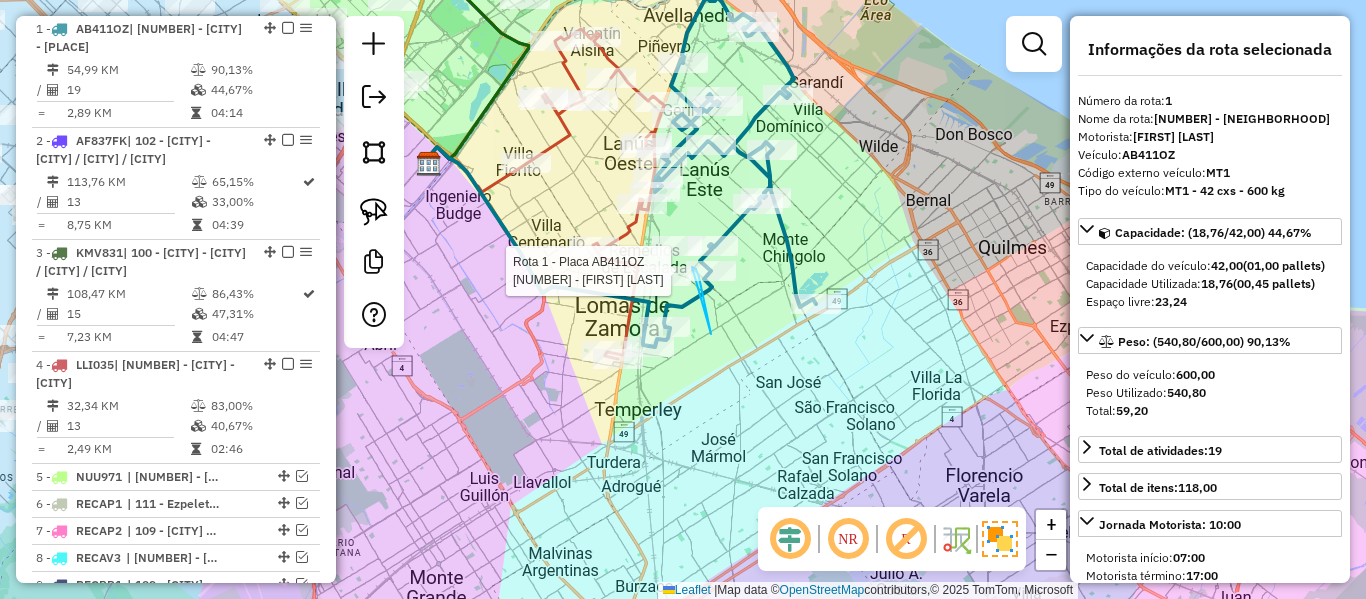 drag, startPoint x: 701, startPoint y: 286, endPoint x: 634, endPoint y: 284, distance: 67.02985 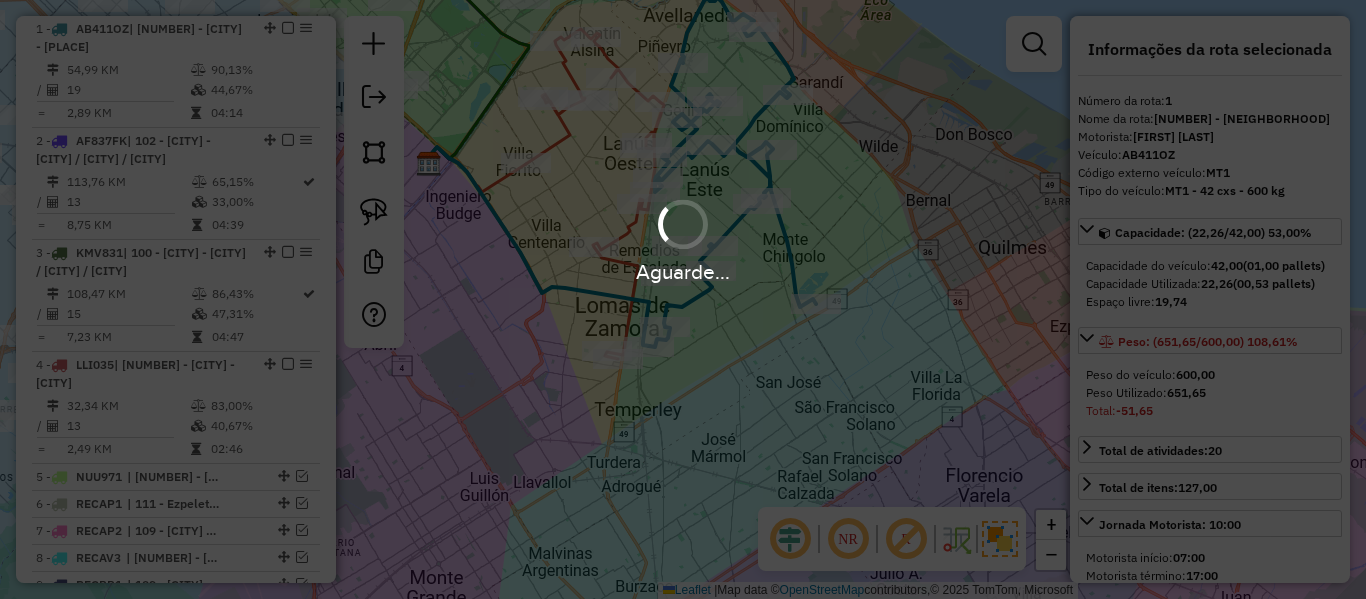 select on "**********" 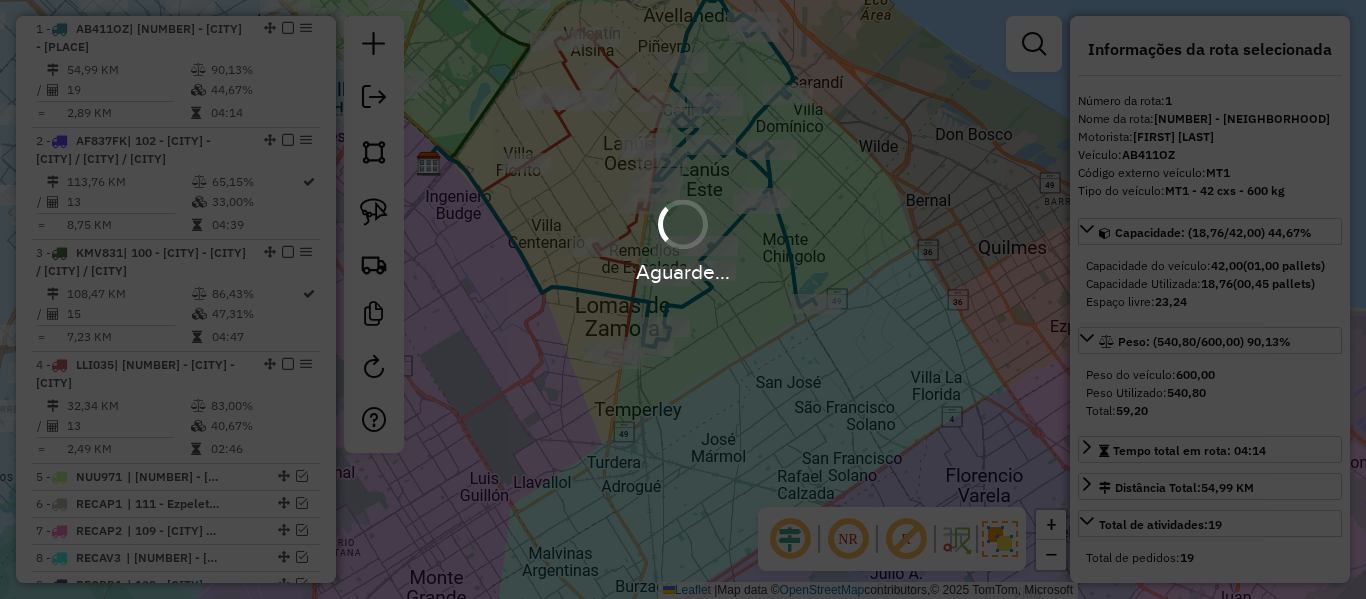 click on "Aguarde...  Pop-up bloqueado!  Seu navegador bloqueou automáticamente a abertura de uma nova janela.   Acesse as configurações e adicione o endereço do sistema a lista de permissão.   Fechar  Informações da Sessão 1189852 - 15/07/2025     Criação: 14/07/2025 13:49   Depósito:  SAZ AR - TaDa Shipick   Total de rotas:  16  Distância Total:  951,28 km  Tempo total:  55:07  Total de Atividades Roteirizadas:  211  Total de Pedidos Roteirizados:  218  Peso total roteirizado:  8.843,74  Cubagem total roteirizado:  309,42  Total de Atividades não Roteirizadas:  326  Total de Pedidos não Roteirizados:  329 Total de caixas por viagem:  309,42 /   16 =  19,34 Média de Atividades por viagem:  211 /   16 =  13,19 Ocupação média da frota:  92,12%  Clientes com Service Time:  0,00%   (0 de 537)   Rotas improdutivas:  3  Rotas vários dias:  0  Clientes Priorizados NR:  0  Transportadoras  Rotas  Recargas: 0   Ver rotas   Ver veículos  Finalizar todas as rotas   1 -       AB411OZ   54,99 KM   90,13%  / =" at bounding box center [683, 299] 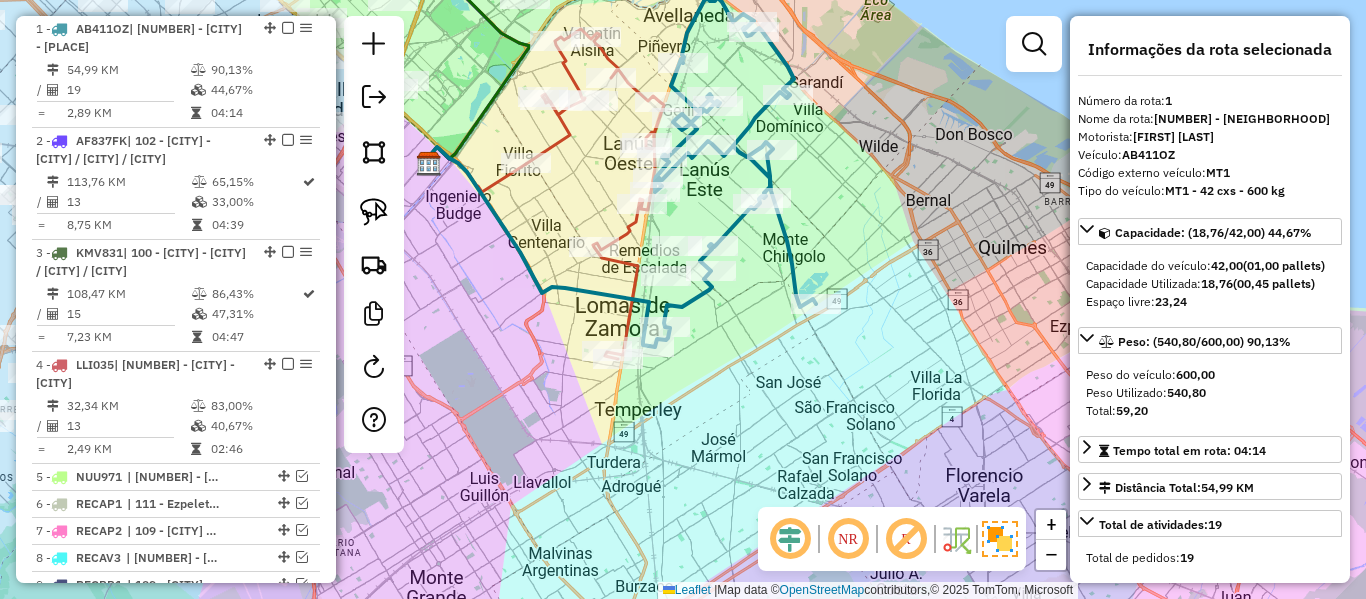 click 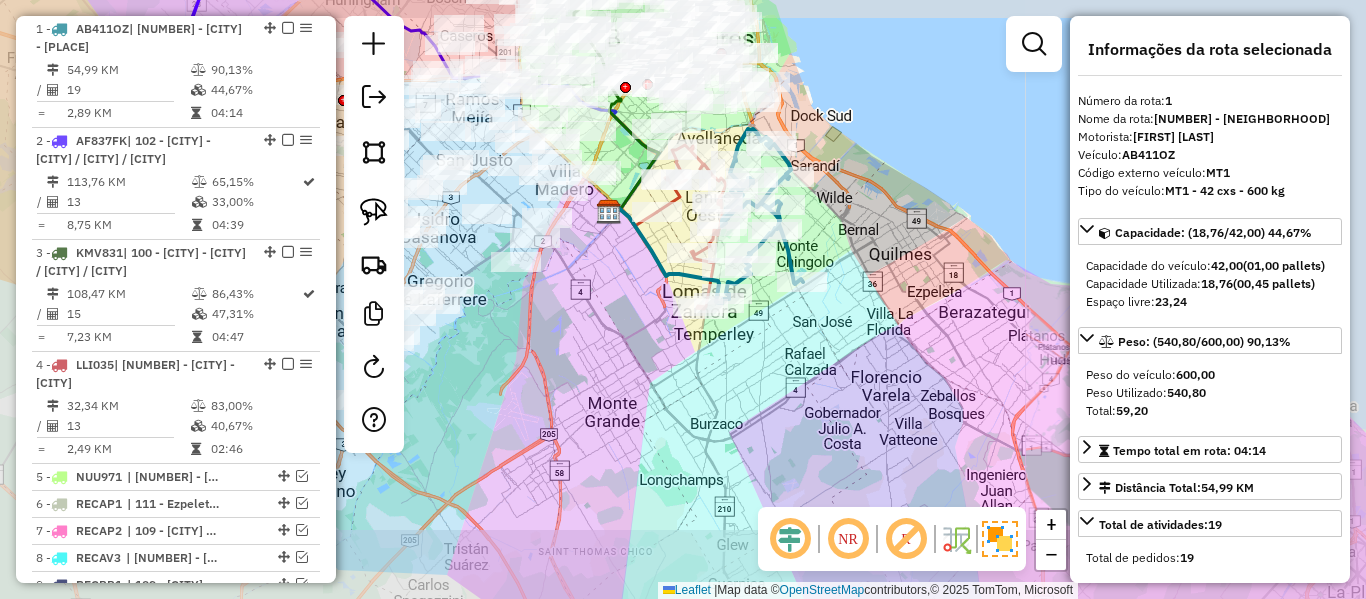 click on "Janela de atendimento Grade de atendimento Capacidade Transportadoras Veículos Cliente Pedidos  Rotas Selecione os dias de semana para filtrar as janelas de atendimento  Seg   Ter   Qua   Qui   Sex   Sáb   Dom  Informe o período da janela de atendimento: De: Até:  Filtrar exatamente a janela do cliente  Considerar janela de atendimento padrão  Selecione os dias de semana para filtrar as grades de atendimento  Seg   Ter   Qua   Qui   Sex   Sáb   Dom   Considerar clientes sem dia de atendimento cadastrado  Clientes fora do dia de atendimento selecionado Filtrar as atividades entre os valores definidos abaixo:  Peso mínimo:   Peso máximo:   Cubagem mínima:   Cubagem máxima:   De:   Até:  Filtrar as atividades entre o tempo de atendimento definido abaixo:  De:   Até:   Considerar capacidade total dos clientes não roteirizados Transportadora: Selecione um ou mais itens Tipo de veículo: Selecione um ou mais itens Veículo: Selecione um ou mais itens Motorista: Selecione um ou mais itens Nome: Rótulo:" 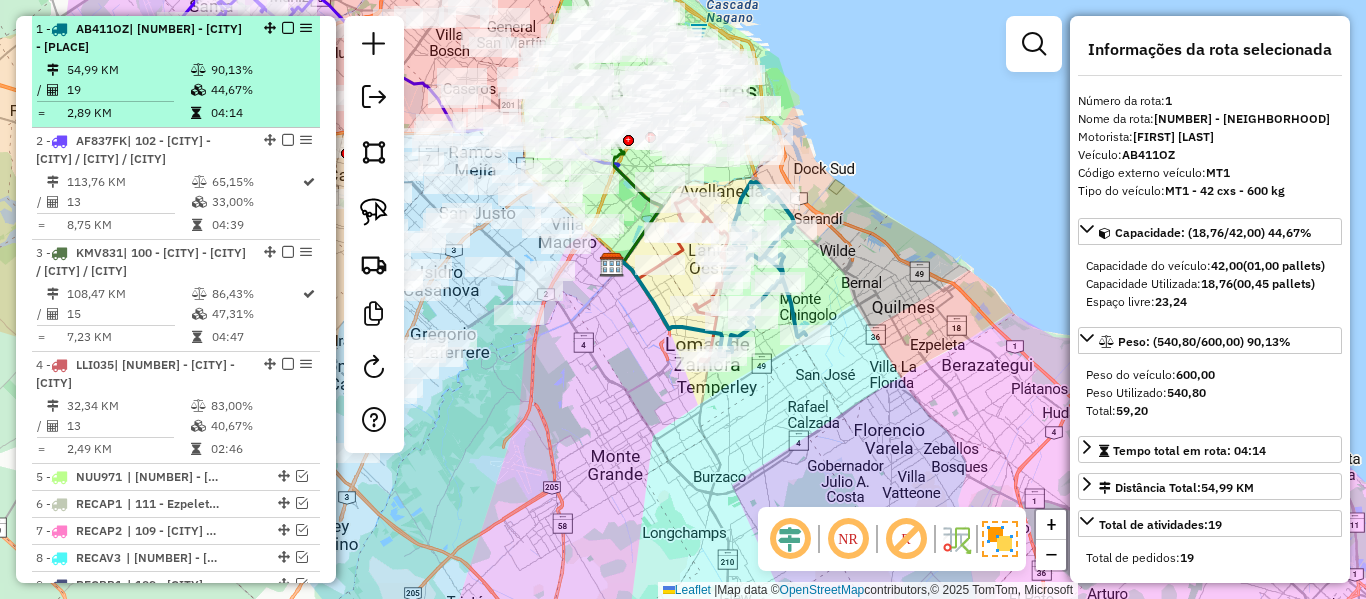 click at bounding box center (288, 28) 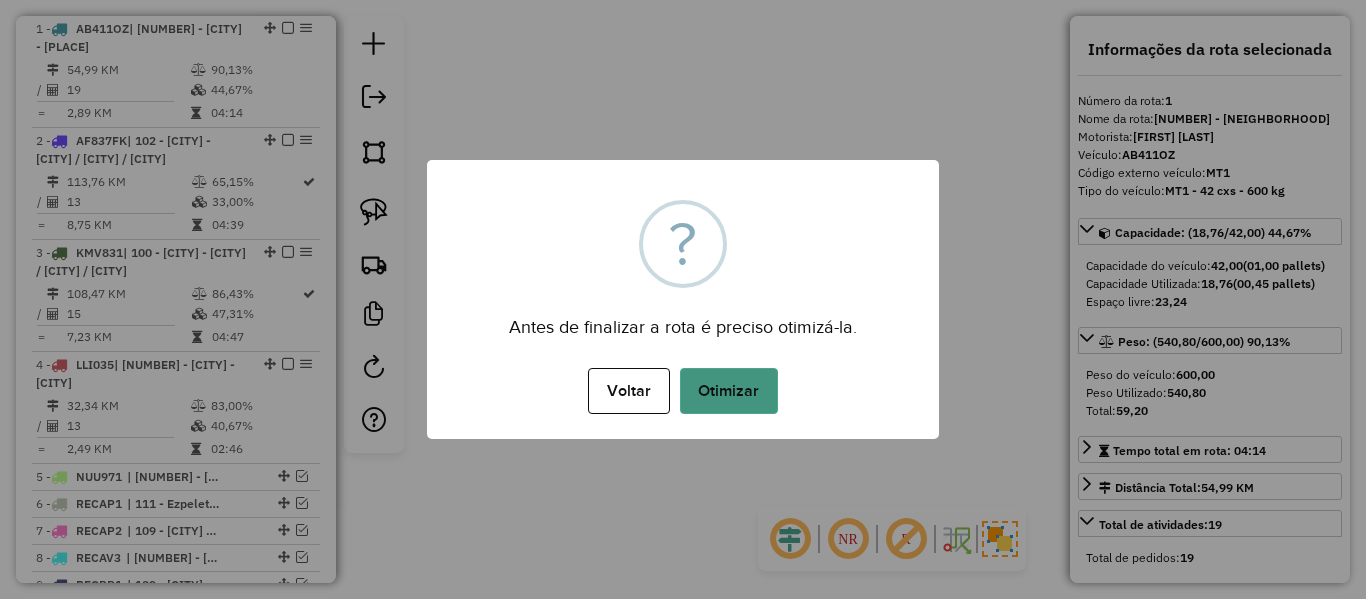 click on "Otimizar" at bounding box center (729, 391) 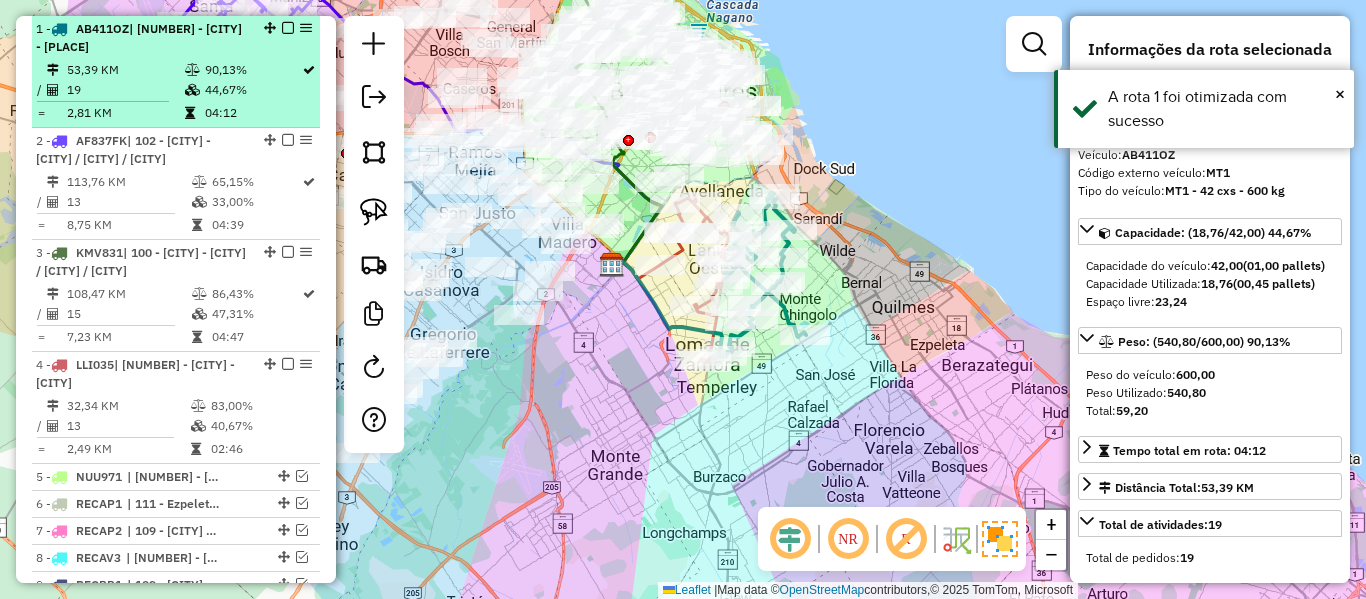 click at bounding box center (288, 28) 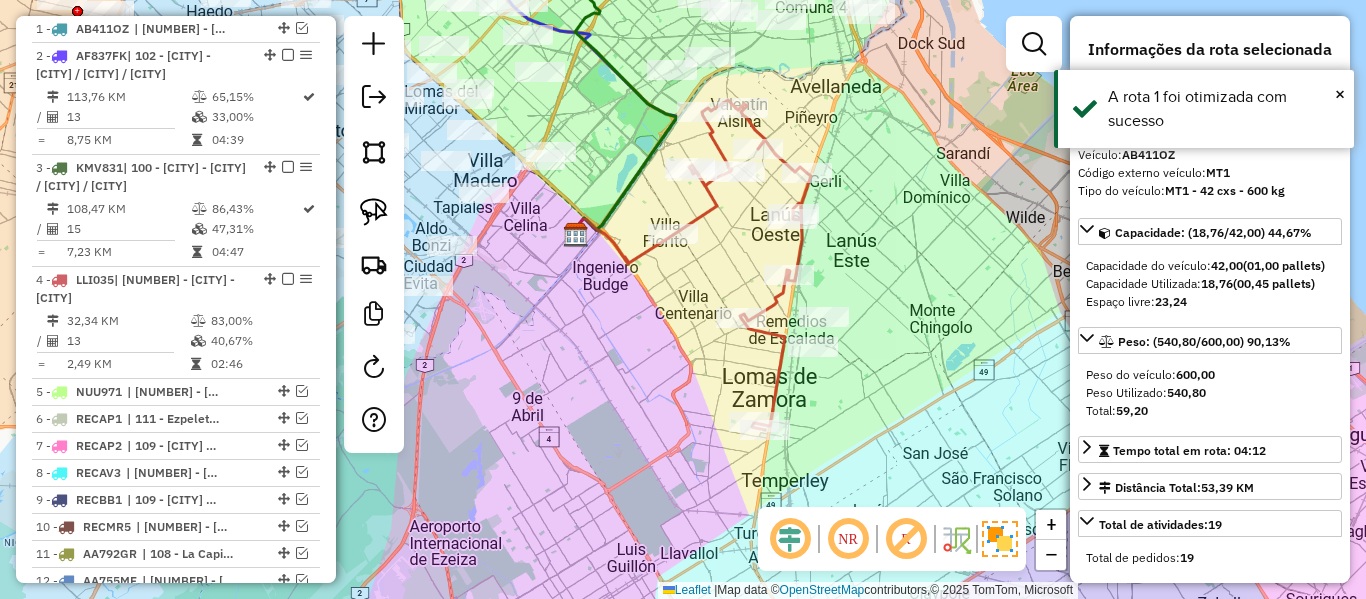 drag, startPoint x: 822, startPoint y: 284, endPoint x: 814, endPoint y: 276, distance: 11.313708 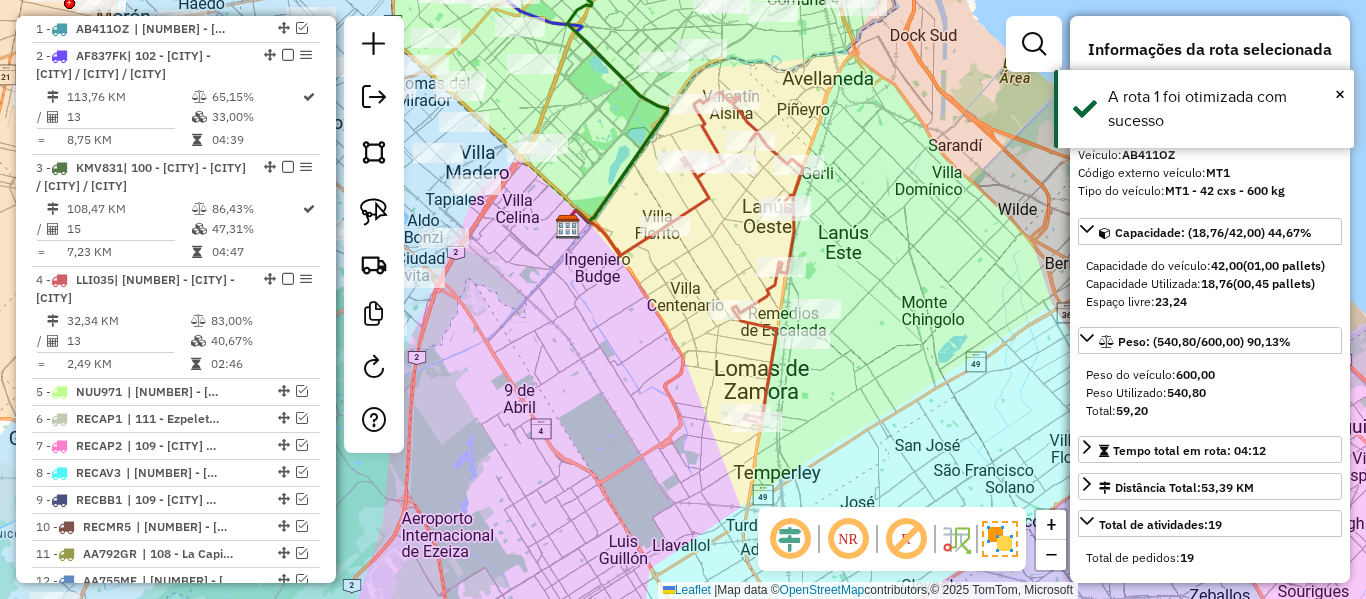 click 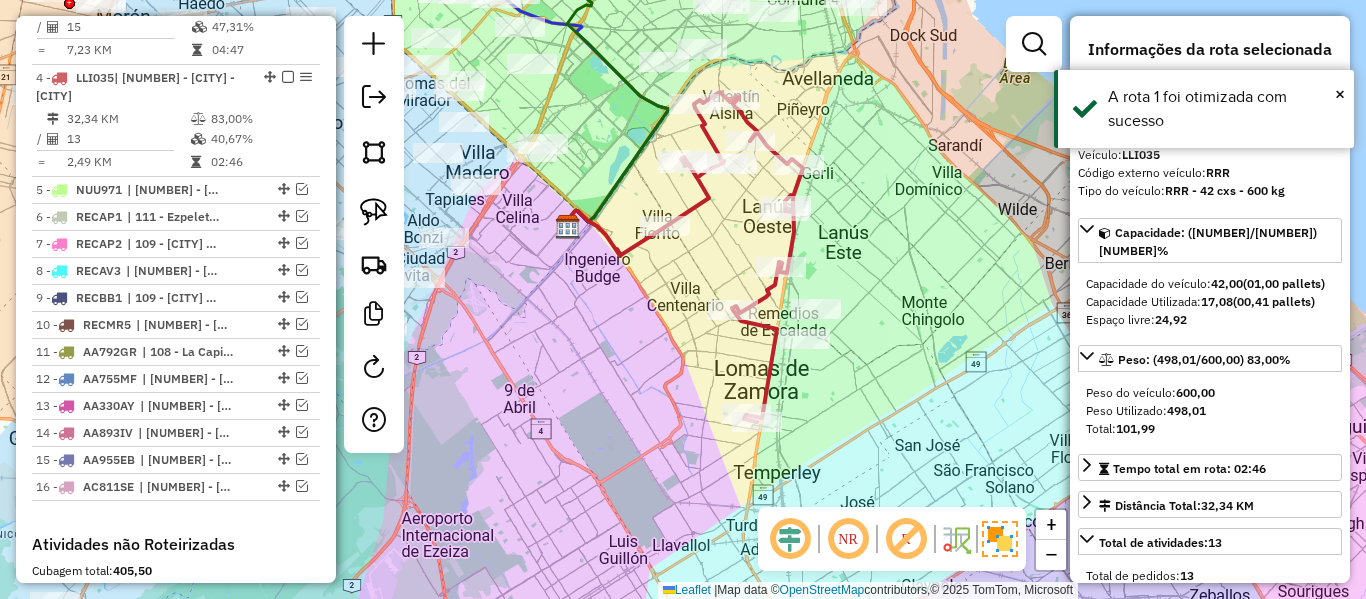 scroll, scrollTop: 1032, scrollLeft: 0, axis: vertical 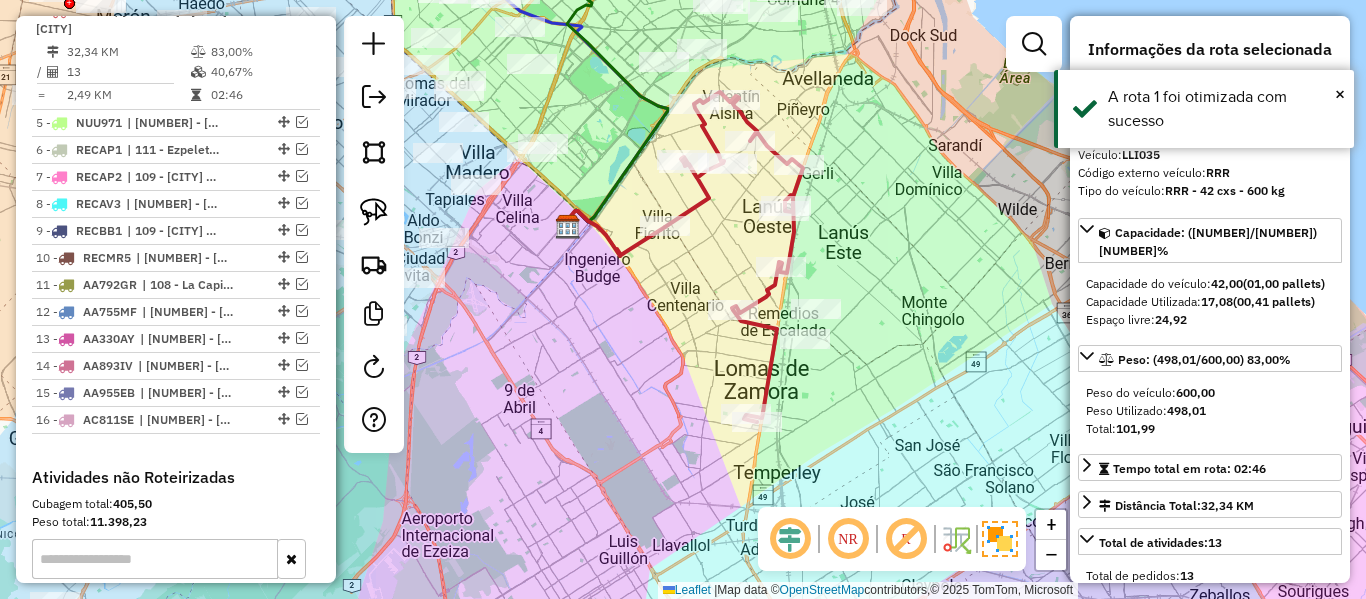 click on "Janela de atendimento Grade de atendimento Capacidade Transportadoras Veículos Cliente Pedidos  Rotas Selecione os dias de semana para filtrar as janelas de atendimento  Seg   Ter   Qua   Qui   Sex   Sáb   Dom  Informe o período da janela de atendimento: De: Até:  Filtrar exatamente a janela do cliente  Considerar janela de atendimento padrão  Selecione os dias de semana para filtrar as grades de atendimento  Seg   Ter   Qua   Qui   Sex   Sáb   Dom   Considerar clientes sem dia de atendimento cadastrado  Clientes fora do dia de atendimento selecionado Filtrar as atividades entre os valores definidos abaixo:  Peso mínimo:   Peso máximo:   Cubagem mínima:   Cubagem máxima:   De:   Até:  Filtrar as atividades entre o tempo de atendimento definido abaixo:  De:   Até:   Considerar capacidade total dos clientes não roteirizados Transportadora: Selecione um ou mais itens Tipo de veículo: Selecione um ou mais itens Veículo: Selecione um ou mais itens Motorista: Selecione um ou mais itens Nome: Rótulo:" 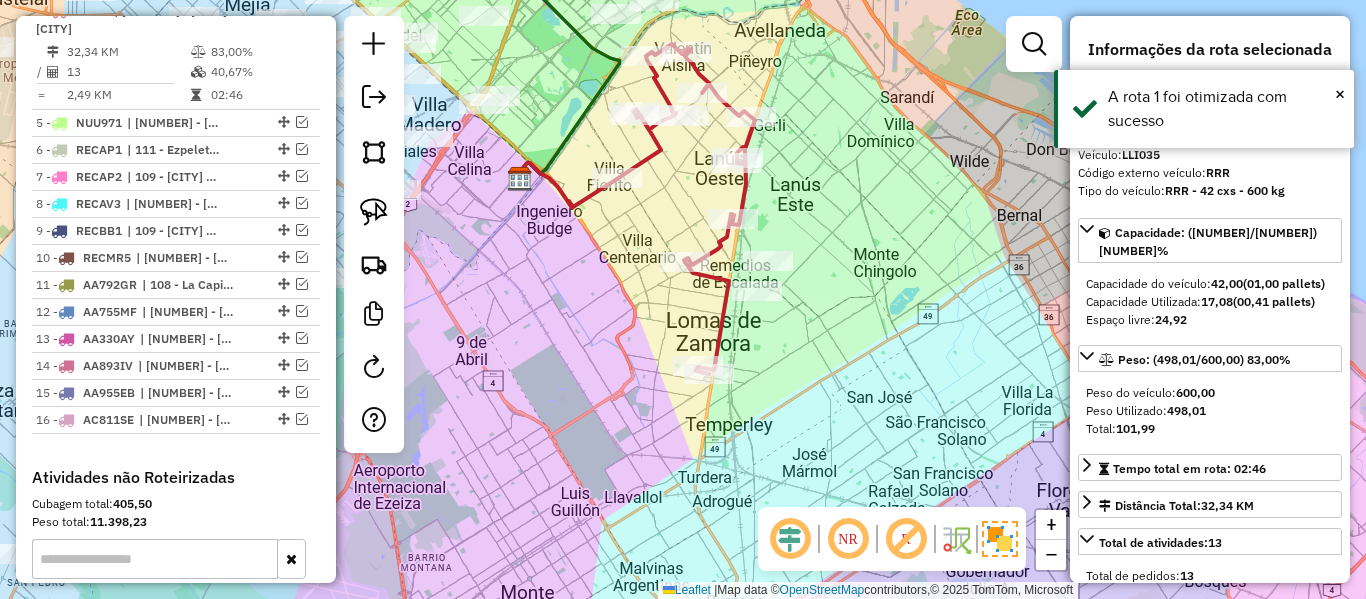 click on "Janela de atendimento Grade de atendimento Capacidade Transportadoras Veículos Cliente Pedidos  Rotas Selecione os dias de semana para filtrar as janelas de atendimento  Seg   Ter   Qua   Qui   Sex   Sáb   Dom  Informe o período da janela de atendimento: De: Até:  Filtrar exatamente a janela do cliente  Considerar janela de atendimento padrão  Selecione os dias de semana para filtrar as grades de atendimento  Seg   Ter   Qua   Qui   Sex   Sáb   Dom   Considerar clientes sem dia de atendimento cadastrado  Clientes fora do dia de atendimento selecionado Filtrar as atividades entre os valores definidos abaixo:  Peso mínimo:   Peso máximo:   Cubagem mínima:   Cubagem máxima:   De:   Até:  Filtrar as atividades entre o tempo de atendimento definido abaixo:  De:   Até:   Considerar capacidade total dos clientes não roteirizados Transportadora: Selecione um ou mais itens Tipo de veículo: Selecione um ou mais itens Veículo: Selecione um ou mais itens Motorista: Selecione um ou mais itens Nome: Rótulo:" 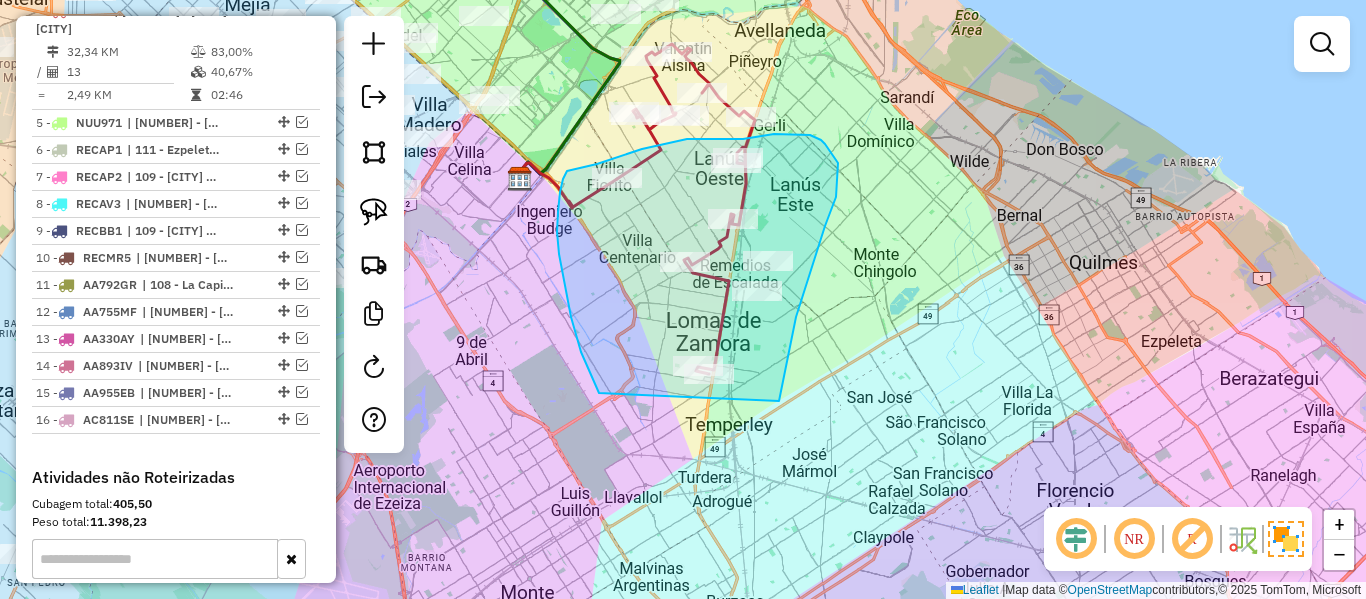 drag, startPoint x: 779, startPoint y: 401, endPoint x: 623, endPoint y: 430, distance: 158.67262 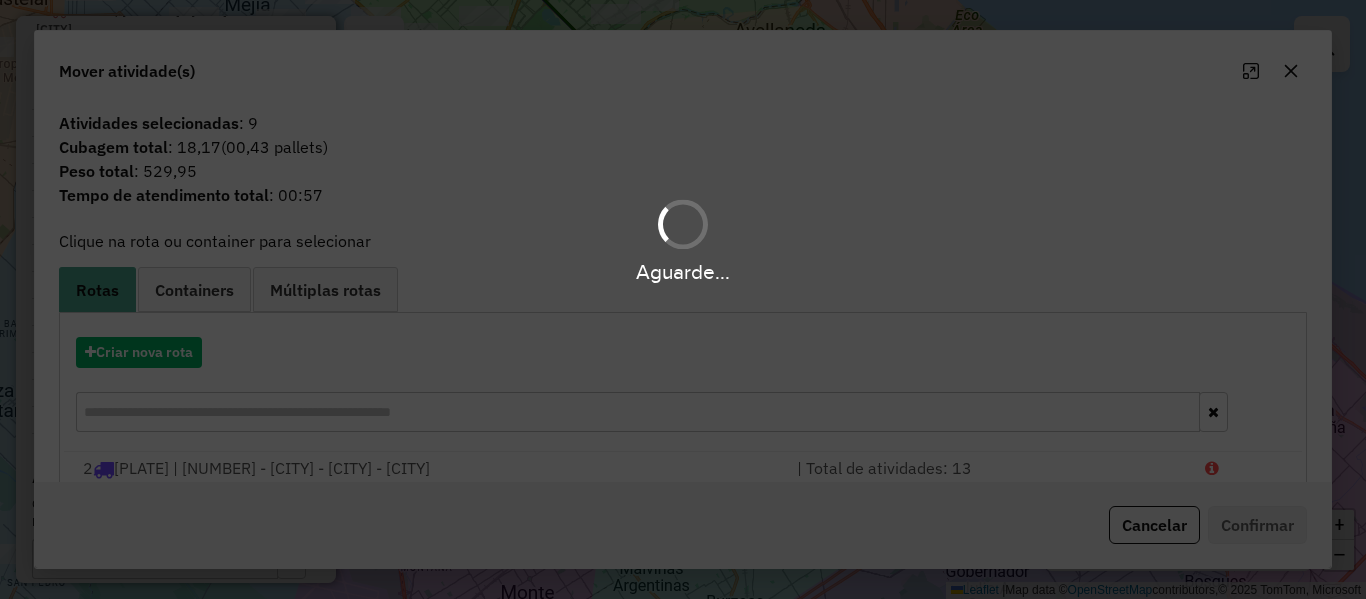 click on "Aguarde..." at bounding box center (683, 299) 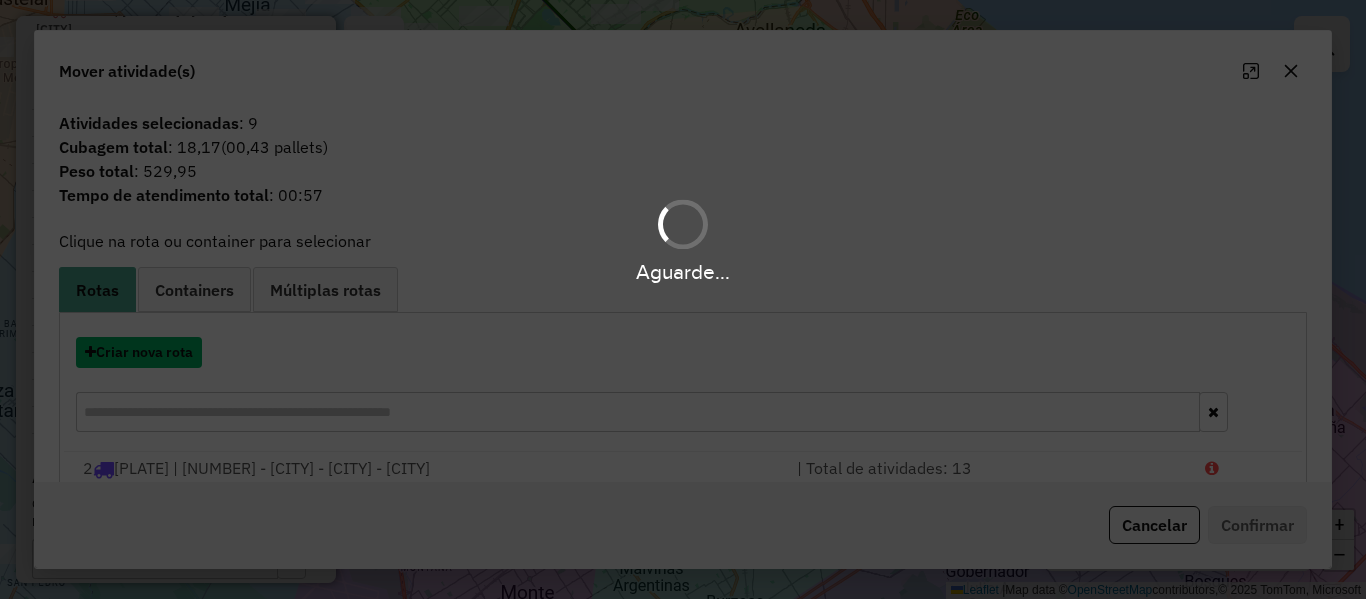 click on "Criar nova rota" at bounding box center [139, 352] 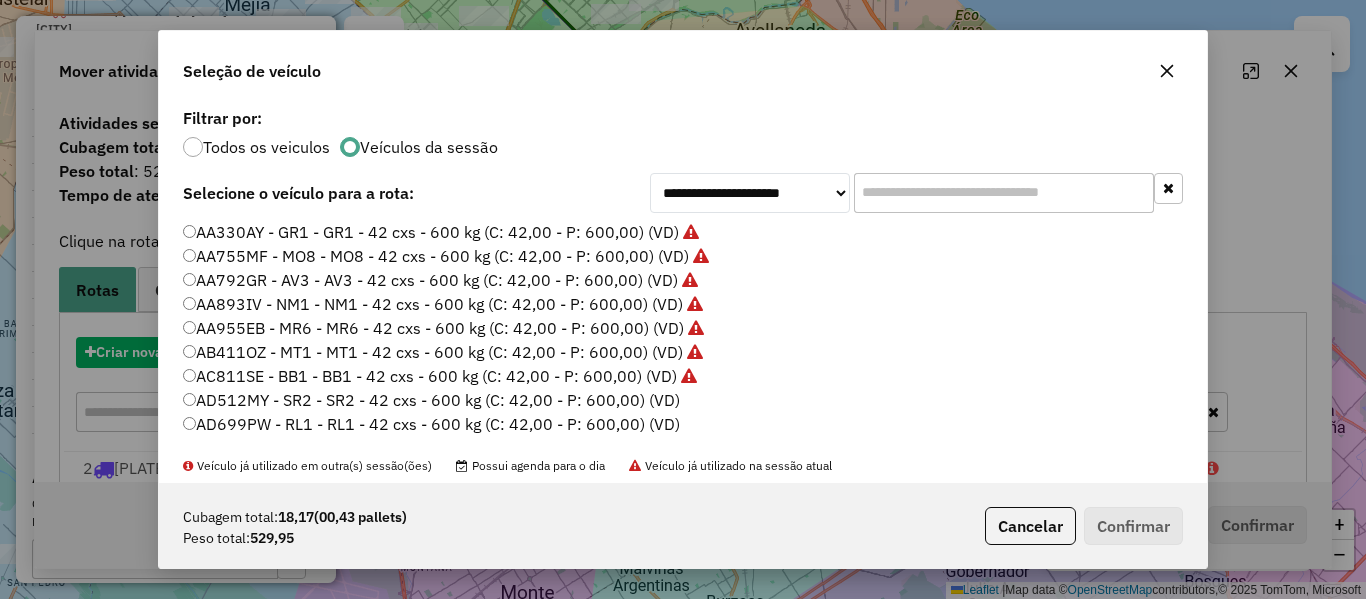 click on "**********" 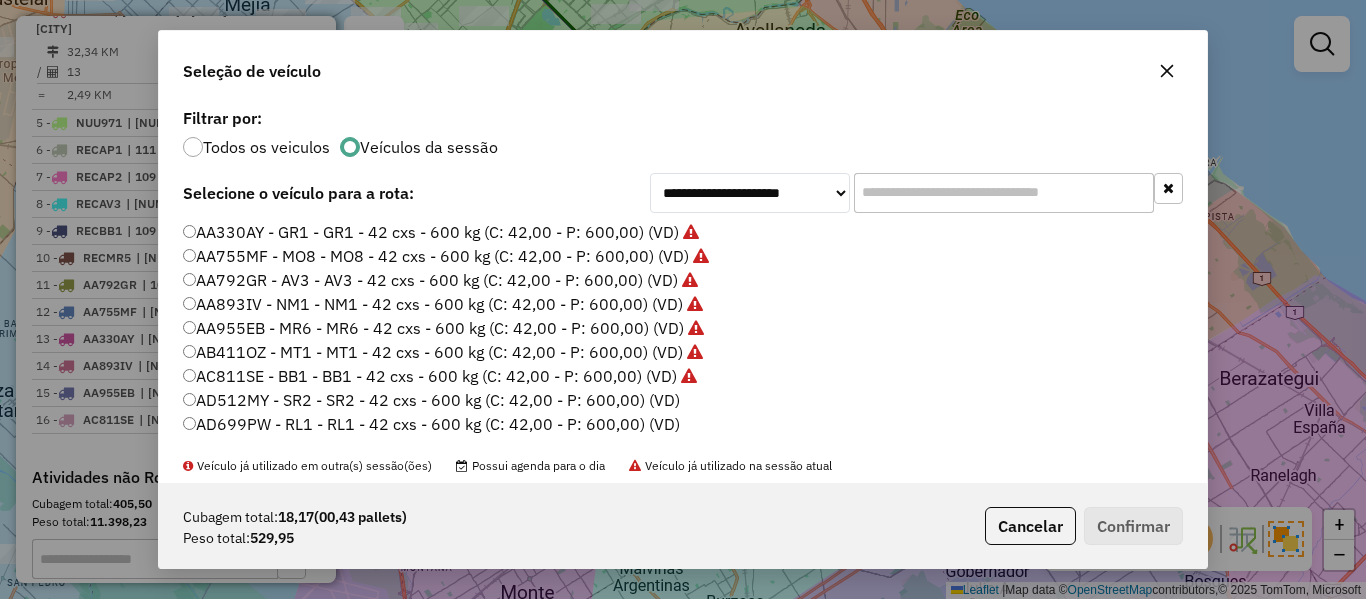 click on "AD512MY - SR2 - SR2 - 42 cxs - 600 kg (C: 42,00 - P: 600,00) (VD)" 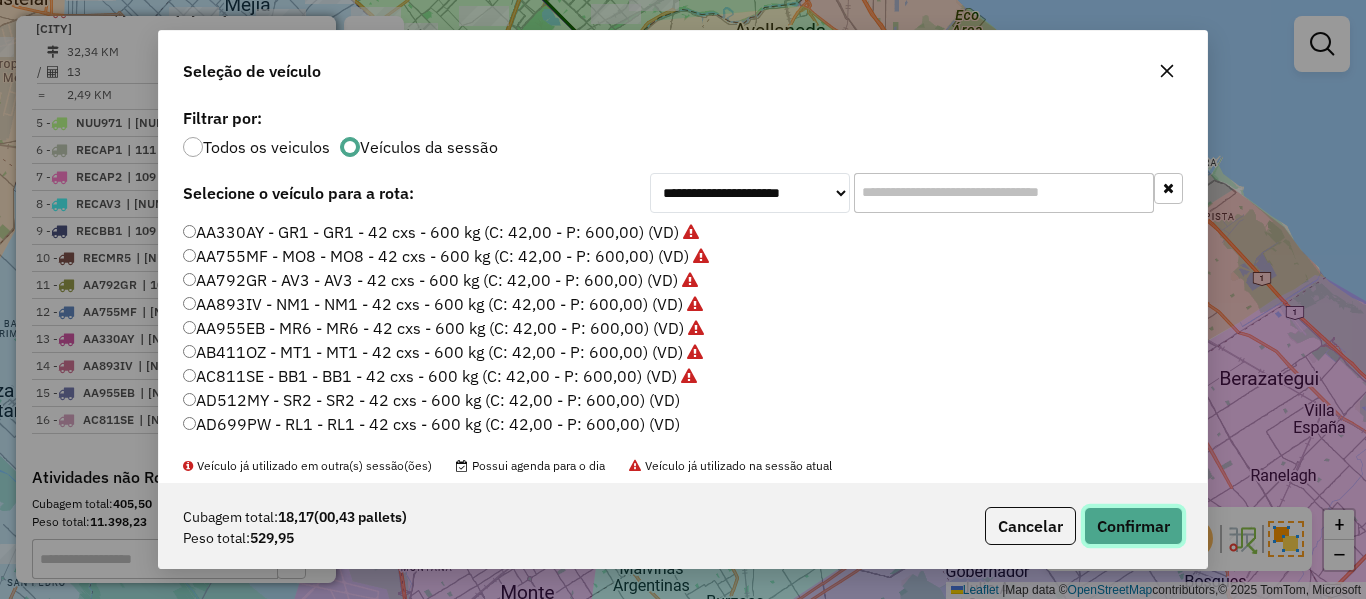 click on "Confirmar" 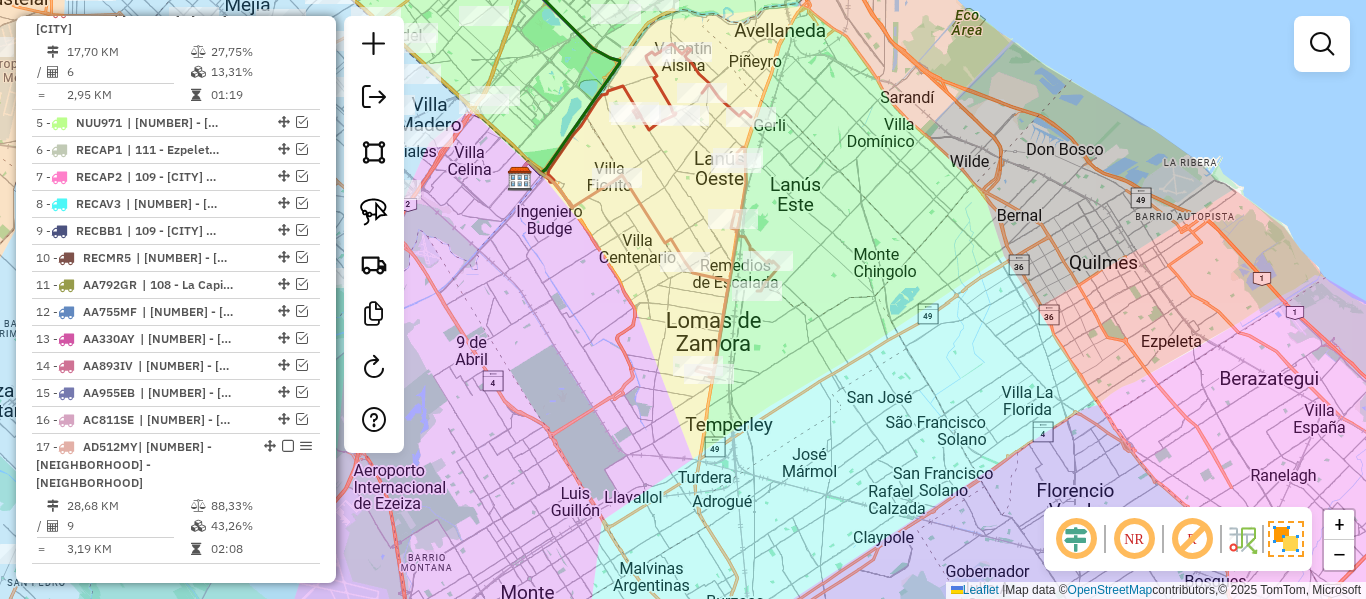 click 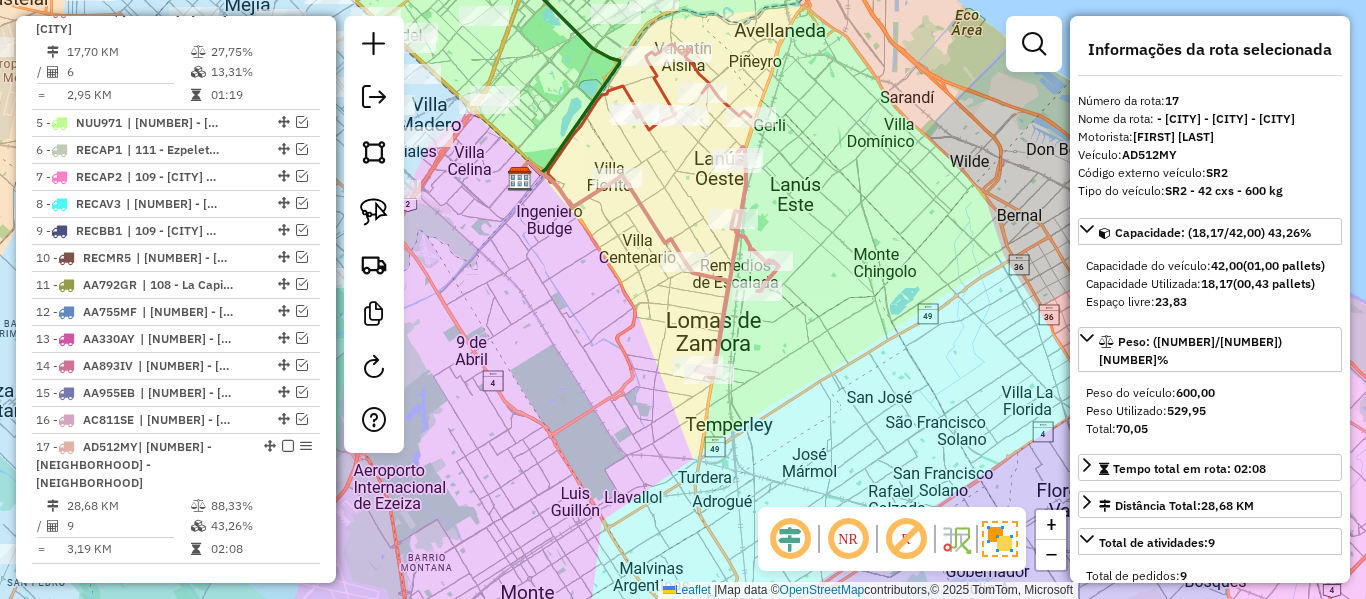 scroll, scrollTop: 1443, scrollLeft: 0, axis: vertical 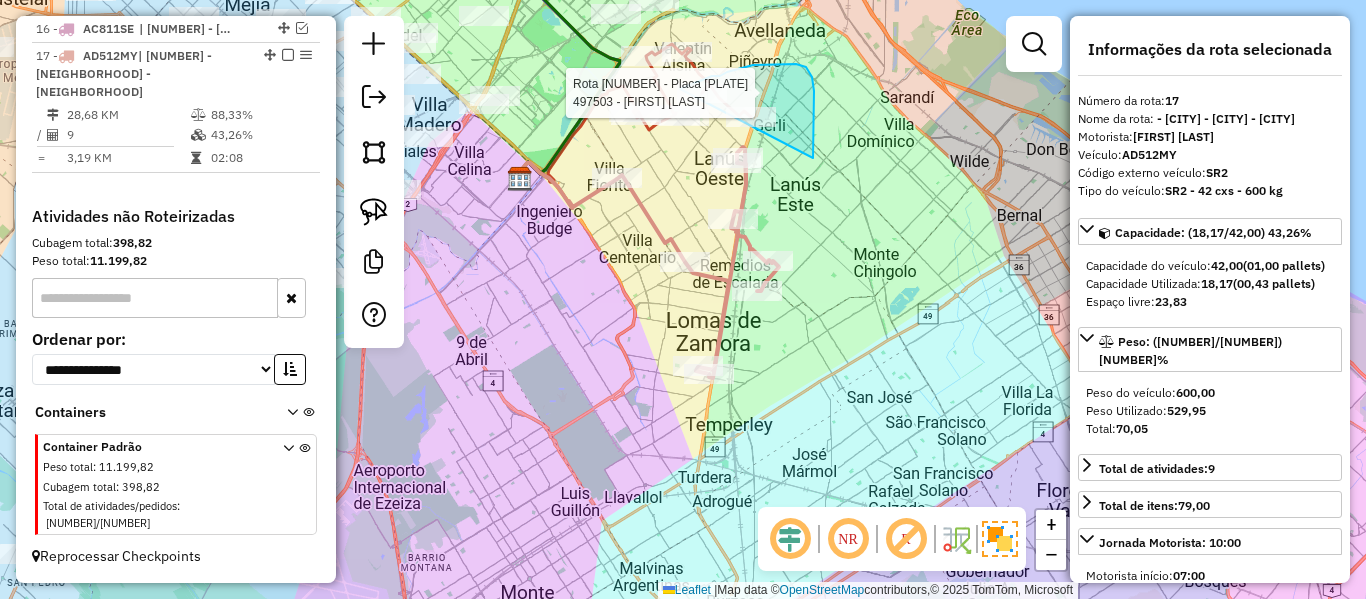 click on "Rota 4 - Placa LLI035  497503 - Daniel Pose Janela de atendimento Grade de atendimento Capacidade Transportadoras Veículos Cliente Pedidos  Rotas Selecione os dias de semana para filtrar as janelas de atendimento  Seg   Ter   Qua   Qui   Sex   Sáb   Dom  Informe o período da janela de atendimento: De: Até:  Filtrar exatamente a janela do cliente  Considerar janela de atendimento padrão  Selecione os dias de semana para filtrar as grades de atendimento  Seg   Ter   Qua   Qui   Sex   Sáb   Dom   Considerar clientes sem dia de atendimento cadastrado  Clientes fora do dia de atendimento selecionado Filtrar as atividades entre os valores definidos abaixo:  Peso mínimo:   Peso máximo:   Cubagem mínima:   Cubagem máxima:   De:   Até:  Filtrar as atividades entre o tempo de atendimento definido abaixo:  De:   Até:   Considerar capacidade total dos clientes não roteirizados Transportadora: Selecione um ou mais itens Tipo de veículo: Selecione um ou mais itens Veículo: Selecione um ou mais itens Nome: +" 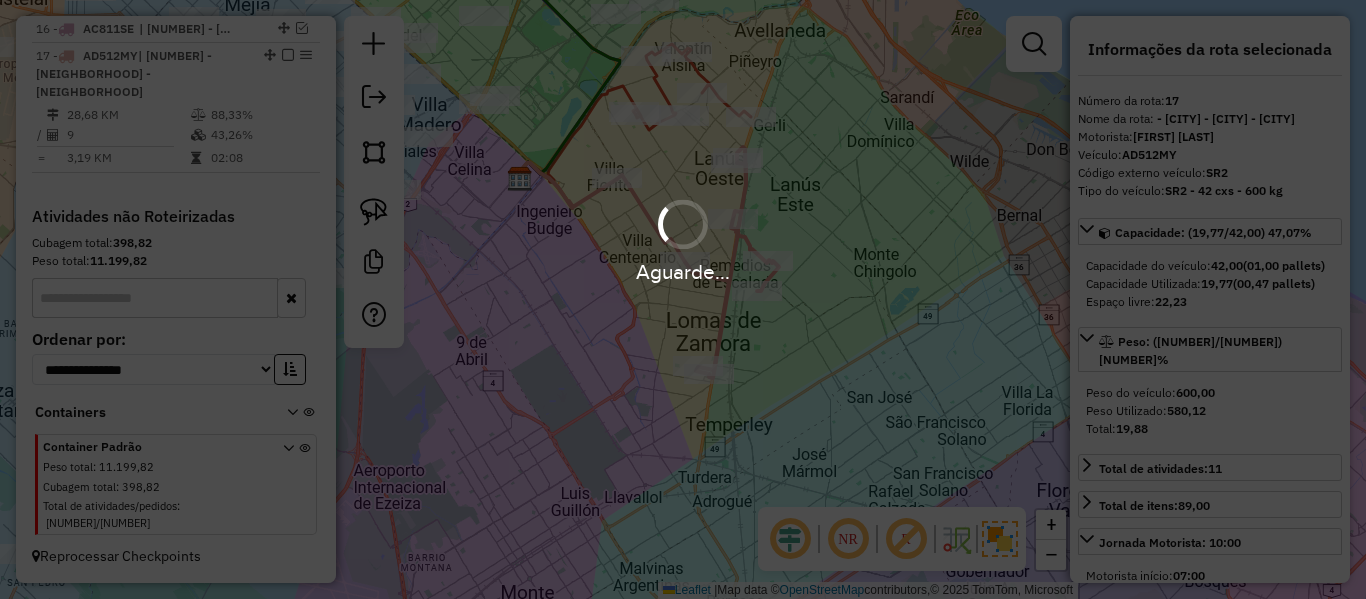 select on "**********" 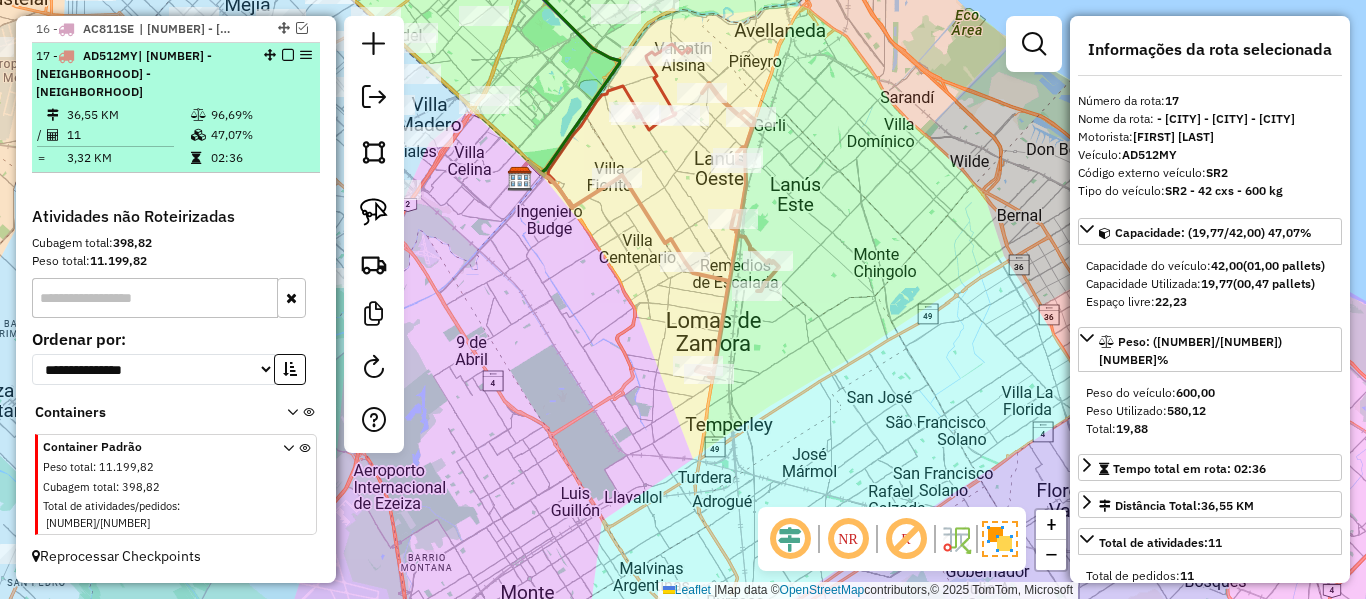 click at bounding box center (288, 55) 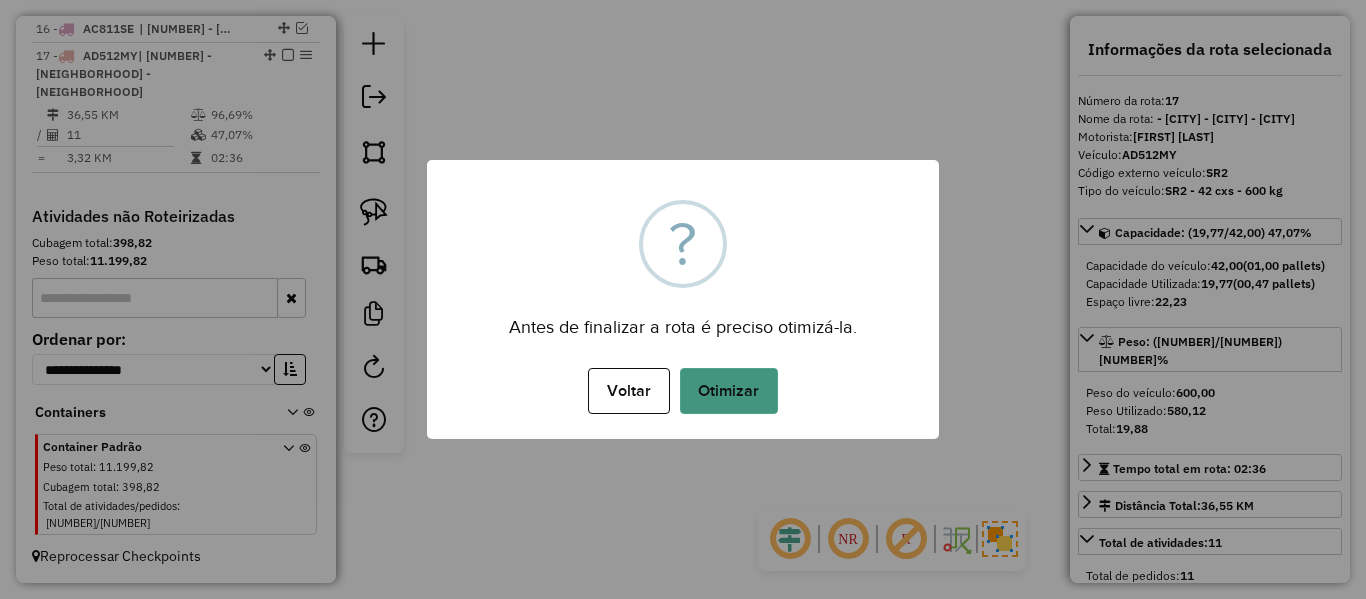 click on "Otimizar" at bounding box center [729, 391] 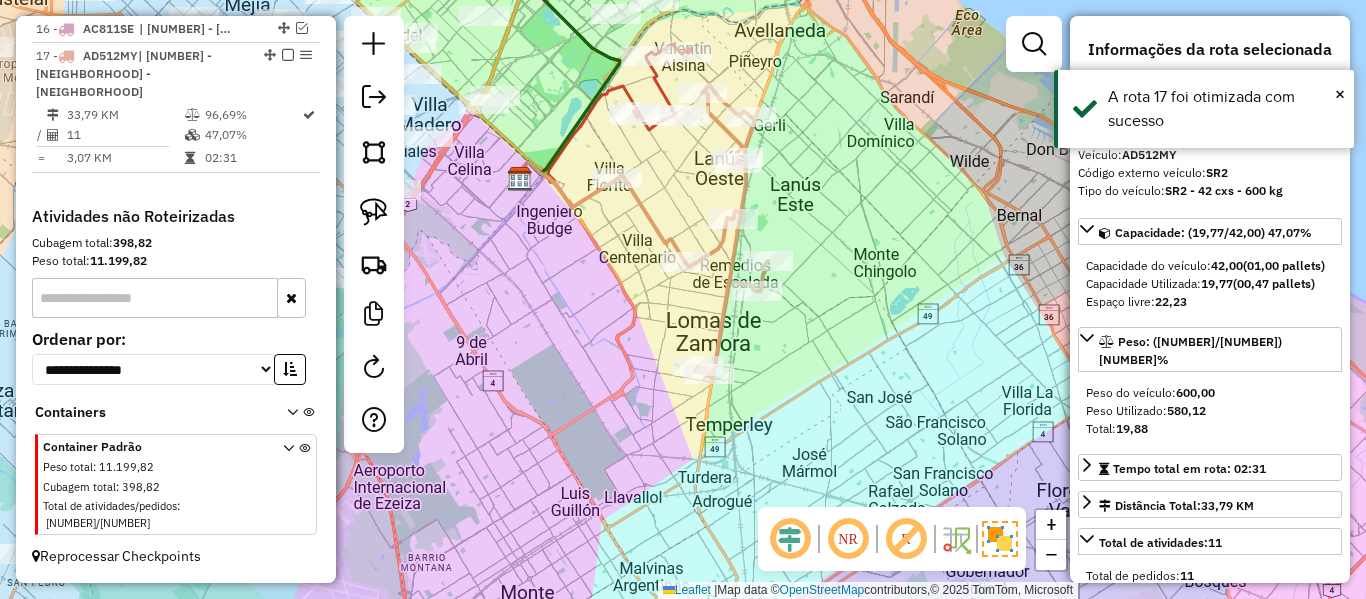 drag, startPoint x: 793, startPoint y: 298, endPoint x: 805, endPoint y: 403, distance: 105.68349 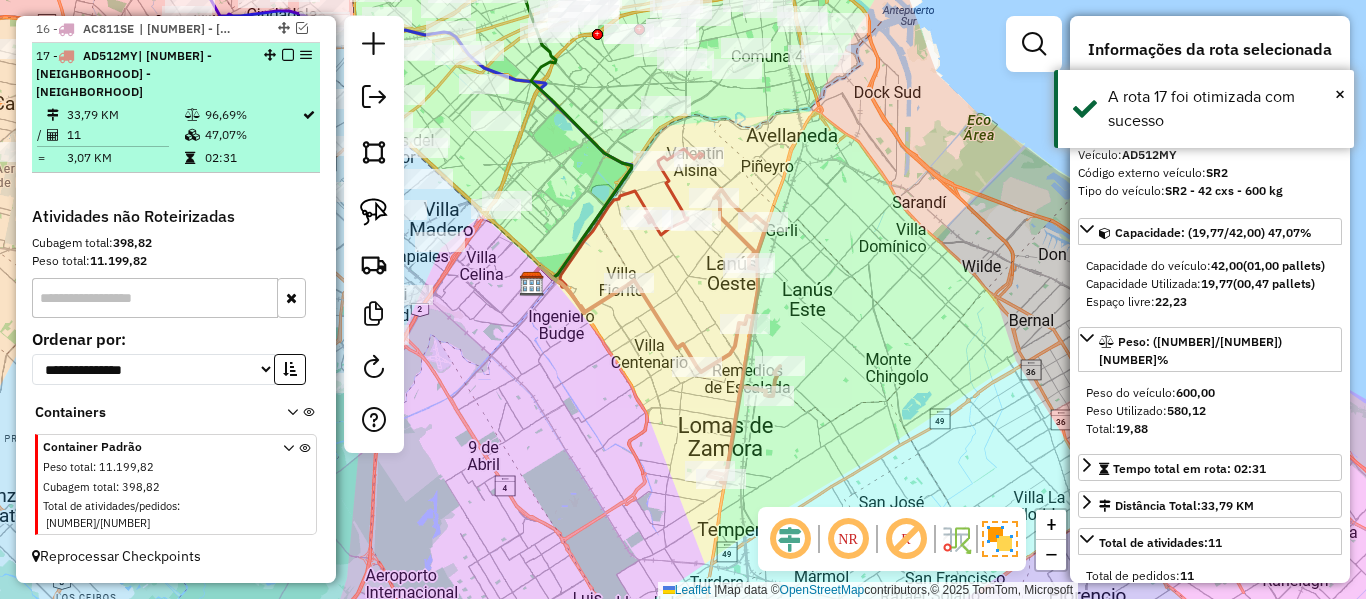 click at bounding box center [288, 55] 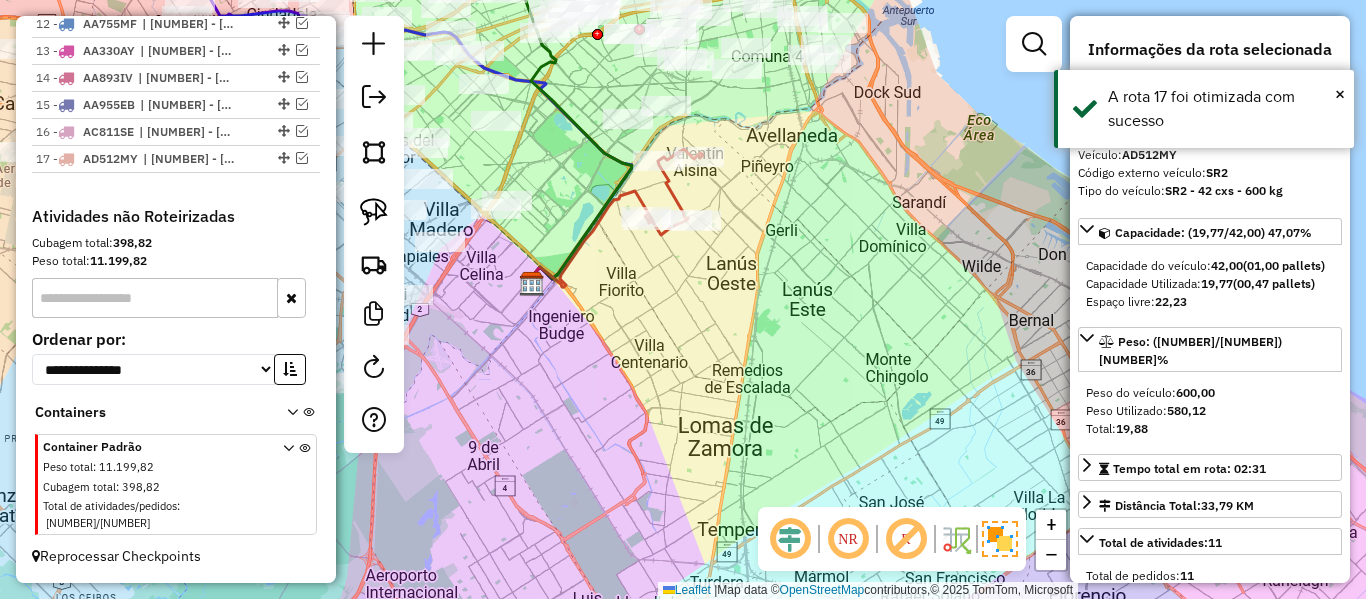 click 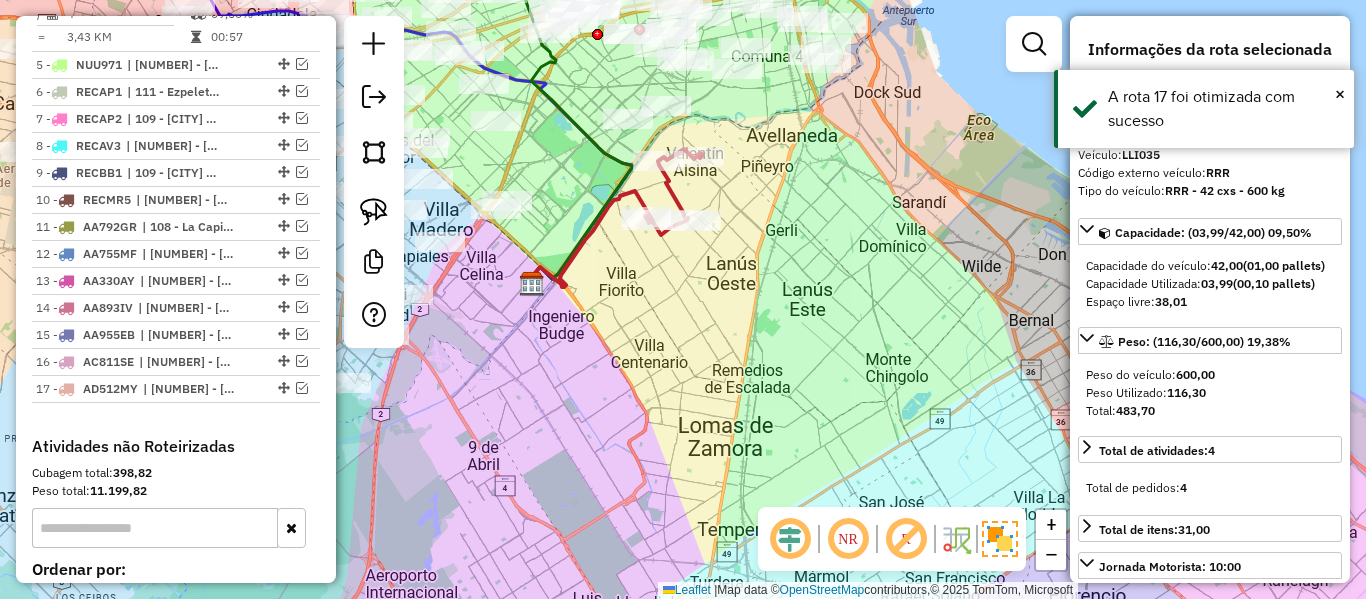 scroll, scrollTop: 1032, scrollLeft: 0, axis: vertical 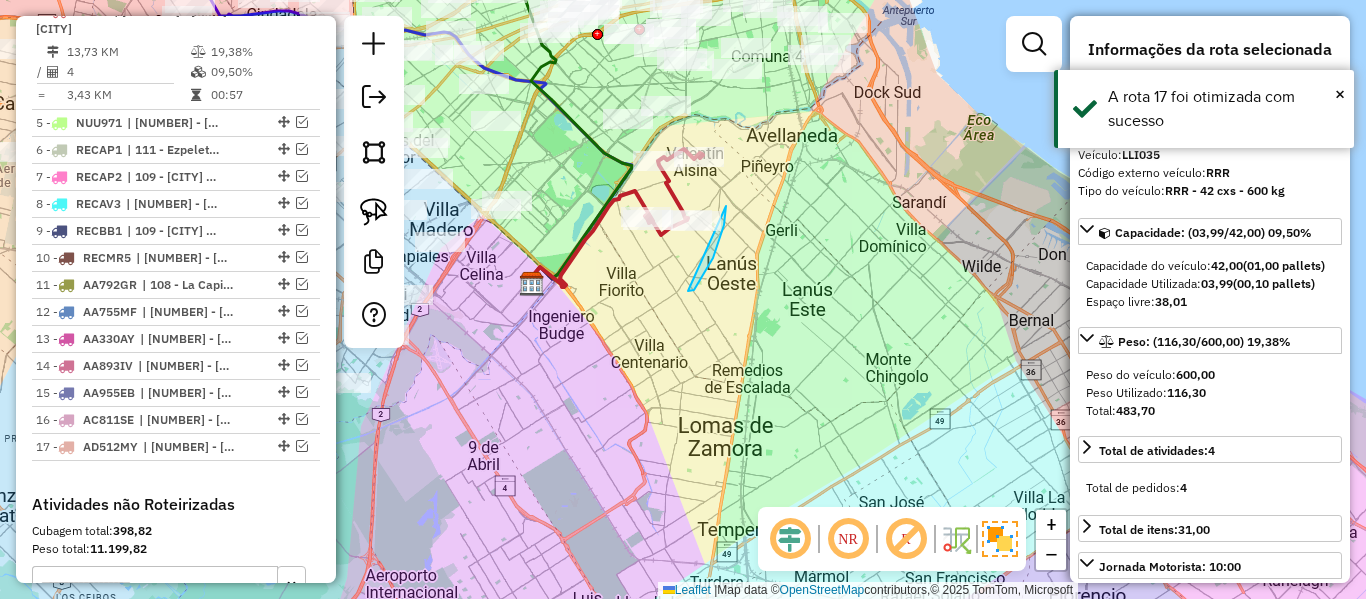 drag, startPoint x: 691, startPoint y: 291, endPoint x: 596, endPoint y: 261, distance: 99.62429 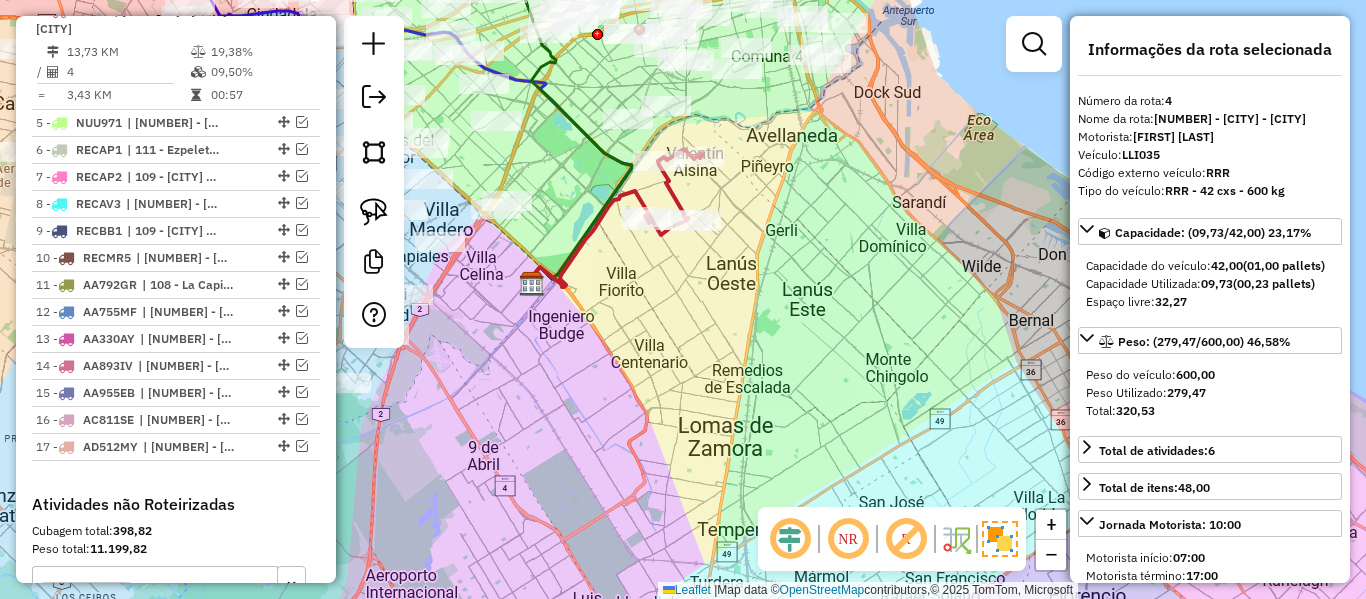 drag, startPoint x: 690, startPoint y: 303, endPoint x: 757, endPoint y: 384, distance: 105.11898 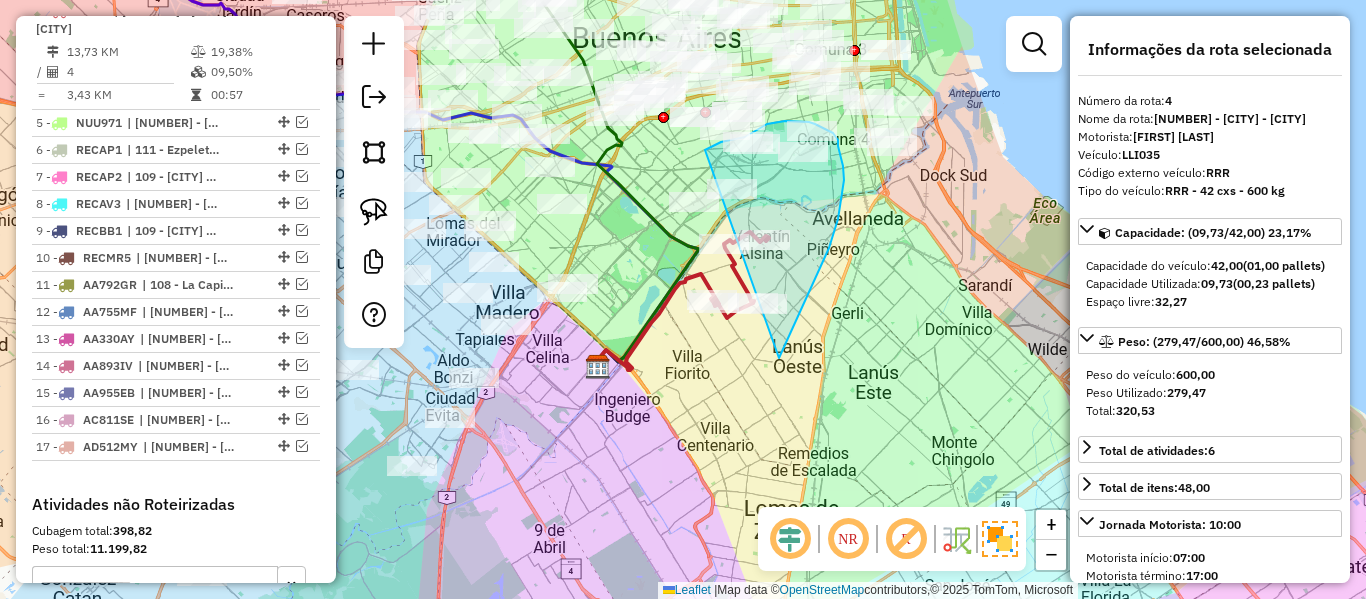drag, startPoint x: 842, startPoint y: 198, endPoint x: 644, endPoint y: 277, distance: 213.17833 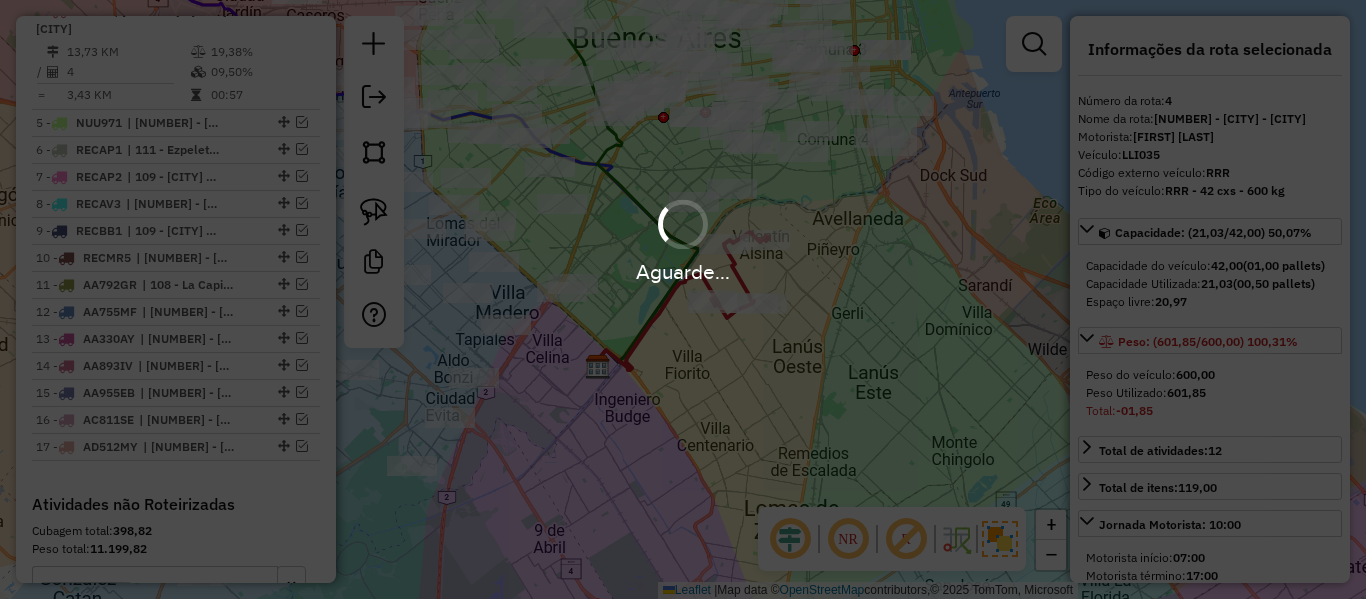 select on "**********" 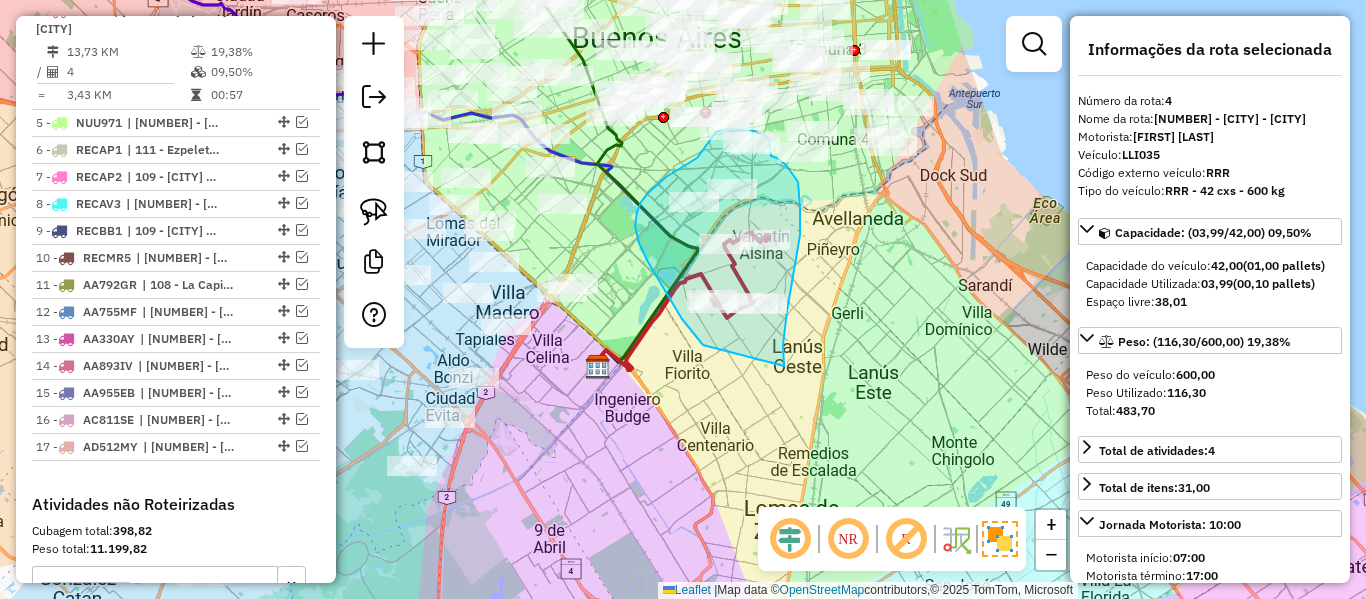 drag, startPoint x: 784, startPoint y: 366, endPoint x: 711, endPoint y: 351, distance: 74.52516 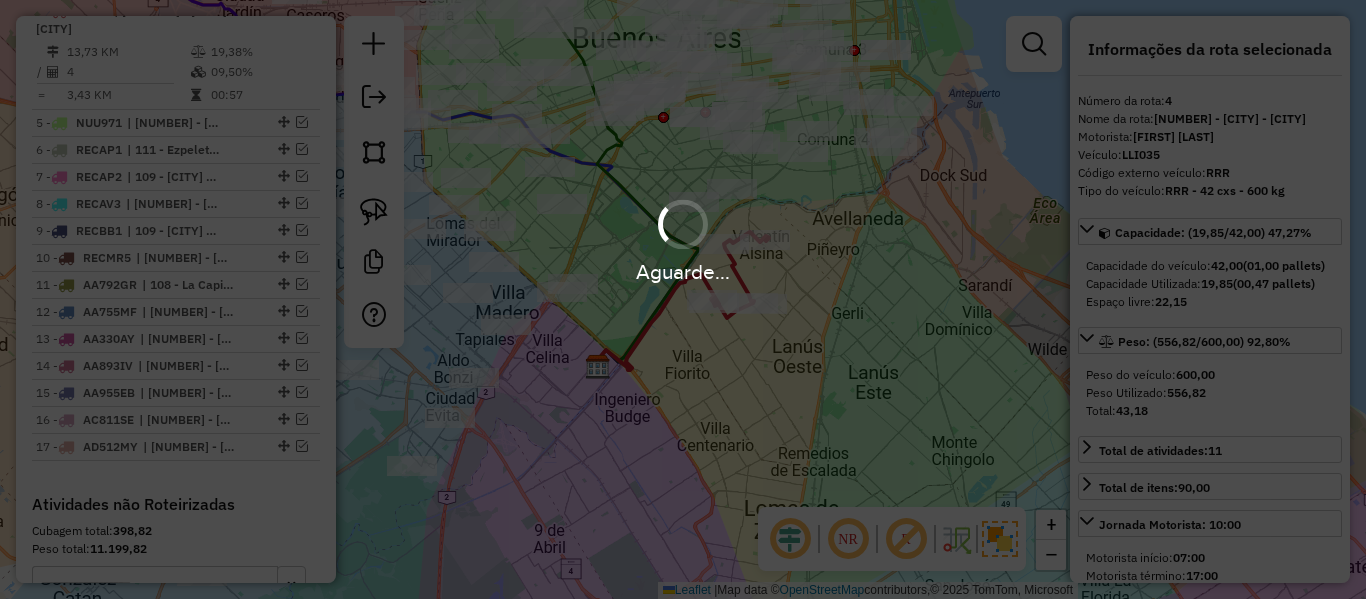 select on "**********" 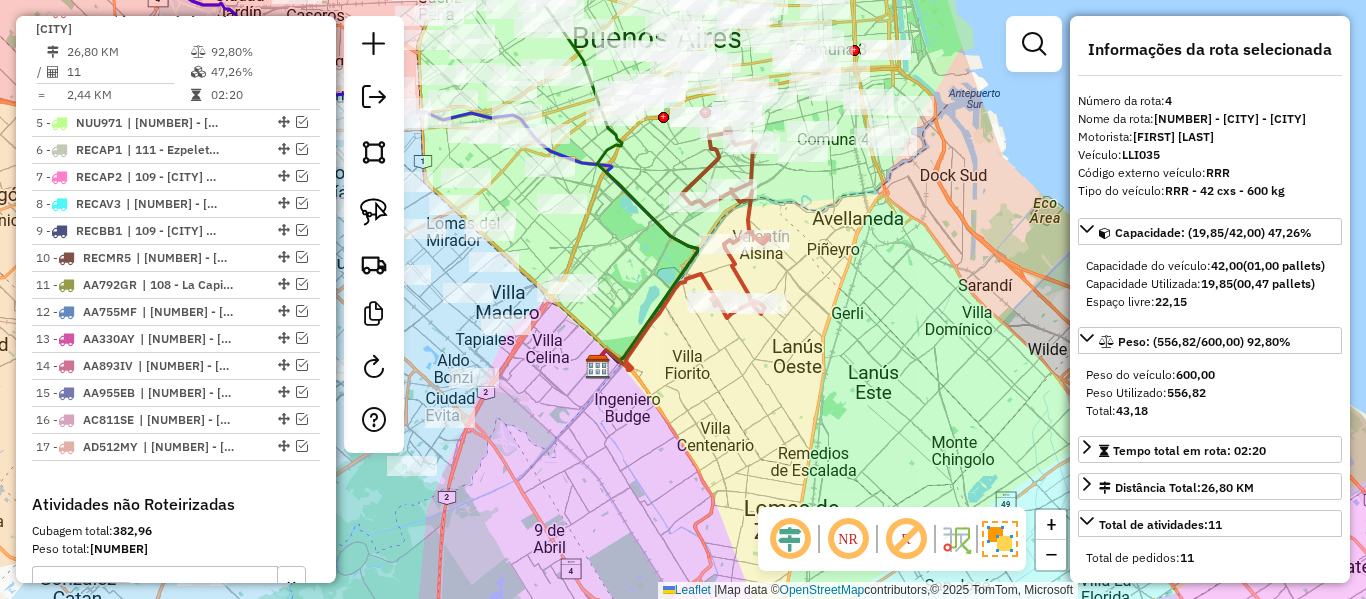 click 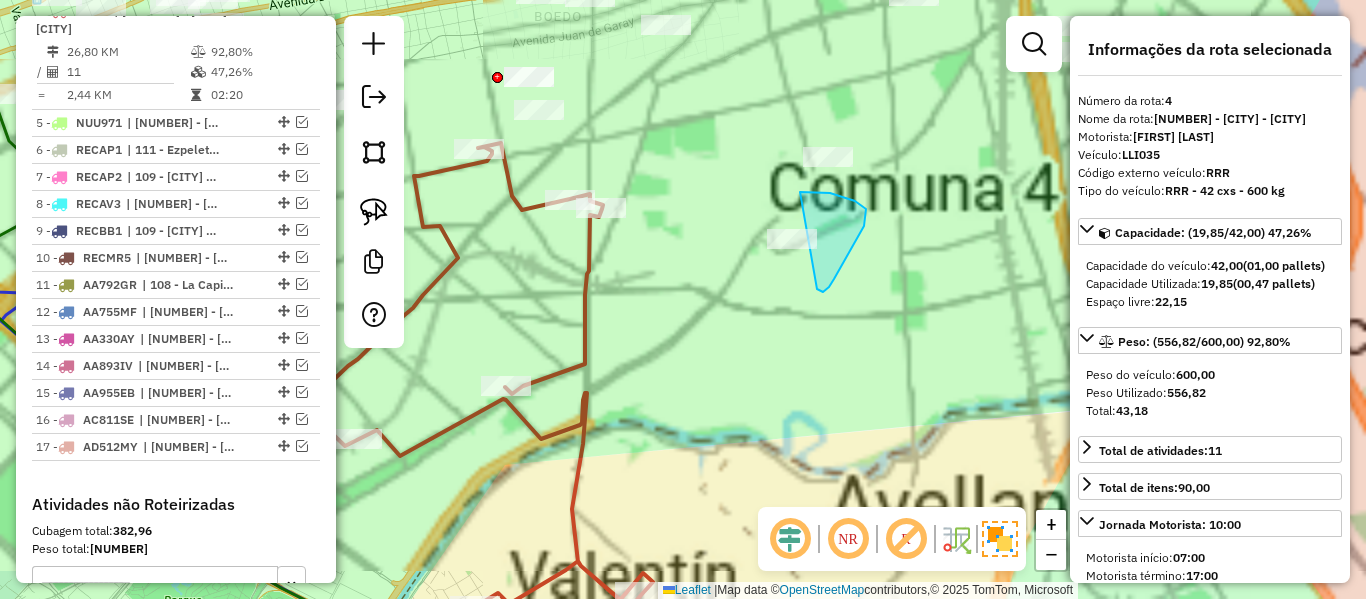 drag, startPoint x: 823, startPoint y: 292, endPoint x: 674, endPoint y: 249, distance: 155.08063 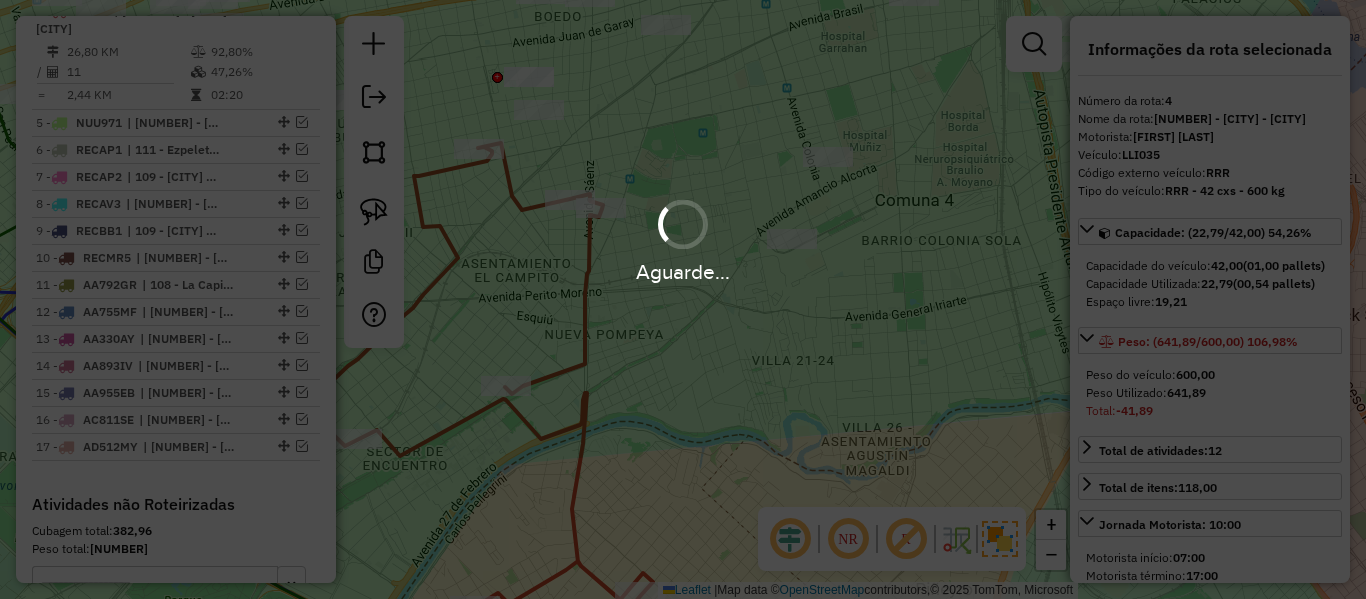 select on "**********" 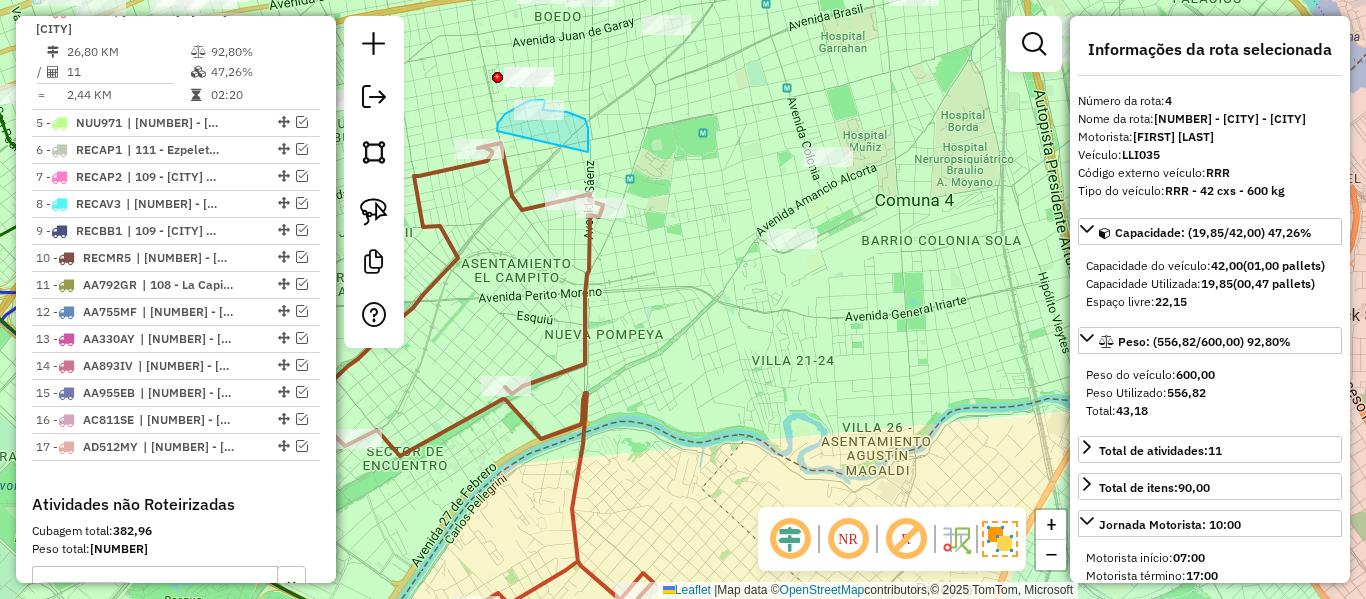 drag, startPoint x: 585, startPoint y: 119, endPoint x: 502, endPoint y: 134, distance: 84.34453 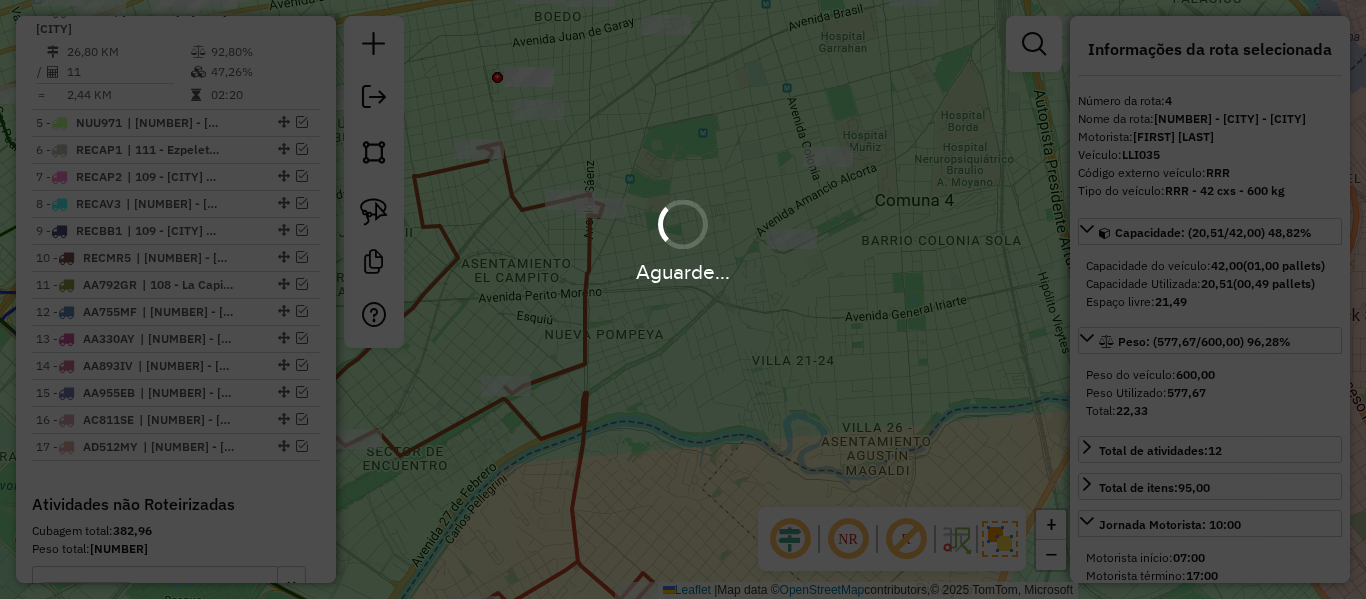 select on "**********" 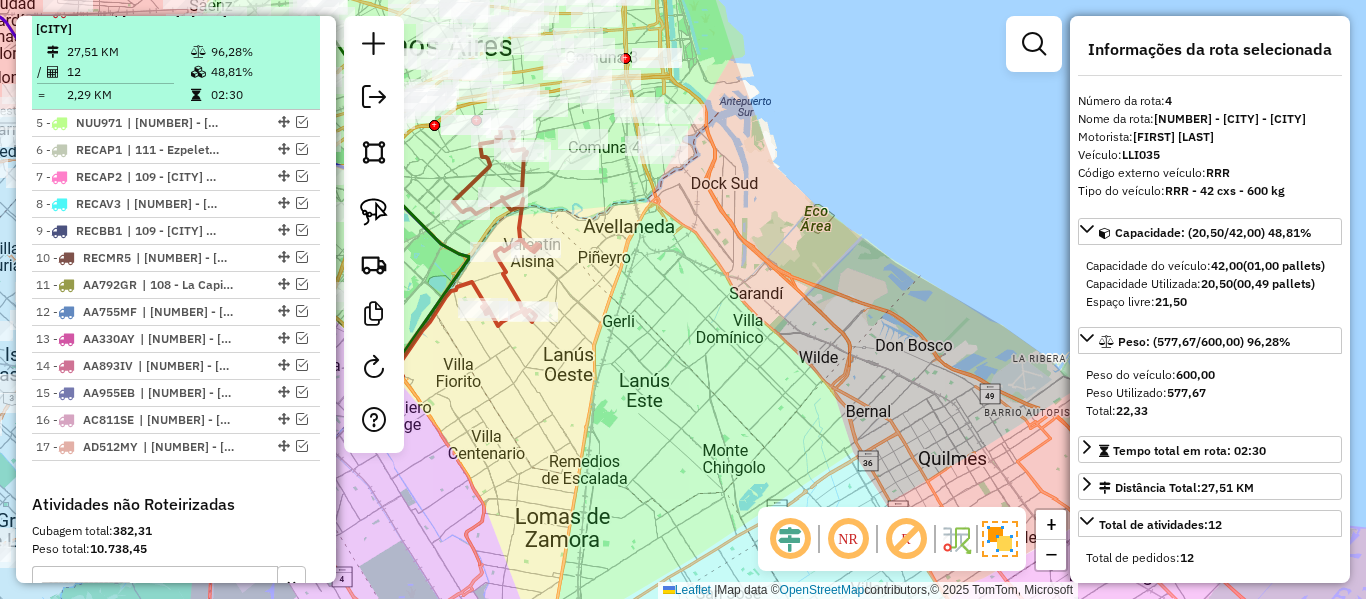 click at bounding box center [288, 10] 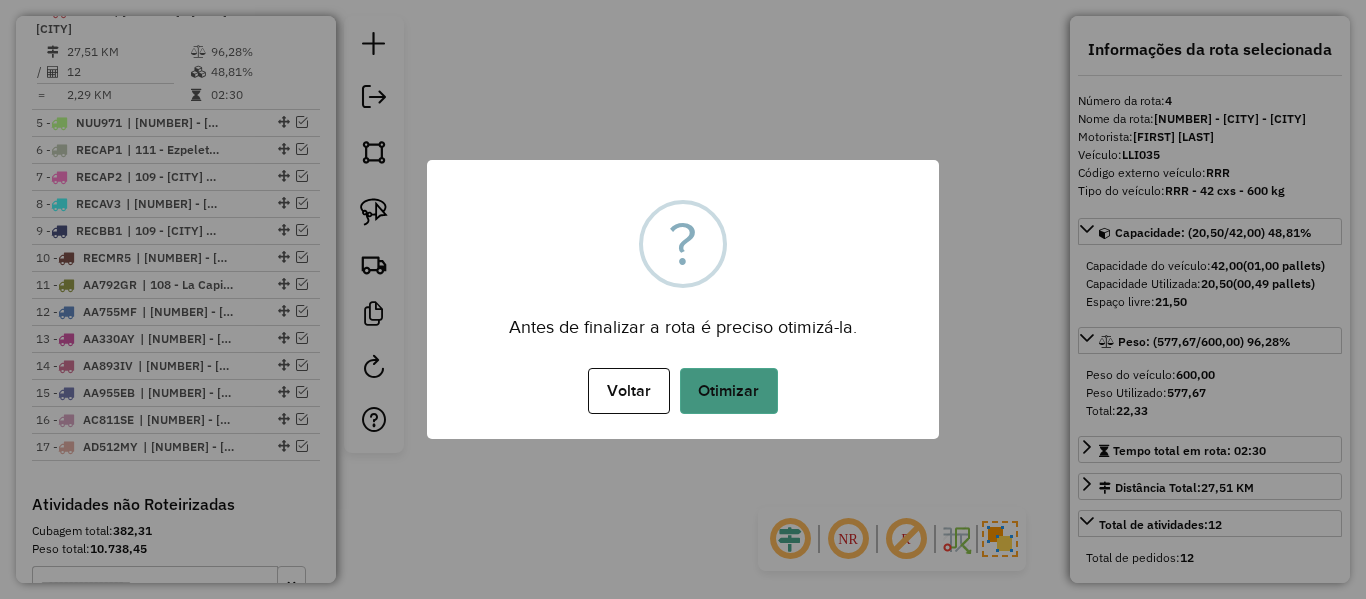 click on "Otimizar" at bounding box center [729, 391] 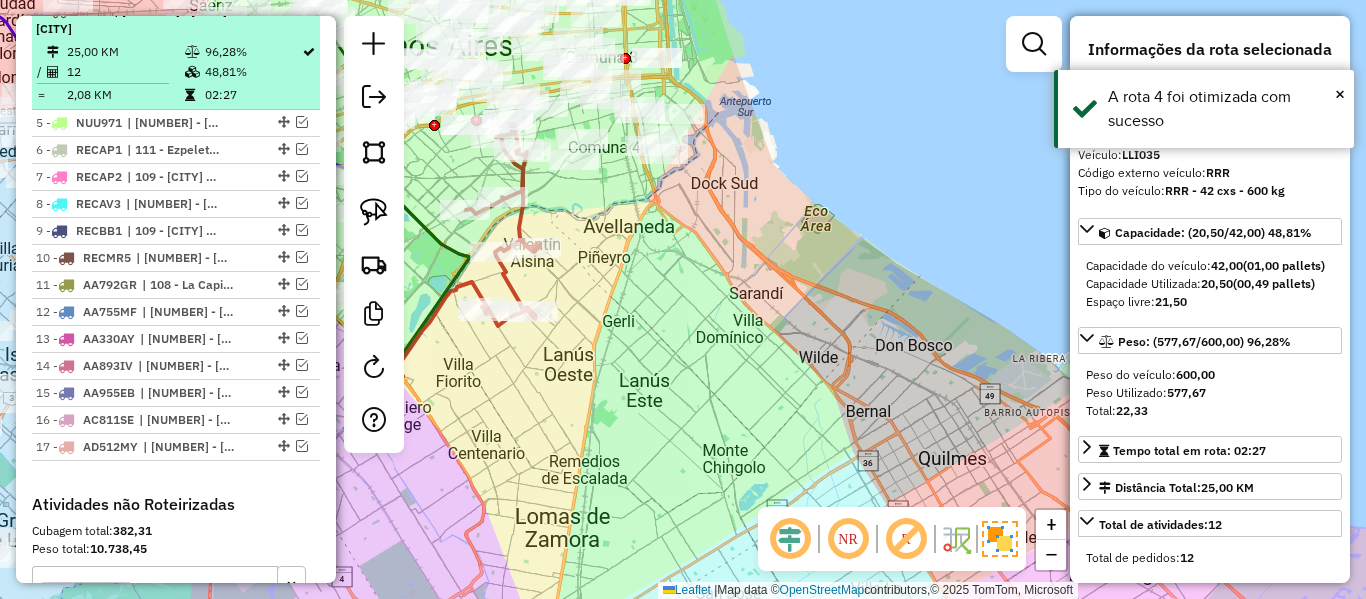 click at bounding box center [288, 10] 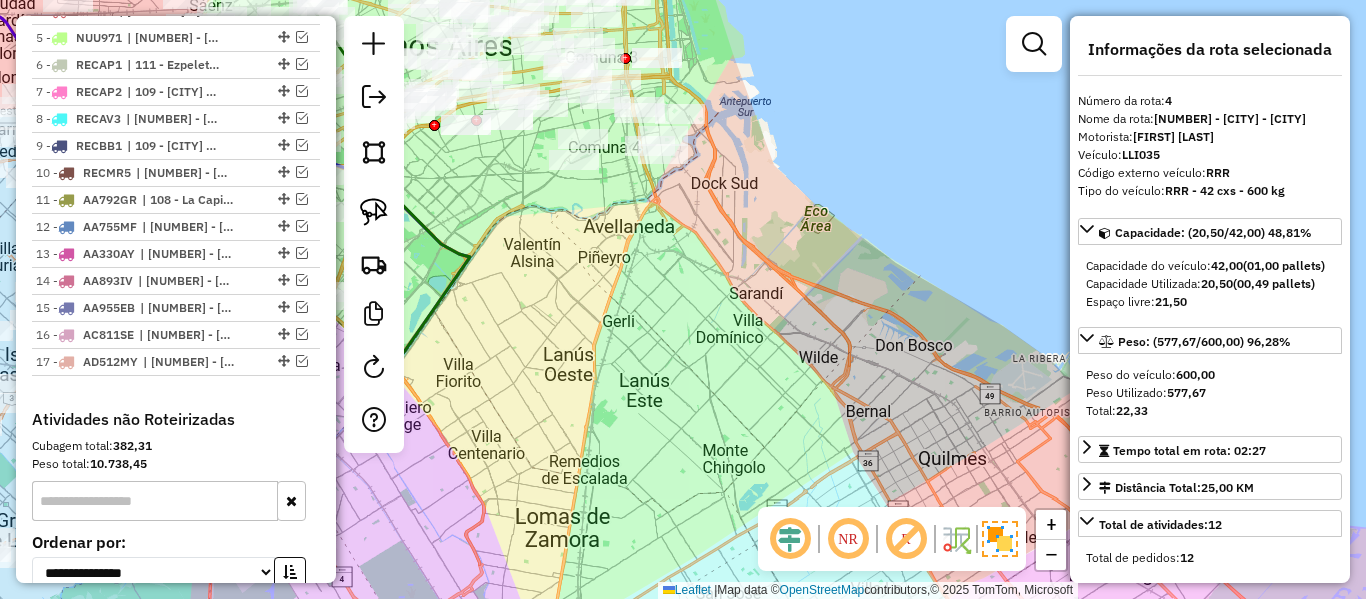 drag, startPoint x: 827, startPoint y: 283, endPoint x: 903, endPoint y: 268, distance: 77.46612 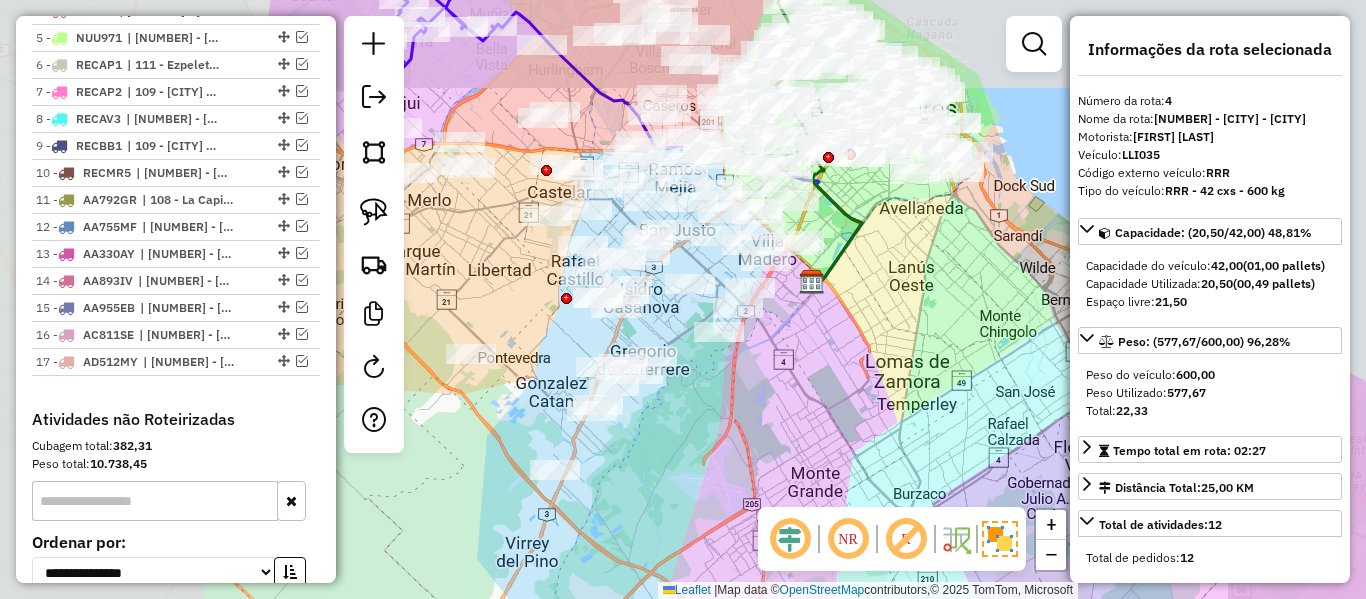 click on "Janela de atendimento Grade de atendimento Capacidade Transportadoras Veículos Cliente Pedidos  Rotas Selecione os dias de semana para filtrar as janelas de atendimento  Seg   Ter   Qua   Qui   Sex   Sáb   Dom  Informe o período da janela de atendimento: De: Até:  Filtrar exatamente a janela do cliente  Considerar janela de atendimento padrão  Selecione os dias de semana para filtrar as grades de atendimento  Seg   Ter   Qua   Qui   Sex   Sáb   Dom   Considerar clientes sem dia de atendimento cadastrado  Clientes fora do dia de atendimento selecionado Filtrar as atividades entre os valores definidos abaixo:  Peso mínimo:   Peso máximo:   Cubagem mínima:   Cubagem máxima:   De:   Até:  Filtrar as atividades entre o tempo de atendimento definido abaixo:  De:   Até:   Considerar capacidade total dos clientes não roteirizados Transportadora: Selecione um ou mais itens Tipo de veículo: Selecione um ou mais itens Veículo: Selecione um ou mais itens Motorista: Selecione um ou mais itens Nome: Rótulo:" 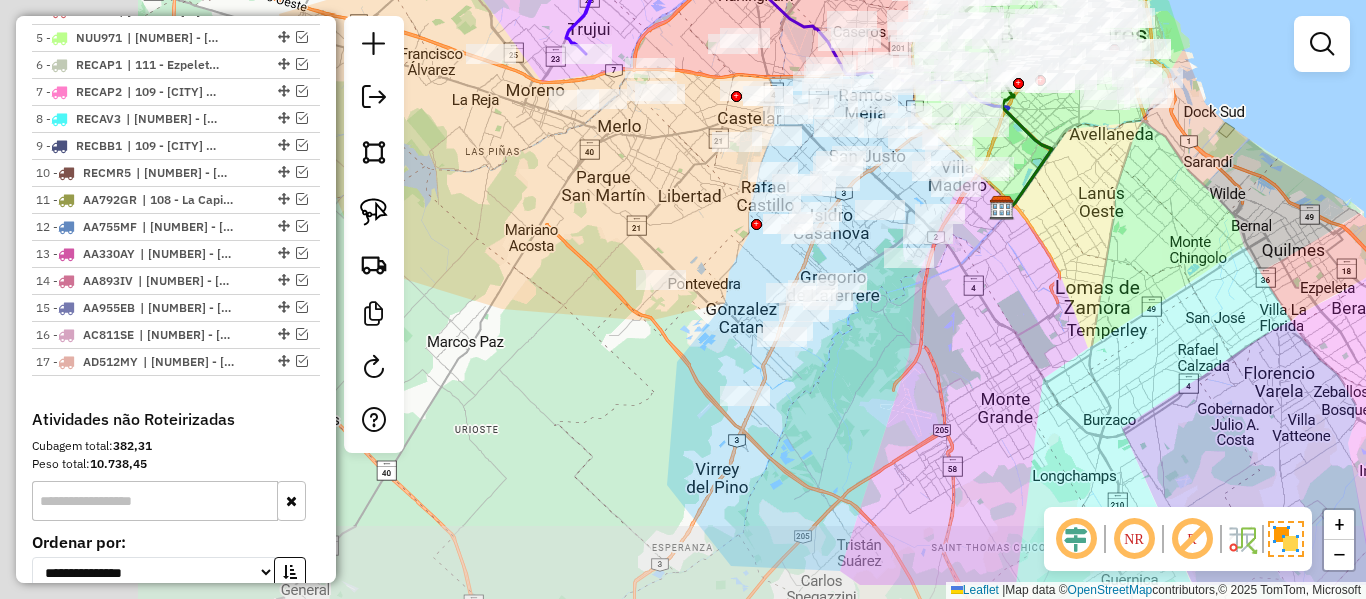 drag, startPoint x: 973, startPoint y: 328, endPoint x: 980, endPoint y: 375, distance: 47.518417 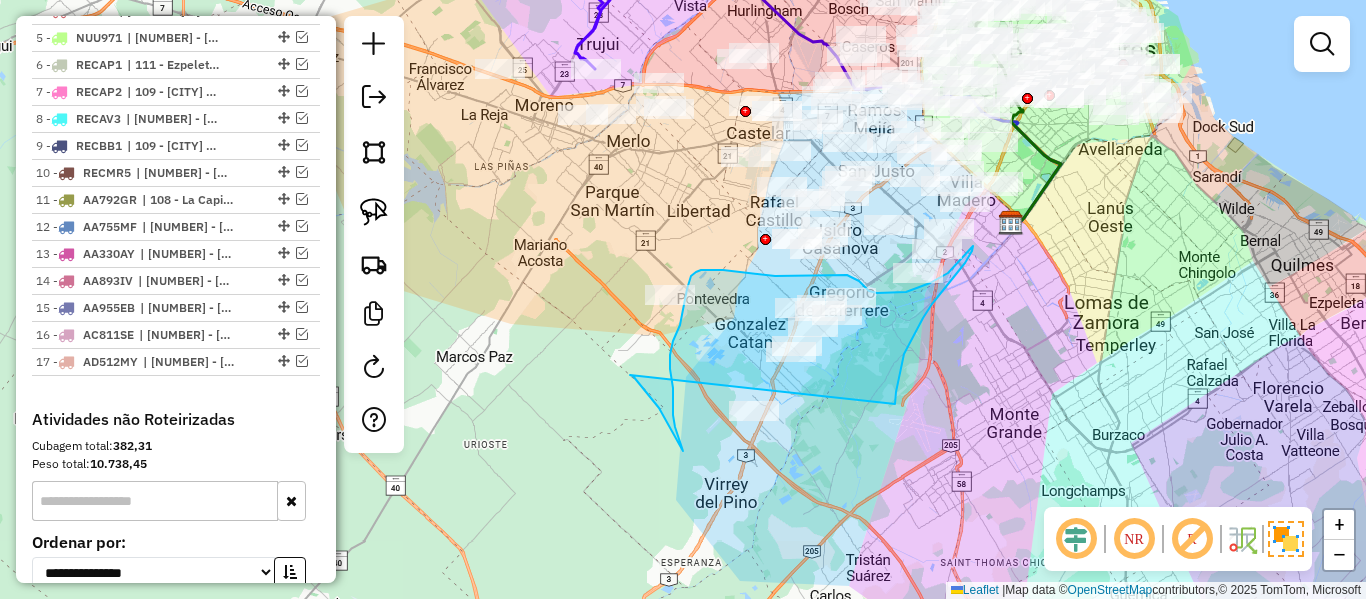 drag, startPoint x: 942, startPoint y: 291, endPoint x: 646, endPoint y: 385, distance: 310.56723 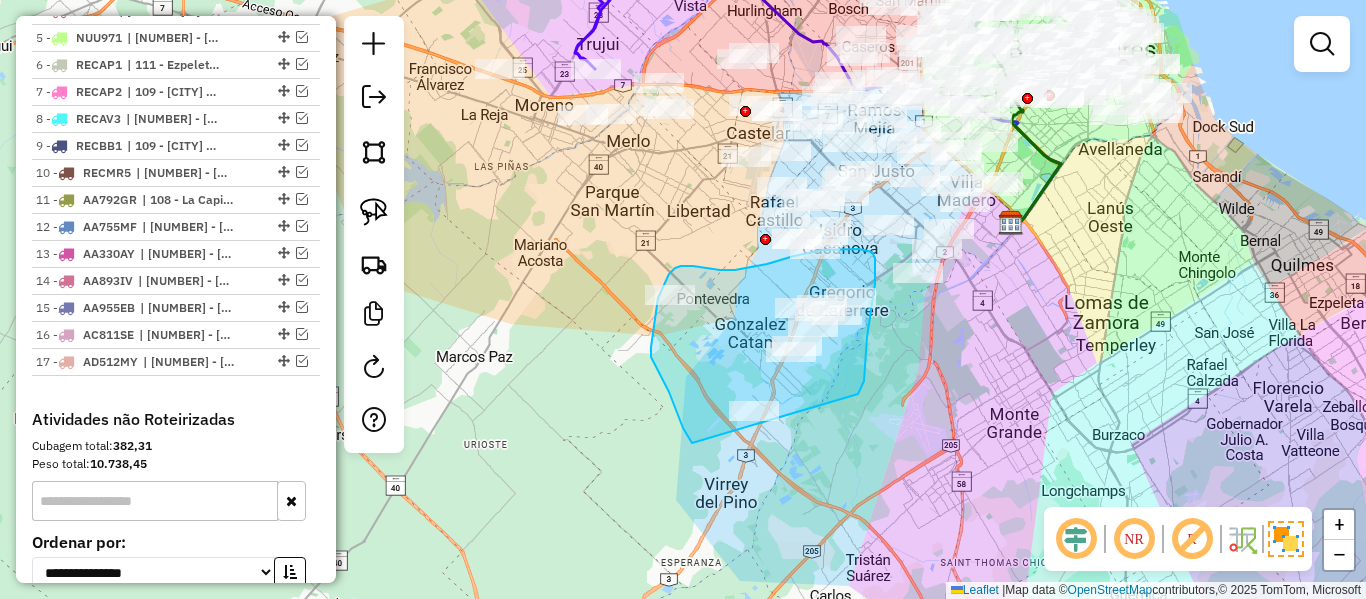 drag, startPoint x: 859, startPoint y: 392, endPoint x: 752, endPoint y: 487, distance: 143.08739 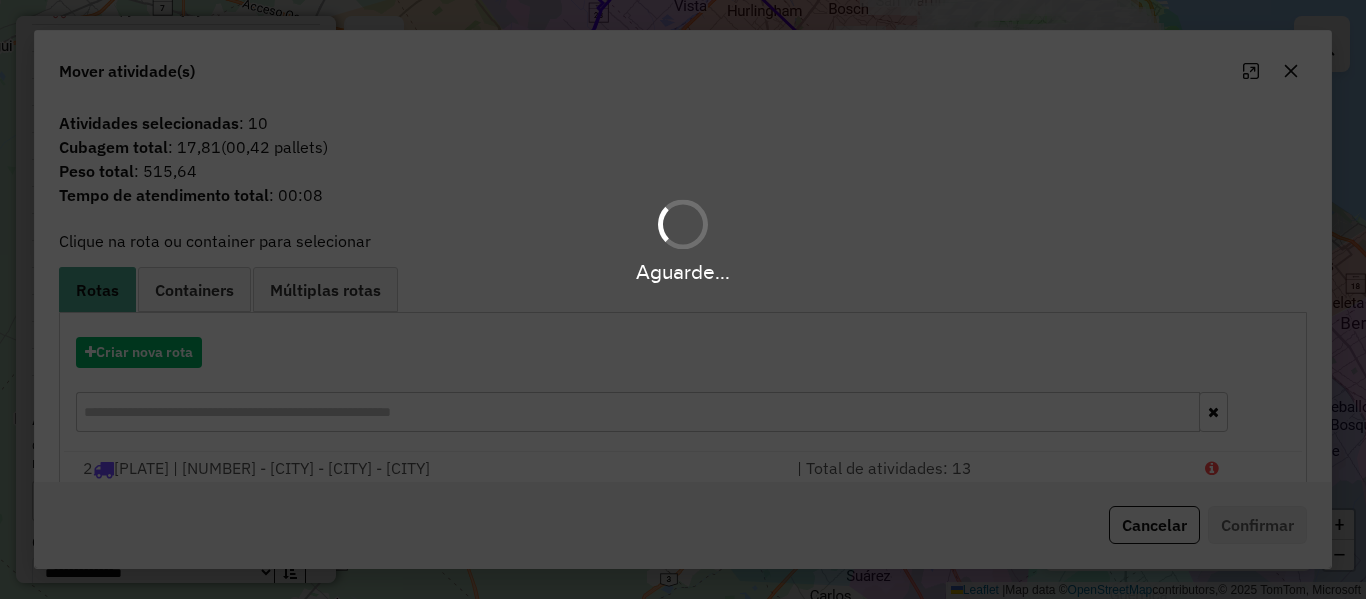 click on "Aguarde...  Pop-up bloqueado!  Seu navegador bloqueou automáticamente a abertura de uma nova janela.   Acesse as configurações e adicione o endereço do sistema a lista de permissão.   Fechar  Informações da Sessão 1189852 - 15/07/2025     Criação: 14/07/2025 13:49   Depósito:  SAZ AR - TaDa Shipick   Total de rotas:  17  Distância Total:  976,12 km  Tempo total:  57:17  Total de Atividades Roteirizadas:  221  Total de Pedidos Roteirizados:  228  Peso total roteirizado:  9.503,52  Cubagem total roteirizado:  332,61  Total de Atividades não Roteirizadas:  316  Total de Pedidos não Roteirizados:  319 Total de caixas por viagem:  332,61 /   17 =  19,57 Média de Atividades por viagem:  221 /   17 =  13,00 Ocupação média da frota:  93,17%  Clientes com Service Time:  0,00%   (0 de 537)   Rotas improdutivas:  2  Rotas vários dias:  0  Clientes Priorizados NR:  0  Transportadoras  Rotas  Recargas: 0   Ver rotas   Ver veículos  Finalizar todas as rotas   1 -       AB411OZ   2 -       AF837FK  /" at bounding box center (683, 299) 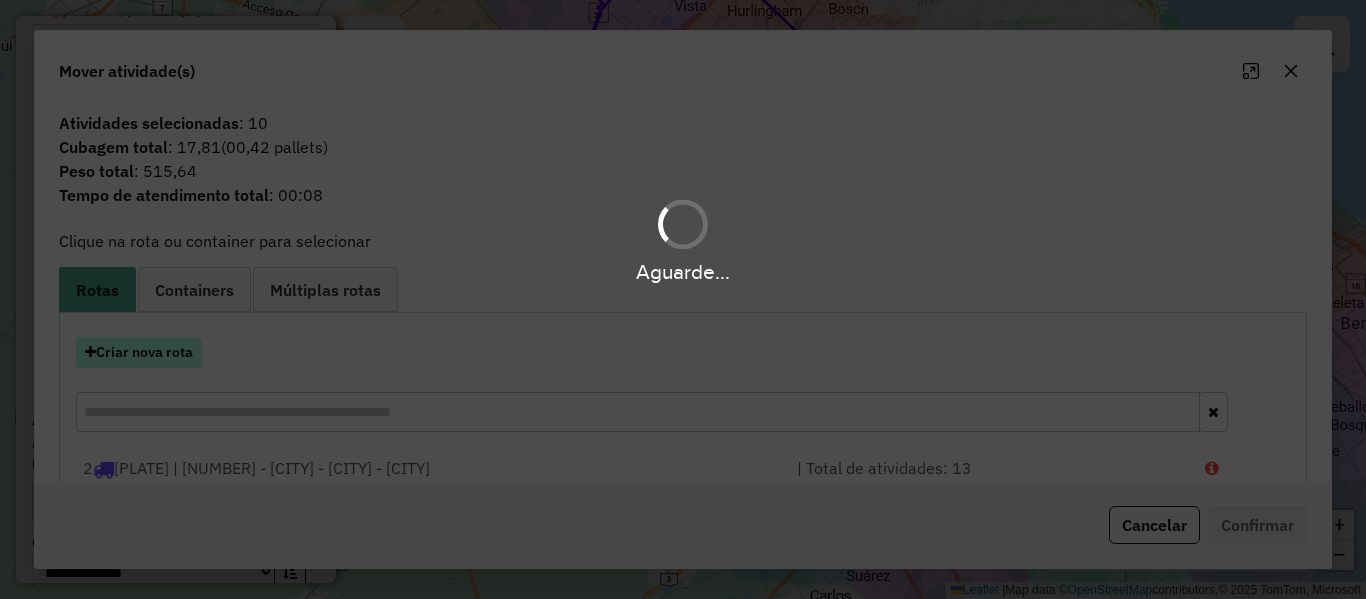 click on "Criar nova rota" at bounding box center (139, 352) 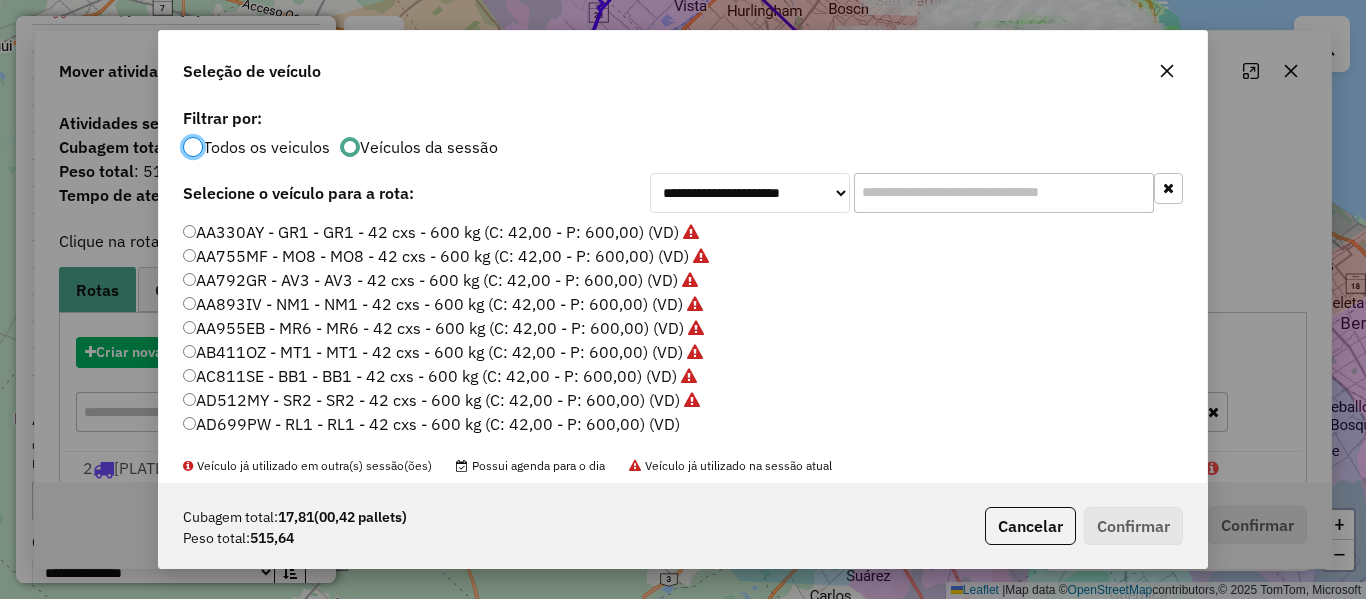 scroll, scrollTop: 11, scrollLeft: 6, axis: both 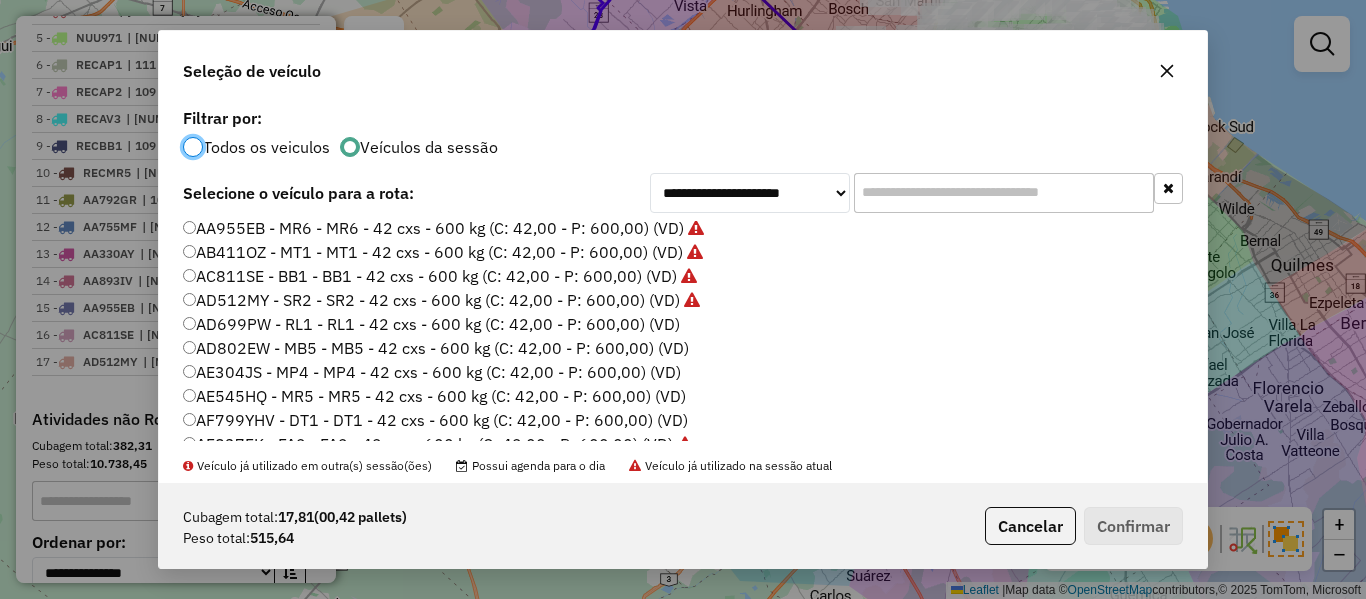 click on "AD699PW - RL1 - RL1 - 42 cxs - 600 kg (C: 42,00 - P: 600,00) (VD)" 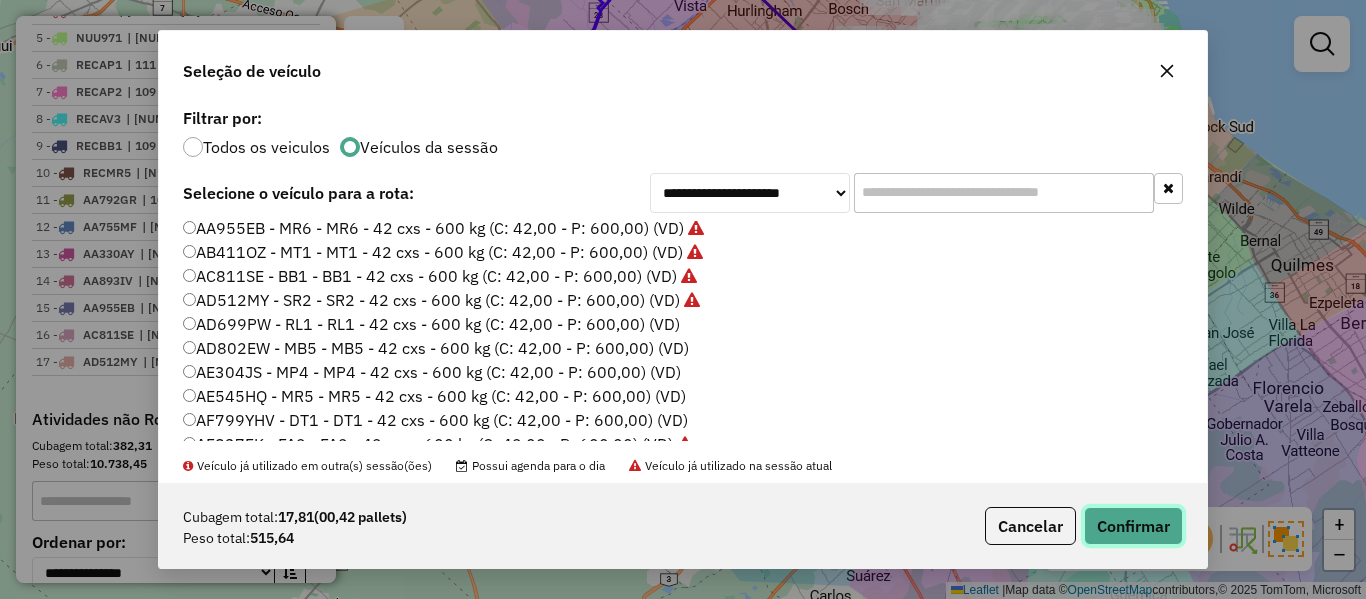 click on "Confirmar" 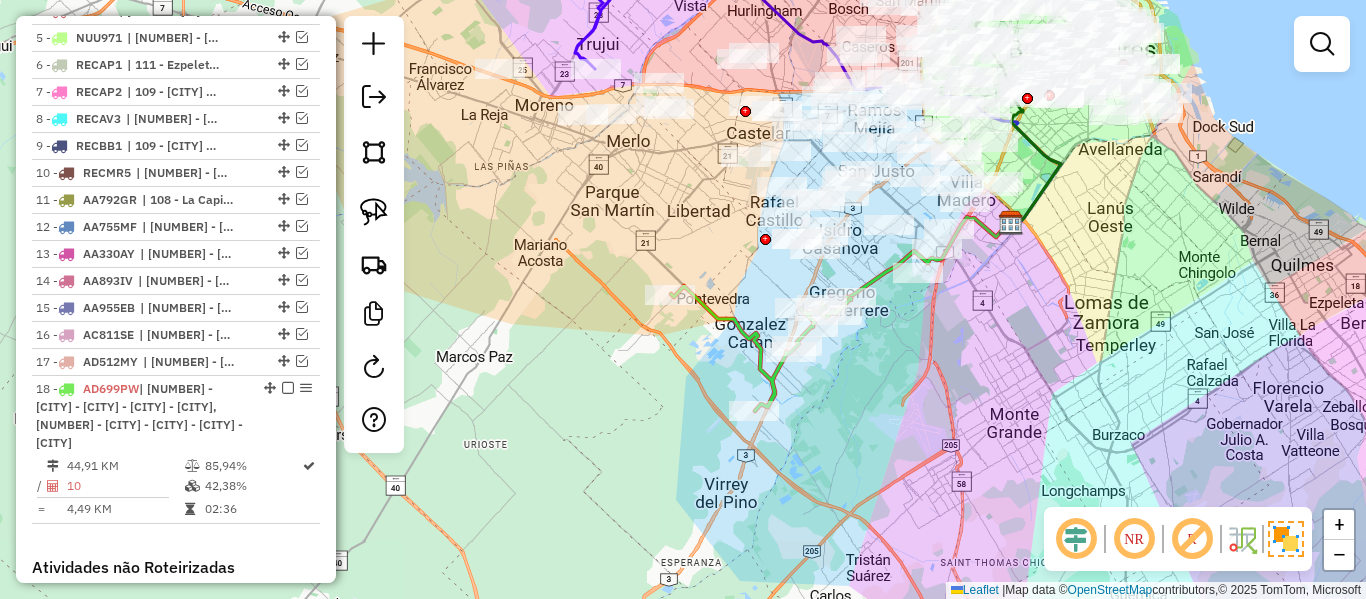click 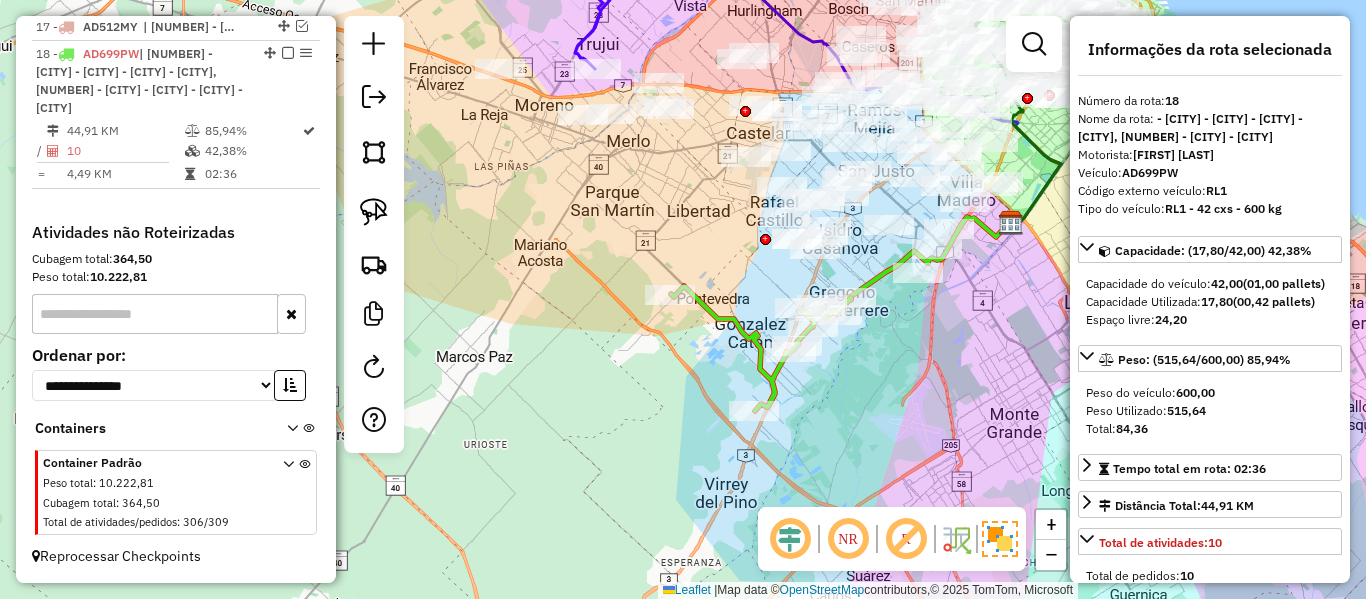 scroll, scrollTop: 1403, scrollLeft: 0, axis: vertical 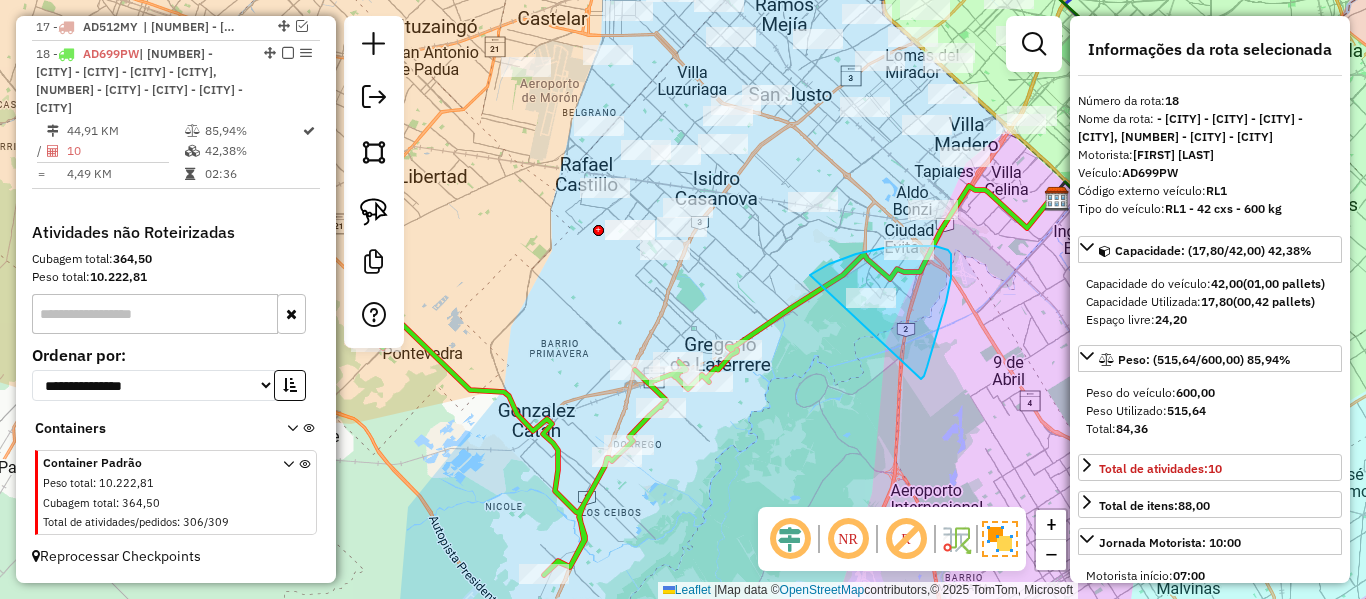 drag, startPoint x: 930, startPoint y: 354, endPoint x: 791, endPoint y: 361, distance: 139.17615 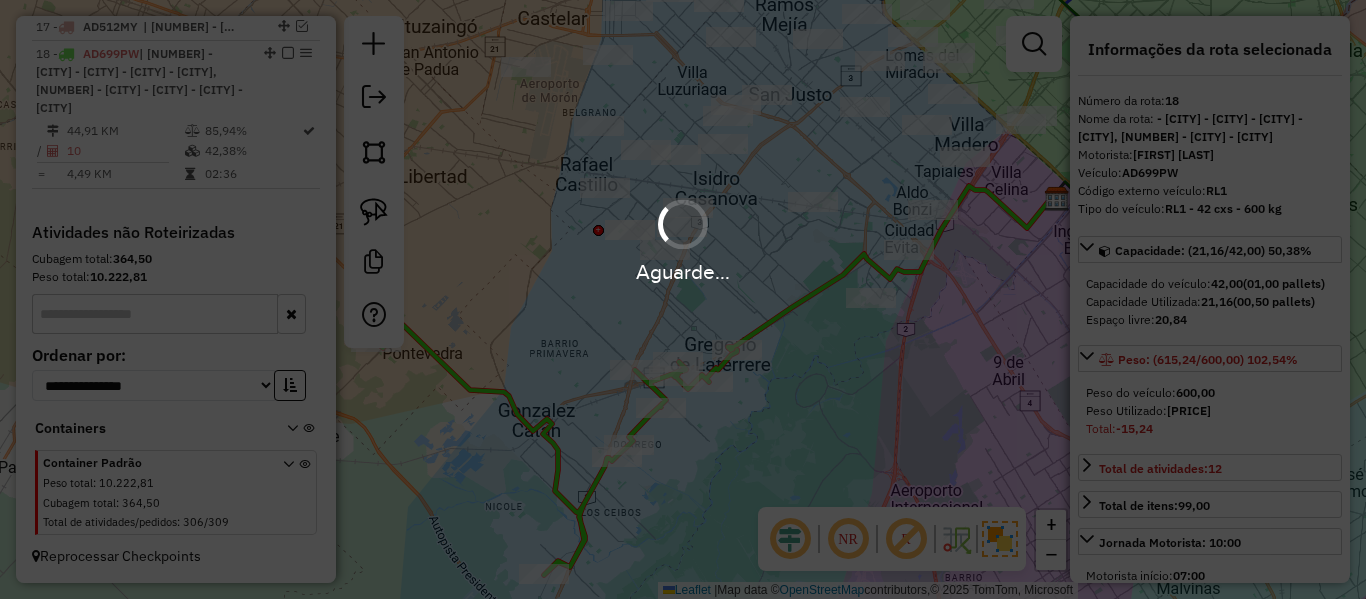 select on "**********" 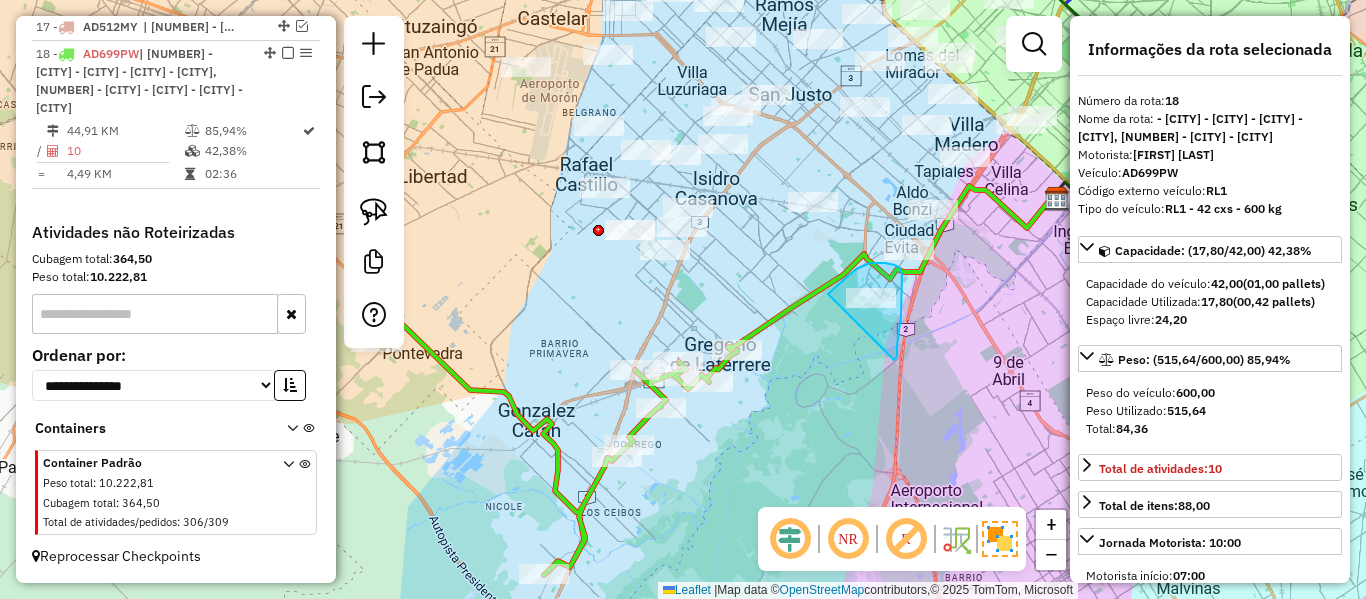 drag, startPoint x: 895, startPoint y: 265, endPoint x: 803, endPoint y: 318, distance: 106.174385 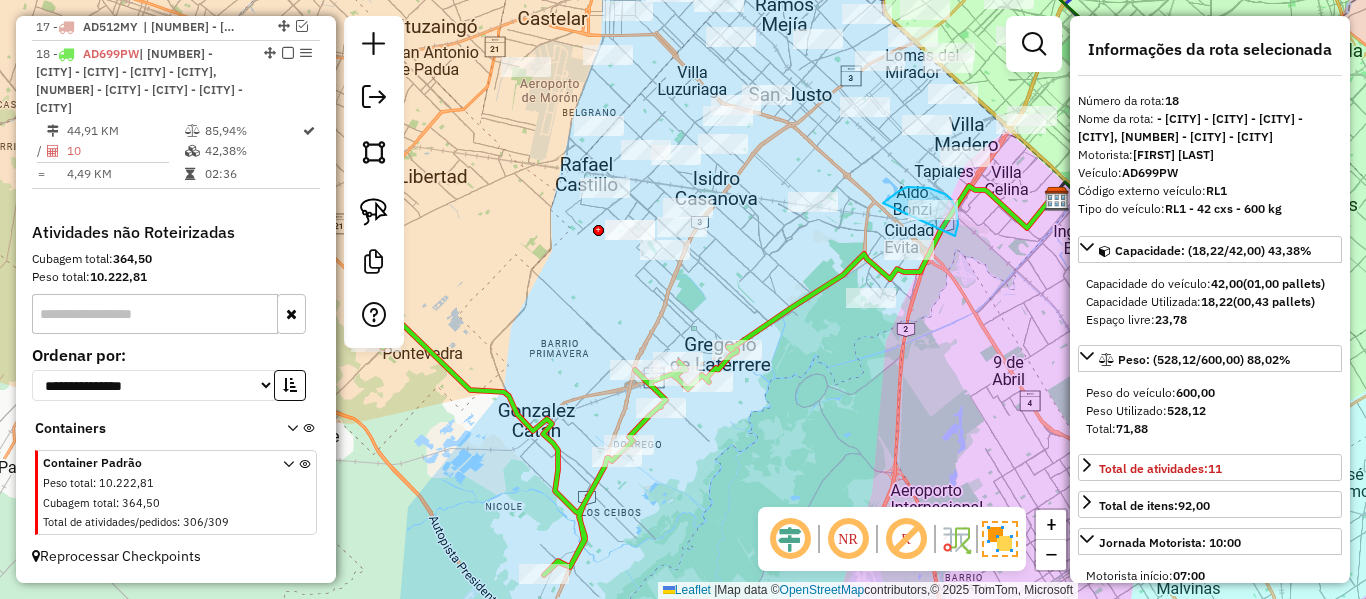 drag, startPoint x: 958, startPoint y: 224, endPoint x: 883, endPoint y: 204, distance: 77.62087 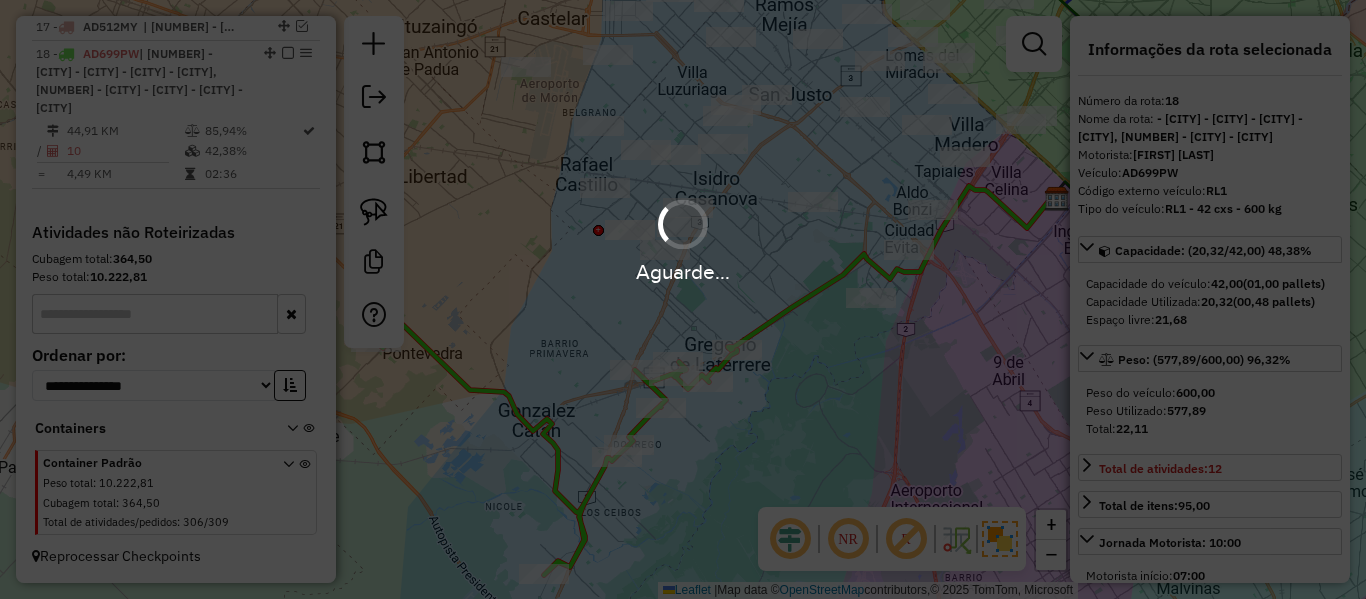 select on "**********" 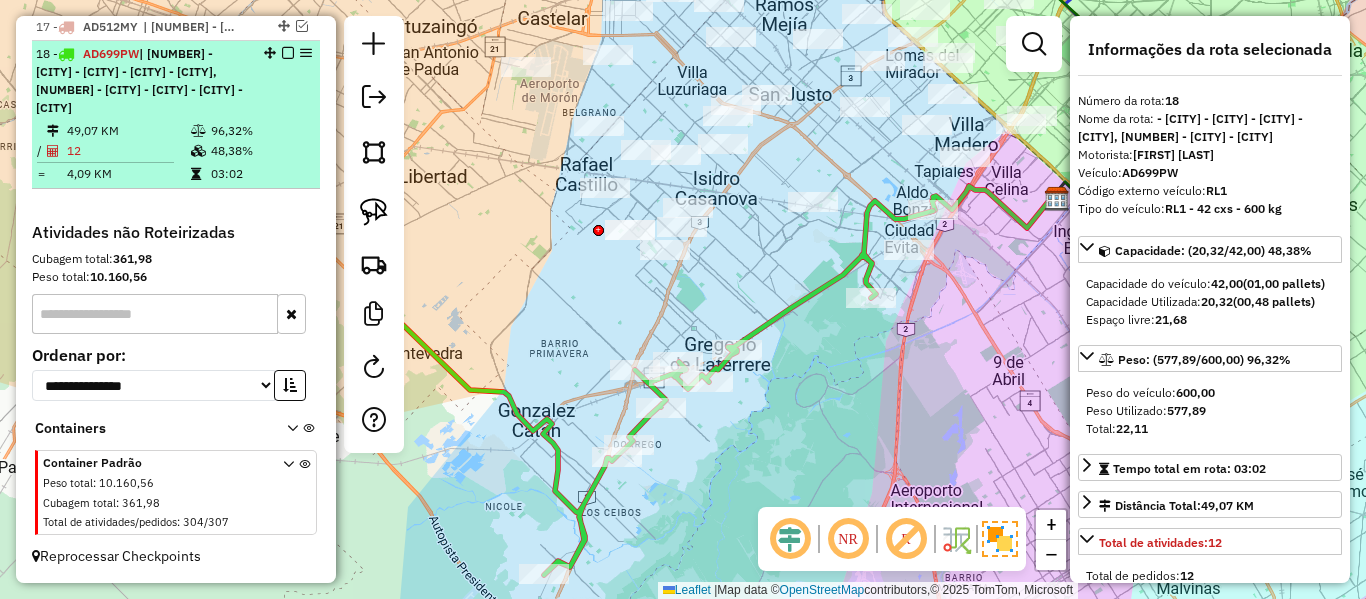 click at bounding box center (288, 53) 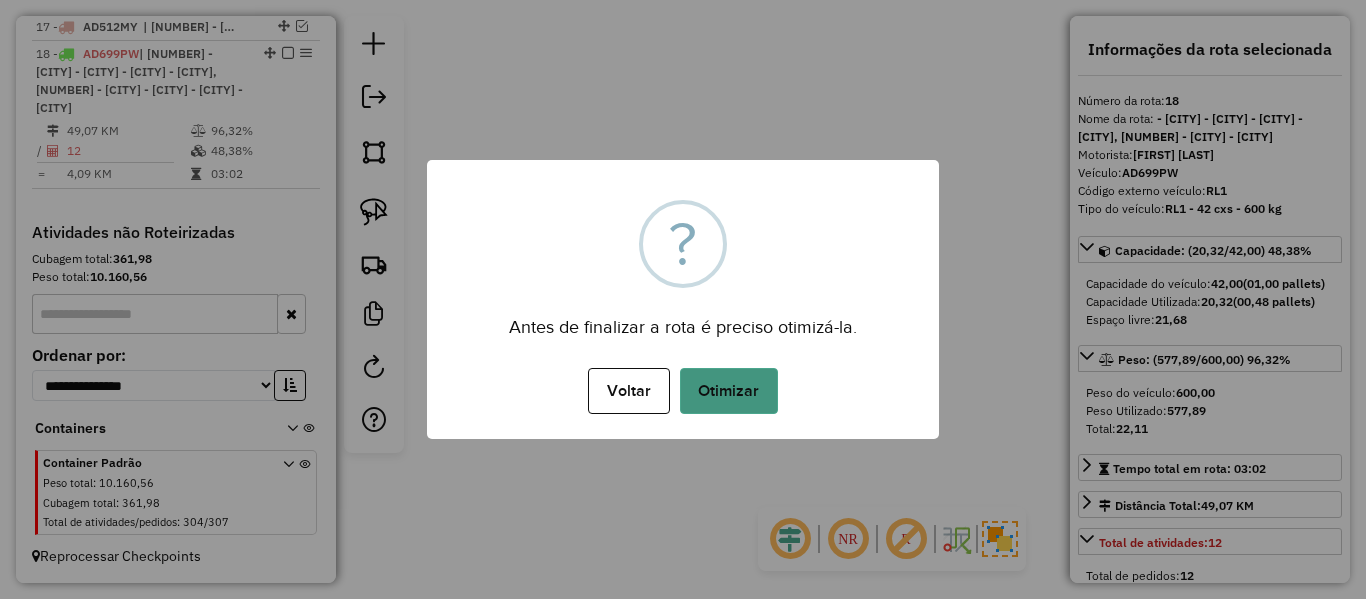 click on "Otimizar" at bounding box center (729, 391) 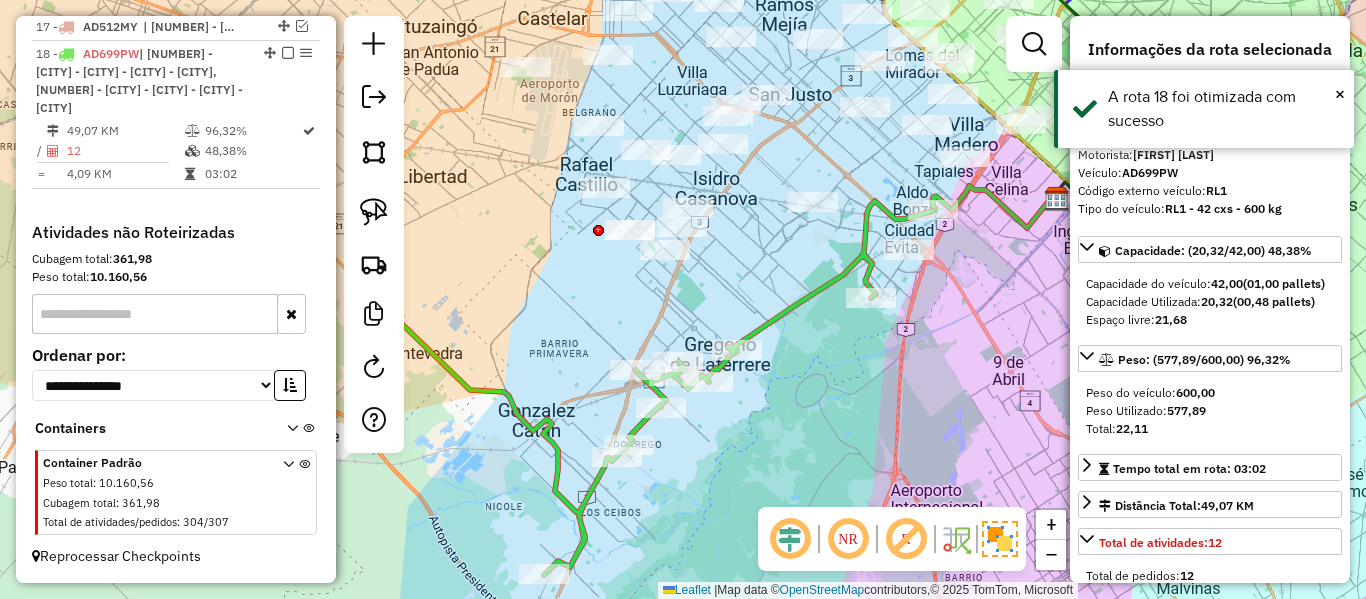 click at bounding box center [288, 53] 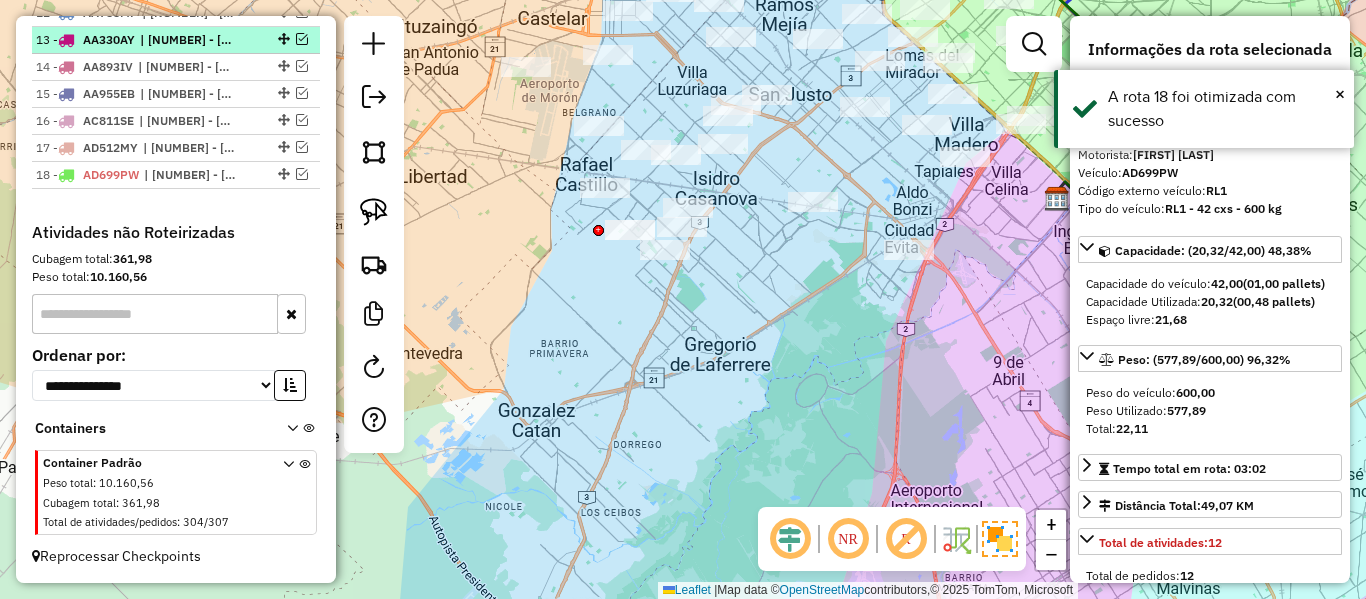 scroll, scrollTop: 1264, scrollLeft: 0, axis: vertical 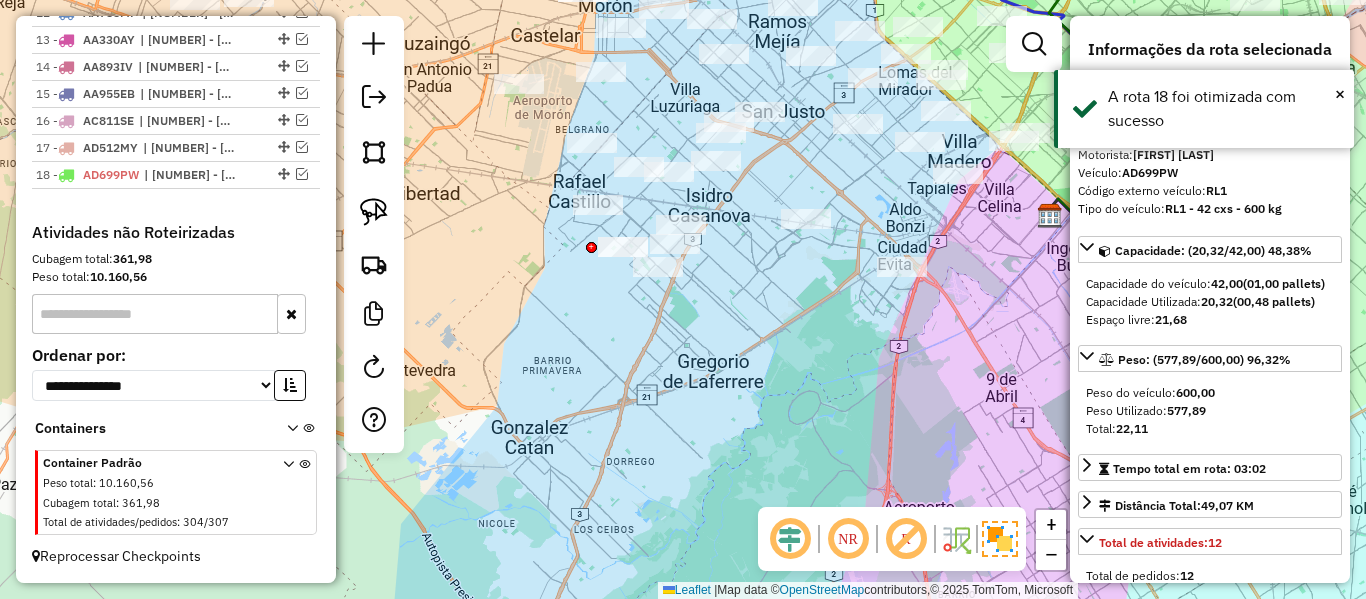 drag, startPoint x: 589, startPoint y: 278, endPoint x: 538, endPoint y: 419, distance: 149.93999 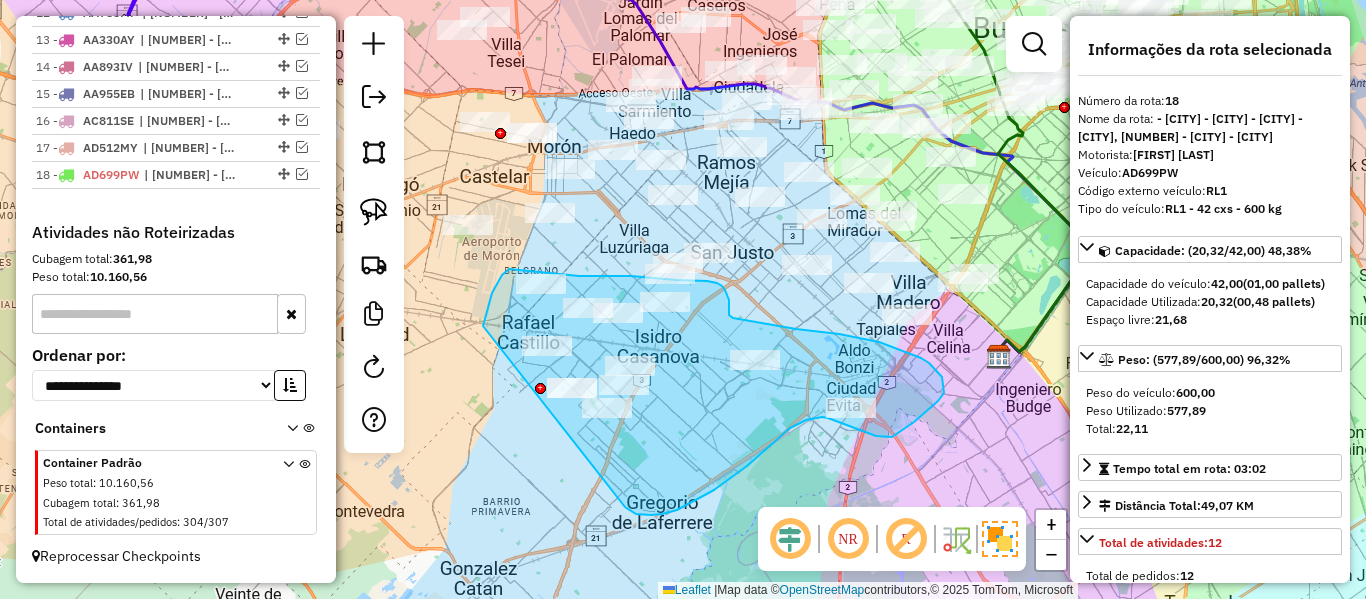 drag, startPoint x: 747, startPoint y: 466, endPoint x: 570, endPoint y: 473, distance: 177.13837 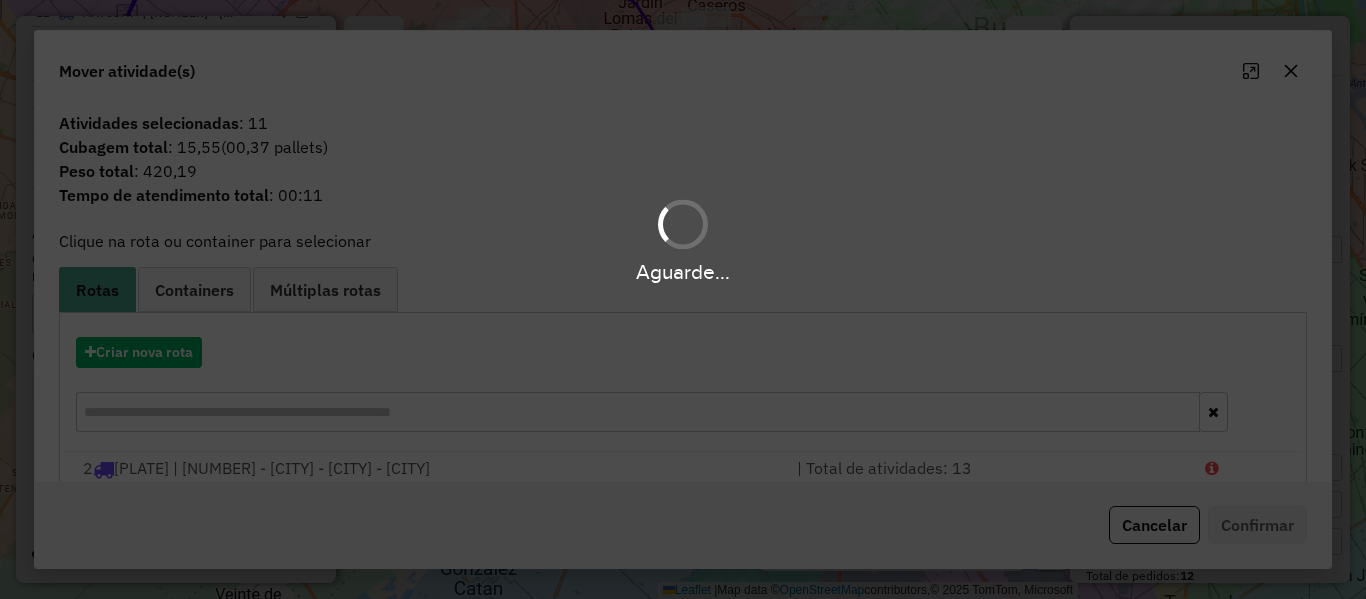 click on "Aguarde..." at bounding box center [683, 299] 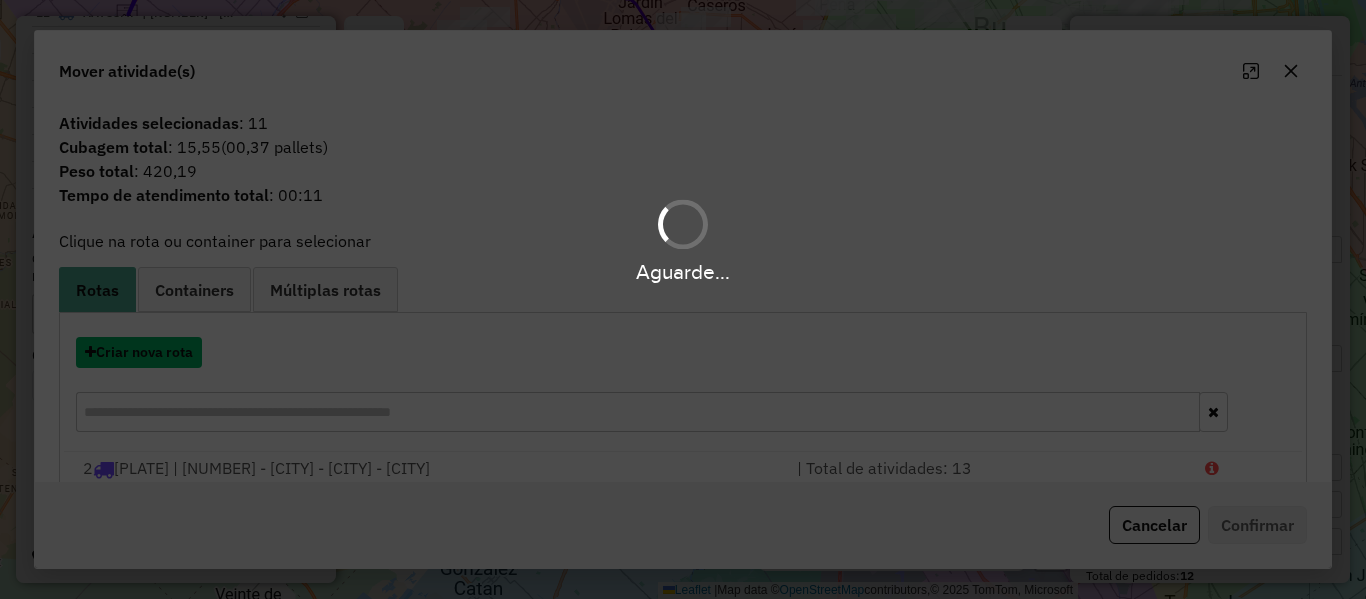 click on "Criar nova rota" at bounding box center [139, 352] 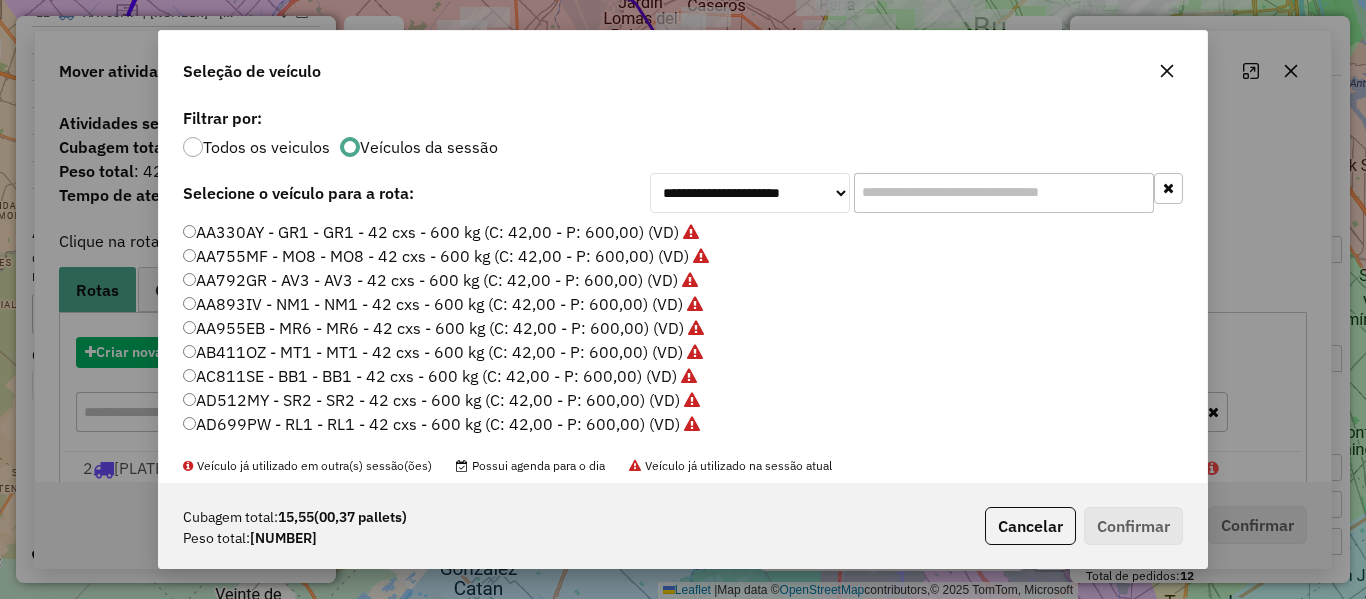scroll, scrollTop: 11, scrollLeft: 6, axis: both 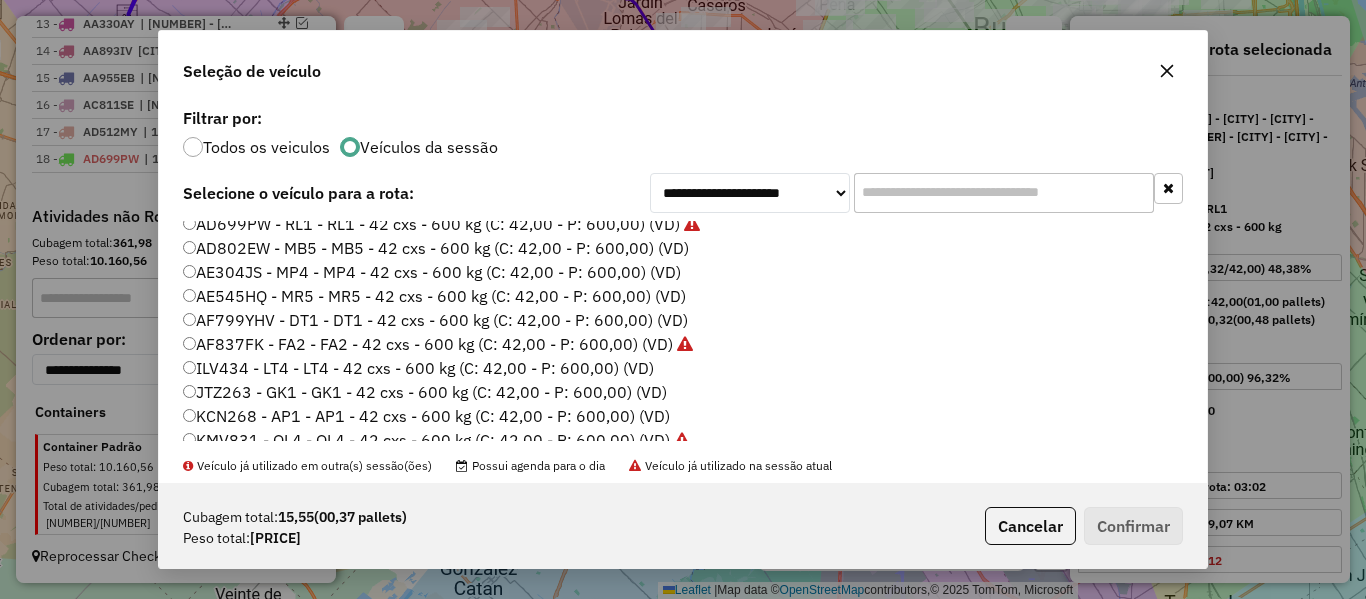 click on "AD802EW - MB5 - MB5 - 42 cxs - 600 kg (C: 42,00 - P: 600,00) (VD)" 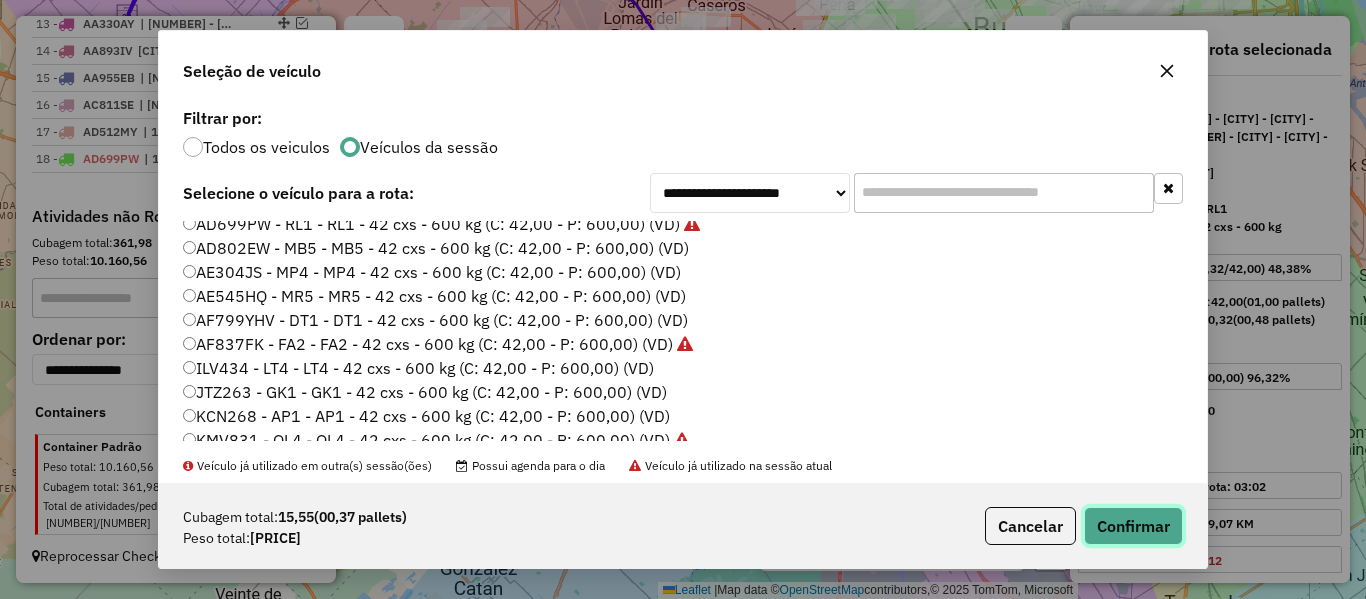 click on "Confirmar" 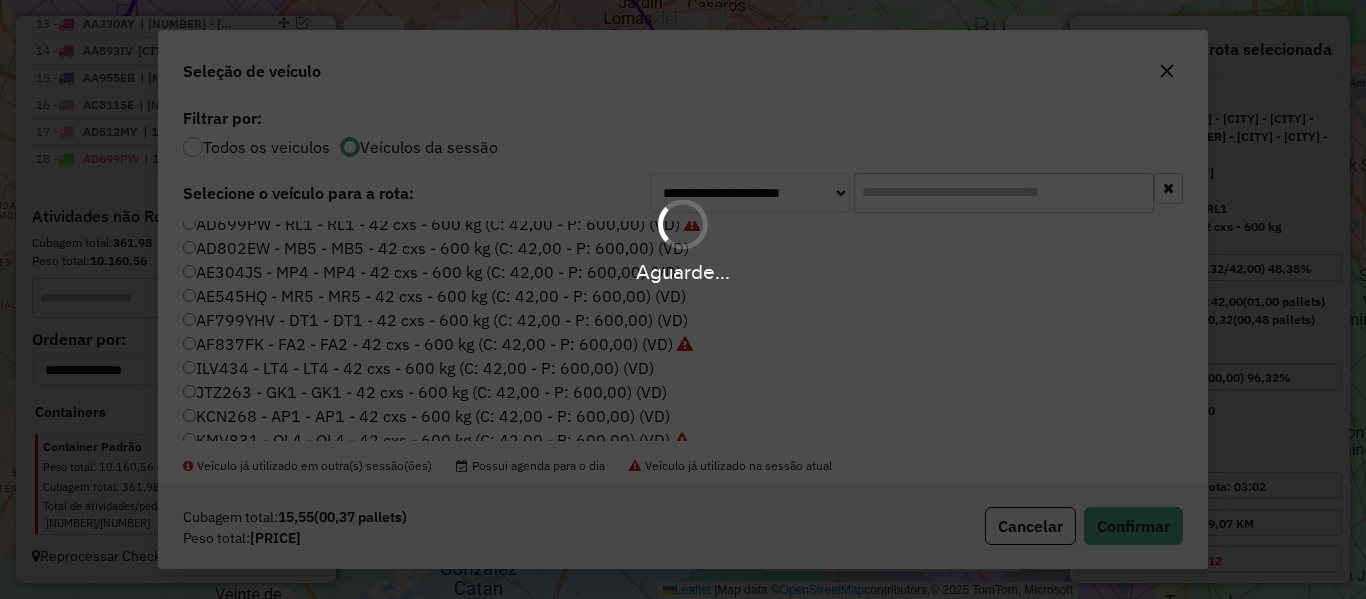 scroll, scrollTop: 1394, scrollLeft: 0, axis: vertical 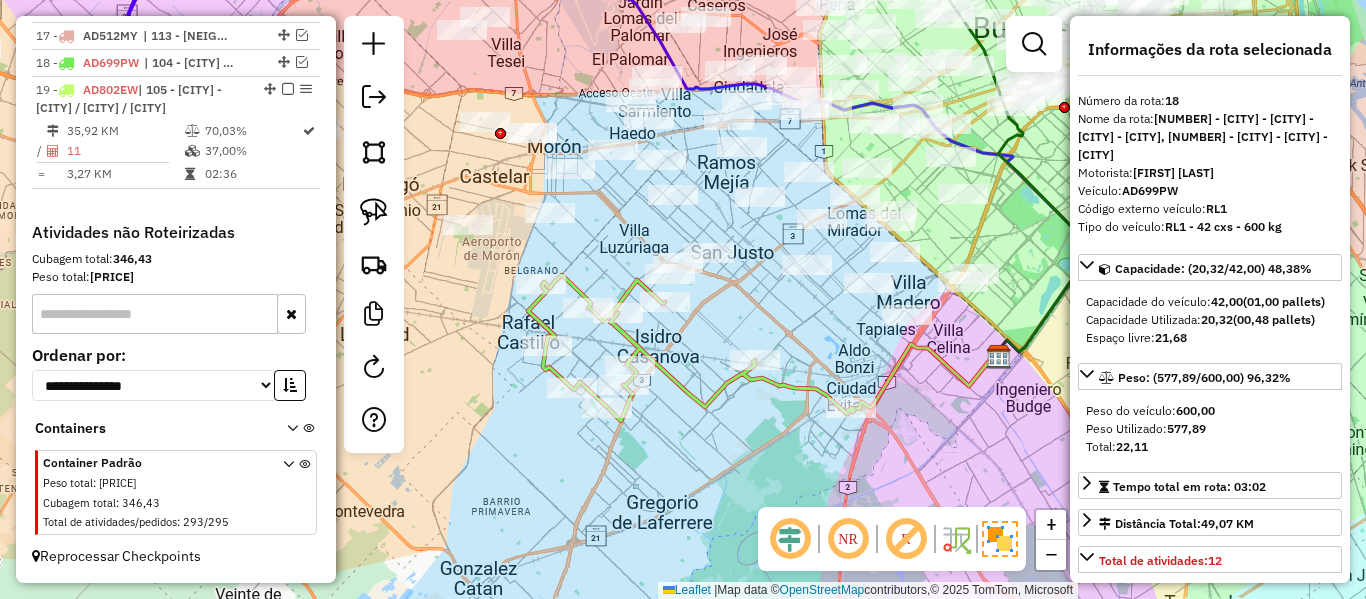click 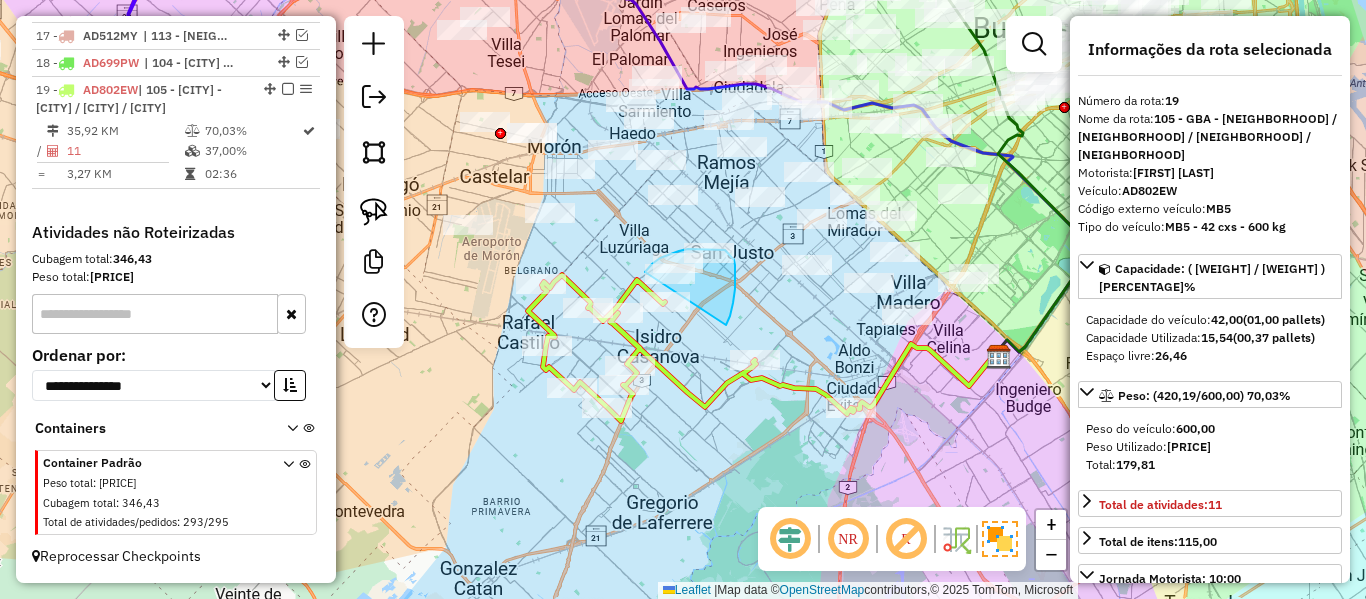 drag, startPoint x: 726, startPoint y: 325, endPoint x: 626, endPoint y: 338, distance: 100.84146 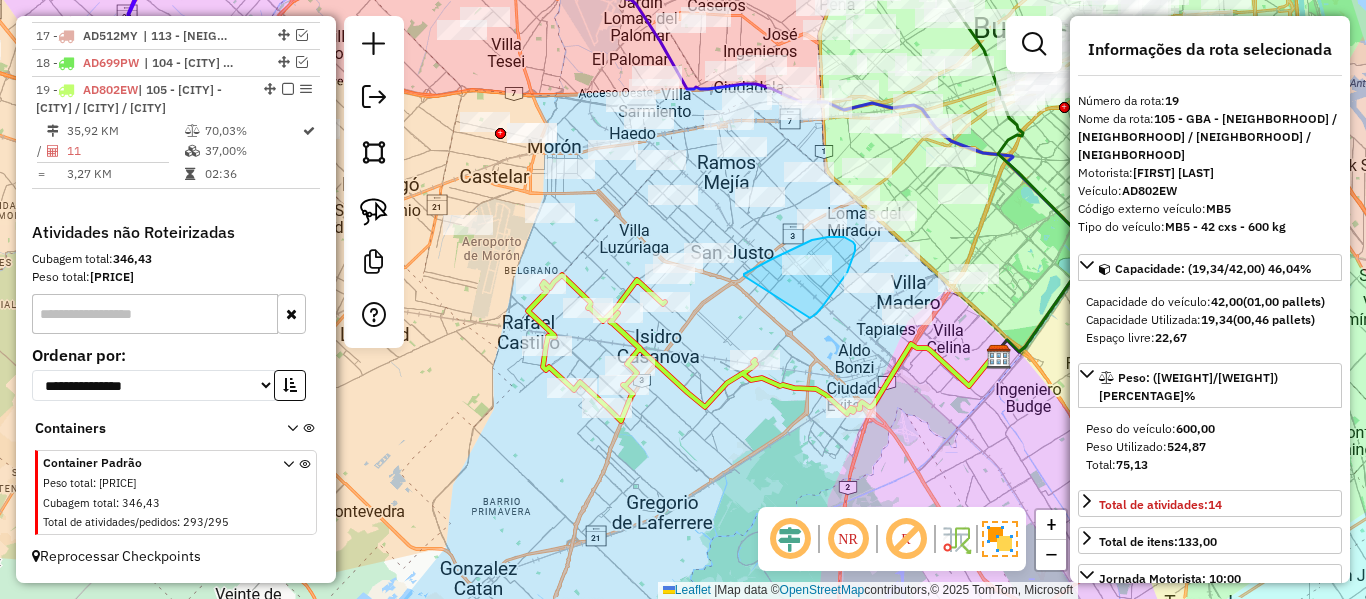 drag, startPoint x: 837, startPoint y: 286, endPoint x: 744, endPoint y: 276, distance: 93.53609 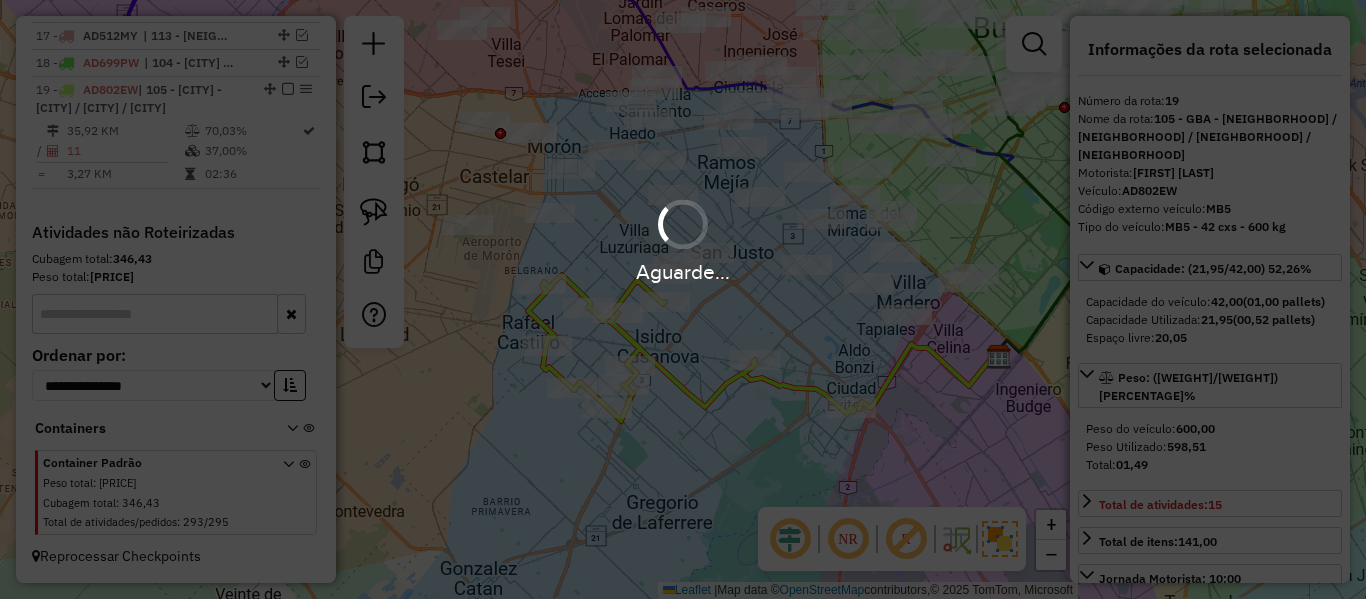 select on "**********" 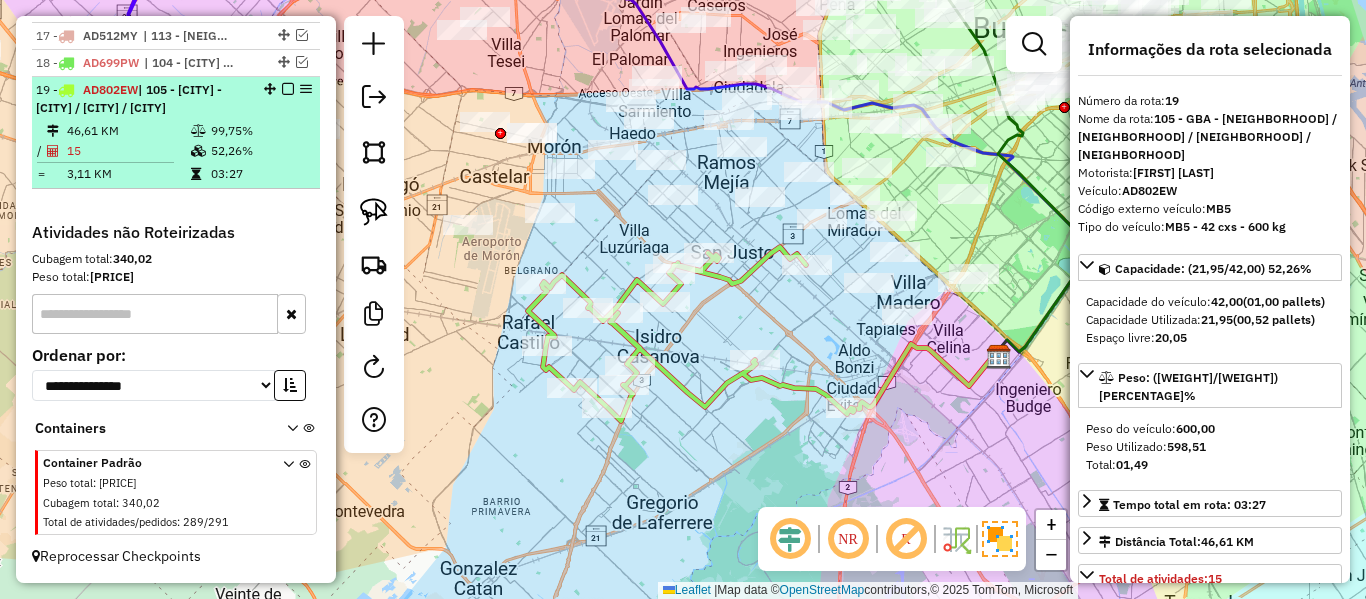 click 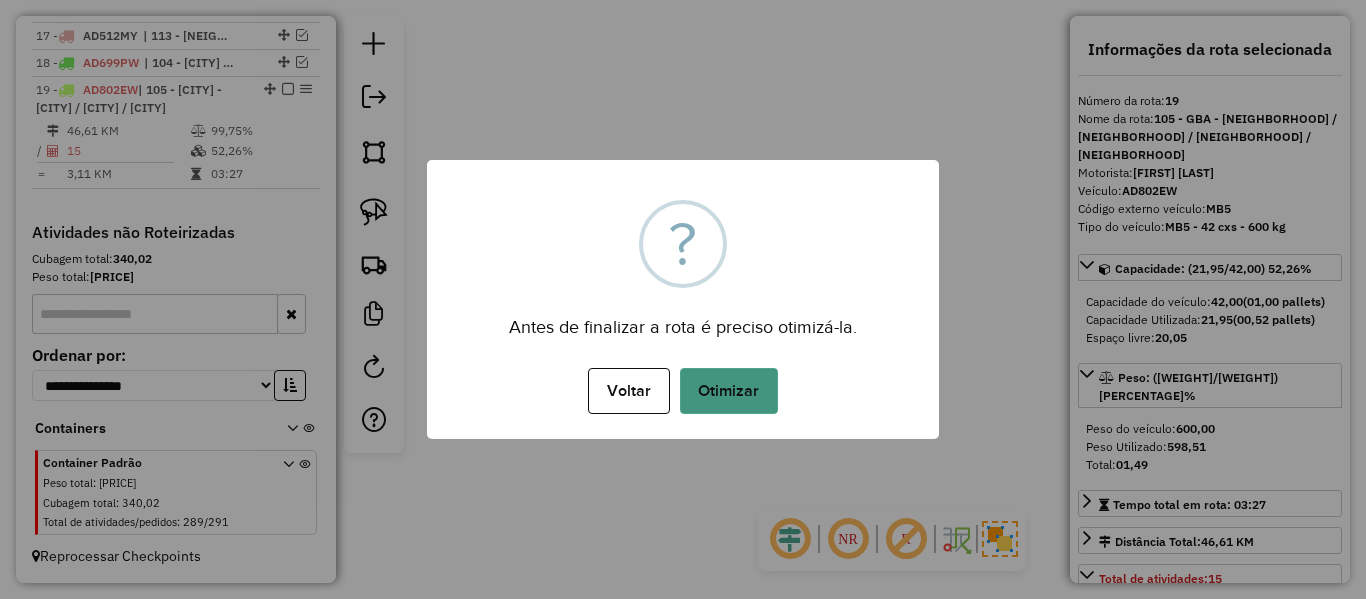 click on "Otimizar" 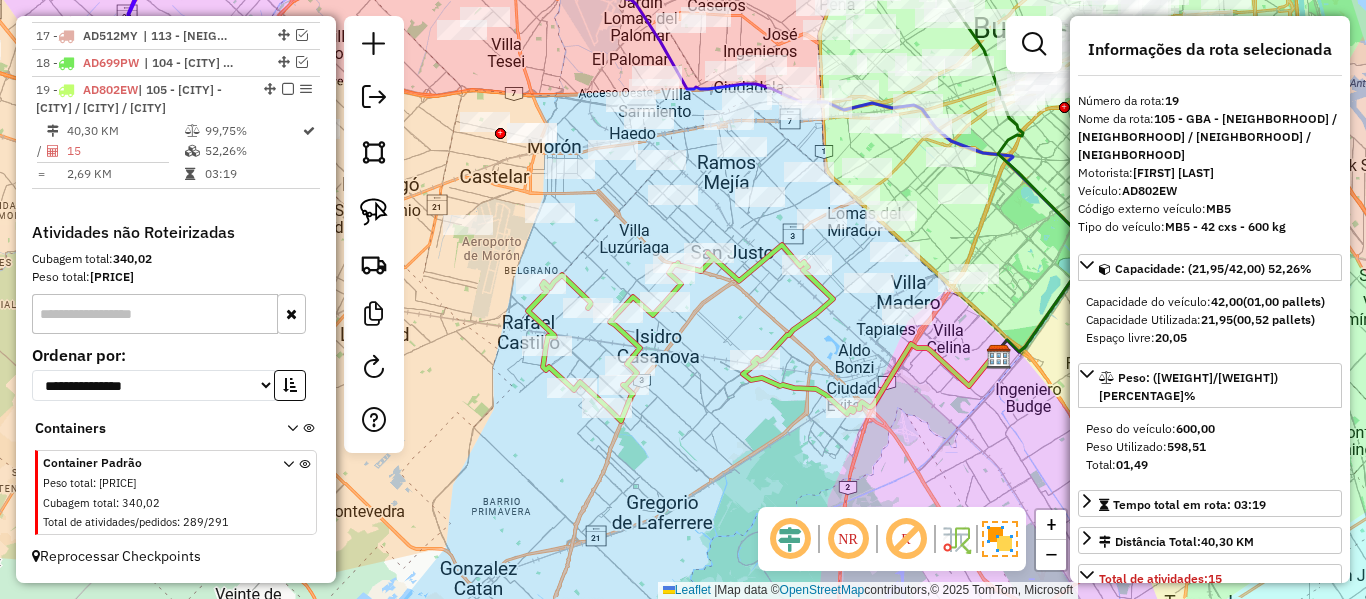 click 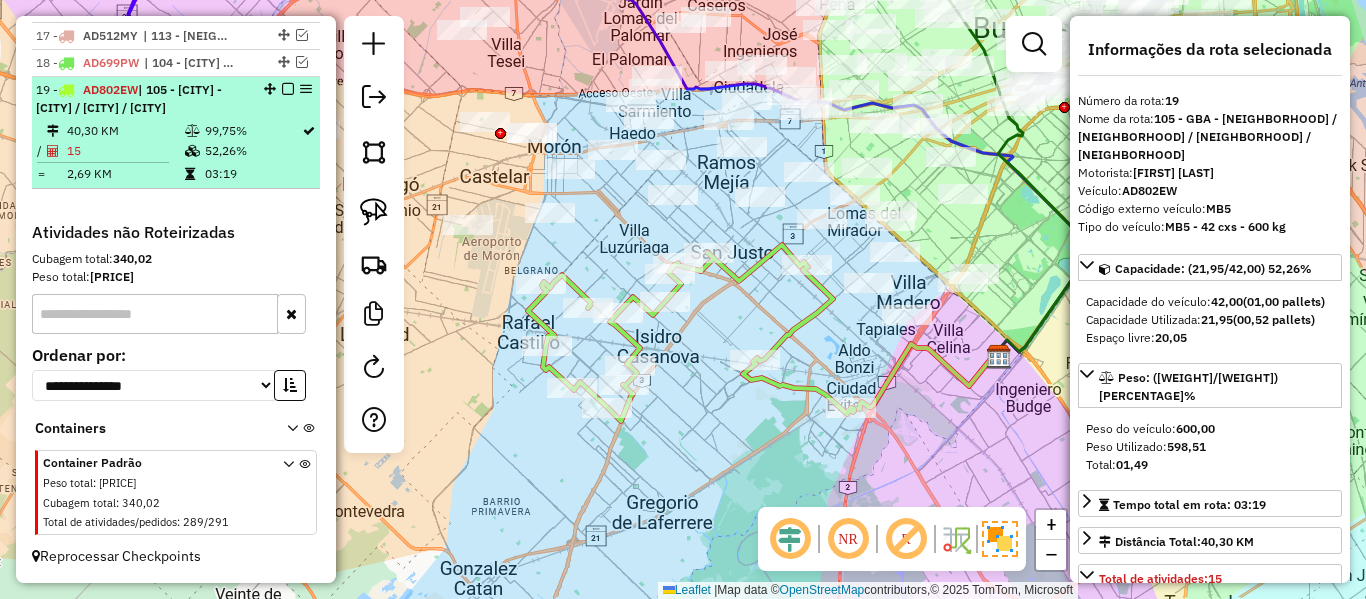 click 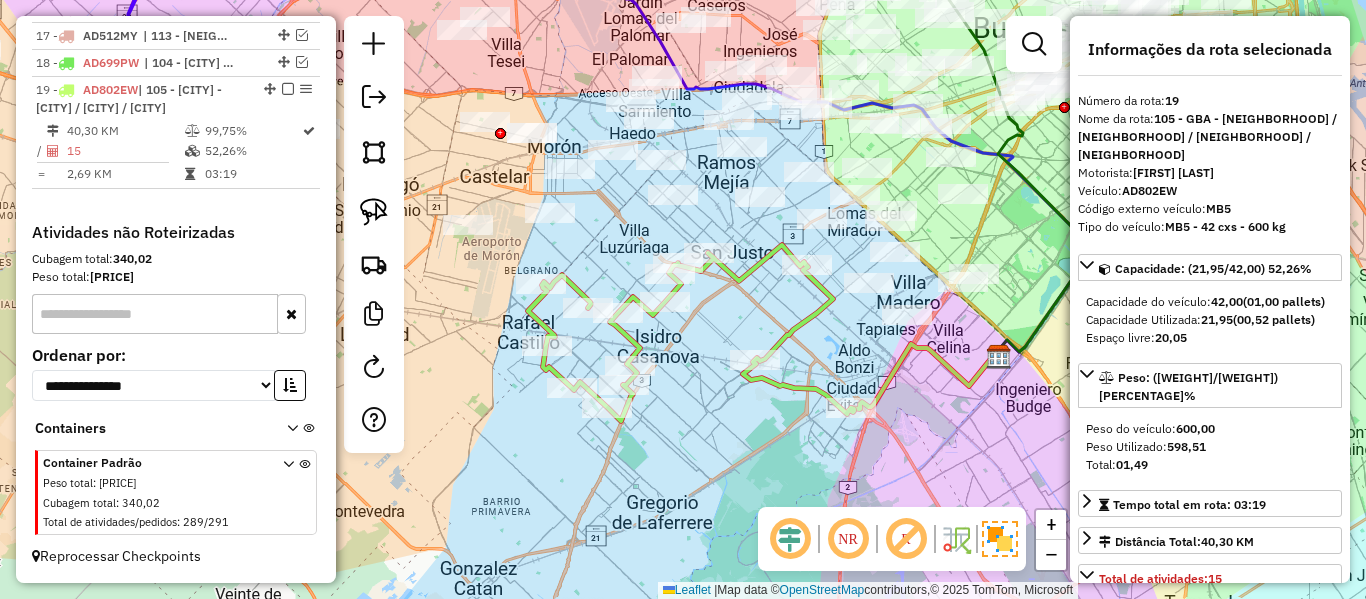 scroll, scrollTop: 1291, scrollLeft: 0, axis: vertical 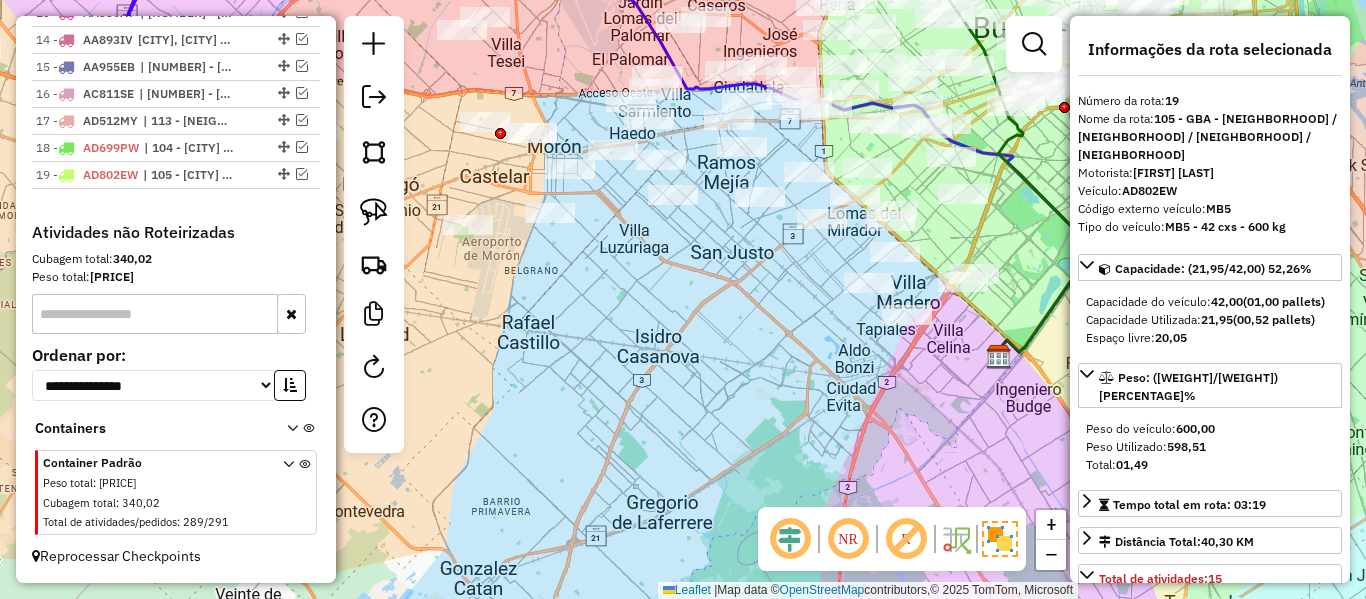 click on "Janela de atendimento Grade de atendimento Capacidade Transportadoras Veículos Cliente Pedidos  Rotas Selecione os dias de semana para filtrar as janelas de atendimento  Seg   Ter   Qua   Qui   Sex   Sáb   Dom  Informe o período da janela de atendimento: De: Até:  Filtrar exatamente a janela do cliente  Considerar janela de atendimento padrão  Selecione os dias de semana para filtrar as grades de atendimento  Seg   Ter   Qua   Qui   Sex   Sáb   Dom   Considerar clientes sem dia de atendimento cadastrado  Clientes fora do dia de atendimento selecionado Filtrar as atividades entre os valores definidos abaixo:  Peso mínimo:   Peso máximo:   Cubagem mínima:   Cubagem máxima:   De:   Até:  Filtrar as atividades entre o tempo de atendimento definido abaixo:  De:   Até:   Considerar capacidade total dos clientes não roteirizados Transportadora: Selecione um ou mais itens Tipo de veículo: Selecione um ou mais itens Veículo: Selecione um ou mais itens Motorista: Selecione um ou mais itens Nome: Rótulo:" 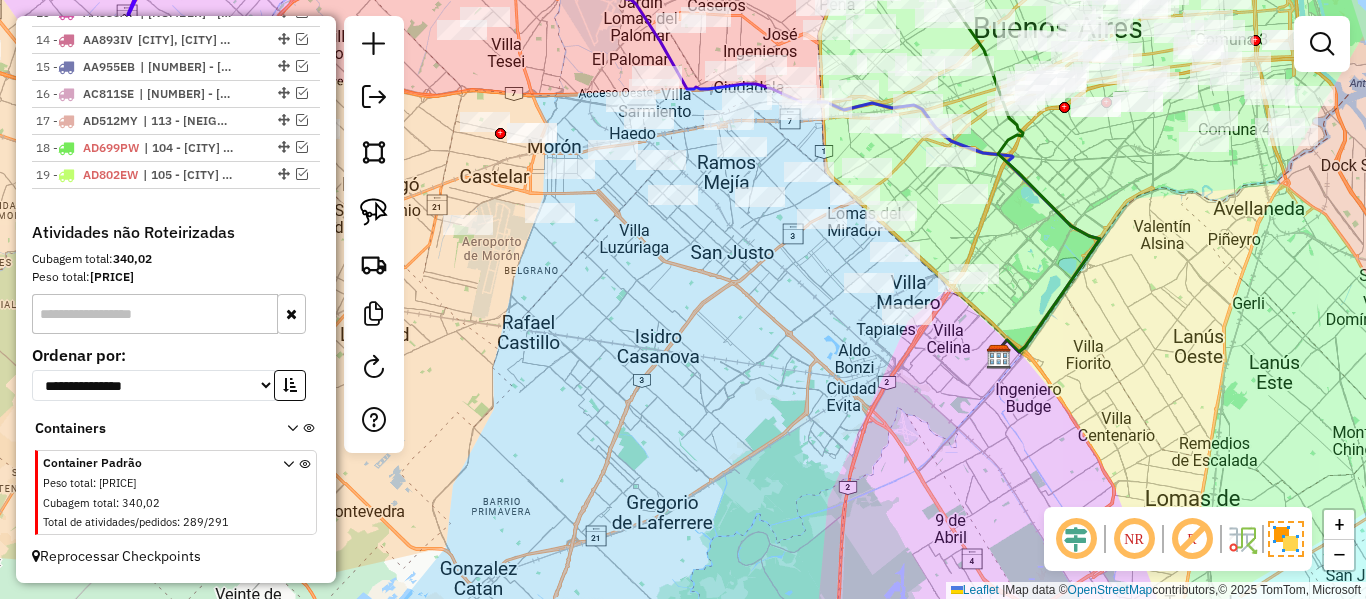drag, startPoint x: 749, startPoint y: 364, endPoint x: 712, endPoint y: 387, distance: 43.56604 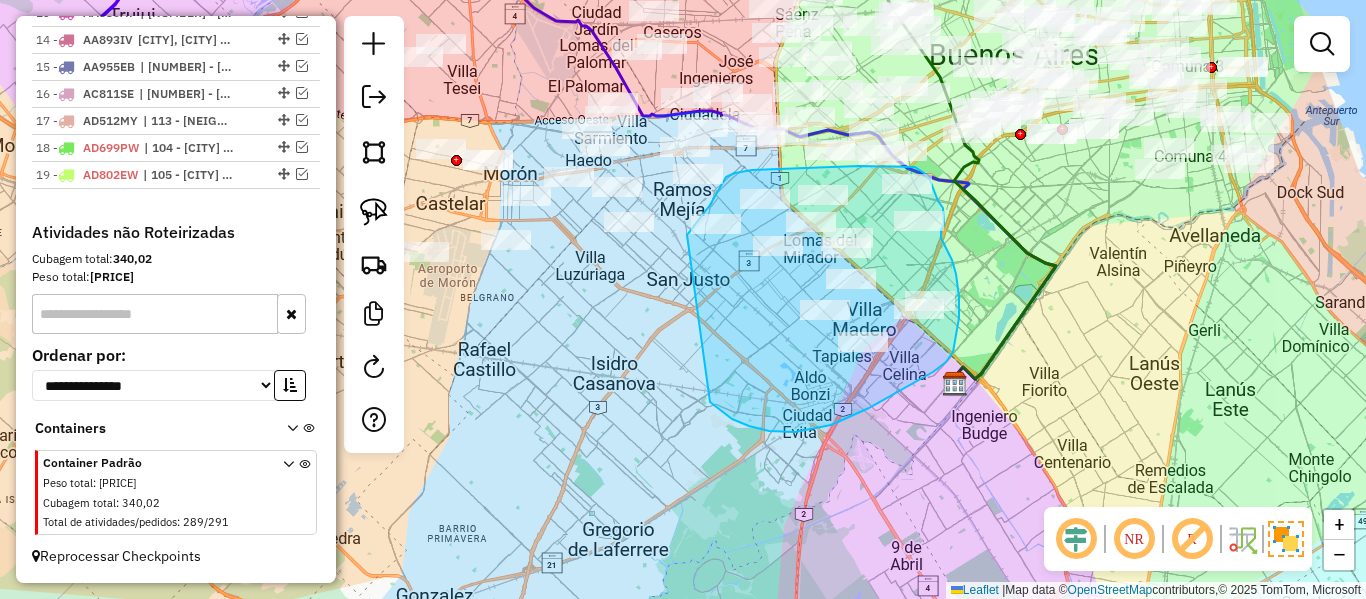 drag, startPoint x: 713, startPoint y: 405, endPoint x: 687, endPoint y: 235, distance: 171.97675 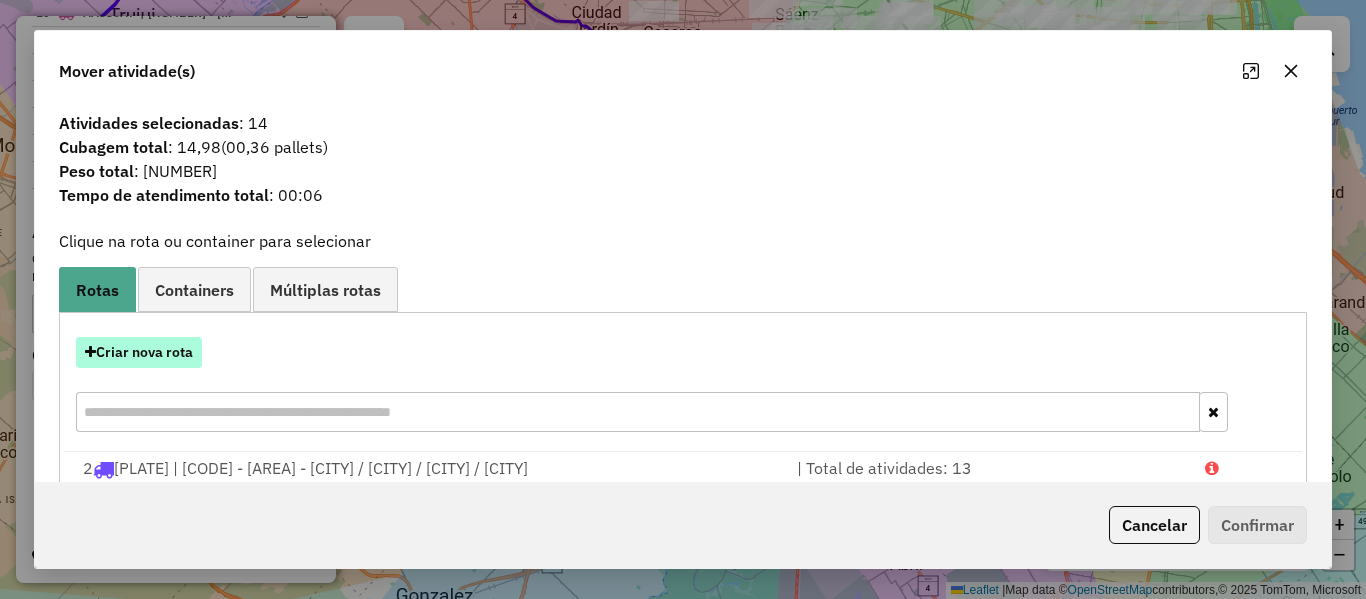click on "Criar nova rota" 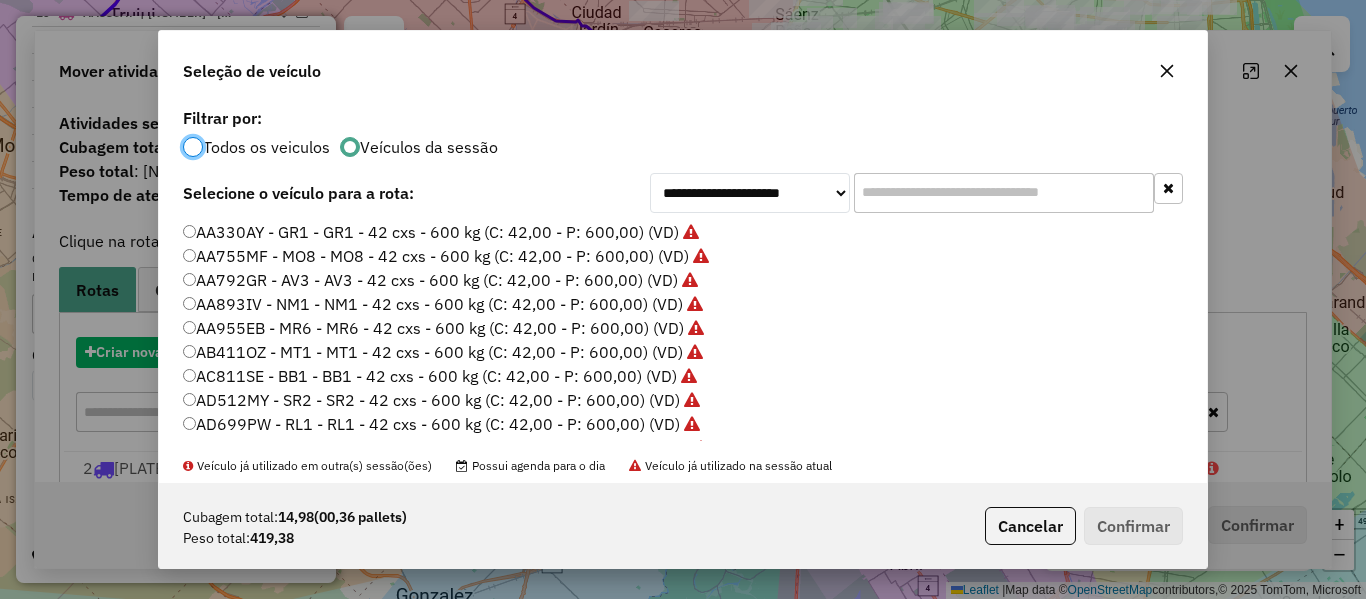 scroll, scrollTop: 11, scrollLeft: 6, axis: both 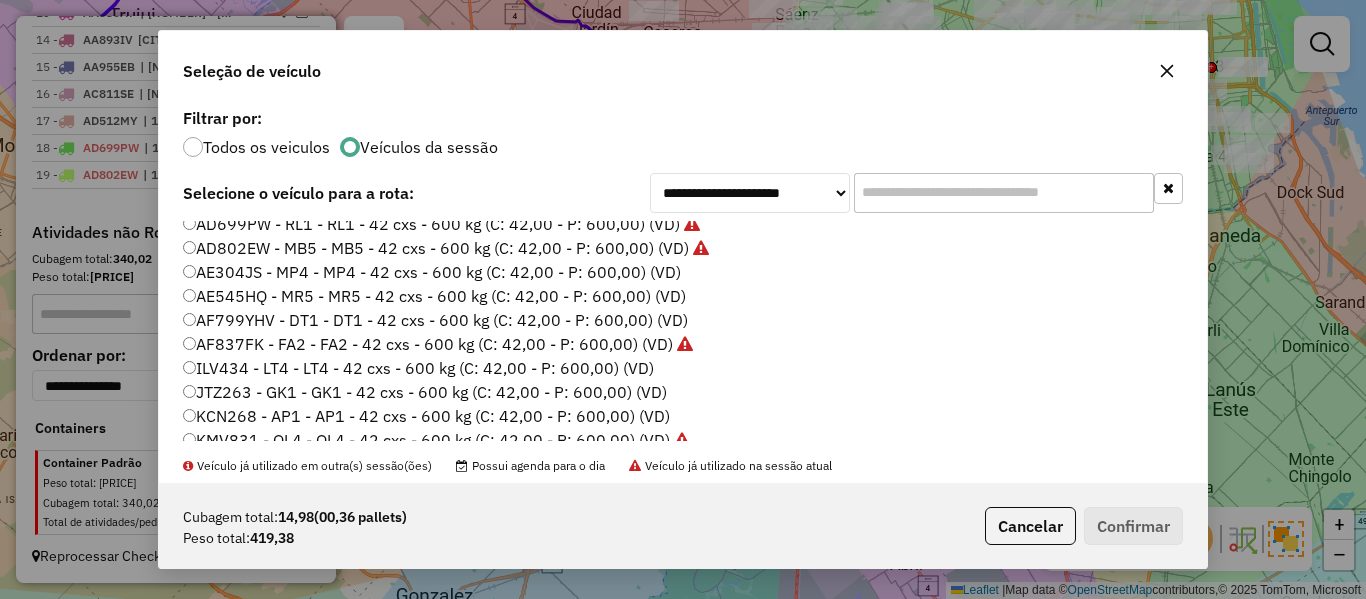 click on "AE304JS - MP4 - MP4 - 42 cxs - 600 kg (C: 42,00 - P: 600,00) (VD)" 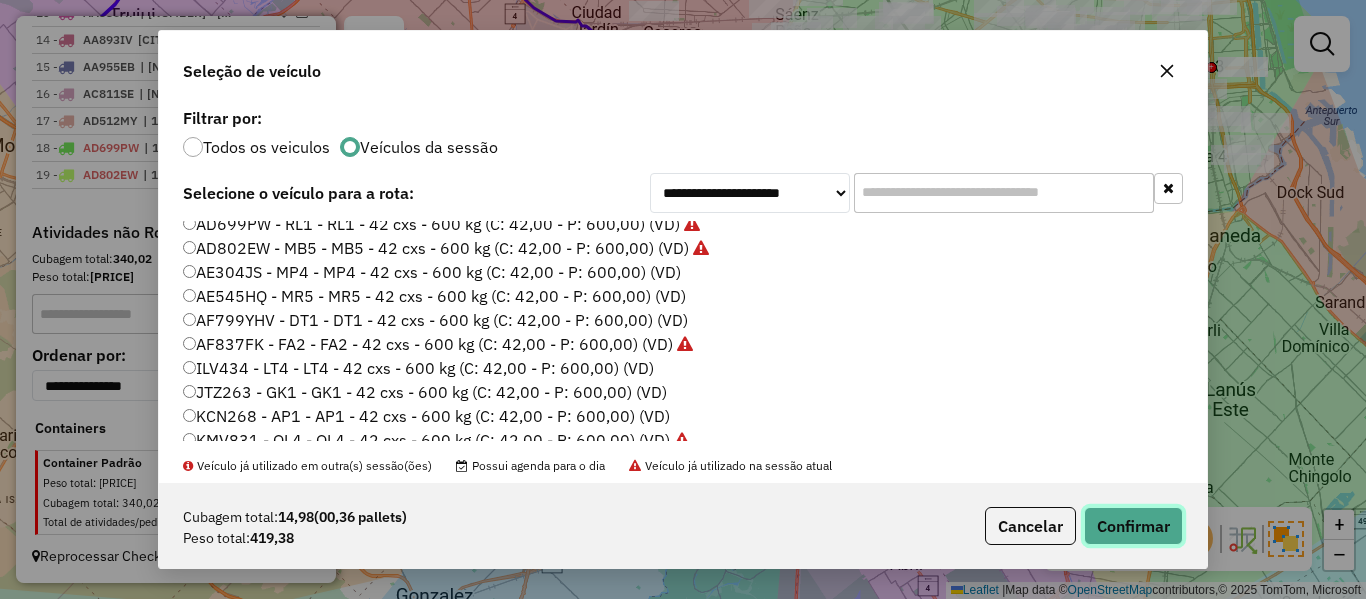 click on "Confirmar" 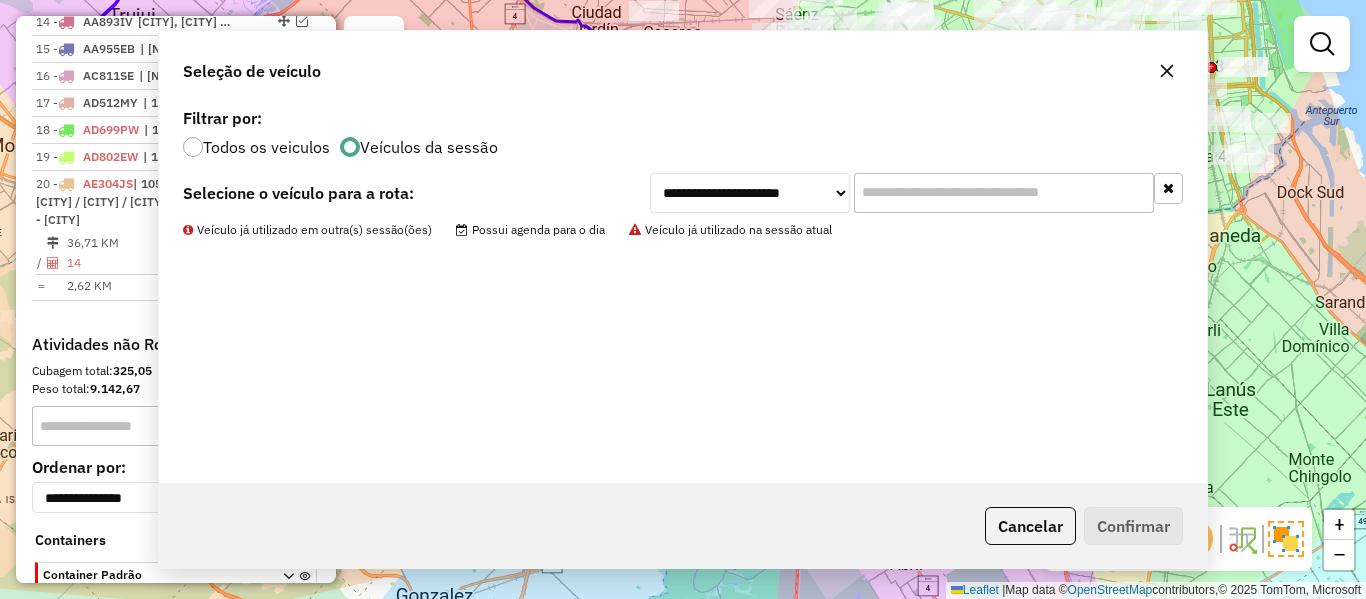 scroll, scrollTop: 1403, scrollLeft: 0, axis: vertical 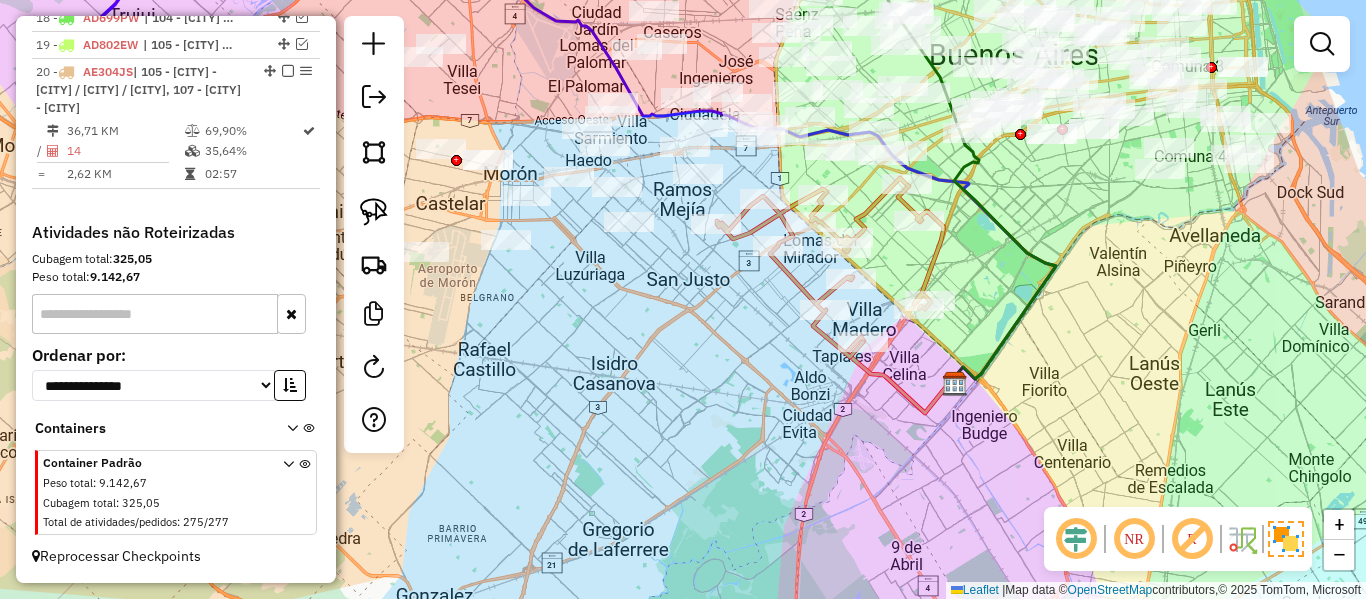 click 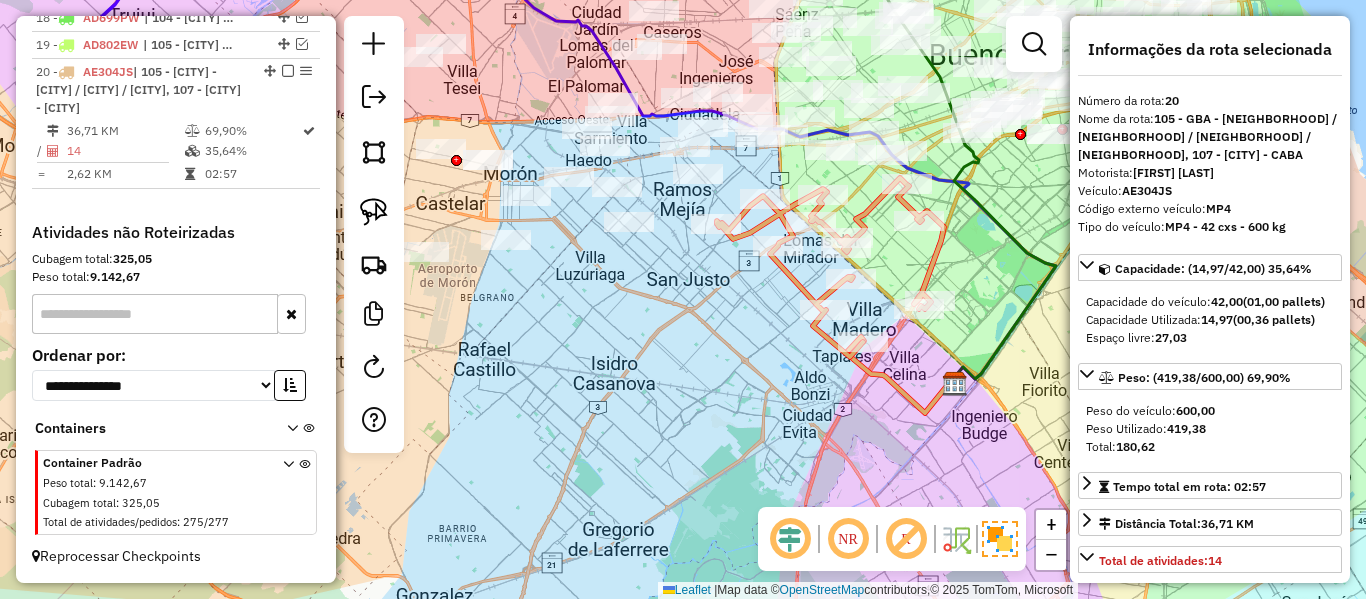 scroll, scrollTop: 1439, scrollLeft: 0, axis: vertical 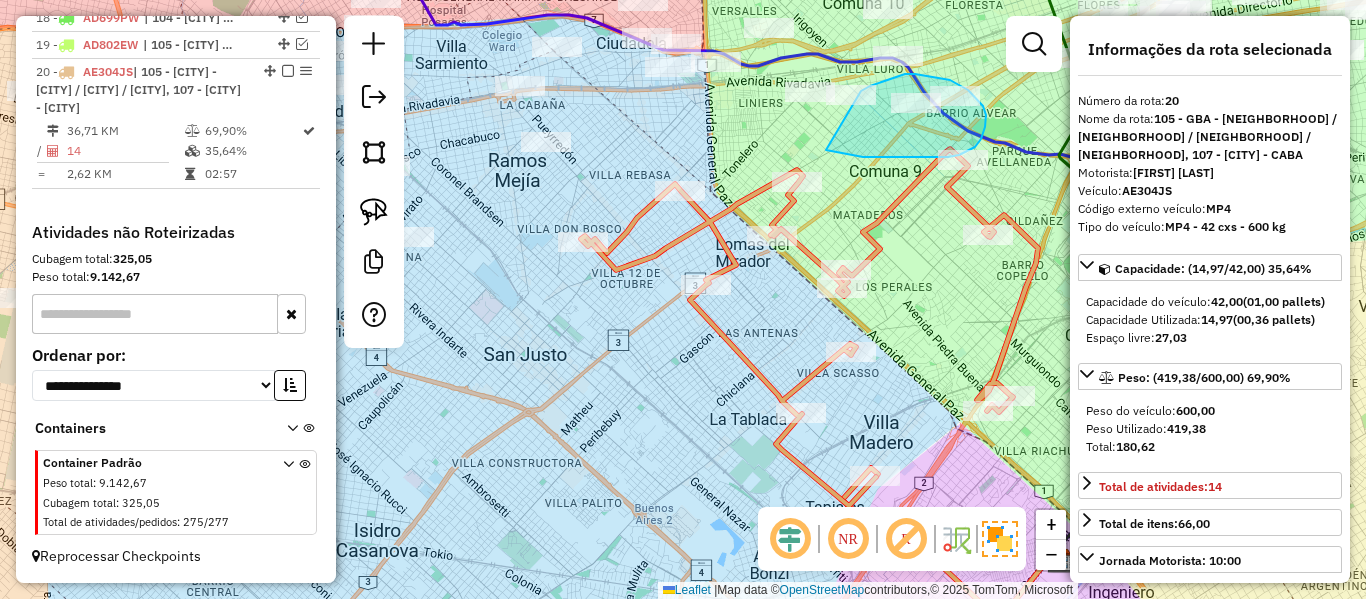 click on "Janela de atendimento Grade de atendimento Capacidade Transportadoras Veículos Cliente Pedidos  Rotas Selecione os dias de semana para filtrar as janelas de atendimento  Seg   Ter   Qua   Qui   Sex   Sáb   Dom  Informe o período da janela de atendimento: De: Até:  Filtrar exatamente a janela do cliente  Considerar janela de atendimento padrão  Selecione os dias de semana para filtrar as grades de atendimento  Seg   Ter   Qua   Qui   Sex   Sáb   Dom   Considerar clientes sem dia de atendimento cadastrado  Clientes fora do dia de atendimento selecionado Filtrar as atividades entre os valores definidos abaixo:  Peso mínimo:   Peso máximo:   Cubagem mínima:   Cubagem máxima:   De:   Até:  Filtrar as atividades entre o tempo de atendimento definido abaixo:  De:   Até:   Considerar capacidade total dos clientes não roteirizados Transportadora: Selecione um ou mais itens Tipo de veículo: Selecione um ou mais itens Veículo: Selecione um ou mais itens Motorista: Selecione um ou mais itens Nome: Rótulo:" 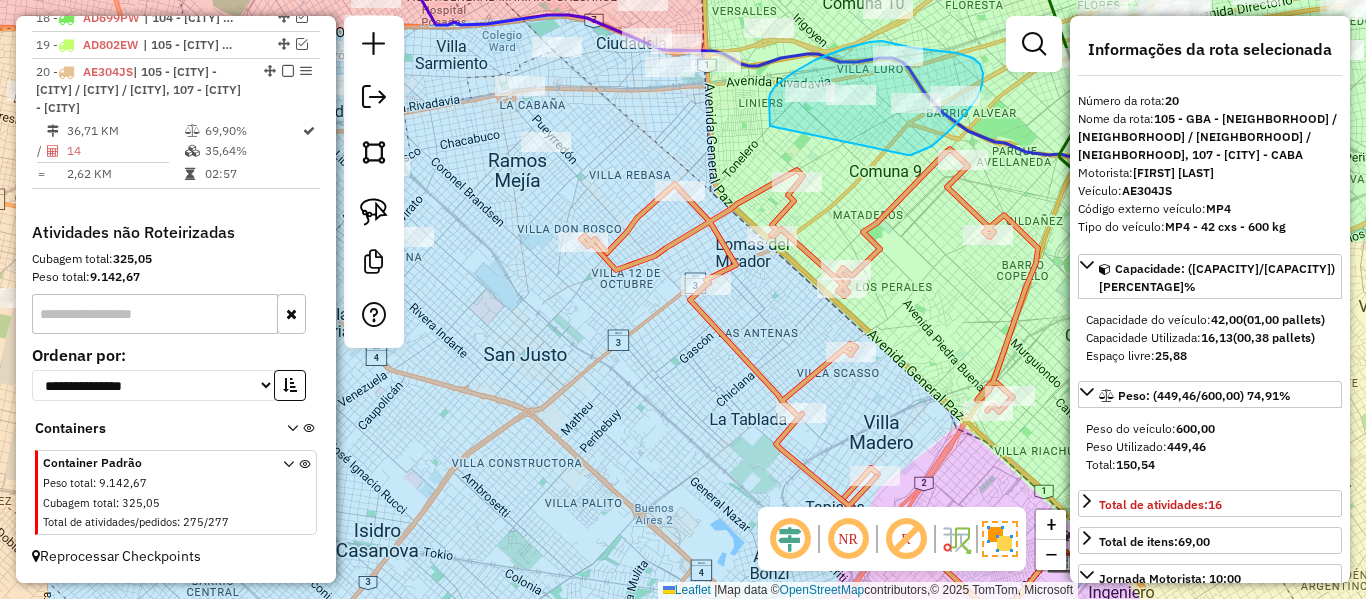 drag, startPoint x: 980, startPoint y: 64, endPoint x: 779, endPoint y: 137, distance: 213.84573 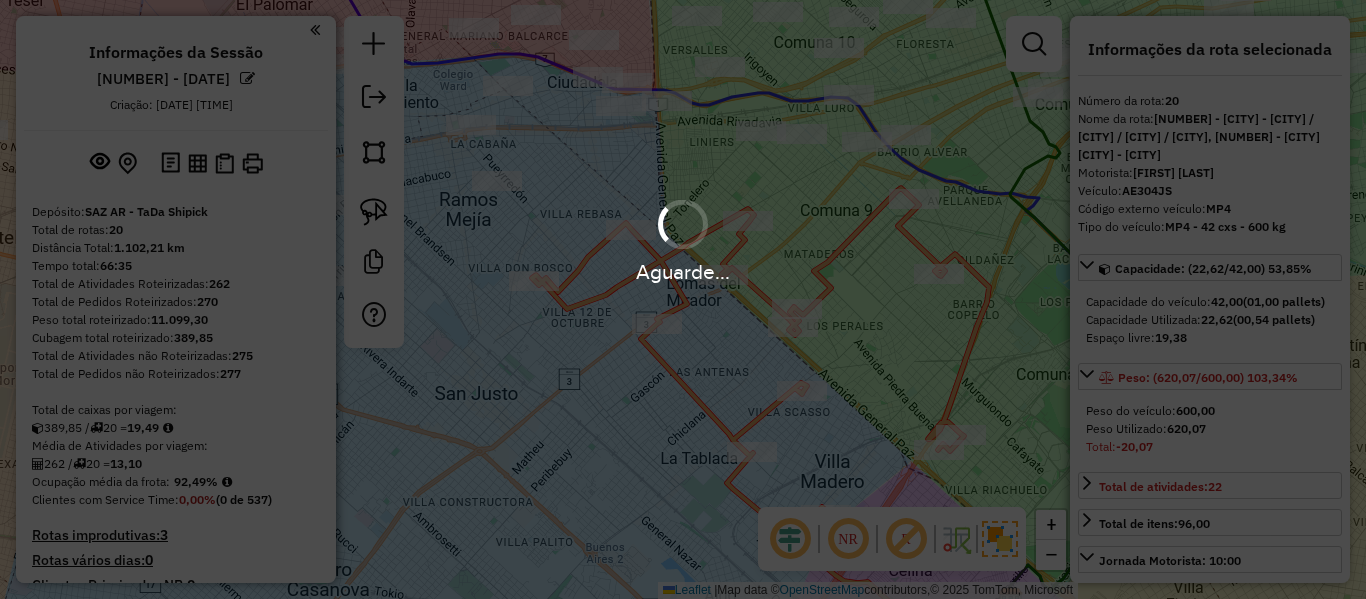 scroll, scrollTop: 0, scrollLeft: 0, axis: both 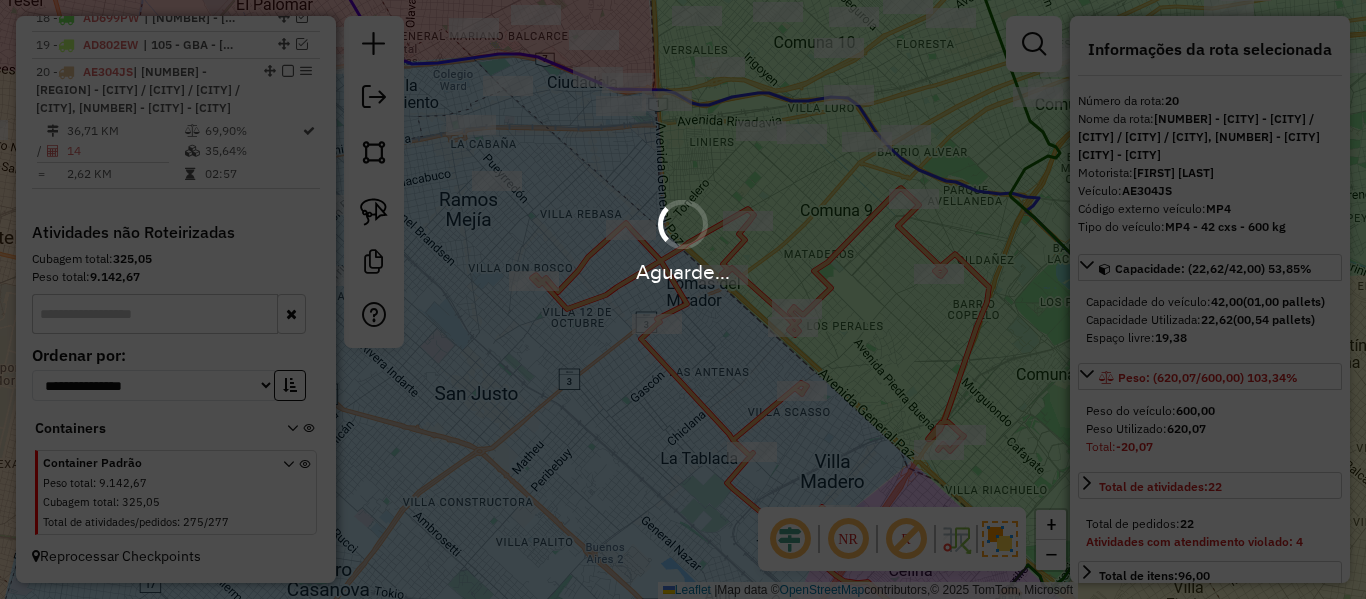 select on "**********" 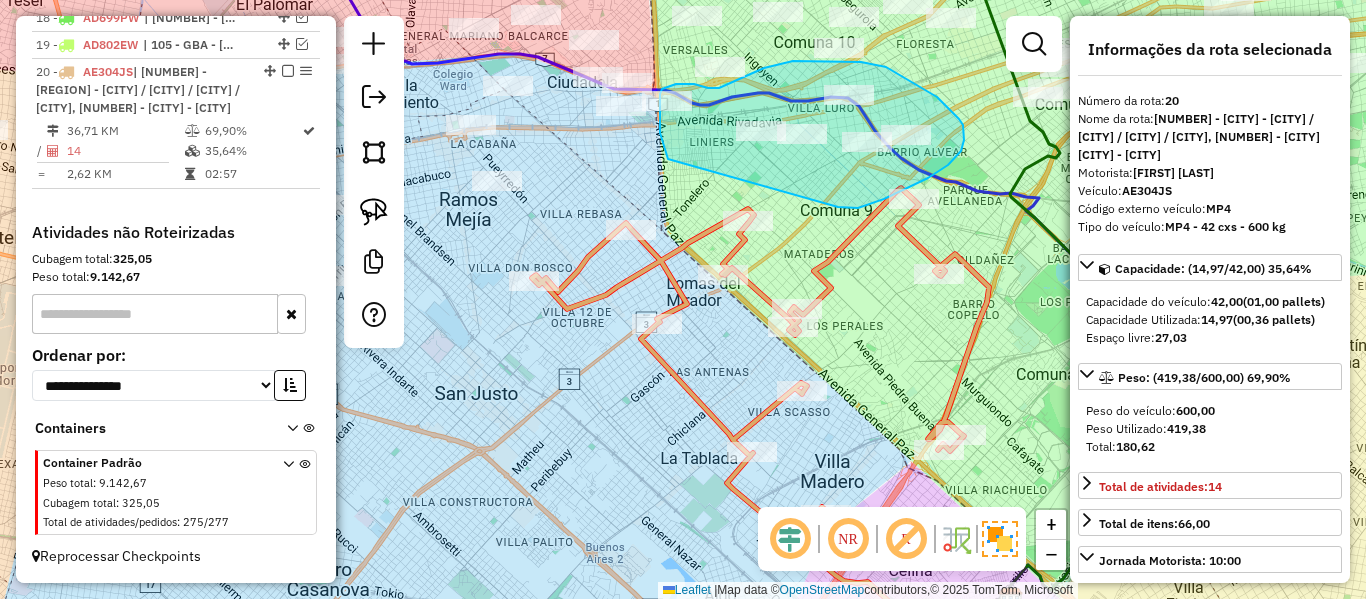 drag, startPoint x: 884, startPoint y: 199, endPoint x: 669, endPoint y: 164, distance: 217.83022 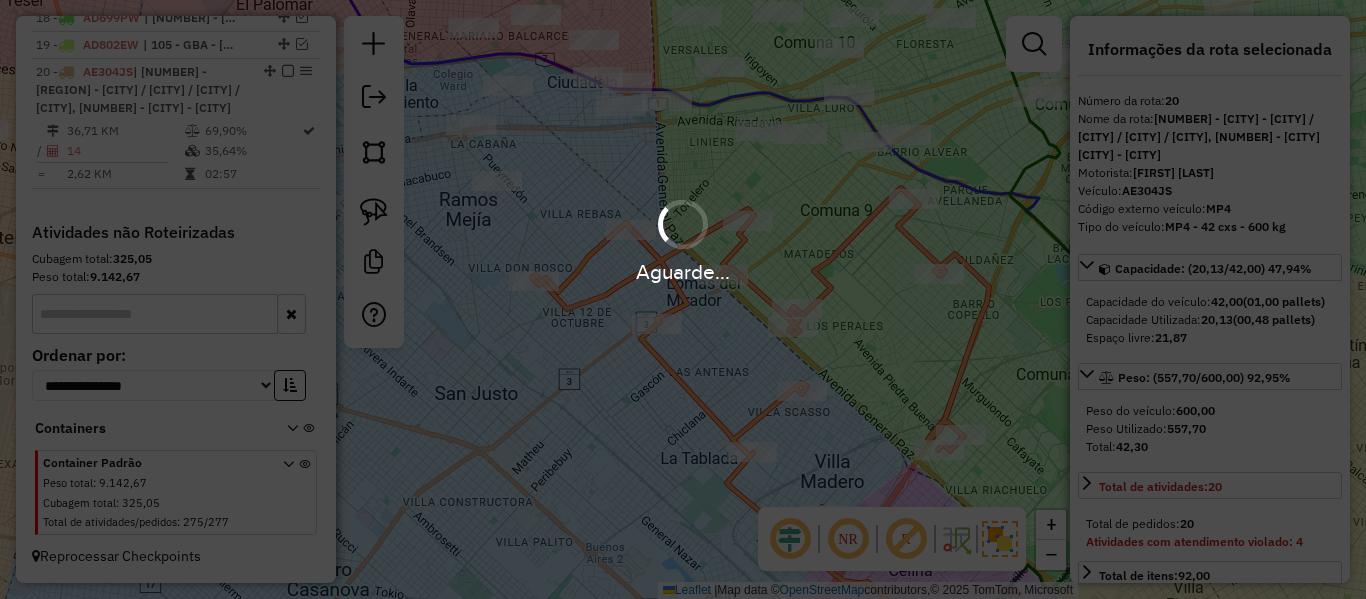 select on "**********" 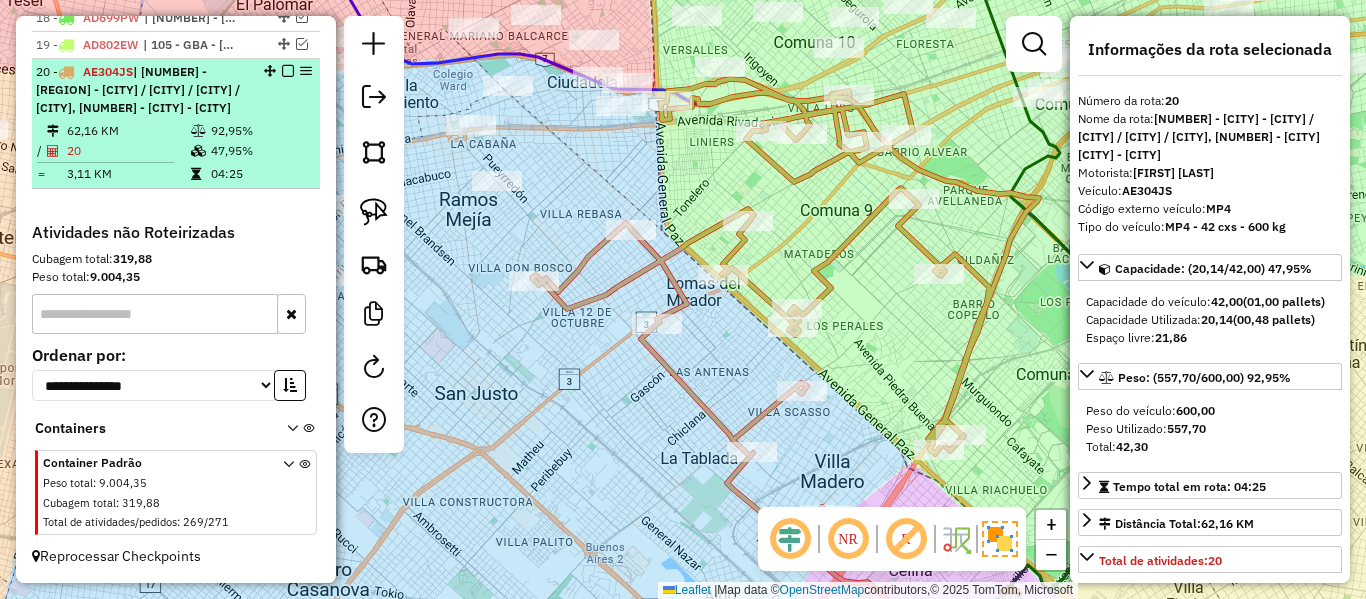 click at bounding box center [288, 71] 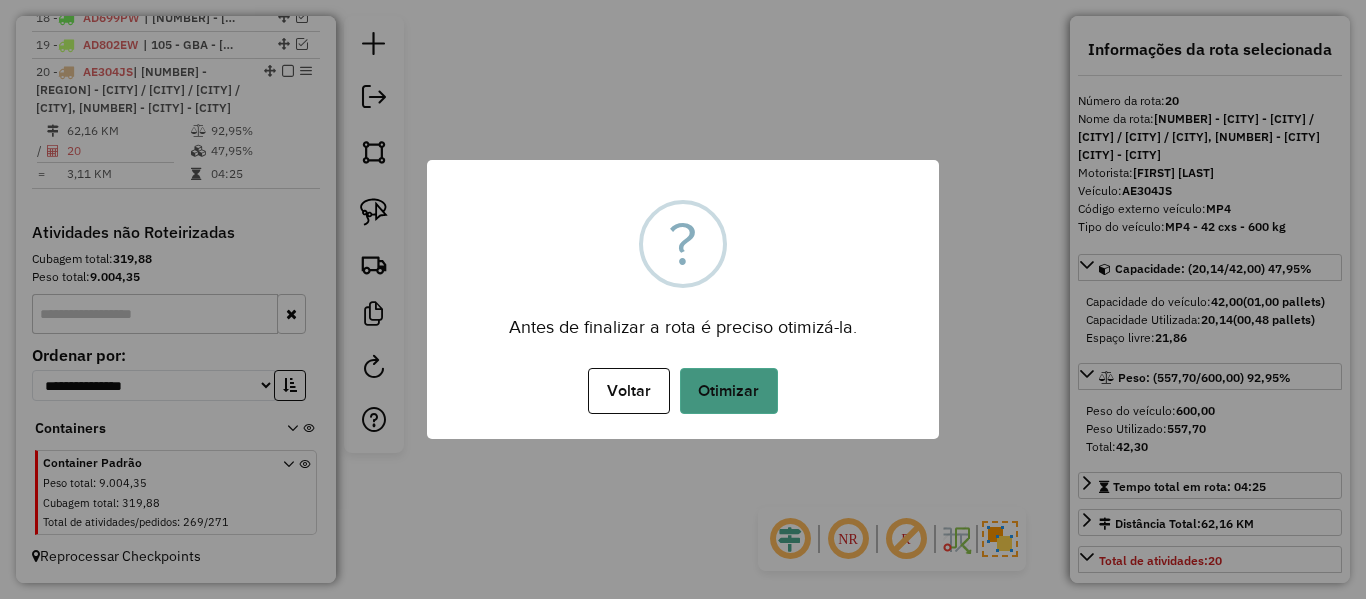 click on "Otimizar" at bounding box center (729, 391) 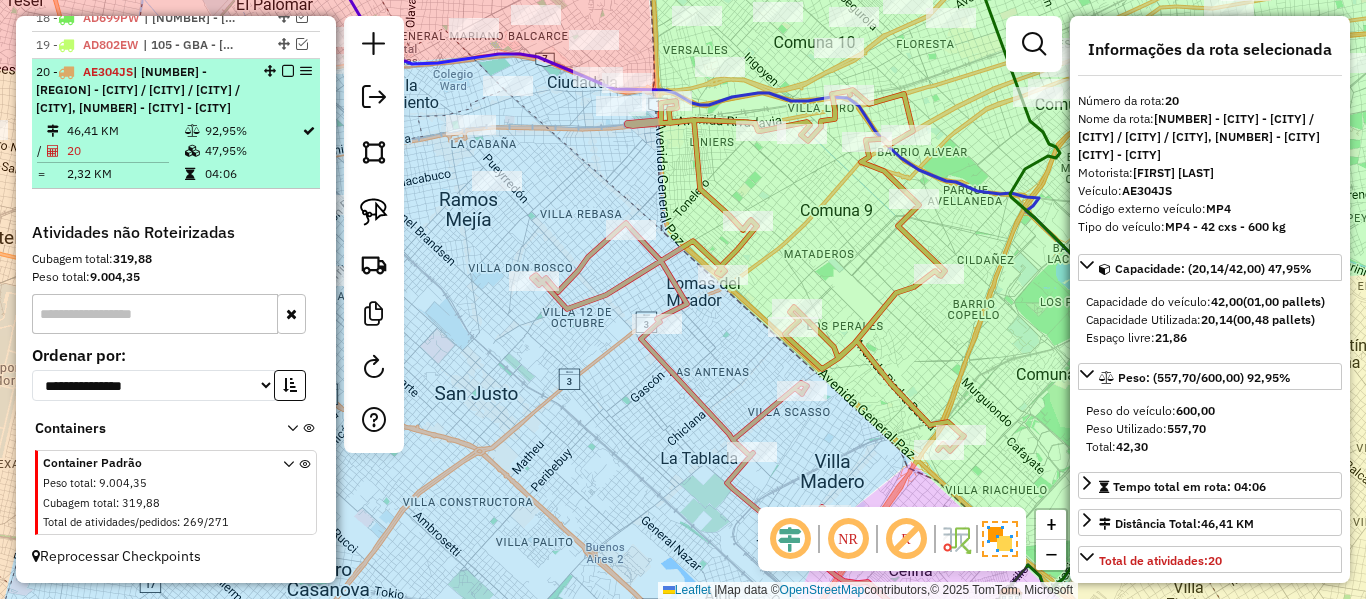 click at bounding box center [288, 71] 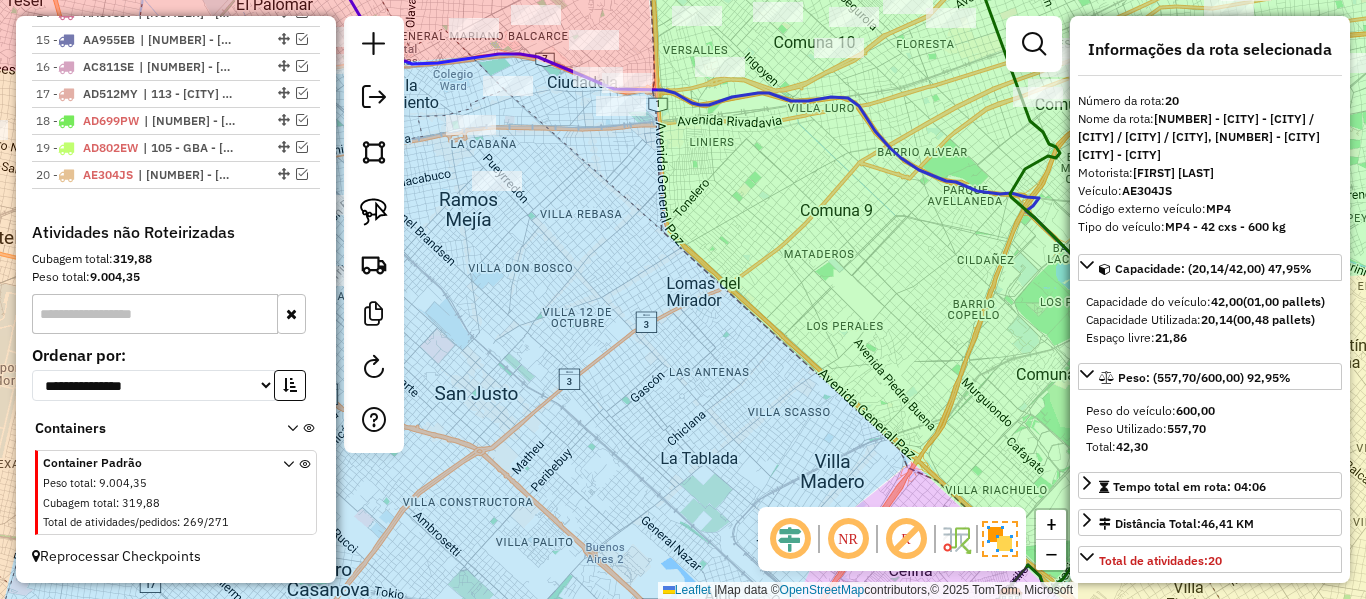 scroll, scrollTop: 1318, scrollLeft: 0, axis: vertical 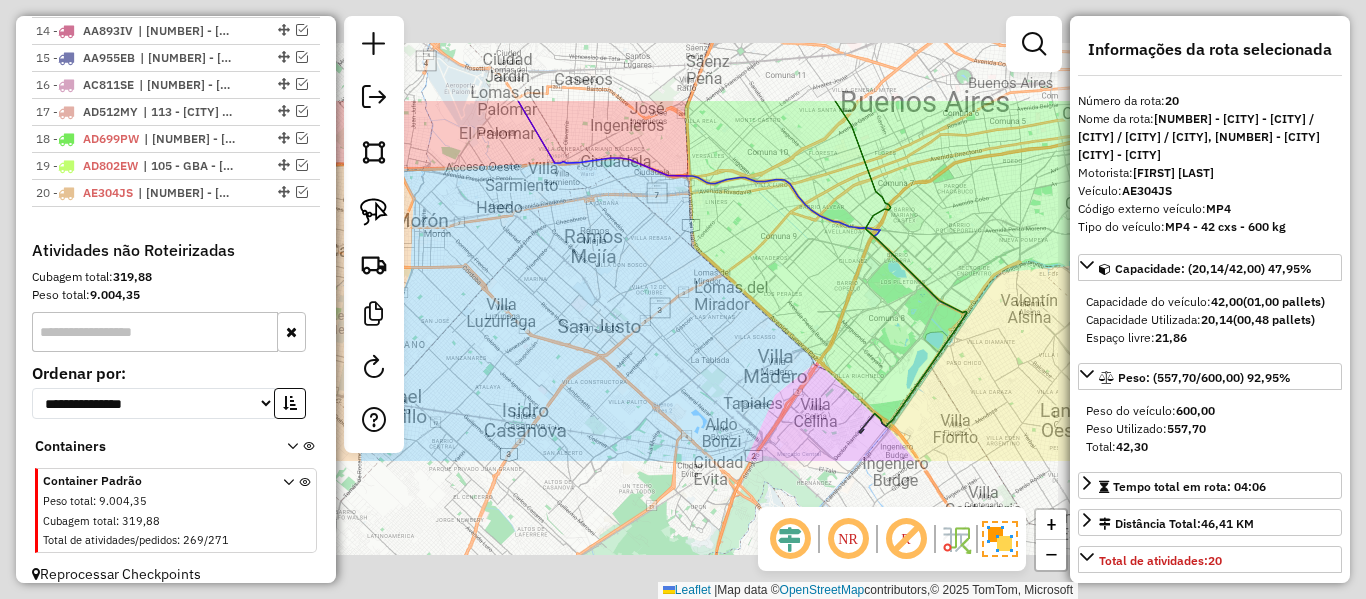 click on "Janela de atendimento Grade de atendimento Capacidade Transportadoras Veículos Cliente Pedidos  Rotas Selecione os dias de semana para filtrar as janelas de atendimento  Seg   Ter   Qua   Qui   Sex   Sáb   Dom  Informe o período da janela de atendimento: De: Até:  Filtrar exatamente a janela do cliente  Considerar janela de atendimento padrão  Selecione os dias de semana para filtrar as grades de atendimento  Seg   Ter   Qua   Qui   Sex   Sáb   Dom   Considerar clientes sem dia de atendimento cadastrado  Clientes fora do dia de atendimento selecionado Filtrar as atividades entre os valores definidos abaixo:  Peso mínimo:   Peso máximo:   Cubagem mínima:   Cubagem máxima:   De:   Até:  Filtrar as atividades entre o tempo de atendimento definido abaixo:  De:   Até:   Considerar capacidade total dos clientes não roteirizados Transportadora: Selecione um ou mais itens Tipo de veículo: Selecione um ou mais itens Veículo: Selecione um ou mais itens Motorista: Selecione um ou mais itens Nome: Rótulo:" 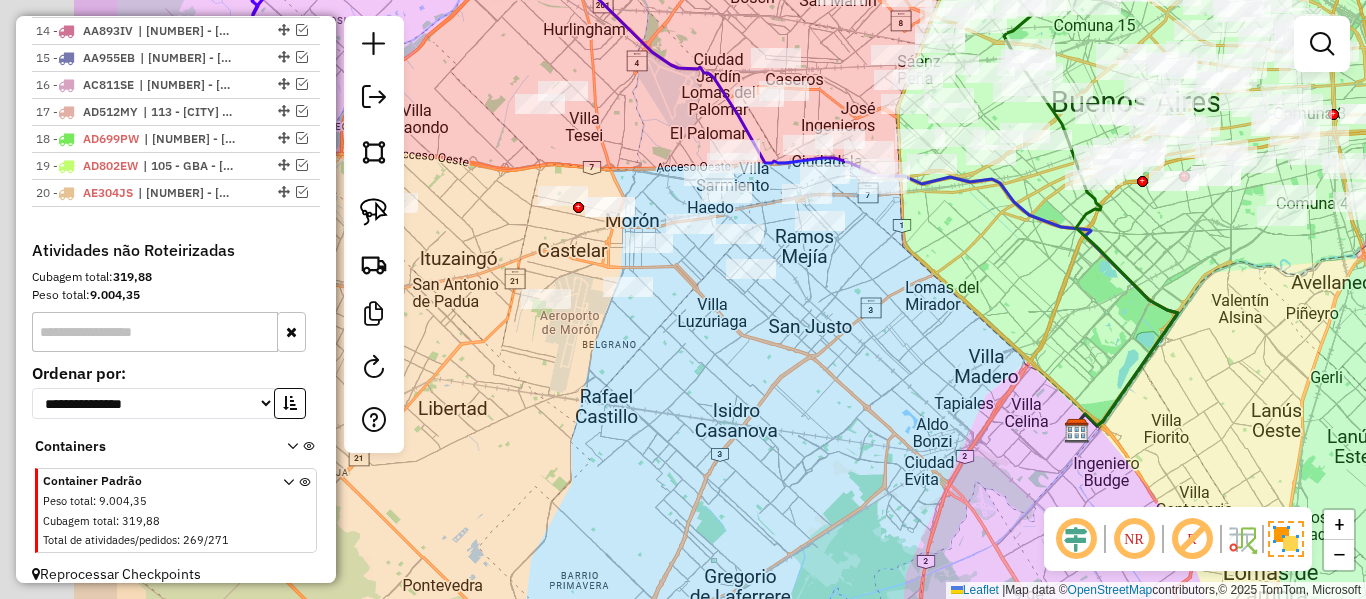 drag, startPoint x: 657, startPoint y: 298, endPoint x: 938, endPoint y: 309, distance: 281.2152 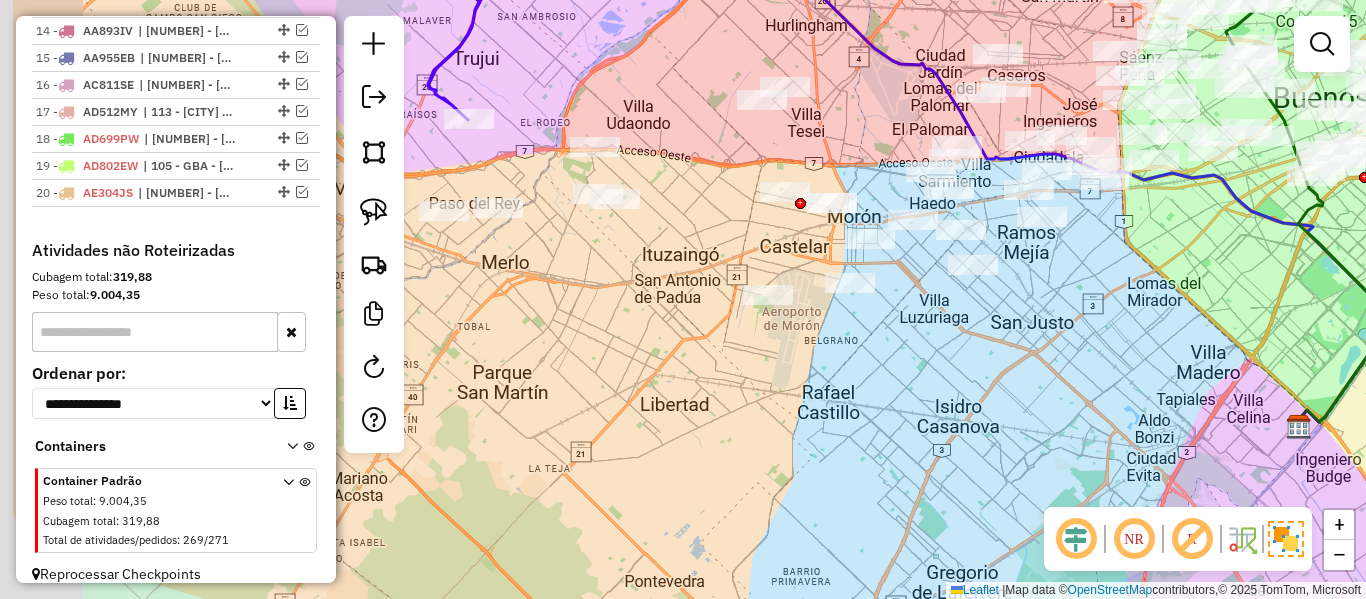 drag, startPoint x: 808, startPoint y: 365, endPoint x: 986, endPoint y: 358, distance: 178.13759 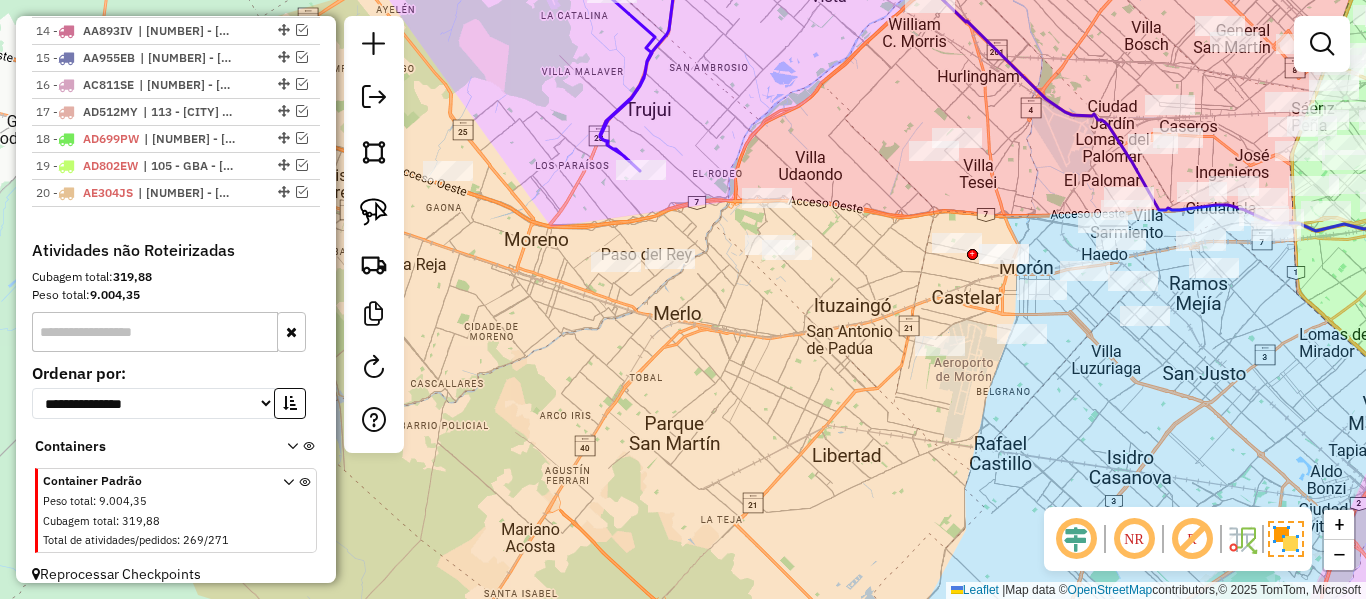 drag, startPoint x: 753, startPoint y: 366, endPoint x: 877, endPoint y: 436, distance: 142.39381 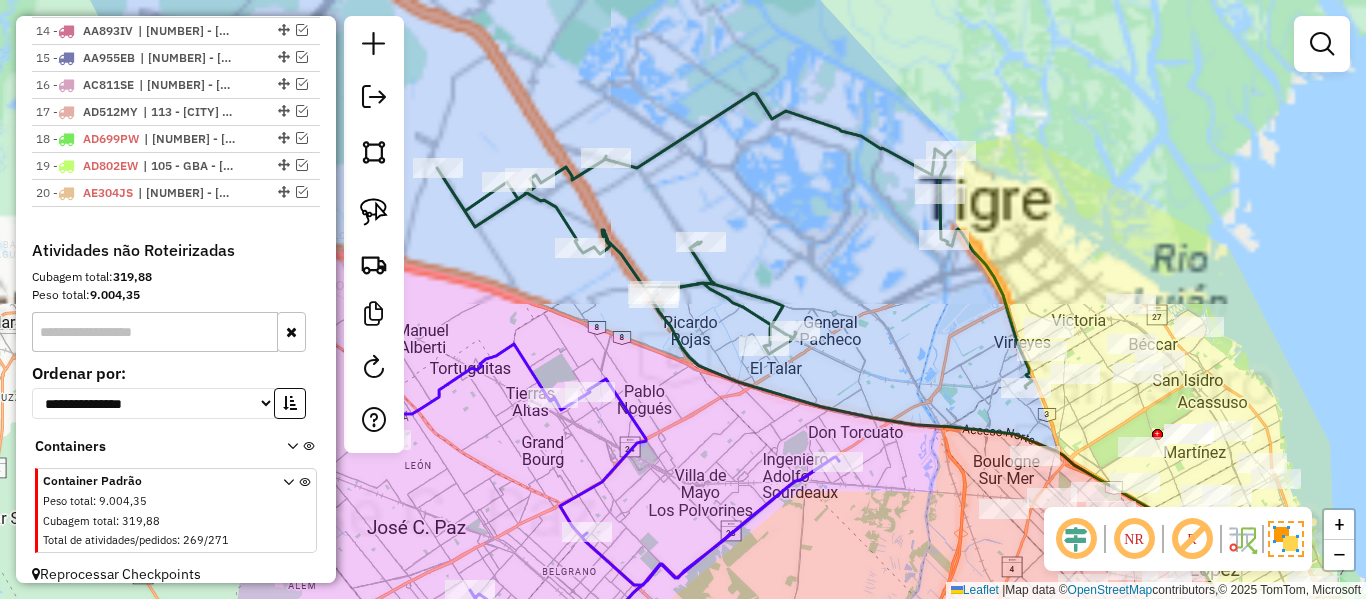 click 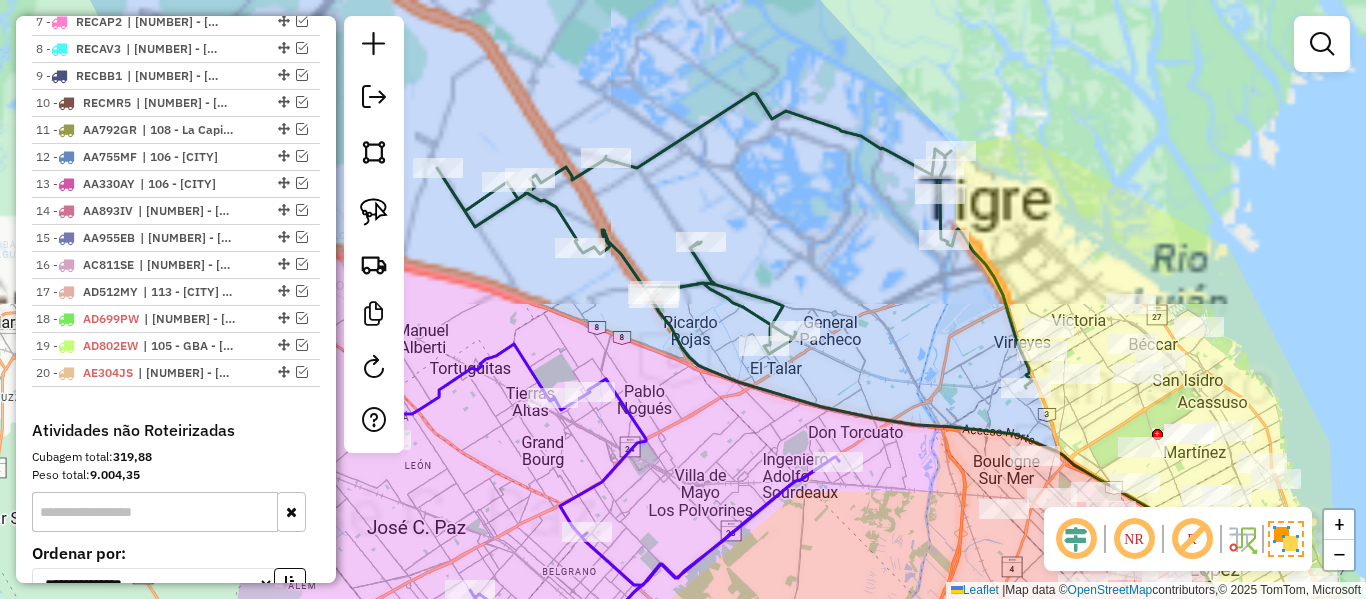 select on "**********" 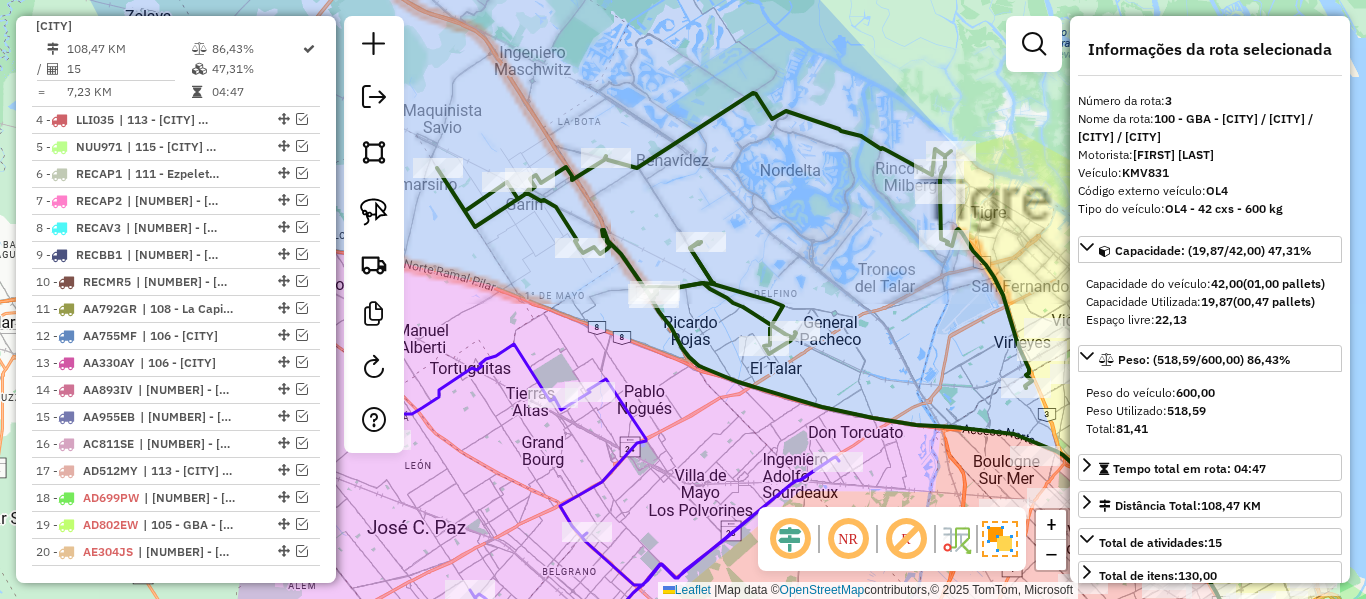 scroll, scrollTop: 920, scrollLeft: 0, axis: vertical 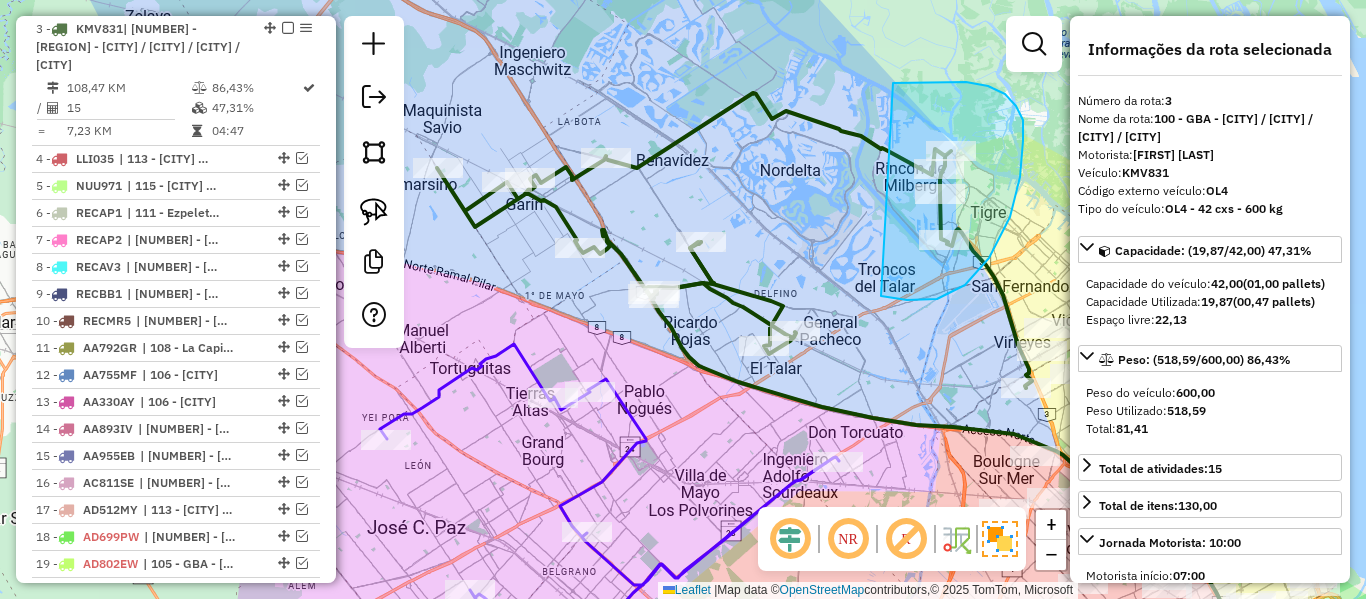 drag, startPoint x: 883, startPoint y: 297, endPoint x: 781, endPoint y: 179, distance: 155.97435 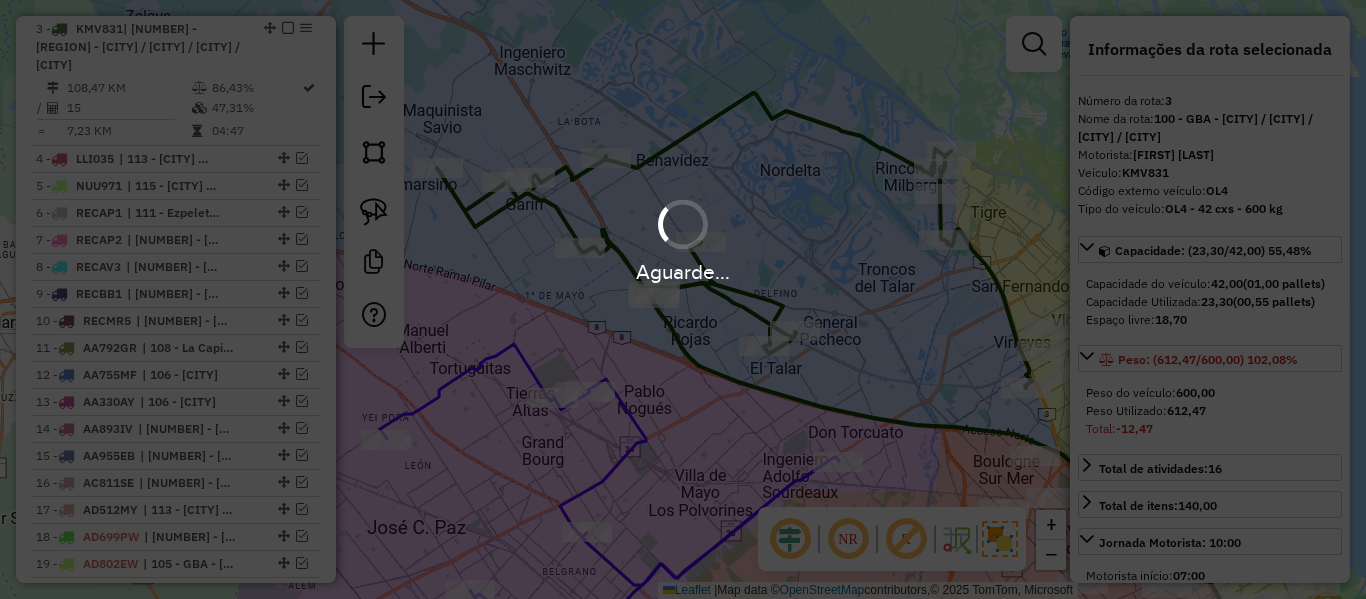 select on "**********" 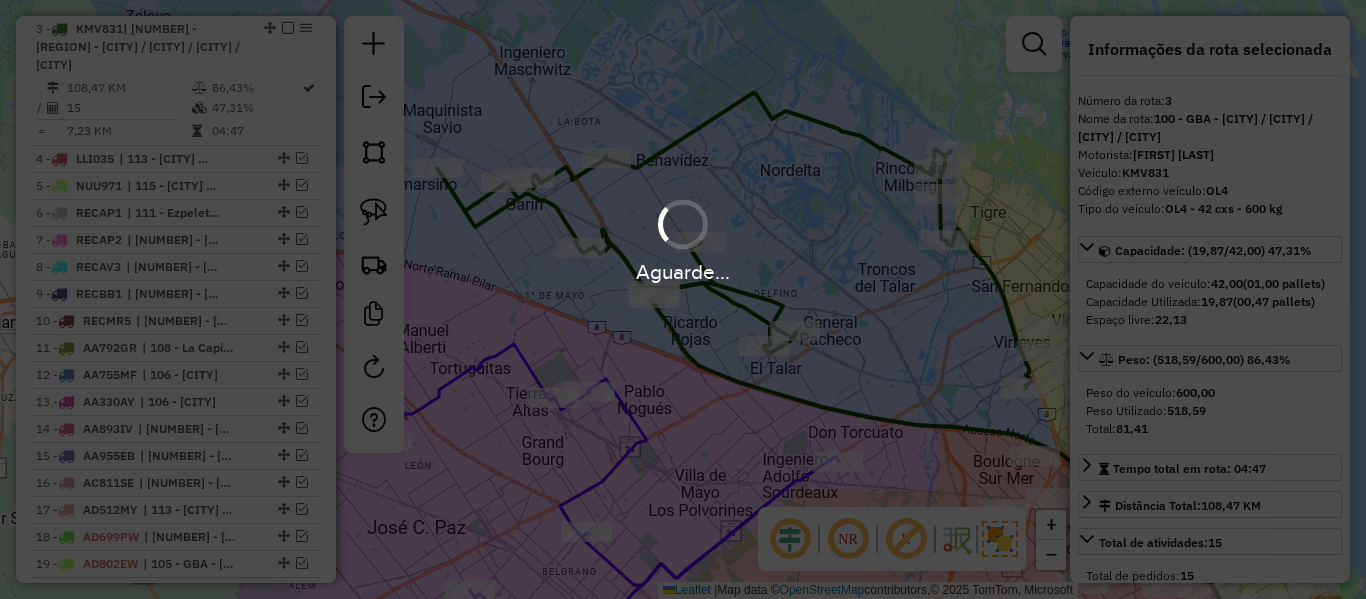 click on "Aguarde..." at bounding box center (683, 239) 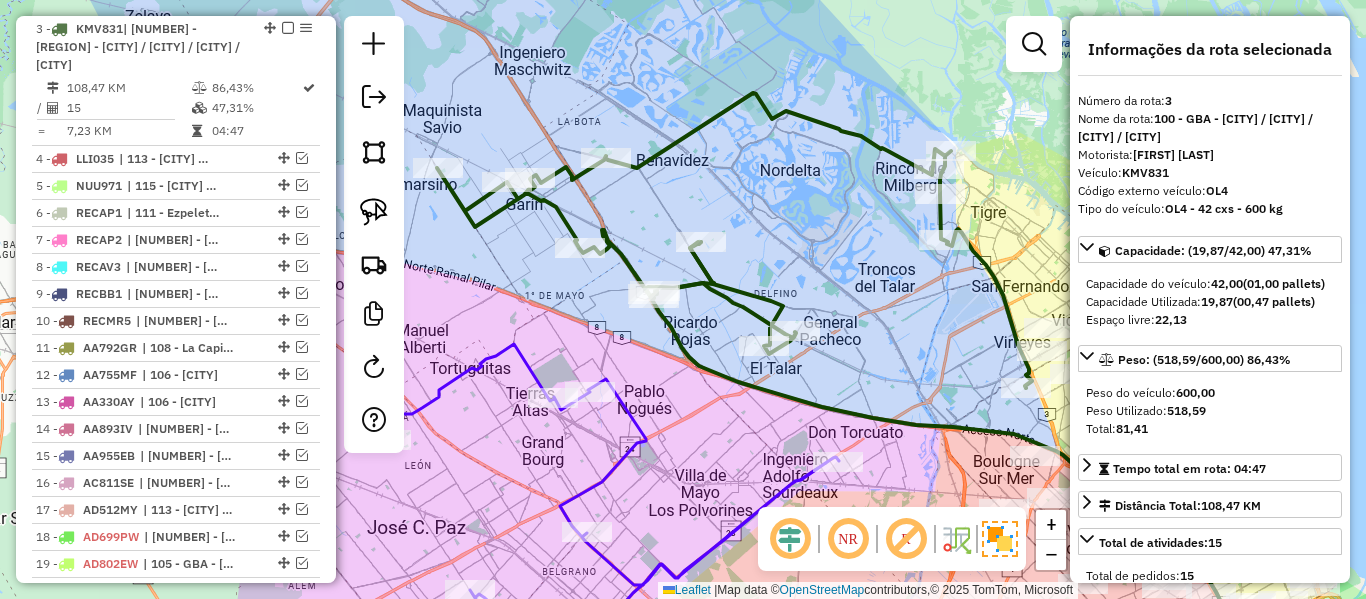 click 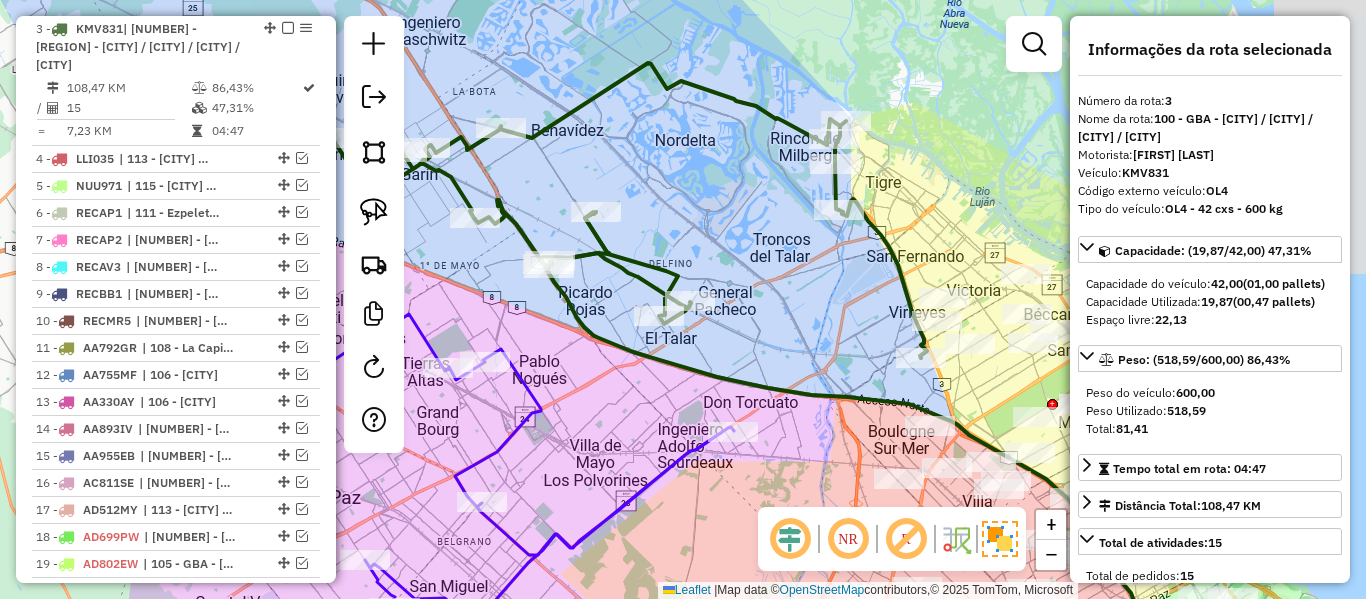 drag, startPoint x: 848, startPoint y: 240, endPoint x: 741, endPoint y: 216, distance: 109.65856 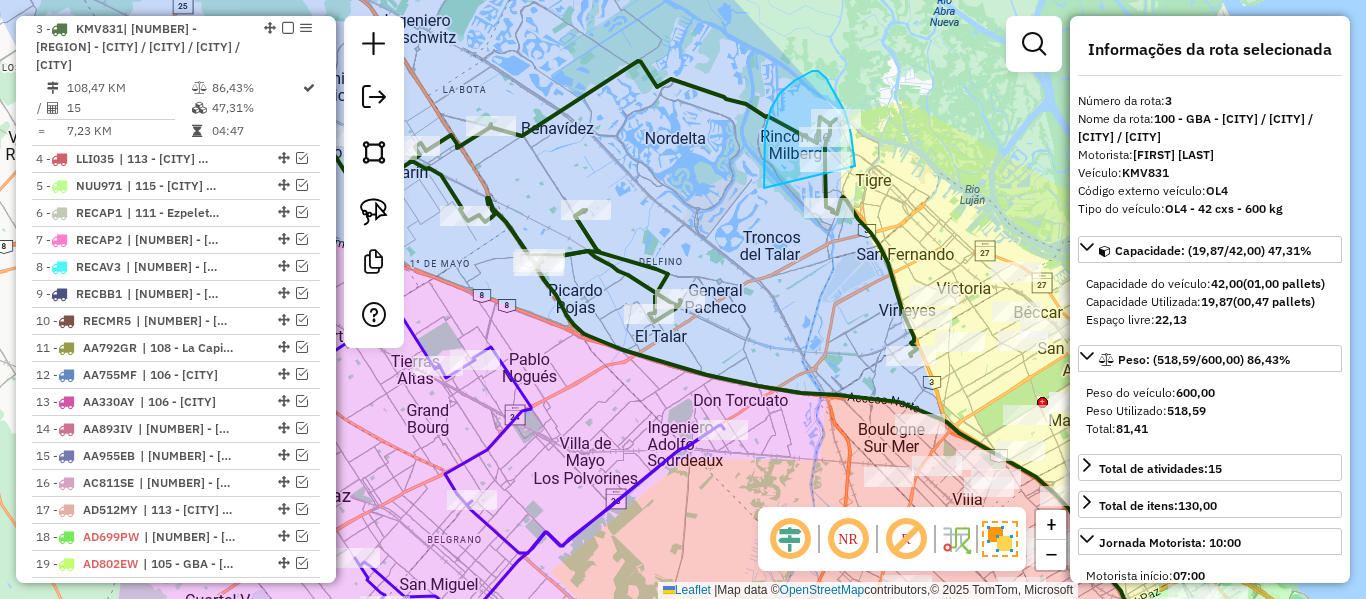 drag, startPoint x: 764, startPoint y: 188, endPoint x: 855, endPoint y: 175, distance: 91.92388 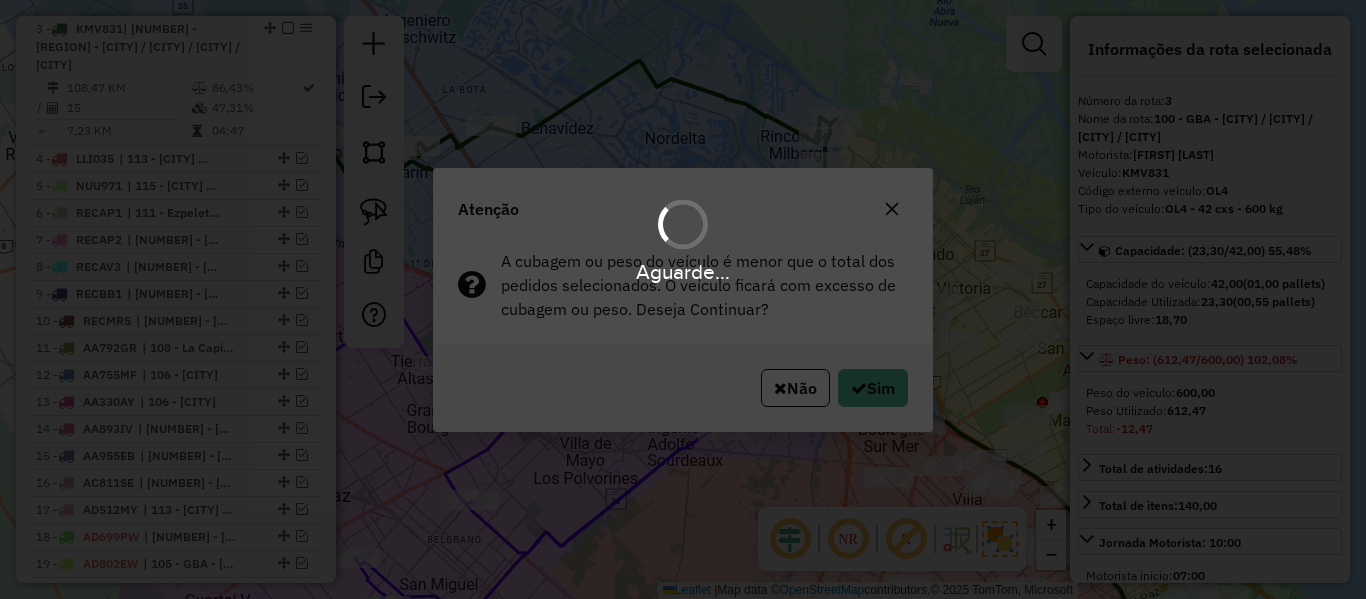click on "Aguarde..." at bounding box center (683, 299) 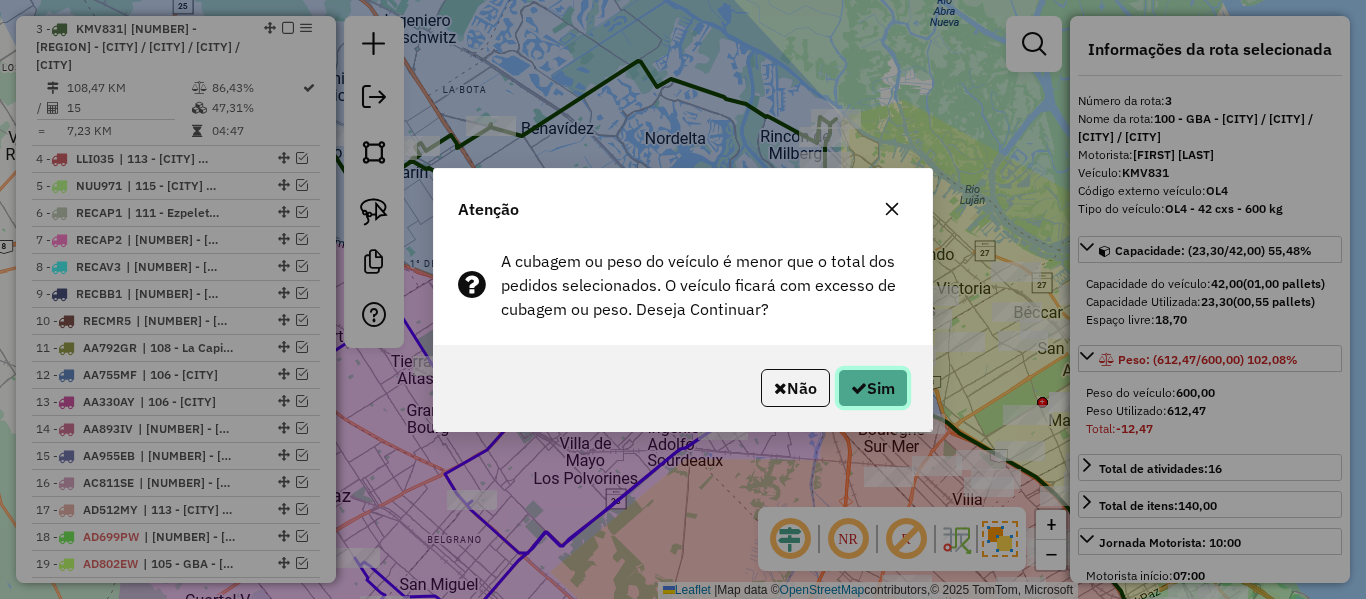 click on "Sim" 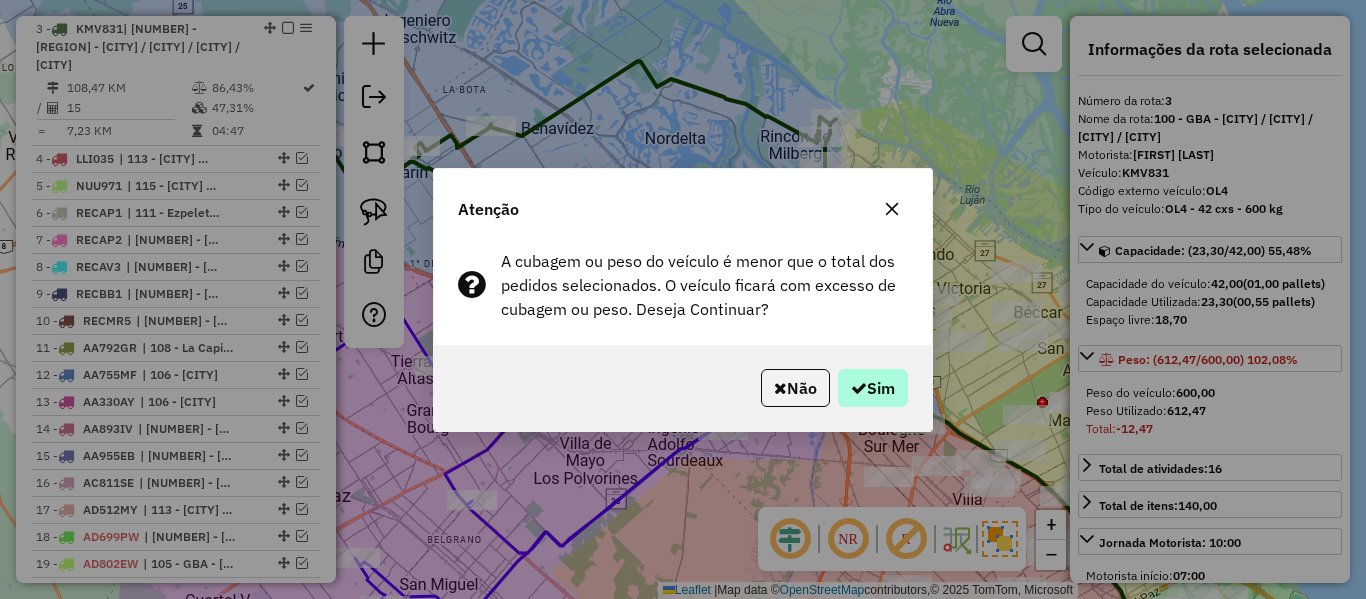 select on "**********" 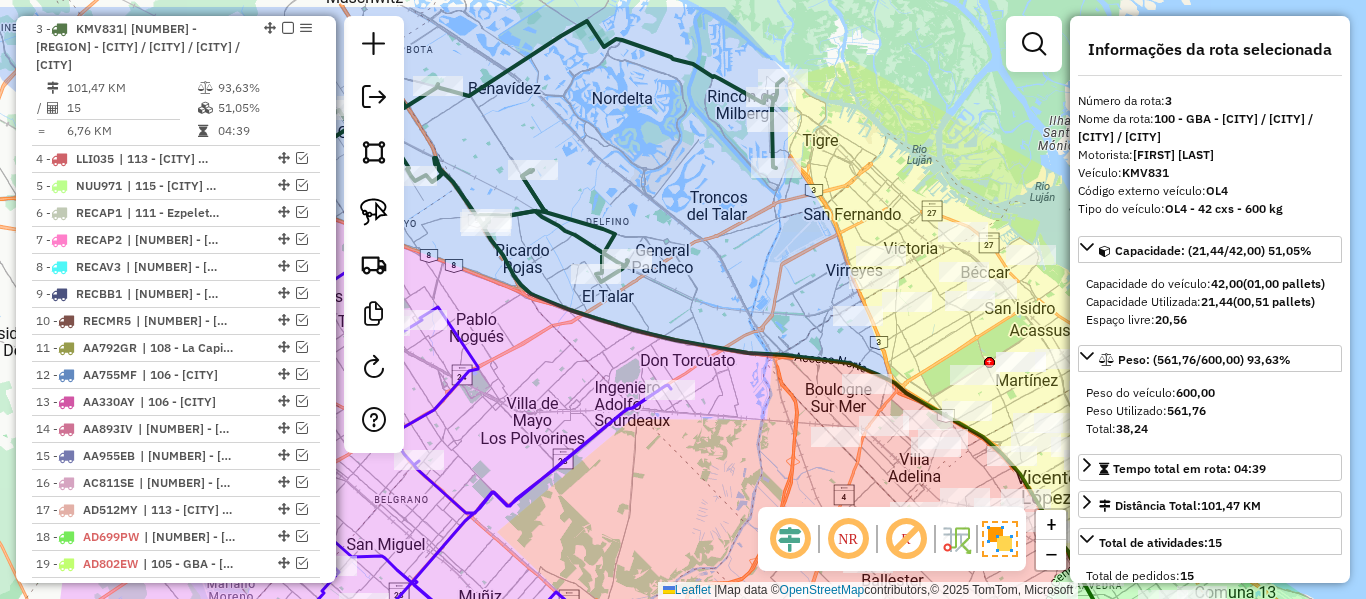 click on "Janela de atendimento Grade de atendimento Capacidade Transportadoras Veículos Cliente Pedidos  Rotas Selecione os dias de semana para filtrar as janelas de atendimento  Seg   Ter   Qua   Qui   Sex   Sáb   Dom  Informe o período da janela de atendimento: De: Até:  Filtrar exatamente a janela do cliente  Considerar janela de atendimento padrão  Selecione os dias de semana para filtrar as grades de atendimento  Seg   Ter   Qua   Qui   Sex   Sáb   Dom   Considerar clientes sem dia de atendimento cadastrado  Clientes fora do dia de atendimento selecionado Filtrar as atividades entre os valores definidos abaixo:  Peso mínimo:   Peso máximo:   Cubagem mínima:   Cubagem máxima:   De:   Até:  Filtrar as atividades entre o tempo de atendimento definido abaixo:  De:   Até:   Considerar capacidade total dos clientes não roteirizados Transportadora: Selecione um ou mais itens Tipo de veículo: Selecione um ou mais itens Veículo: Selecione um ou mais itens Motorista: Selecione um ou mais itens Nome: Rótulo:" 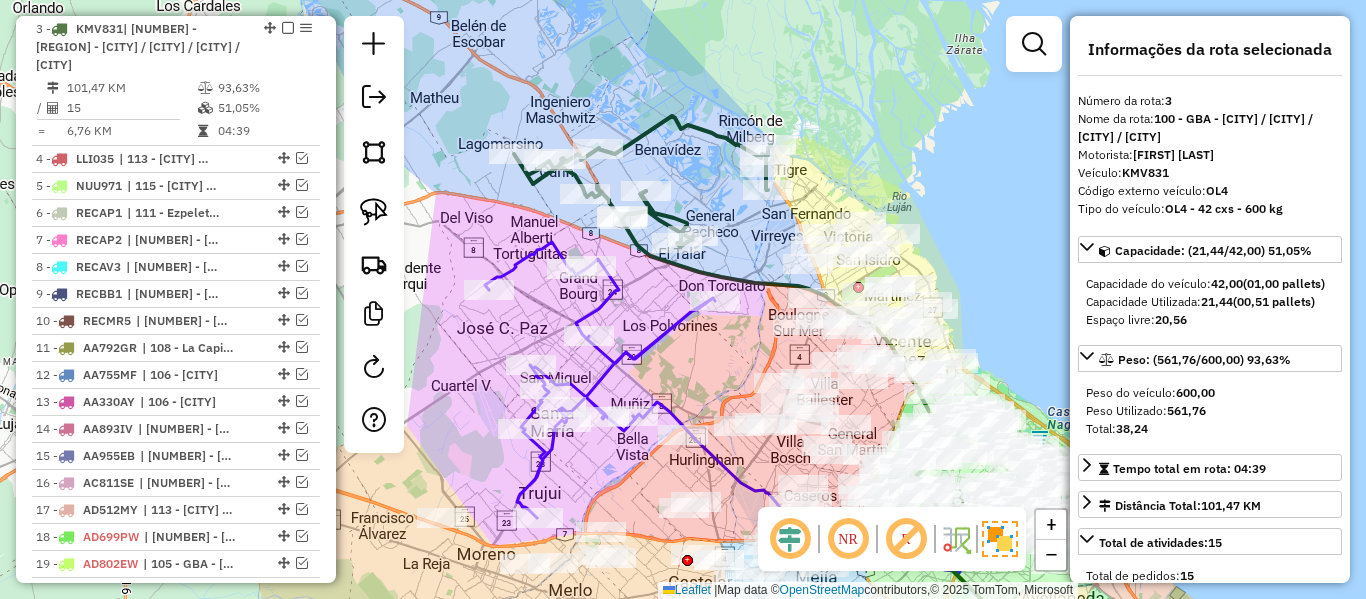 click 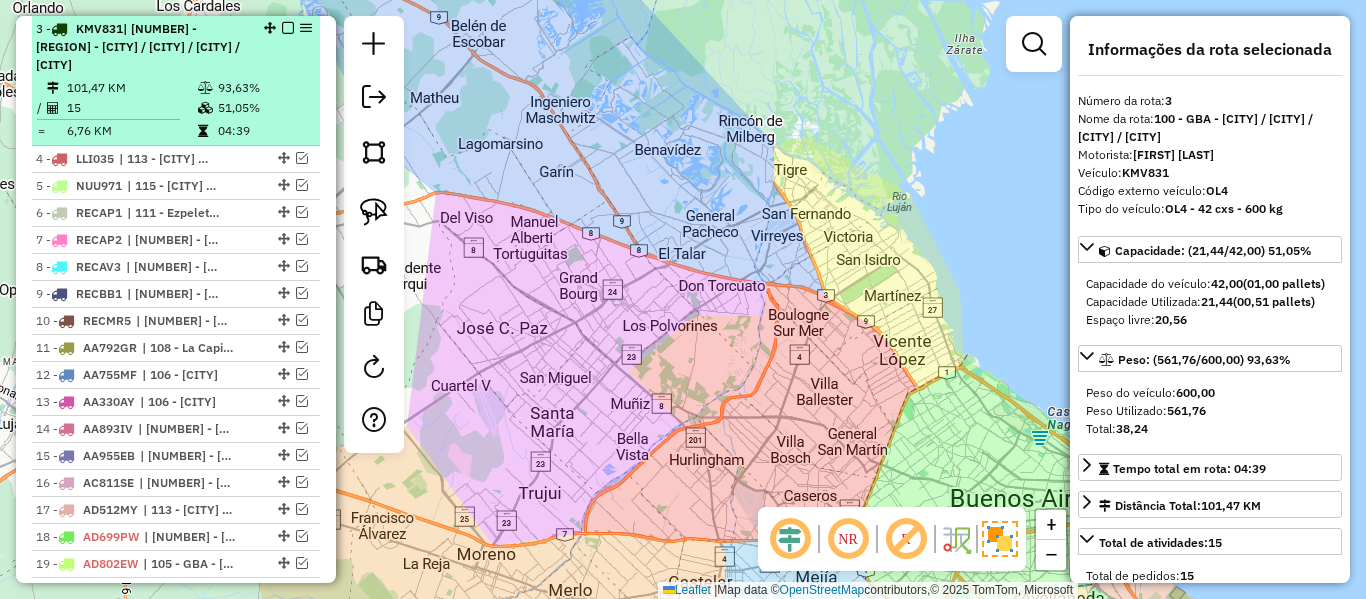 click on "93,63%" at bounding box center (264, 88) 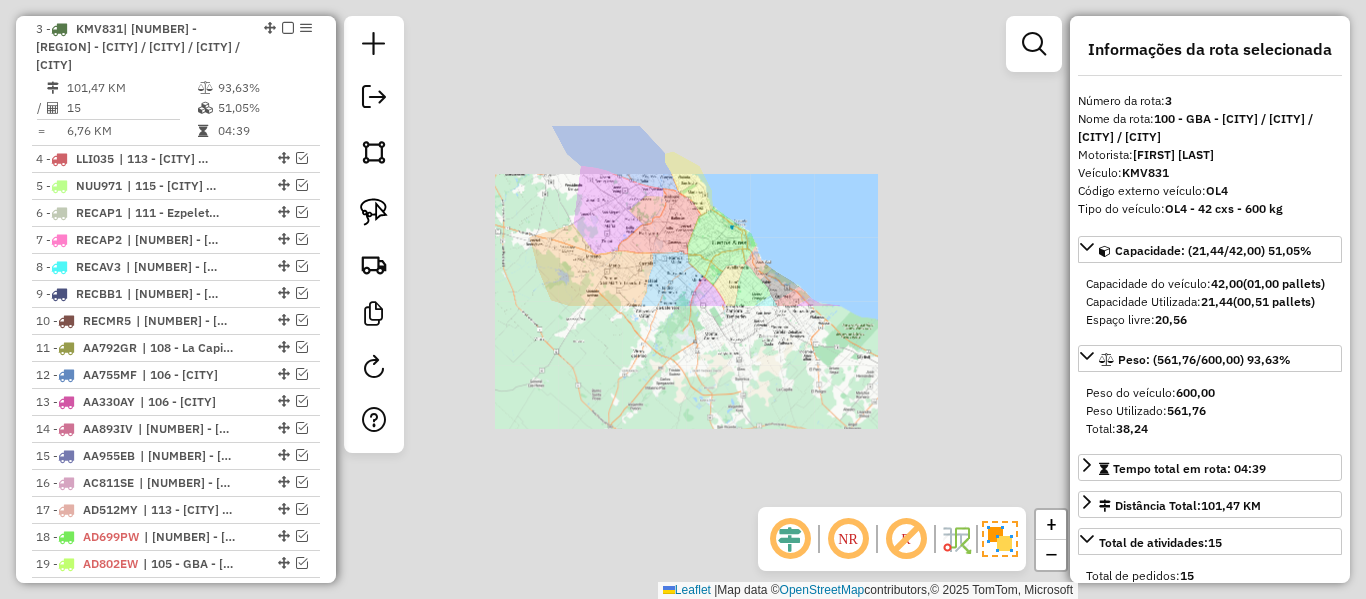 scroll, scrollTop: 1318, scrollLeft: 0, axis: vertical 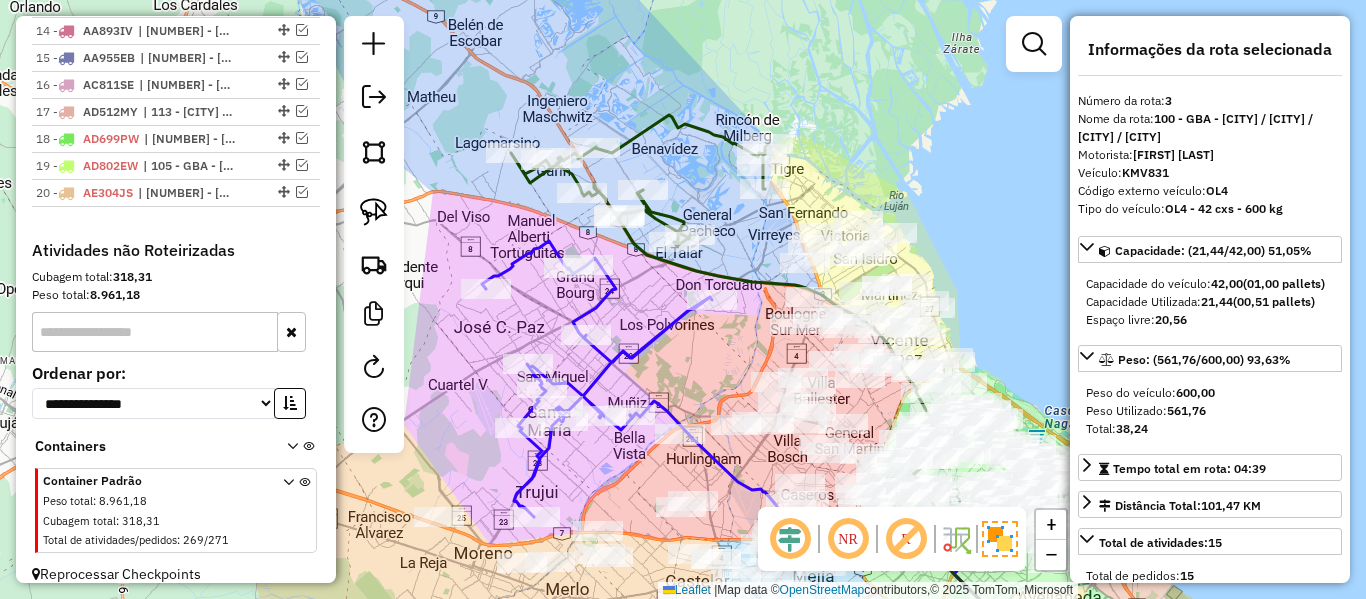 click 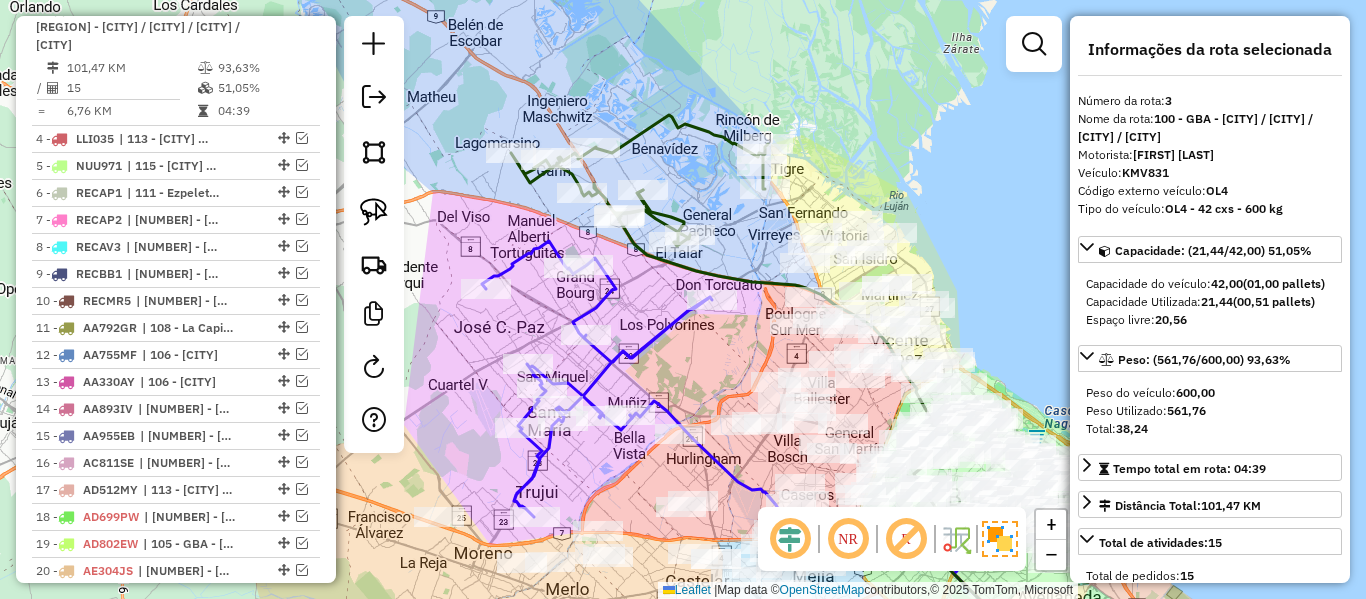 scroll, scrollTop: 920, scrollLeft: 0, axis: vertical 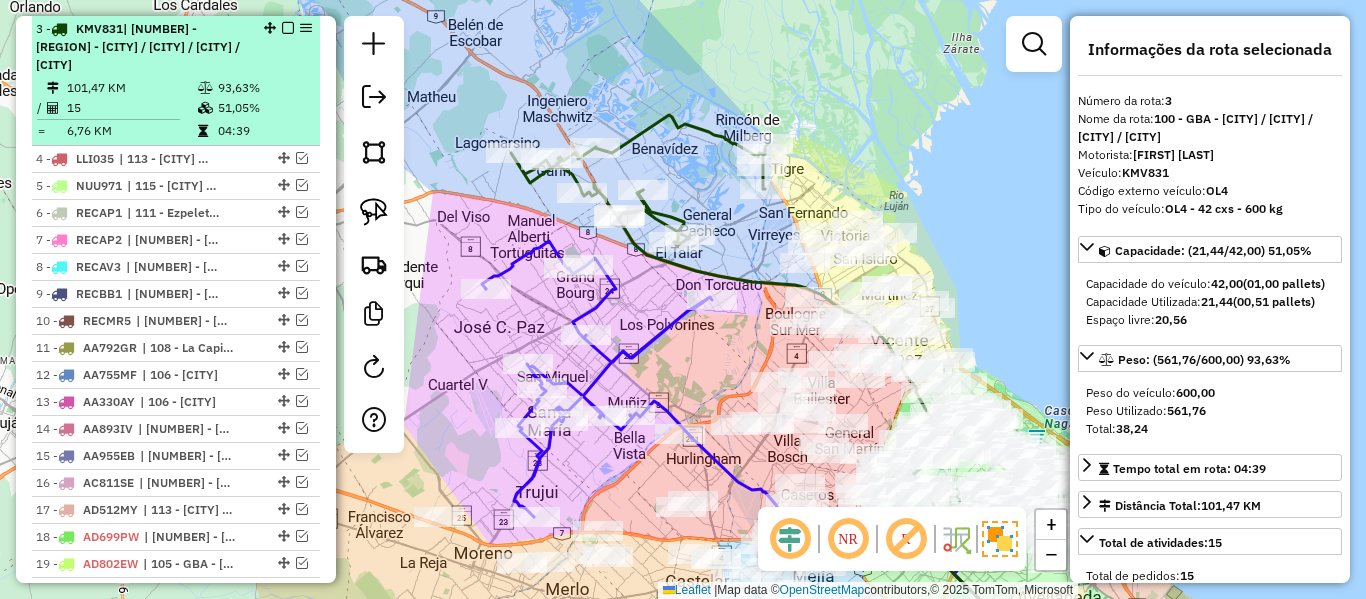 click at bounding box center (288, 28) 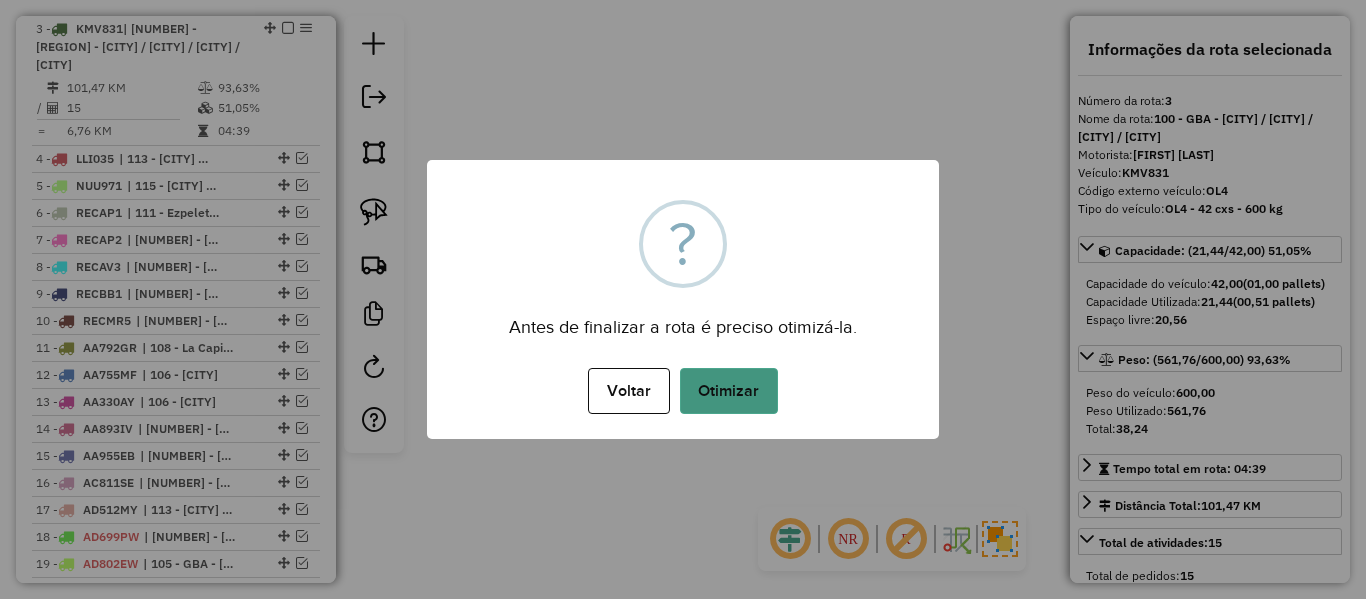 click on "Otimizar" at bounding box center [729, 391] 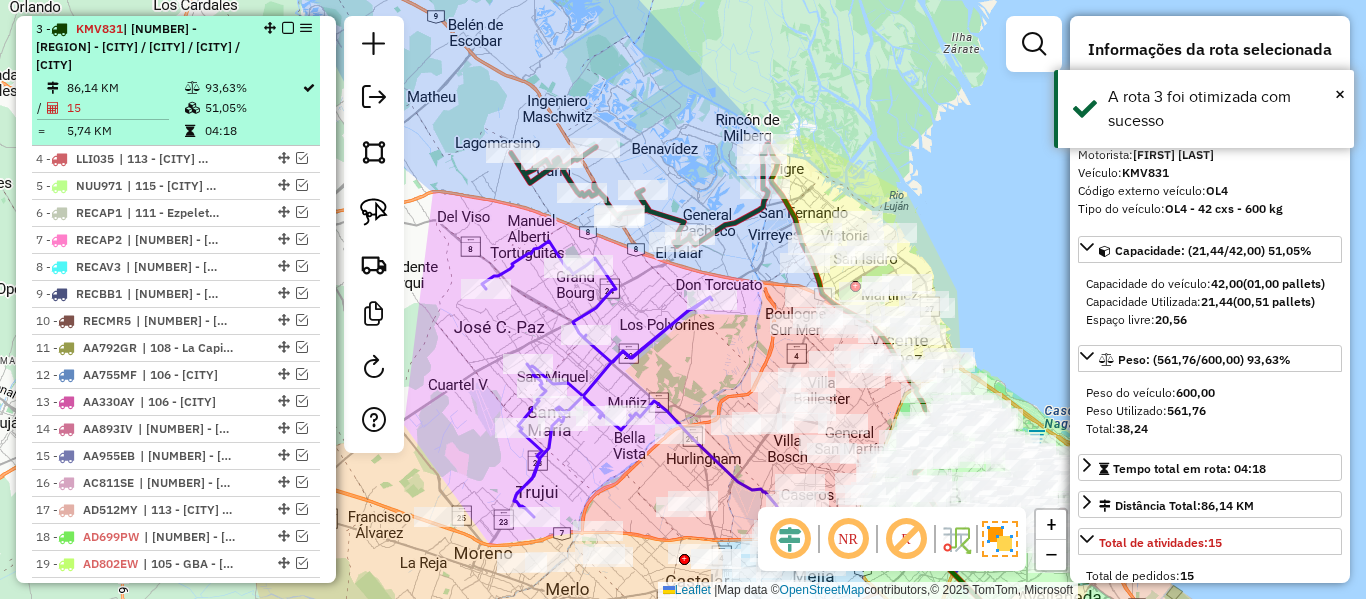 click at bounding box center [288, 28] 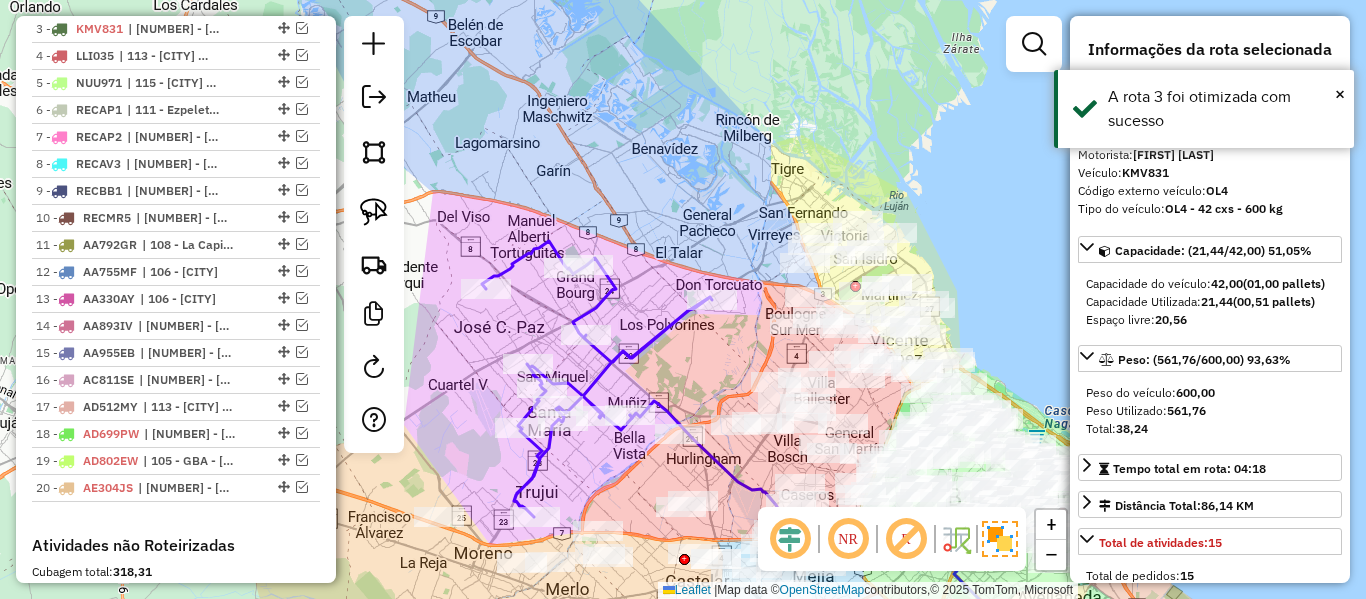 click 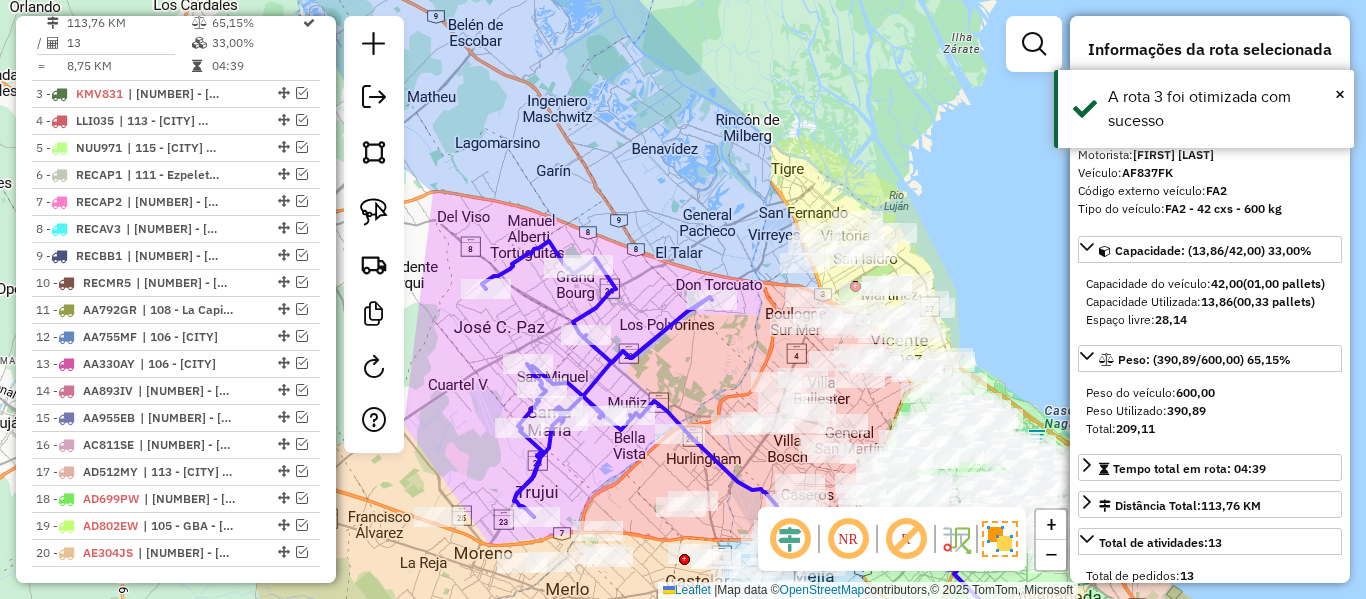 scroll, scrollTop: 790, scrollLeft: 0, axis: vertical 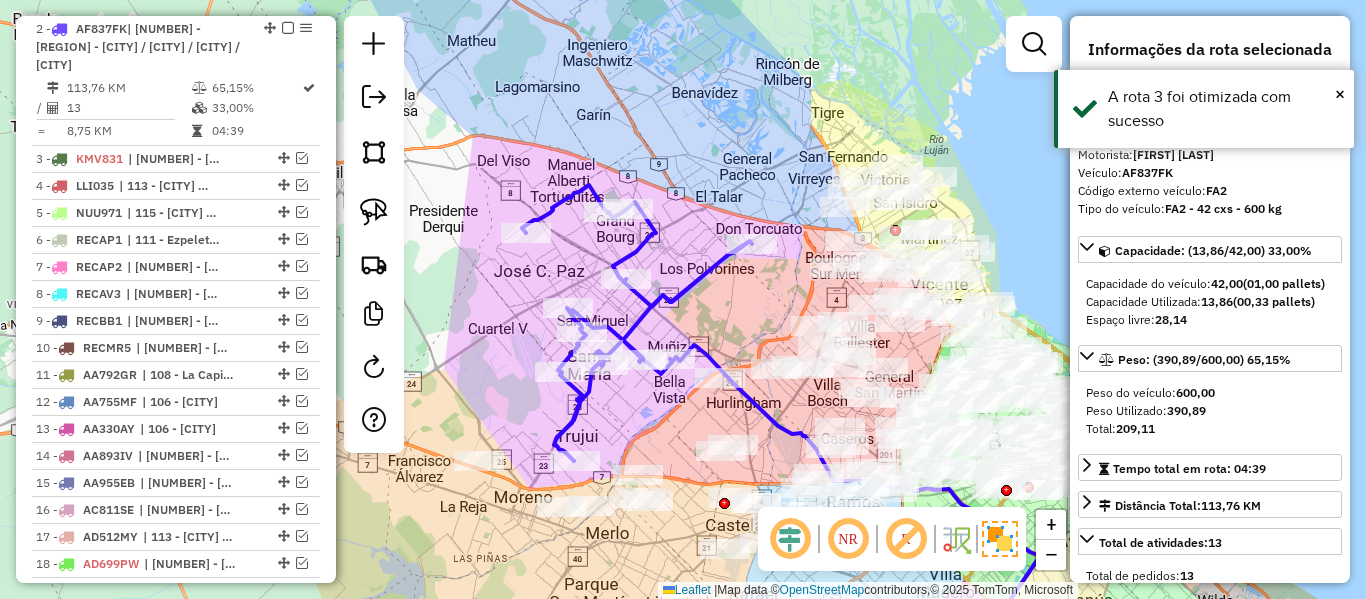 drag, startPoint x: 728, startPoint y: 303, endPoint x: 767, endPoint y: 256, distance: 61.073727 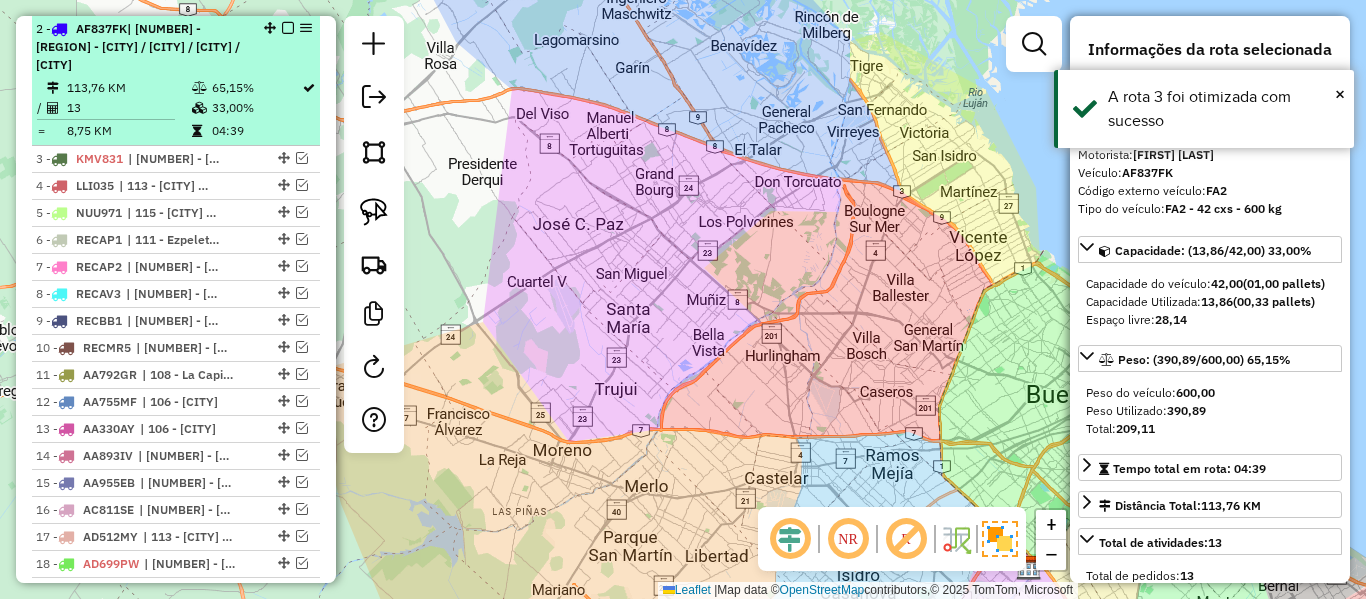 click on "2 -     AF837FK   | 102 - GBA - [CITY] / [CITY] / [CITY] / [CITY]  113,76 KM   65,15%  /  13   33,00%     =  8,75 KM   04:39" at bounding box center (176, 81) 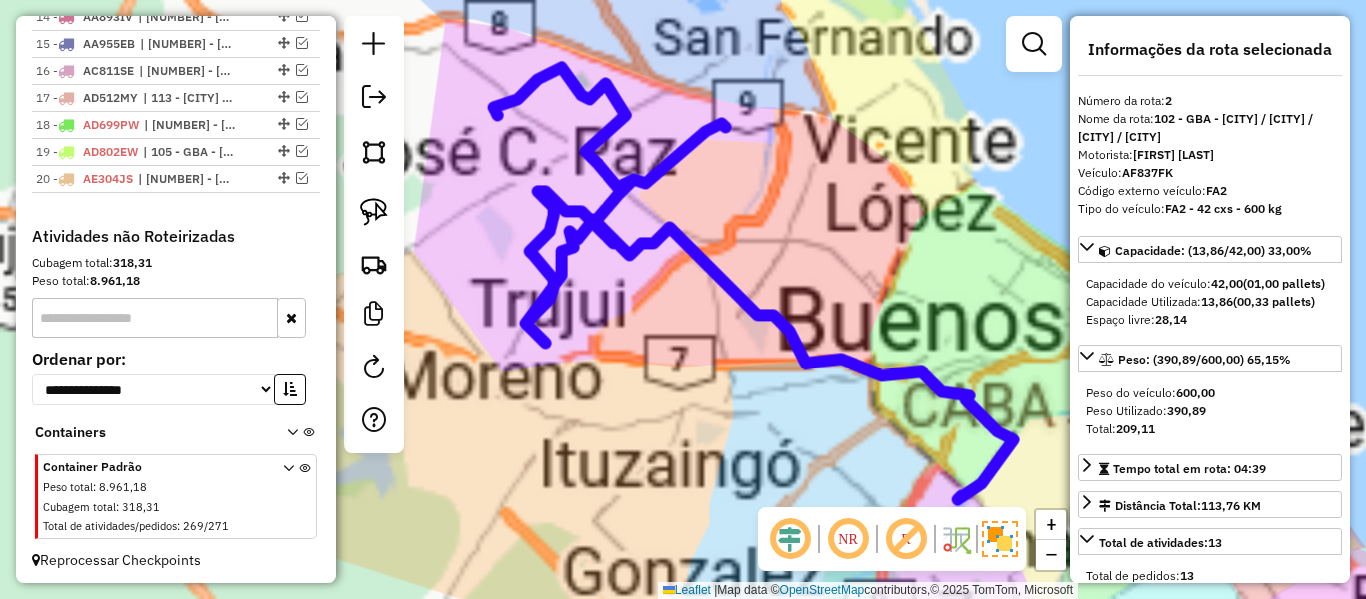 scroll, scrollTop: 1233, scrollLeft: 0, axis: vertical 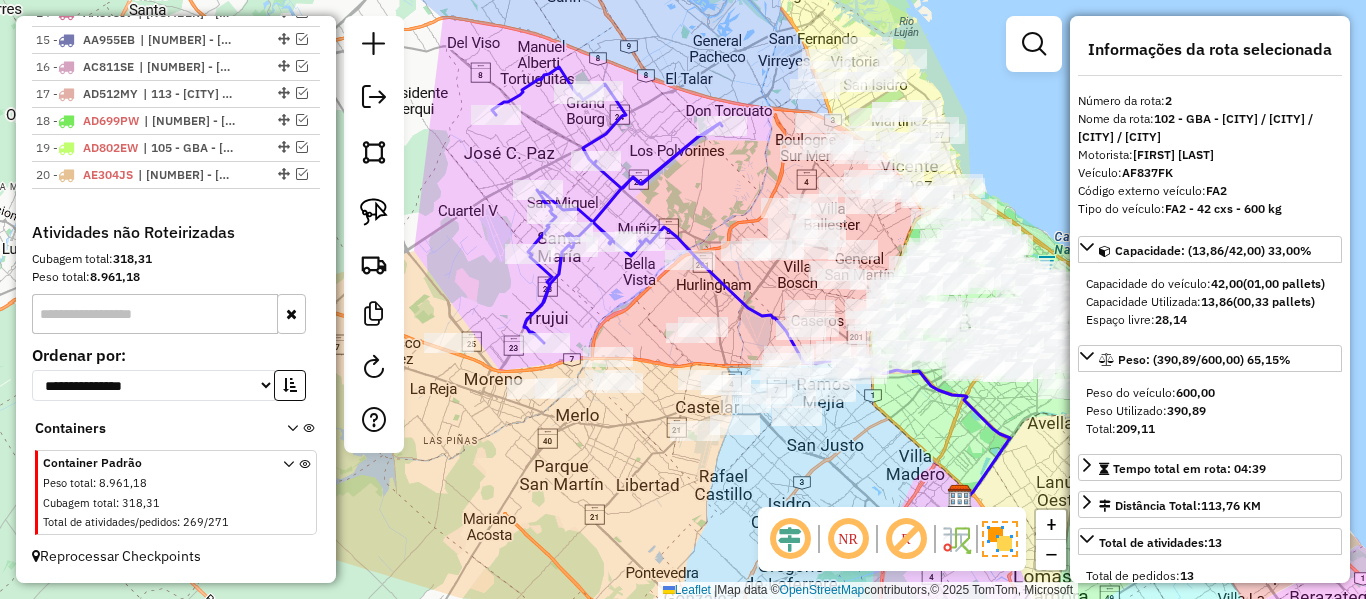 click 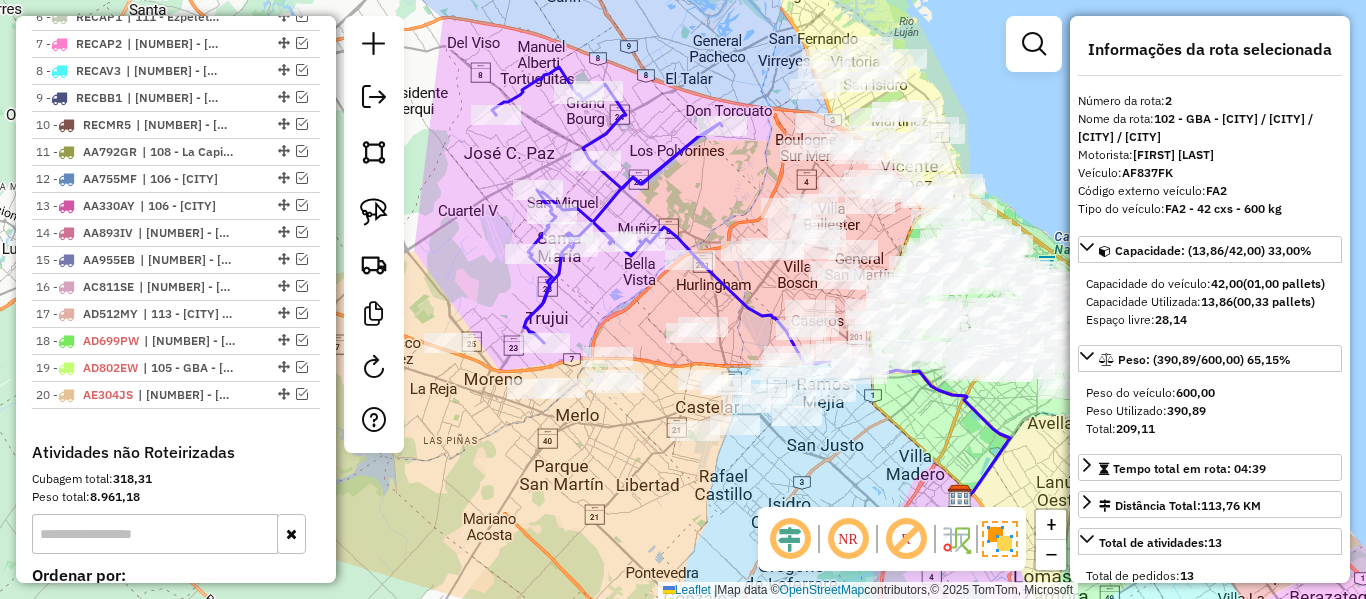 scroll, scrollTop: 790, scrollLeft: 0, axis: vertical 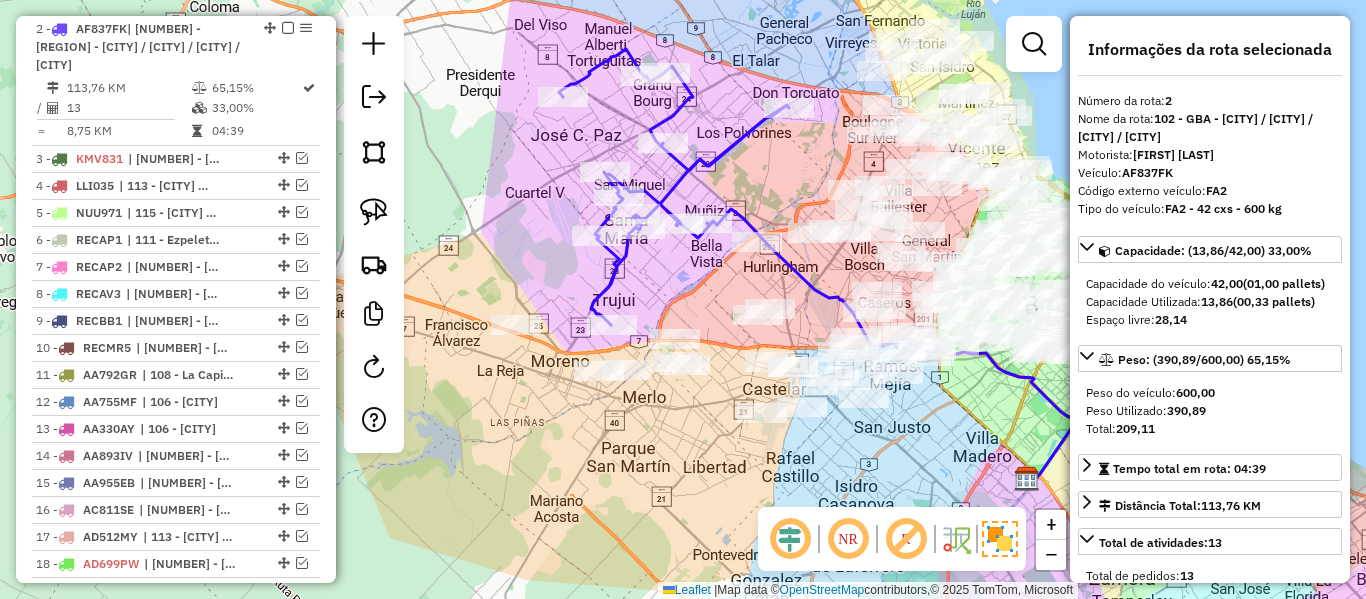 drag, startPoint x: 673, startPoint y: 187, endPoint x: 788, endPoint y: 155, distance: 119.36918 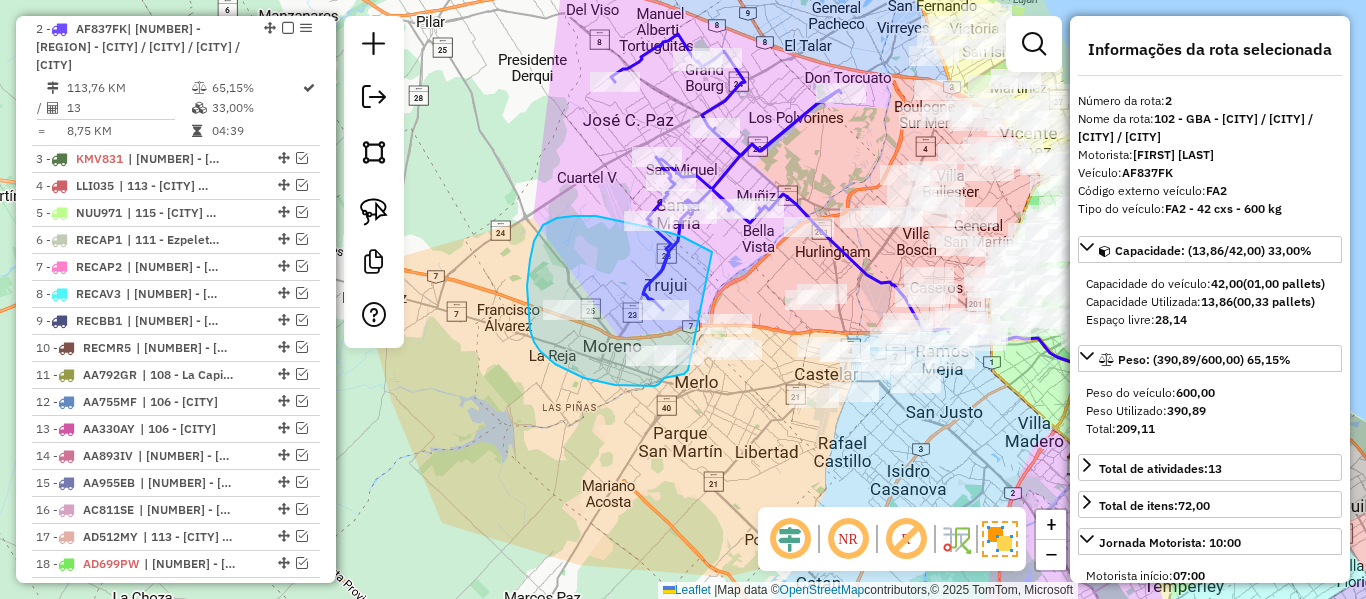 drag, startPoint x: 623, startPoint y: 221, endPoint x: 688, endPoint y: 370, distance: 162.56076 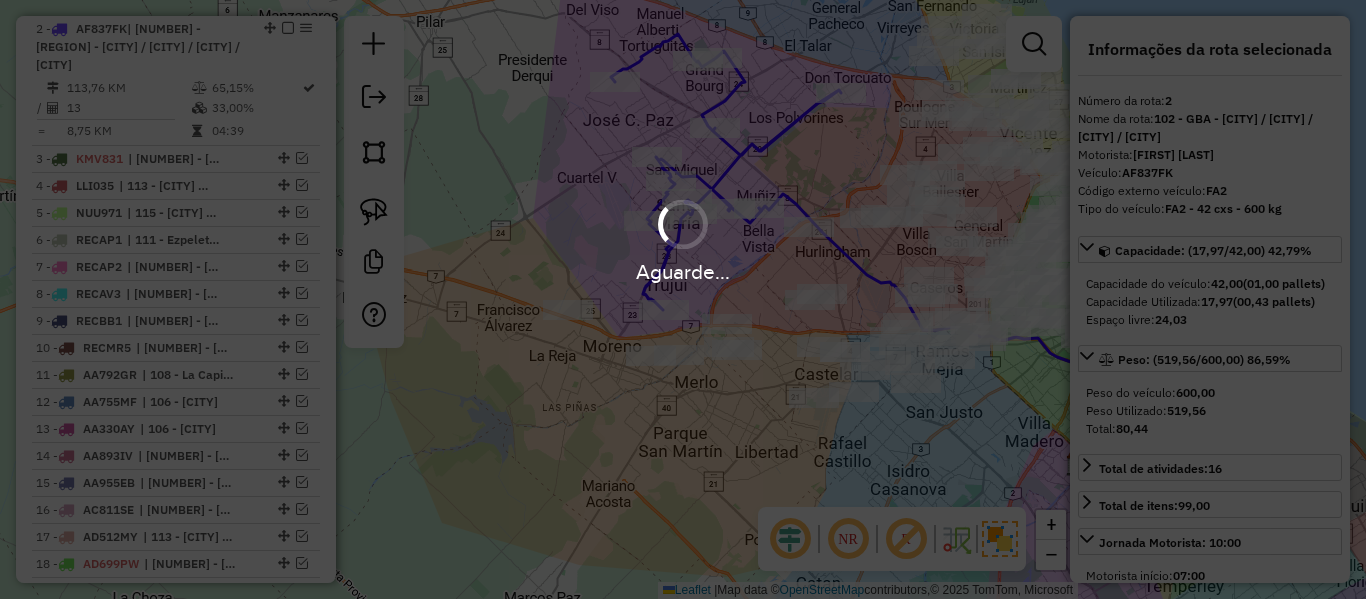 select on "**********" 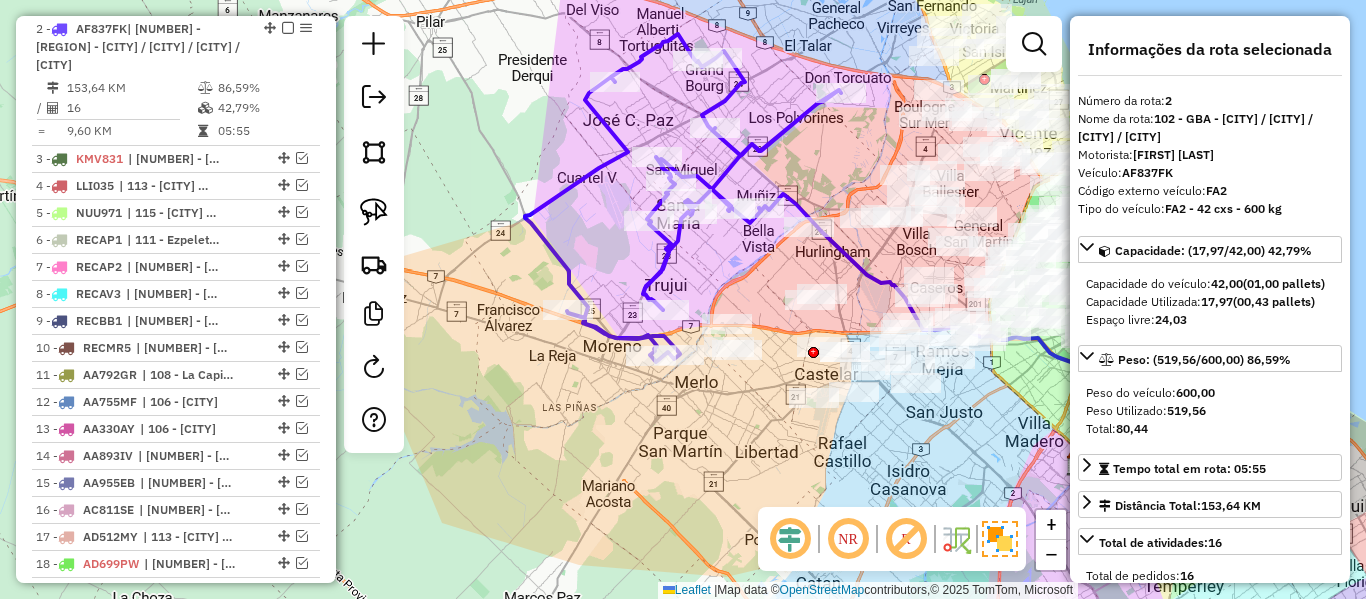 click 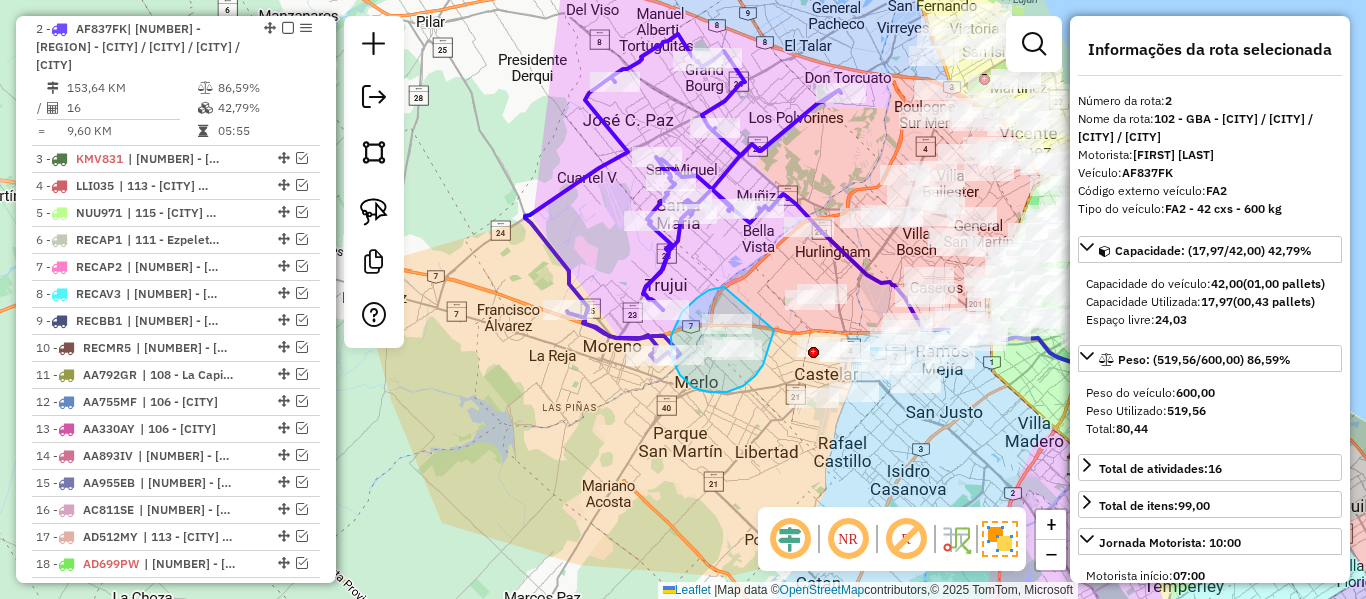 drag, startPoint x: 724, startPoint y: 287, endPoint x: 763, endPoint y: 320, distance: 51.088158 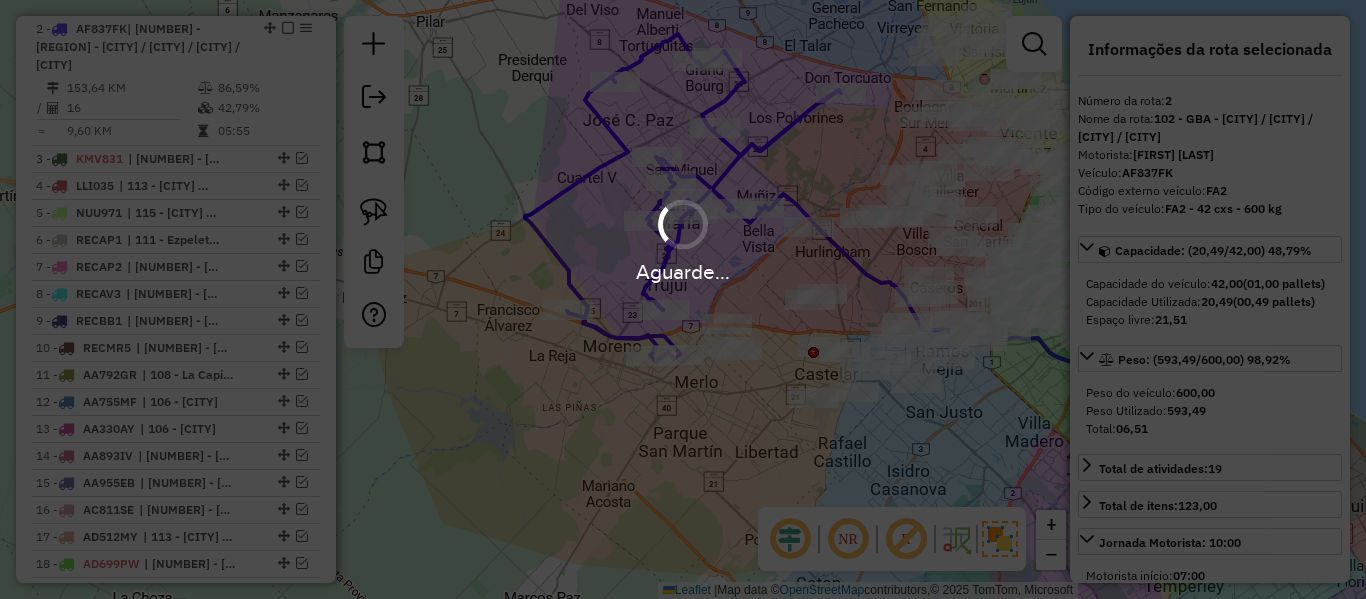 select on "**********" 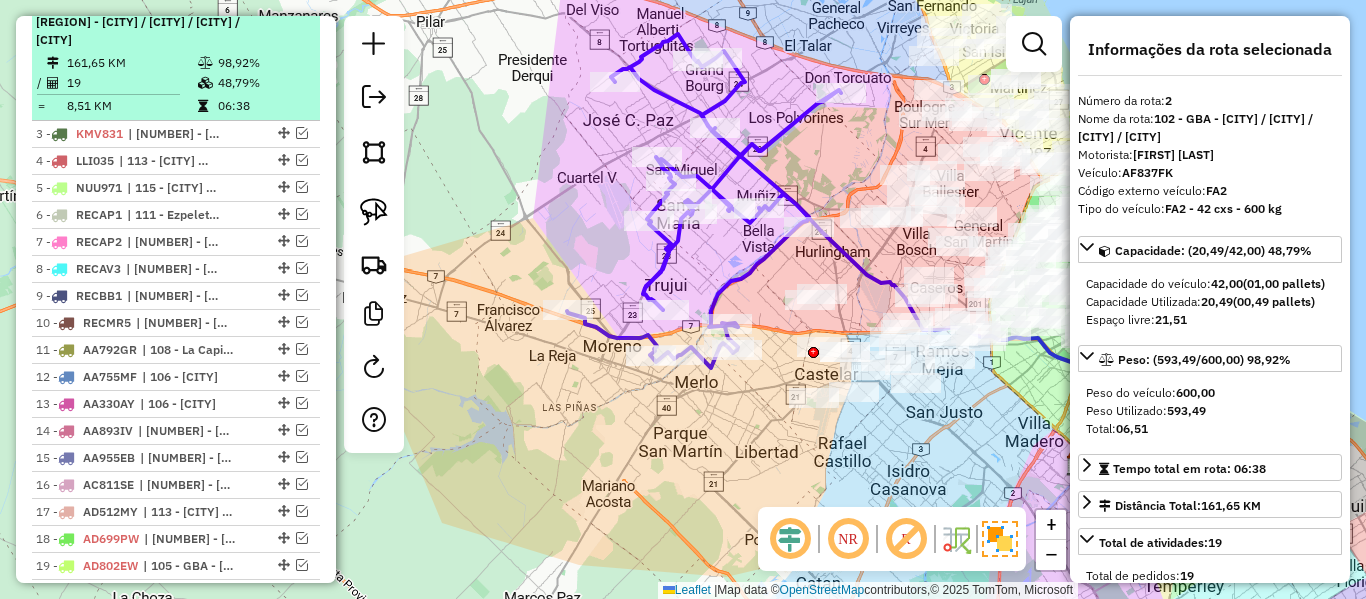 scroll, scrollTop: 690, scrollLeft: 0, axis: vertical 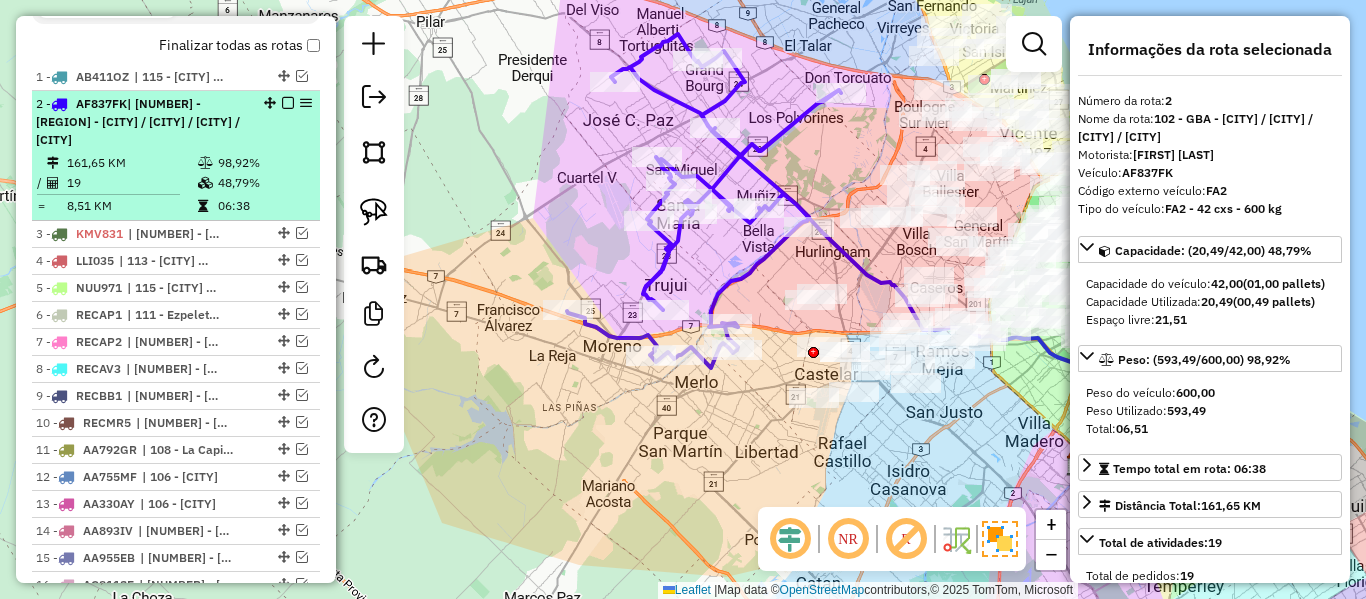 click at bounding box center (288, 103) 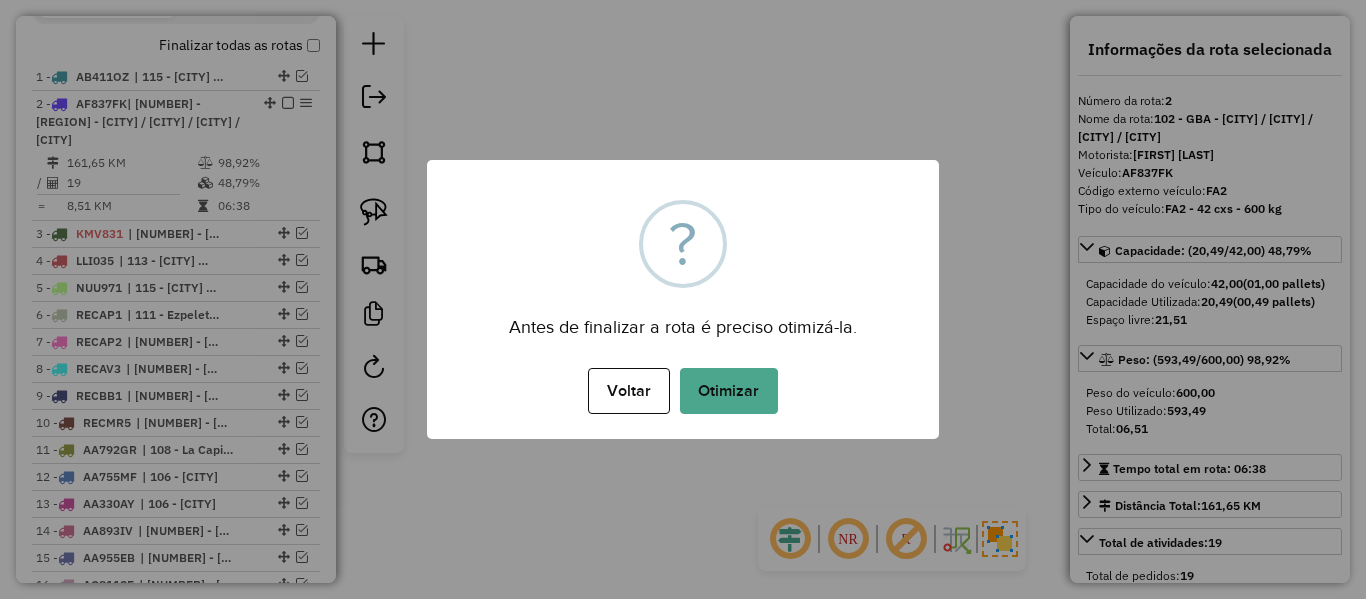 click on "Otimizar" at bounding box center (729, 391) 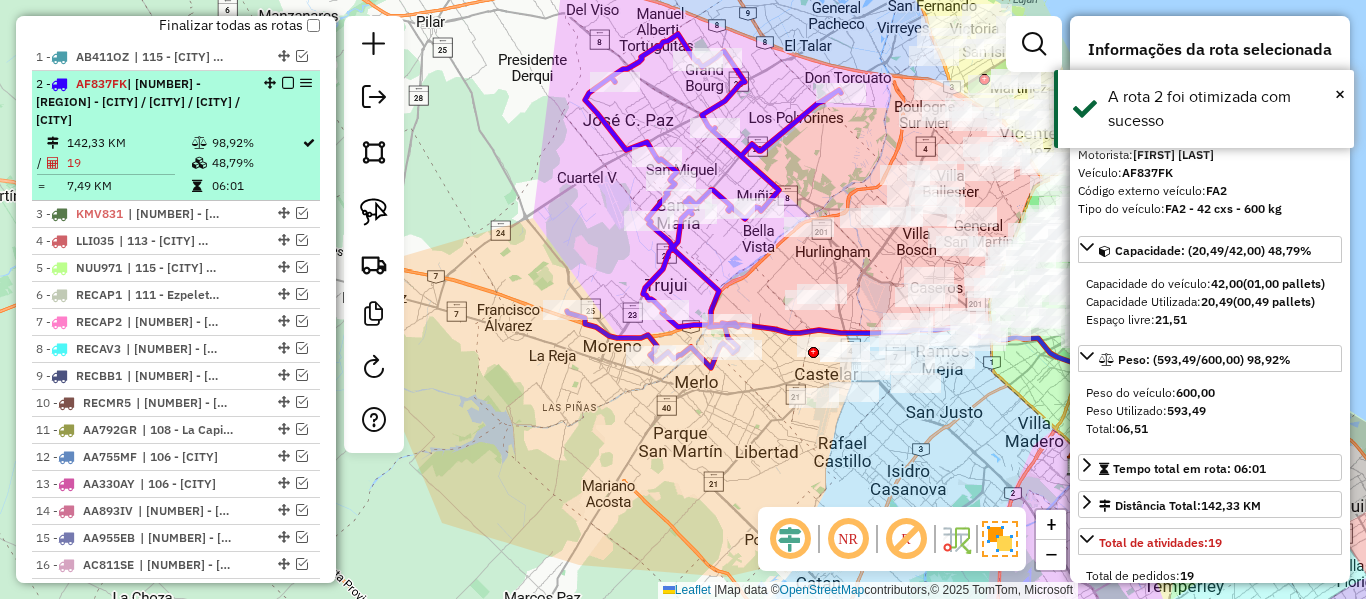 scroll, scrollTop: 765, scrollLeft: 0, axis: vertical 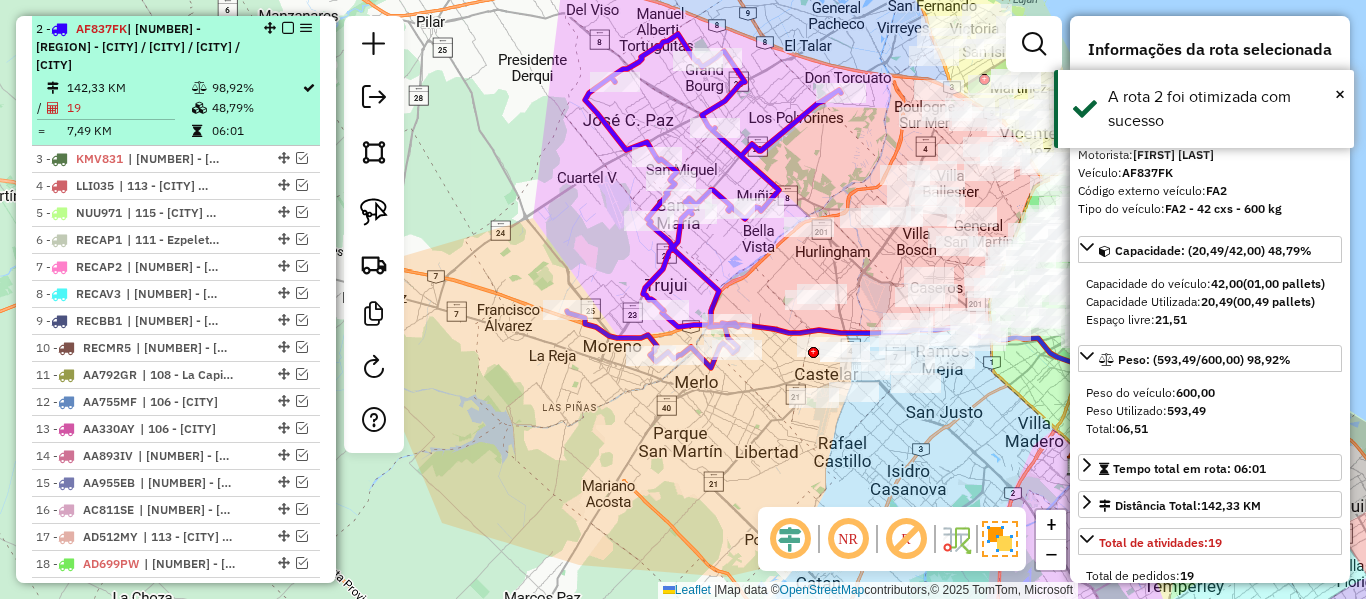click at bounding box center [288, 28] 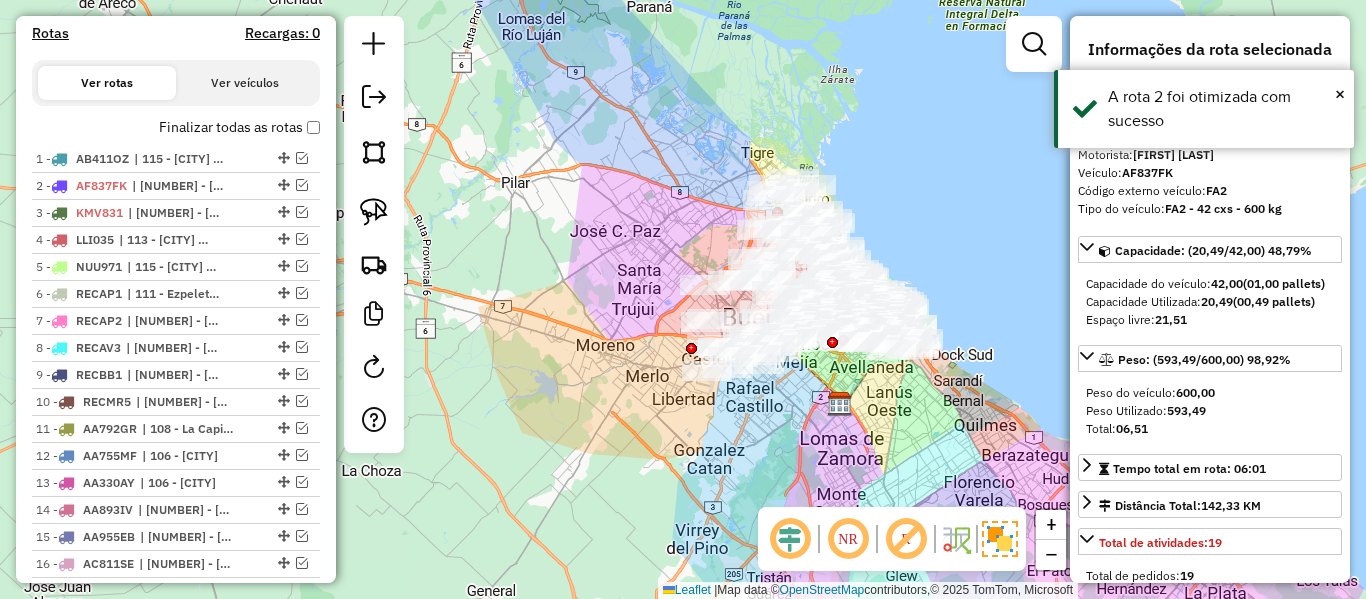 scroll, scrollTop: 565, scrollLeft: 0, axis: vertical 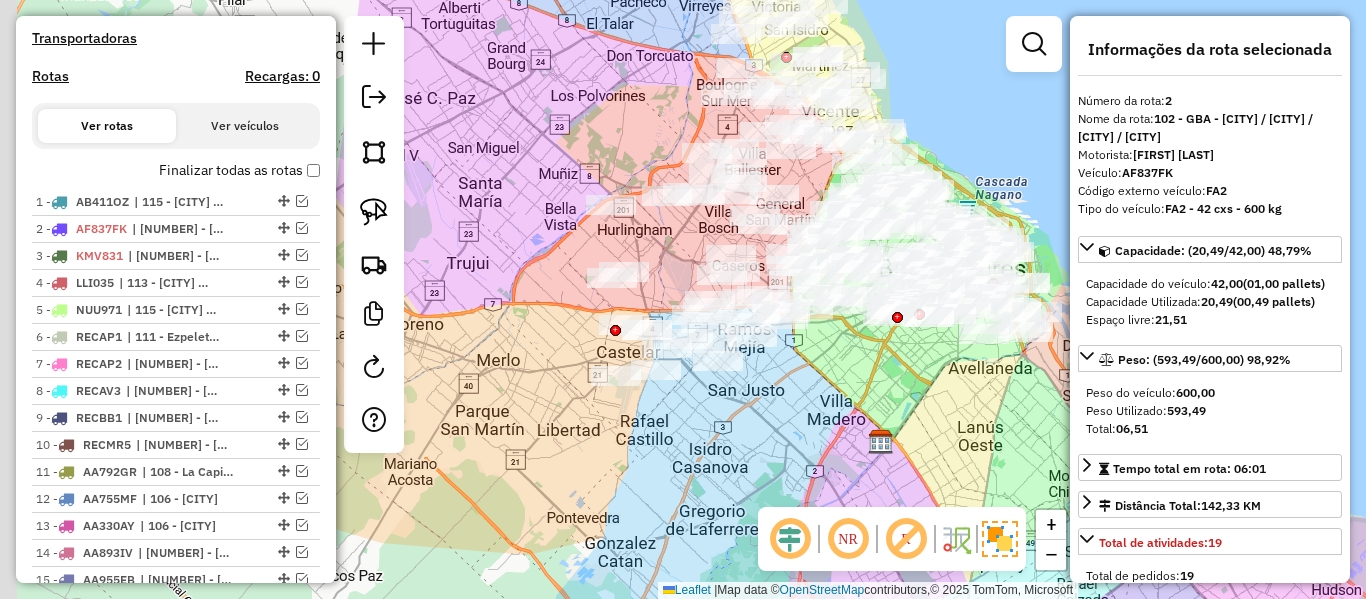 drag, startPoint x: 799, startPoint y: 406, endPoint x: 800, endPoint y: 429, distance: 23.021729 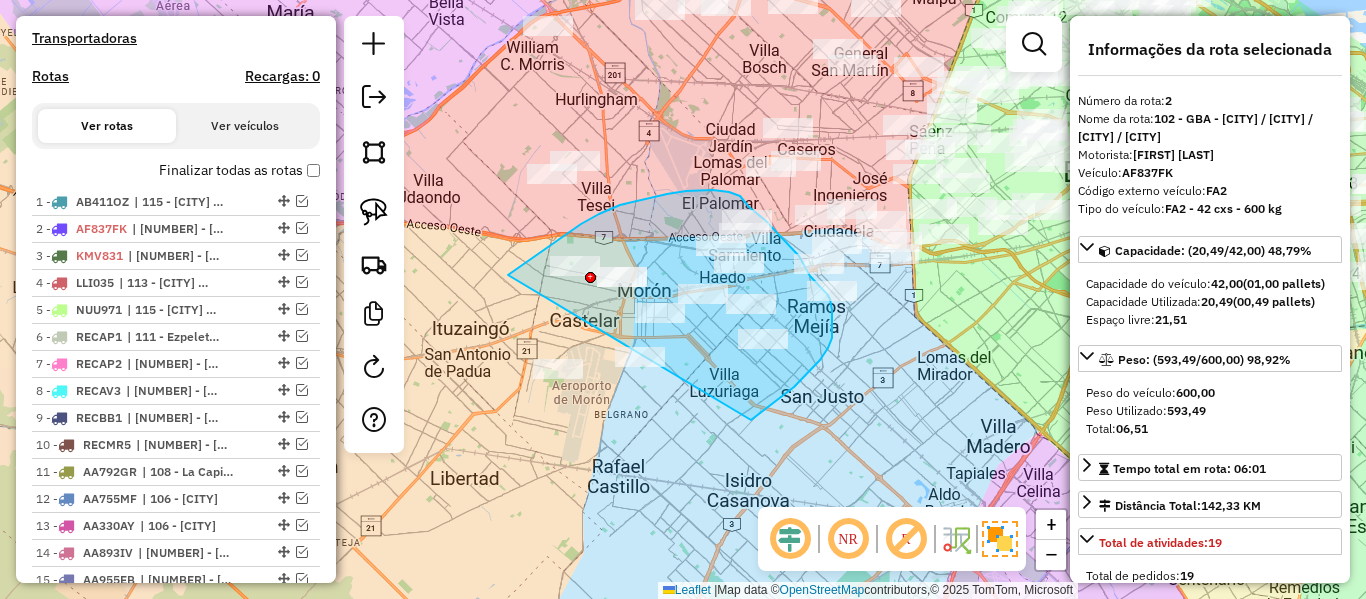 drag, startPoint x: 807, startPoint y: 374, endPoint x: 537, endPoint y: 463, distance: 284.29034 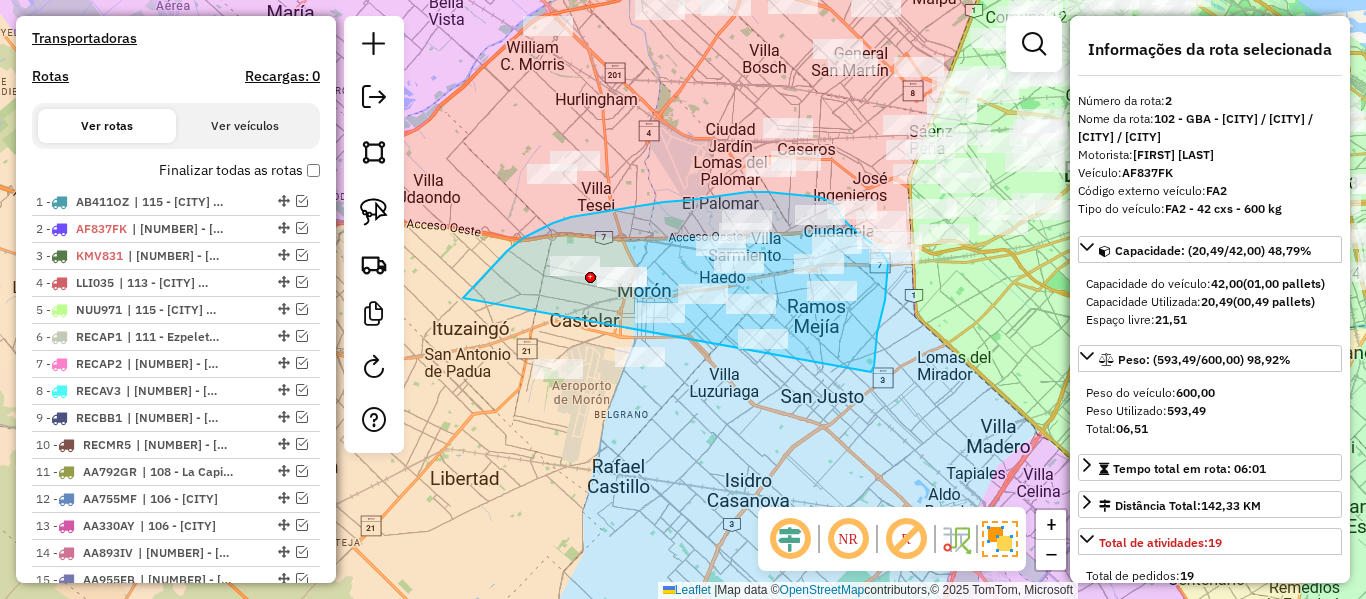 drag, startPoint x: 874, startPoint y: 366, endPoint x: 525, endPoint y: 458, distance: 360.92242 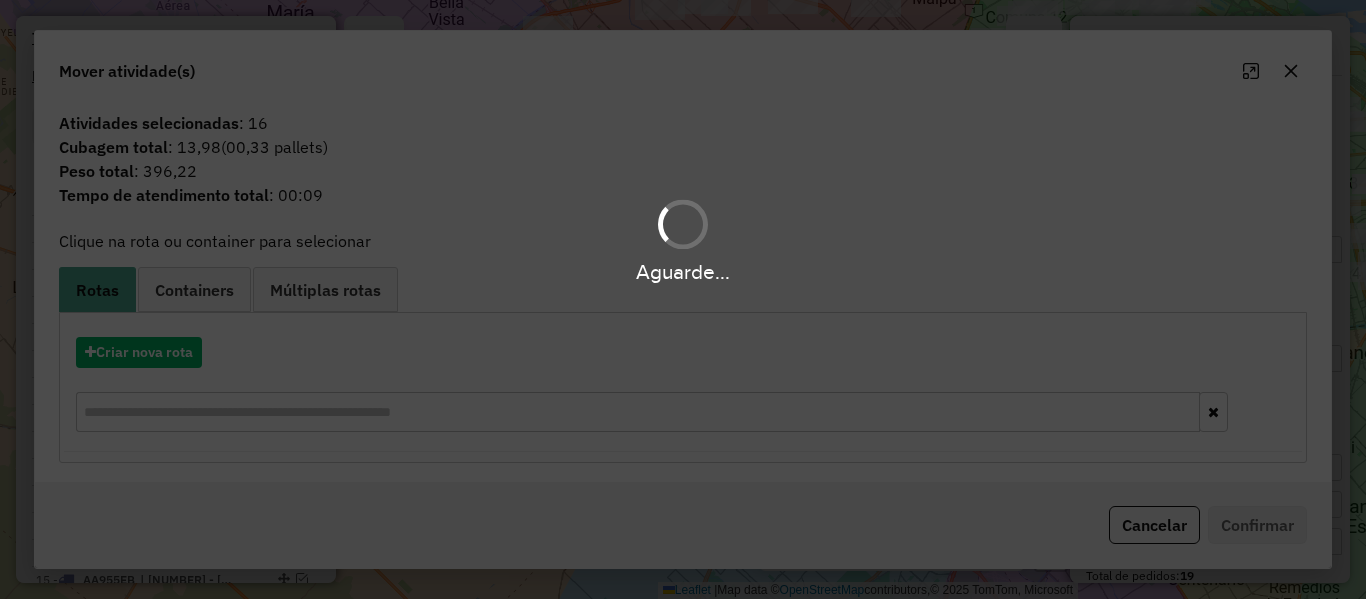 click on "Aguarde..." at bounding box center [683, 299] 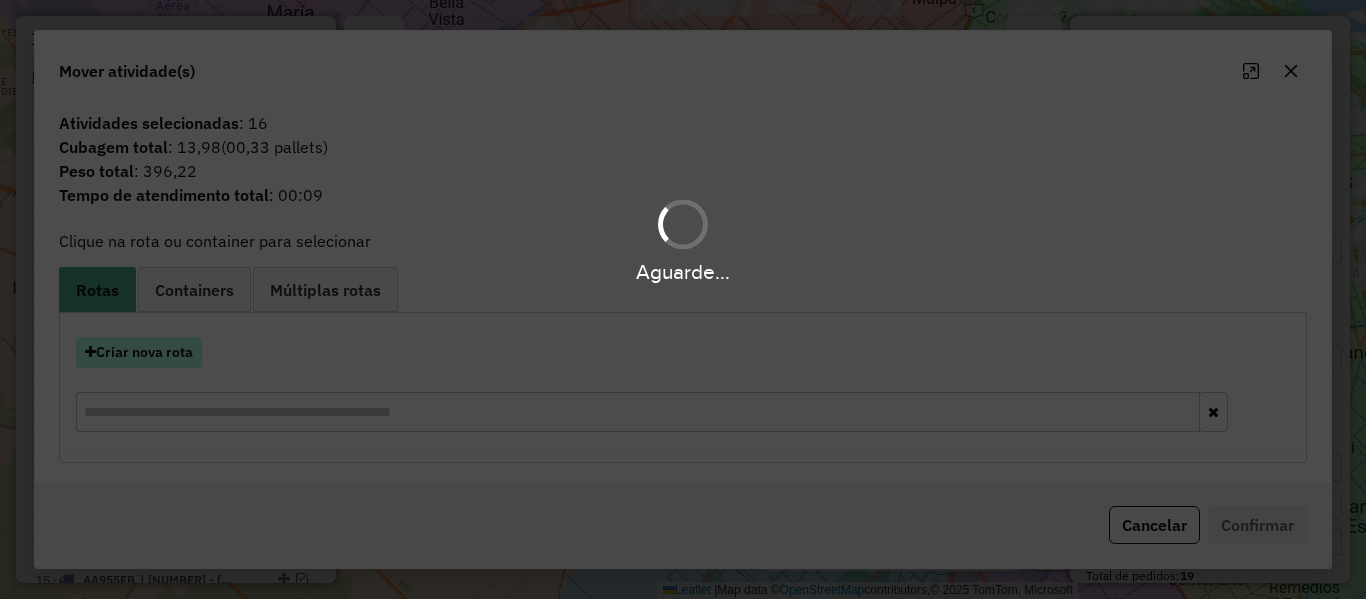 click on "Criar nova rota" at bounding box center (139, 352) 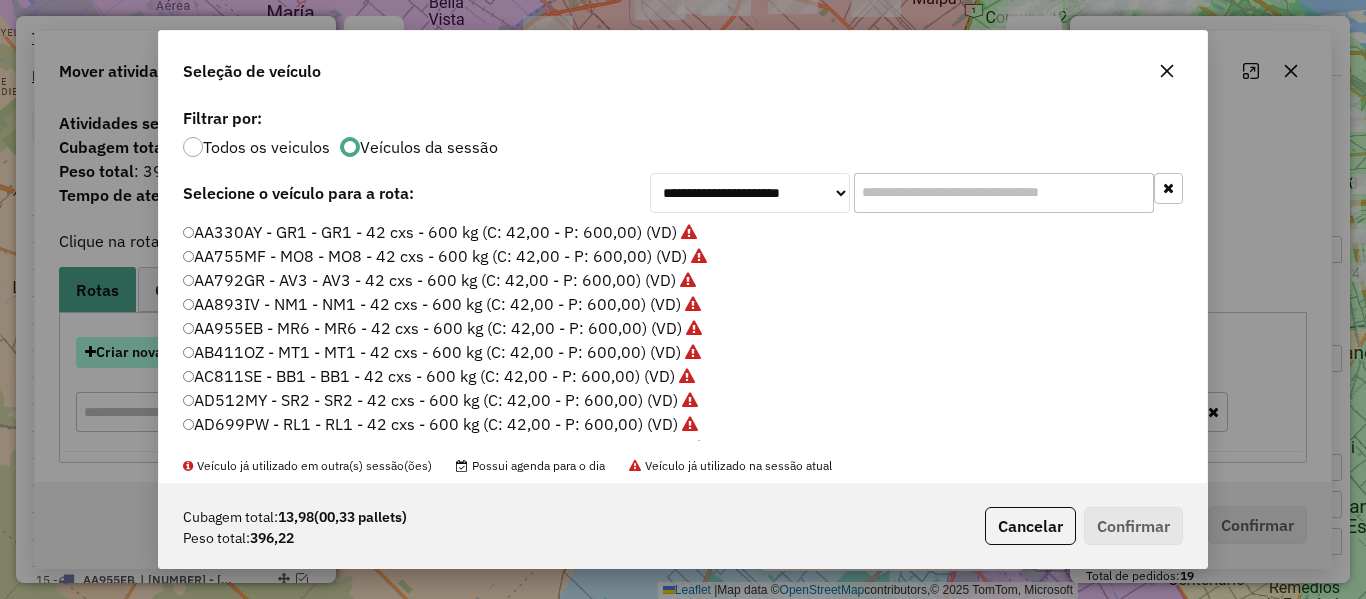 click on "**********" 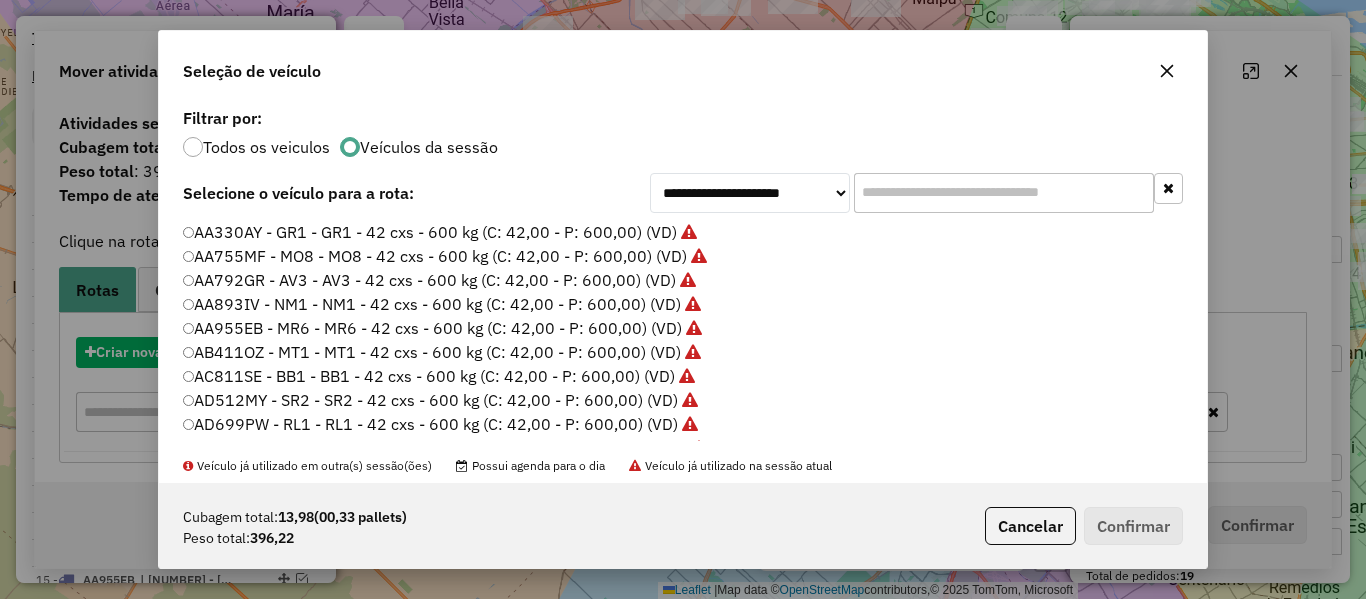scroll, scrollTop: 11, scrollLeft: 6, axis: both 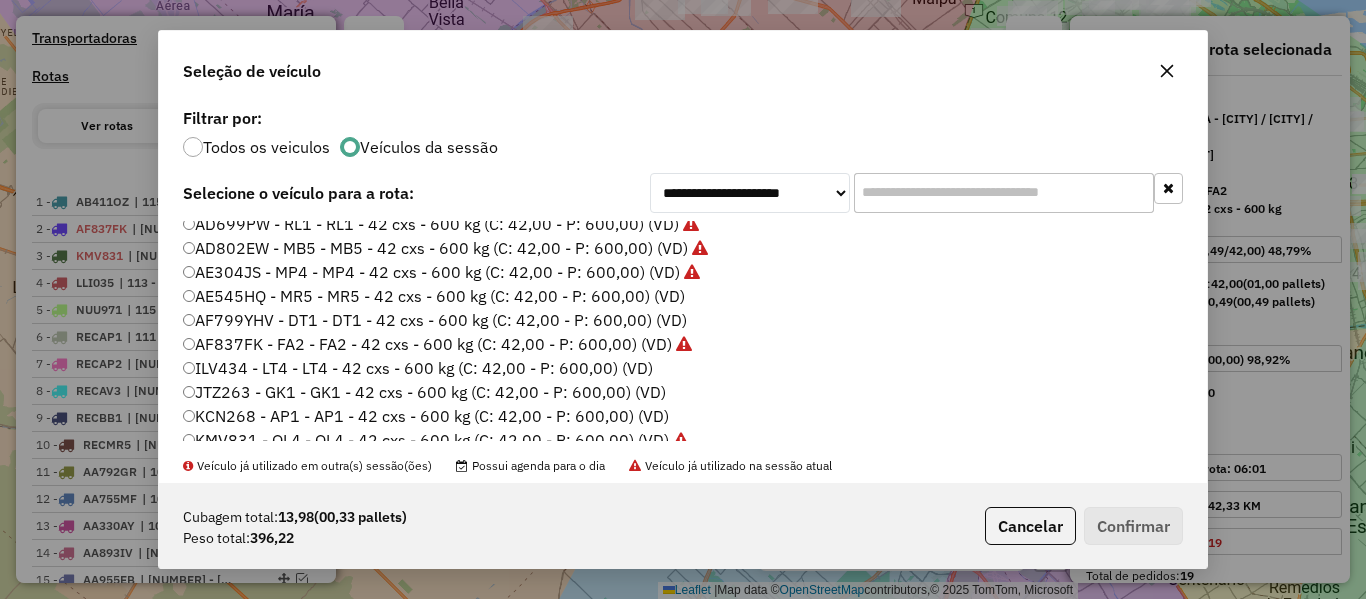 click on "AE545HQ - MR5 - MR5 - 42 cxs - 600 kg (C: 42,00 - P: 600,00) (VD)" 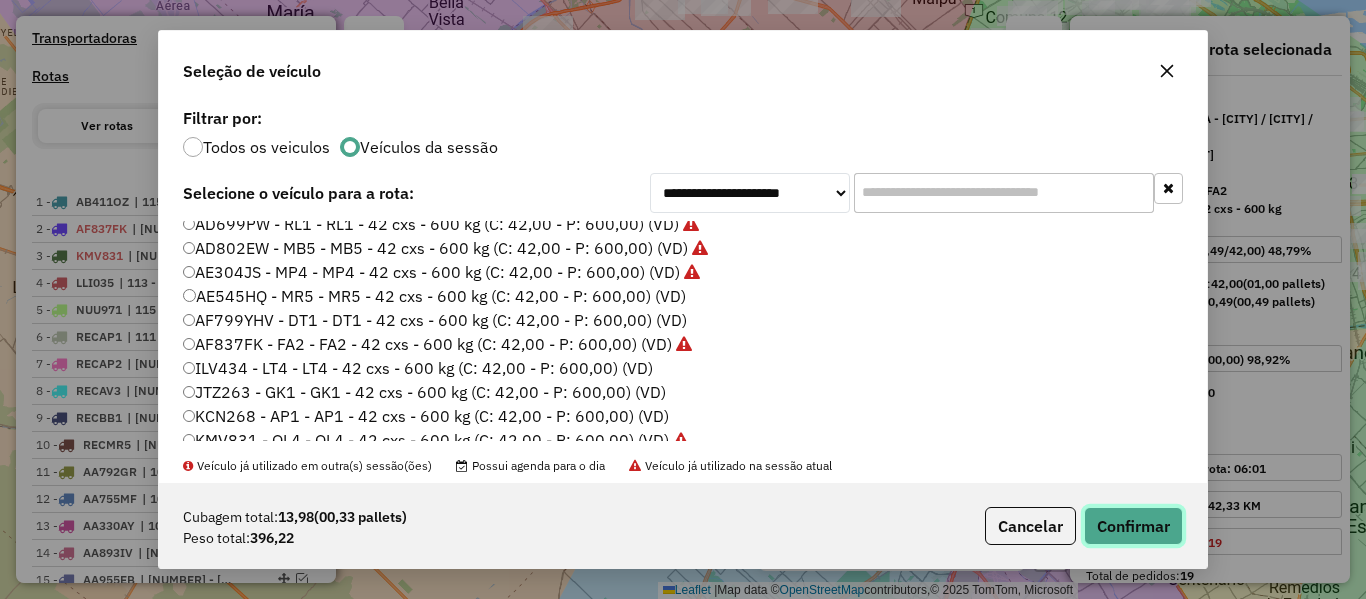 click on "Confirmar" 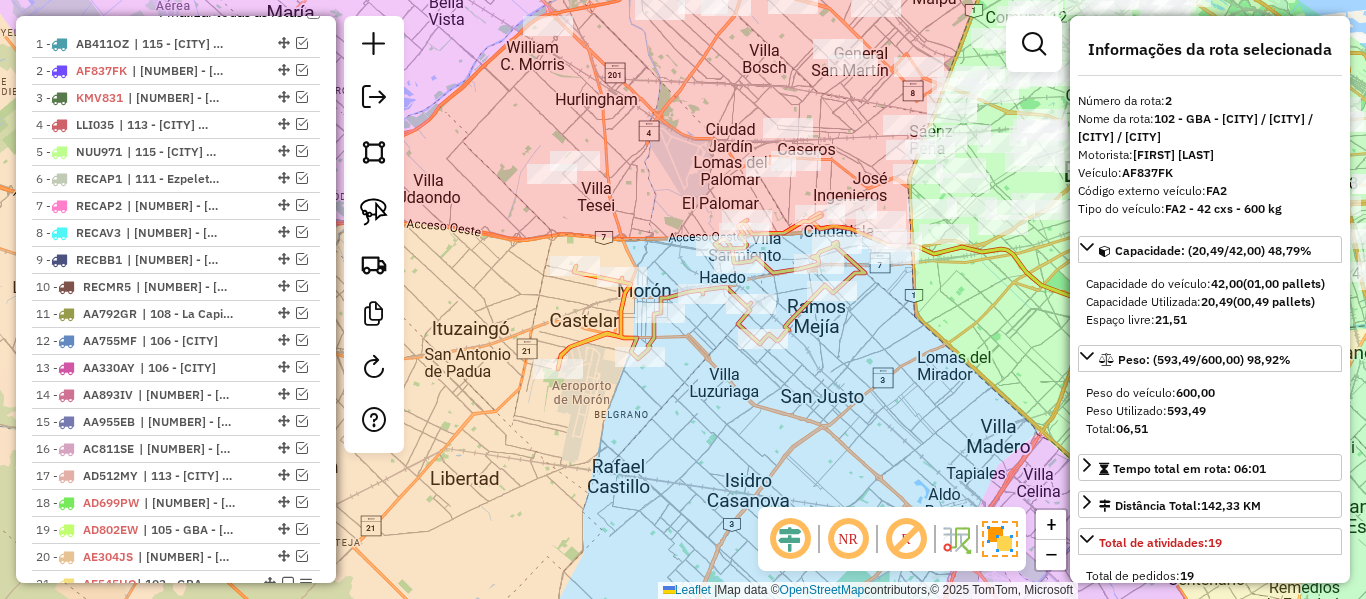 scroll, scrollTop: 765, scrollLeft: 0, axis: vertical 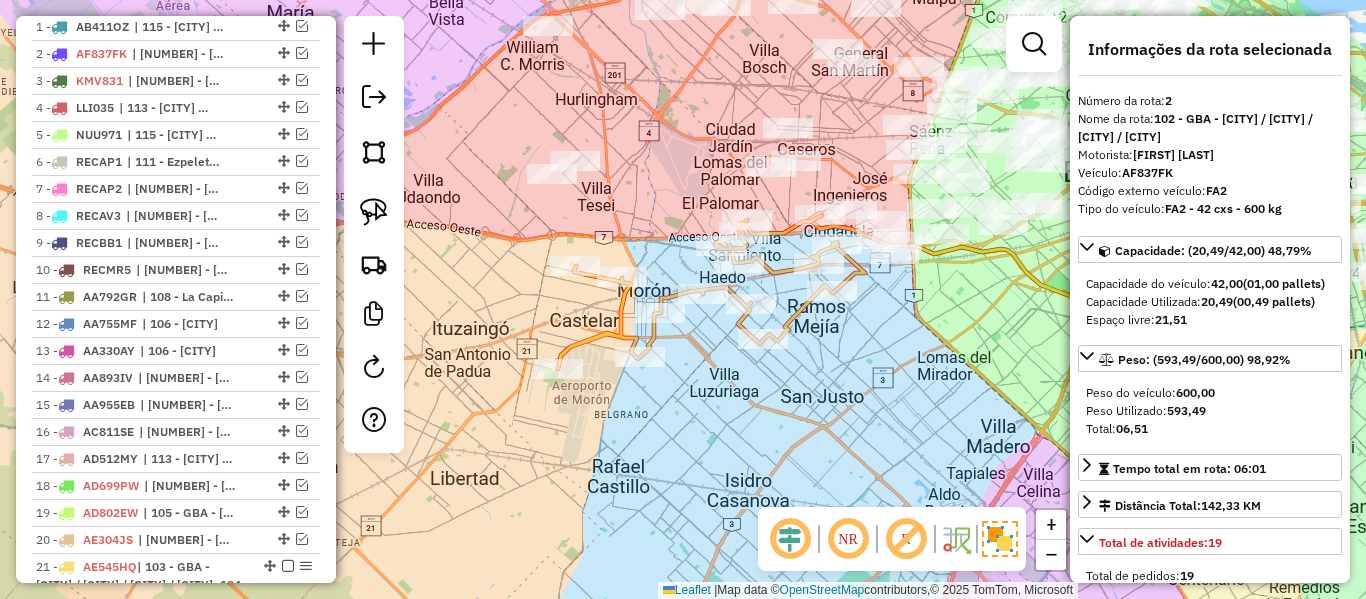 click 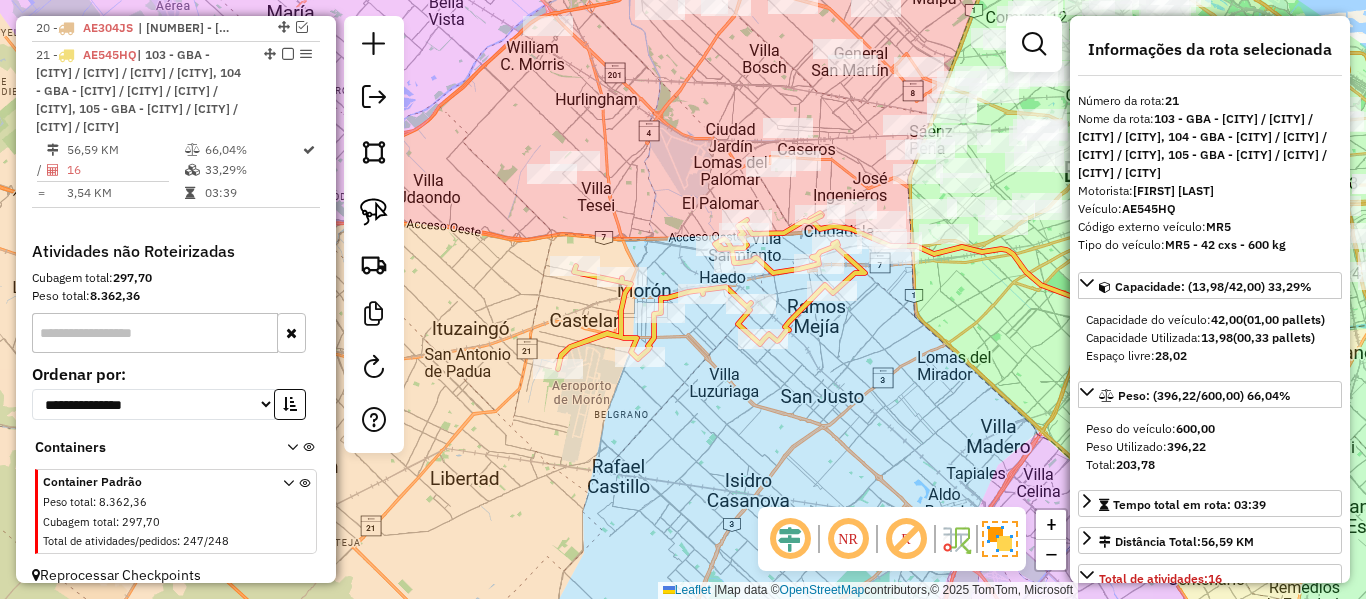 scroll, scrollTop: 1303, scrollLeft: 0, axis: vertical 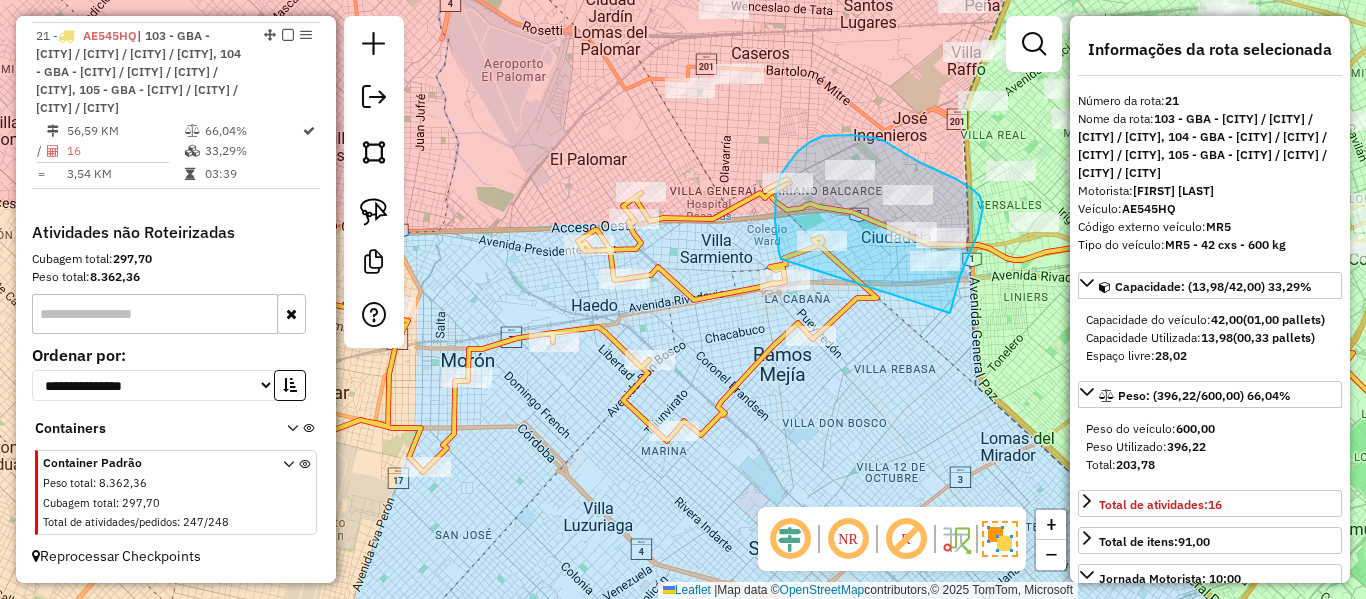 drag, startPoint x: 955, startPoint y: 295, endPoint x: 781, endPoint y: 260, distance: 177.48521 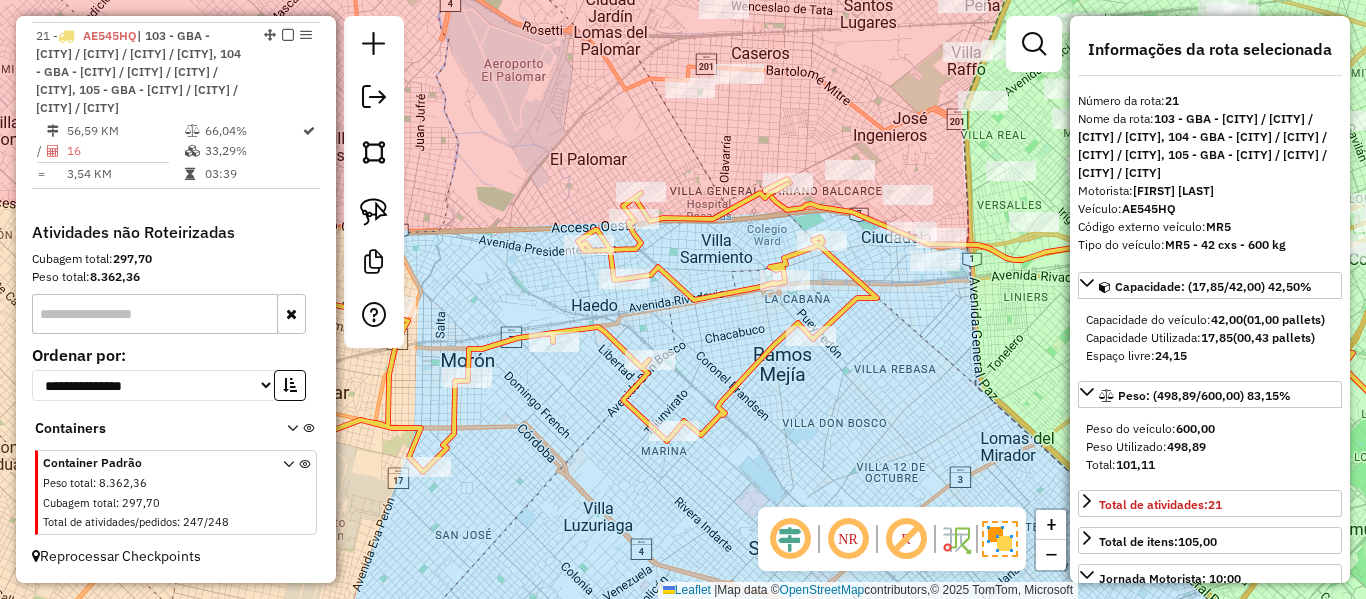 click on "Janela de atendimento Grade de atendimento Capacidade Transportadoras Veículos Cliente Pedidos  Rotas Selecione os dias de semana para filtrar as janelas de atendimento  Seg   Ter   Qua   Qui   Sex   Sáb   Dom  Informe o período da janela de atendimento: De: Até:  Filtrar exatamente a janela do cliente  Considerar janela de atendimento padrão  Selecione os dias de semana para filtrar as grades de atendimento  Seg   Ter   Qua   Qui   Sex   Sáb   Dom   Considerar clientes sem dia de atendimento cadastrado  Clientes fora do dia de atendimento selecionado Filtrar as atividades entre os valores definidos abaixo:  Peso mínimo:   Peso máximo:   Cubagem mínima:   Cubagem máxima:   De:   Até:  Filtrar as atividades entre o tempo de atendimento definido abaixo:  De:   Até:   Considerar capacidade total dos clientes não roteirizados Transportadora: Selecione um ou mais itens Tipo de veículo: Selecione um ou mais itens Veículo: Selecione um ou mais itens Motorista: Selecione um ou mais itens Nome: Rótulo:" 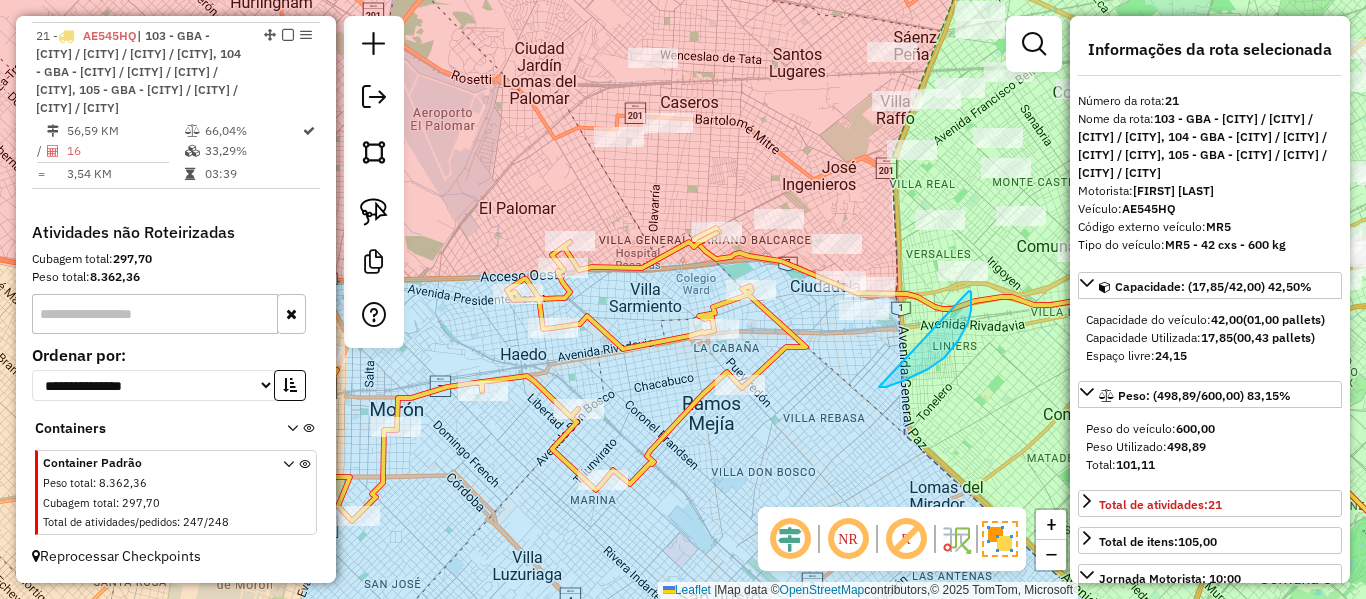 drag, startPoint x: 968, startPoint y: 323, endPoint x: 860, endPoint y: 384, distance: 124.036285 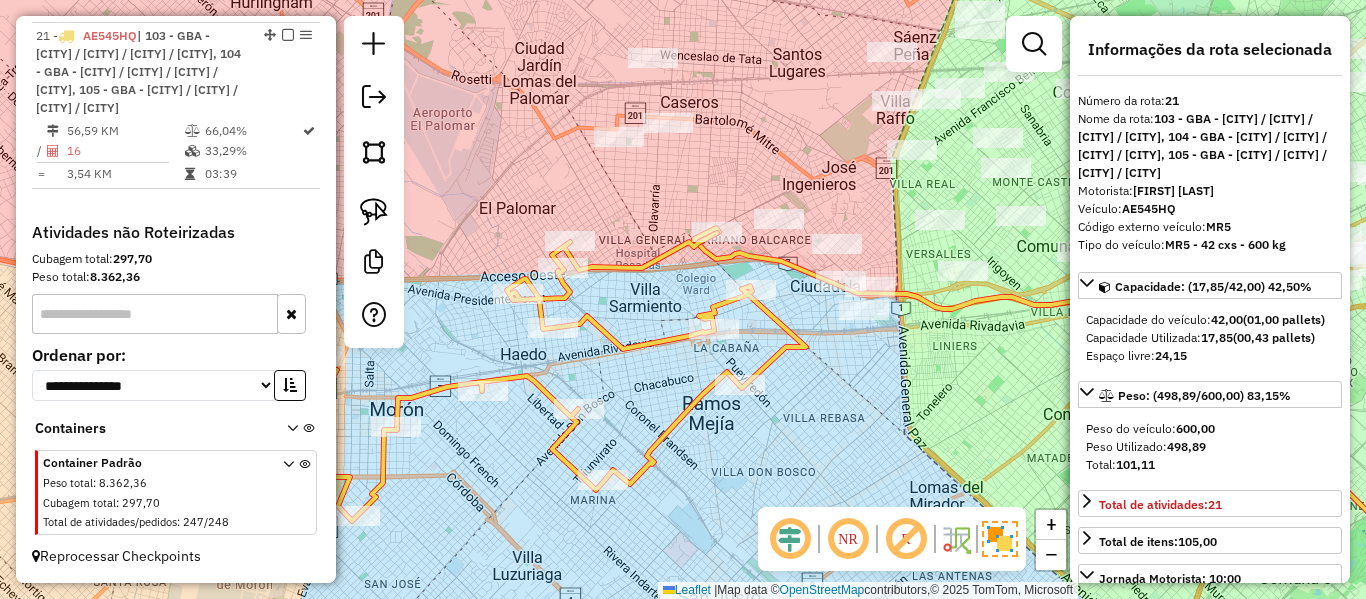 drag, startPoint x: 960, startPoint y: 409, endPoint x: 984, endPoint y: 414, distance: 24.5153 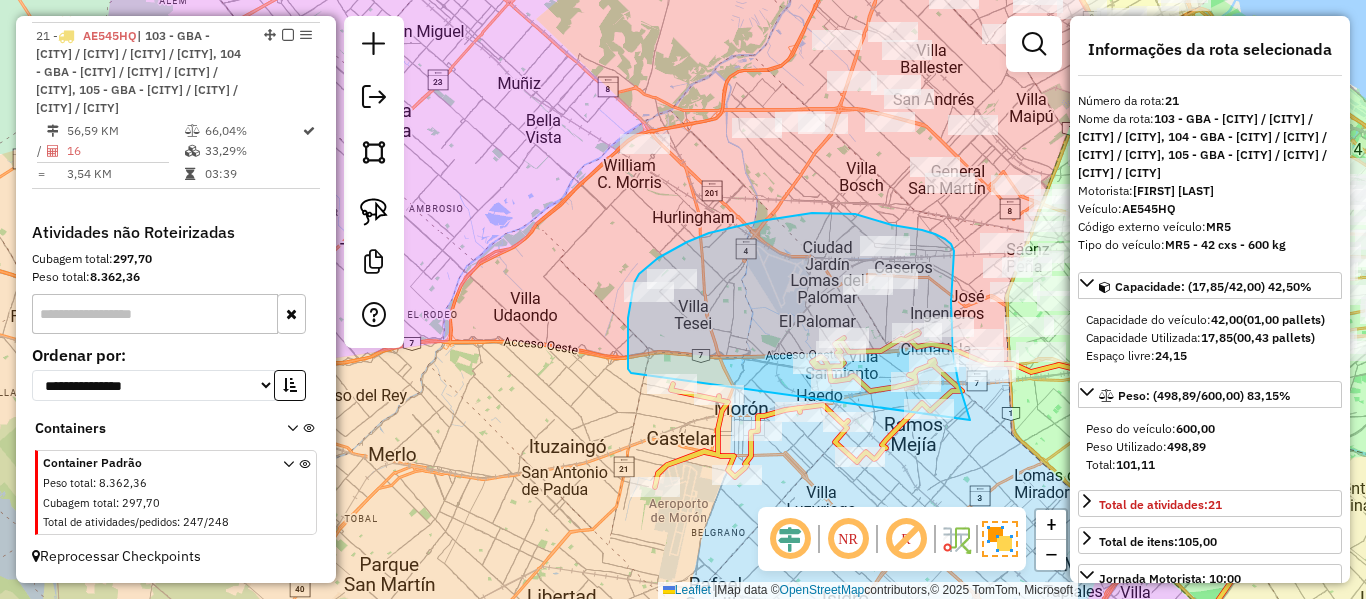 drag, startPoint x: 970, startPoint y: 420, endPoint x: 631, endPoint y: 373, distance: 342.2426 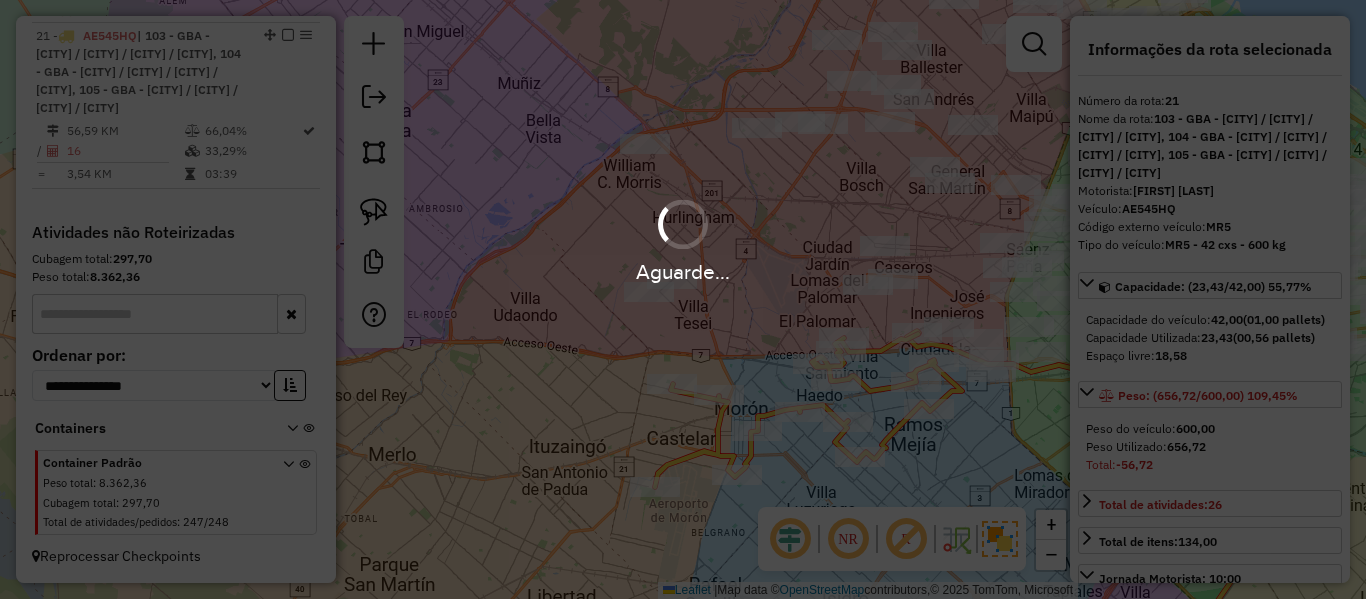 select on "**********" 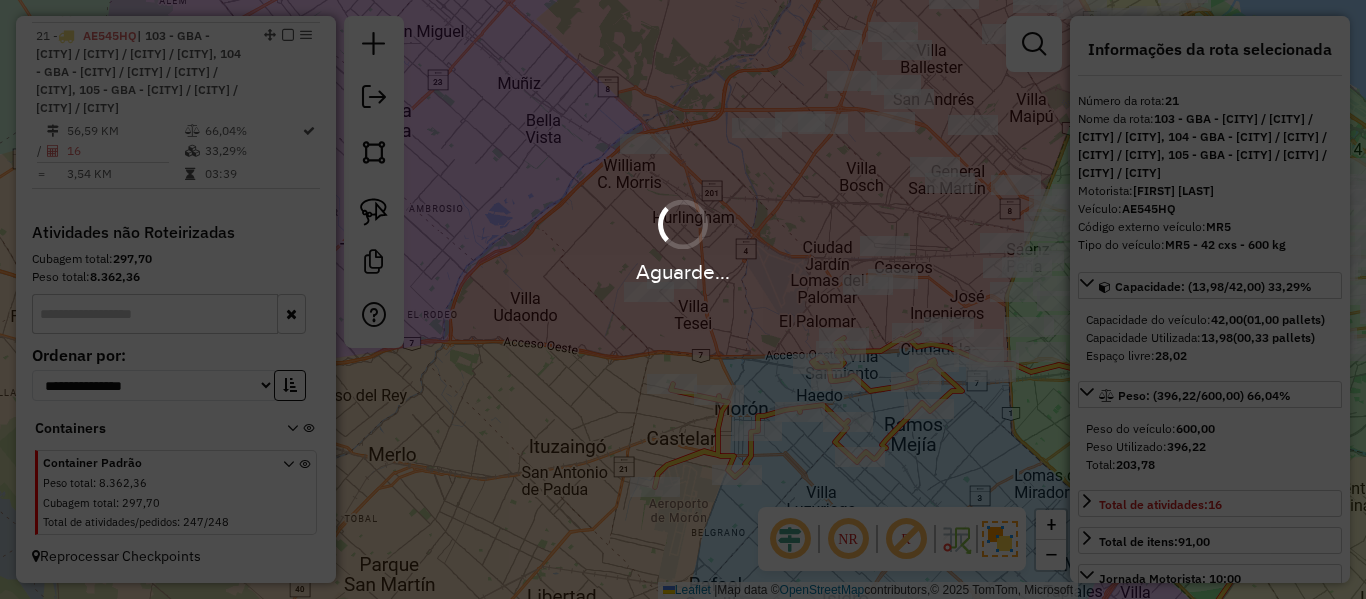 click on "Aguarde..." at bounding box center [683, 299] 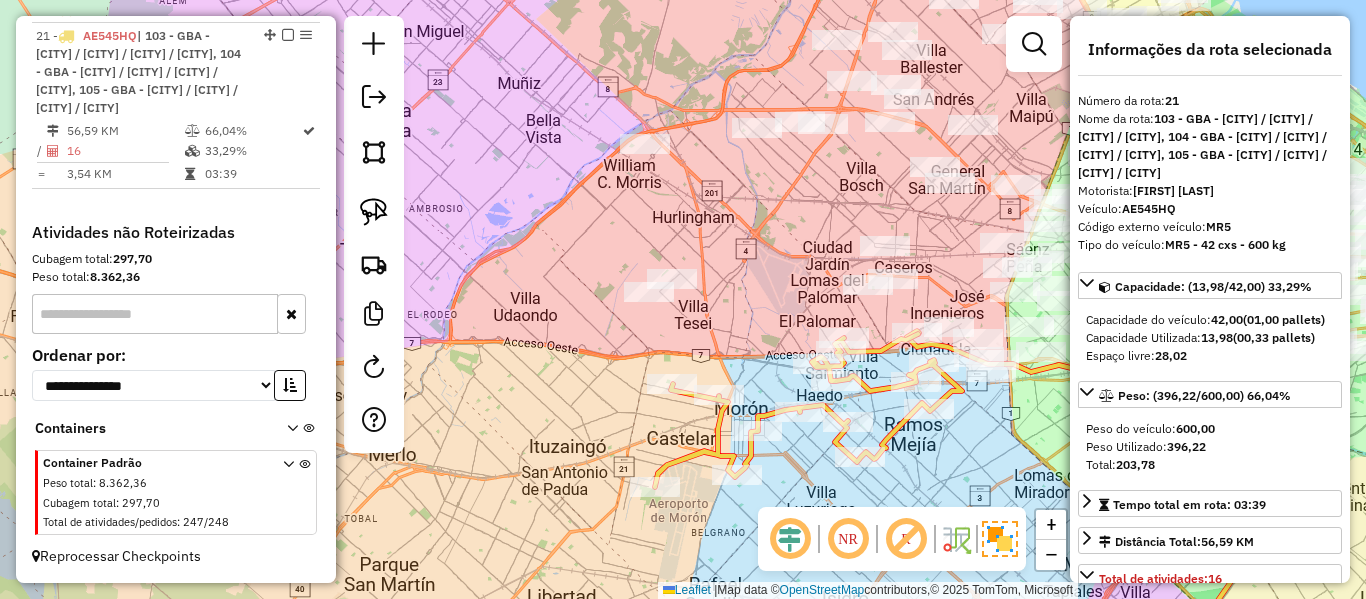 click on "Janela de atendimento Grade de atendimento Capacidade Transportadoras Veículos Cliente Pedidos  Rotas Selecione os dias de semana para filtrar as janelas de atendimento  Seg   Ter   Qua   Qui   Sex   Sáb   Dom  Informe o período da janela de atendimento: De: Até:  Filtrar exatamente a janela do cliente  Considerar janela de atendimento padrão  Selecione os dias de semana para filtrar as grades de atendimento  Seg   Ter   Qua   Qui   Sex   Sáb   Dom   Considerar clientes sem dia de atendimento cadastrado  Clientes fora do dia de atendimento selecionado Filtrar as atividades entre os valores definidos abaixo:  Peso mínimo:   Peso máximo:   Cubagem mínima:   Cubagem máxima:   De:   Até:  Filtrar as atividades entre o tempo de atendimento definido abaixo:  De:   Até:   Considerar capacidade total dos clientes não roteirizados Transportadora: Selecione um ou mais itens Tipo de veículo: Selecione um ou mais itens Veículo: Selecione um ou mais itens Motorista: Selecione um ou mais itens Nome: Rótulo:" 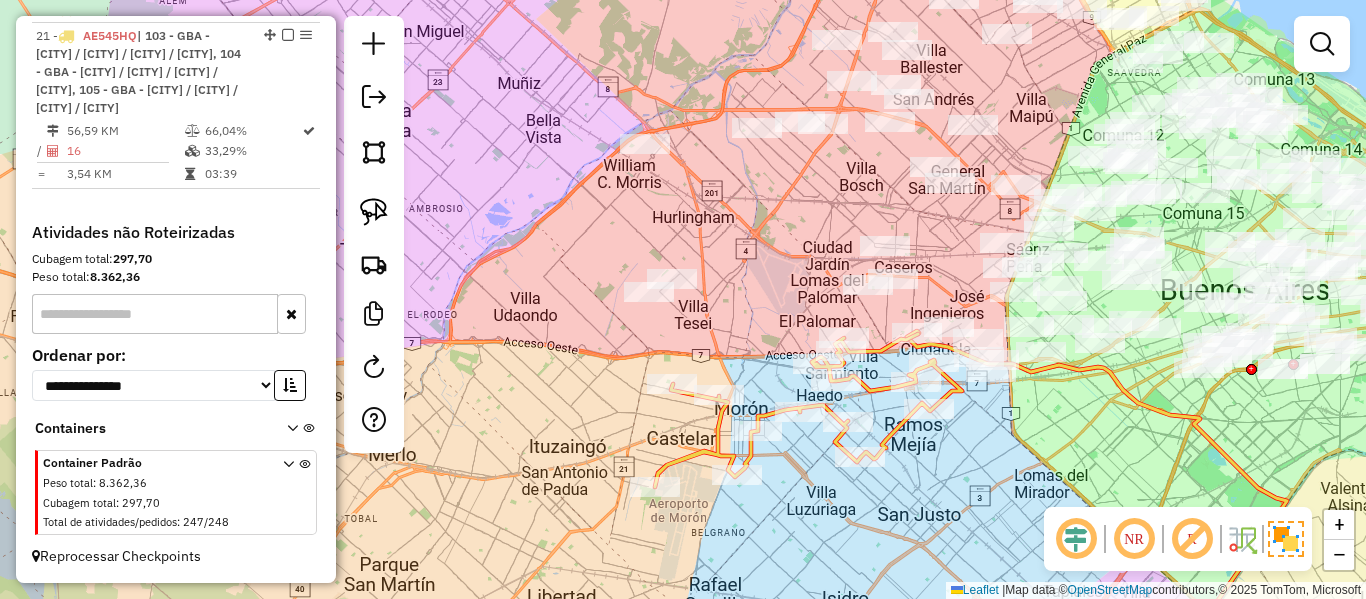 click 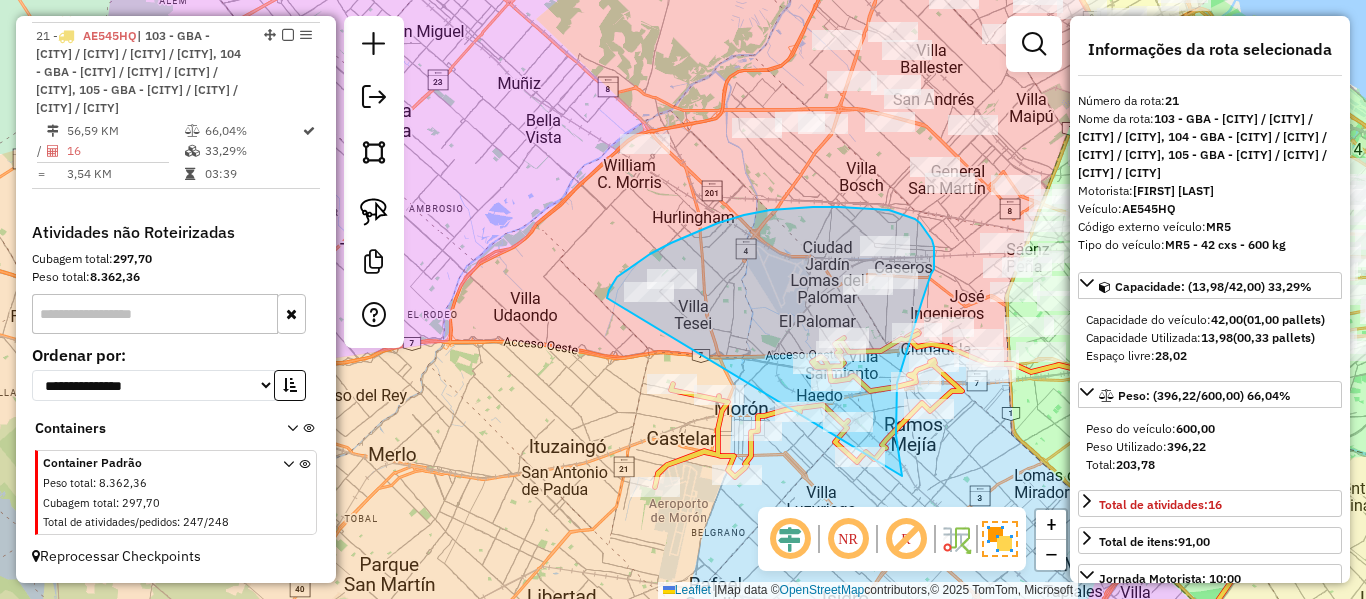 drag, startPoint x: 903, startPoint y: 360, endPoint x: 651, endPoint y: 400, distance: 255.15486 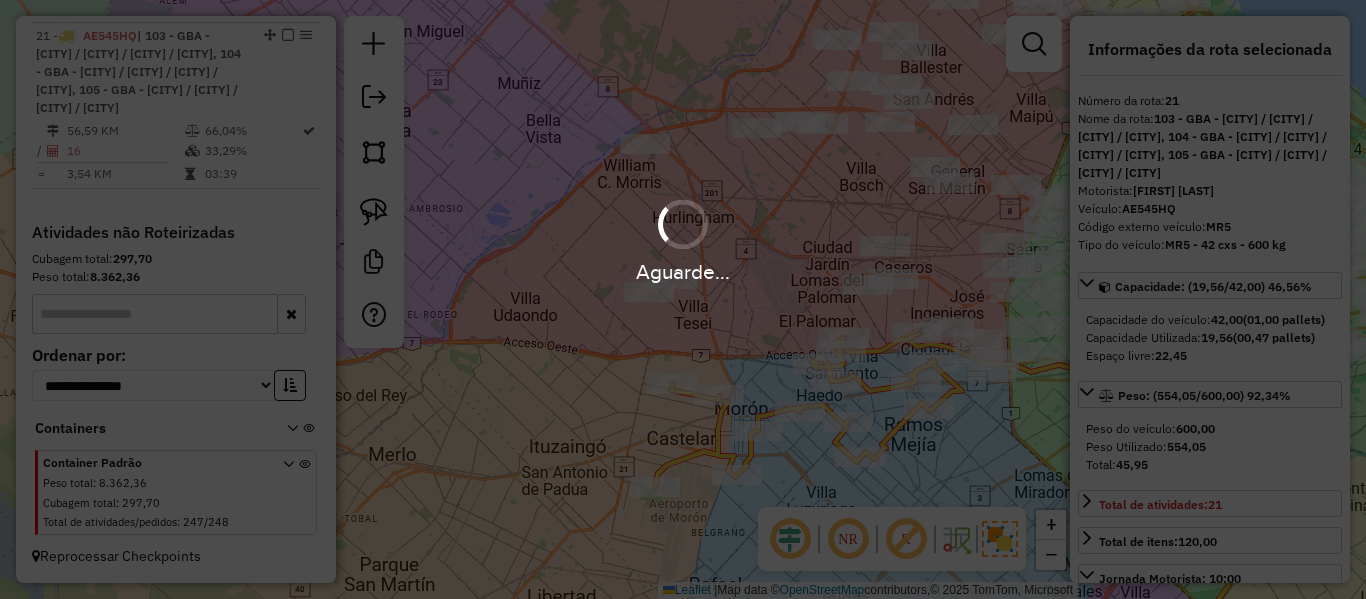 select on "**********" 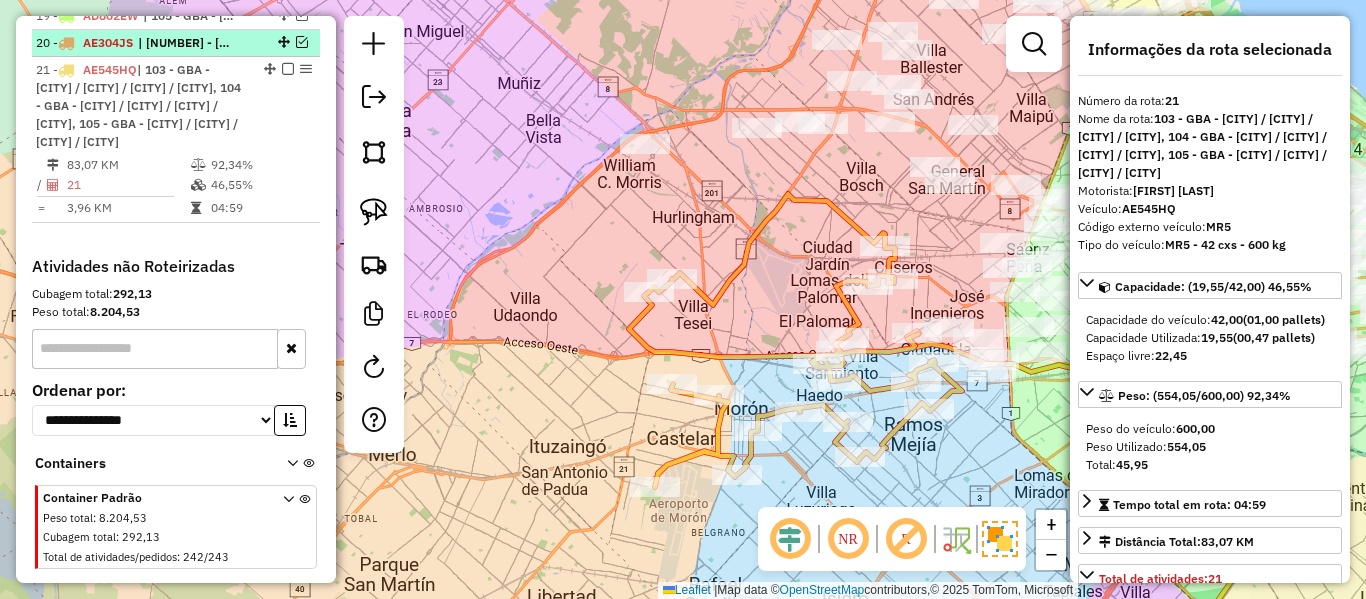 scroll, scrollTop: 1203, scrollLeft: 0, axis: vertical 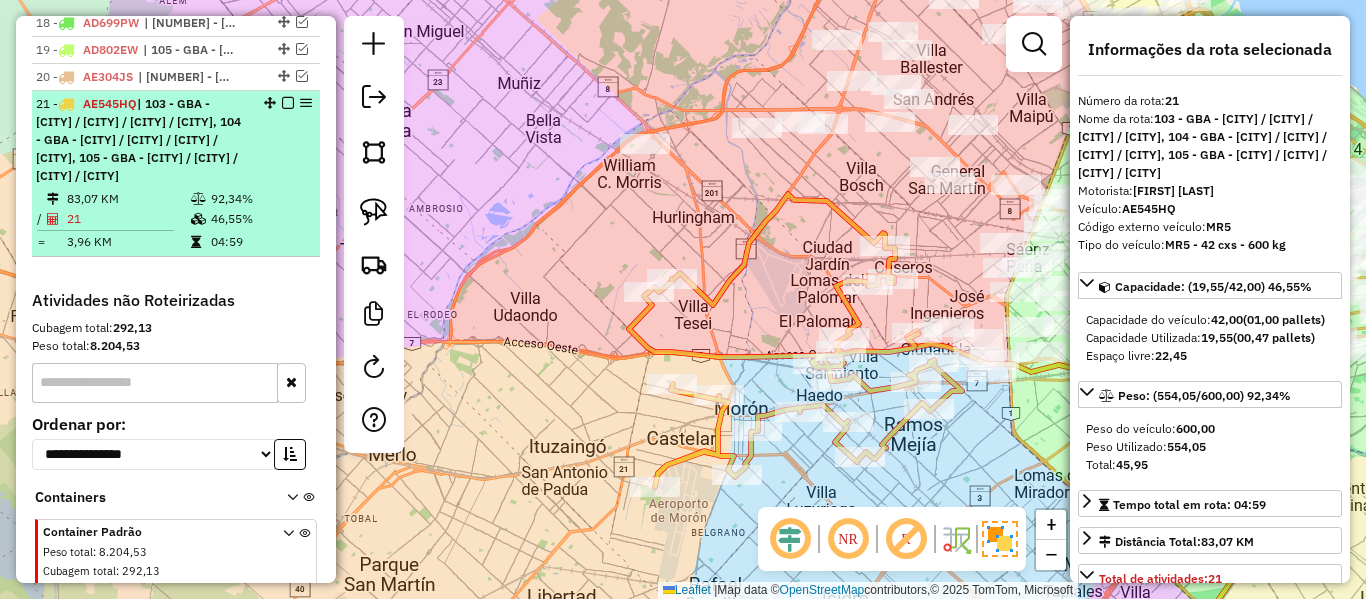 click on "21 -       AE545HQ   | 103 - GBA - Boulogne Sur / Villa Adelina / Villa Udaondo / Caseros, 104 - GBA - Moreno / Castelar / Mariano Acosta / Pontevedra, 105 - GBA - Morón / Villa Madero / Gonzalez Catan / Virrey Del Pino" at bounding box center [176, 140] 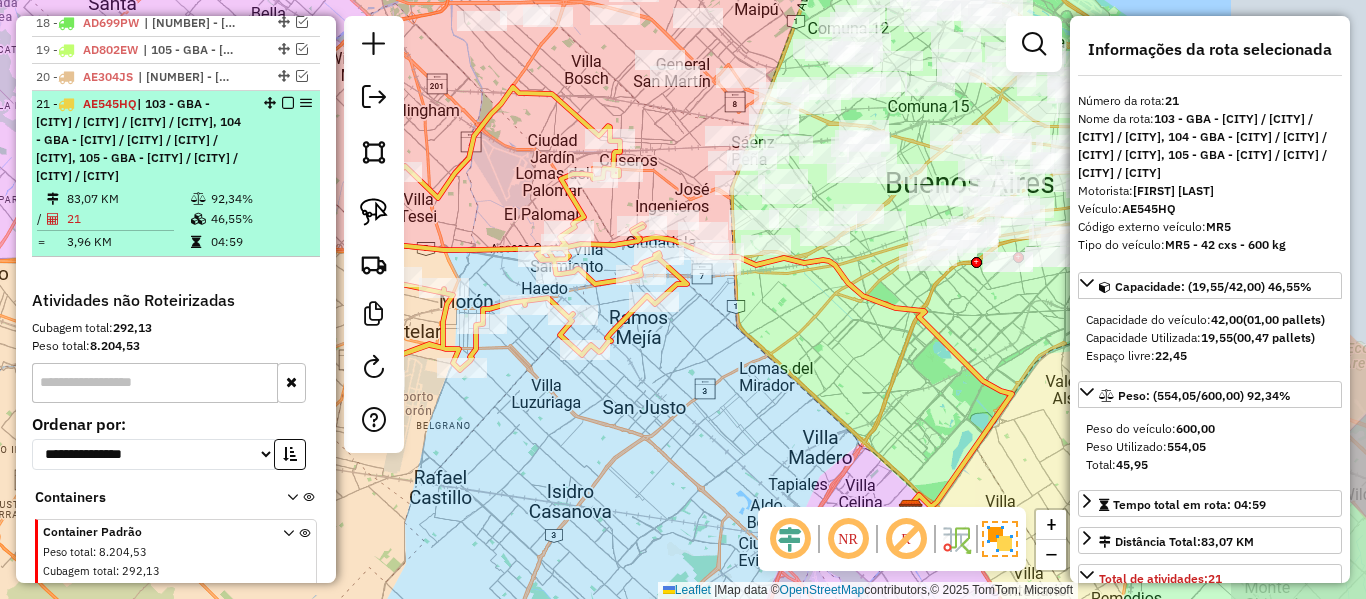 click at bounding box center [288, 103] 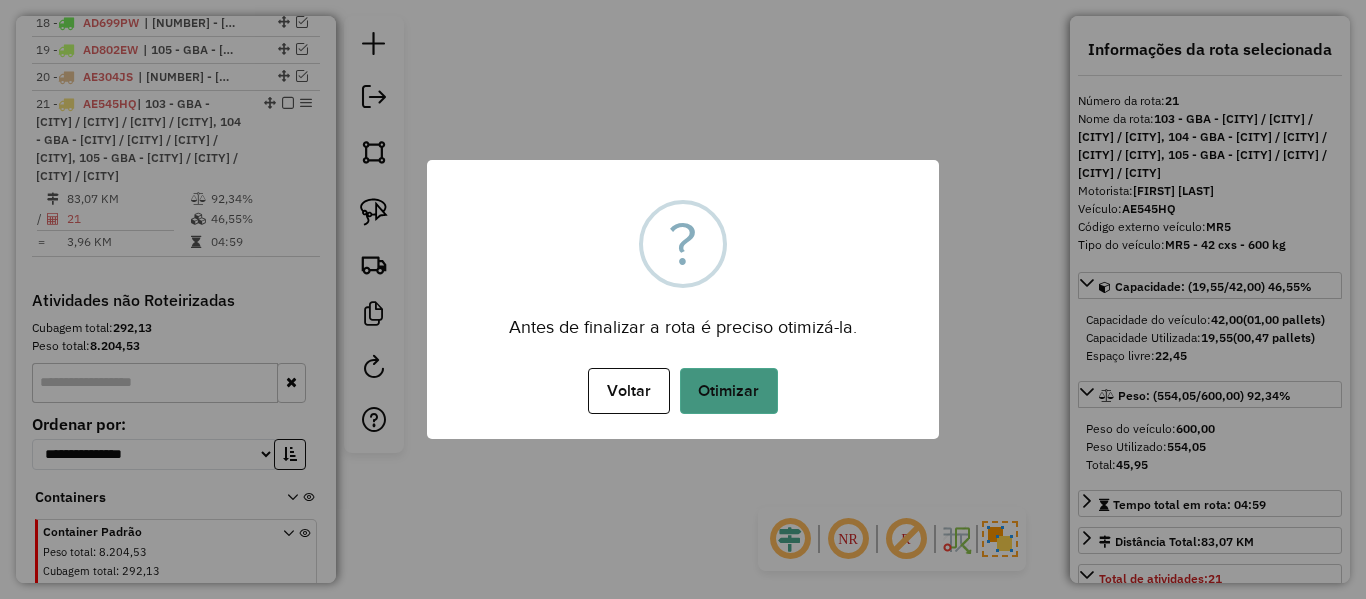 click on "Otimizar" at bounding box center [729, 391] 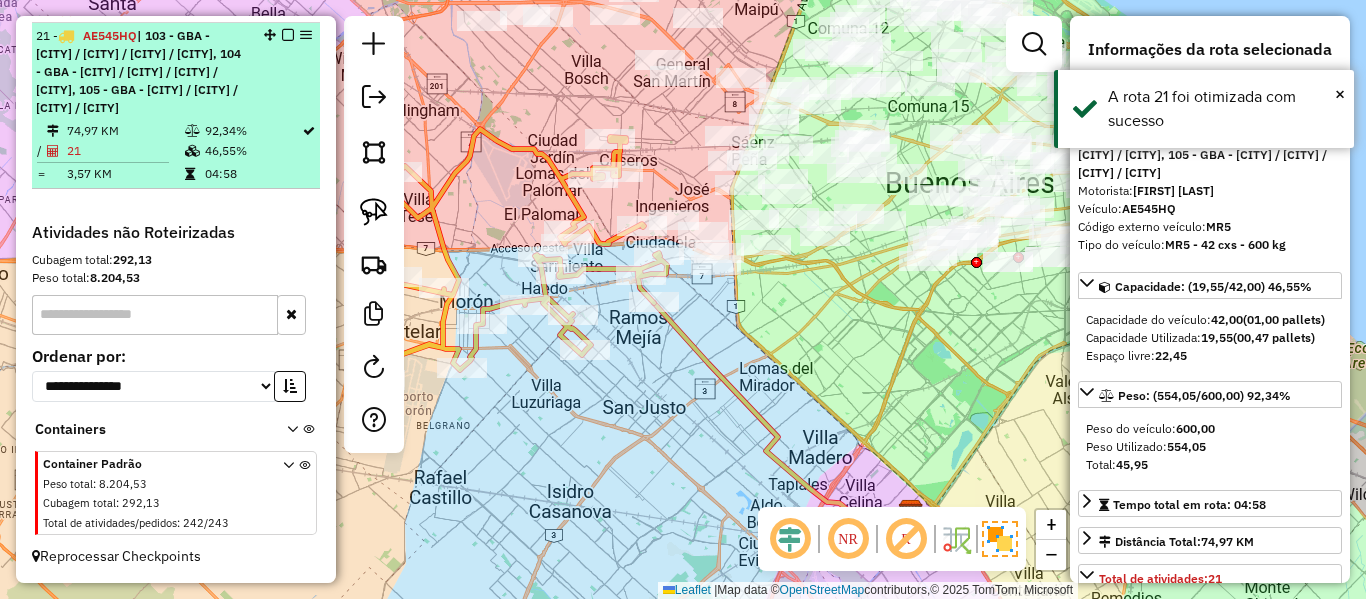 click at bounding box center [288, 35] 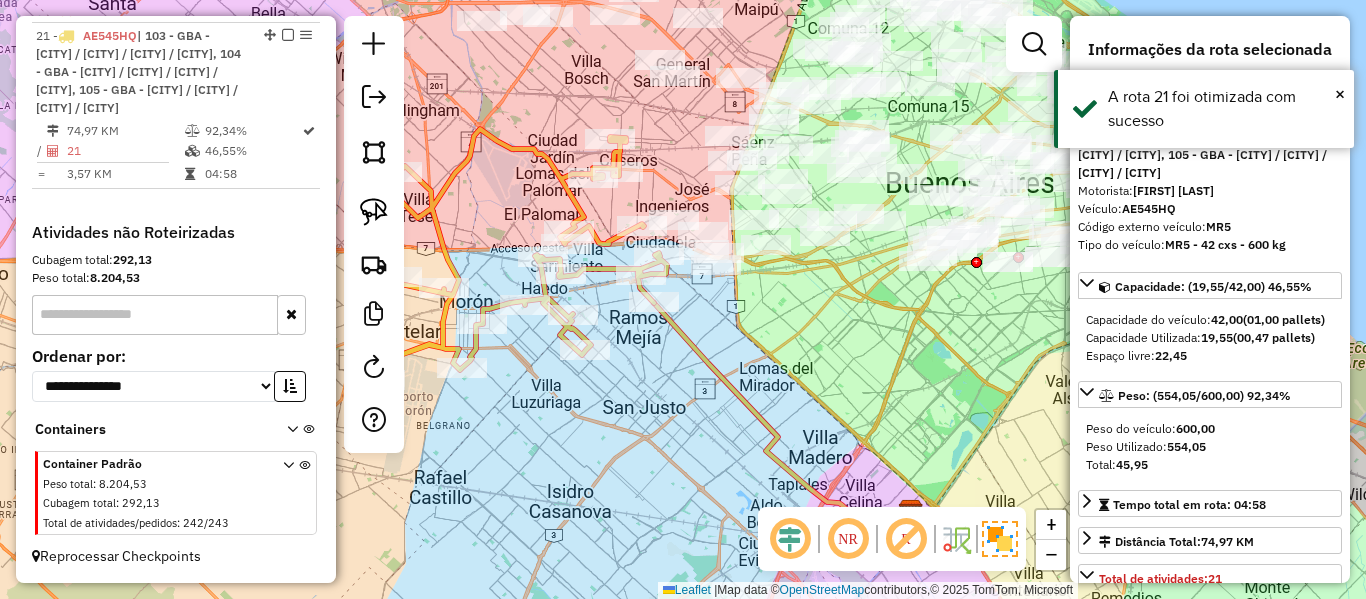 scroll, scrollTop: 1132, scrollLeft: 0, axis: vertical 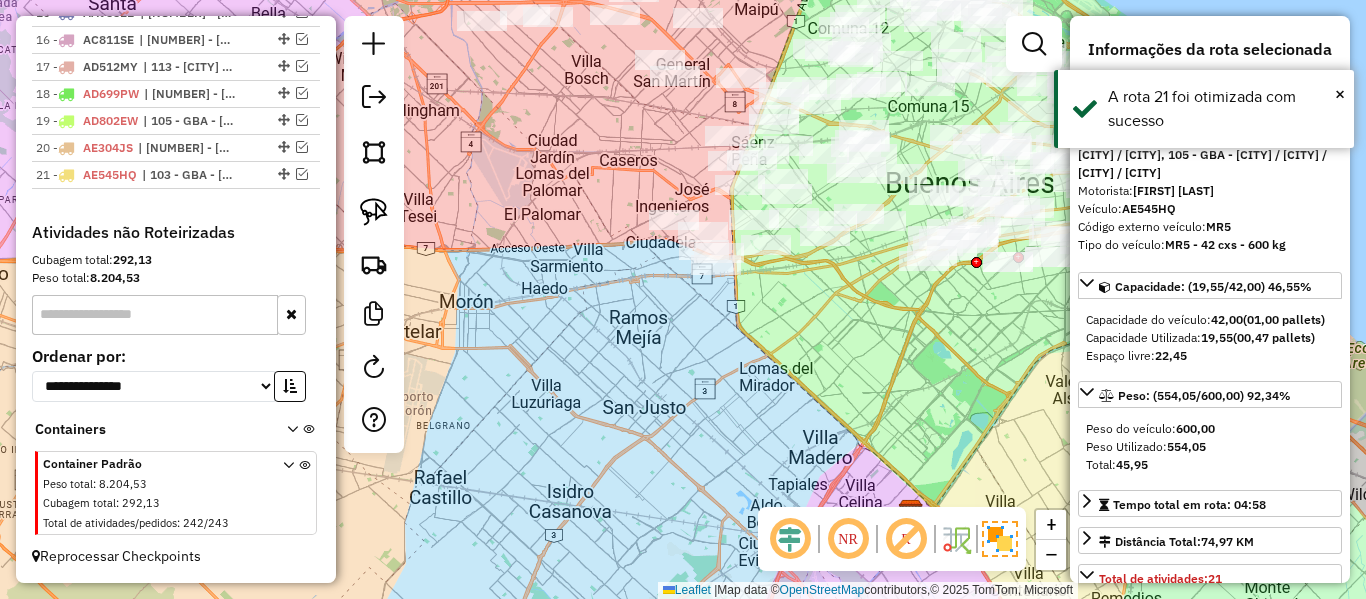 click on "Janela de atendimento Grade de atendimento Capacidade Transportadoras Veículos Cliente Pedidos  Rotas Selecione os dias de semana para filtrar as janelas de atendimento  Seg   Ter   Qua   Qui   Sex   Sáb   Dom  Informe o período da janela de atendimento: De: Até:  Filtrar exatamente a janela do cliente  Considerar janela de atendimento padrão  Selecione os dias de semana para filtrar as grades de atendimento  Seg   Ter   Qua   Qui   Sex   Sáb   Dom   Considerar clientes sem dia de atendimento cadastrado  Clientes fora do dia de atendimento selecionado Filtrar as atividades entre os valores definidos abaixo:  Peso mínimo:   Peso máximo:   Cubagem mínima:   Cubagem máxima:   De:   Até:  Filtrar as atividades entre o tempo de atendimento definido abaixo:  De:   Até:   Considerar capacidade total dos clientes não roteirizados Transportadora: Selecione um ou mais itens Tipo de veículo: Selecione um ou mais itens Veículo: Selecione um ou mais itens Motorista: Selecione um ou mais itens Nome: Rótulo:" 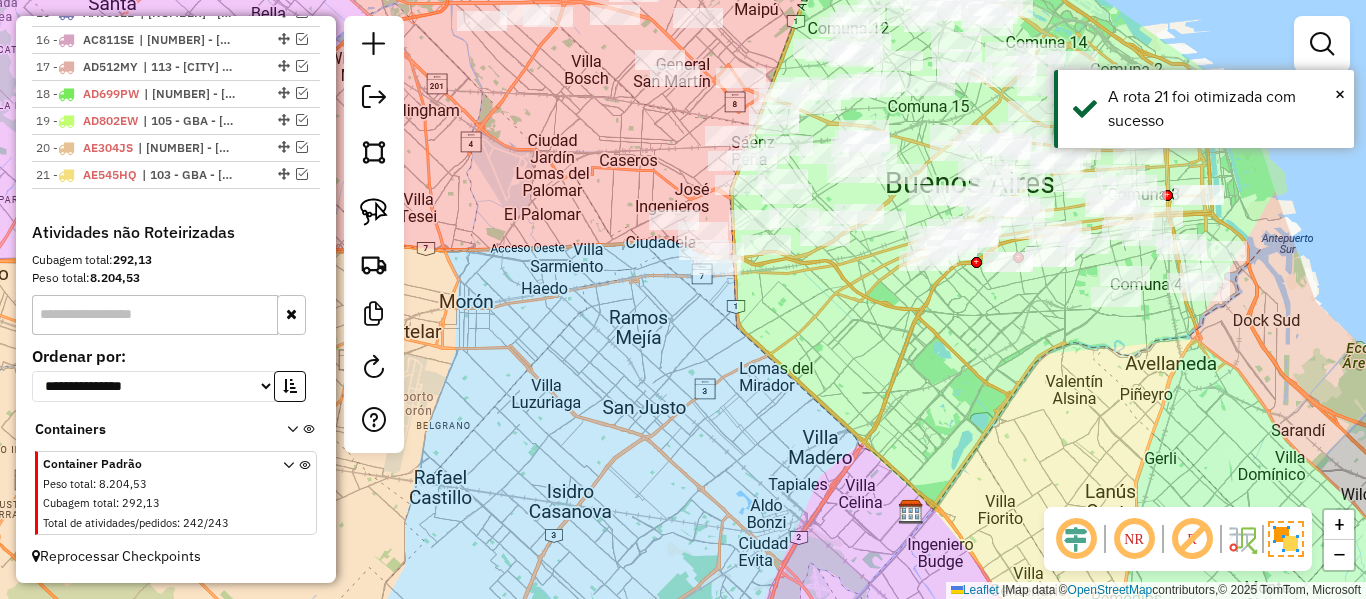 drag, startPoint x: 720, startPoint y: 397, endPoint x: 525, endPoint y: 497, distance: 219.14607 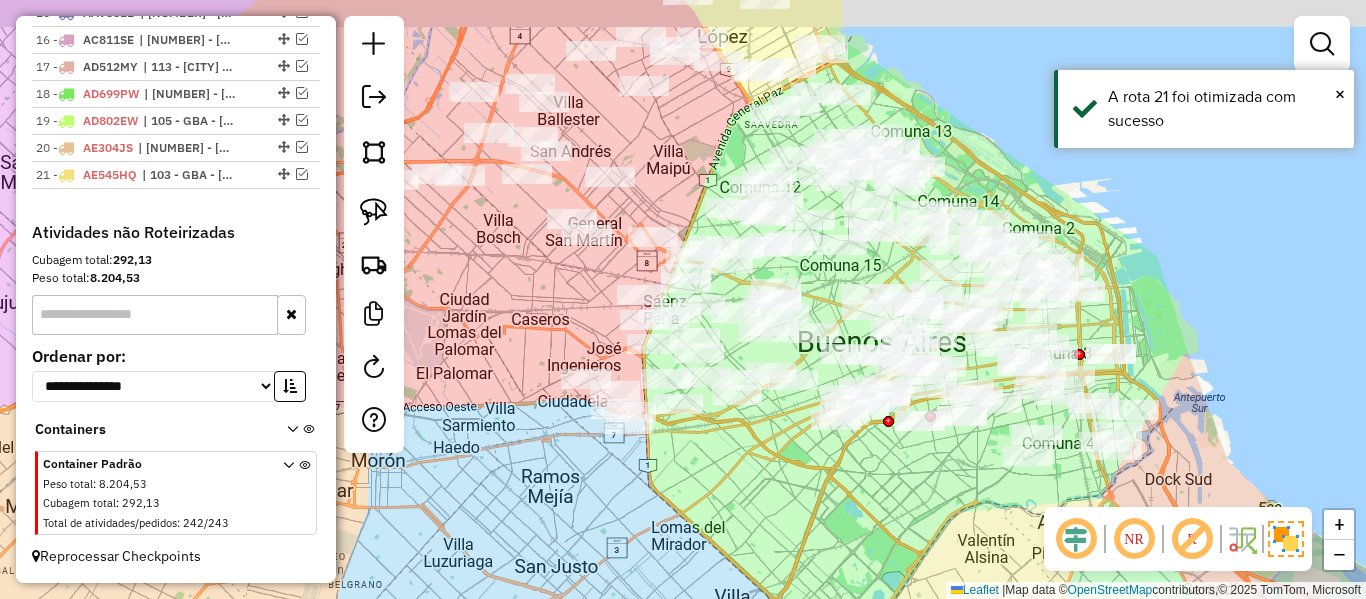 drag, startPoint x: 664, startPoint y: 504, endPoint x: 968, endPoint y: 512, distance: 304.10526 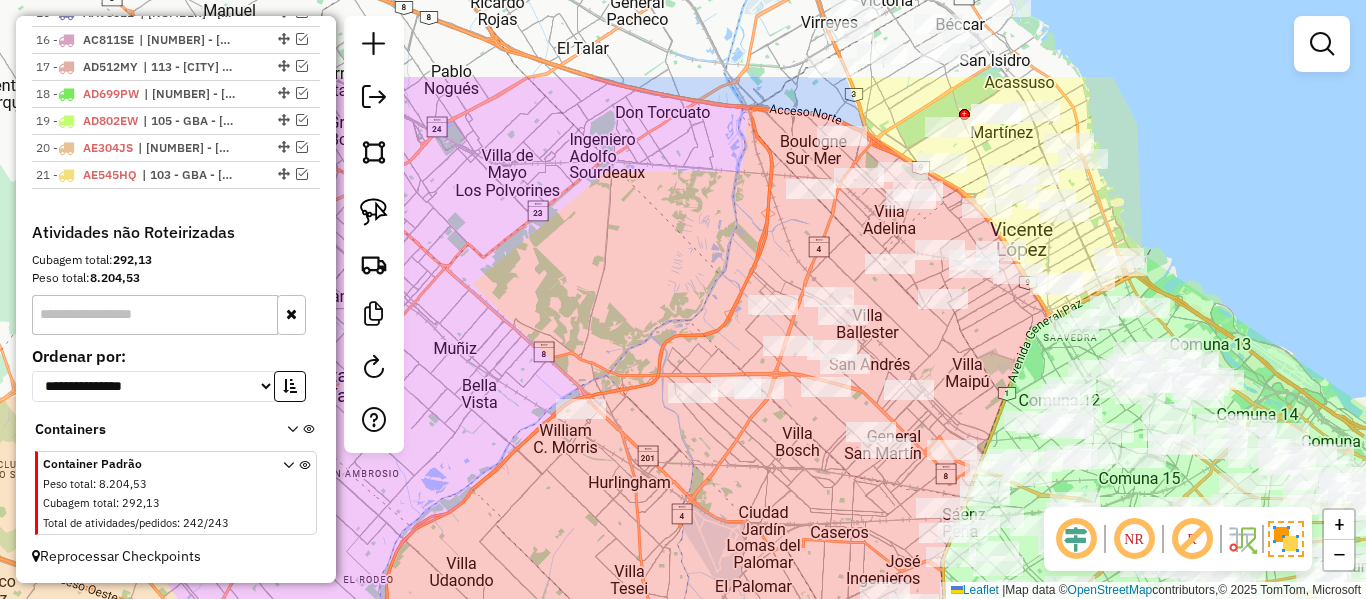 drag, startPoint x: 747, startPoint y: 322, endPoint x: 659, endPoint y: 184, distance: 163.6704 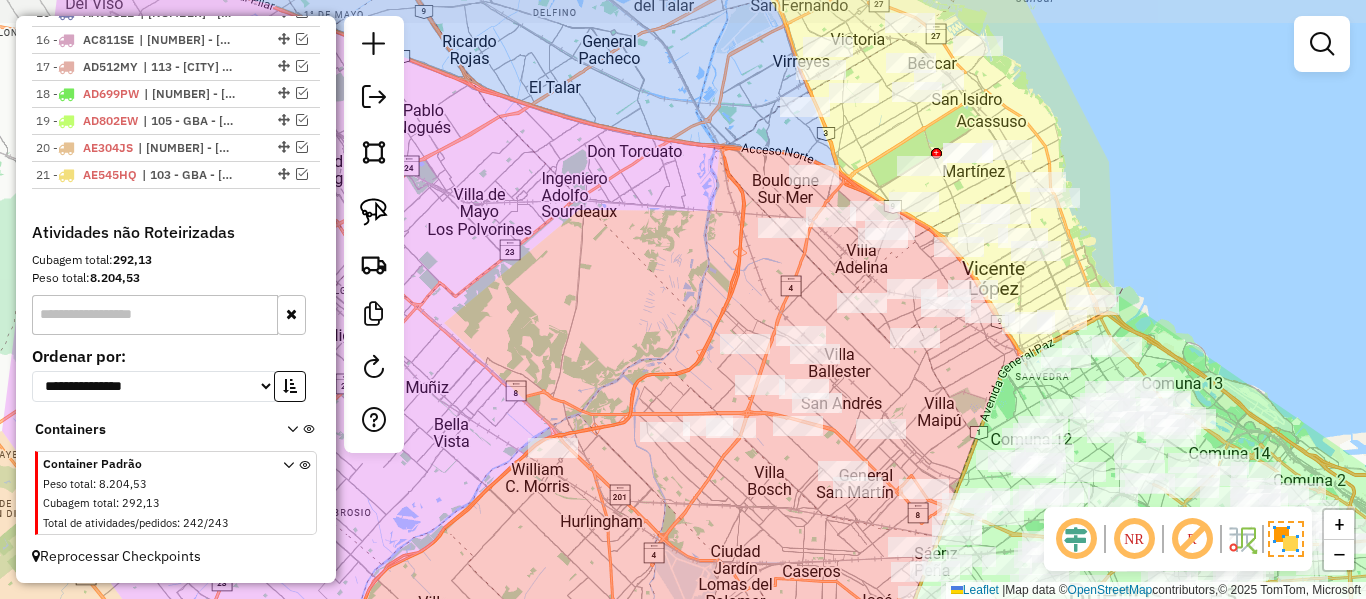 drag, startPoint x: 612, startPoint y: 267, endPoint x: 587, endPoint y: 377, distance: 112.805145 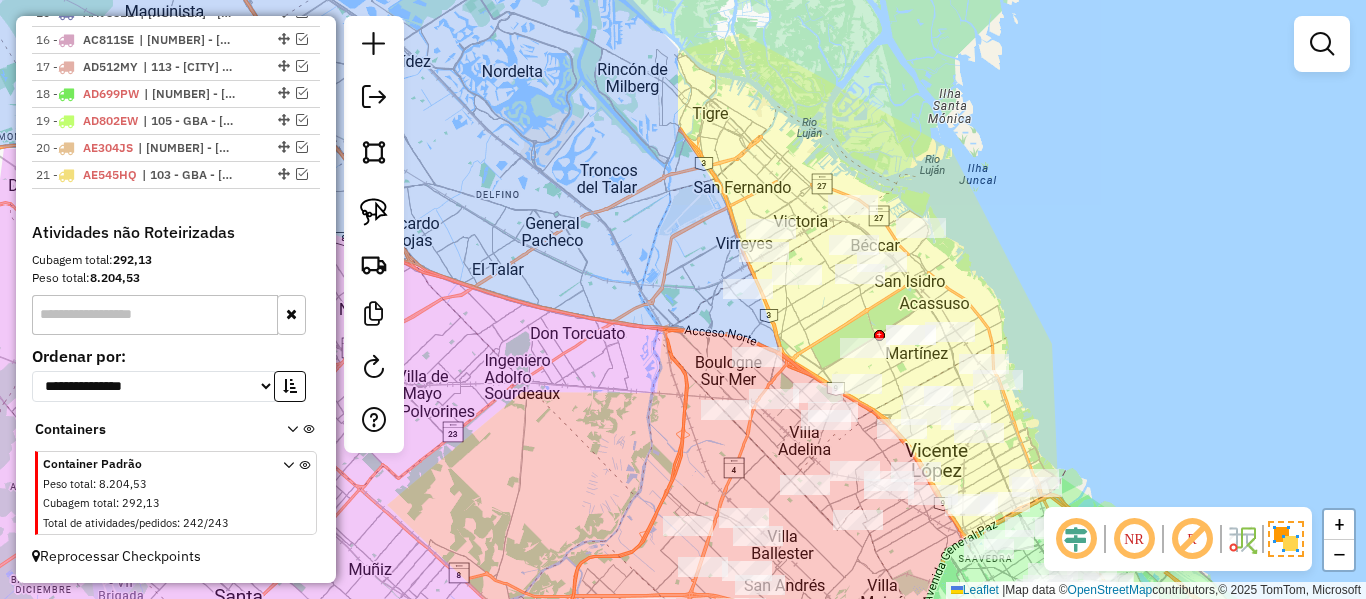 drag, startPoint x: 590, startPoint y: 238, endPoint x: 603, endPoint y: 222, distance: 20.615528 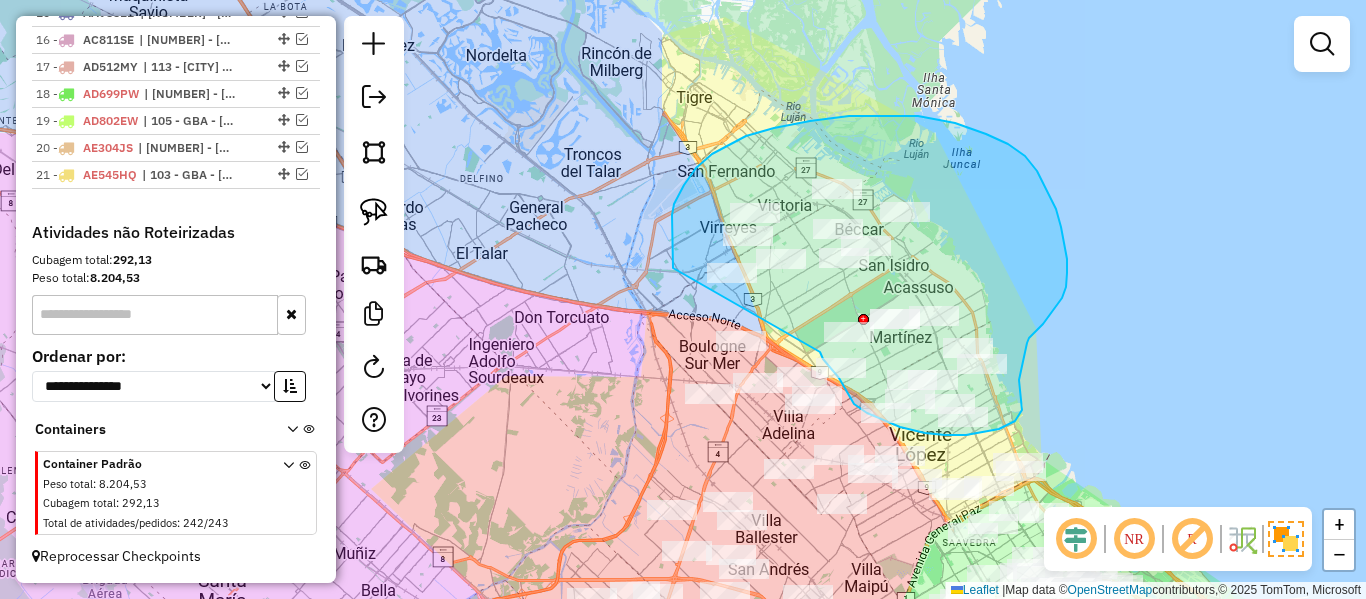 click on "Janela de atendimento Grade de atendimento Capacidade Transportadoras Veículos Cliente Pedidos  Rotas Selecione os dias de semana para filtrar as janelas de atendimento  Seg   Ter   Qua   Qui   Sex   Sáb   Dom  Informe o período da janela de atendimento: De: Até:  Filtrar exatamente a janela do cliente  Considerar janela de atendimento padrão  Selecione os dias de semana para filtrar as grades de atendimento  Seg   Ter   Qua   Qui   Sex   Sáb   Dom   Considerar clientes sem dia de atendimento cadastrado  Clientes fora do dia de atendimento selecionado Filtrar as atividades entre os valores definidos abaixo:  Peso mínimo:   Peso máximo:   Cubagem mínima:   Cubagem máxima:   De:   Até:  Filtrar as atividades entre o tempo de atendimento definido abaixo:  De:   Até:   Considerar capacidade total dos clientes não roteirizados Transportadora: Selecione um ou mais itens Tipo de veículo: Selecione um ou mais itens Veículo: Selecione um ou mais itens Motorista: Selecione um ou mais itens Nome: Rótulo:" 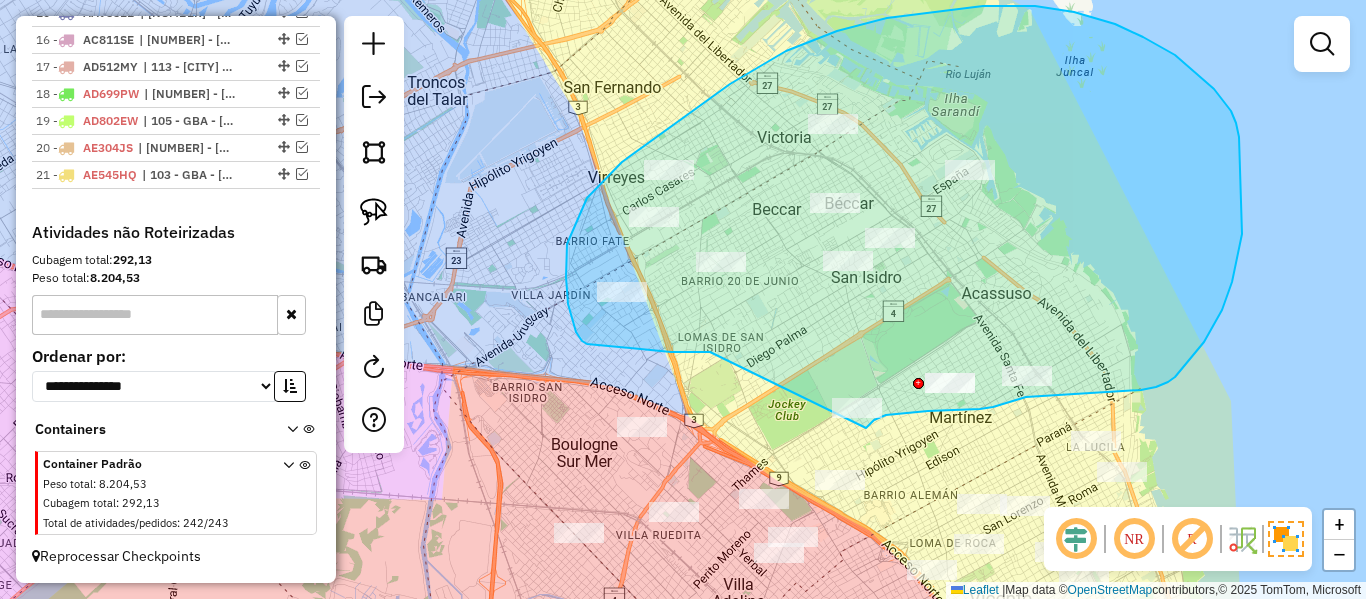 drag, startPoint x: 699, startPoint y: 352, endPoint x: 863, endPoint y: 430, distance: 181.60396 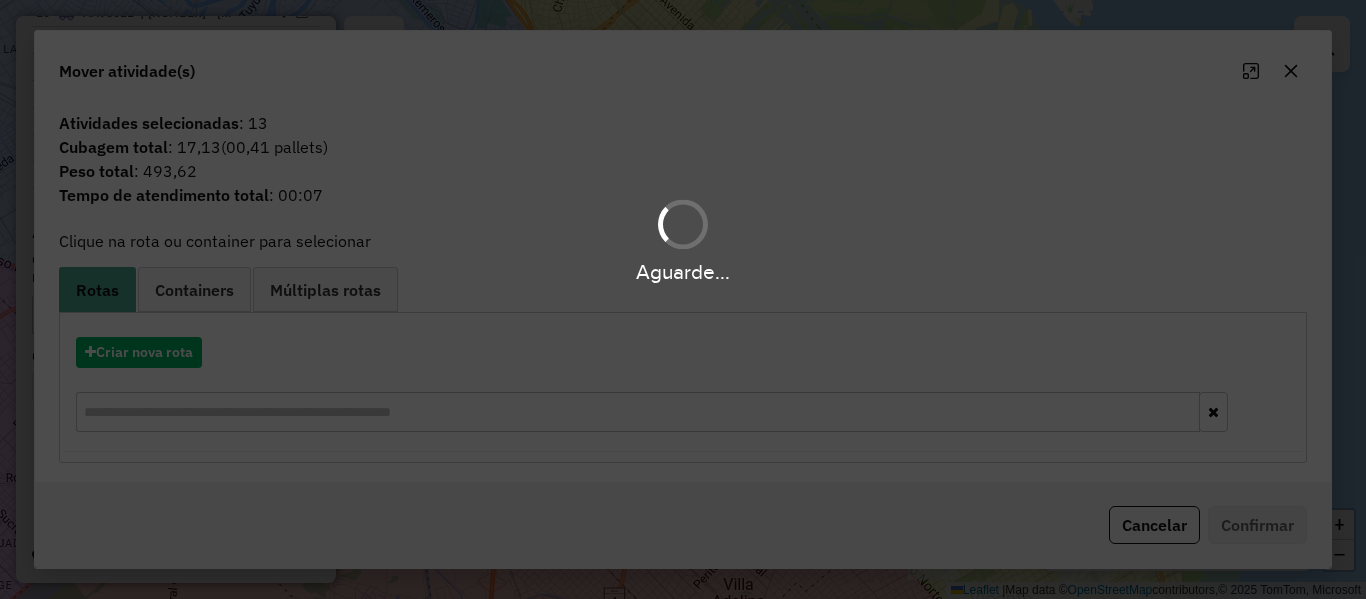 click on "Aguarde..." at bounding box center [683, 299] 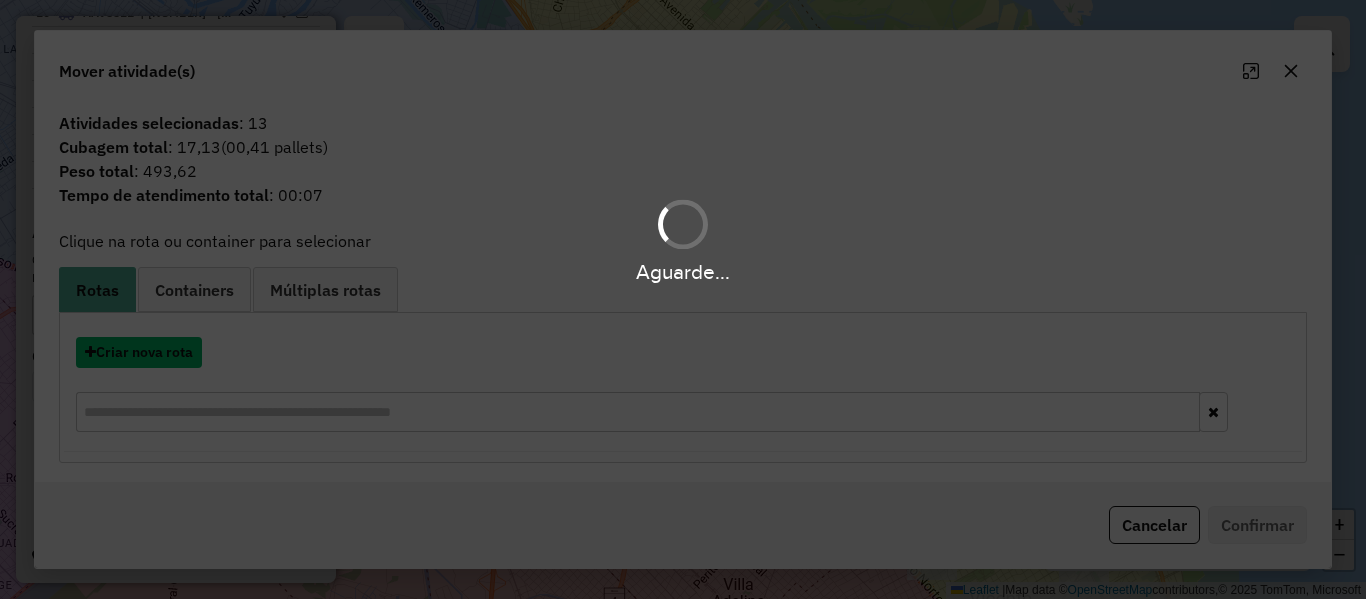 click on "Criar nova rota" at bounding box center [139, 352] 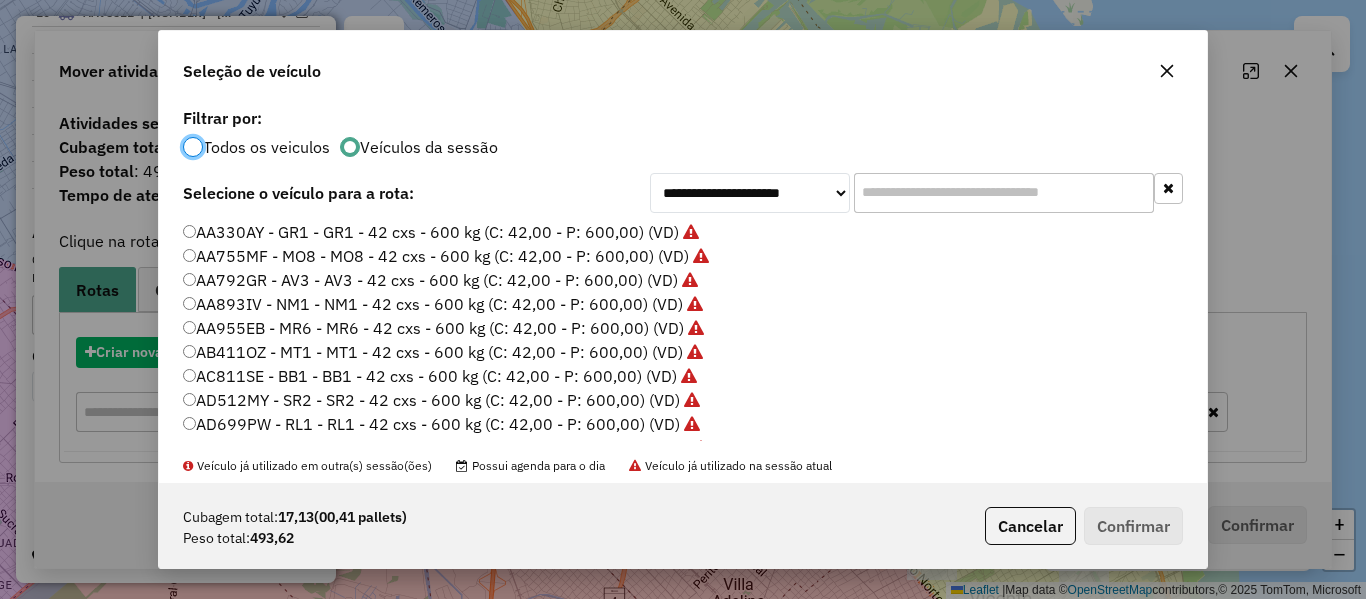 scroll, scrollTop: 11, scrollLeft: 6, axis: both 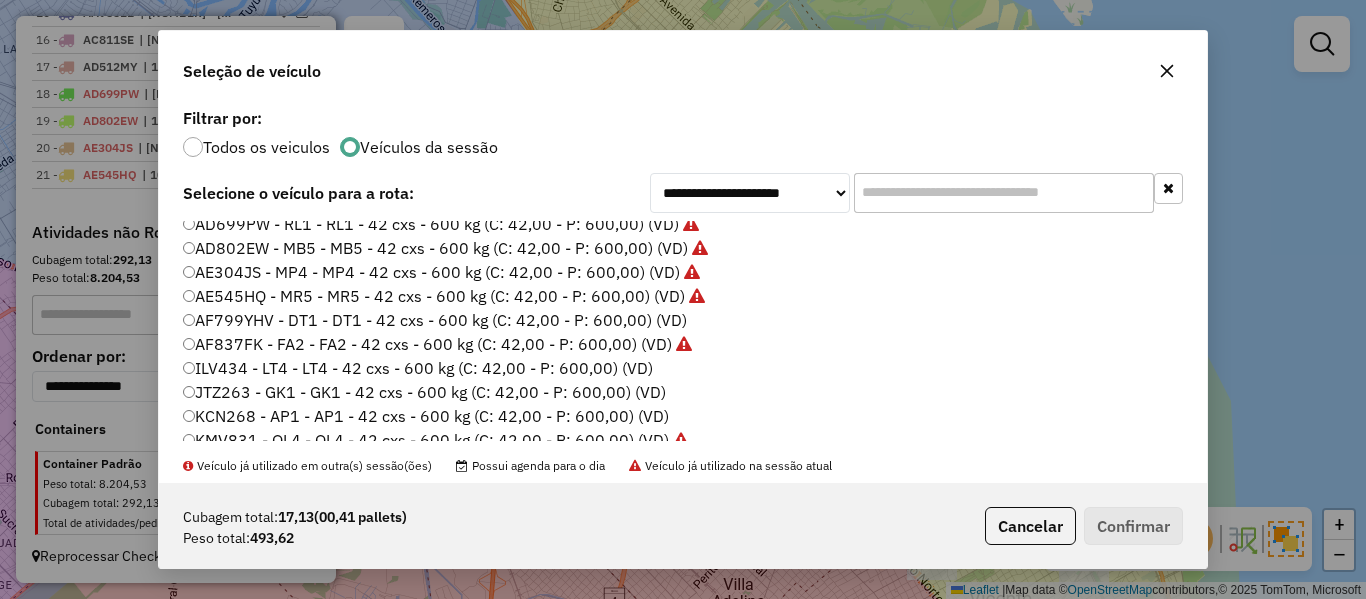 click on "AF799YHV - DT1 - DT1 - 42 cxs - 600 kg (C: 42,00 - P: 600,00) (VD)" 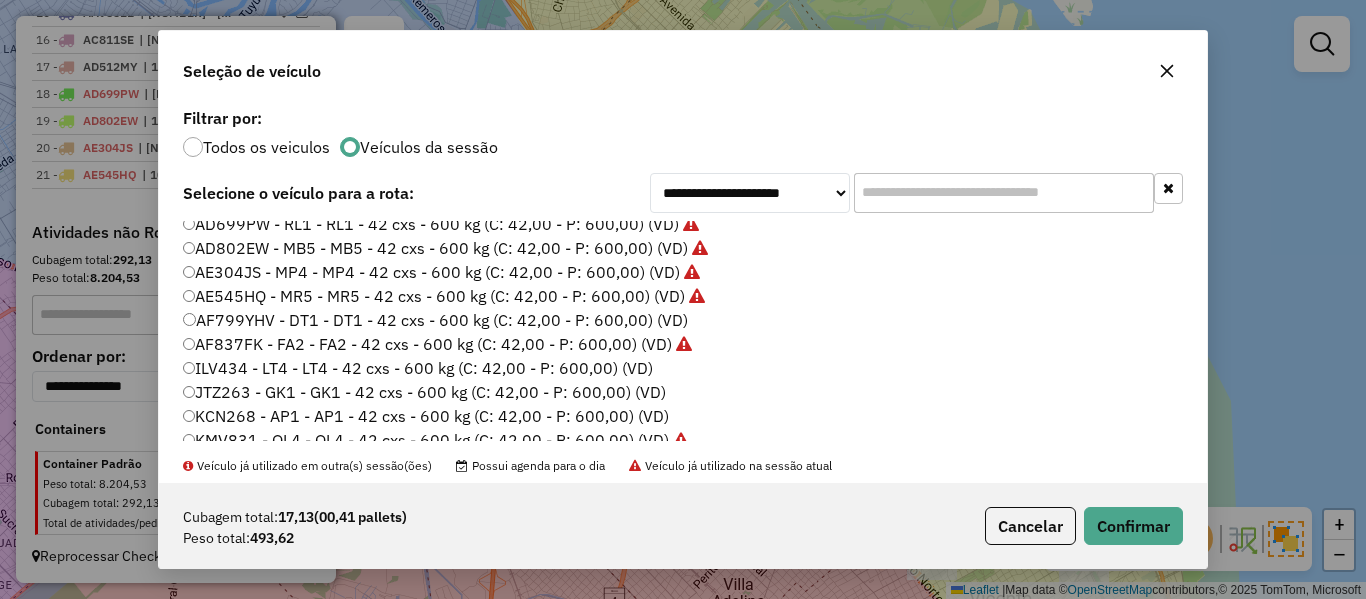 click on "AF799YHV - DT1 - DT1 - 42 cxs - 600 kg (C: 42,00 - P: 600,00) (VD)" 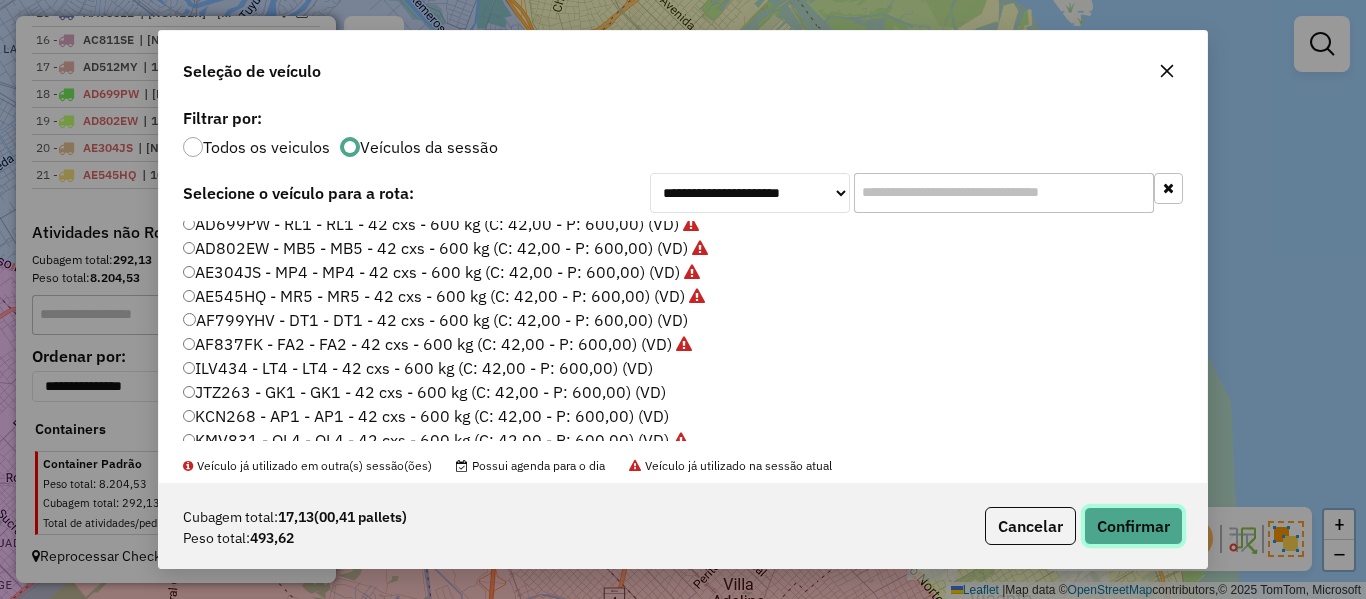 click on "Confirmar" 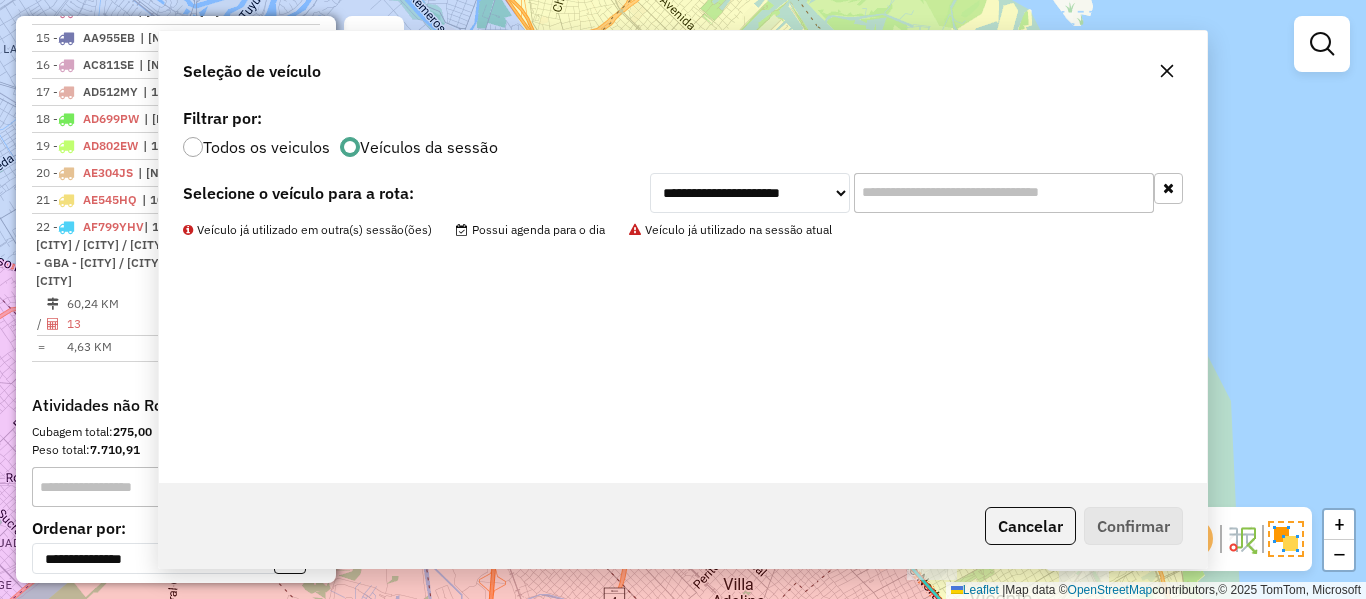 scroll, scrollTop: 1303, scrollLeft: 0, axis: vertical 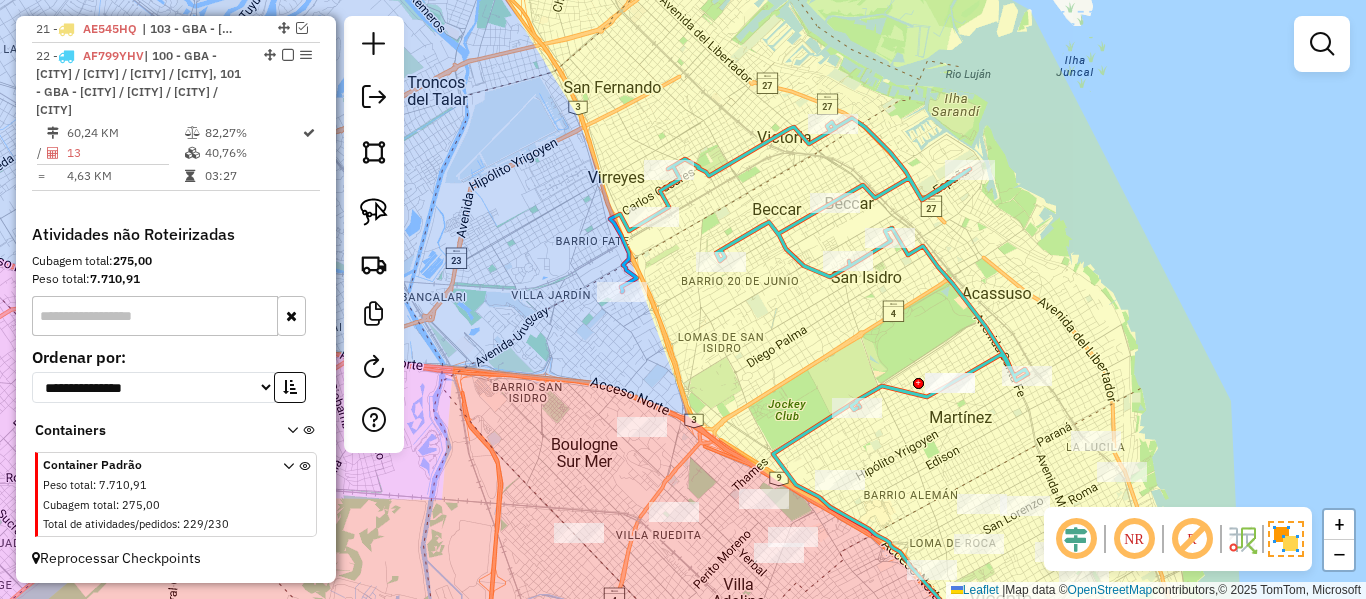 click 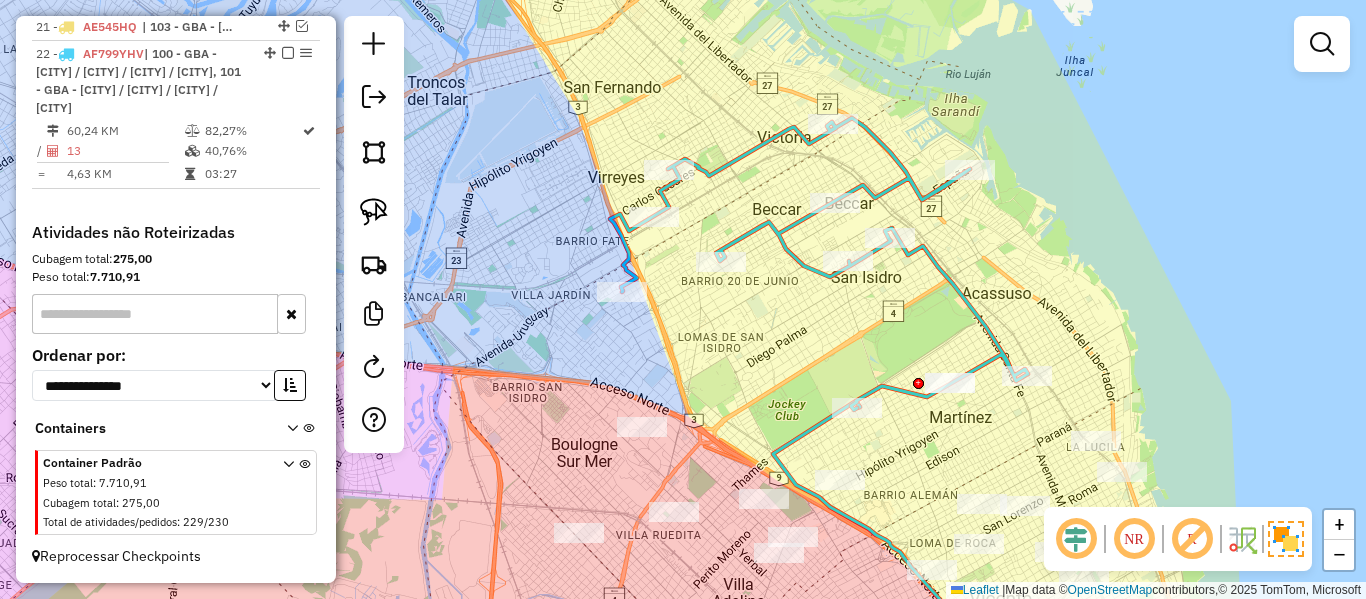 select on "**********" 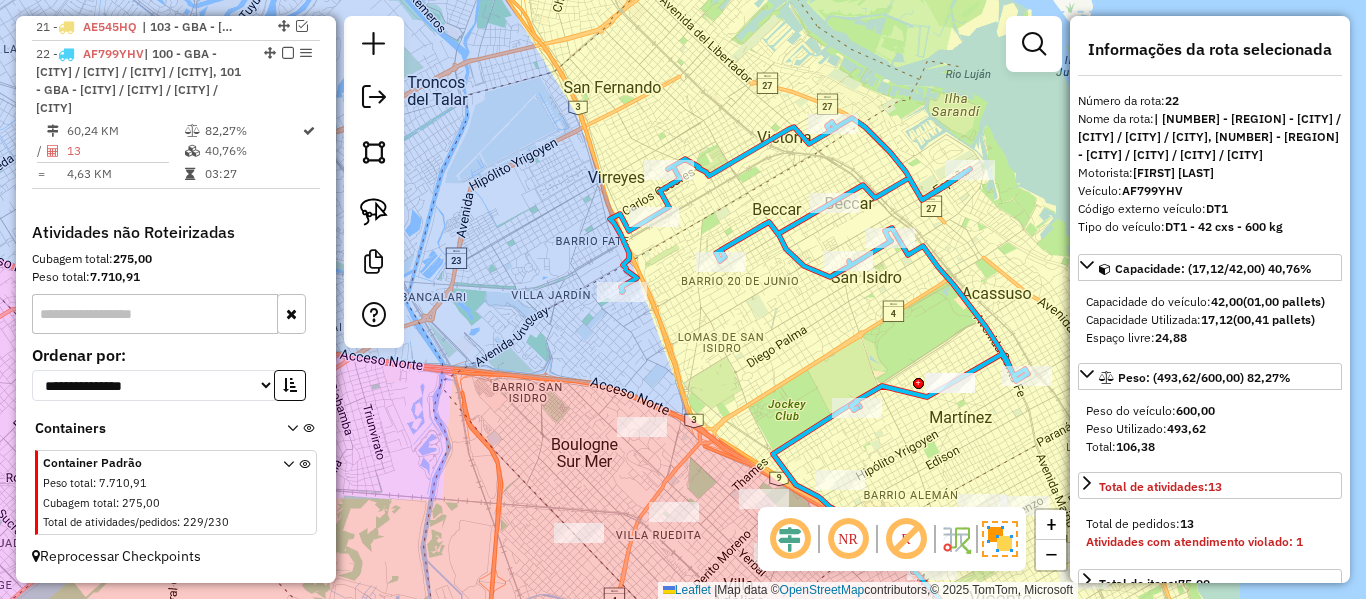 drag, startPoint x: 985, startPoint y: 299, endPoint x: 834, endPoint y: 199, distance: 181.11046 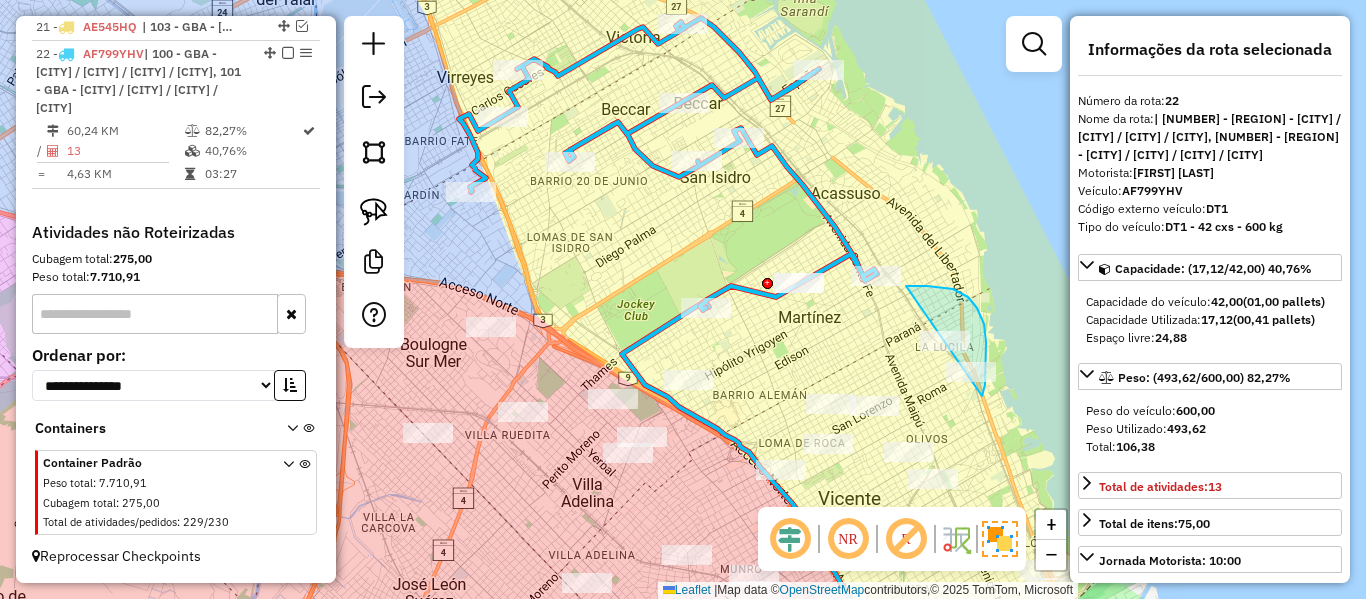 drag, startPoint x: 982, startPoint y: 396, endPoint x: 861, endPoint y: 312, distance: 147.29901 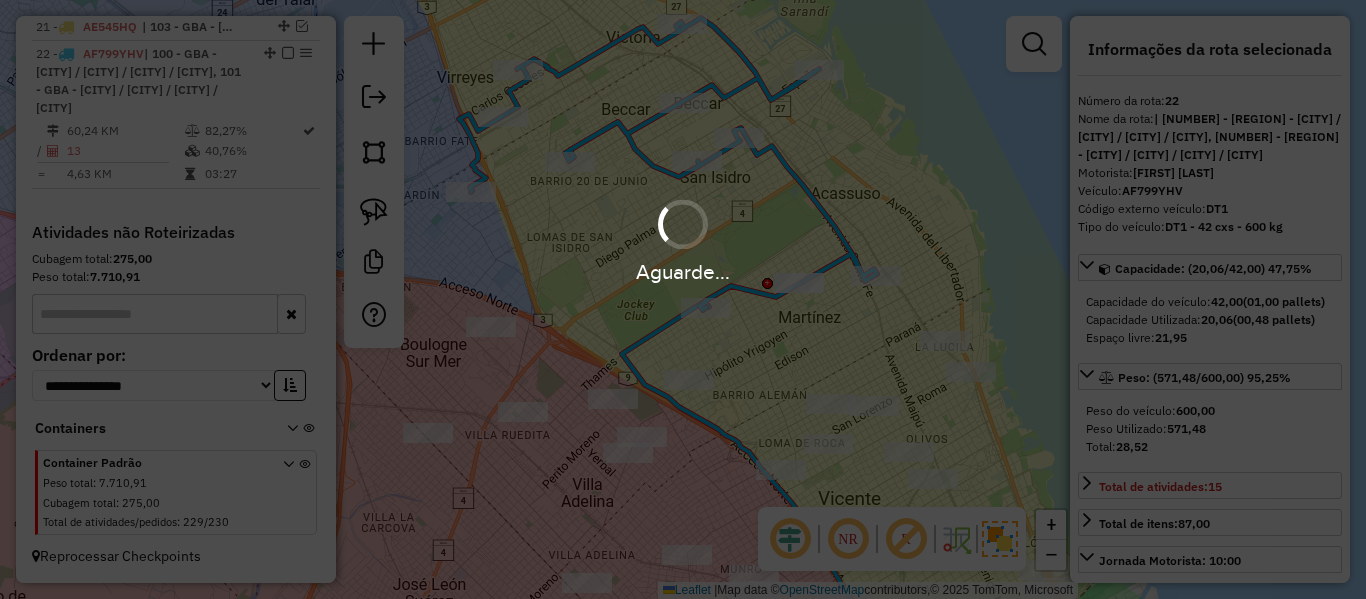 select on "**********" 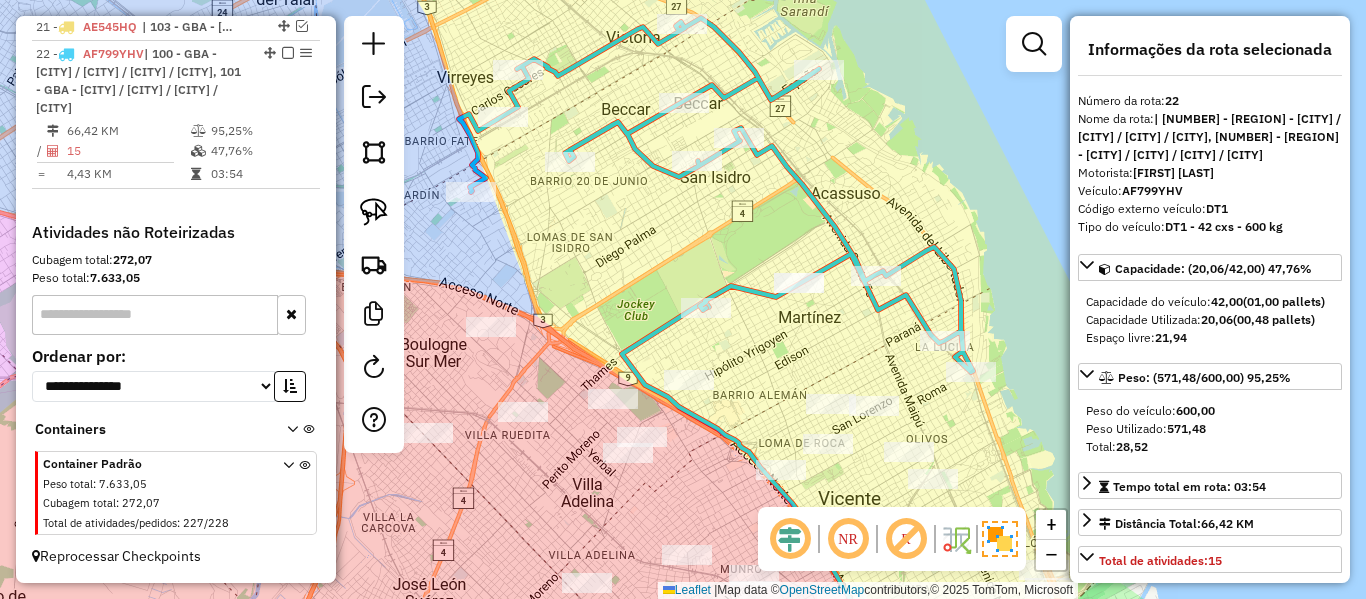 scroll, scrollTop: 1280, scrollLeft: 0, axis: vertical 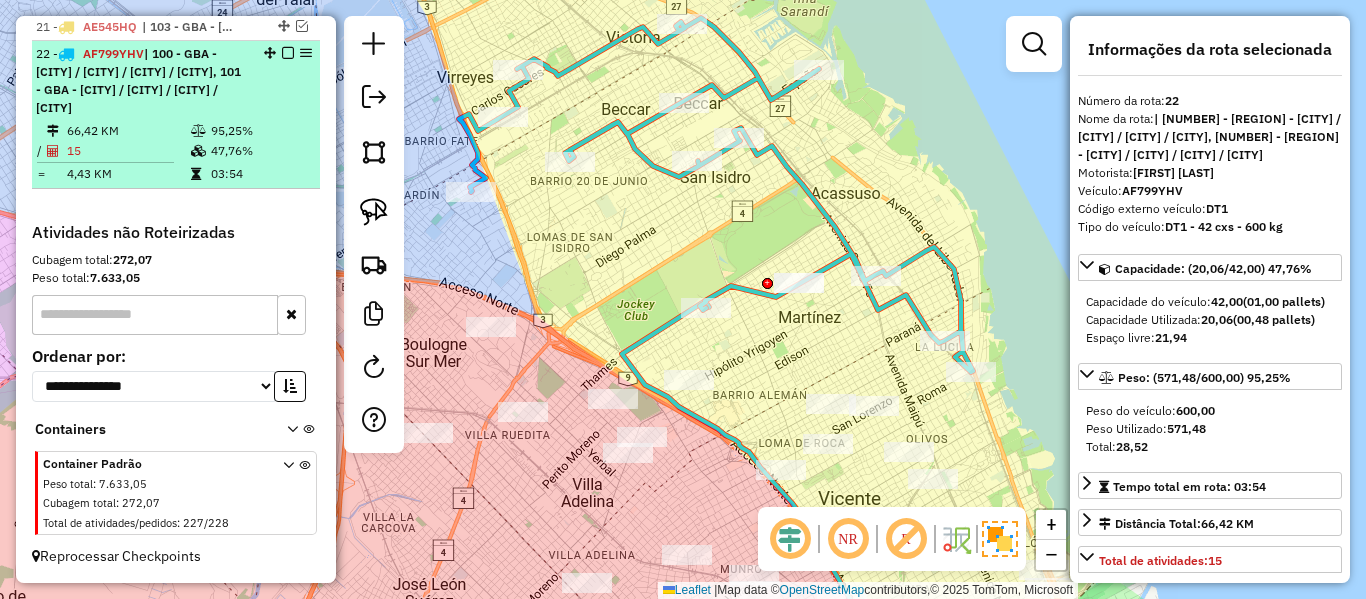 click at bounding box center [282, 53] 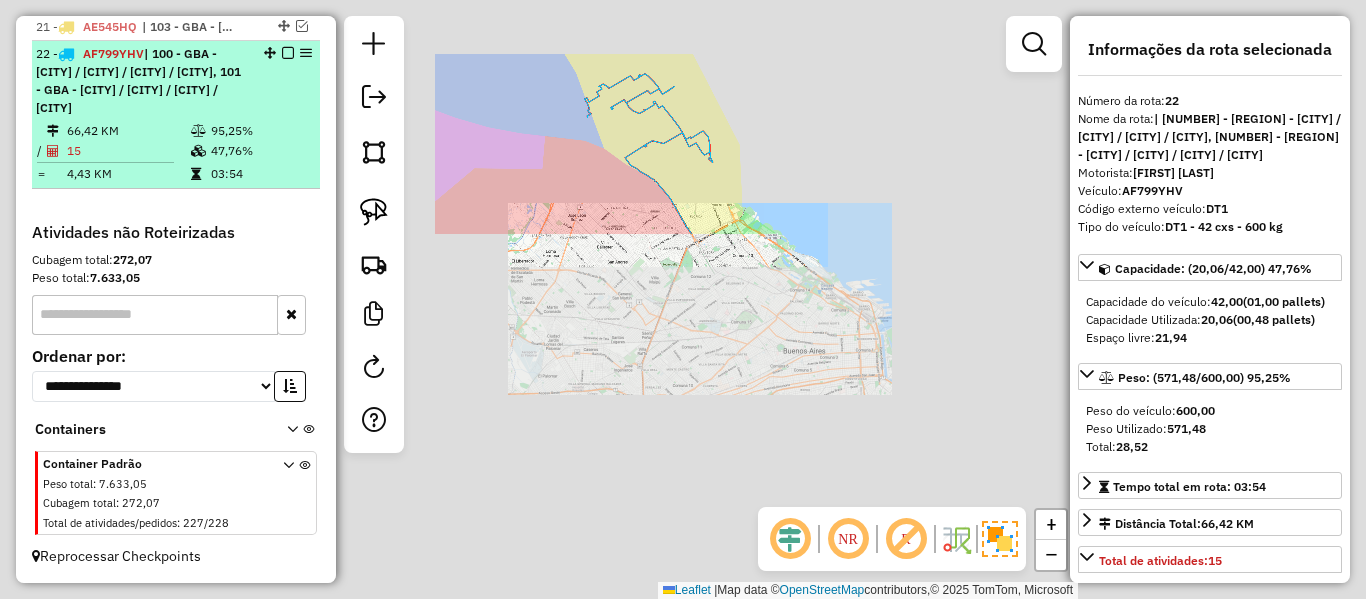 click at bounding box center (288, 53) 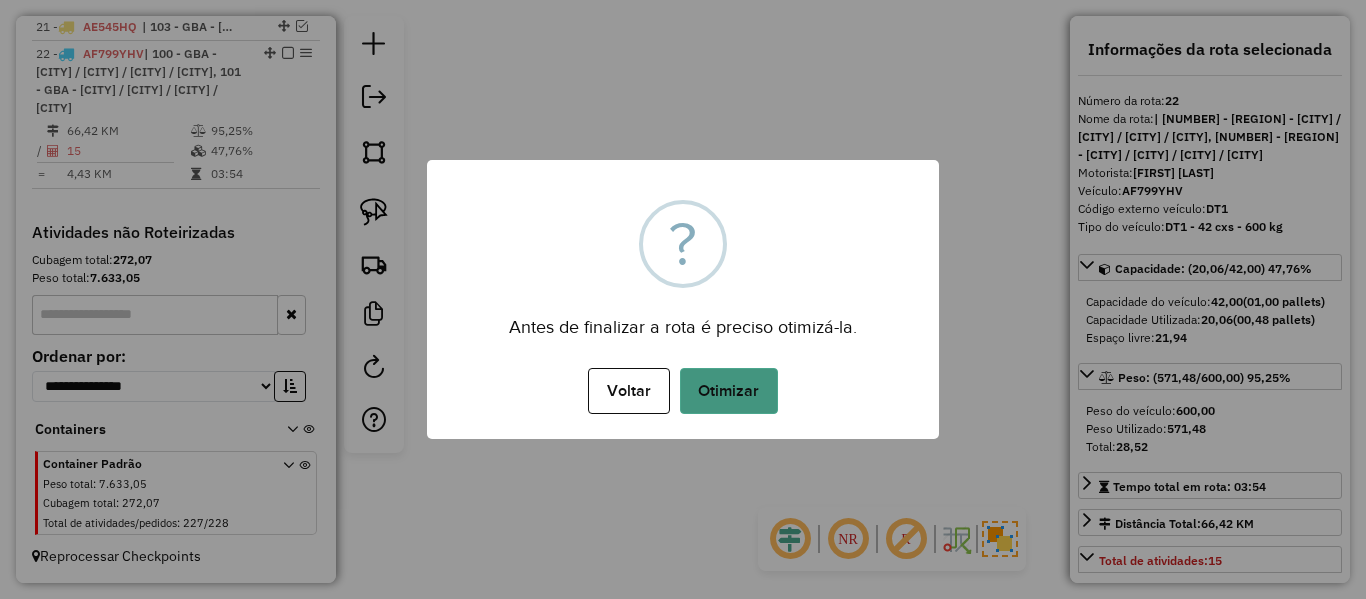 click on "Otimizar" at bounding box center (729, 391) 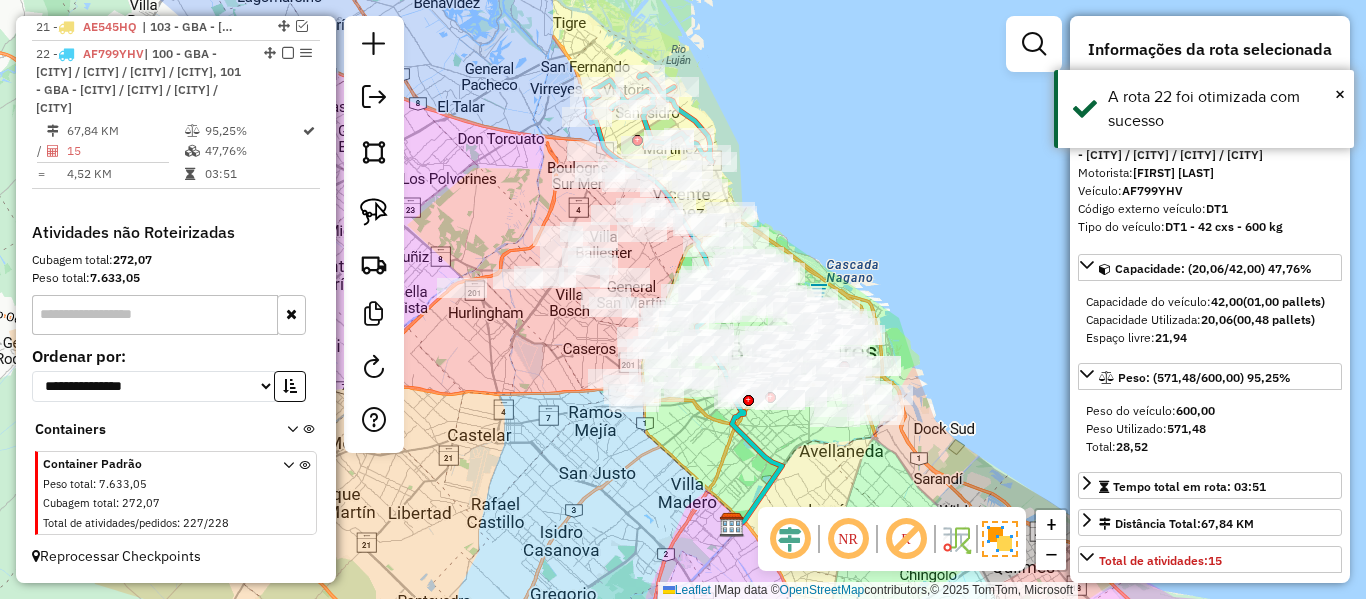 click at bounding box center [288, 53] 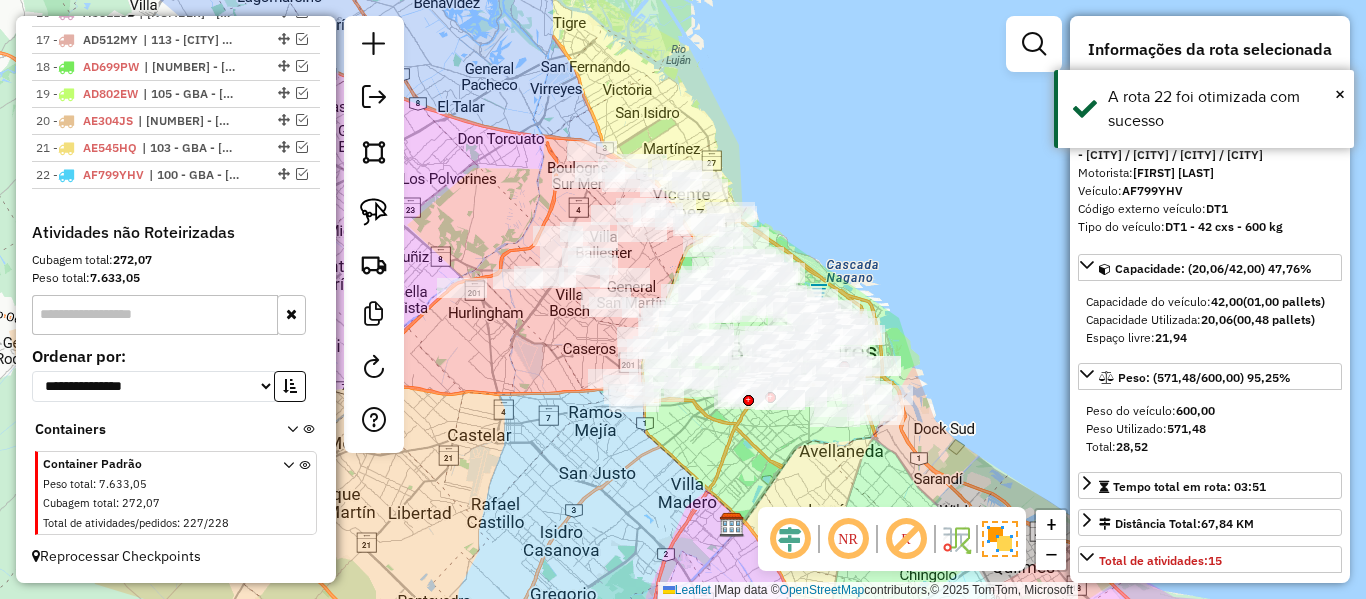 scroll, scrollTop: 1159, scrollLeft: 0, axis: vertical 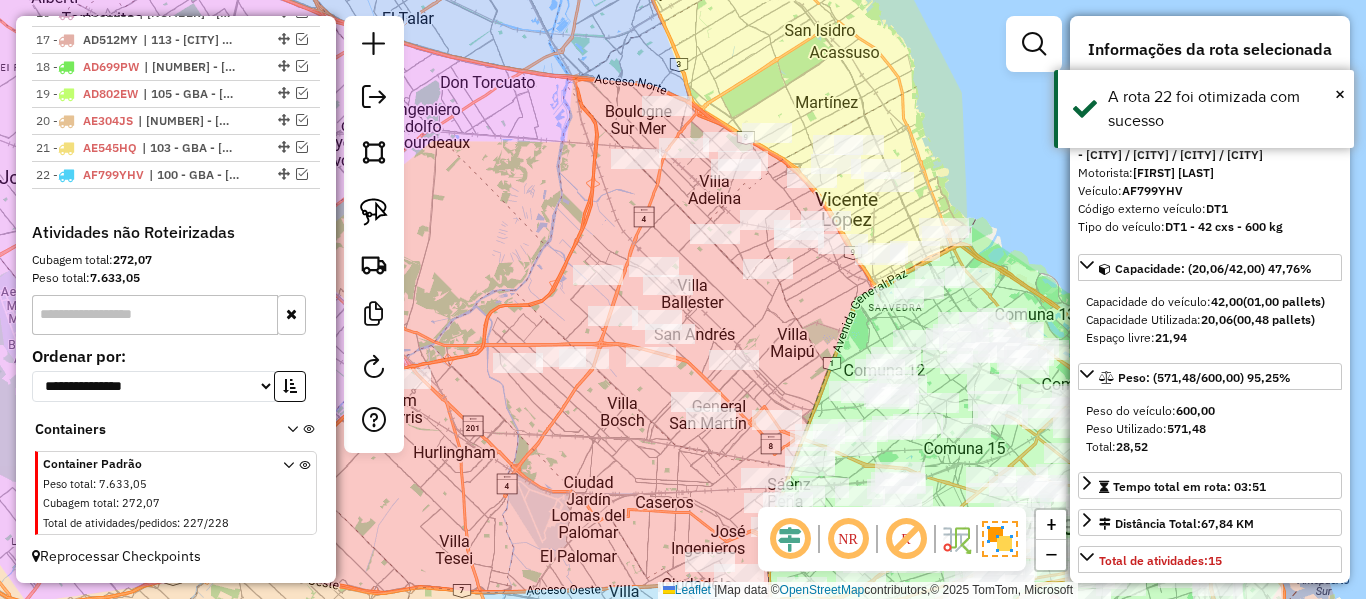 click on "Janela de atendimento Grade de atendimento Capacidade Transportadoras Veículos Cliente Pedidos  Rotas Selecione os dias de semana para filtrar as janelas de atendimento  Seg   Ter   Qua   Qui   Sex   Sáb   Dom  Informe o período da janela de atendimento: De: Até:  Filtrar exatamente a janela do cliente  Considerar janela de atendimento padrão  Selecione os dias de semana para filtrar as grades de atendimento  Seg   Ter   Qua   Qui   Sex   Sáb   Dom   Considerar clientes sem dia de atendimento cadastrado  Clientes fora do dia de atendimento selecionado Filtrar as atividades entre os valores definidos abaixo:  Peso mínimo:   Peso máximo:   Cubagem mínima:   Cubagem máxima:   De:   Até:  Filtrar as atividades entre o tempo de atendimento definido abaixo:  De:   Até:   Considerar capacidade total dos clientes não roteirizados Transportadora: Selecione um ou mais itens Tipo de veículo: Selecione um ou mais itens Veículo: Selecione um ou mais itens Motorista: Selecione um ou mais itens Nome: Rótulo:" 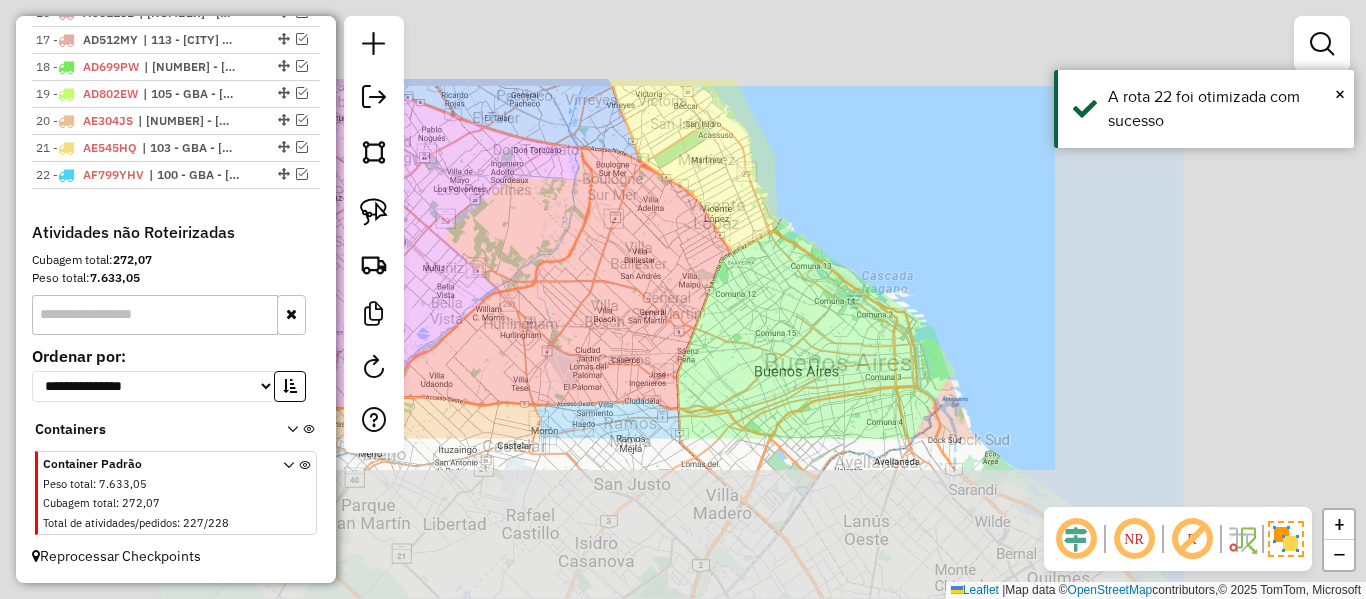 click on "Janela de atendimento Grade de atendimento Capacidade Transportadoras Veículos Cliente Pedidos  Rotas Selecione os dias de semana para filtrar as janelas de atendimento  Seg   Ter   Qua   Qui   Sex   Sáb   Dom  Informe o período da janela de atendimento: De: Até:  Filtrar exatamente a janela do cliente  Considerar janela de atendimento padrão  Selecione os dias de semana para filtrar as grades de atendimento  Seg   Ter   Qua   Qui   Sex   Sáb   Dom   Considerar clientes sem dia de atendimento cadastrado  Clientes fora do dia de atendimento selecionado Filtrar as atividades entre os valores definidos abaixo:  Peso mínimo:   Peso máximo:   Cubagem mínima:   Cubagem máxima:   De:   Até:  Filtrar as atividades entre o tempo de atendimento definido abaixo:  De:   Até:   Considerar capacidade total dos clientes não roteirizados Transportadora: Selecione um ou mais itens Tipo de veículo: Selecione um ou mais itens Veículo: Selecione um ou mais itens Motorista: Selecione um ou mais itens Nome: Rótulo:" 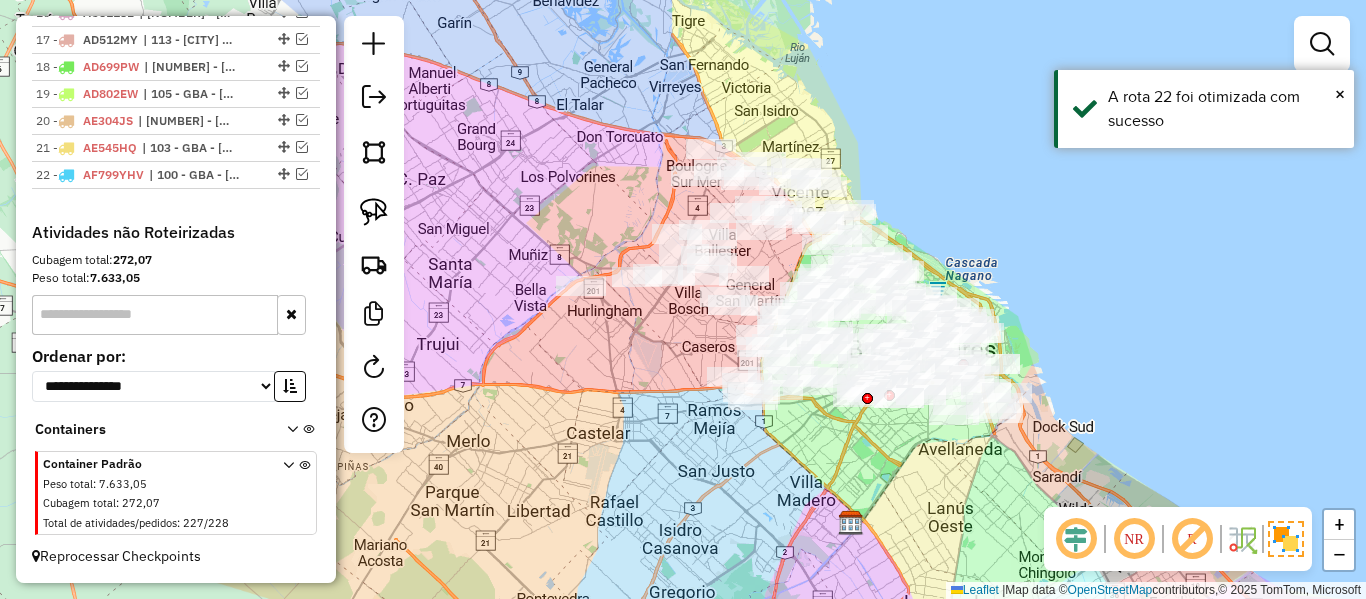 click on "Janela de atendimento Grade de atendimento Capacidade Transportadoras Veículos Cliente Pedidos  Rotas Selecione os dias de semana para filtrar as janelas de atendimento  Seg   Ter   Qua   Qui   Sex   Sáb   Dom  Informe o período da janela de atendimento: De: Até:  Filtrar exatamente a janela do cliente  Considerar janela de atendimento padrão  Selecione os dias de semana para filtrar as grades de atendimento  Seg   Ter   Qua   Qui   Sex   Sáb   Dom   Considerar clientes sem dia de atendimento cadastrado  Clientes fora do dia de atendimento selecionado Filtrar as atividades entre os valores definidos abaixo:  Peso mínimo:   Peso máximo:   Cubagem mínima:   Cubagem máxima:   De:   Até:  Filtrar as atividades entre o tempo de atendimento definido abaixo:  De:   Até:   Considerar capacidade total dos clientes não roteirizados Transportadora: Selecione um ou mais itens Tipo de veículo: Selecione um ou mais itens Veículo: Selecione um ou mais itens Motorista: Selecione um ou mais itens Nome: Rótulo:" 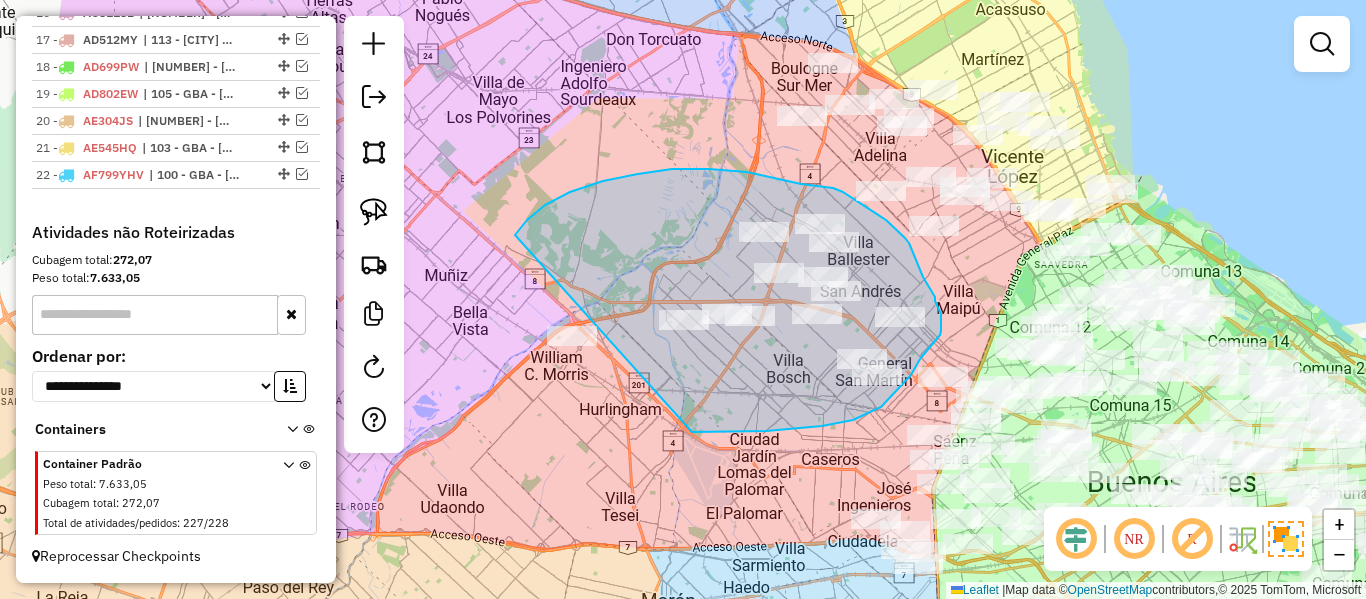 drag, startPoint x: 515, startPoint y: 235, endPoint x: 501, endPoint y: 431, distance: 196.49936 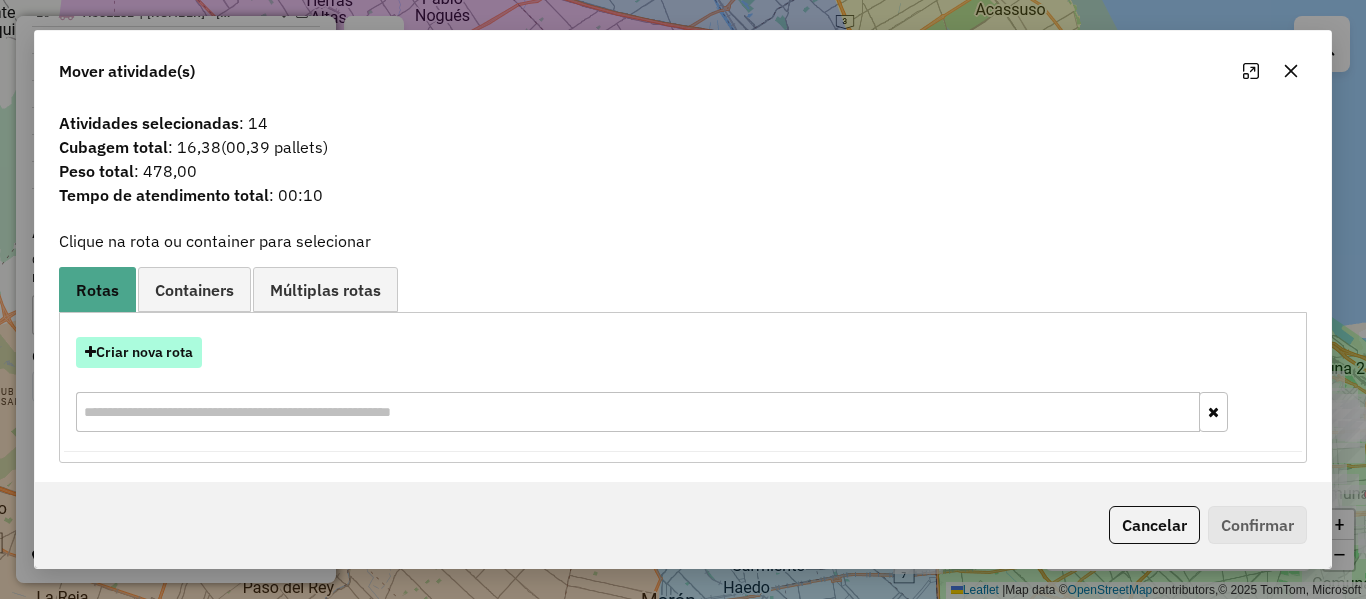 click on "Criar nova rota" at bounding box center (139, 352) 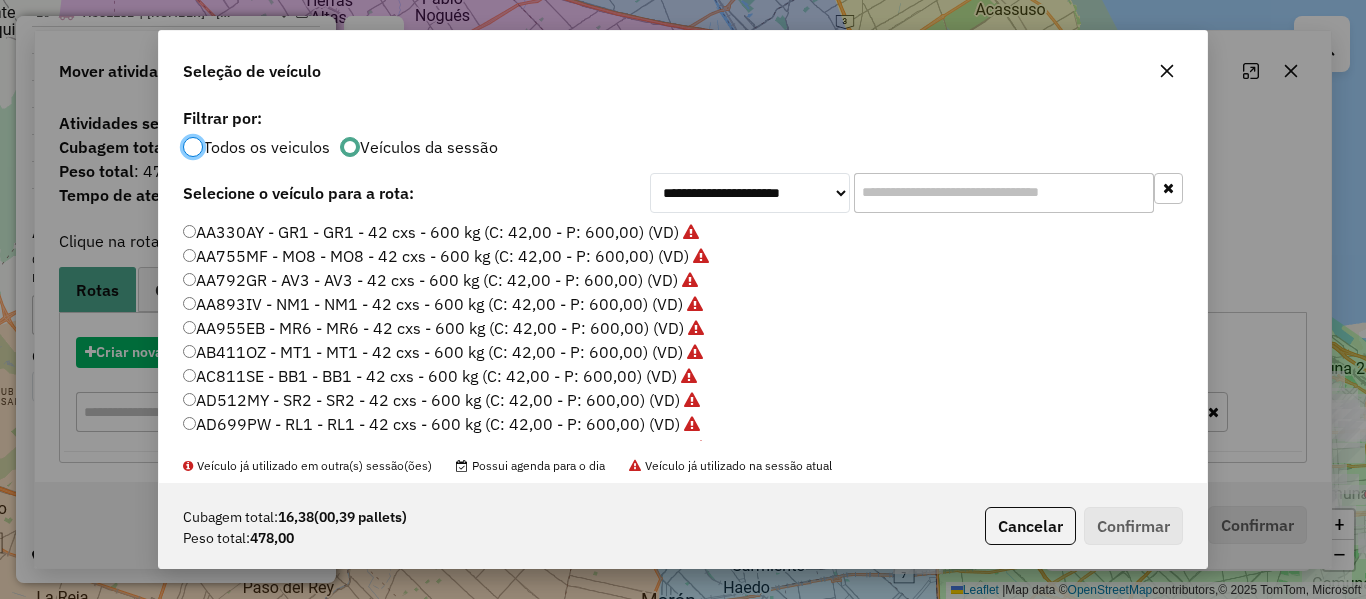 scroll, scrollTop: 11, scrollLeft: 6, axis: both 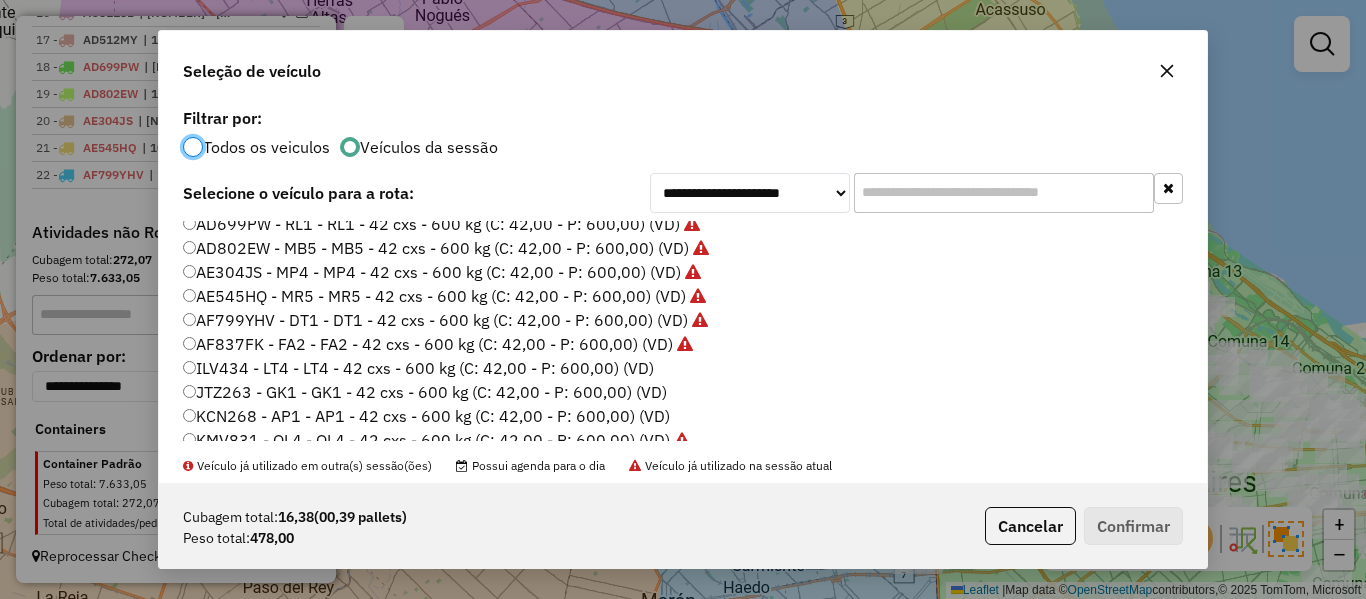 click on "ILV434 - LT4 - LT4 - 42 cxs - 600 kg (C: 42,00 - P: 600,00) (VD)" 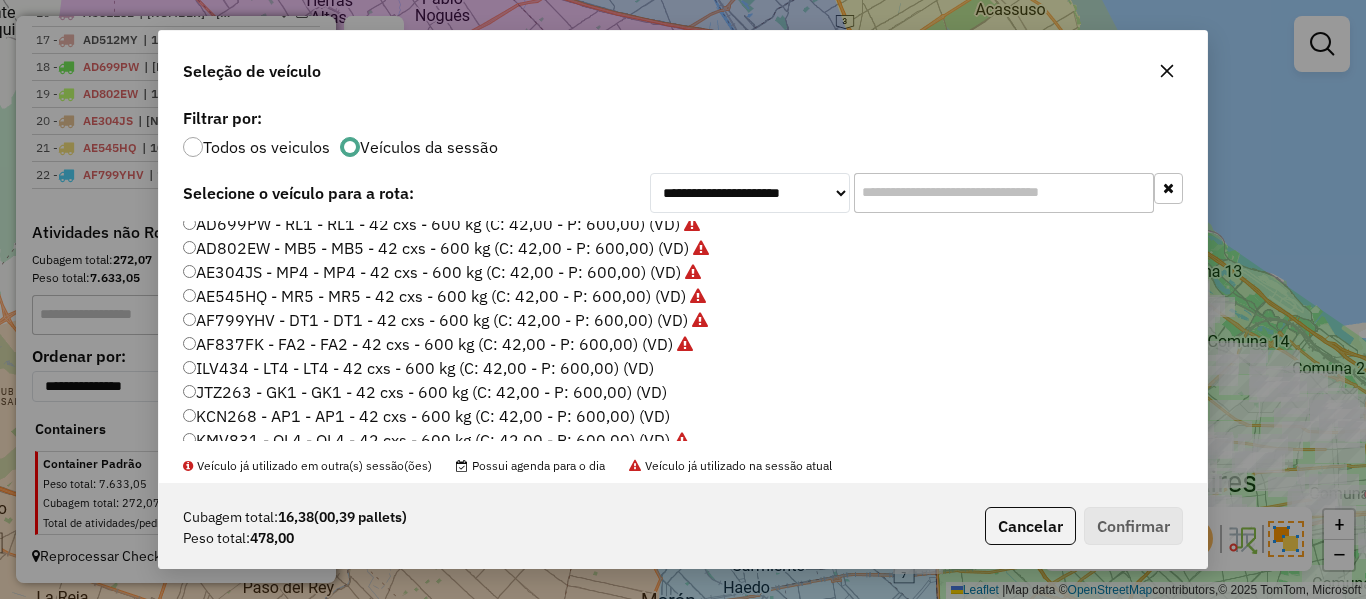 click on "ILV434 - LT4 - LT4 - 42 cxs - 600 kg (C: 42,00 - P: 600,00) (VD)" 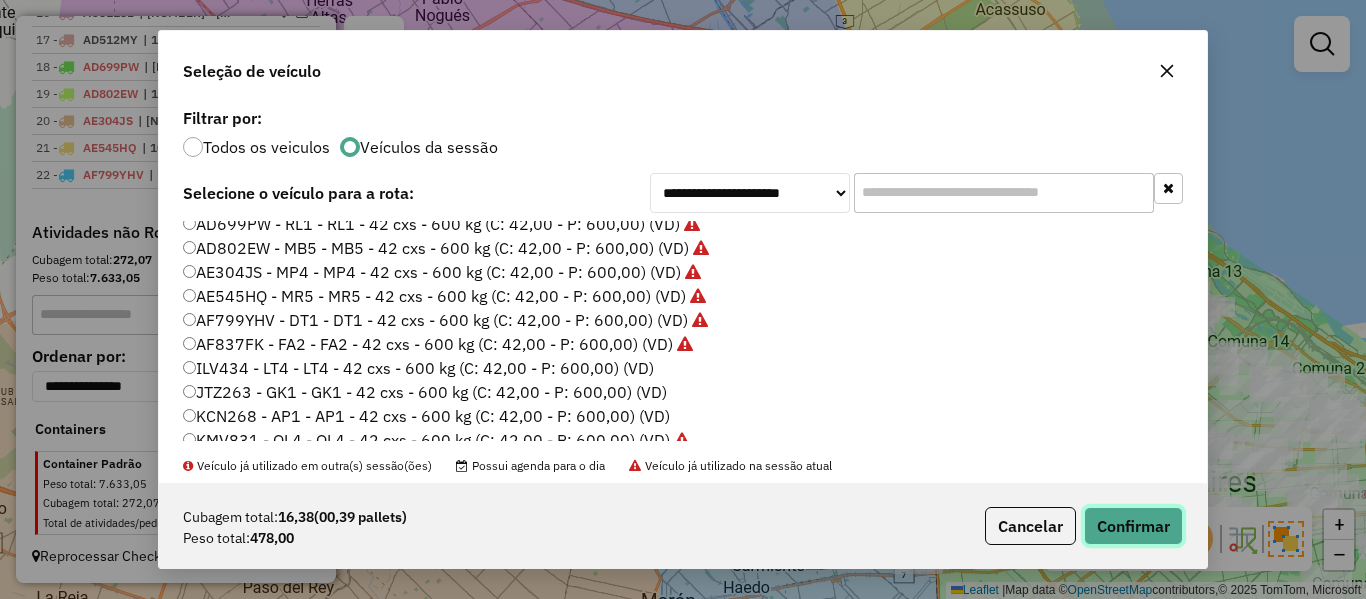 click on "Confirmar" 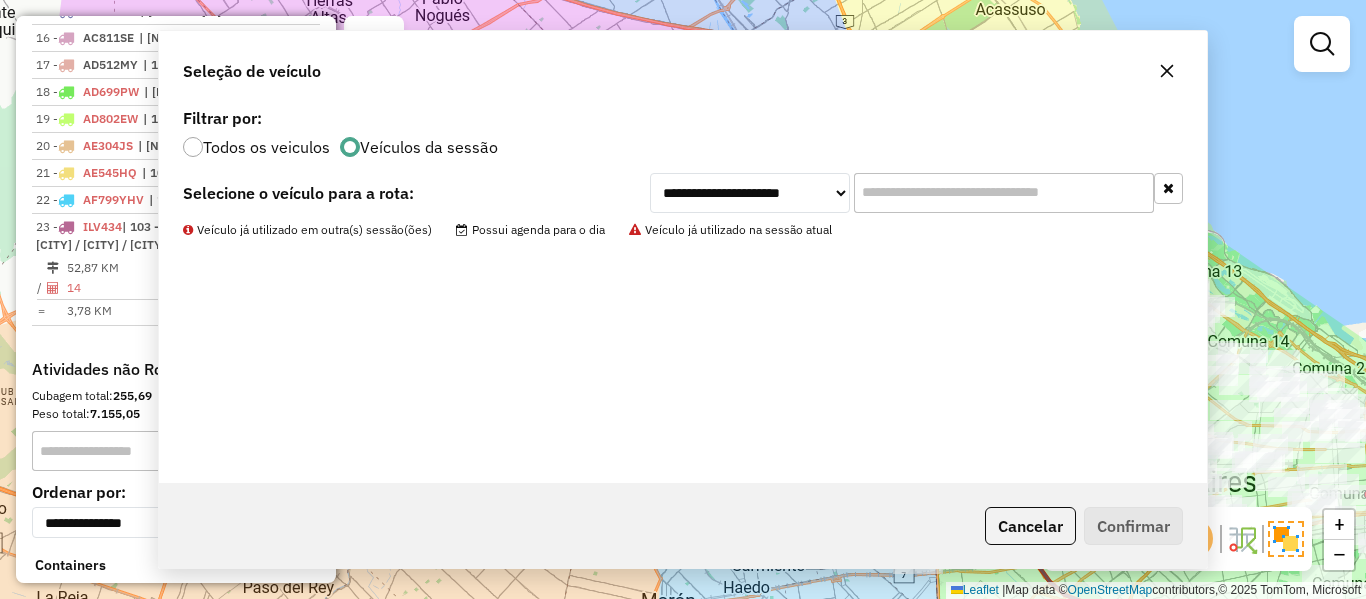 scroll, scrollTop: 1305, scrollLeft: 0, axis: vertical 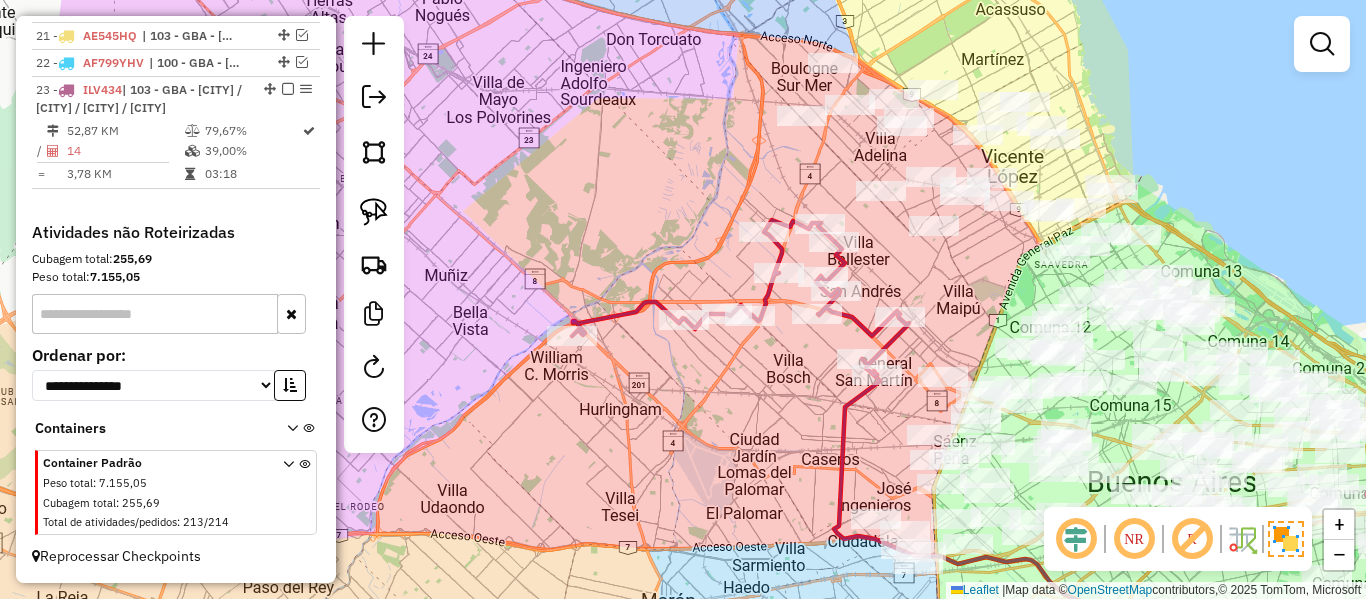 click 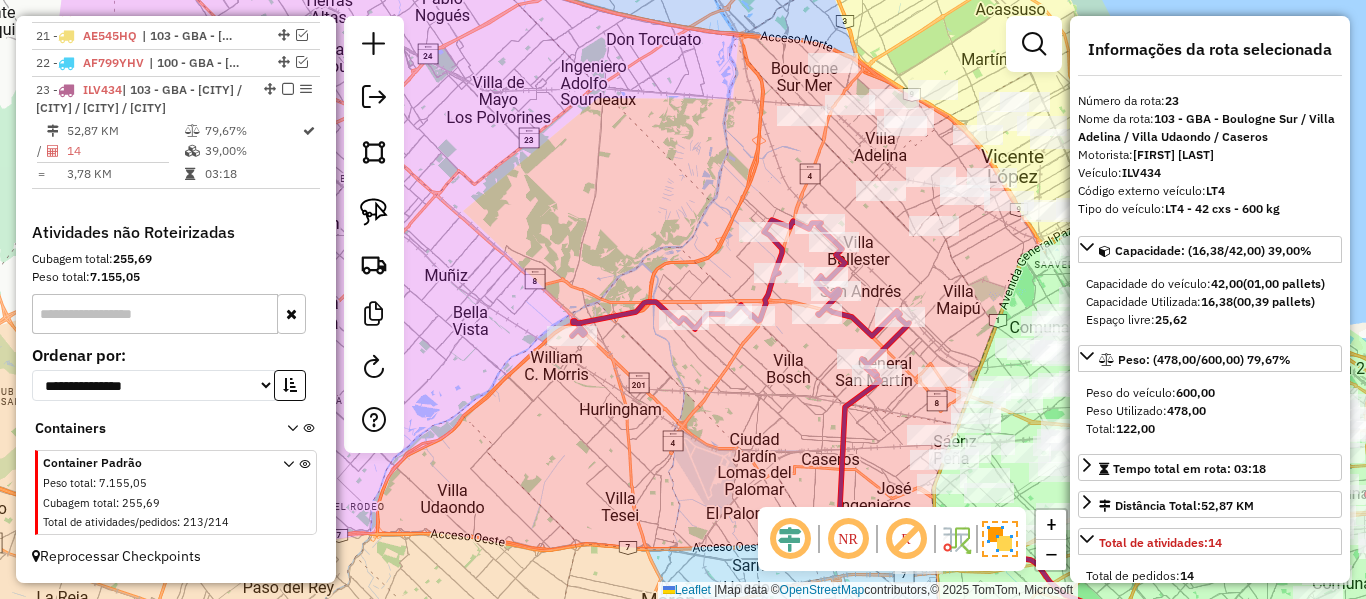 scroll, scrollTop: 1314, scrollLeft: 0, axis: vertical 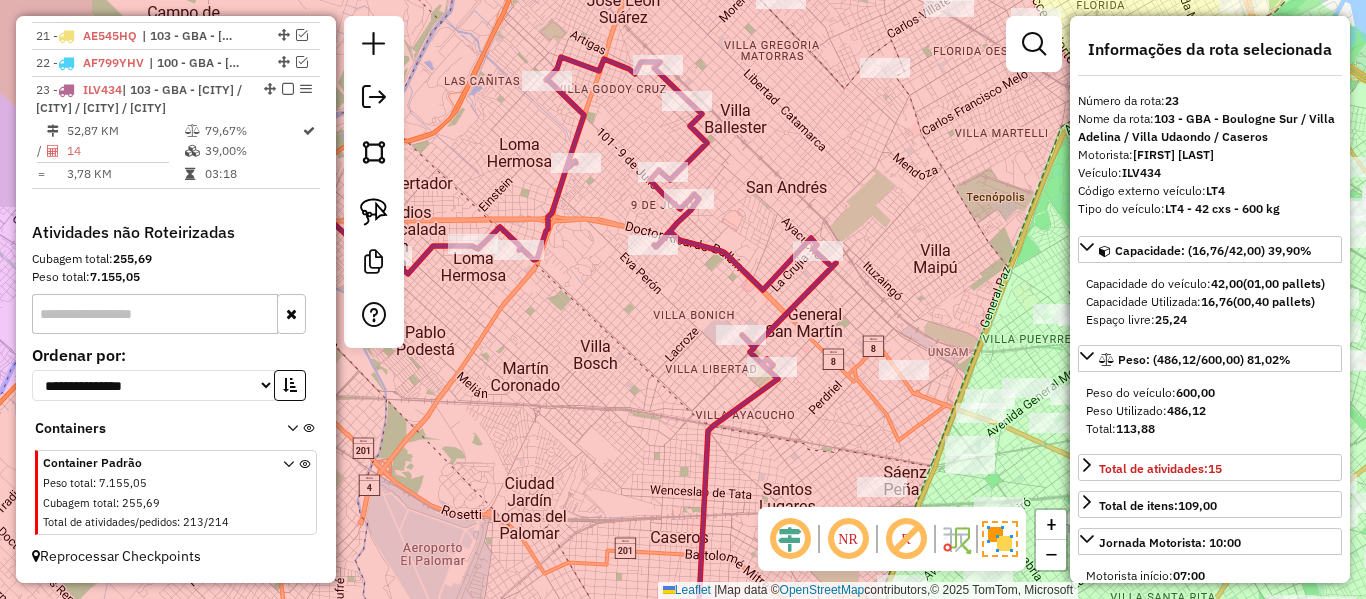 click on "Janela de atendimento Grade de atendimento Capacidade Transportadoras Veículos Cliente Pedidos  Rotas Selecione os dias de semana para filtrar as janelas de atendimento  Seg   Ter   Qua   Qui   Sex   Sáb   Dom  Informe o período da janela de atendimento: De: Até:  Filtrar exatamente a janela do cliente  Considerar janela de atendimento padrão  Selecione os dias de semana para filtrar as grades de atendimento  Seg   Ter   Qua   Qui   Sex   Sáb   Dom   Considerar clientes sem dia de atendimento cadastrado  Clientes fora do dia de atendimento selecionado Filtrar as atividades entre os valores definidos abaixo:  Peso mínimo:   Peso máximo:   Cubagem mínima:   Cubagem máxima:   De:   Até:  Filtrar as atividades entre o tempo de atendimento definido abaixo:  De:   Até:   Considerar capacidade total dos clientes não roteirizados Transportadora: Selecione um ou mais itens Tipo de veículo: Selecione um ou mais itens Veículo: Selecione um ou mais itens Motorista: Selecione um ou mais itens Nome: Rótulo:" 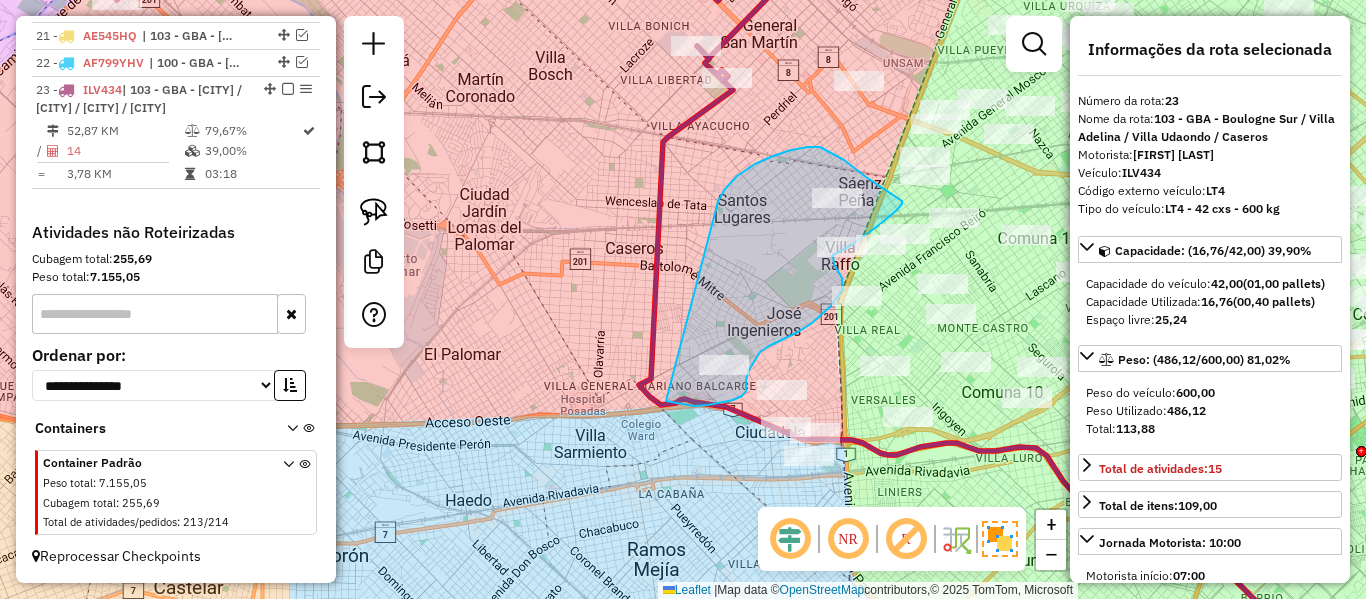 drag, startPoint x: 715, startPoint y: 211, endPoint x: 631, endPoint y: 369, distance: 178.94133 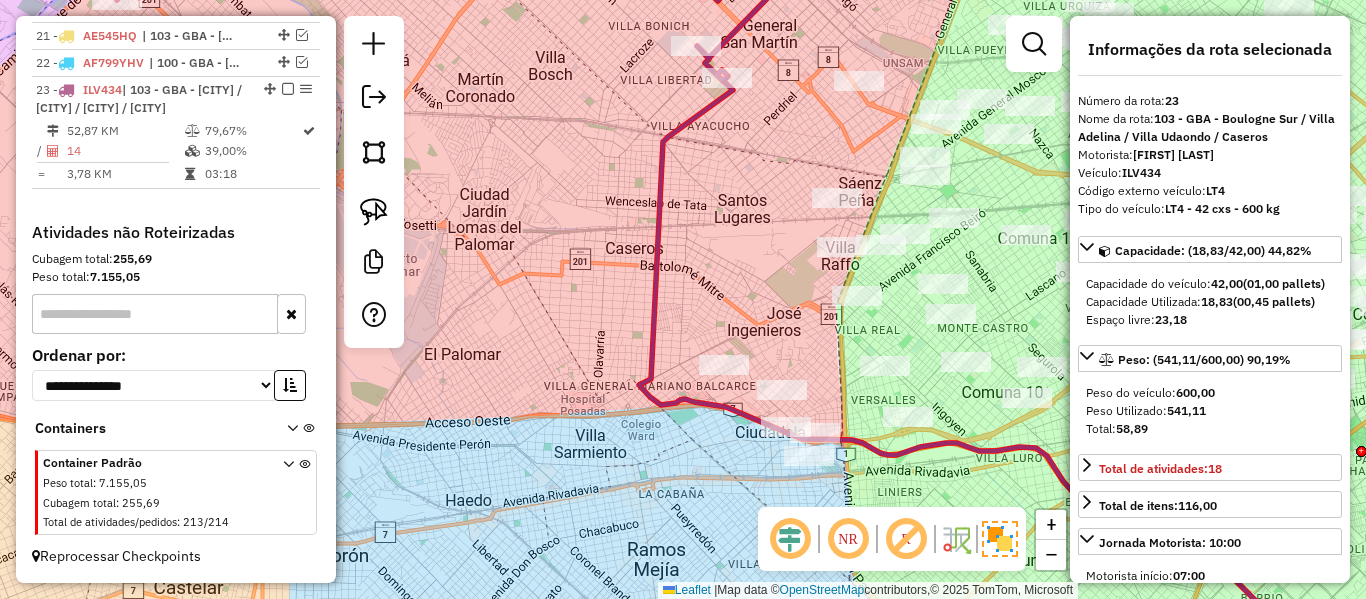 select on "**********" 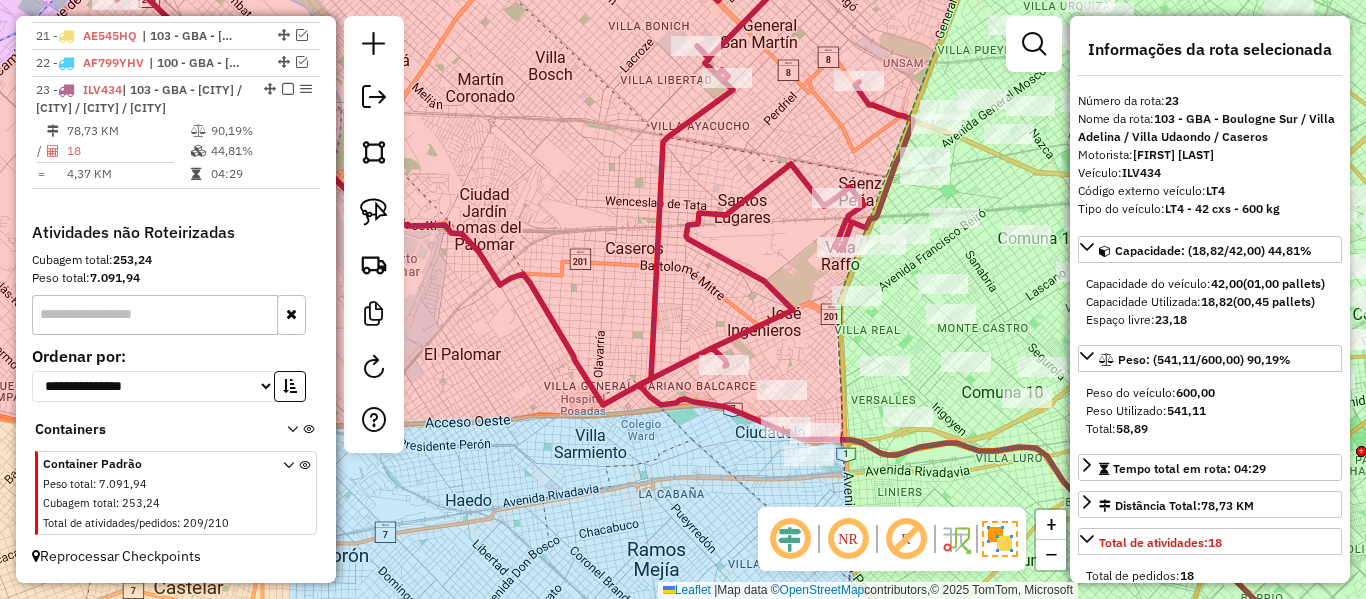 scroll, scrollTop: 1289, scrollLeft: 0, axis: vertical 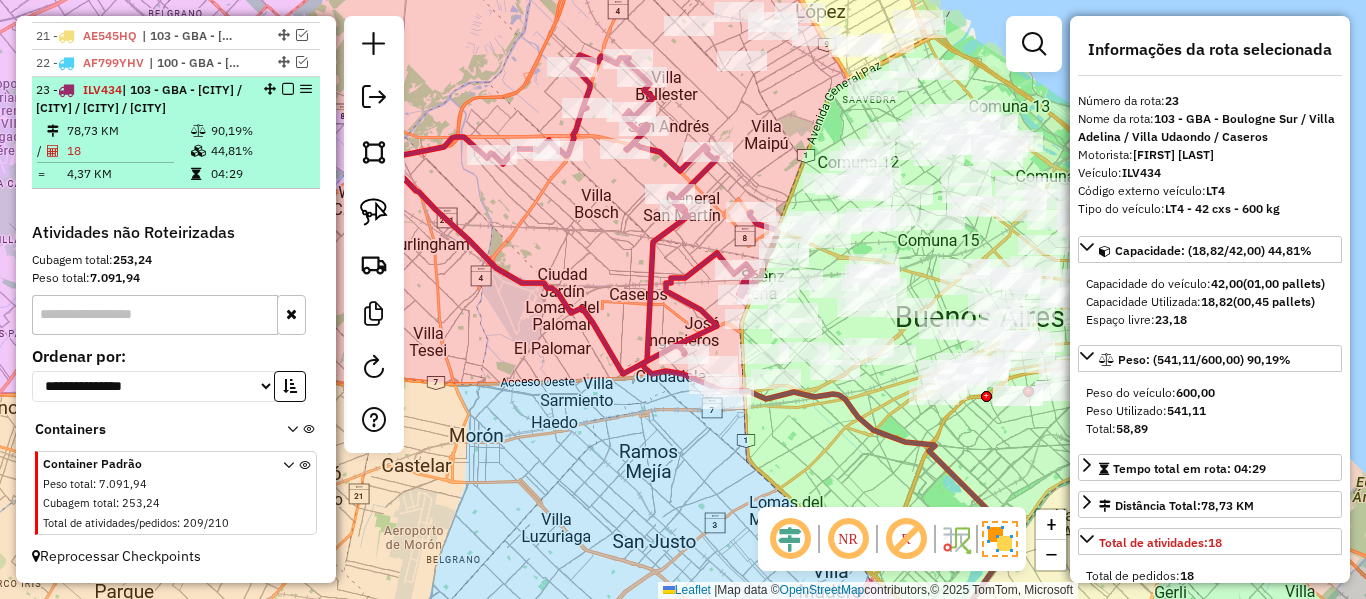 click at bounding box center [288, 89] 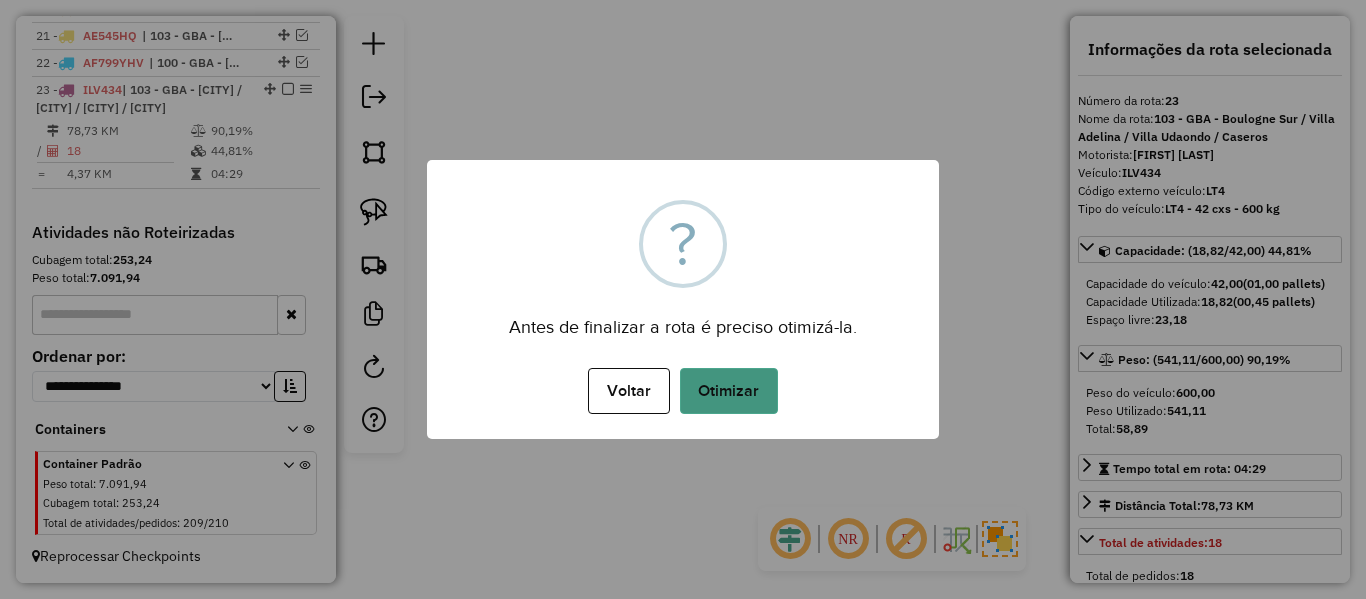 click on "Otimizar" at bounding box center (729, 391) 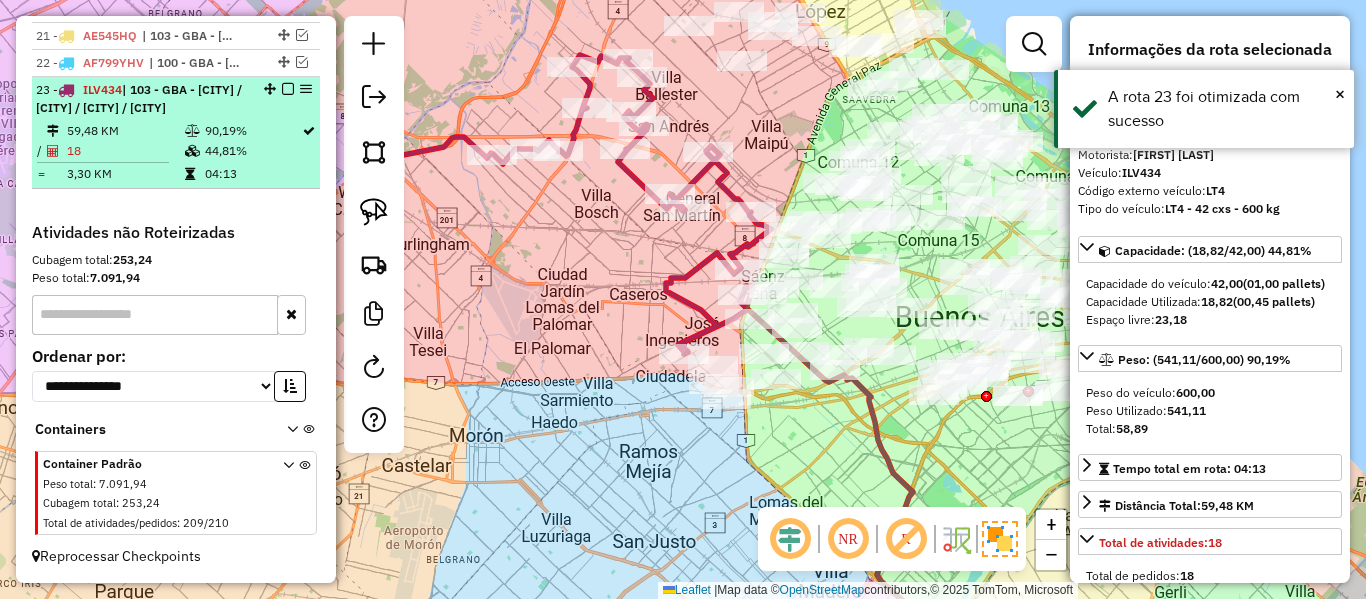 click at bounding box center (288, 89) 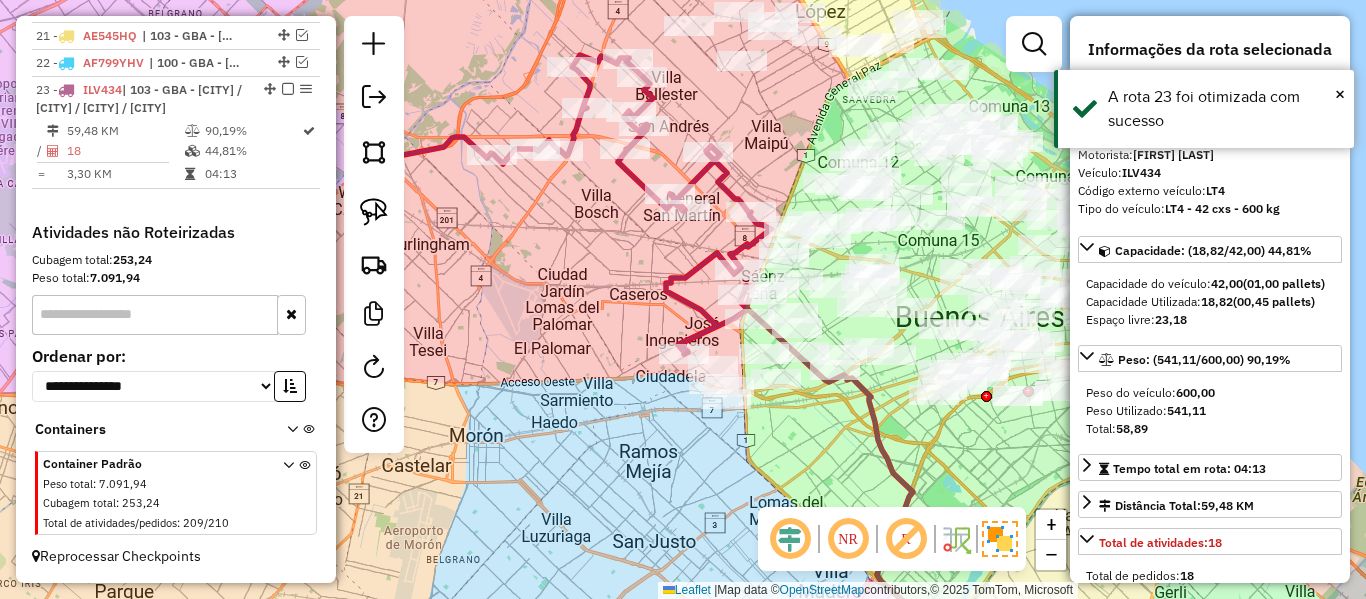 scroll, scrollTop: 1186, scrollLeft: 0, axis: vertical 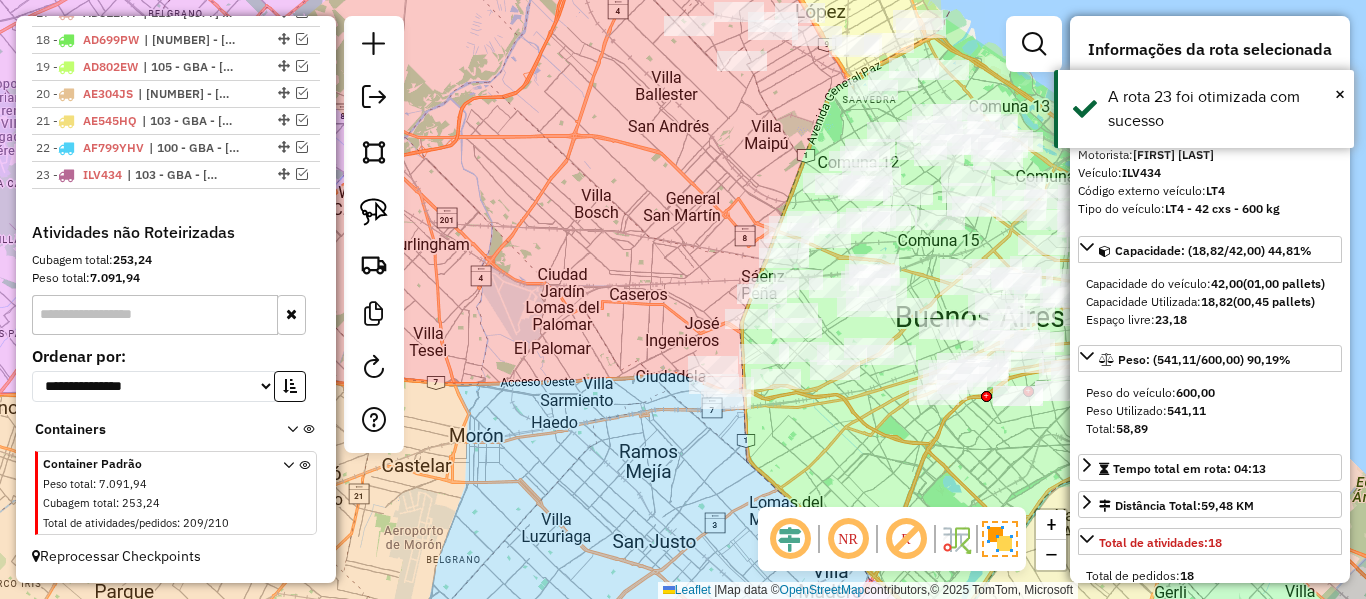 drag, startPoint x: 451, startPoint y: 148, endPoint x: 587, endPoint y: 145, distance: 136.03308 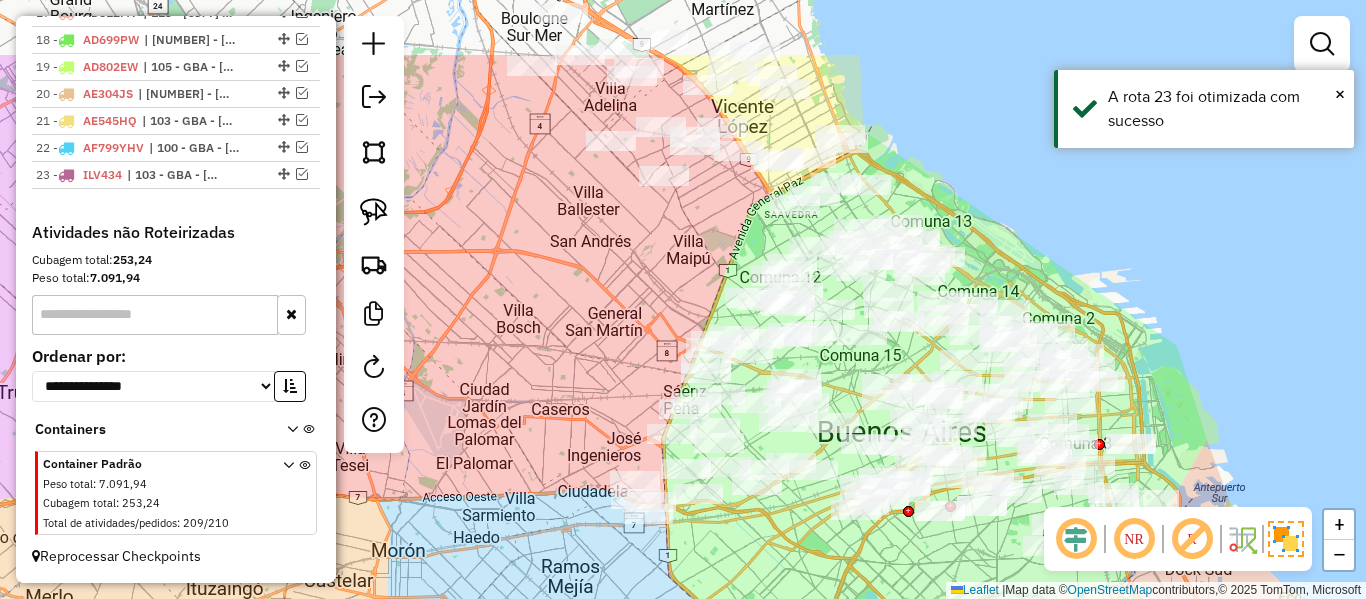 drag, startPoint x: 486, startPoint y: 321, endPoint x: 461, endPoint y: 359, distance: 45.486263 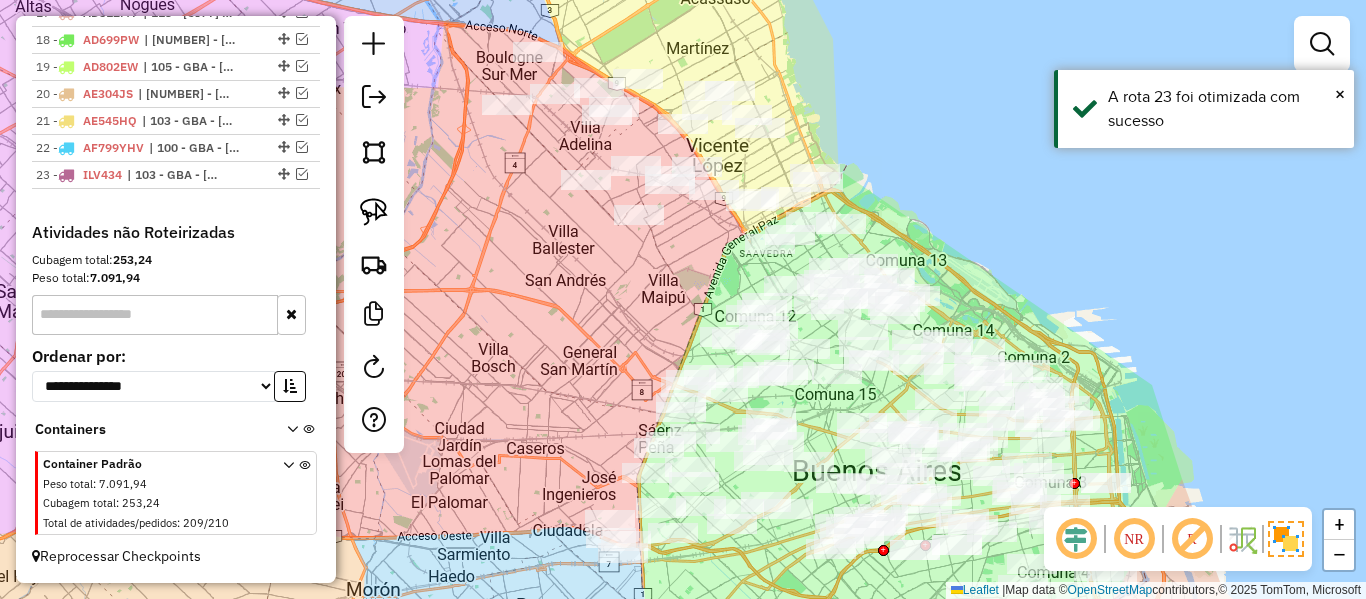 drag, startPoint x: 484, startPoint y: 347, endPoint x: 571, endPoint y: 488, distance: 165.68042 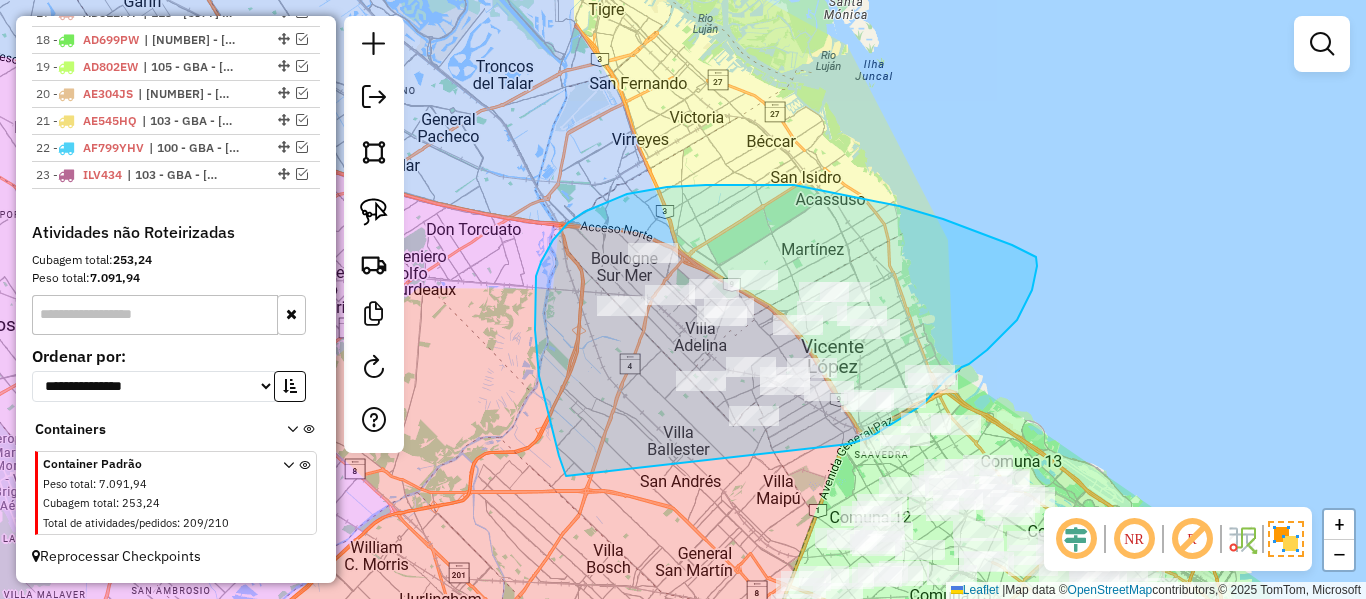 drag, startPoint x: 535, startPoint y: 330, endPoint x: 786, endPoint y: 462, distance: 283.59302 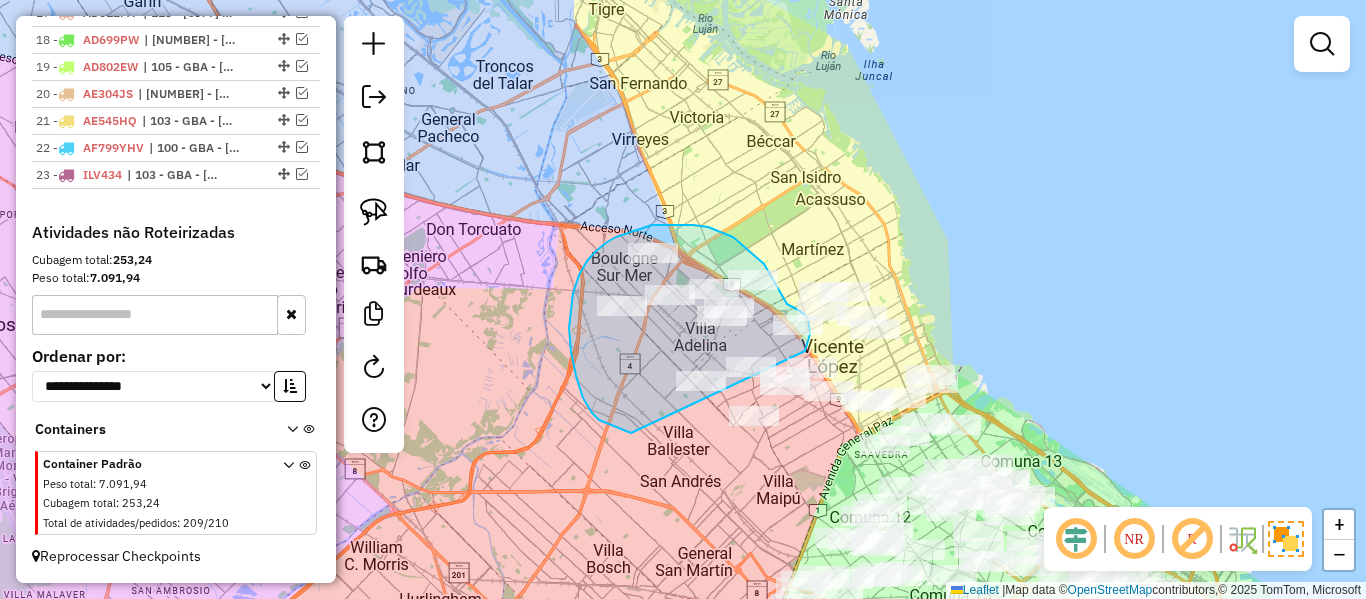 drag, startPoint x: 573, startPoint y: 293, endPoint x: 746, endPoint y: 465, distance: 243.95287 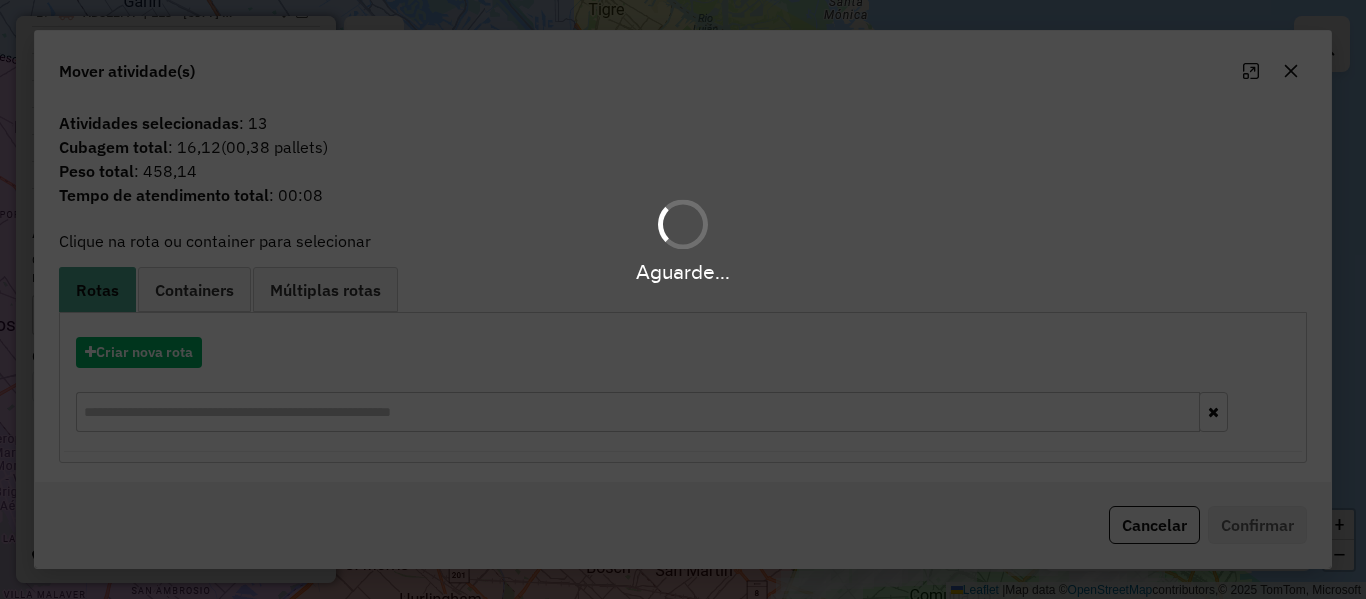 click on "Aguarde..." at bounding box center (683, 299) 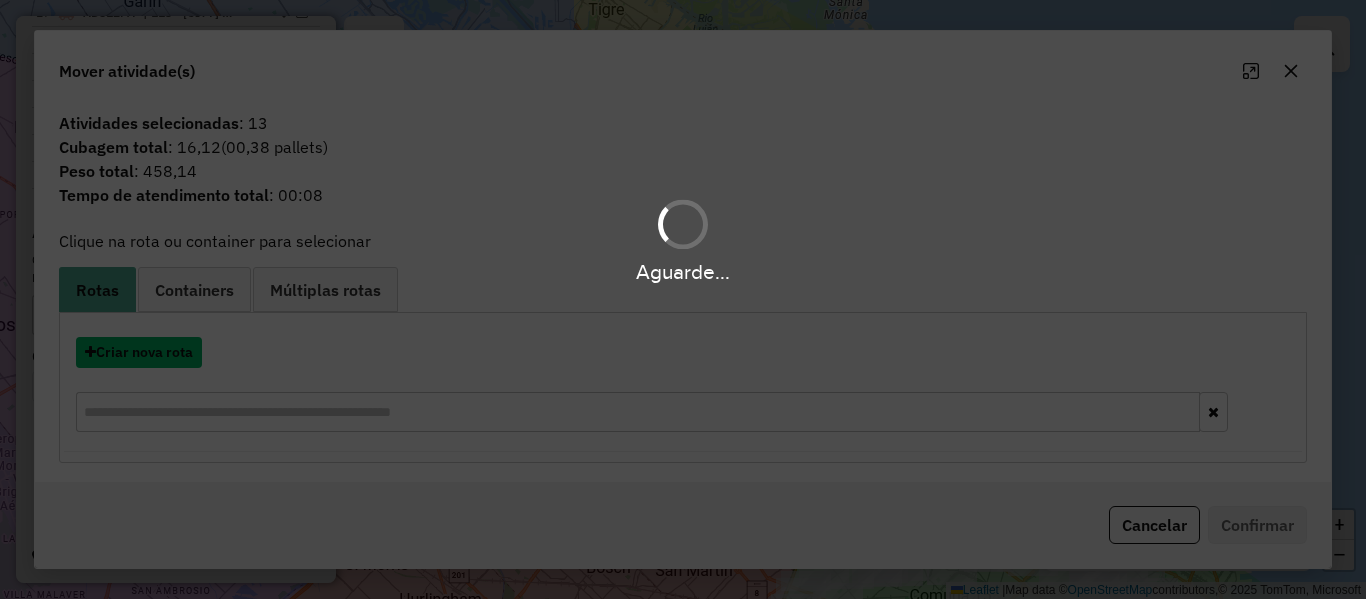 click on "Criar nova rota" at bounding box center (139, 352) 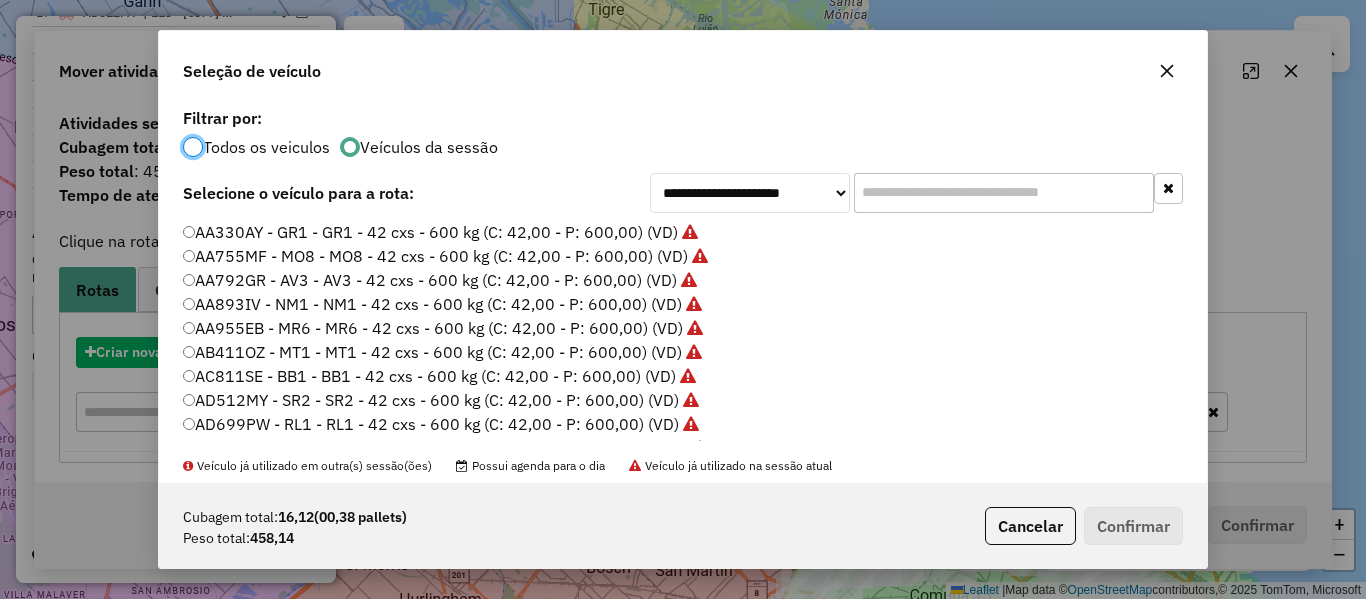 click on "**********" 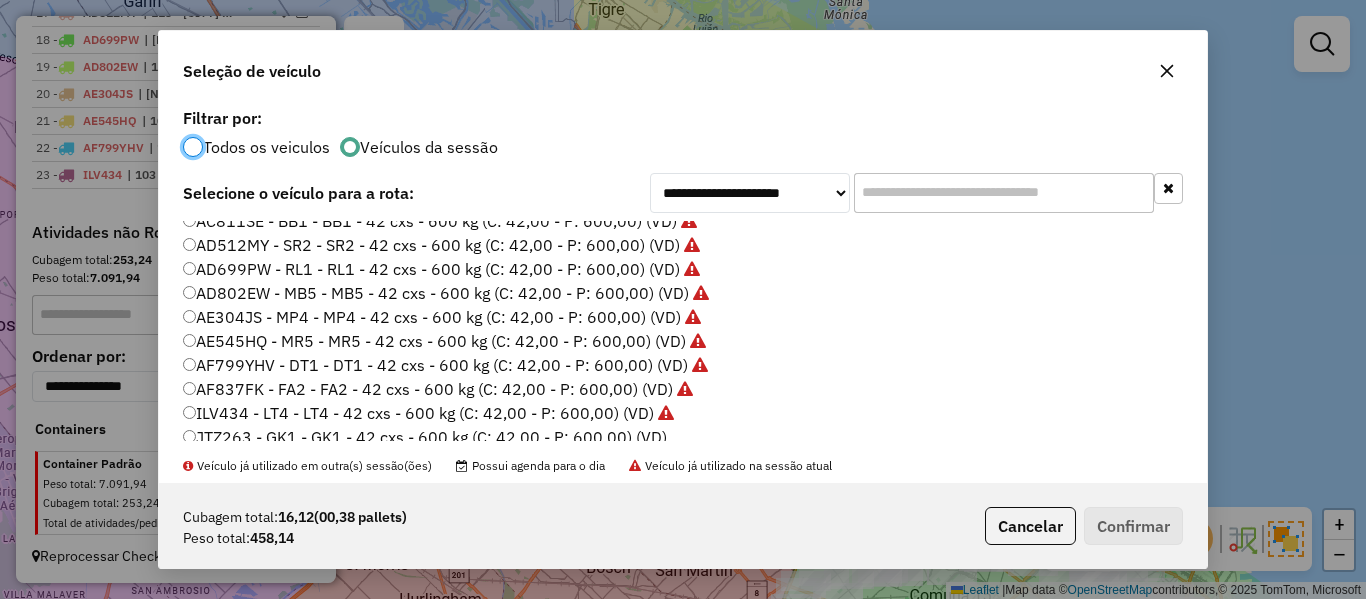scroll, scrollTop: 200, scrollLeft: 0, axis: vertical 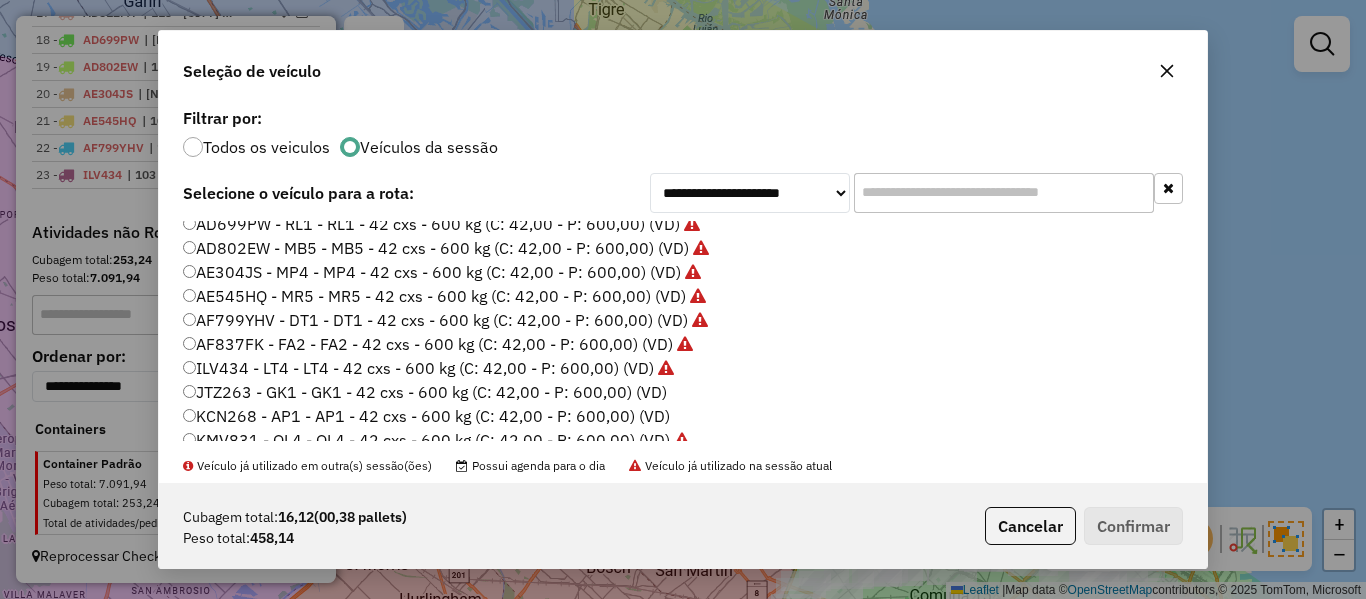 click on "JTZ263 - GK1 - GK1 - 42 cxs - 600 kg (C: 42,00 - P: 600,00) (VD)" 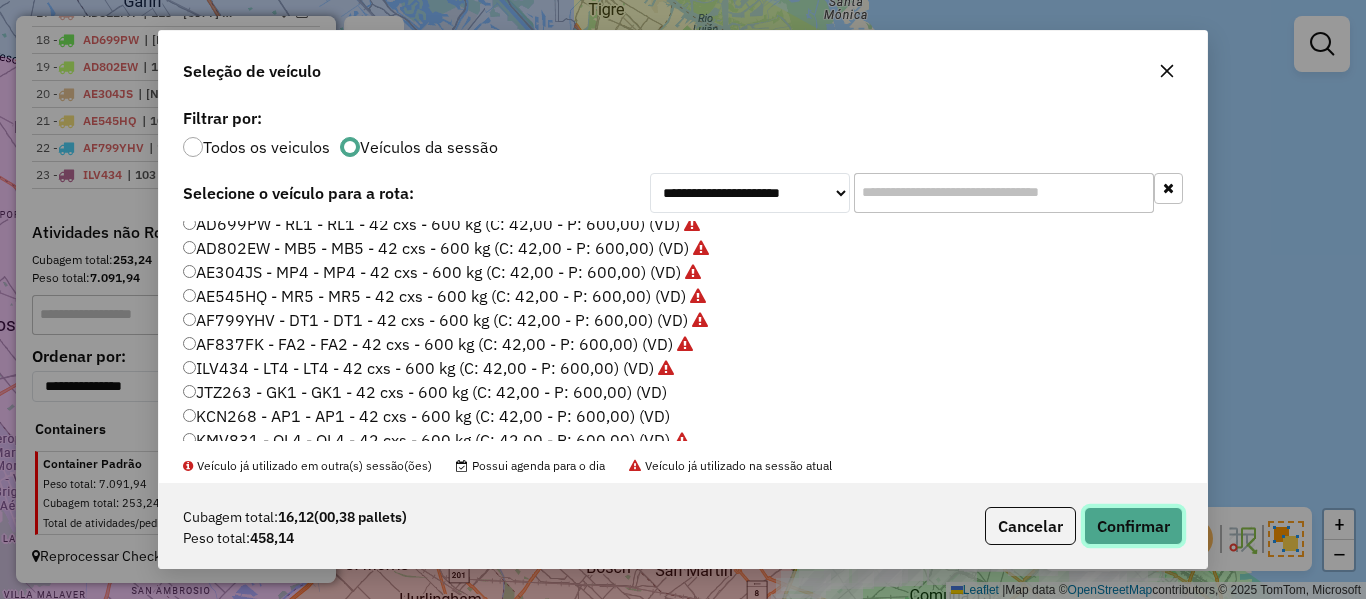 drag, startPoint x: 1142, startPoint y: 536, endPoint x: 1177, endPoint y: 530, distance: 35.510563 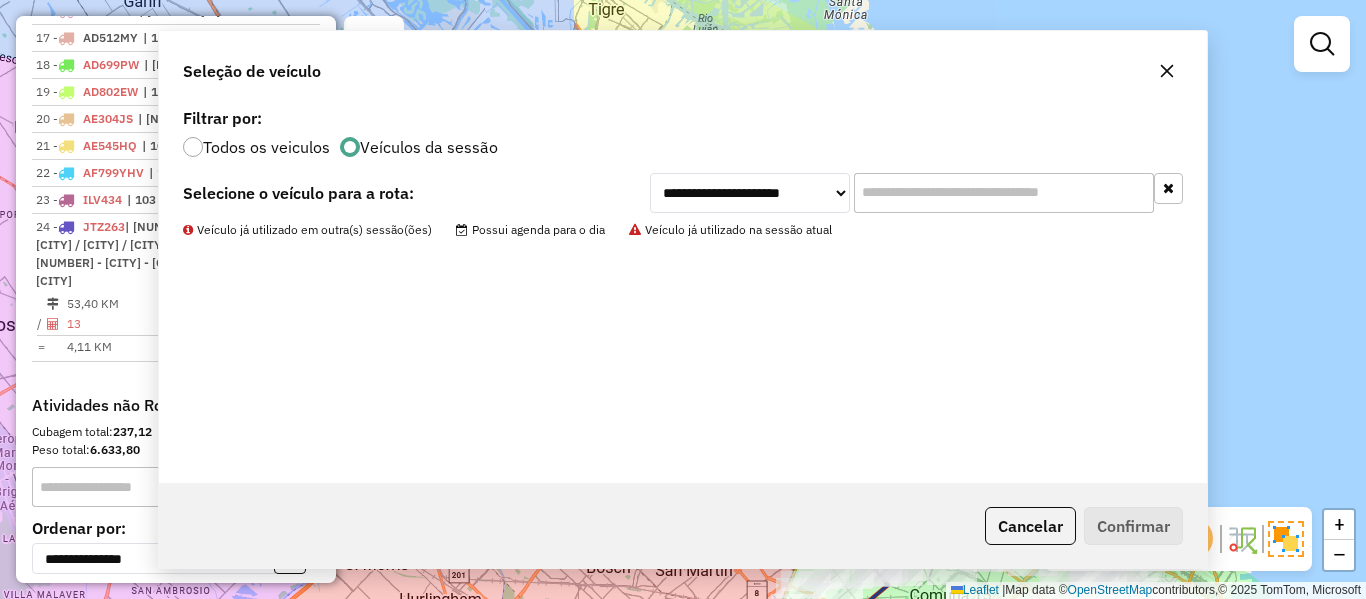 scroll, scrollTop: 1314, scrollLeft: 0, axis: vertical 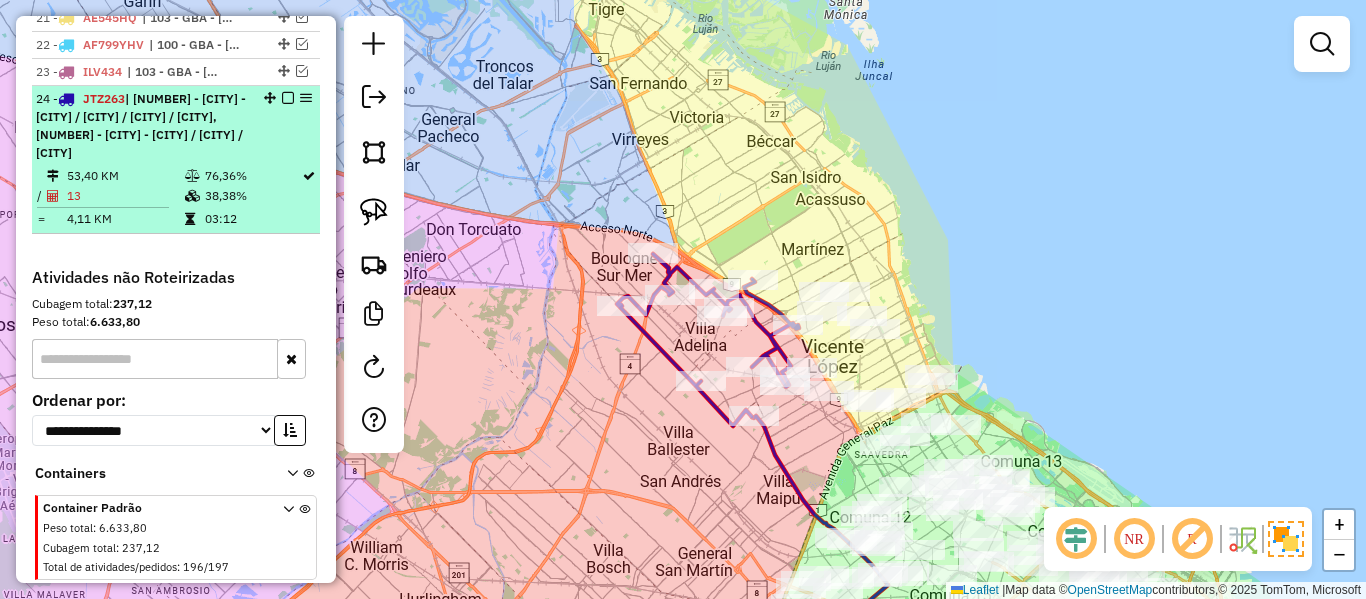 click at bounding box center (288, 98) 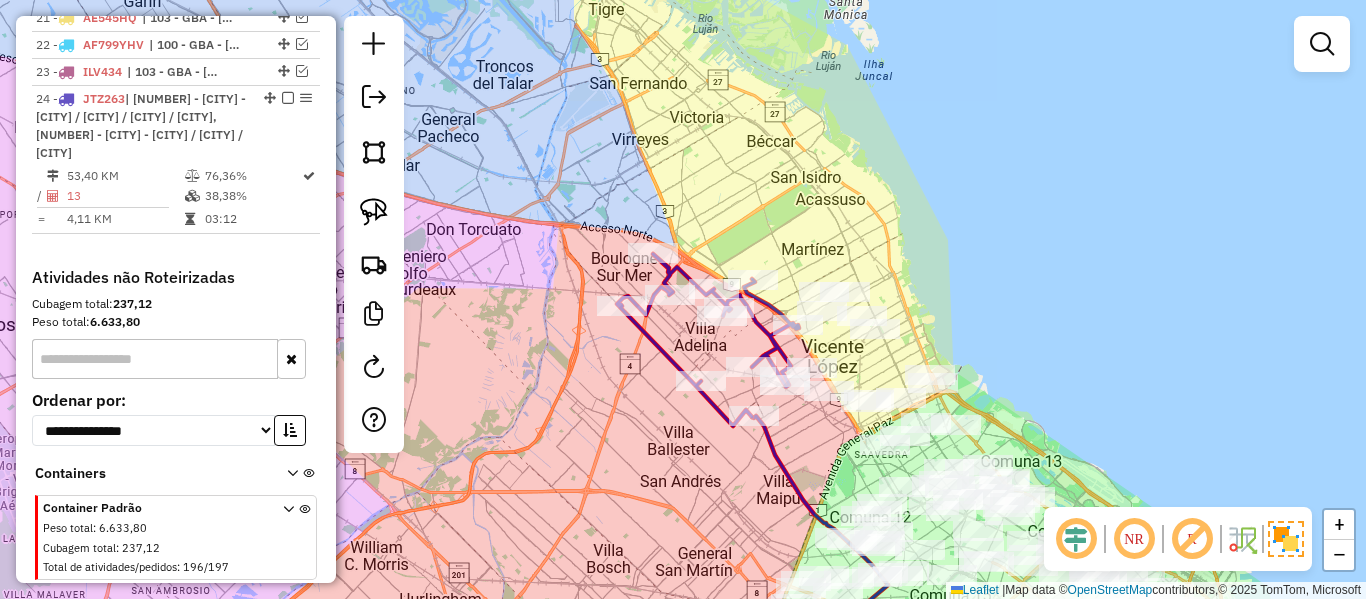 scroll, scrollTop: 1238, scrollLeft: 0, axis: vertical 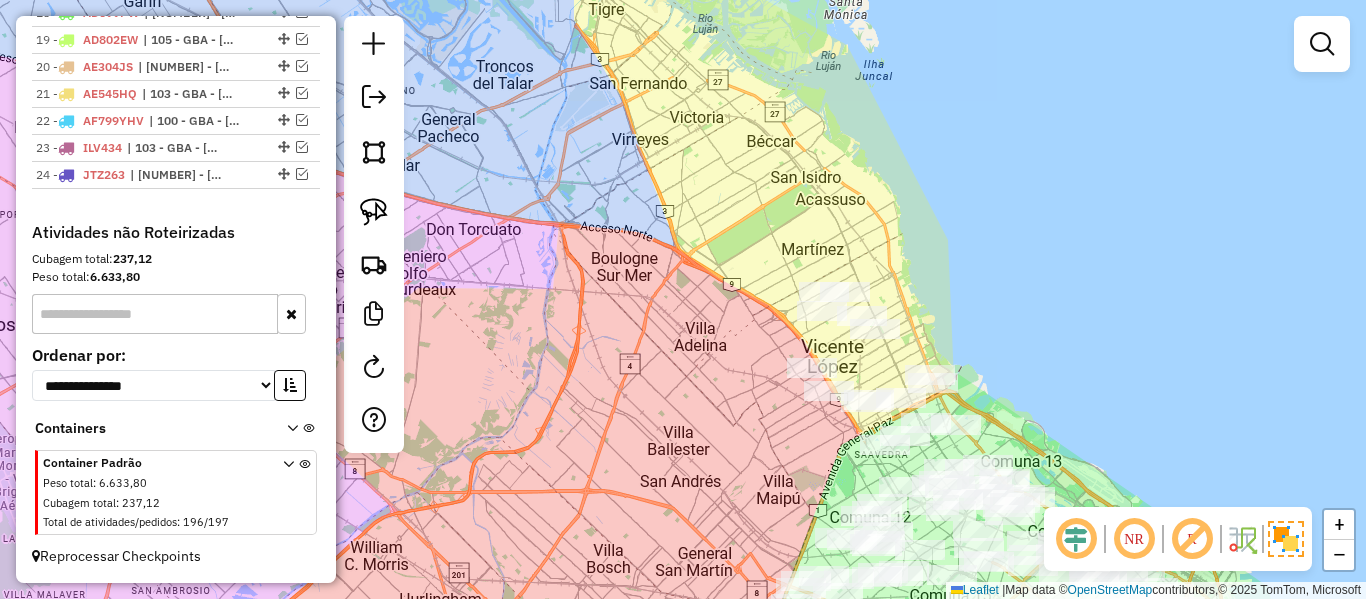drag, startPoint x: 1003, startPoint y: 302, endPoint x: 1034, endPoint y: 364, distance: 69.31811 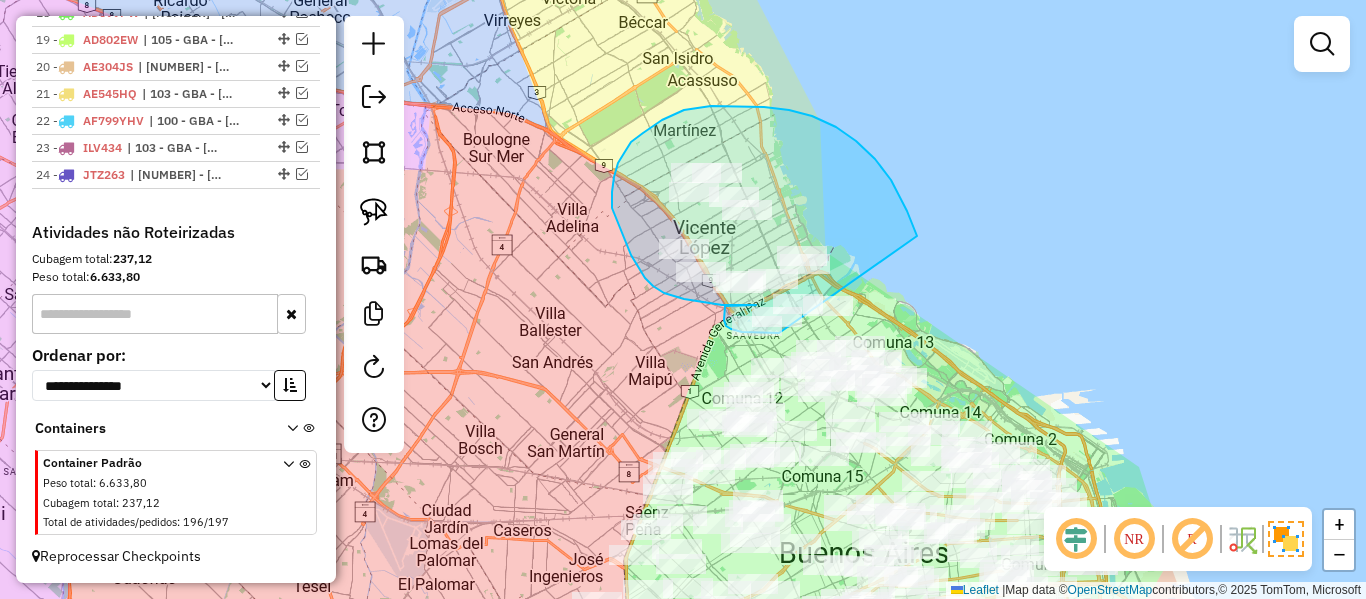 drag, startPoint x: 856, startPoint y: 141, endPoint x: 927, endPoint y: 306, distance: 179.6274 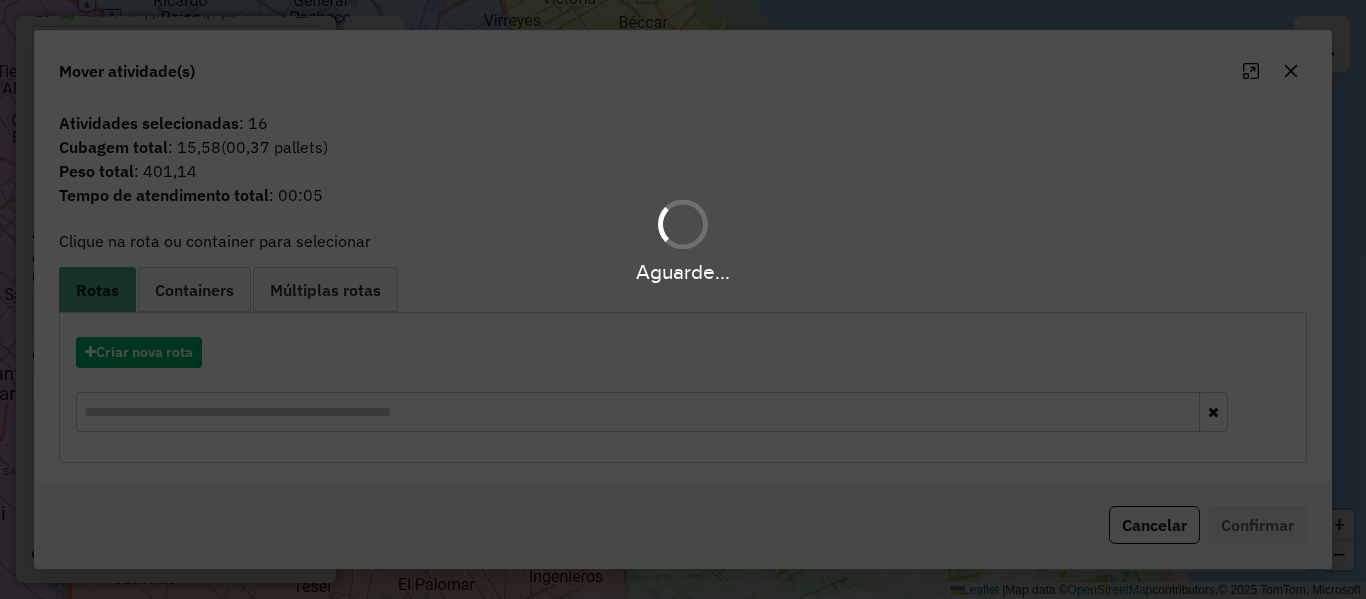 click on "Aguarde..." at bounding box center [683, 299] 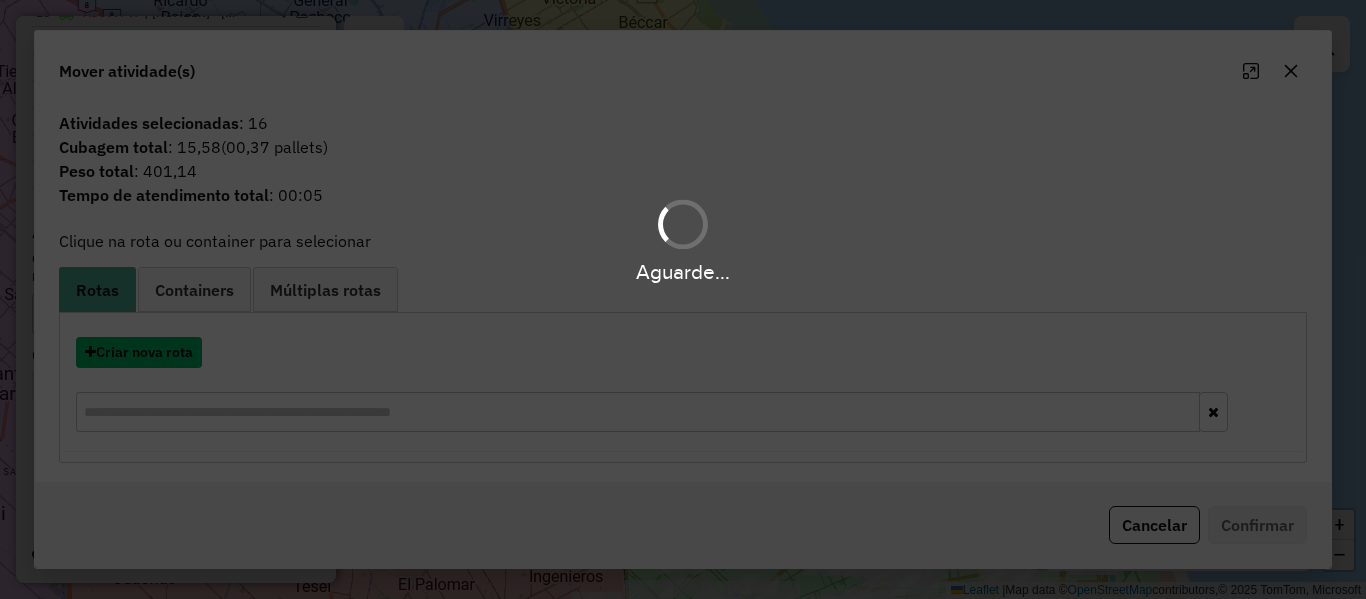 click on "Criar nova rota" at bounding box center (139, 352) 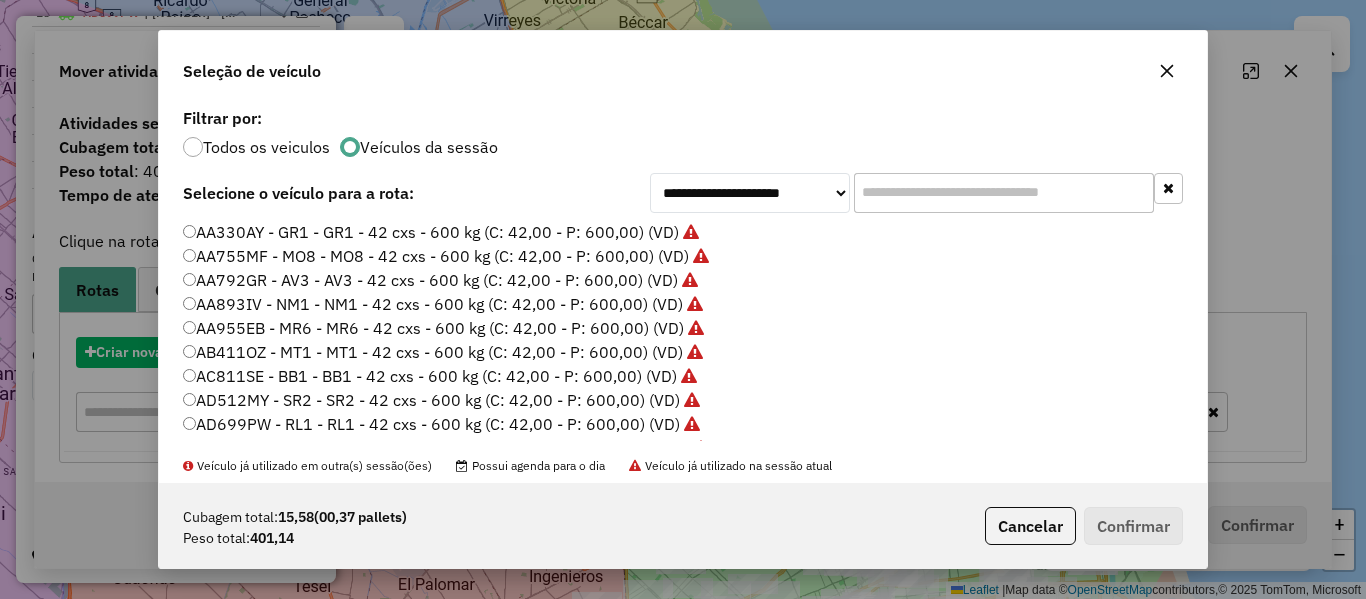scroll, scrollTop: 11, scrollLeft: 6, axis: both 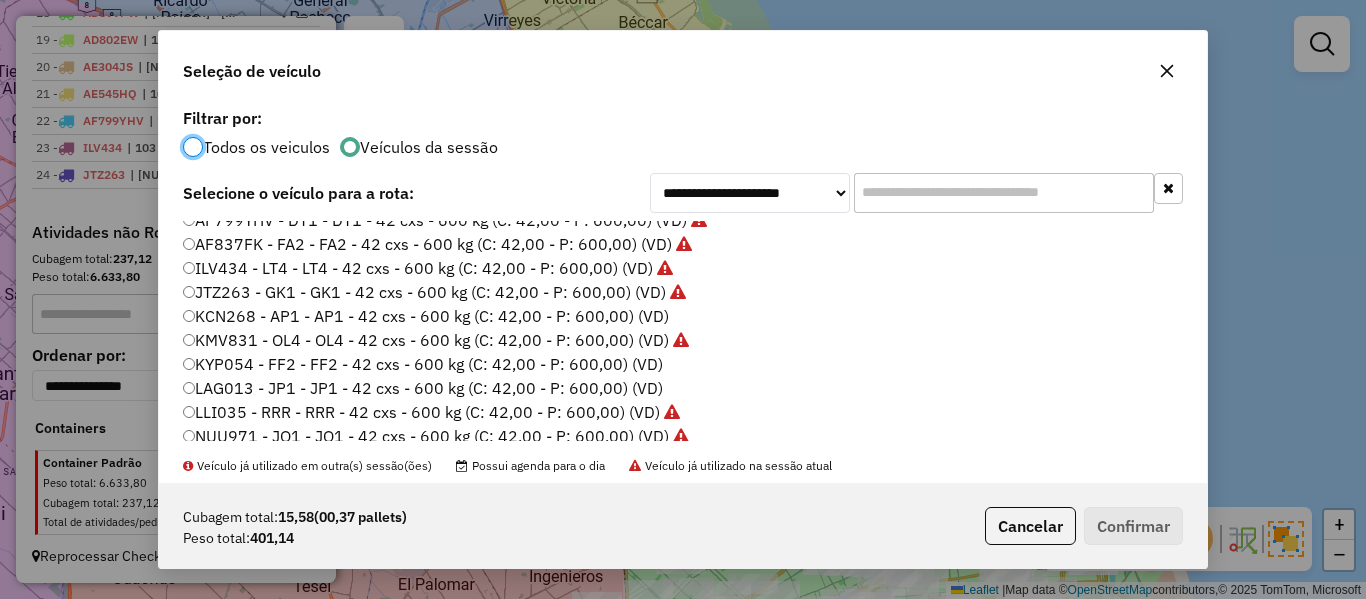 drag, startPoint x: 646, startPoint y: 315, endPoint x: 699, endPoint y: 322, distance: 53.460266 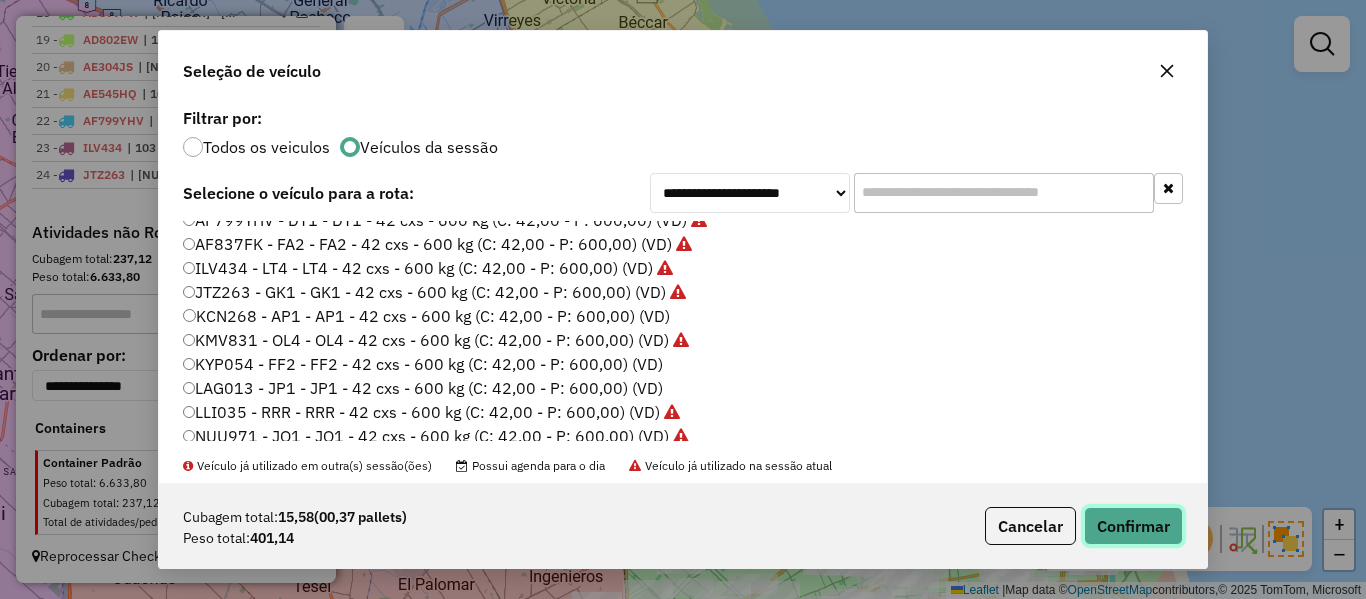 click on "Confirmar" 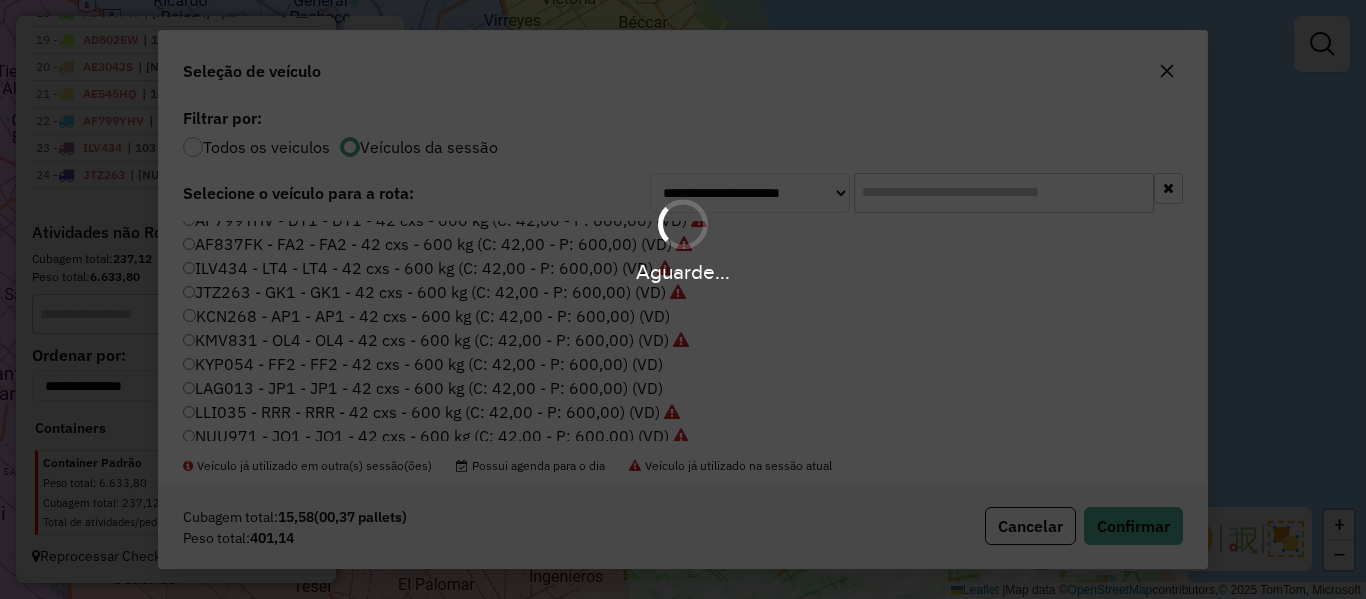 scroll, scrollTop: 1314, scrollLeft: 0, axis: vertical 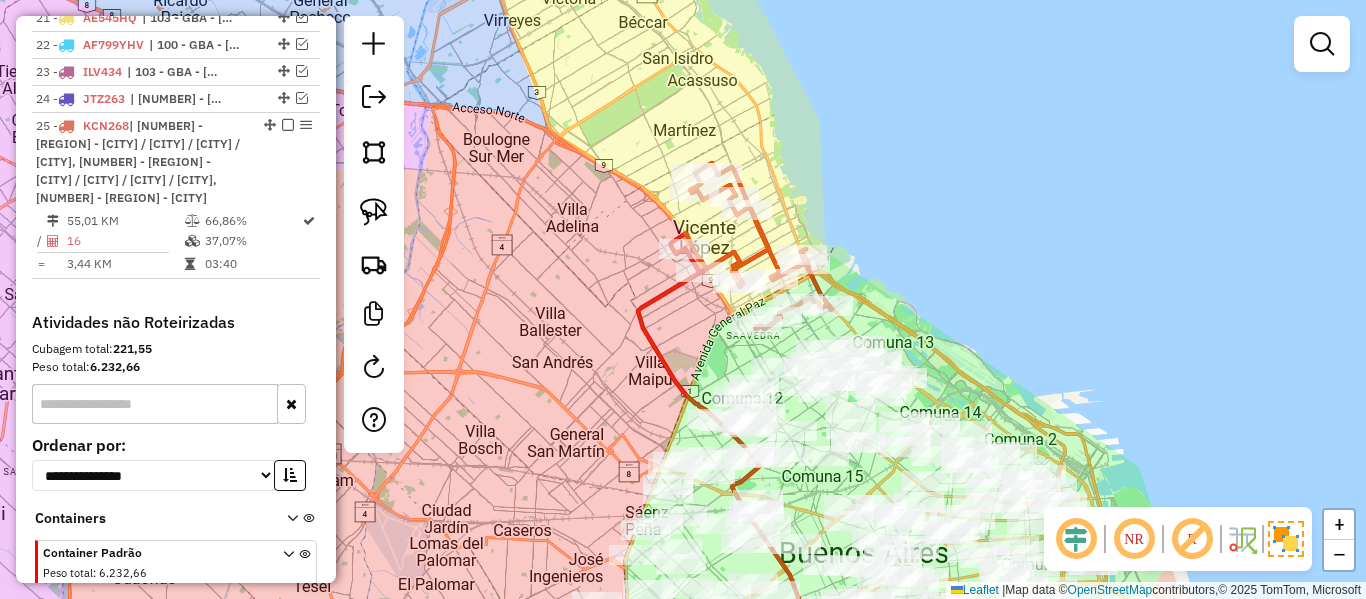 click 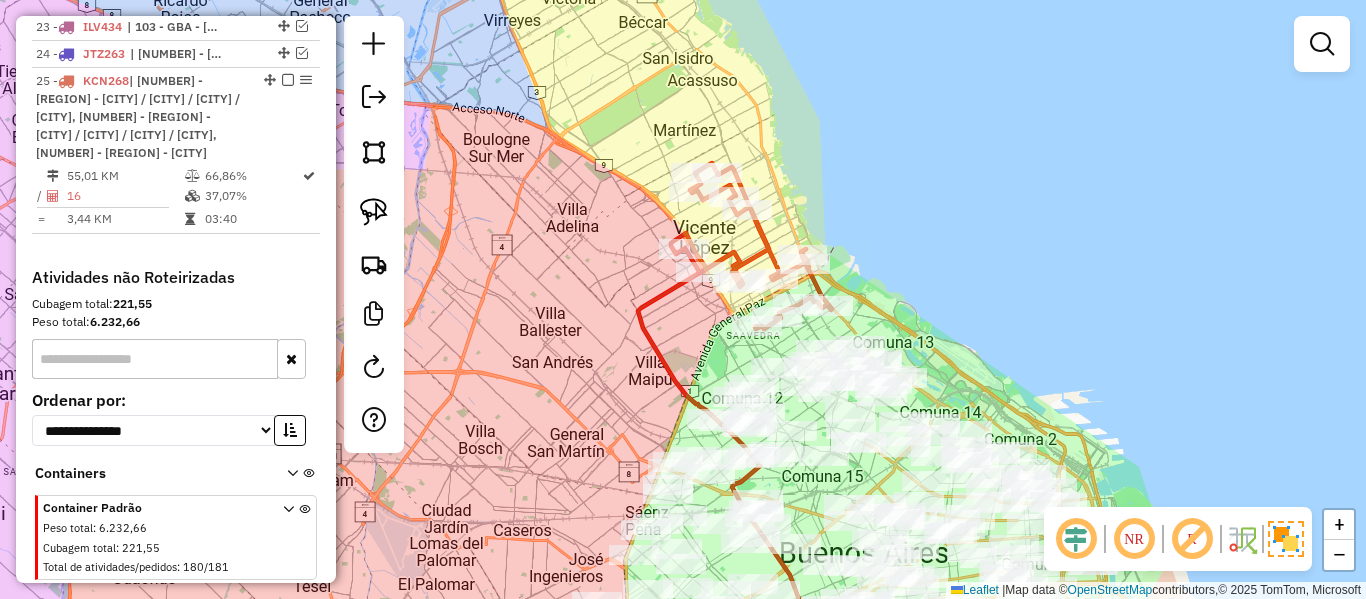 select on "**********" 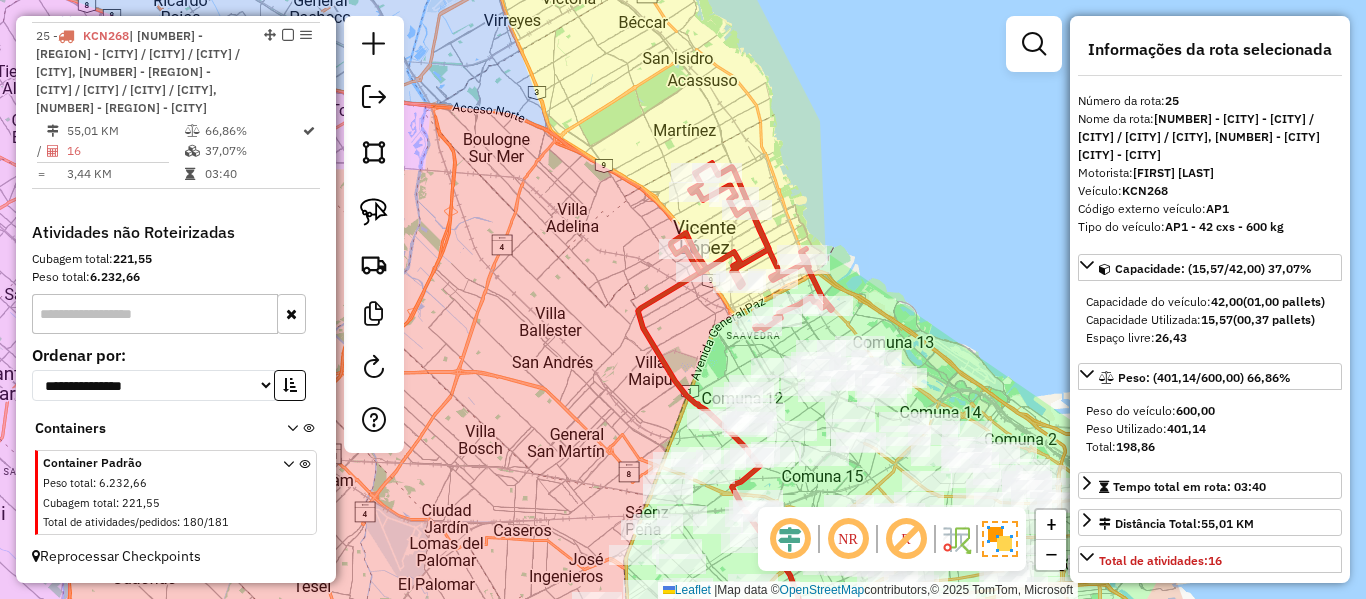 scroll, scrollTop: 1411, scrollLeft: 0, axis: vertical 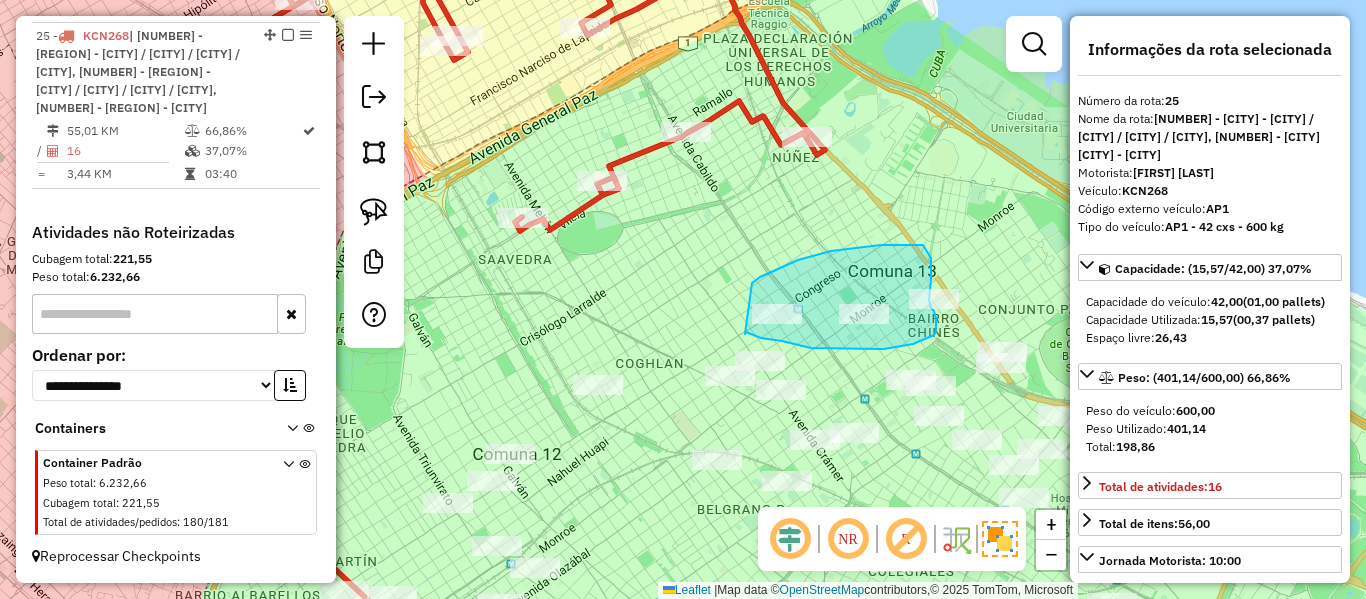 drag, startPoint x: 923, startPoint y: 245, endPoint x: 745, endPoint y: 334, distance: 199.01006 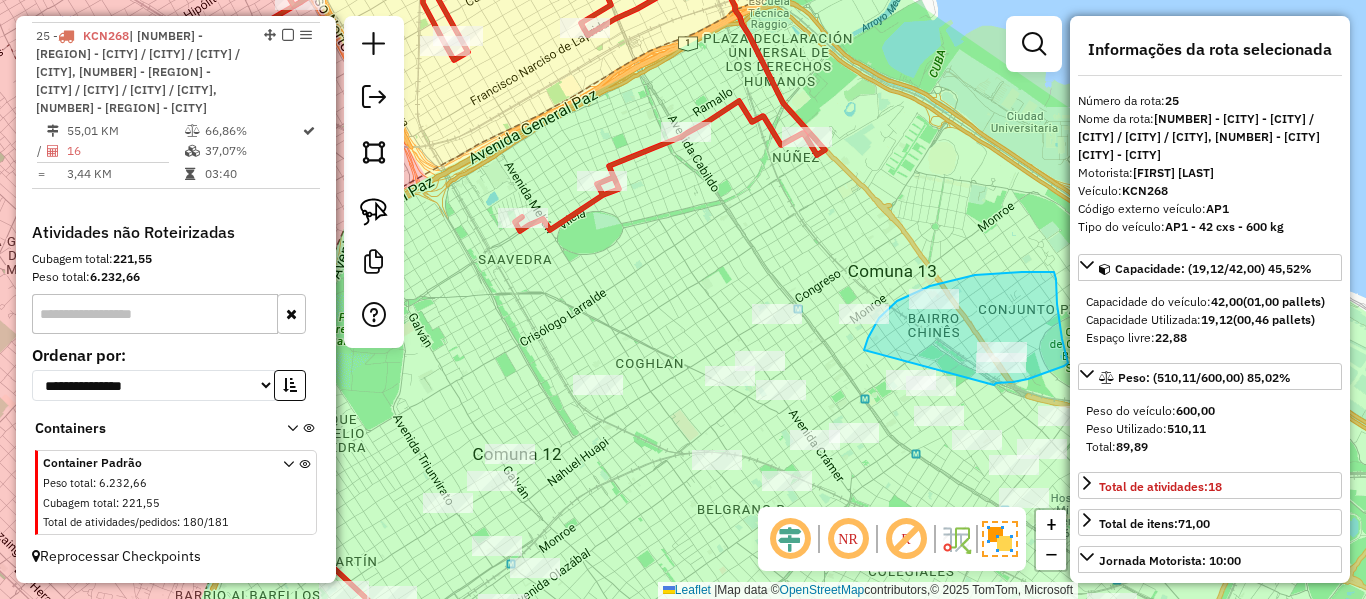 drag, startPoint x: 897, startPoint y: 301, endPoint x: 994, endPoint y: 387, distance: 129.6341 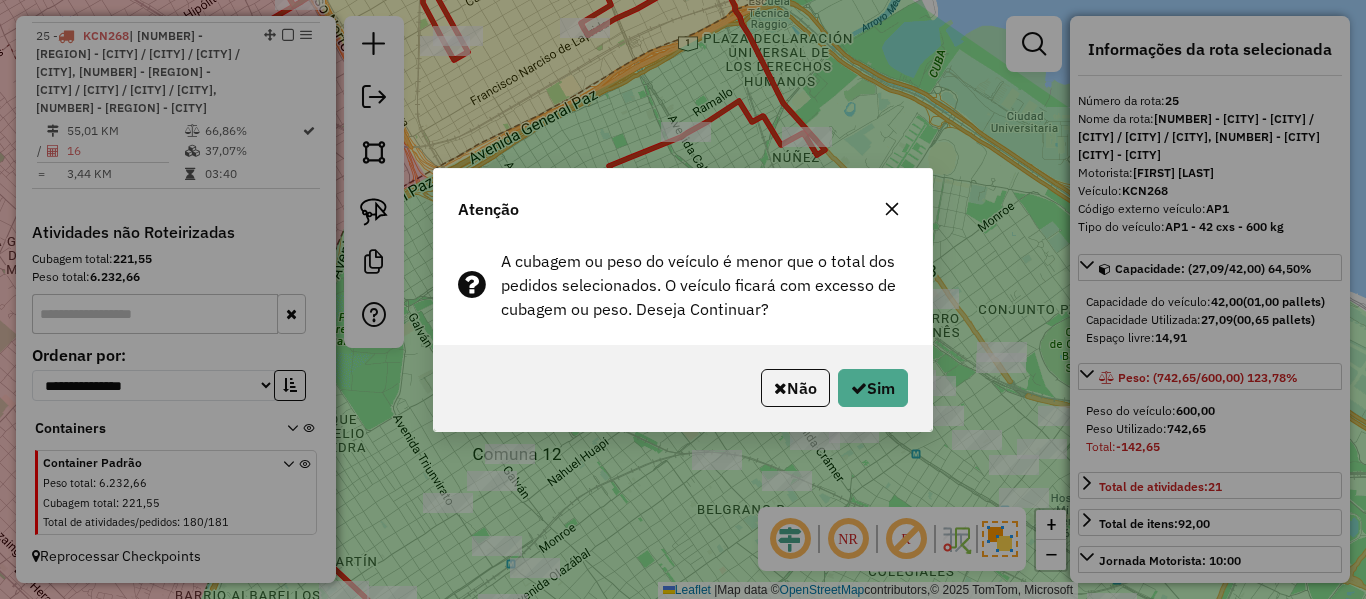 select on "**********" 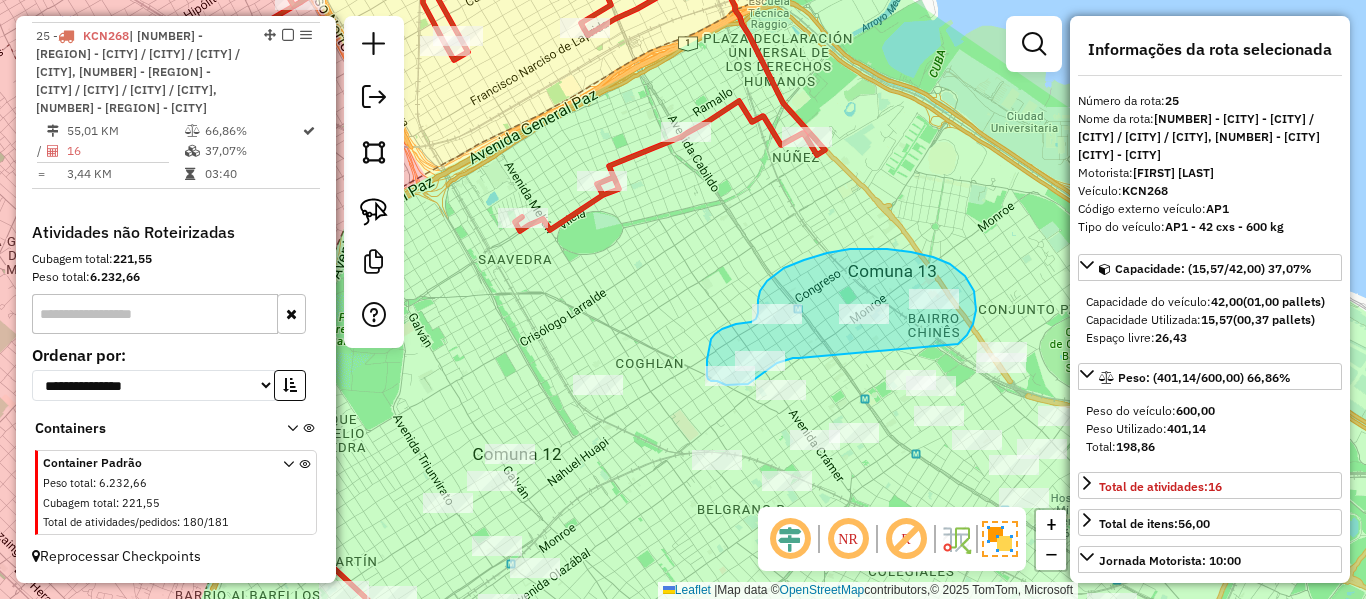 drag, startPoint x: 974, startPoint y: 291, endPoint x: 804, endPoint y: 356, distance: 182.00275 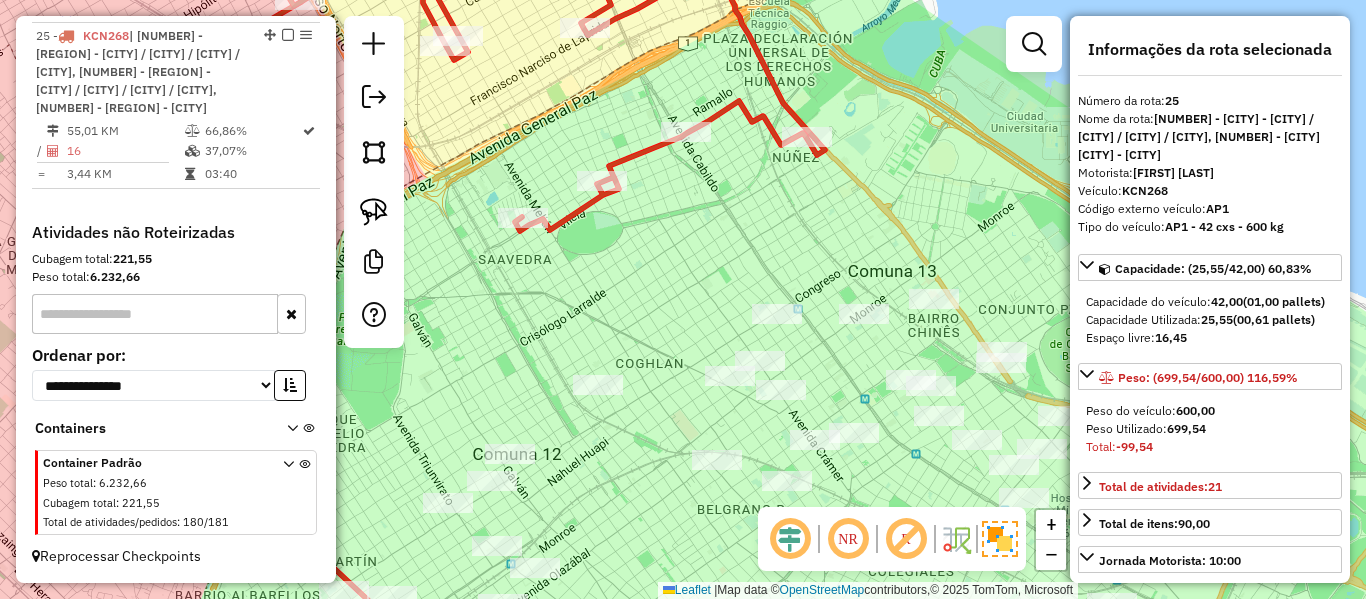 select on "**********" 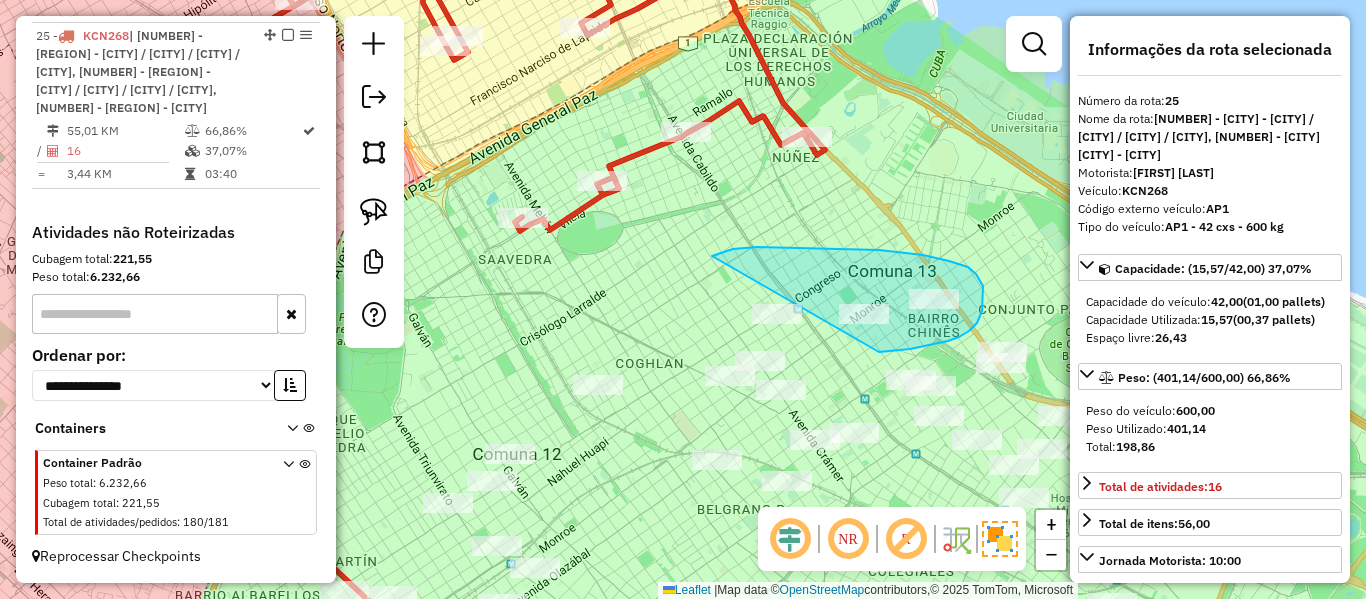 drag, startPoint x: 969, startPoint y: 331, endPoint x: 665, endPoint y: 320, distance: 304.19894 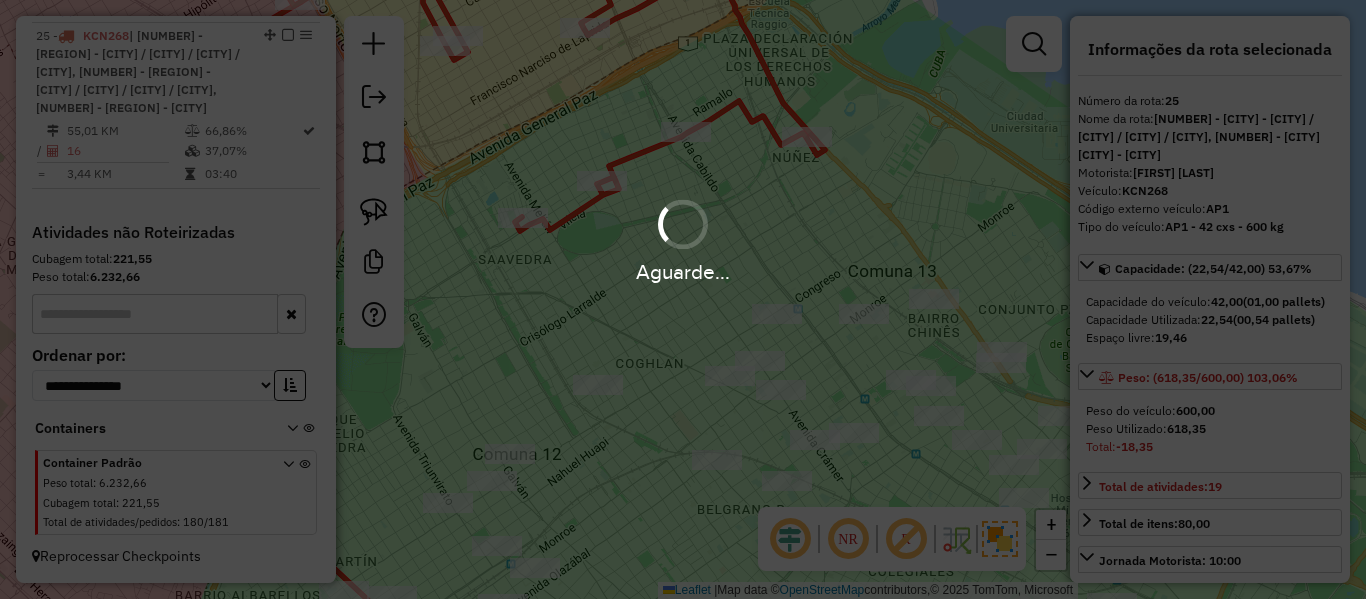 select on "**********" 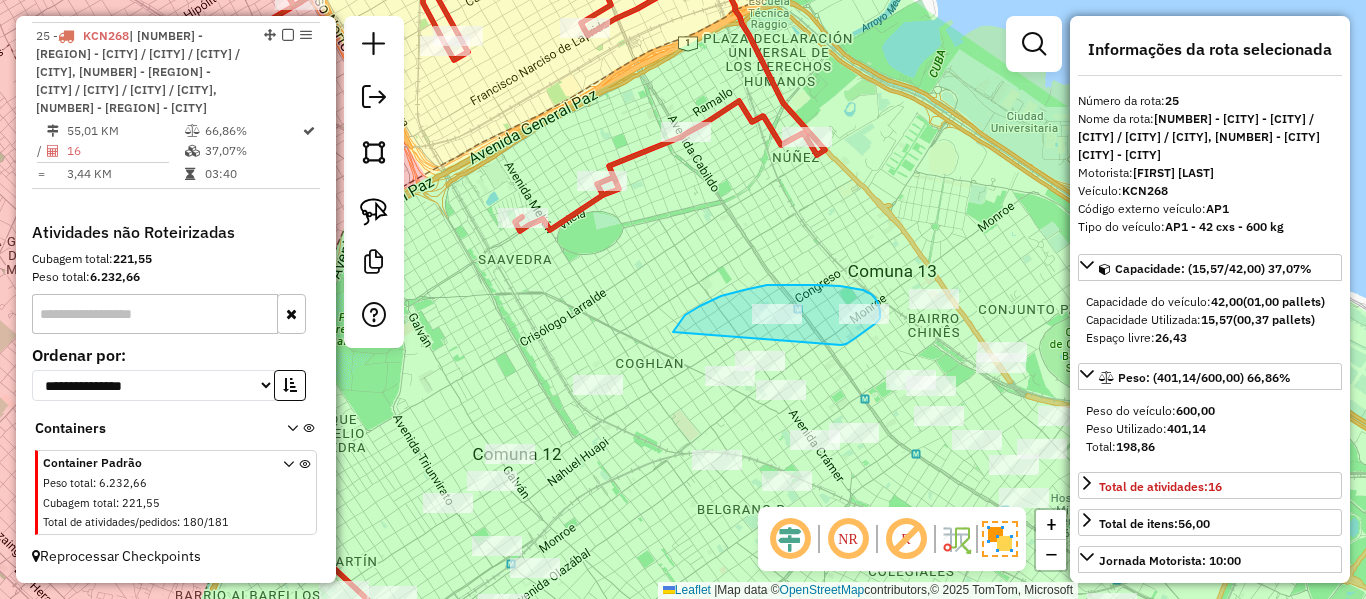 drag, startPoint x: 841, startPoint y: 345, endPoint x: 672, endPoint y: 336, distance: 169.23947 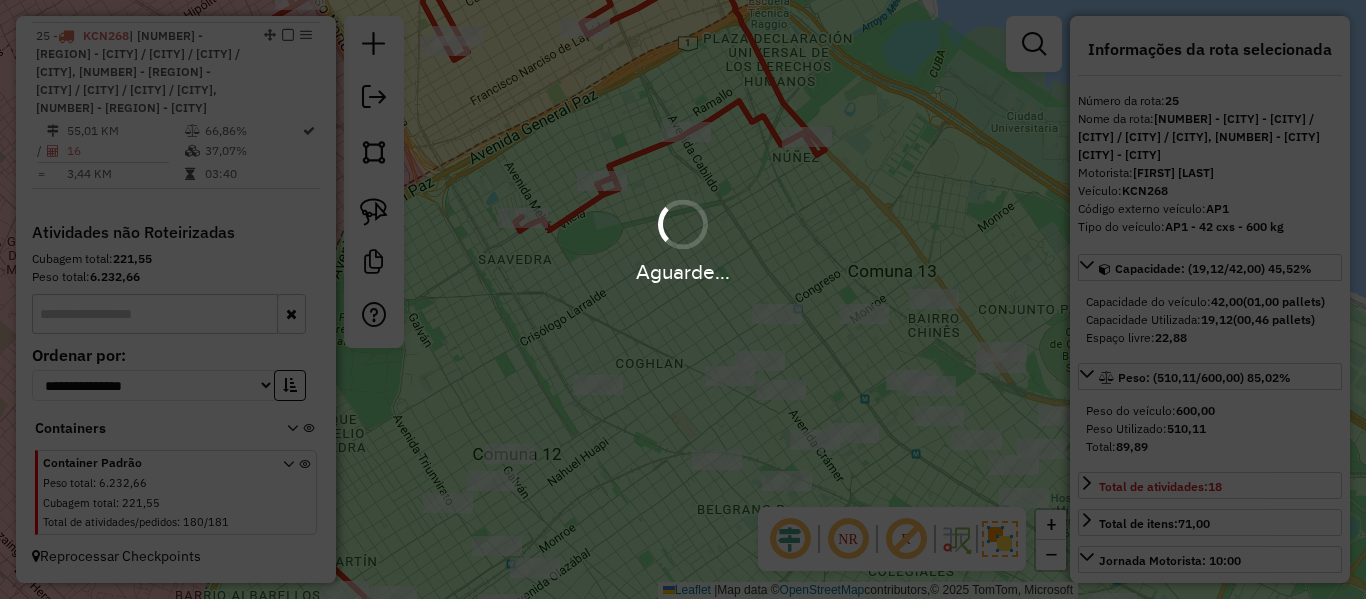 select on "**********" 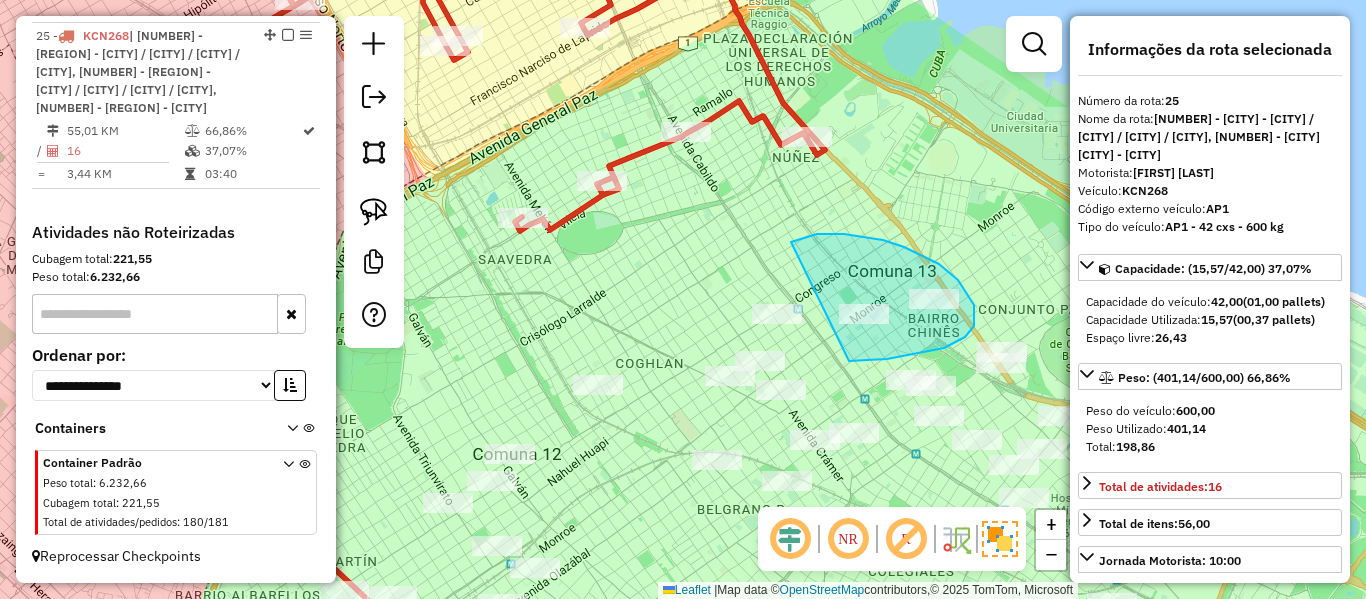 drag, startPoint x: 867, startPoint y: 361, endPoint x: 788, endPoint y: 244, distance: 141.17365 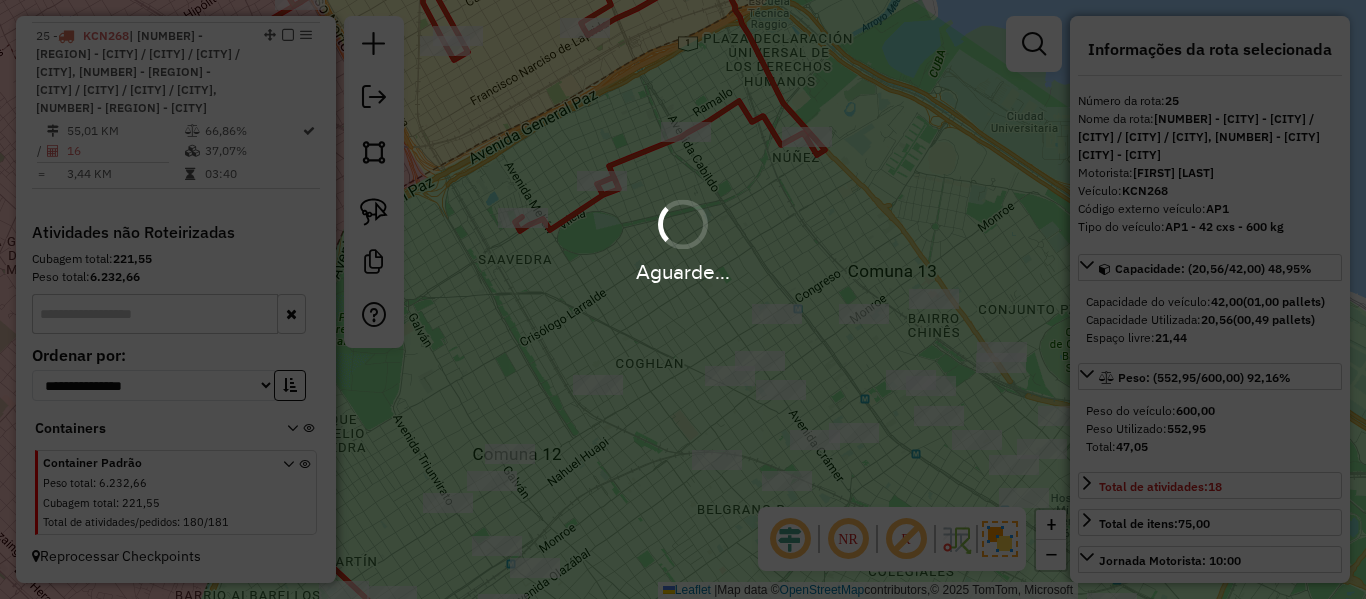 select on "**********" 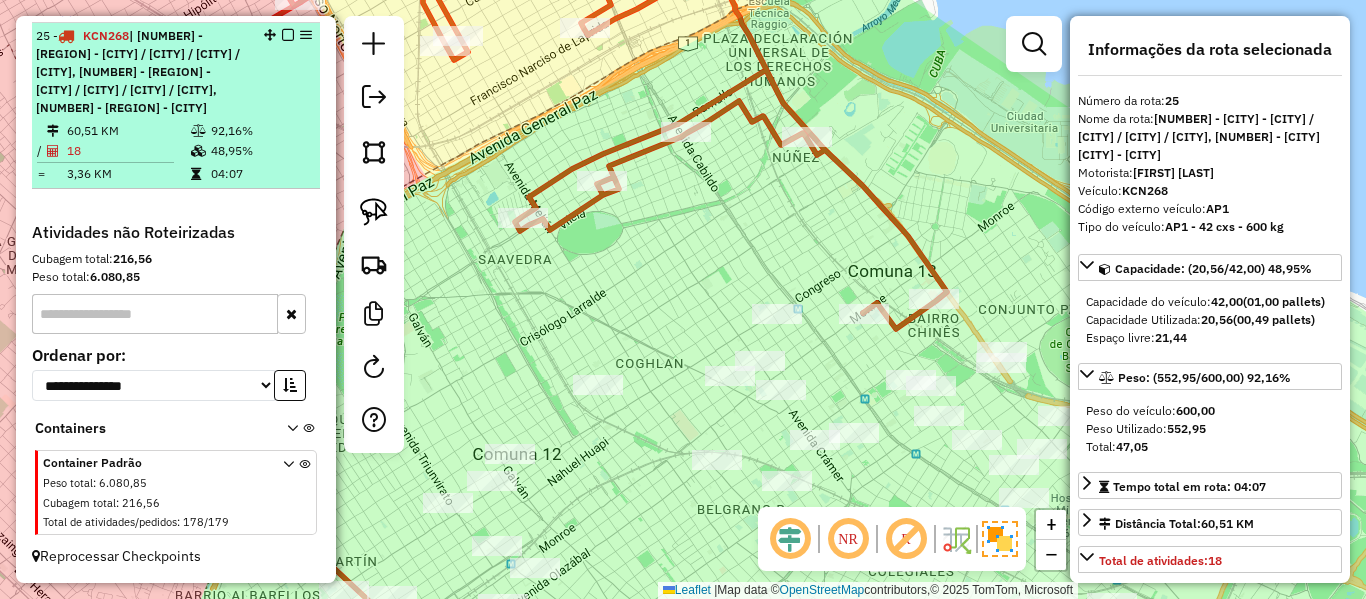 click at bounding box center (288, 35) 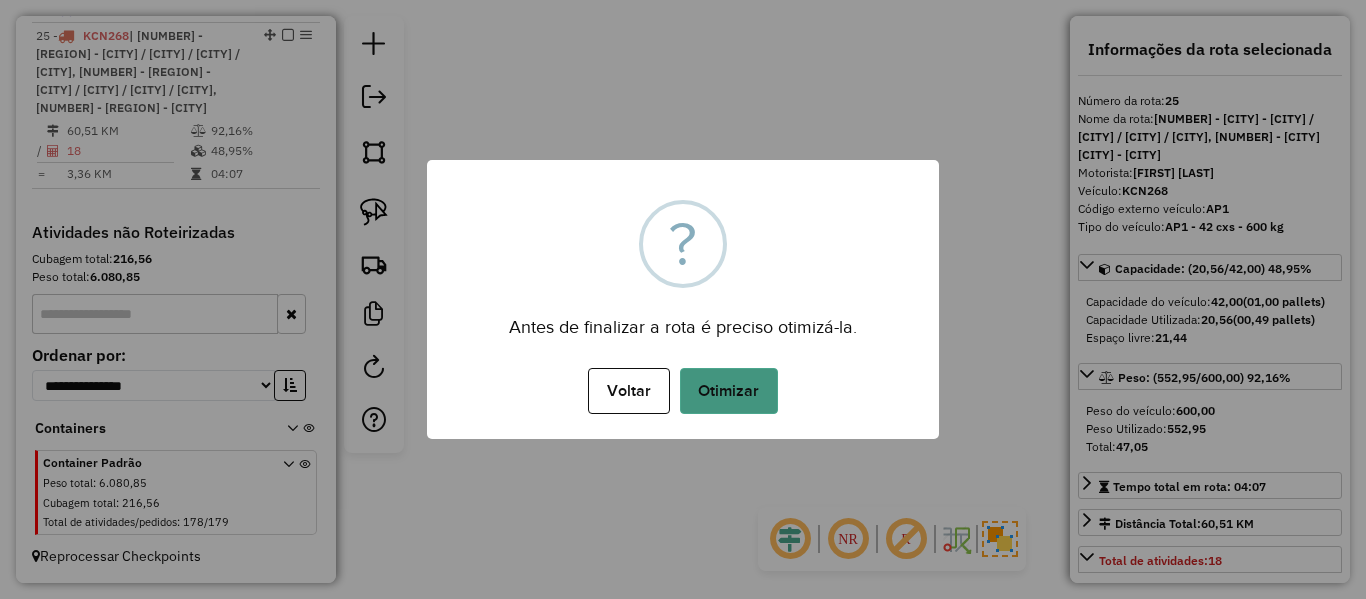 click on "× ? Antes de finalizar a rota é preciso otimizá-la. Voltar No Otimizar" at bounding box center [683, 299] 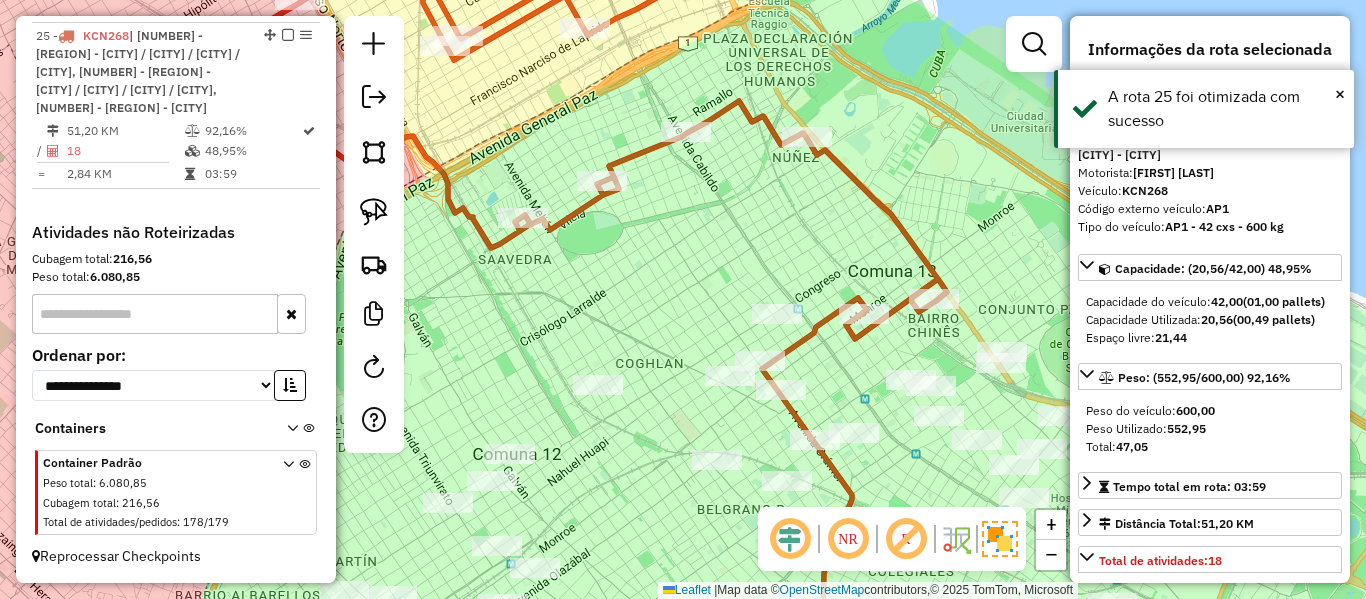click at bounding box center [288, 35] 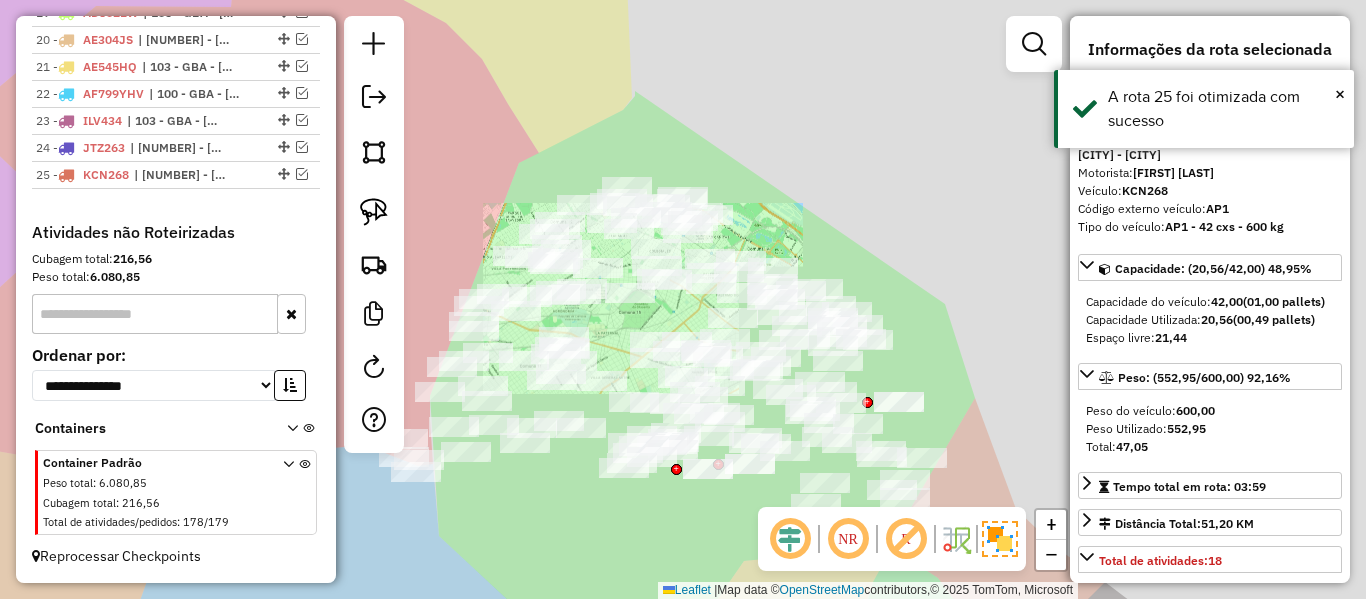 click on "Janela de atendimento Grade de atendimento Capacidade Transportadoras Veículos Cliente Pedidos  Rotas Selecione os dias de semana para filtrar as janelas de atendimento  Seg   Ter   Qua   Qui   Sex   Sáb   Dom  Informe o período da janela de atendimento: De: Até:  Filtrar exatamente a janela do cliente  Considerar janela de atendimento padrão  Selecione os dias de semana para filtrar as grades de atendimento  Seg   Ter   Qua   Qui   Sex   Sáb   Dom   Considerar clientes sem dia de atendimento cadastrado  Clientes fora do dia de atendimento selecionado Filtrar as atividades entre os valores definidos abaixo:  Peso mínimo:   Peso máximo:   Cubagem mínima:   Cubagem máxima:   De:   Até:  Filtrar as atividades entre o tempo de atendimento definido abaixo:  De:   Até:   Considerar capacidade total dos clientes não roteirizados Transportadora: Selecione um ou mais itens Tipo de veículo: Selecione um ou mais itens Veículo: Selecione um ou mais itens Motorista: Selecione um ou mais itens Nome: Rótulo:" 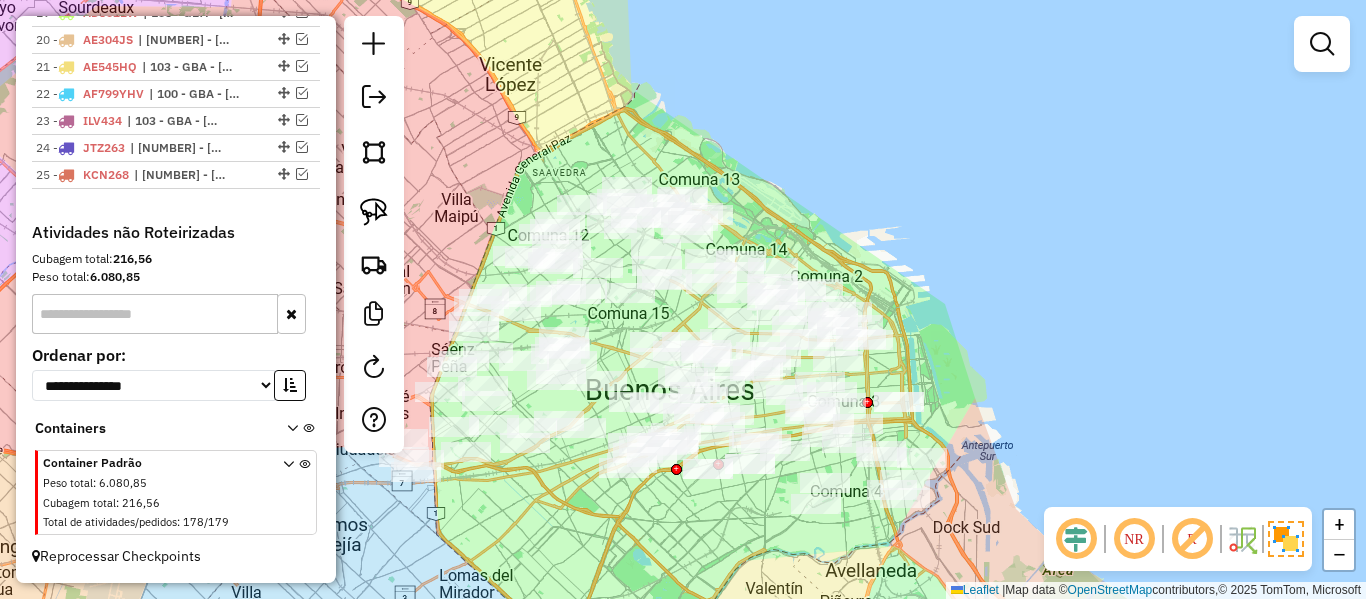 drag, startPoint x: 935, startPoint y: 191, endPoint x: 1089, endPoint y: 184, distance: 154.15901 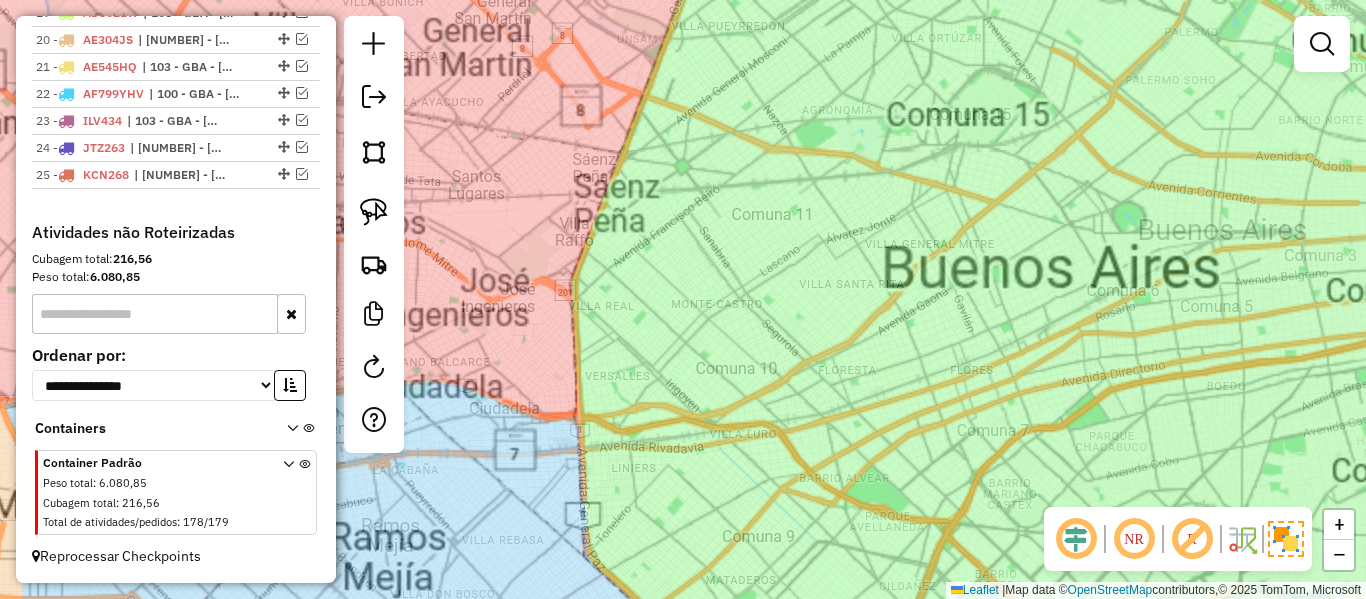 click on "Janela de atendimento Grade de atendimento Capacidade Transportadoras Veículos Cliente Pedidos  Rotas Selecione os dias de semana para filtrar as janelas de atendimento  Seg   Ter   Qua   Qui   Sex   Sáb   Dom  Informe o período da janela de atendimento: De: Até:  Filtrar exatamente a janela do cliente  Considerar janela de atendimento padrão  Selecione os dias de semana para filtrar as grades de atendimento  Seg   Ter   Qua   Qui   Sex   Sáb   Dom   Considerar clientes sem dia de atendimento cadastrado  Clientes fora do dia de atendimento selecionado Filtrar as atividades entre os valores definidos abaixo:  Peso mínimo:   Peso máximo:   Cubagem mínima:   Cubagem máxima:   De:   Até:  Filtrar as atividades entre o tempo de atendimento definido abaixo:  De:   Até:   Considerar capacidade total dos clientes não roteirizados Transportadora: Selecione um ou mais itens Tipo de veículo: Selecione um ou mais itens Veículo: Selecione um ou mais itens Motorista: Selecione um ou mais itens Nome: Rótulo:" 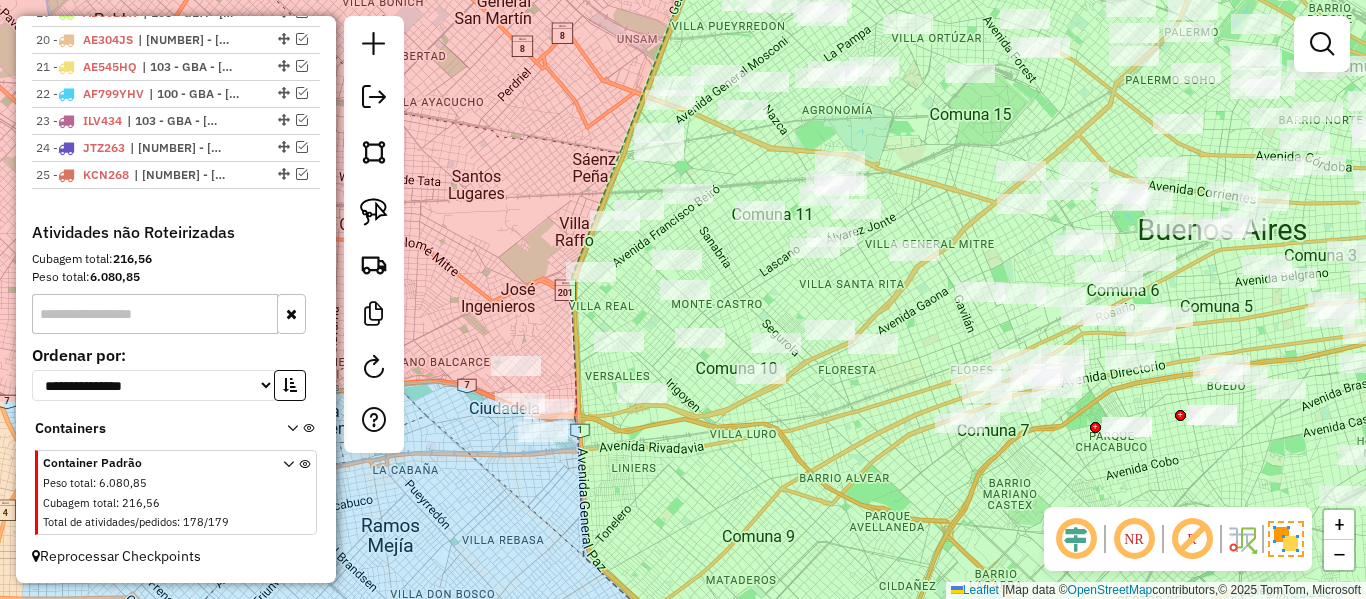 drag, startPoint x: 718, startPoint y: 483, endPoint x: 789, endPoint y: 488, distance: 71.17584 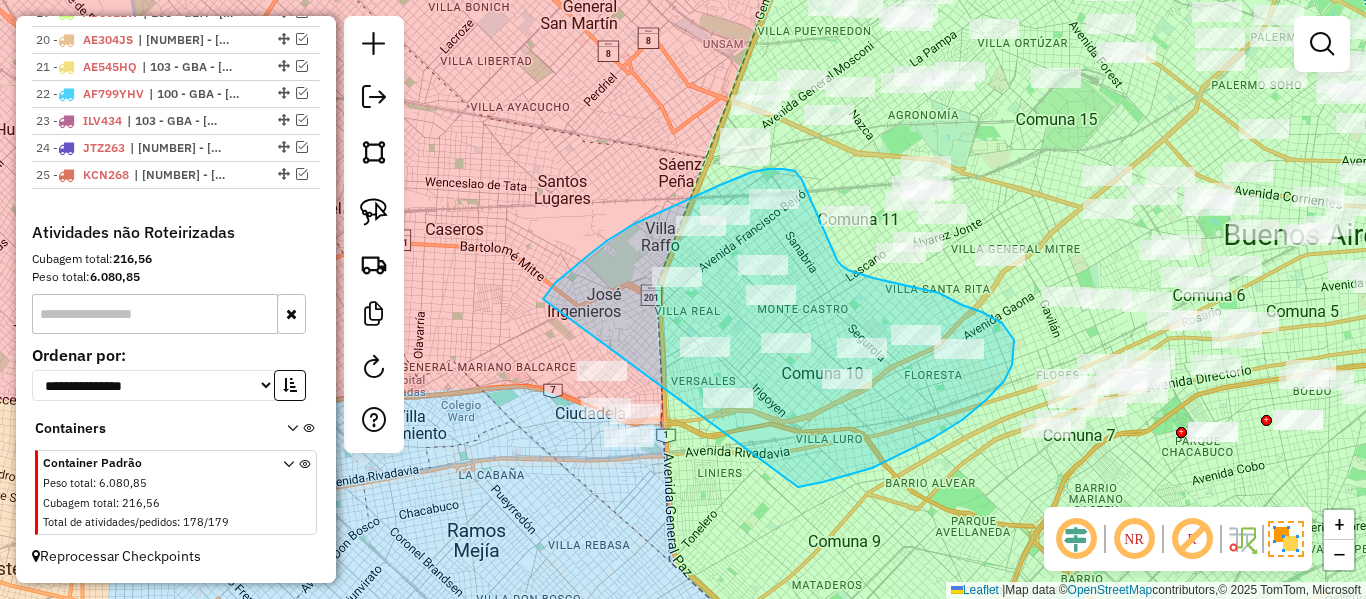 drag, startPoint x: 900, startPoint y: 455, endPoint x: 578, endPoint y: 498, distance: 324.85843 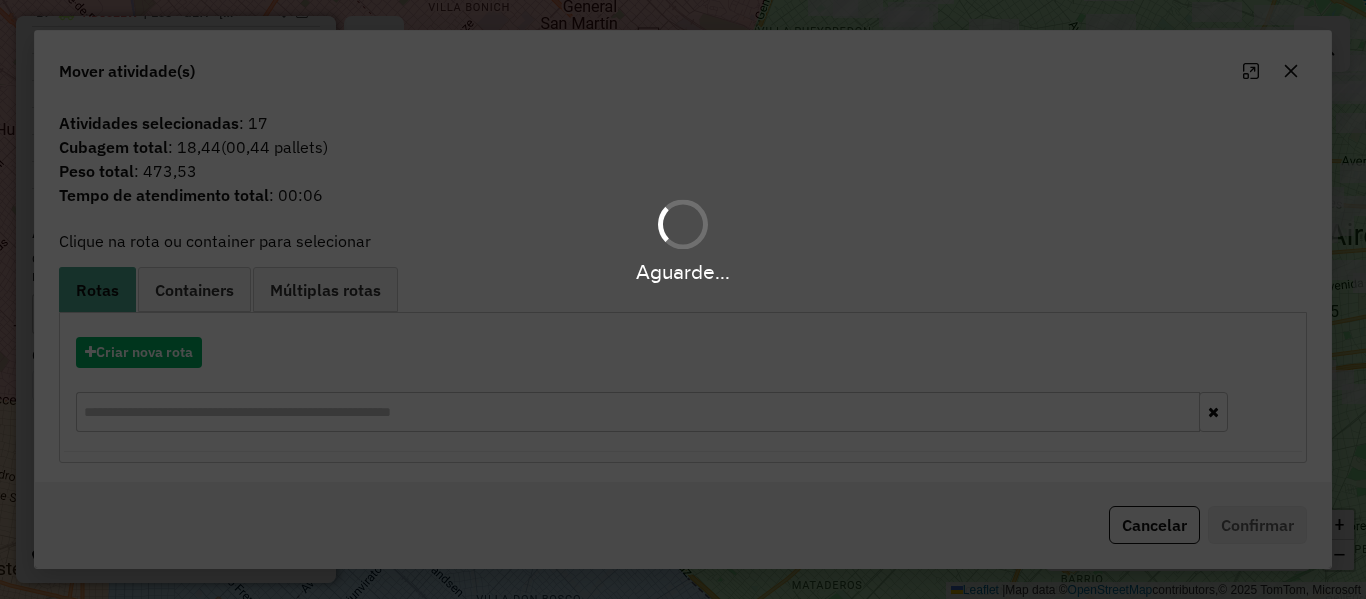 click on "Aguarde..." at bounding box center [683, 299] 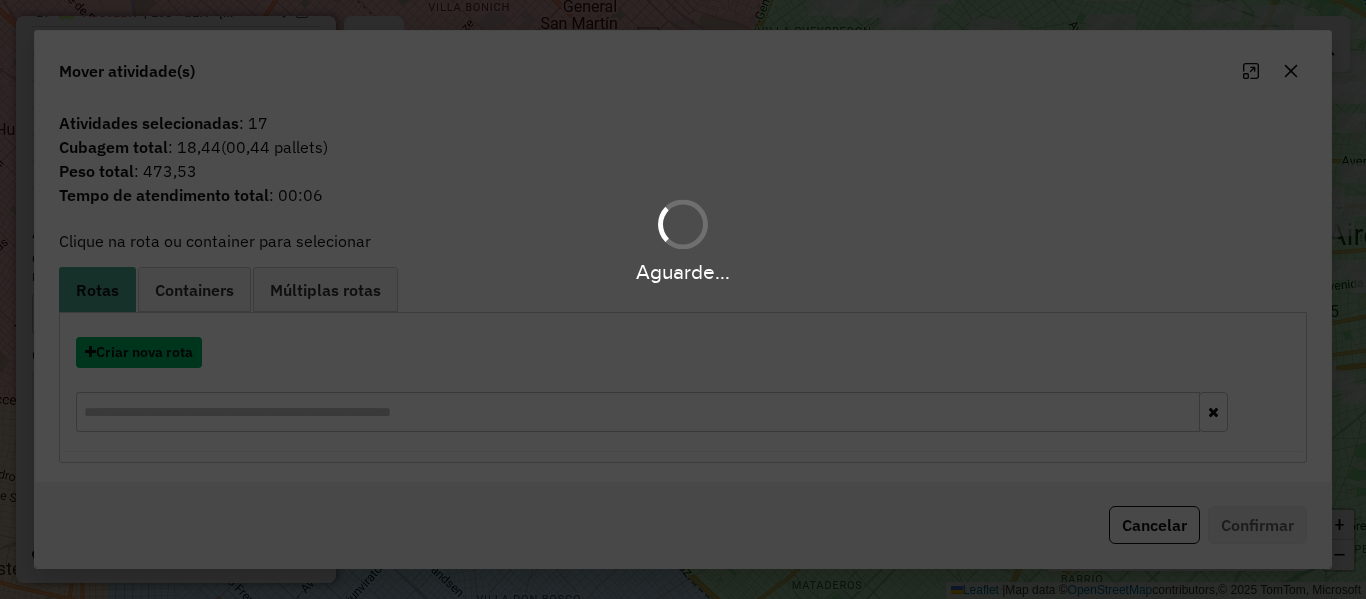 click on "Criar nova rota" at bounding box center (139, 352) 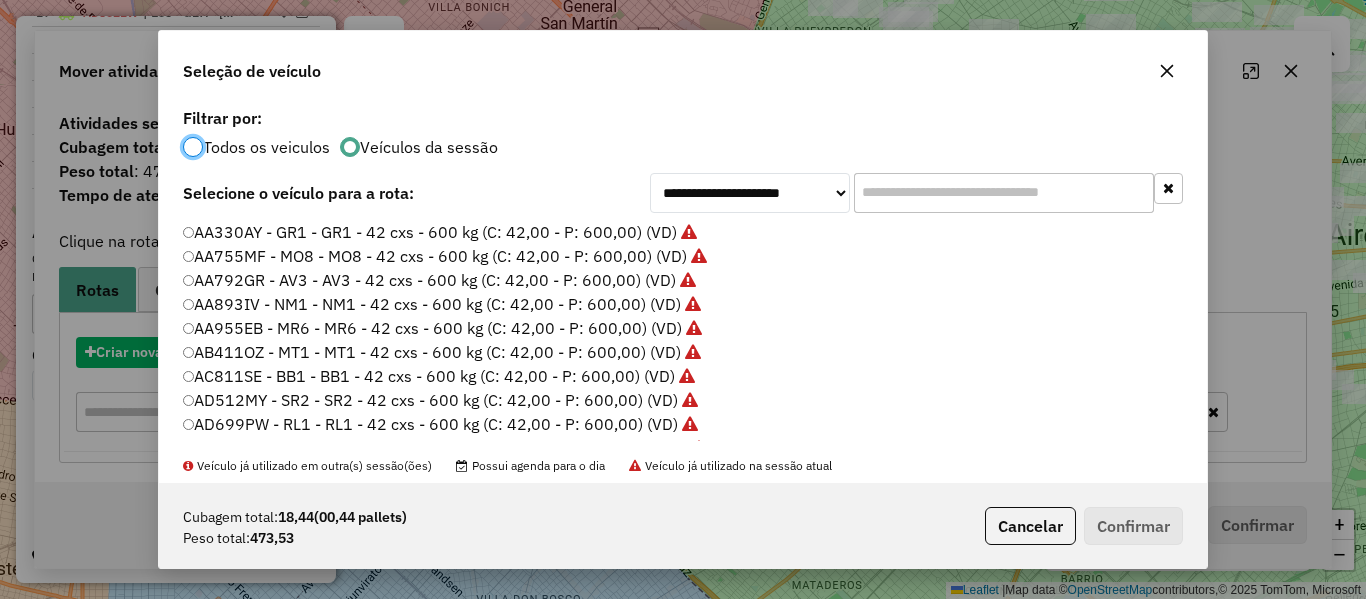 click on "**********" 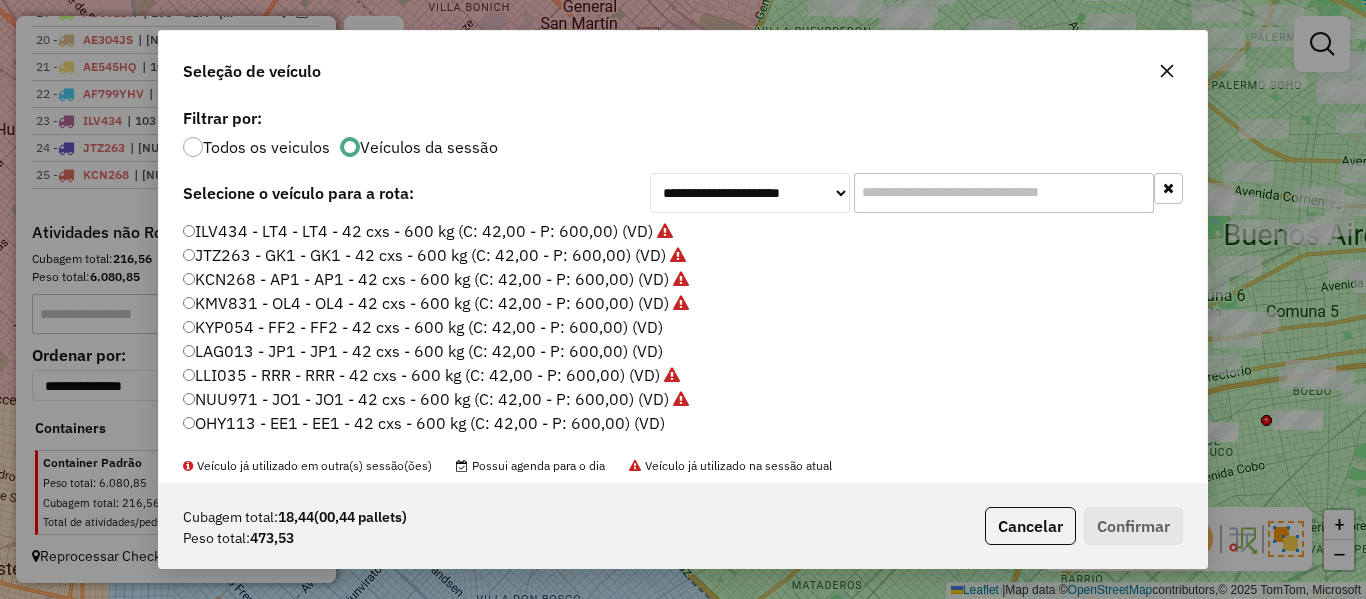 scroll, scrollTop: 400, scrollLeft: 0, axis: vertical 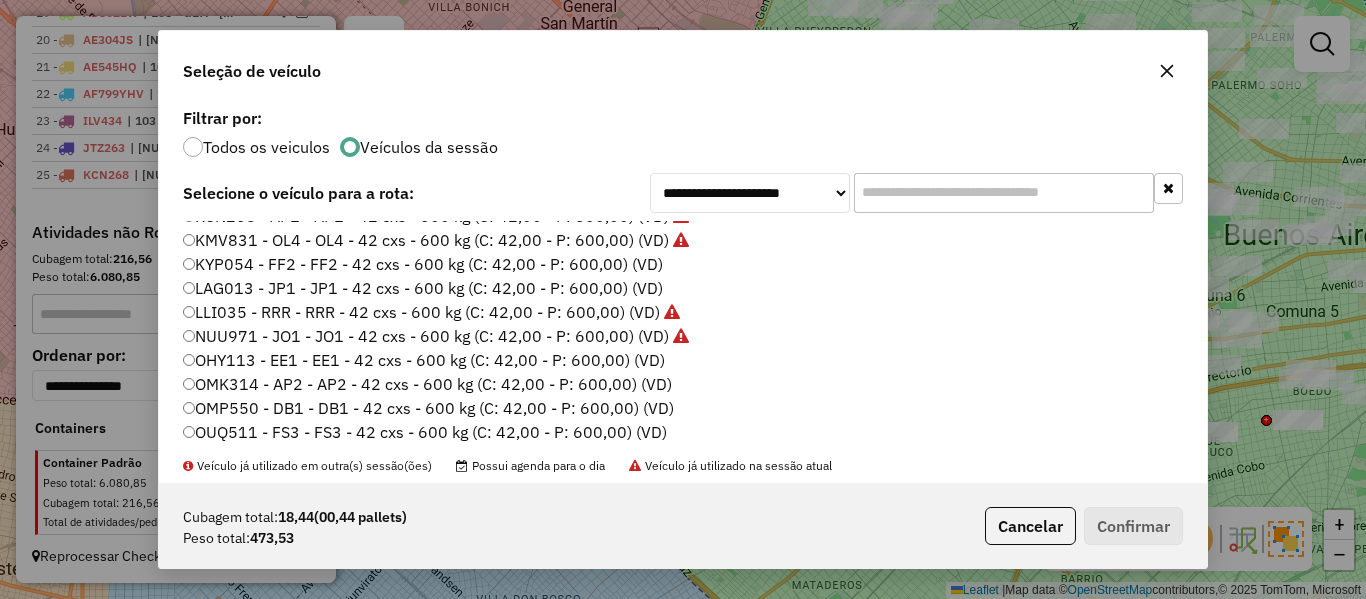 click on "KYP054 - FF2 - FF2 - 42 cxs - 600 kg (C: 42,00 - P: 600,00) (VD)" 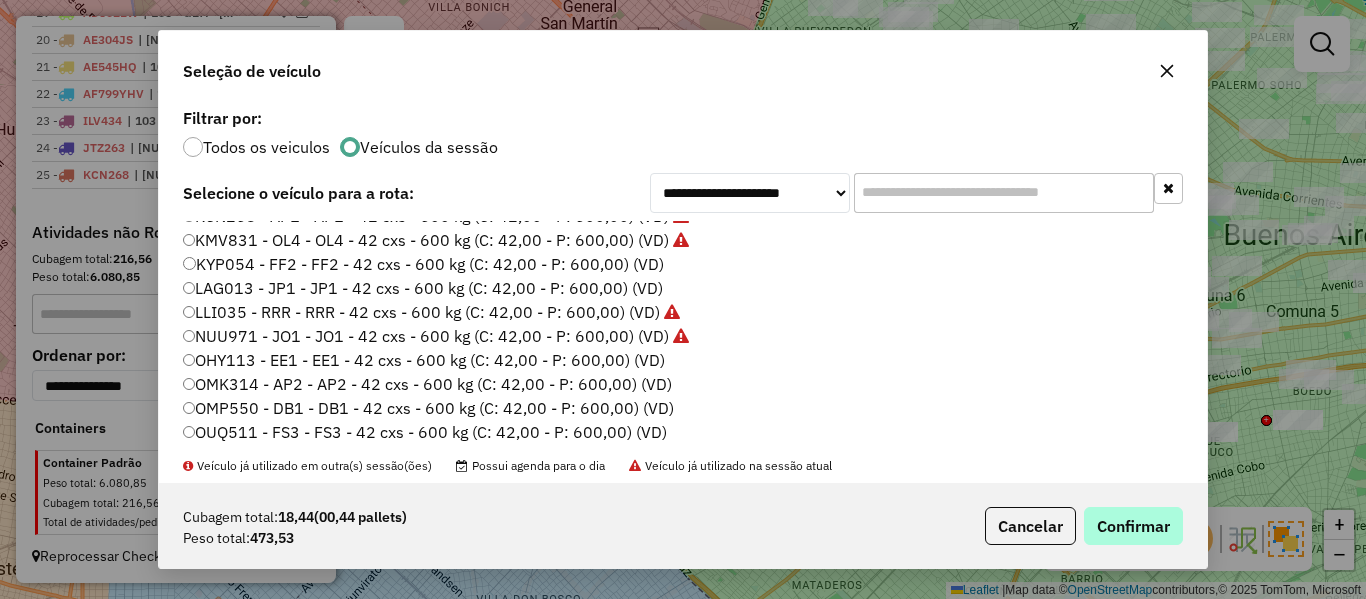 click on "Cubagem total:  18,44   (00,44 pallets)  Peso total: 473,53  Cancelar   Confirmar" 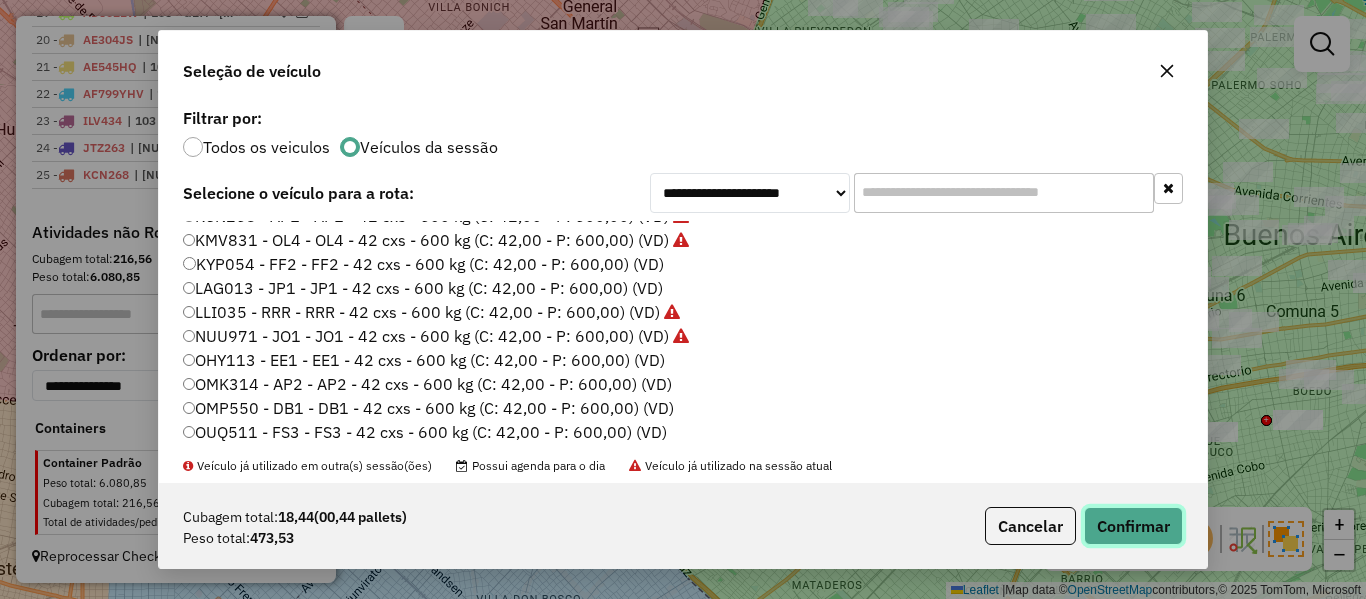 click on "Confirmar" 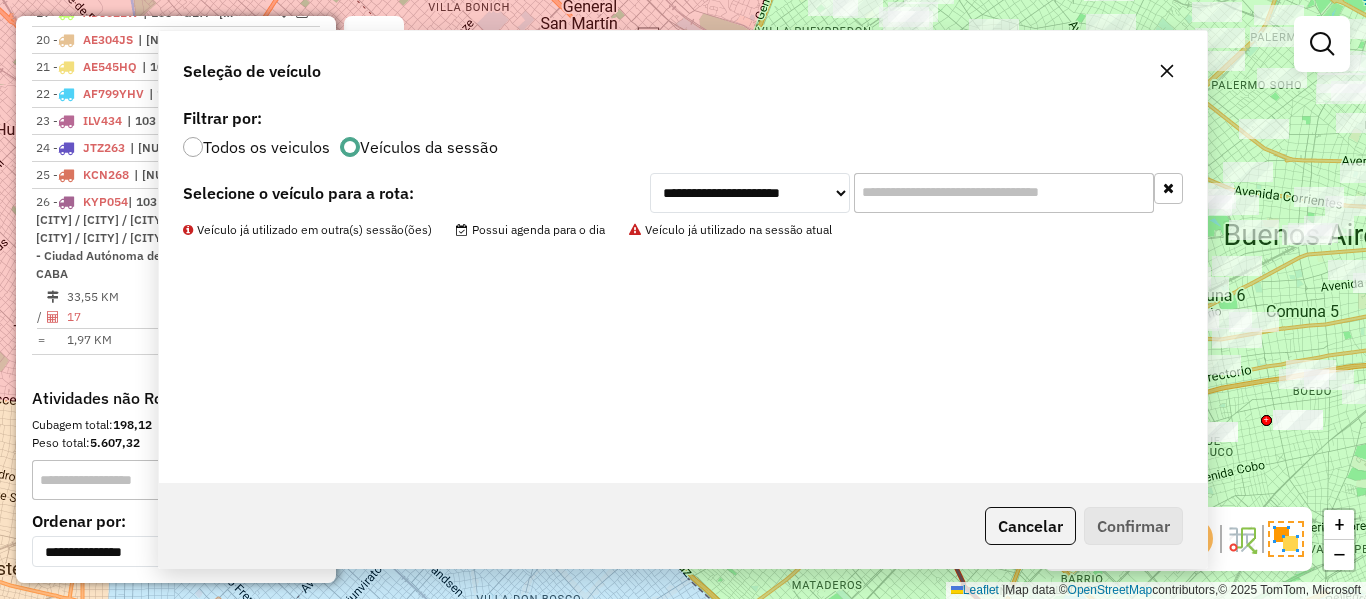 scroll, scrollTop: 1411, scrollLeft: 0, axis: vertical 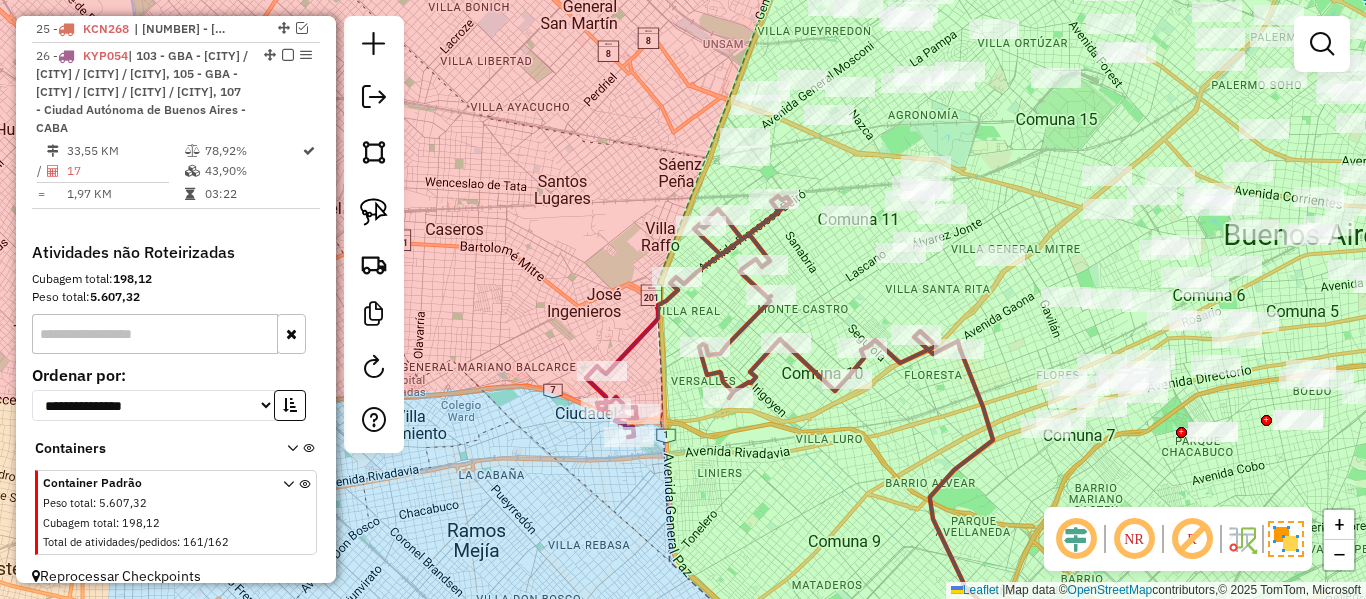 click 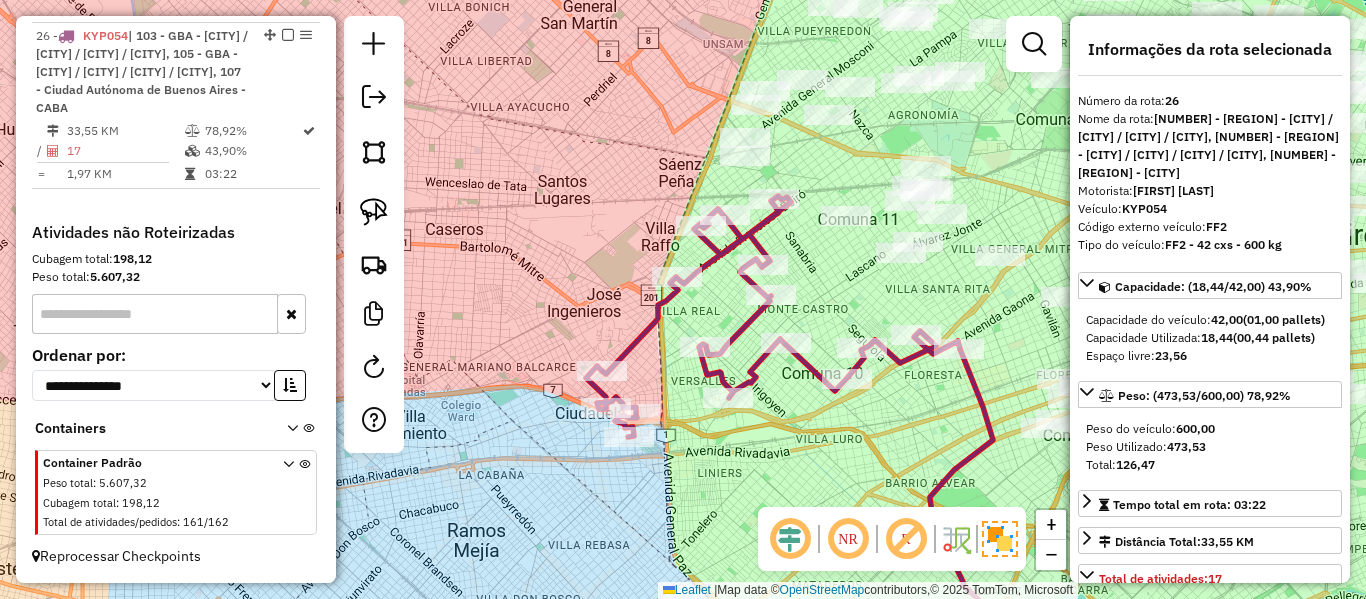 scroll, scrollTop: 1438, scrollLeft: 0, axis: vertical 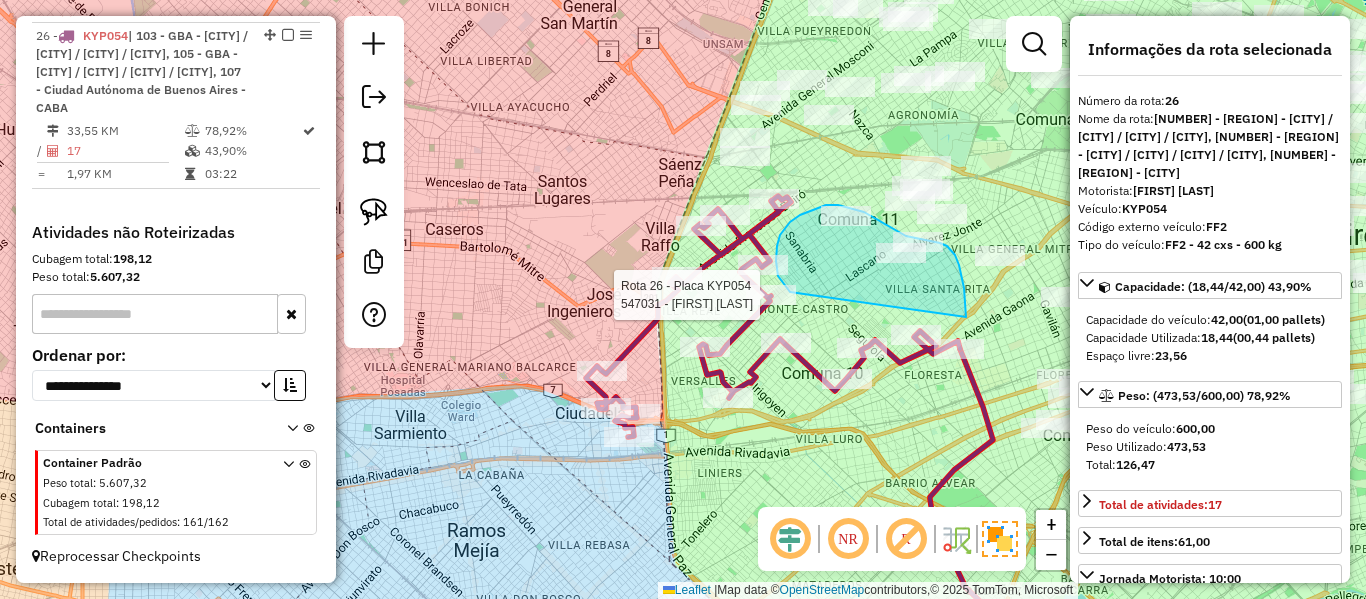 drag, startPoint x: 965, startPoint y: 300, endPoint x: 806, endPoint y: 294, distance: 159.11317 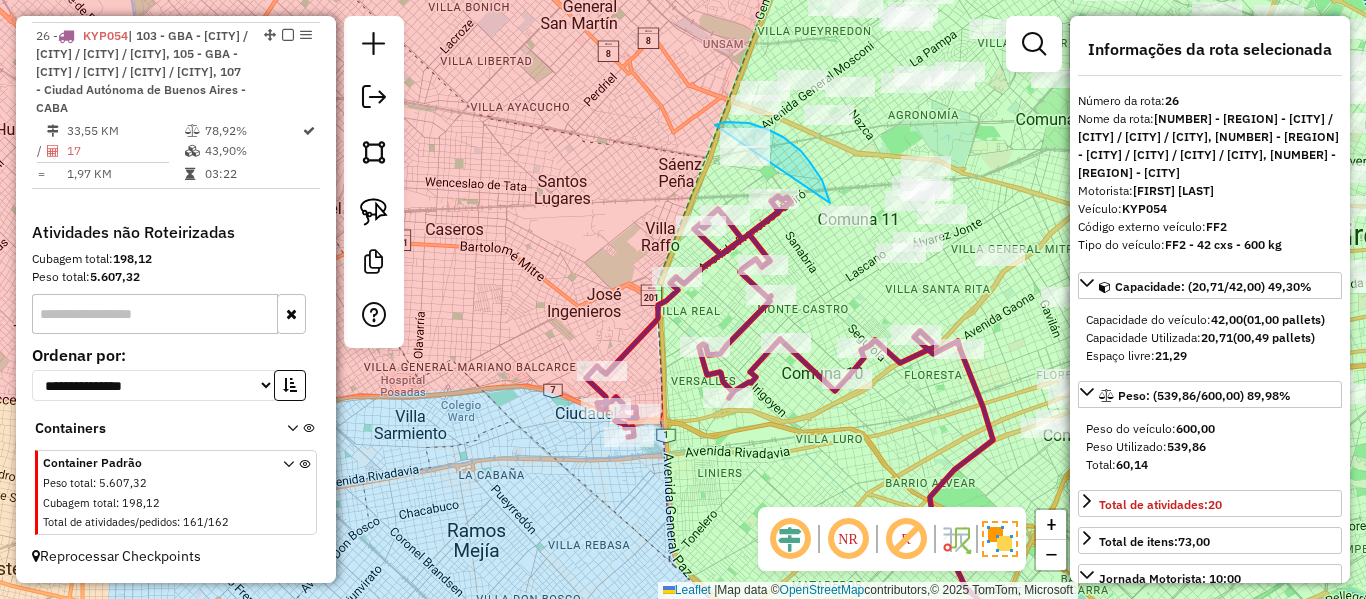 drag, startPoint x: 830, startPoint y: 203, endPoint x: 681, endPoint y: 195, distance: 149.21461 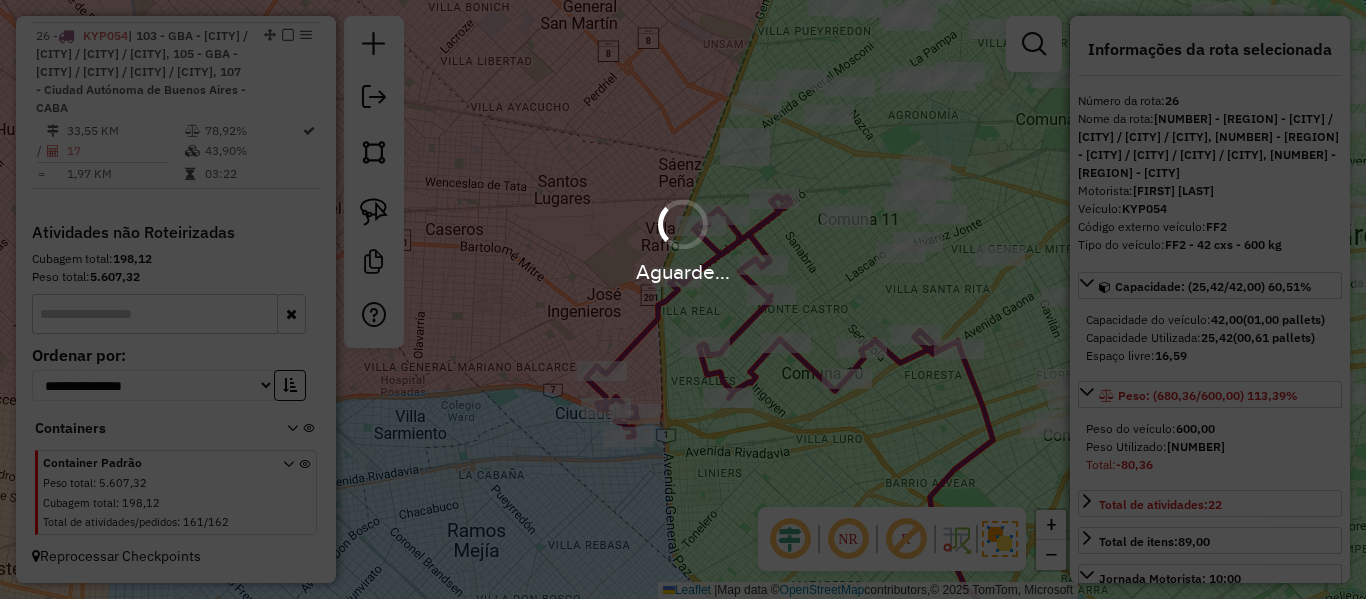 select on "**********" 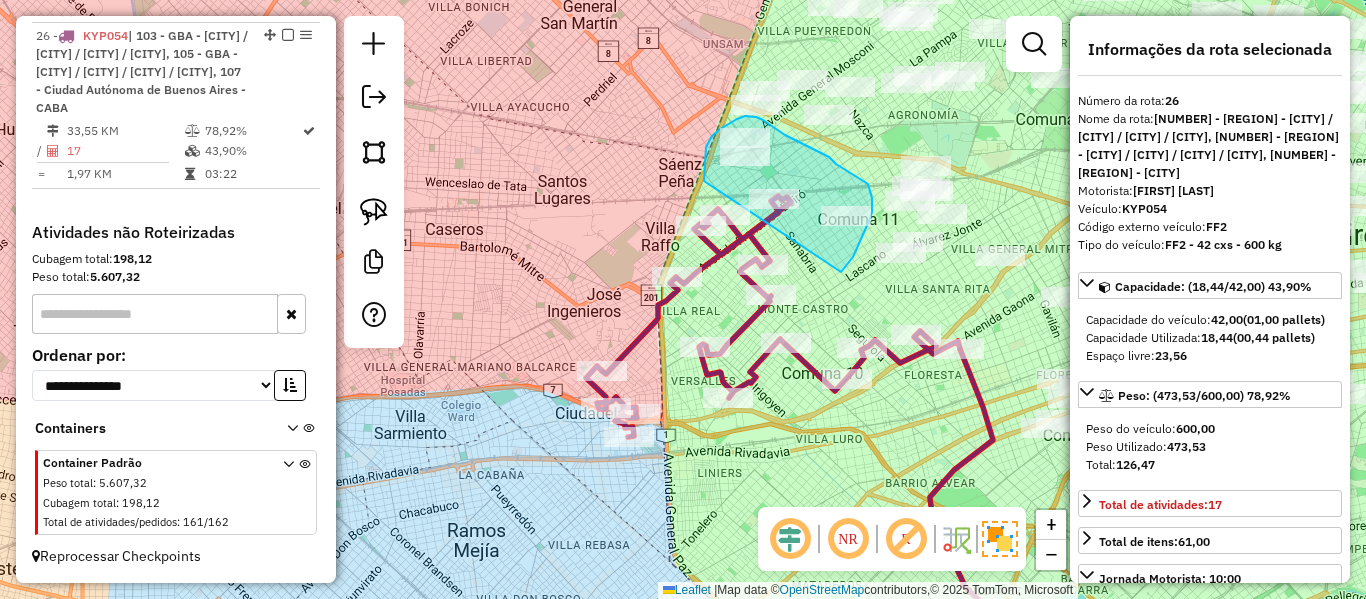 drag, startPoint x: 704, startPoint y: 178, endPoint x: 839, endPoint y: 276, distance: 166.82027 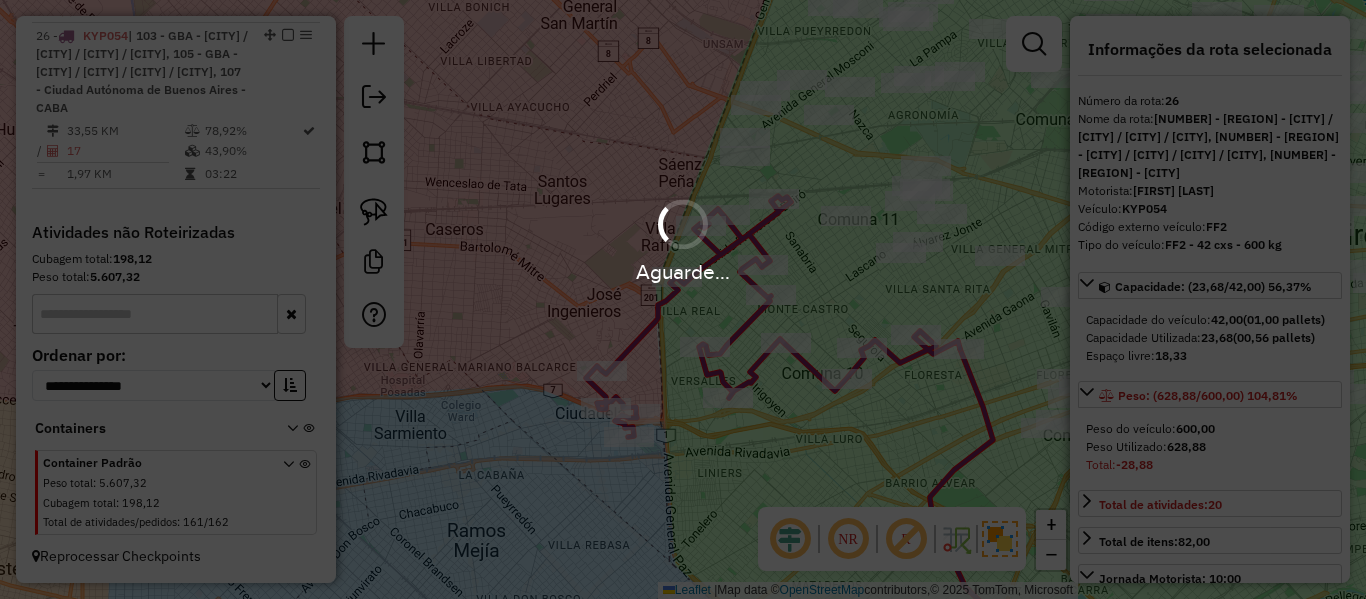 select on "**********" 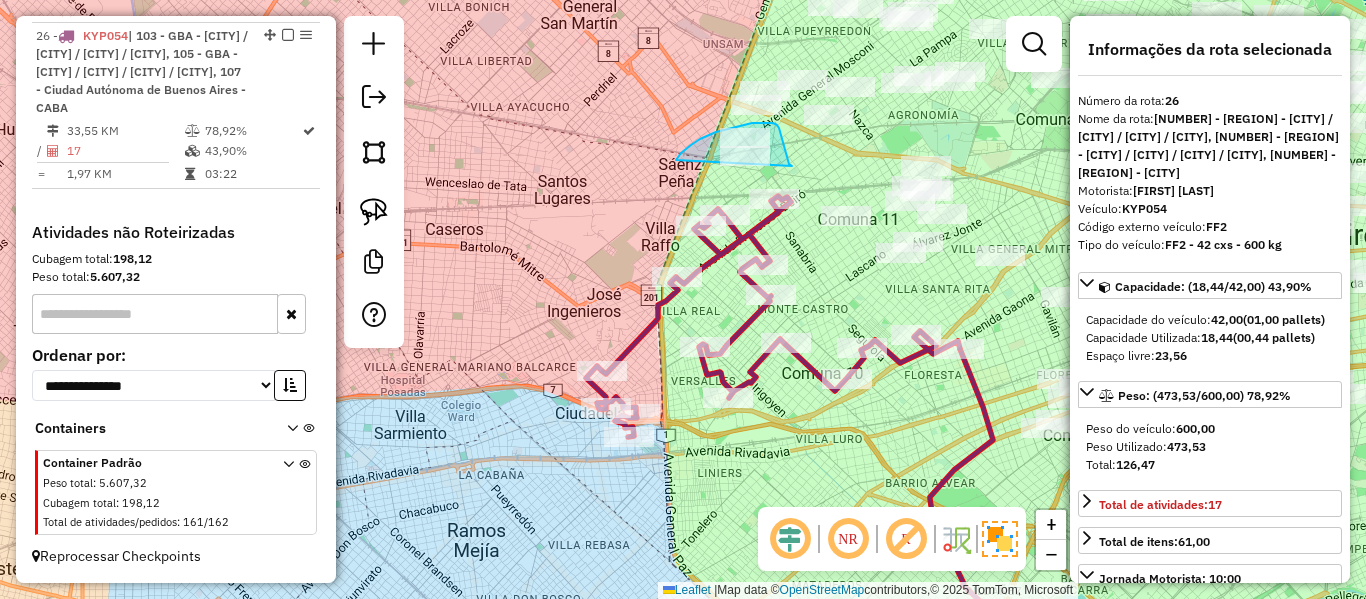 drag, startPoint x: 792, startPoint y: 166, endPoint x: 698, endPoint y: 200, distance: 99.95999 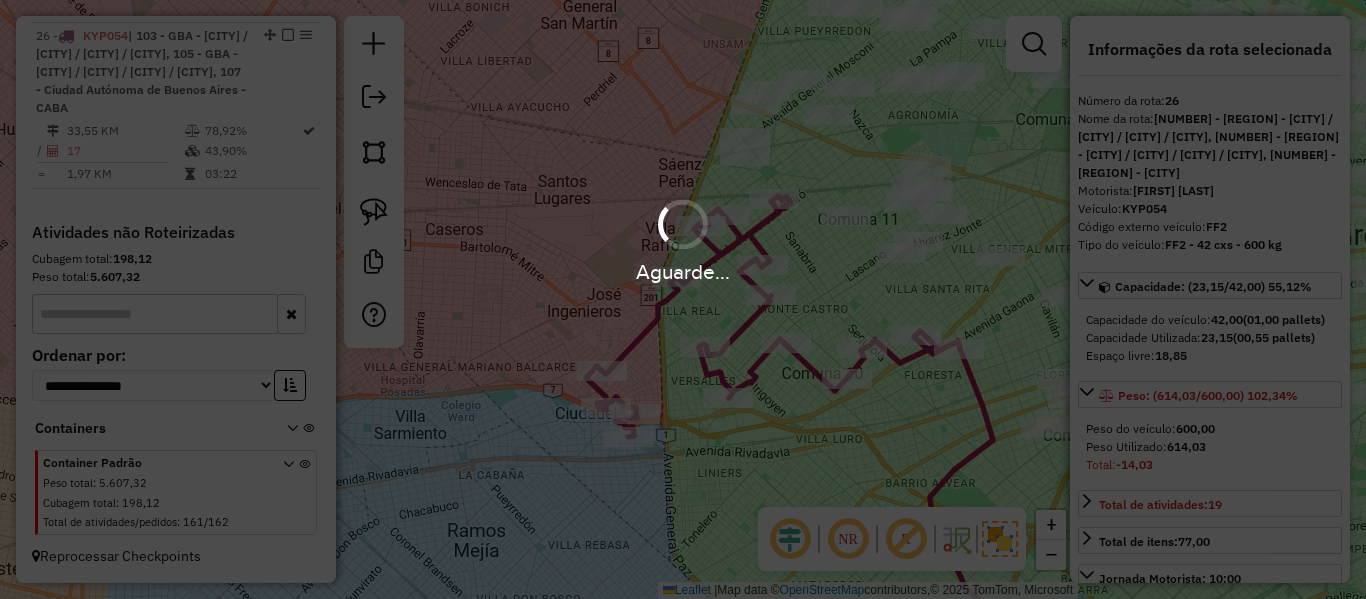select on "**********" 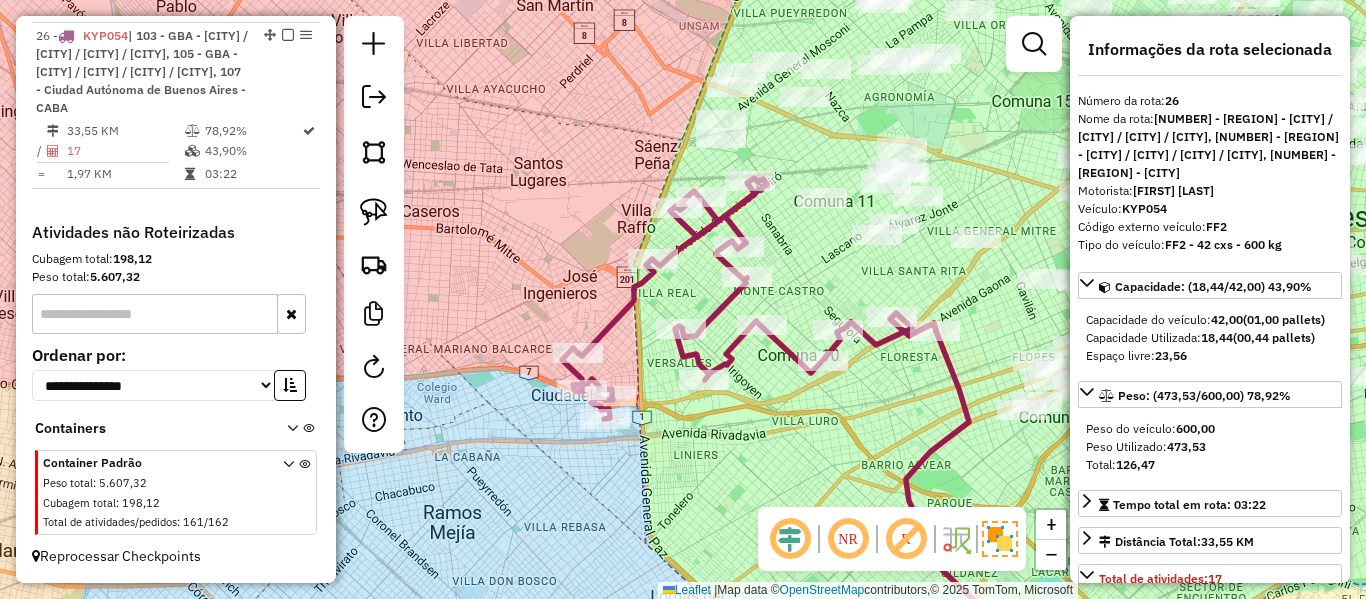 drag, startPoint x: 846, startPoint y: 269, endPoint x: 776, endPoint y: 240, distance: 75.76939 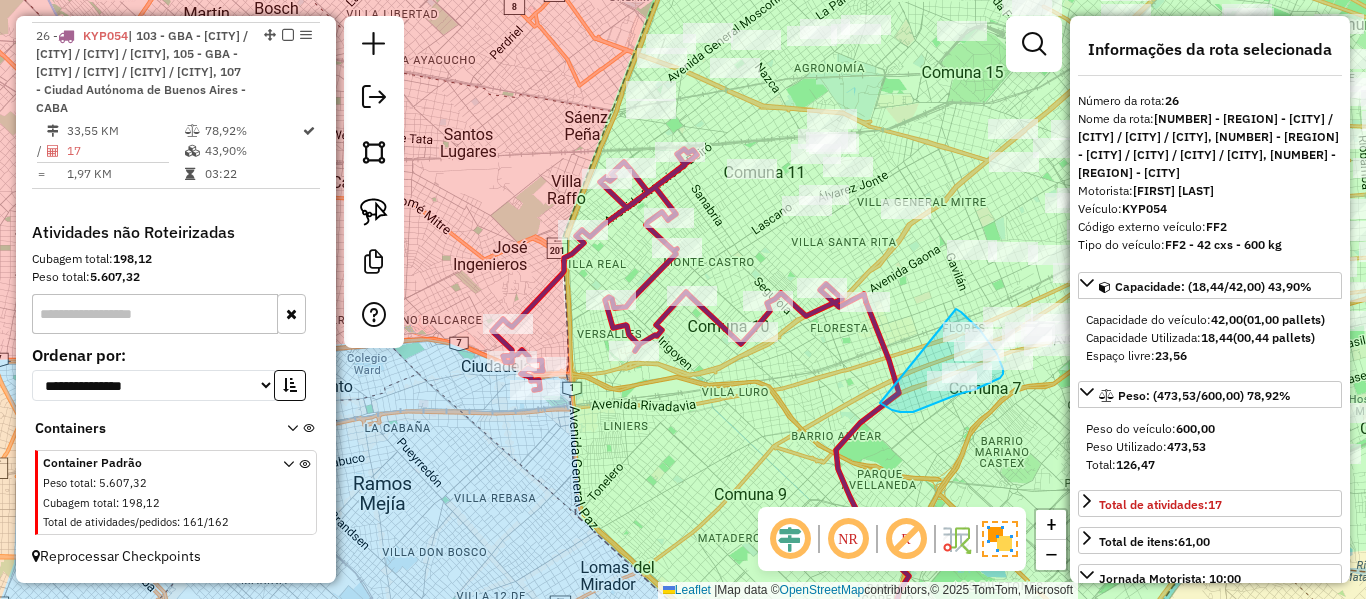 drag, startPoint x: 892, startPoint y: 410, endPoint x: 934, endPoint y: 312, distance: 106.62083 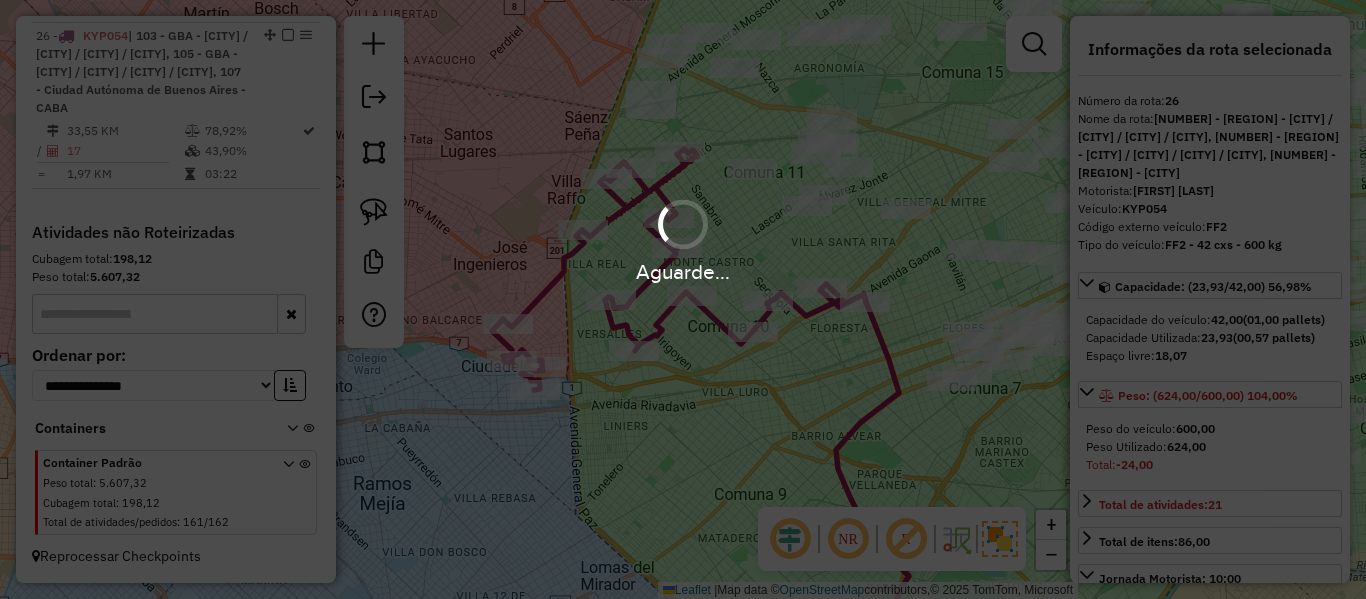 select on "**********" 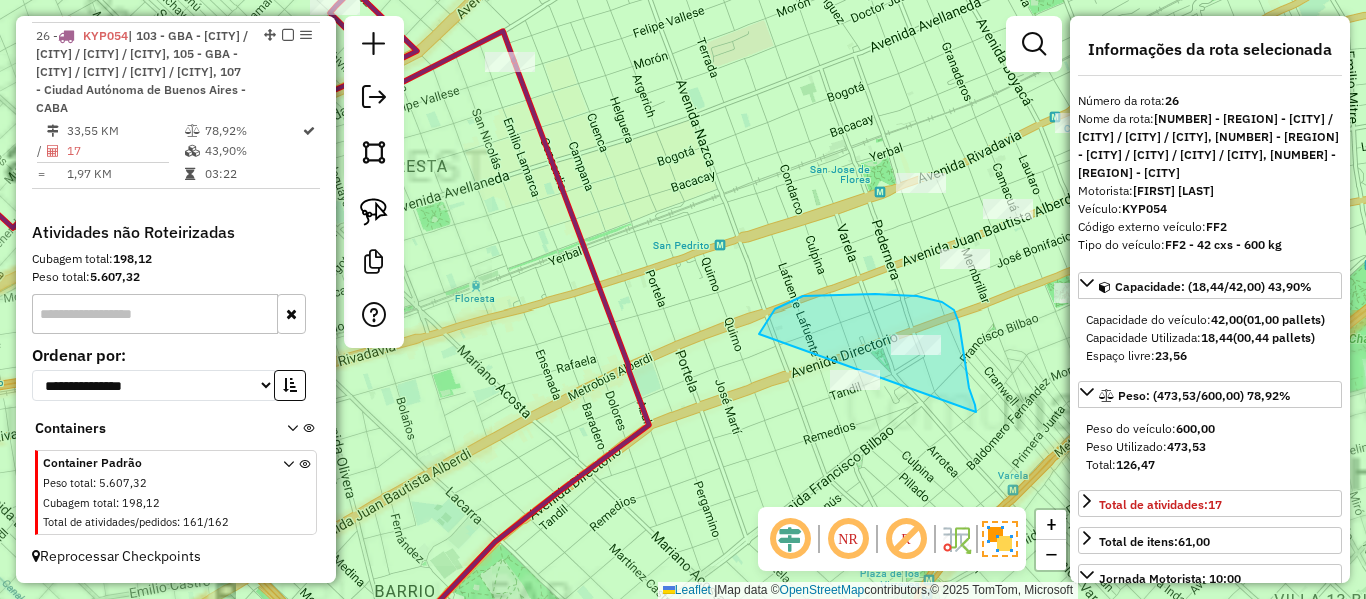 drag, startPoint x: 917, startPoint y: 296, endPoint x: 807, endPoint y: 440, distance: 181.20706 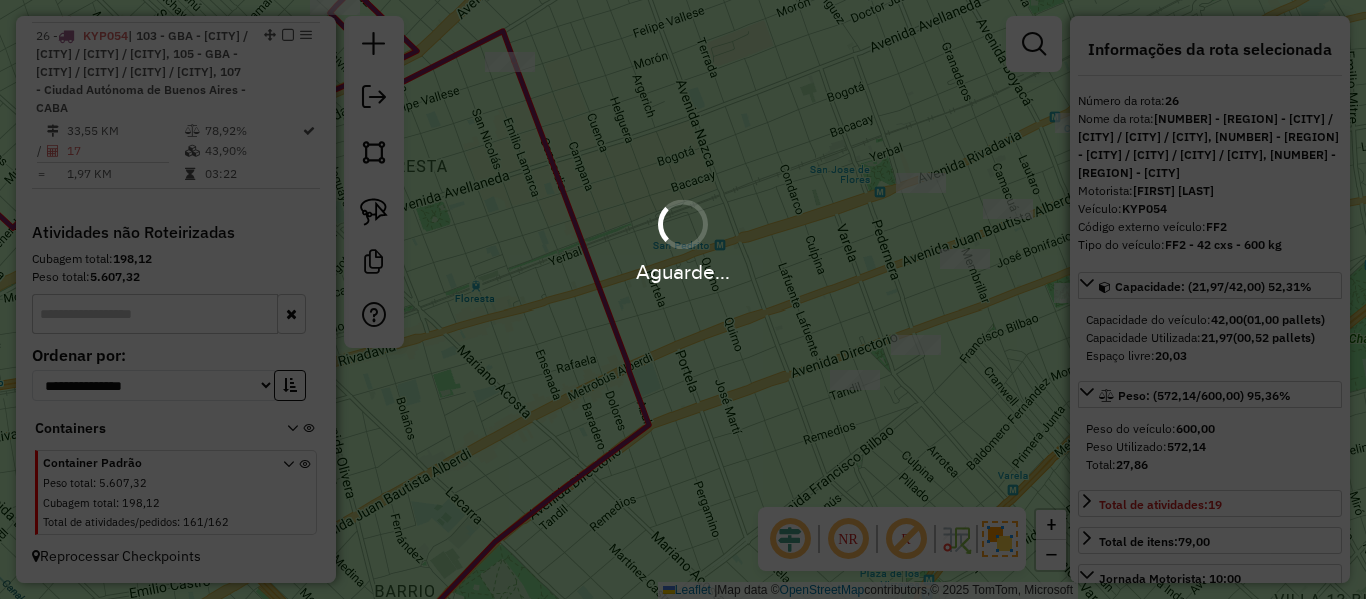 select on "**********" 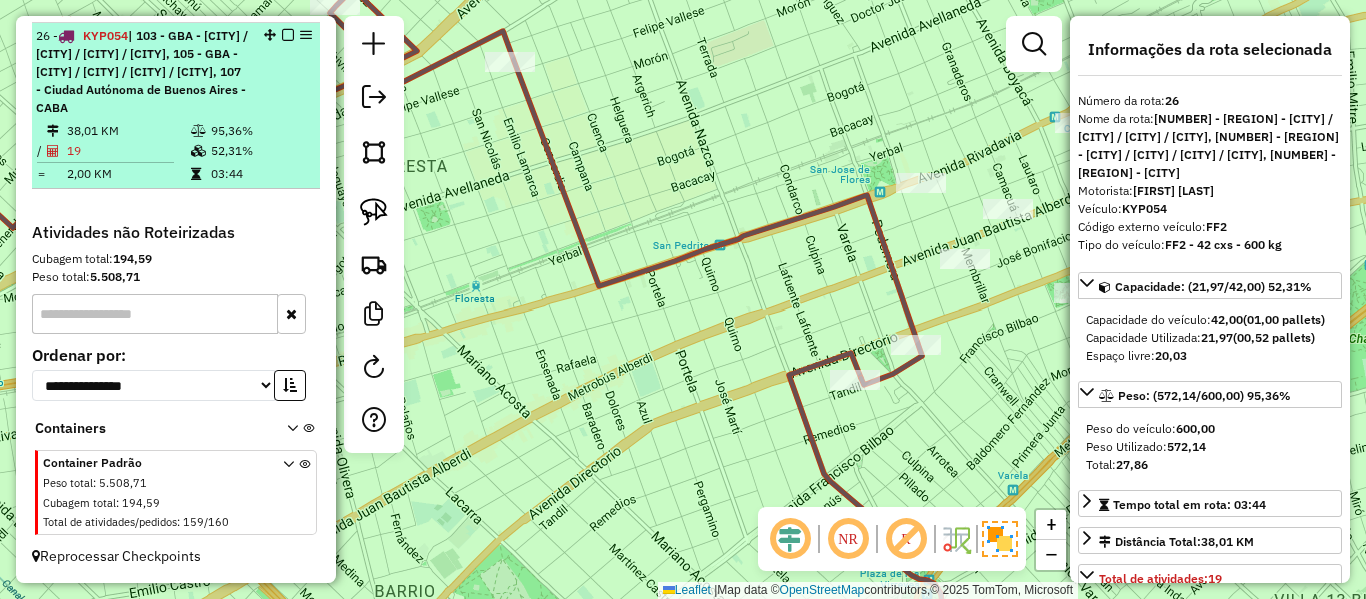 click at bounding box center (288, 35) 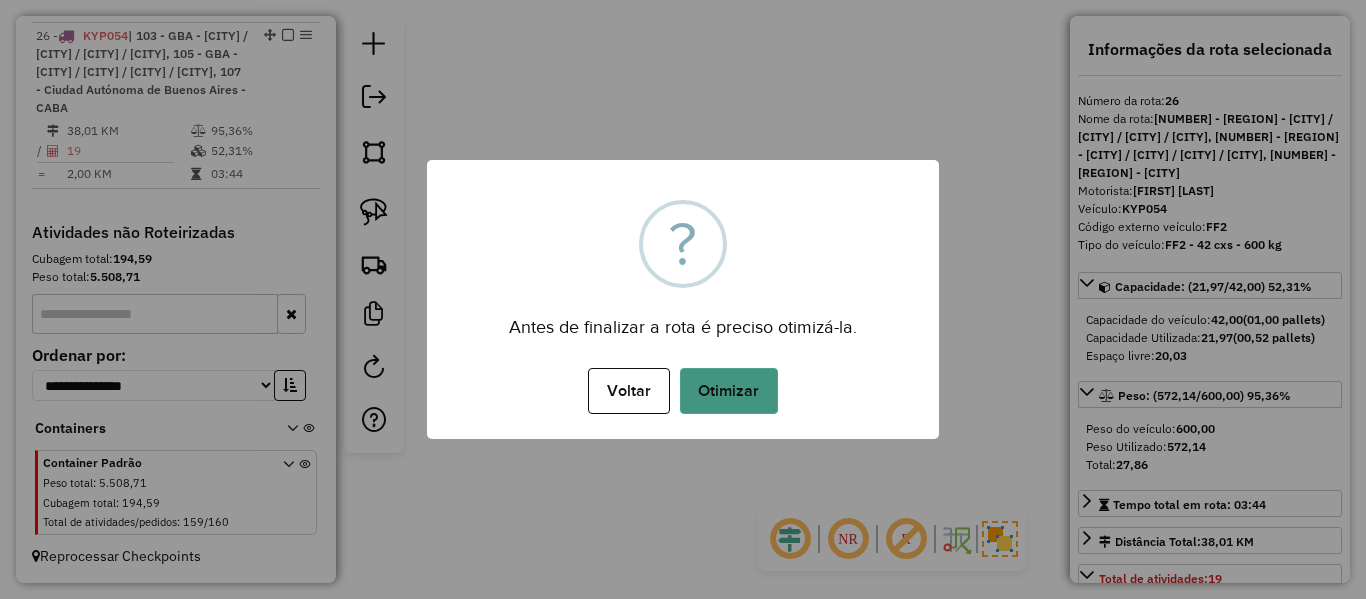 click on "Otimizar" at bounding box center [729, 391] 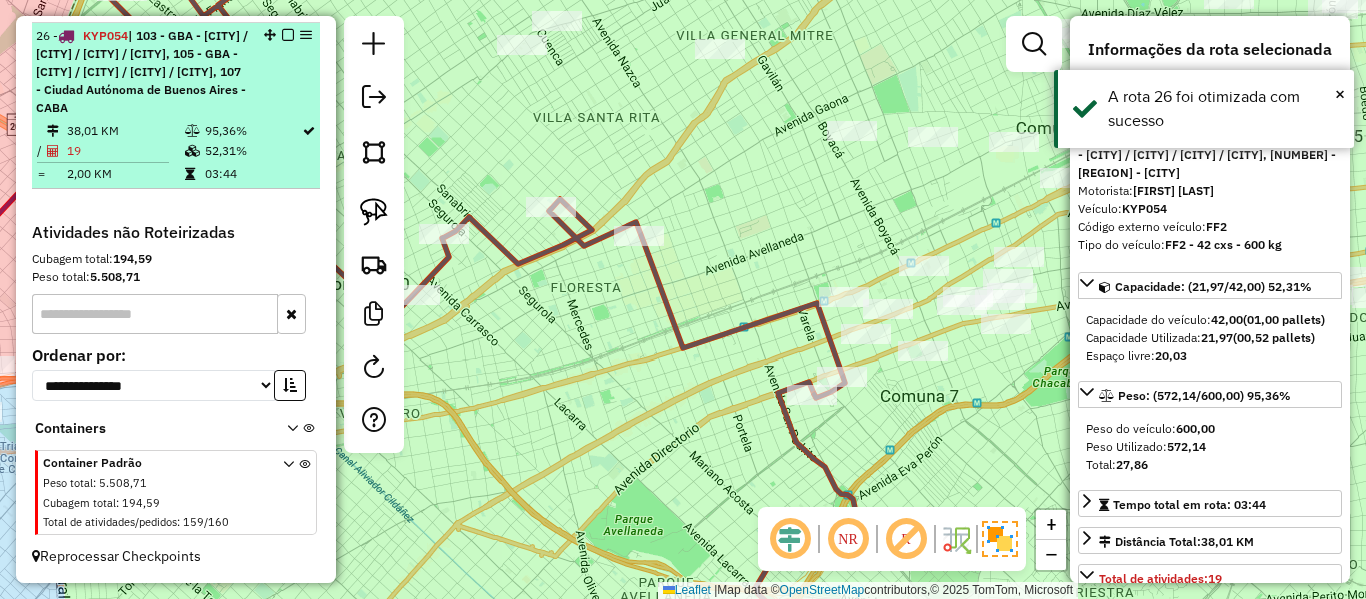 click at bounding box center (288, 35) 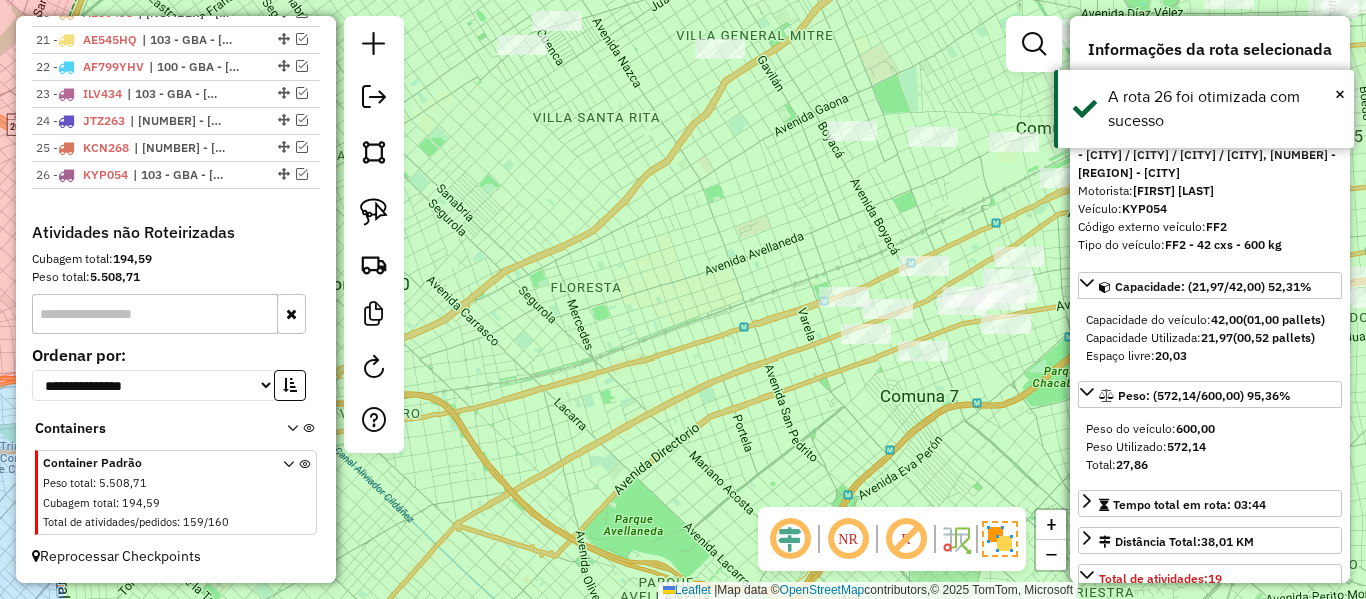 scroll, scrollTop: 1292, scrollLeft: 0, axis: vertical 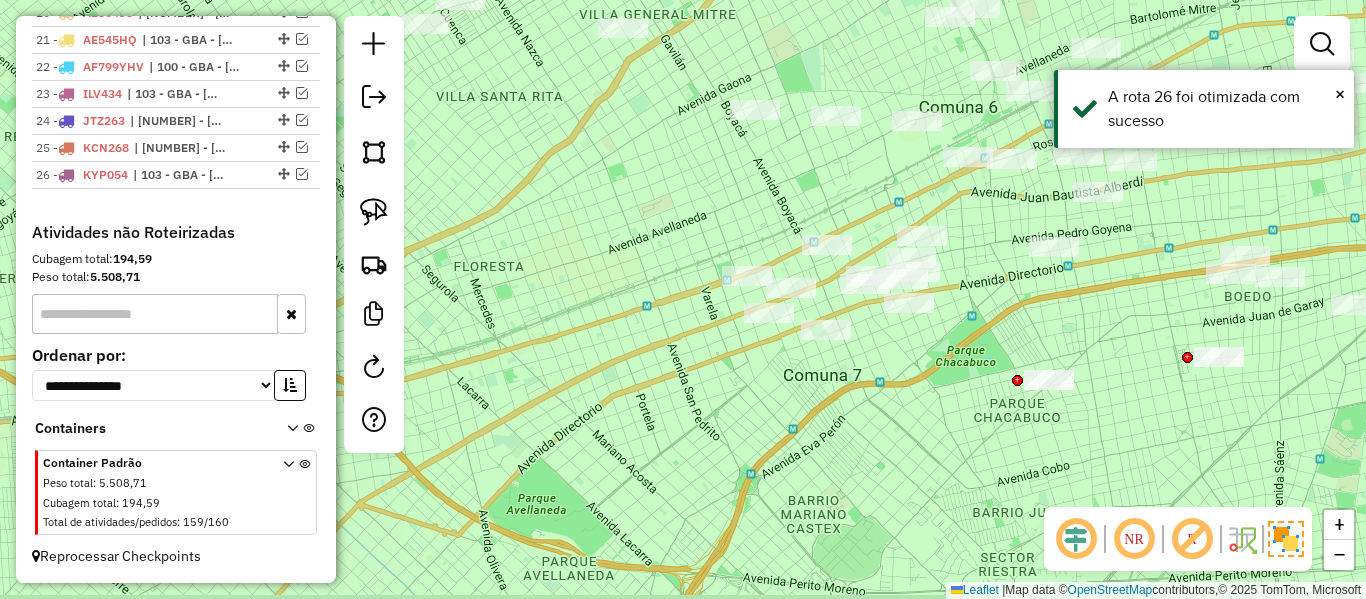 drag, startPoint x: 705, startPoint y: 412, endPoint x: 645, endPoint y: 403, distance: 60.671246 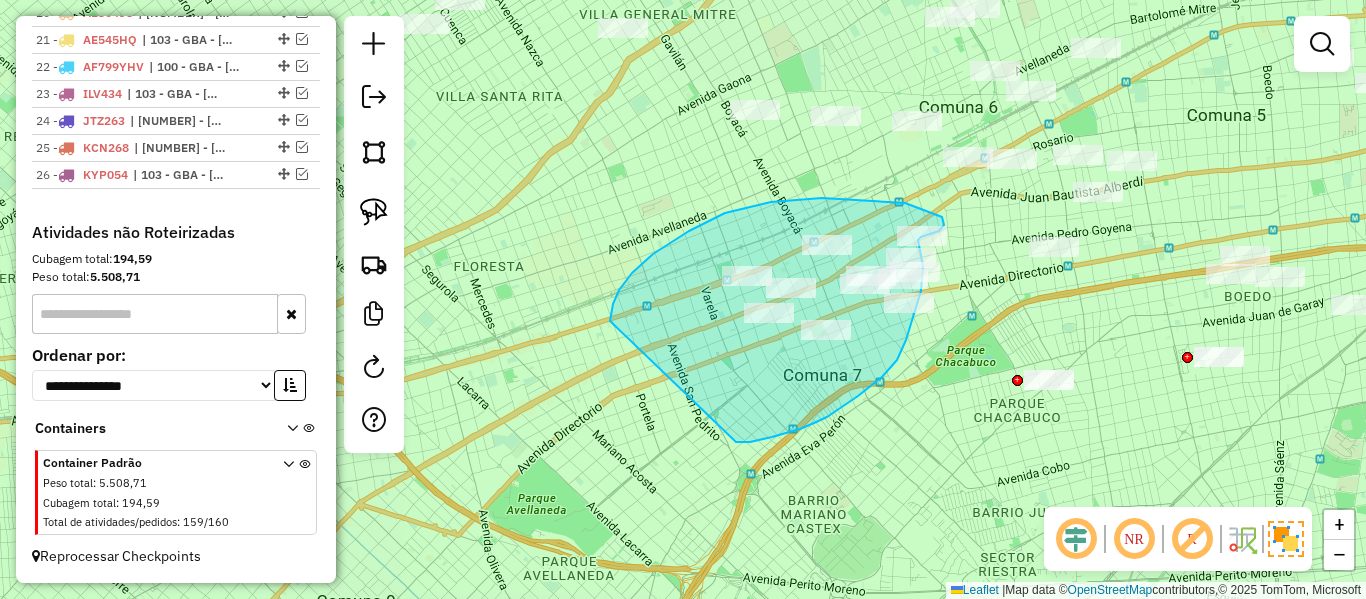 drag, startPoint x: 738, startPoint y: 442, endPoint x: 633, endPoint y: 373, distance: 125.64235 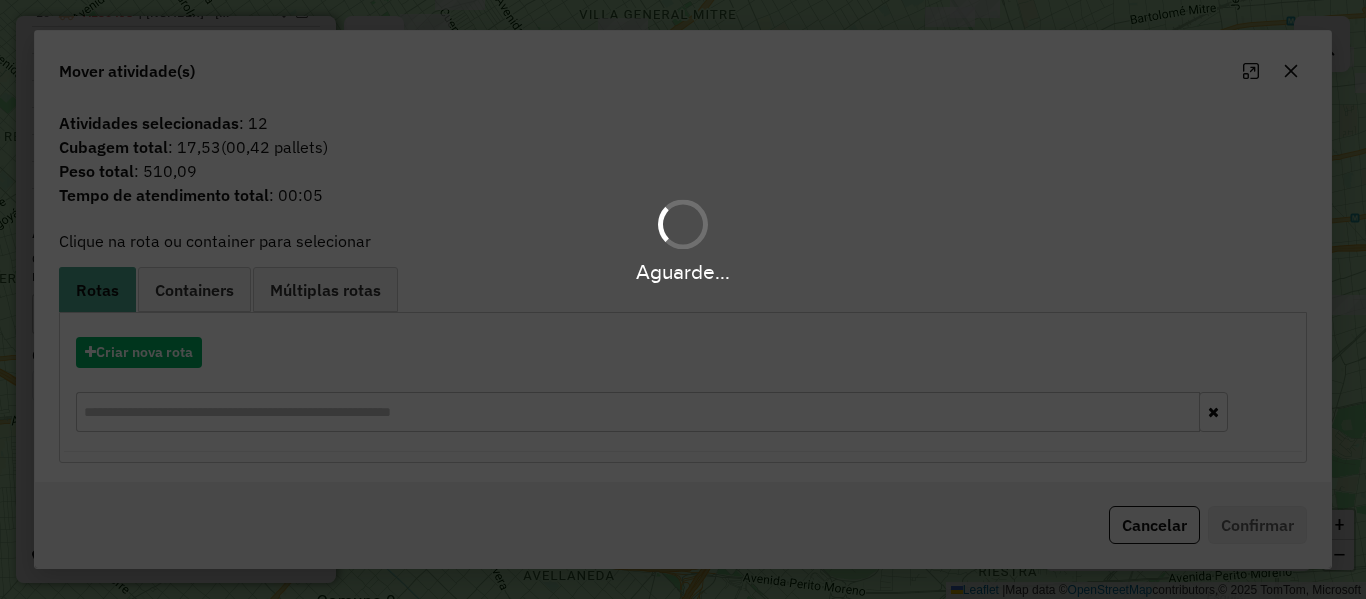 click on "Aguarde..." at bounding box center (683, 299) 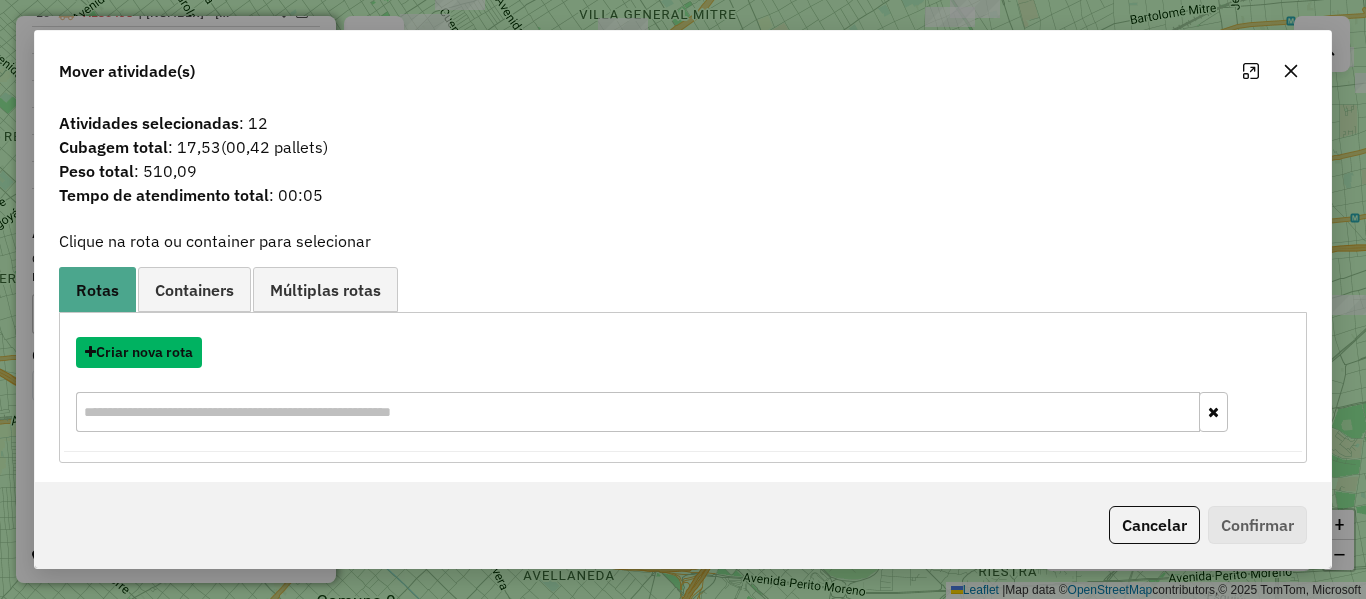 click on "Criar nova rota" at bounding box center [139, 352] 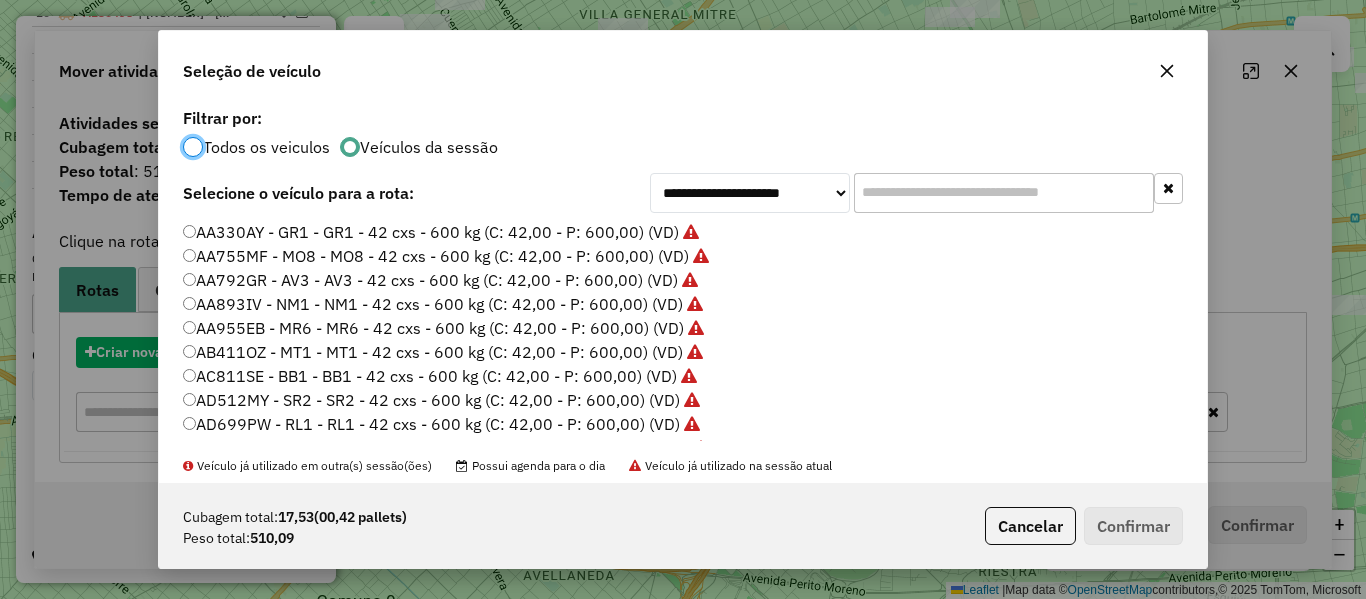 scroll, scrollTop: 11, scrollLeft: 6, axis: both 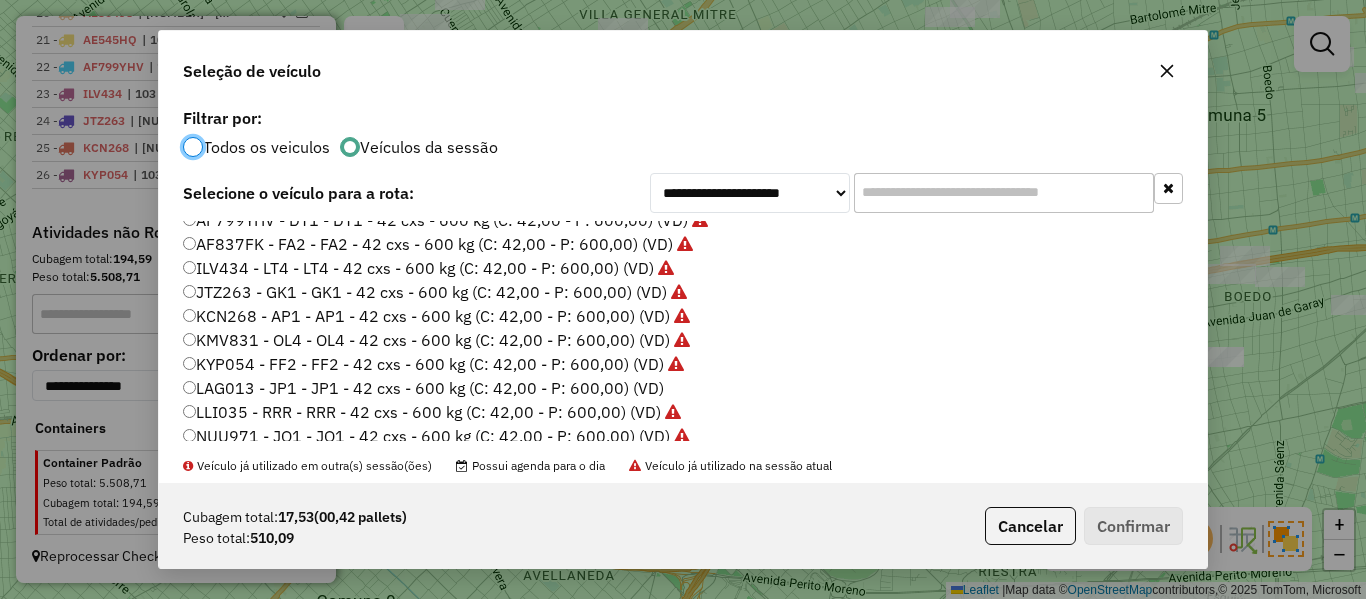 click on "LAG013 - JP1 - JP1 - 42 cxs - 600 kg (C: 42,00 - P: 600,00) (VD)" 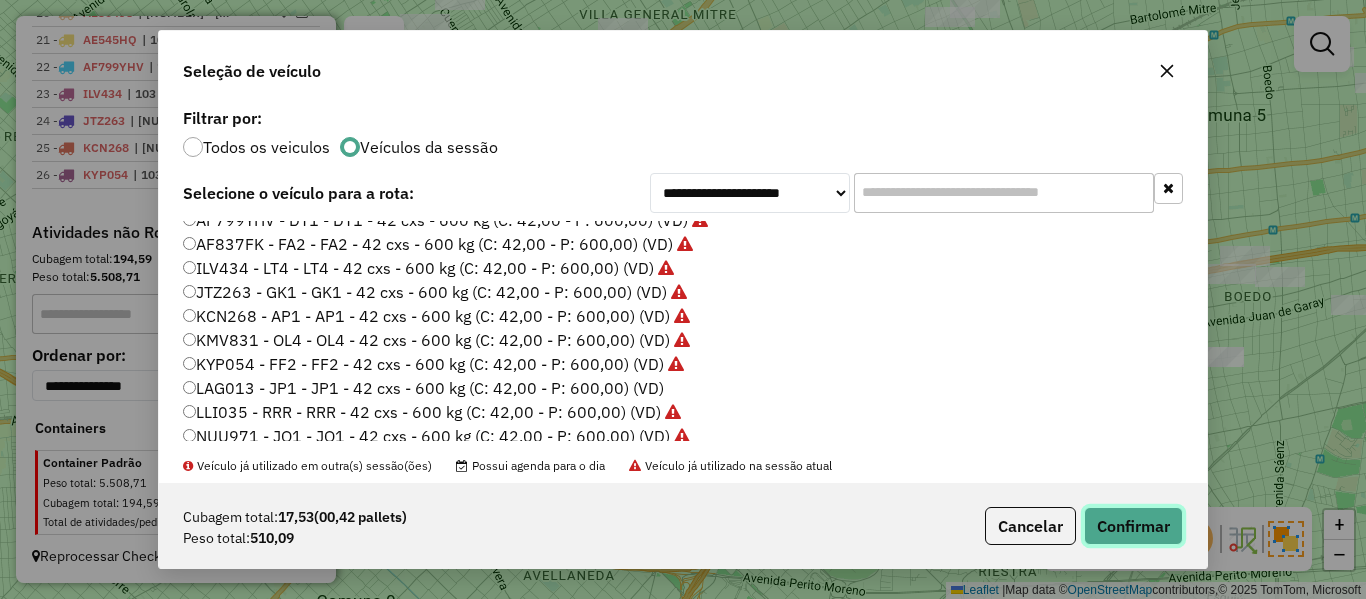 drag, startPoint x: 1122, startPoint y: 522, endPoint x: 1135, endPoint y: 527, distance: 13.928389 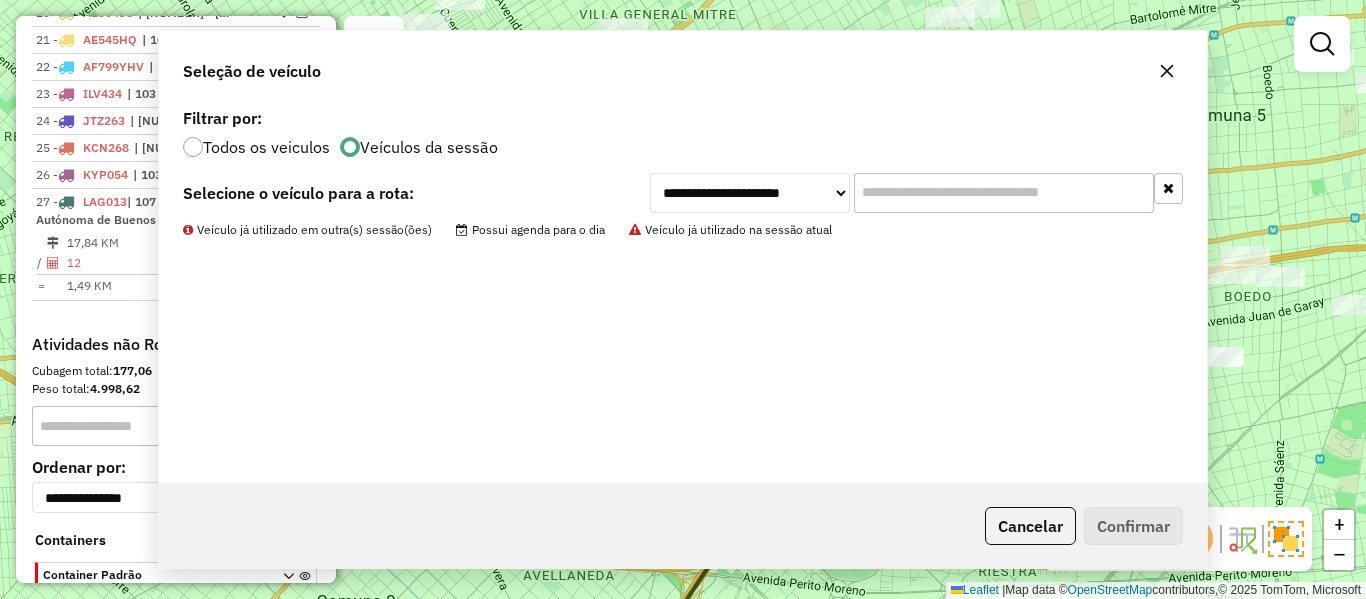 scroll, scrollTop: 1404, scrollLeft: 0, axis: vertical 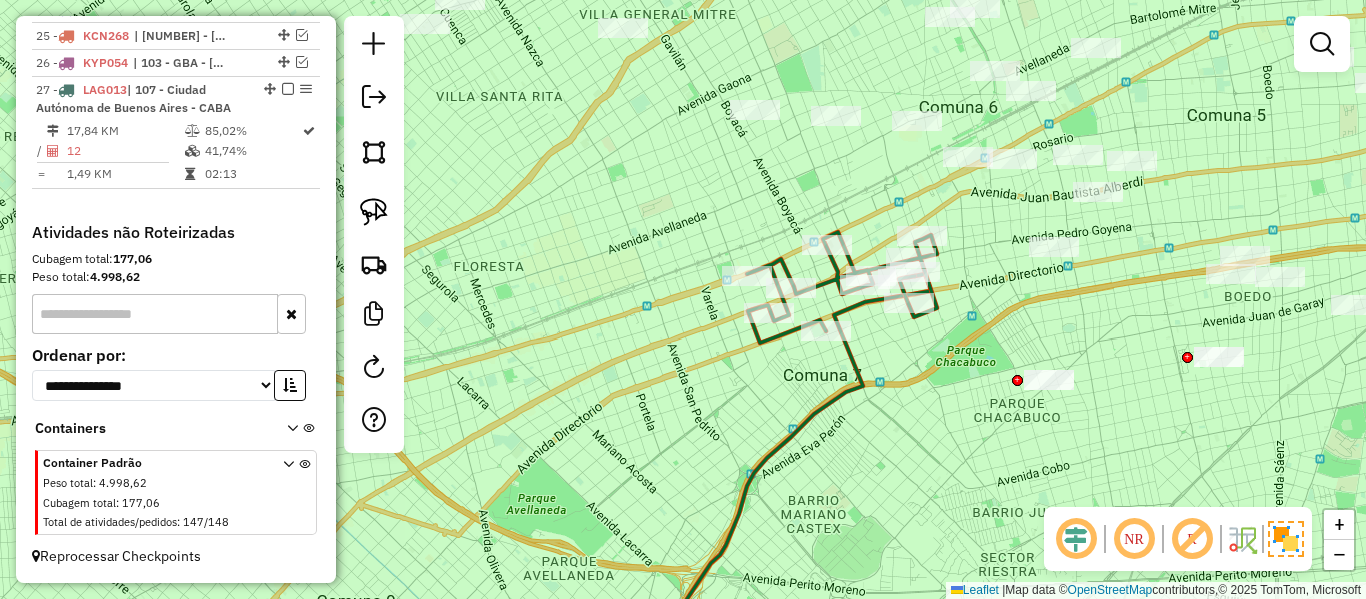 click 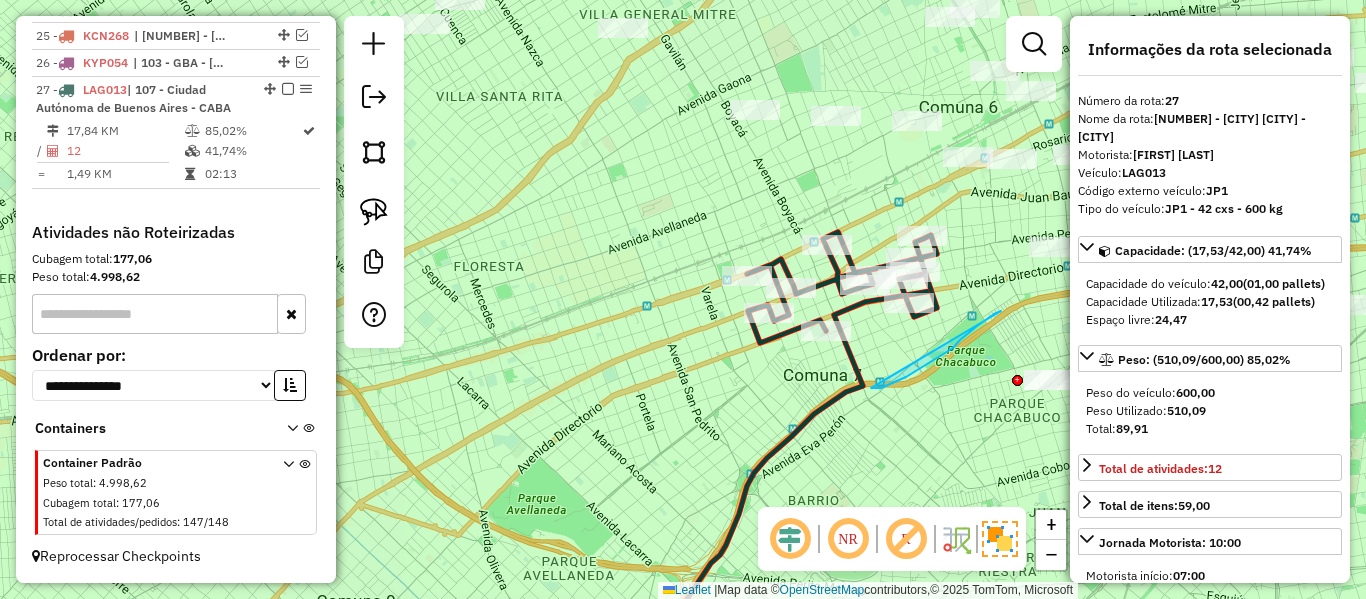 drag, startPoint x: 871, startPoint y: 388, endPoint x: 993, endPoint y: 308, distance: 145.89037 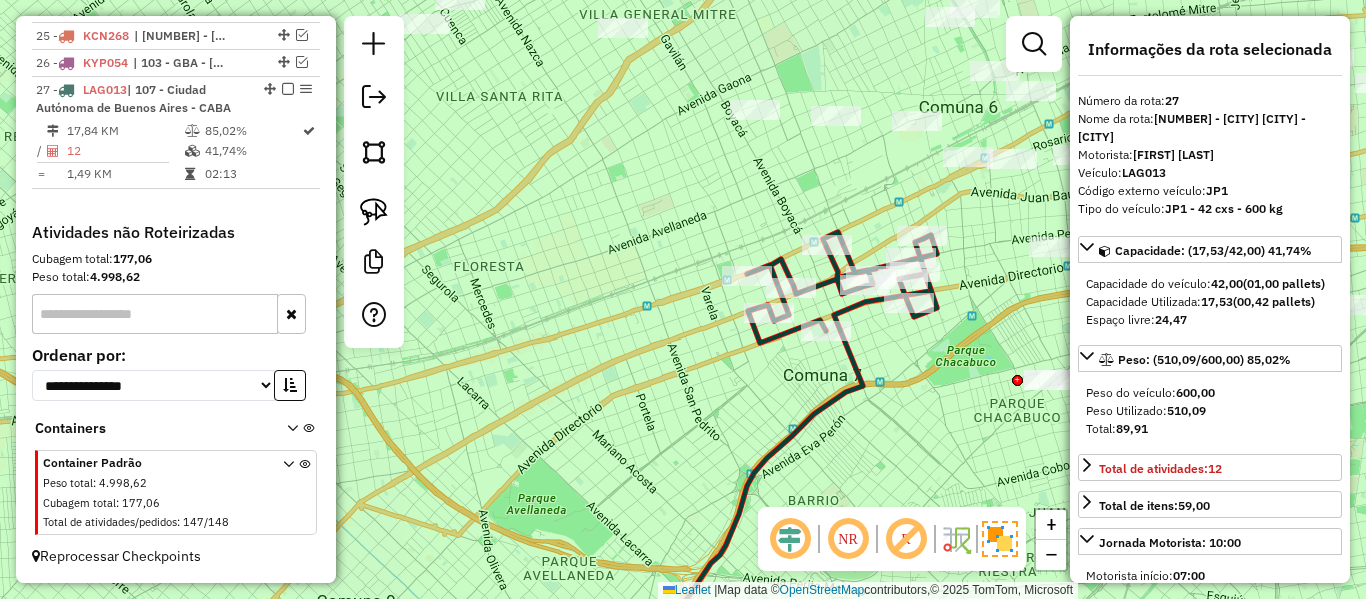 drag, startPoint x: 993, startPoint y: 308, endPoint x: 936, endPoint y: 310, distance: 57.035076 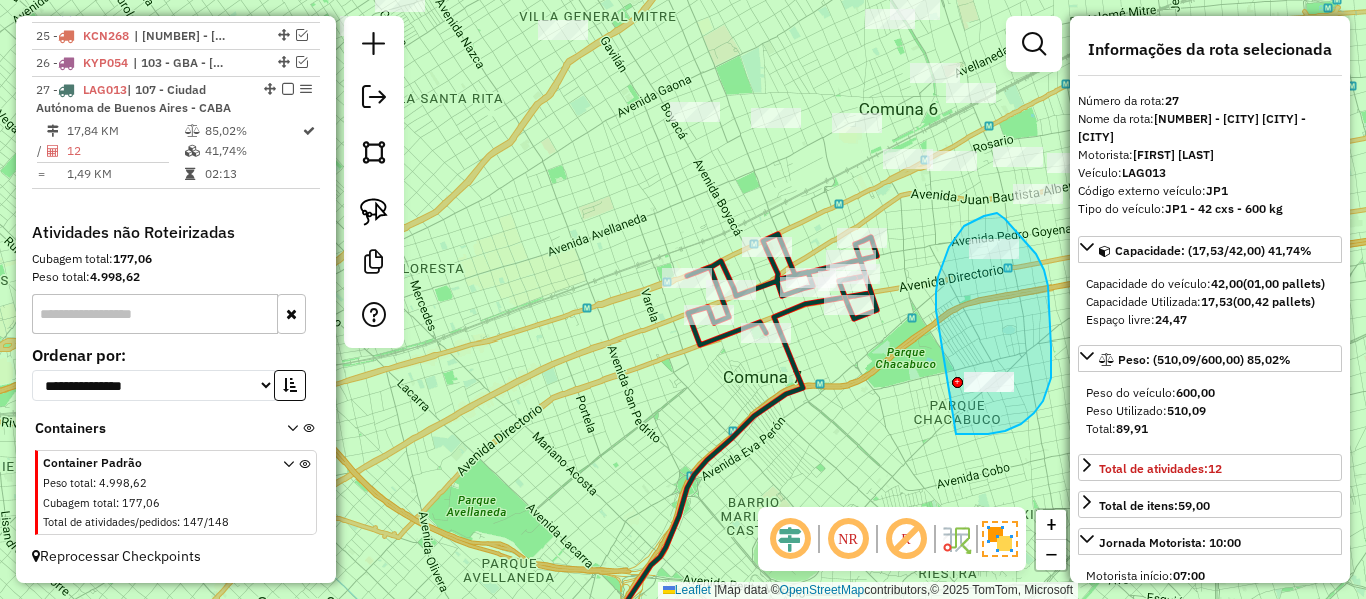 drag, startPoint x: 936, startPoint y: 310, endPoint x: 868, endPoint y: 405, distance: 116.82893 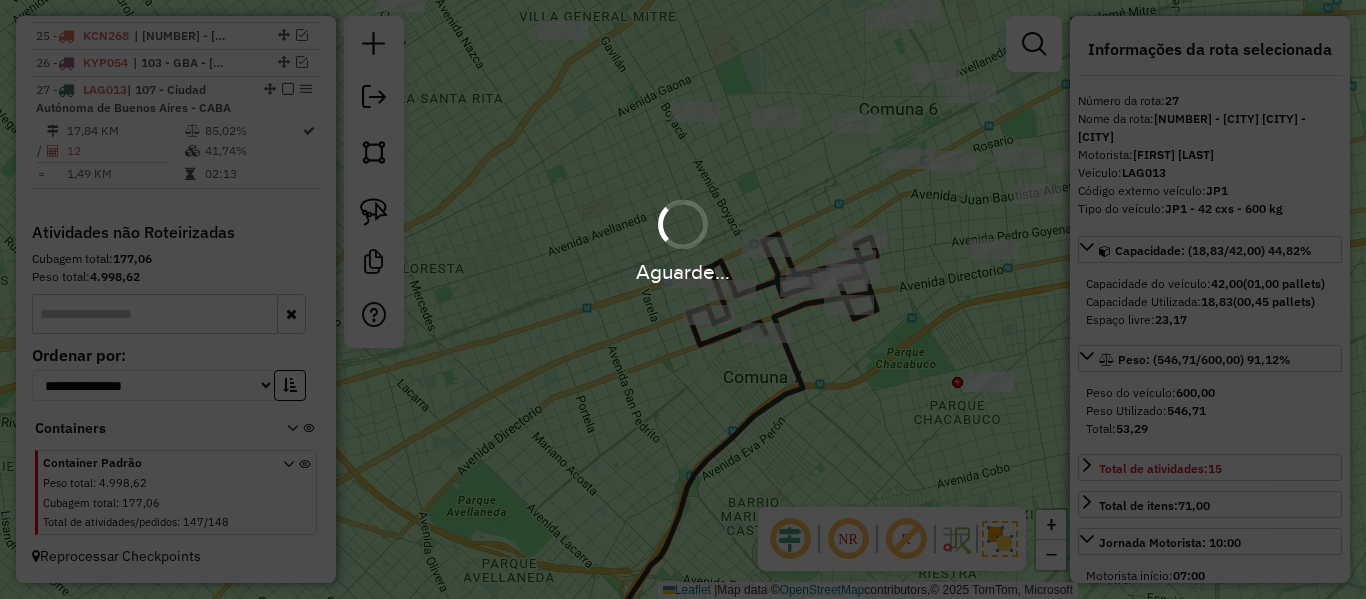 select on "**********" 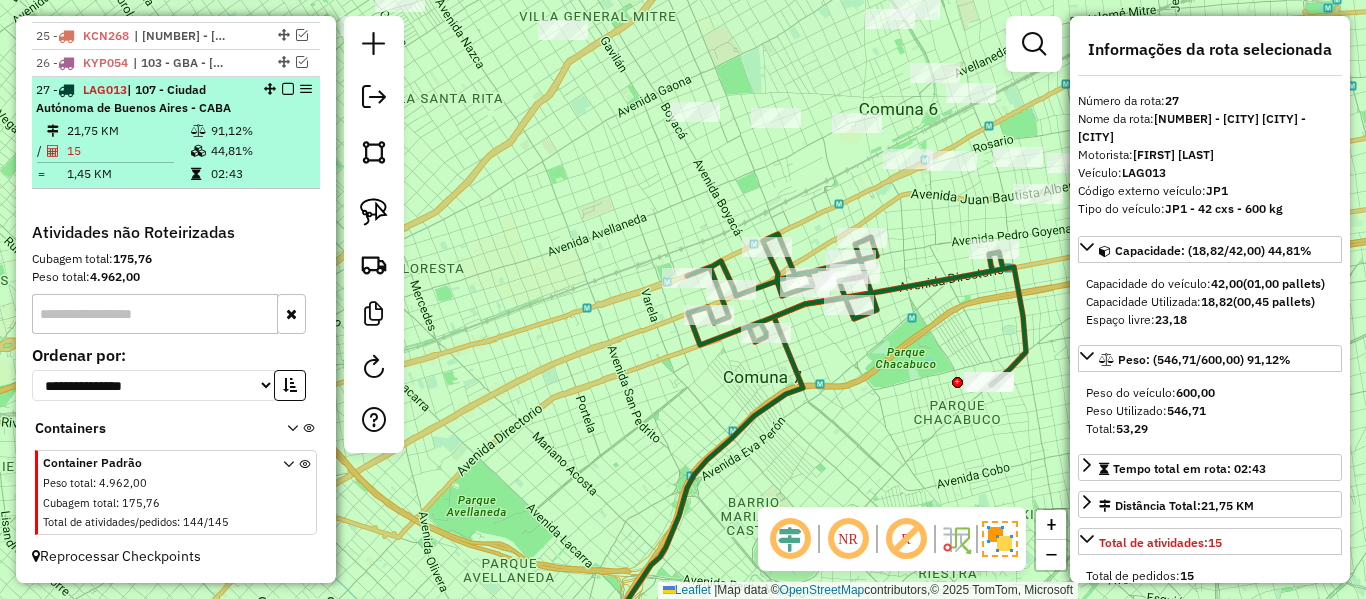 click at bounding box center (288, 89) 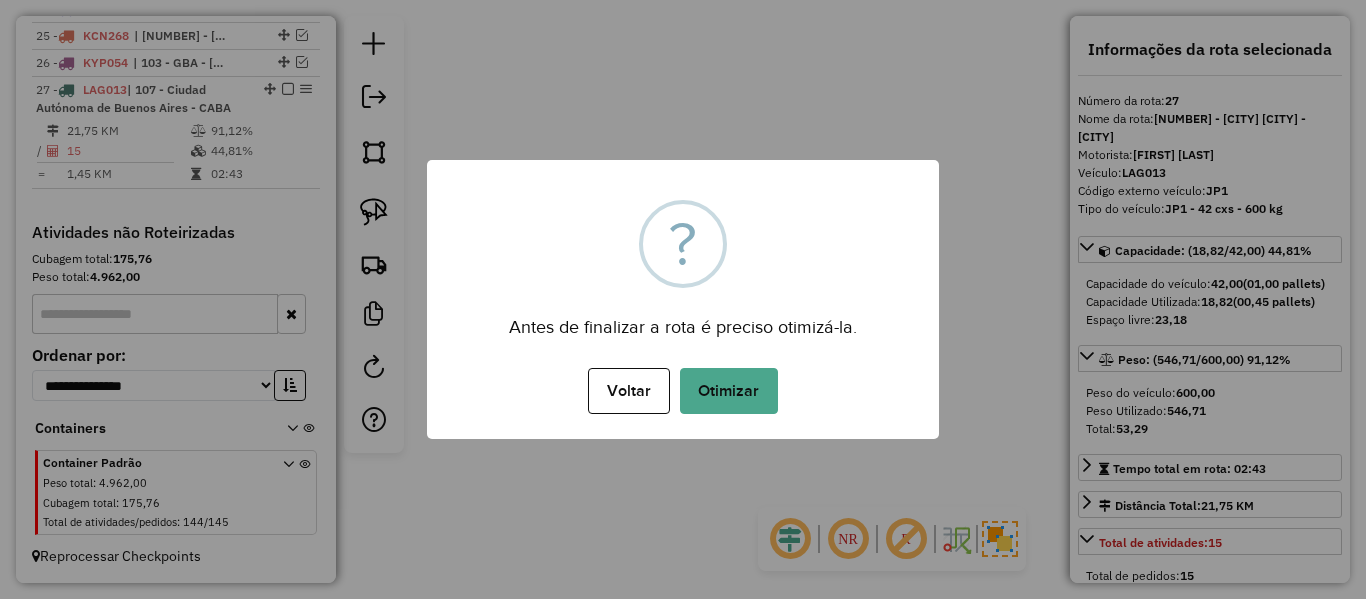 click on "× ? Antes de finalizar a rota é preciso otimizá-la. Voltar No Otimizar" at bounding box center (683, 299) 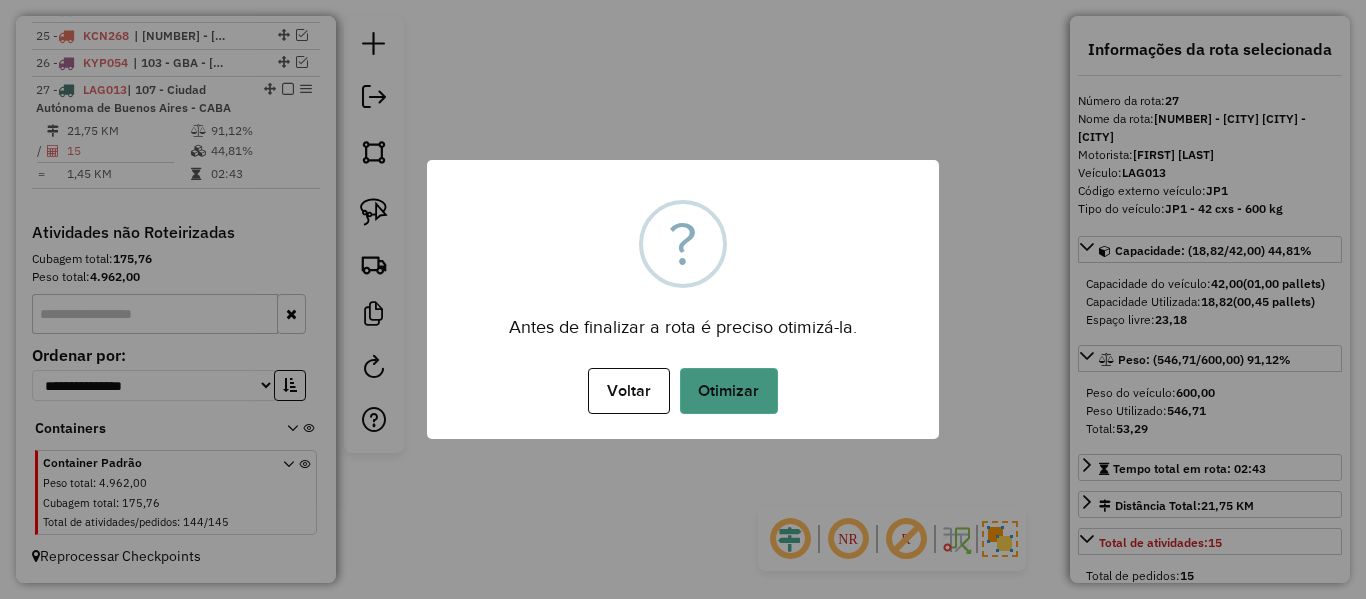 click on "Otimizar" at bounding box center [729, 391] 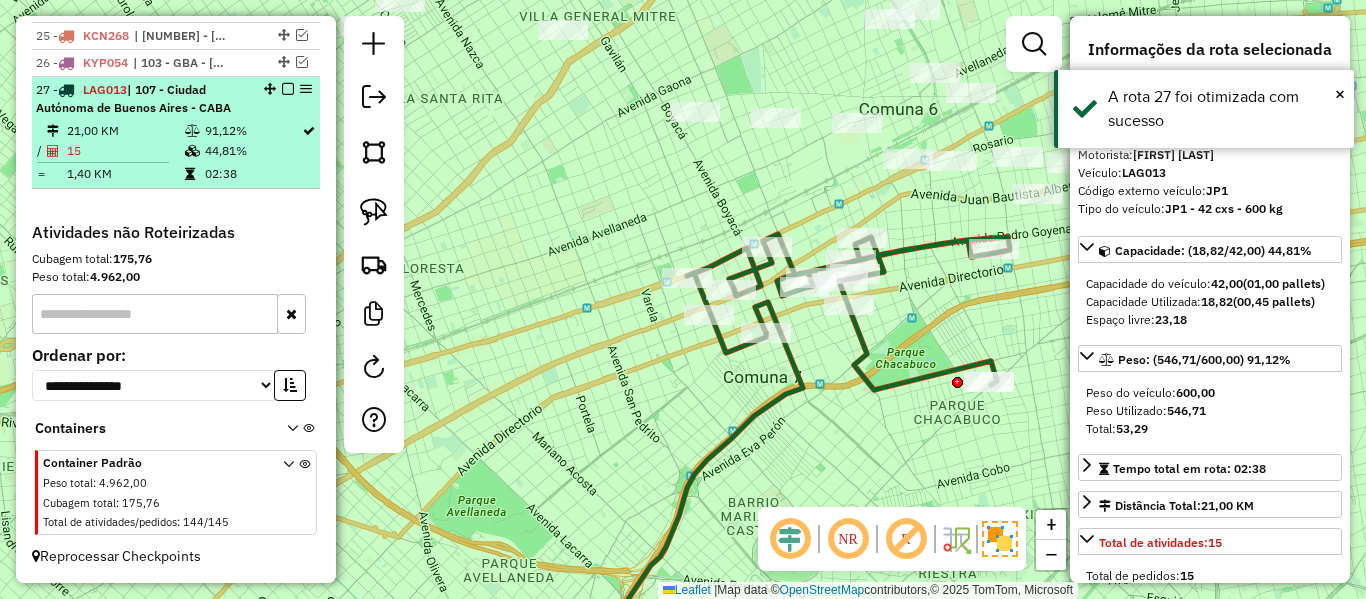 click at bounding box center (288, 89) 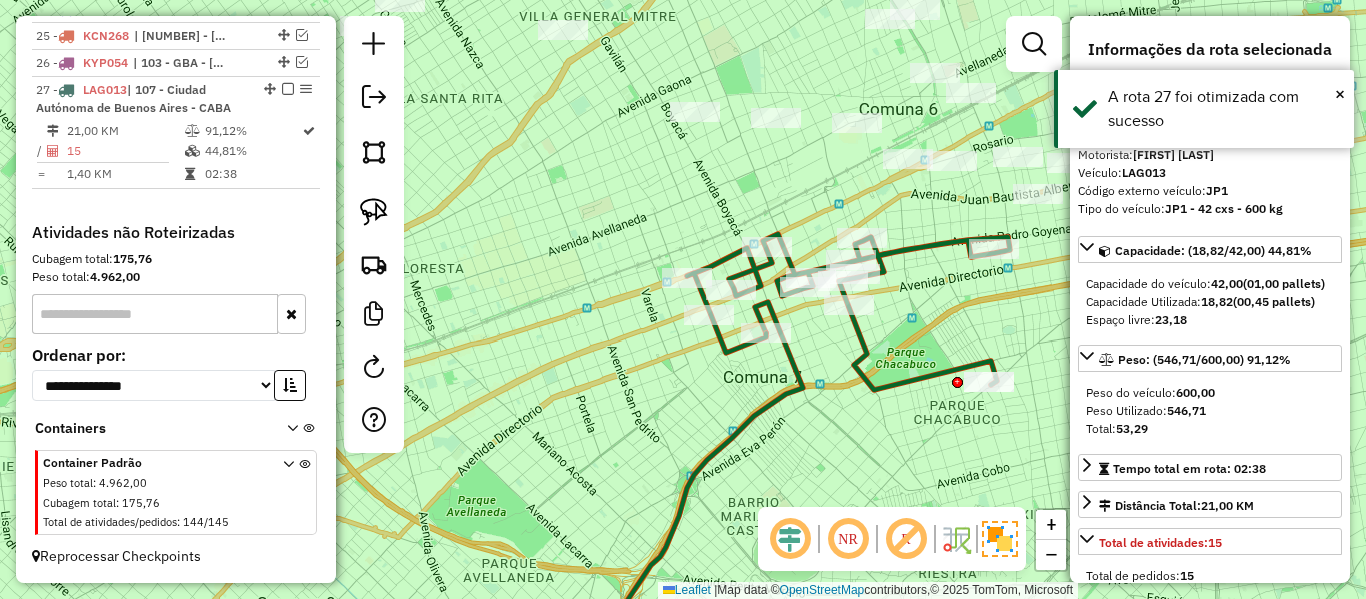 scroll, scrollTop: 1319, scrollLeft: 0, axis: vertical 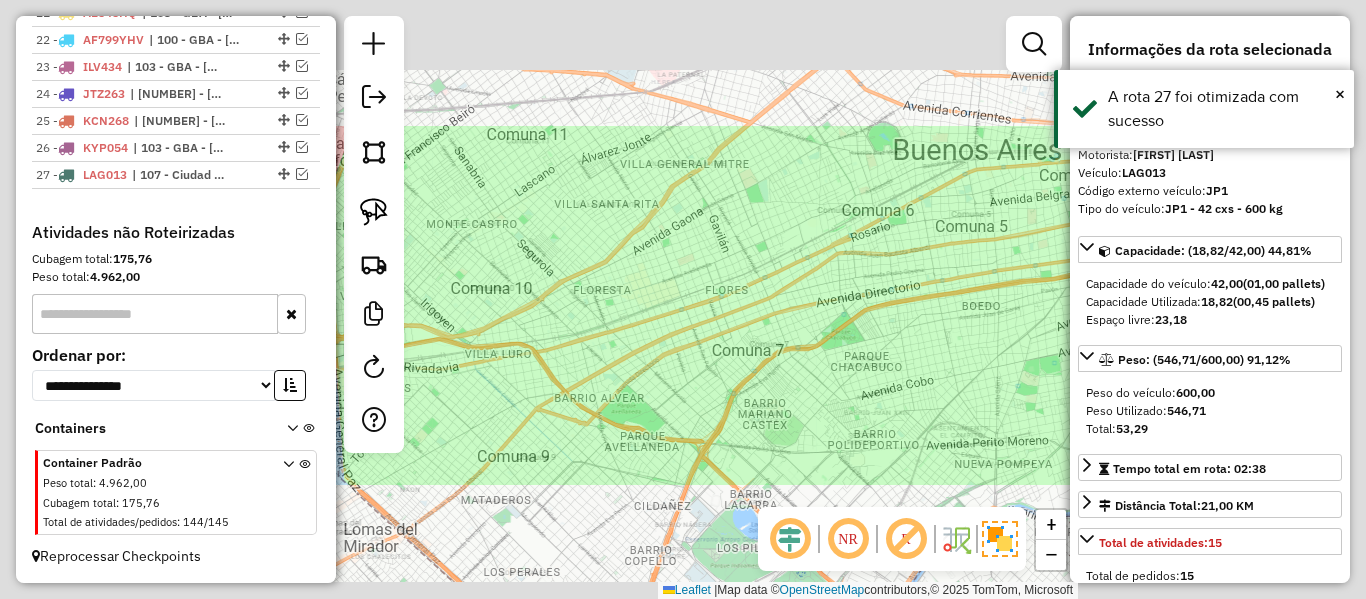 click on "Janela de atendimento Grade de atendimento Capacidade Transportadoras Veículos Cliente Pedidos  Rotas Selecione os dias de semana para filtrar as janelas de atendimento  Seg   Ter   Qua   Qui   Sex   Sáb   Dom  Informe o período da janela de atendimento: De: Até:  Filtrar exatamente a janela do cliente  Considerar janela de atendimento padrão  Selecione os dias de semana para filtrar as grades de atendimento  Seg   Ter   Qua   Qui   Sex   Sáb   Dom   Considerar clientes sem dia de atendimento cadastrado  Clientes fora do dia de atendimento selecionado Filtrar as atividades entre os valores definidos abaixo:  Peso mínimo:   Peso máximo:   Cubagem mínima:   Cubagem máxima:   De:   Até:  Filtrar as atividades entre o tempo de atendimento definido abaixo:  De:   Até:   Considerar capacidade total dos clientes não roteirizados Transportadora: Selecione um ou mais itens Tipo de veículo: Selecione um ou mais itens Veículo: Selecione um ou mais itens Motorista: Selecione um ou mais itens Nome: Rótulo:" 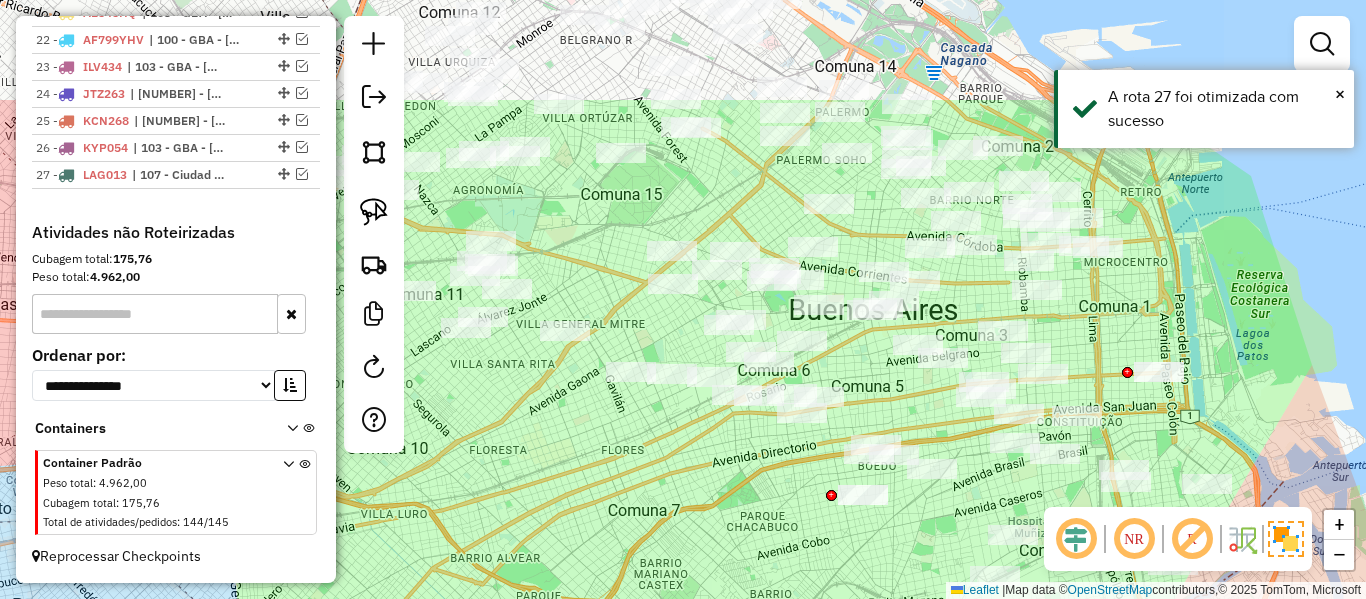 drag, startPoint x: 829, startPoint y: 344, endPoint x: 748, endPoint y: 501, distance: 176.66353 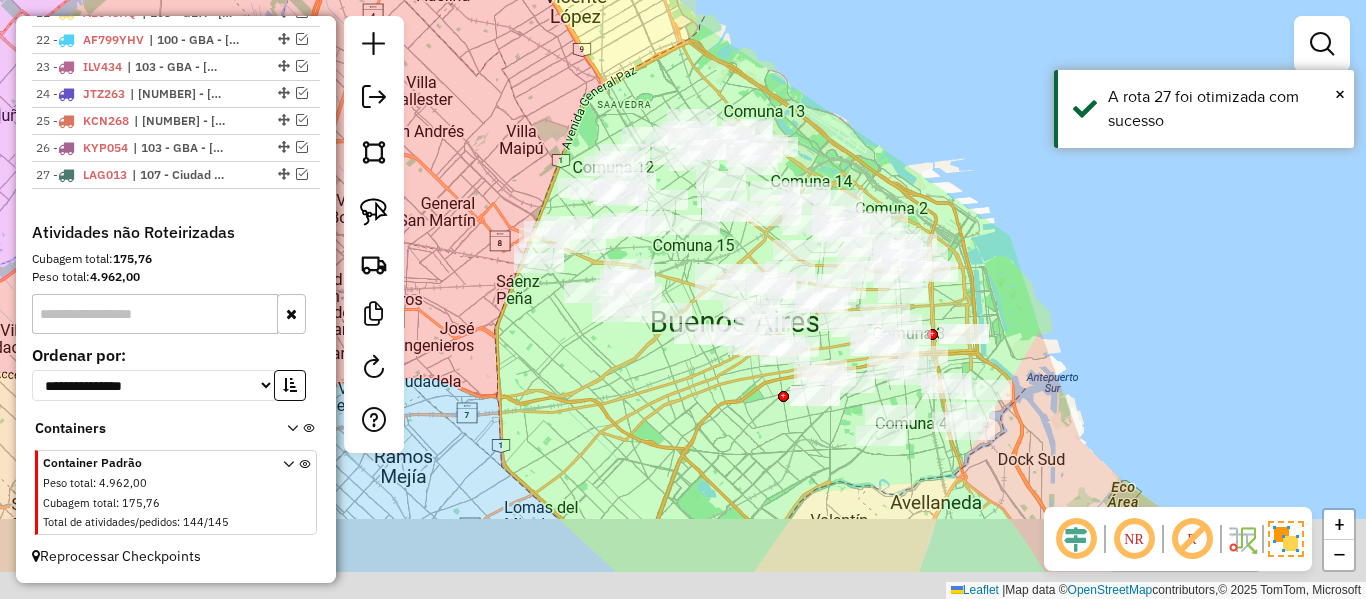 drag, startPoint x: 709, startPoint y: 452, endPoint x: 696, endPoint y: 426, distance: 29.068884 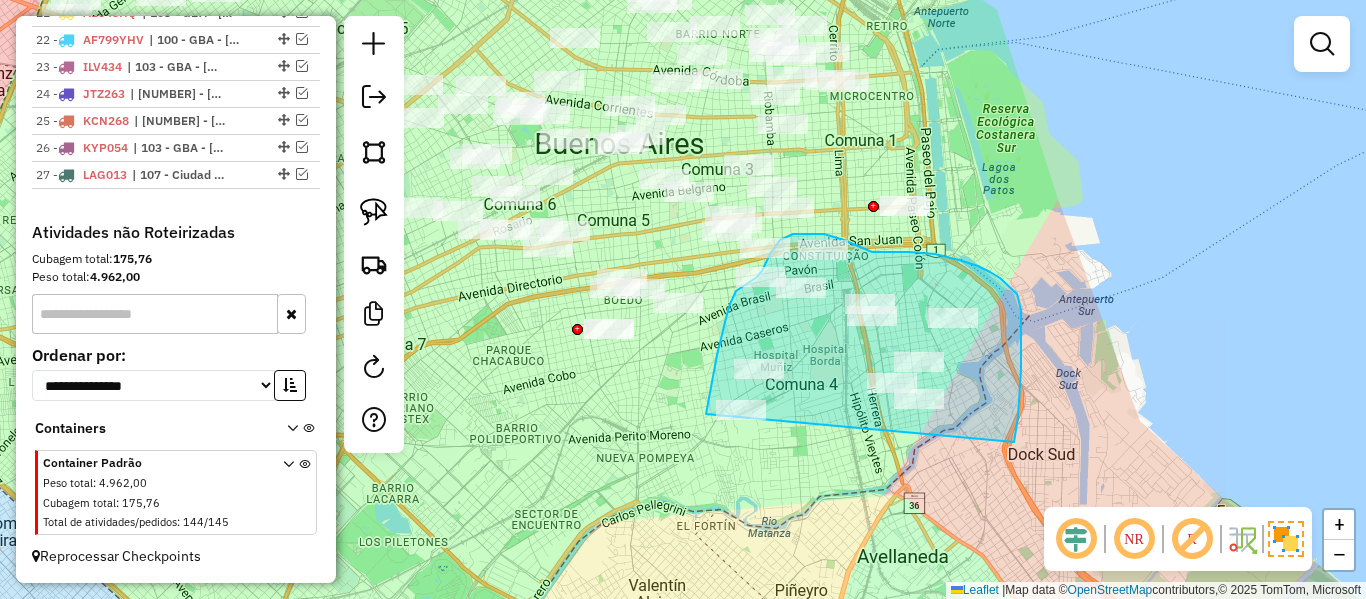 drag, startPoint x: 1020, startPoint y: 393, endPoint x: 731, endPoint y: 537, distance: 322.88852 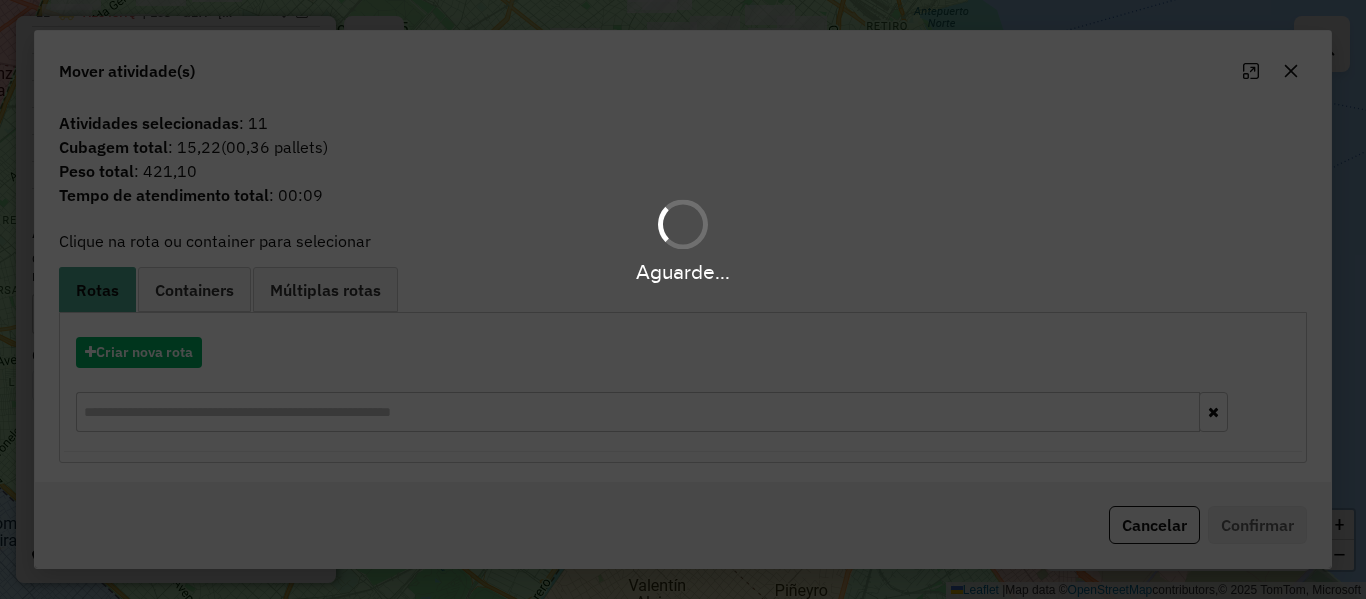 click on "Aguarde..." at bounding box center [683, 299] 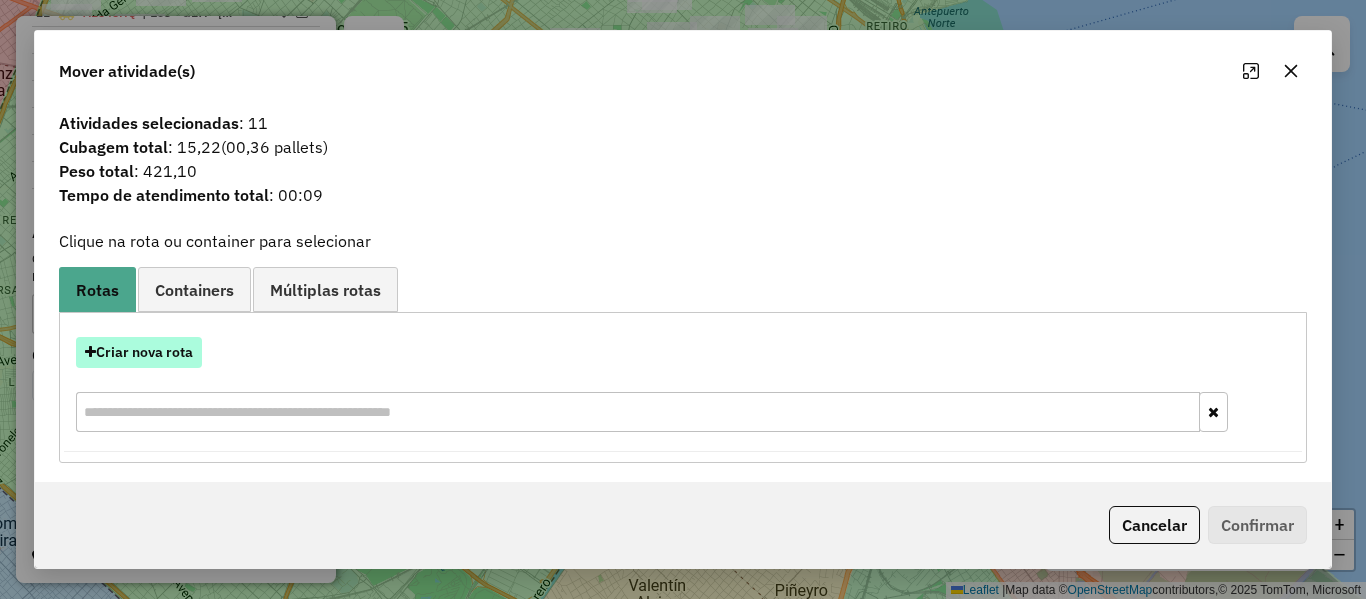 click on "Criar nova rota" at bounding box center [139, 352] 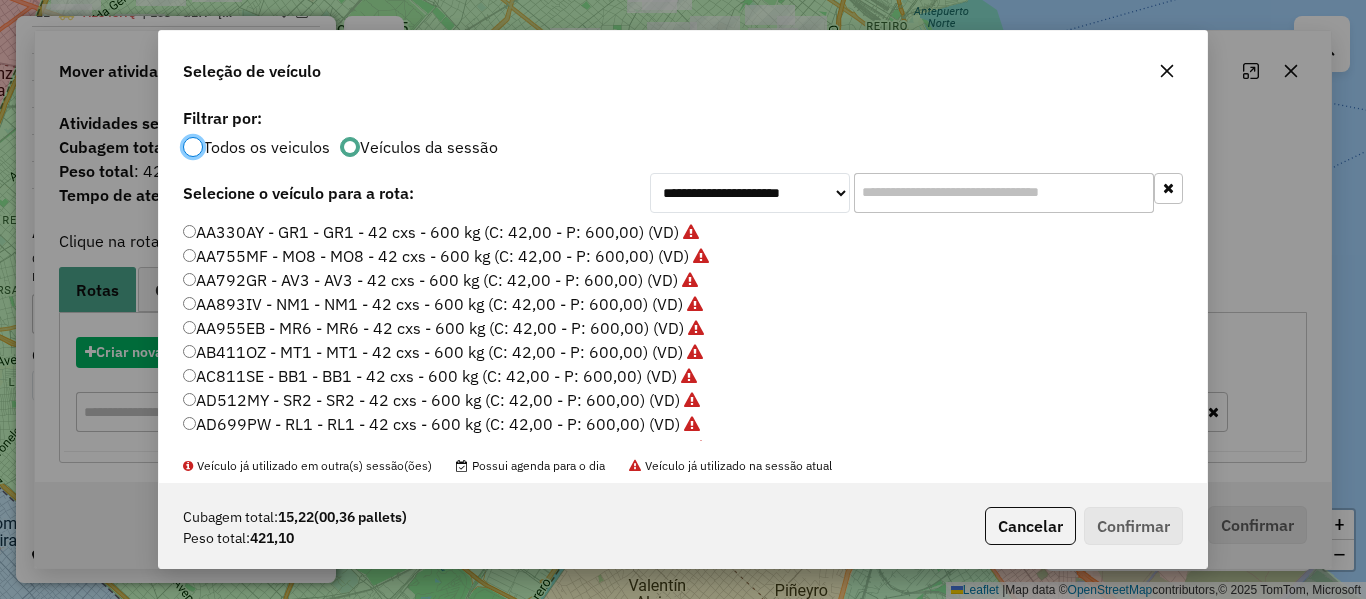 scroll, scrollTop: 11, scrollLeft: 6, axis: both 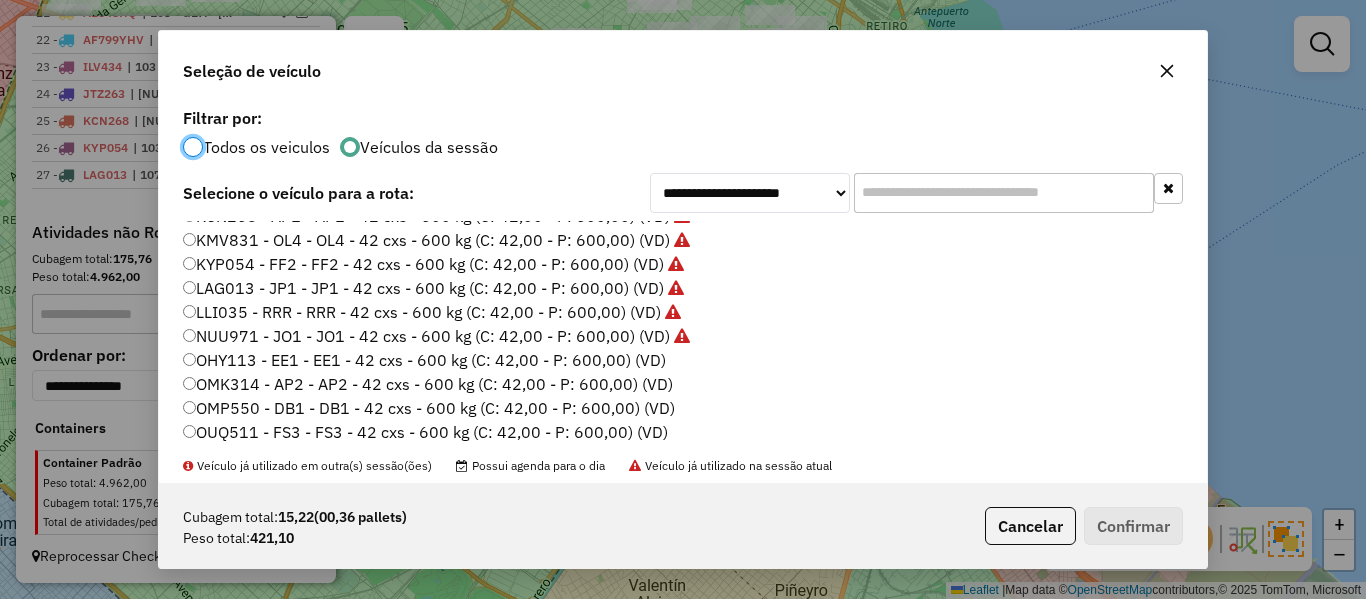 click on "OHY113 - EE1 - EE1 - 42 cxs - 600 kg (C: 42,00 - P: 600,00) (VD)" 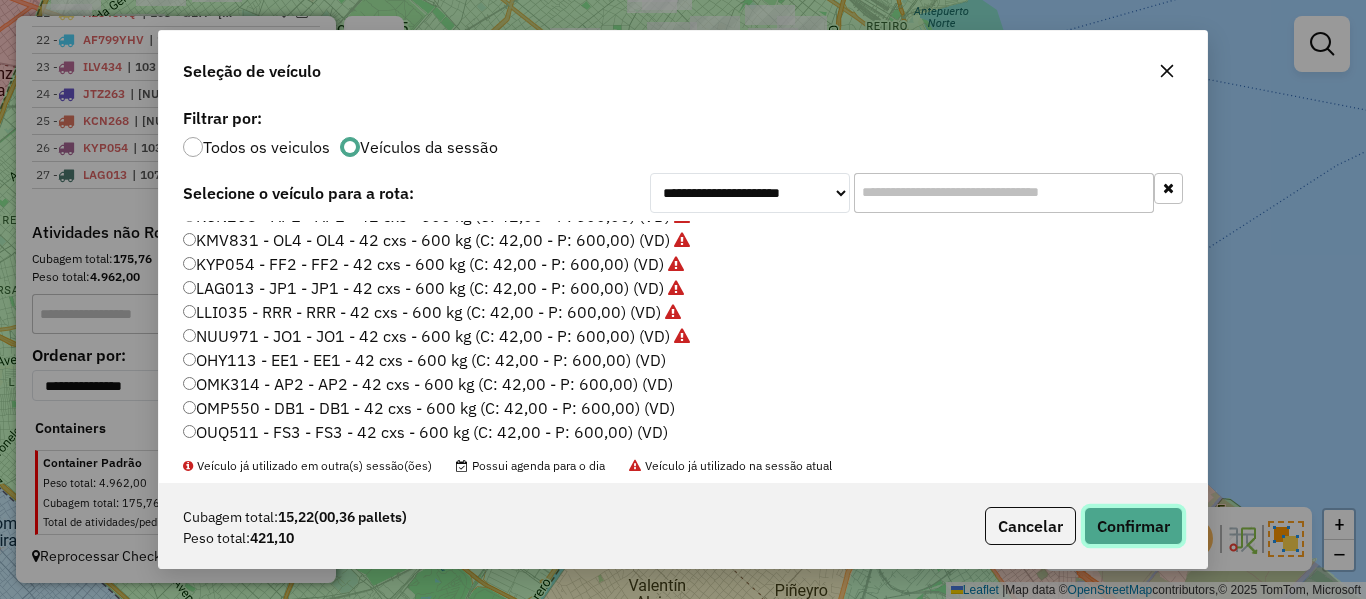 click on "Confirmar" 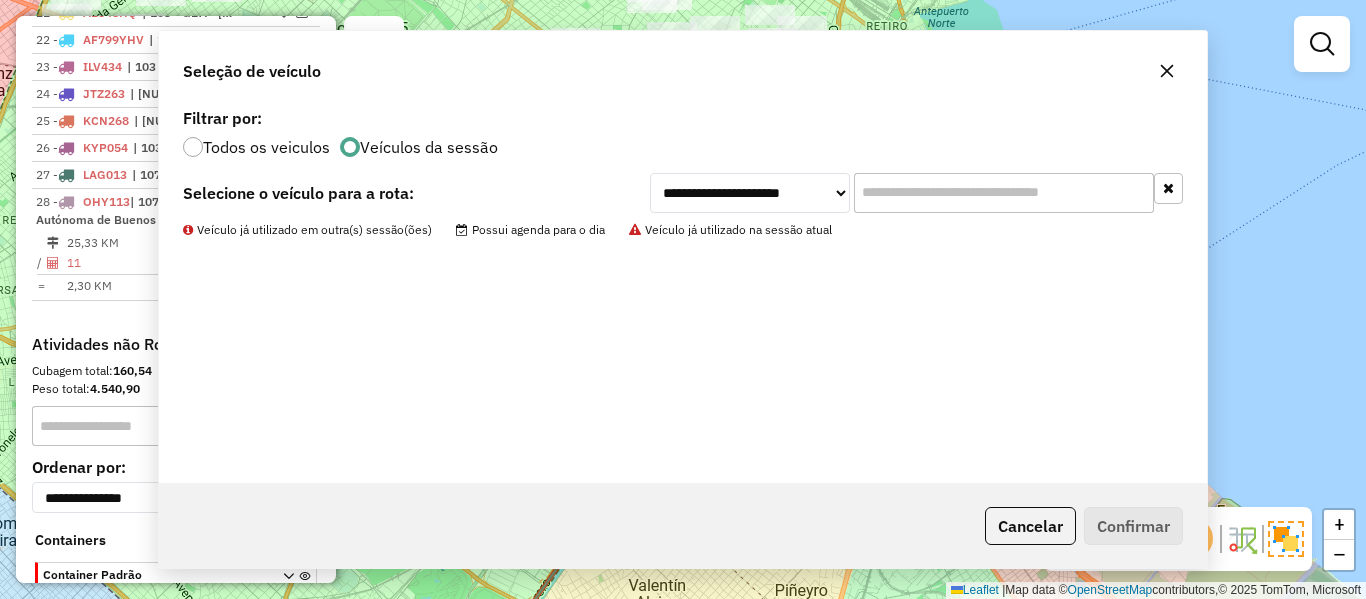 scroll, scrollTop: 1431, scrollLeft: 0, axis: vertical 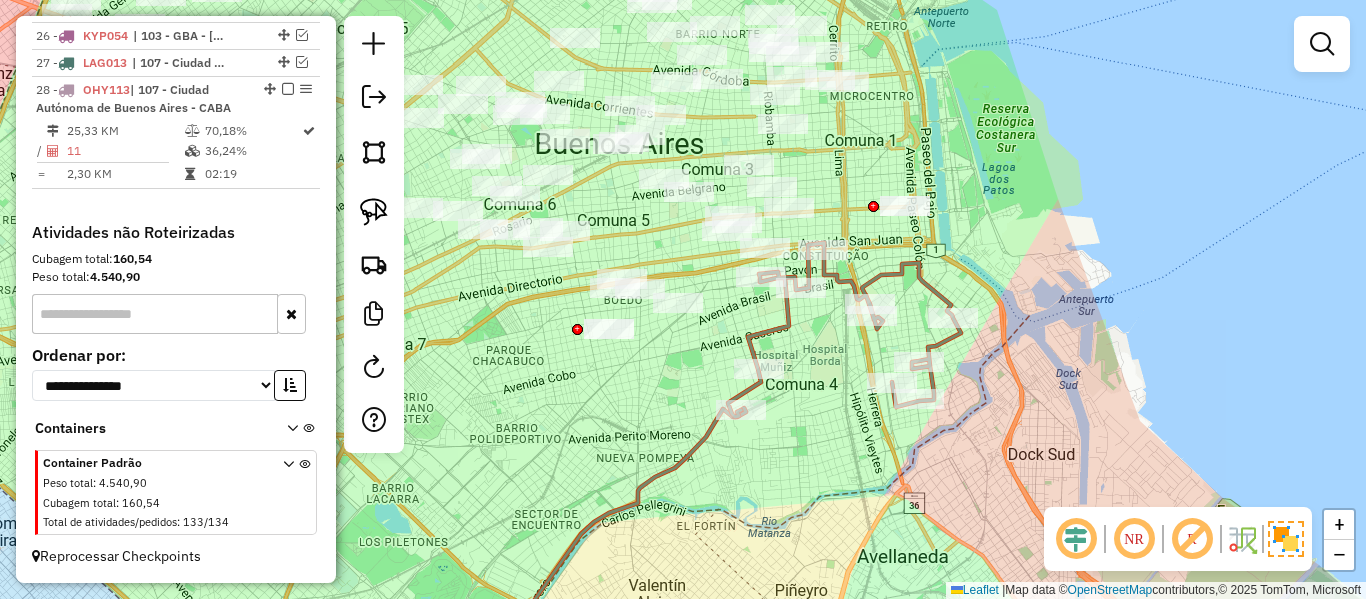 click 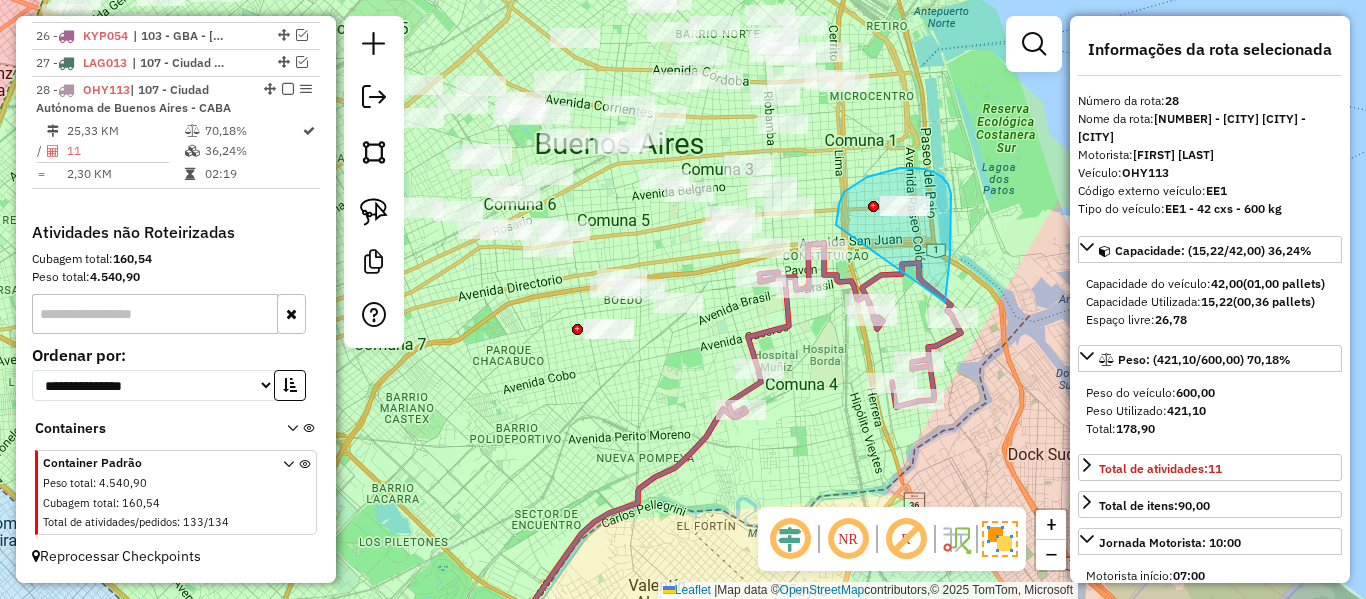 drag, startPoint x: 945, startPoint y: 302, endPoint x: 836, endPoint y: 227, distance: 132.31024 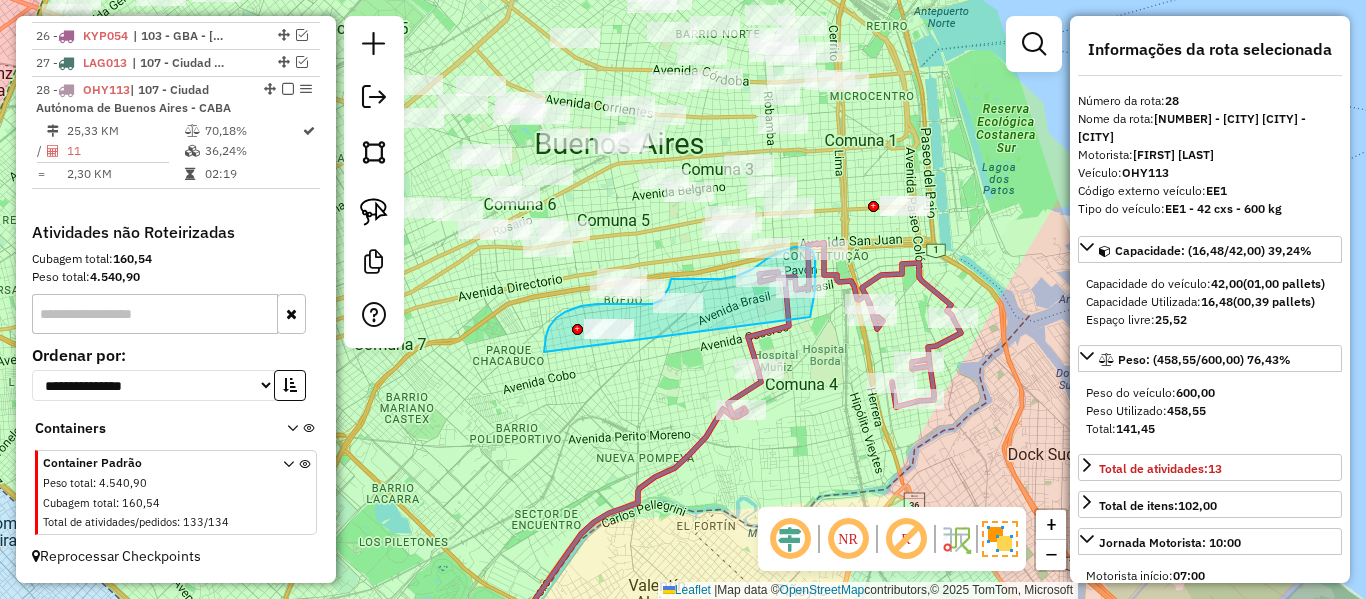 drag, startPoint x: 813, startPoint y: 306, endPoint x: 636, endPoint y: 412, distance: 206.31287 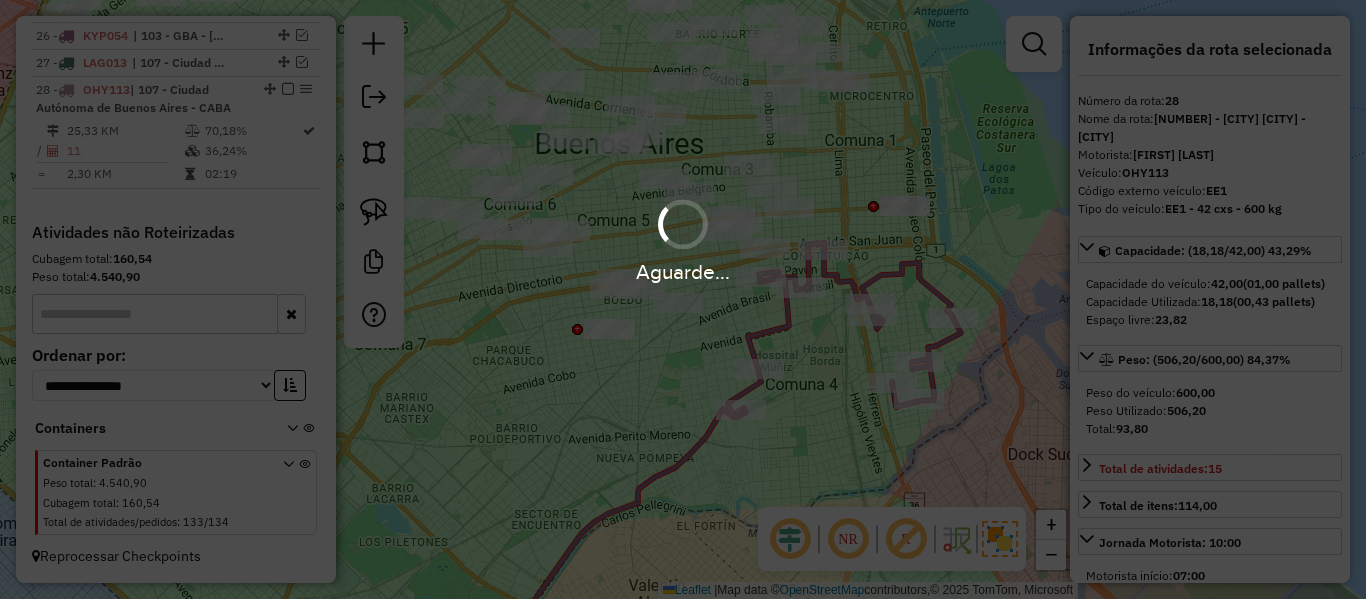 select on "**********" 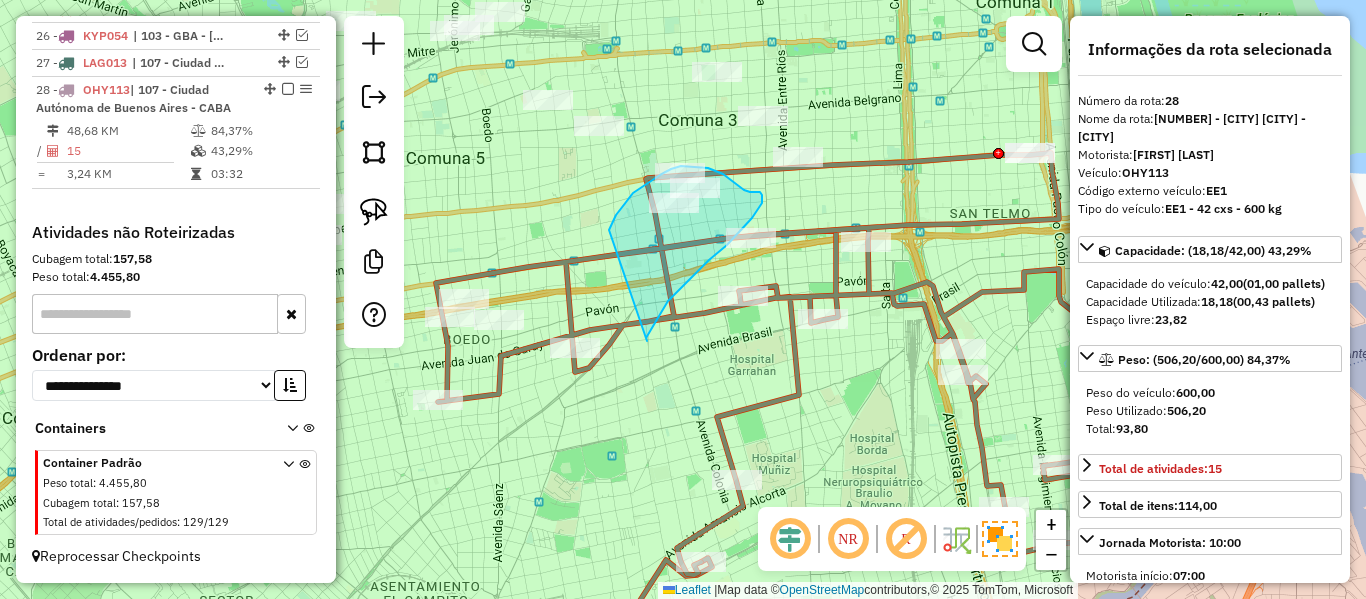 drag, startPoint x: 647, startPoint y: 341, endPoint x: 620, endPoint y: 270, distance: 75.96052 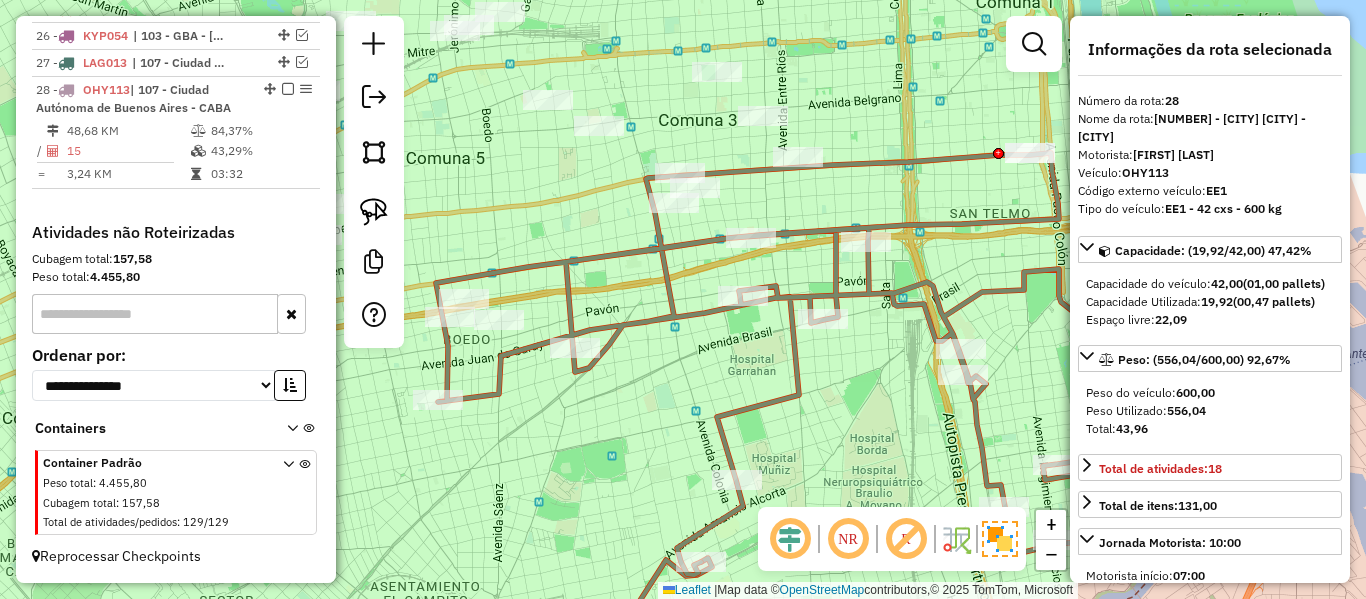 select on "**********" 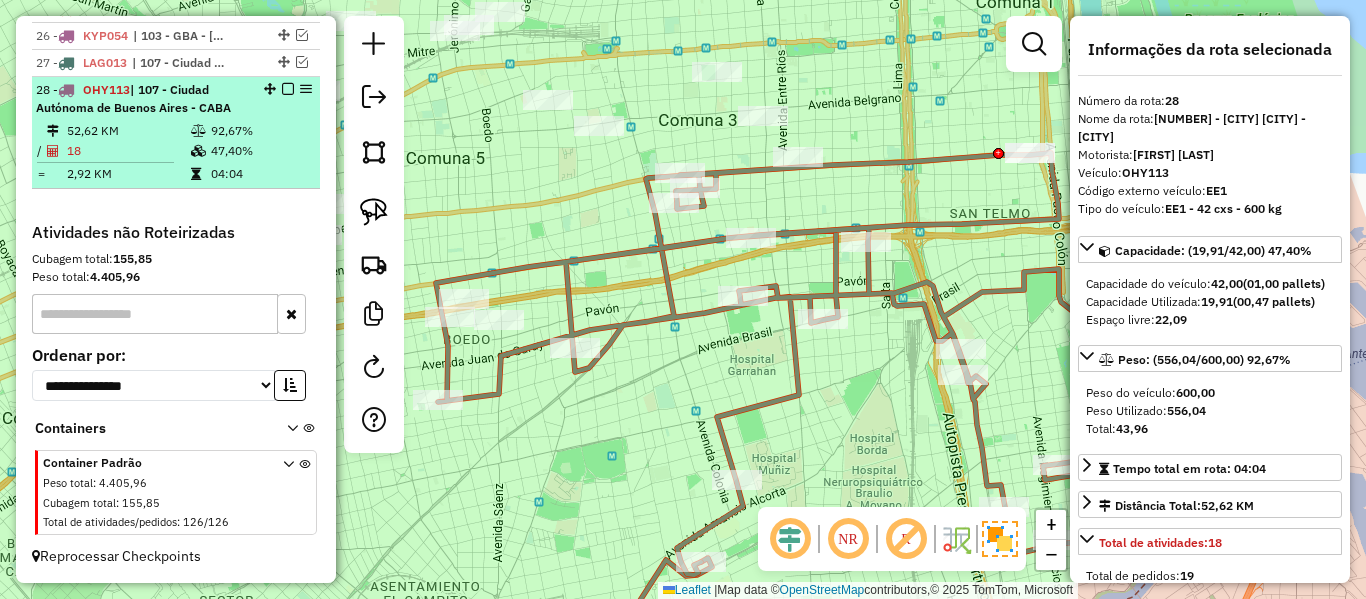click at bounding box center (288, 89) 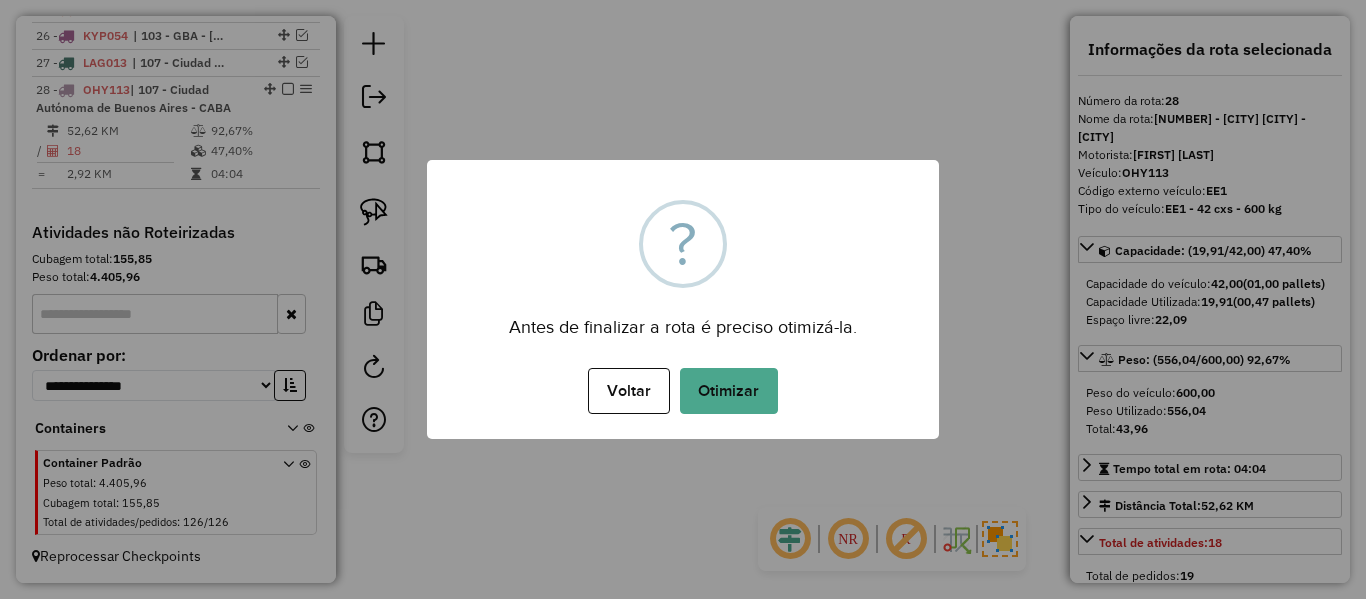 click on "Otimizar" at bounding box center [729, 391] 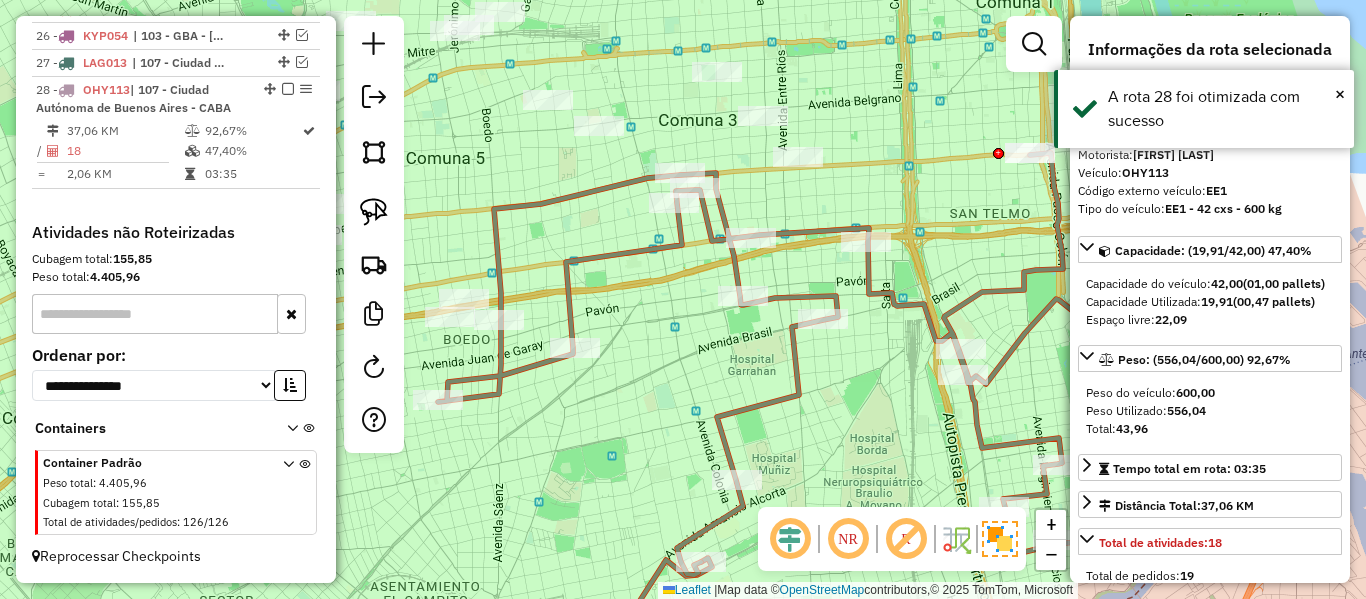 click at bounding box center [288, 89] 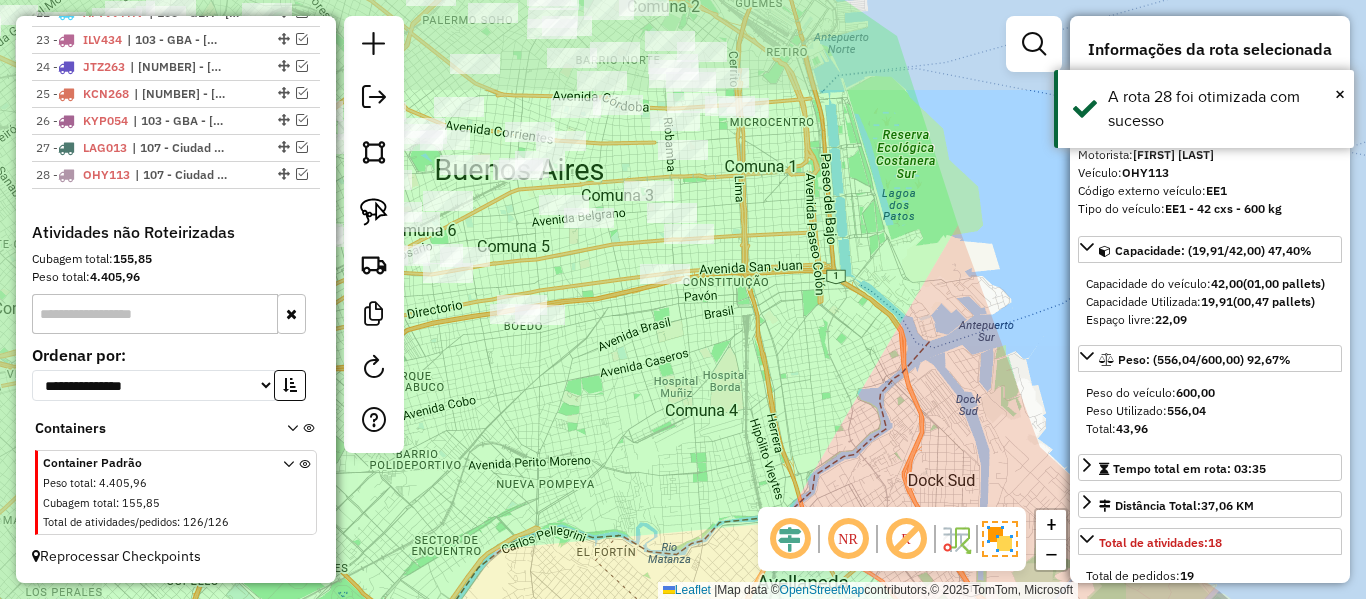 drag, startPoint x: 812, startPoint y: 434, endPoint x: 862, endPoint y: 446, distance: 51.41984 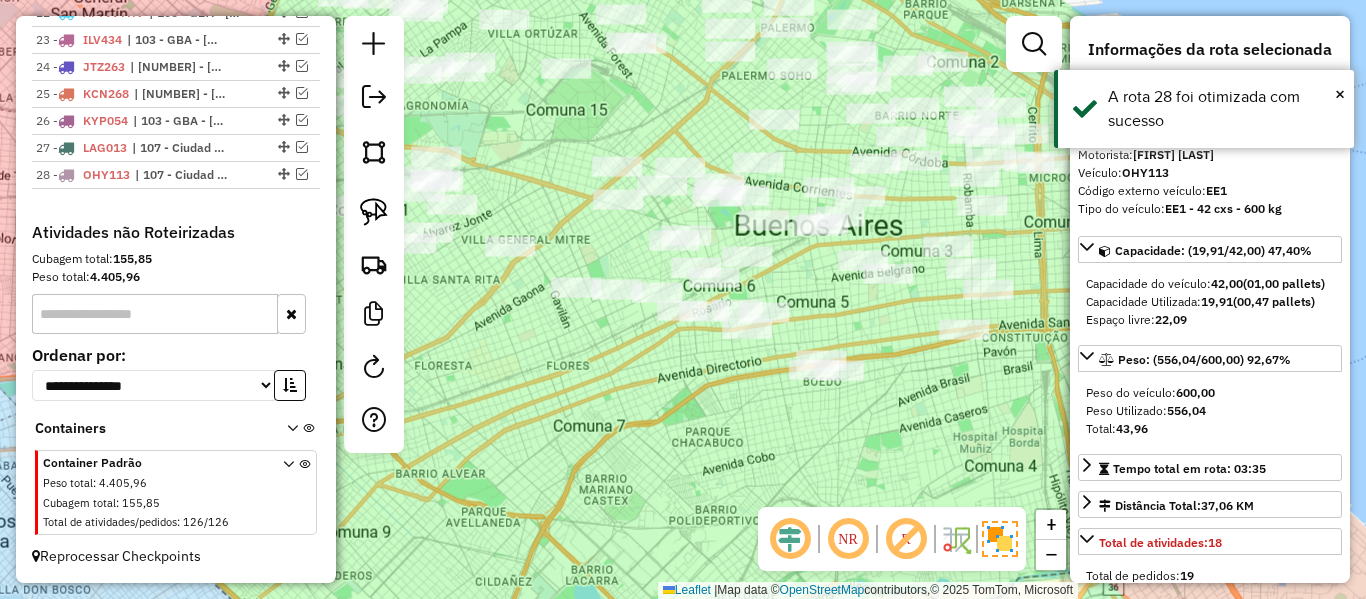 drag, startPoint x: 861, startPoint y: 446, endPoint x: 906, endPoint y: 443, distance: 45.099888 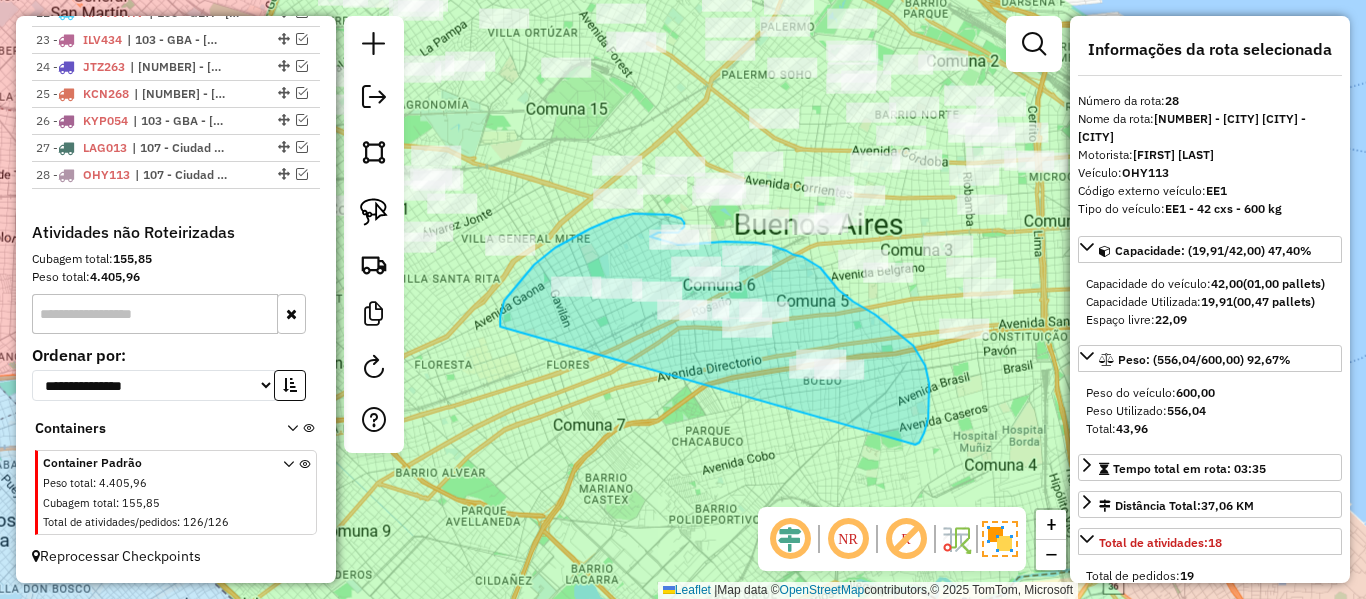 drag, startPoint x: 915, startPoint y: 445, endPoint x: 539, endPoint y: 359, distance: 385.70975 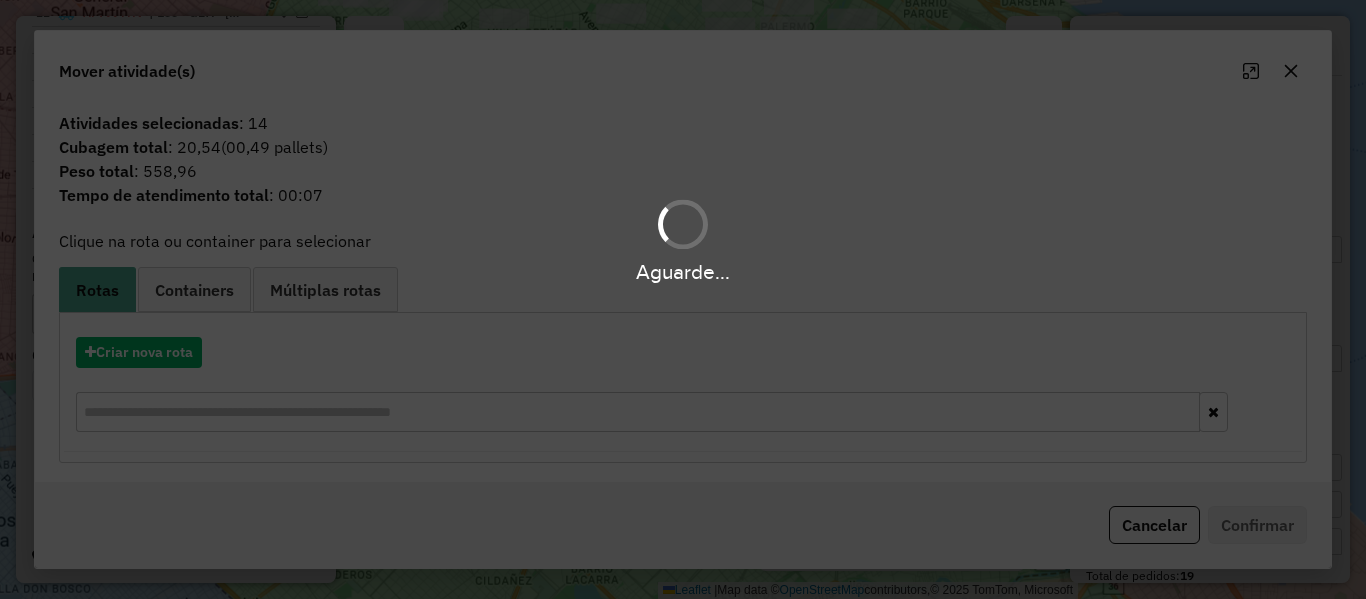 click on "Aguarde..." at bounding box center [683, 299] 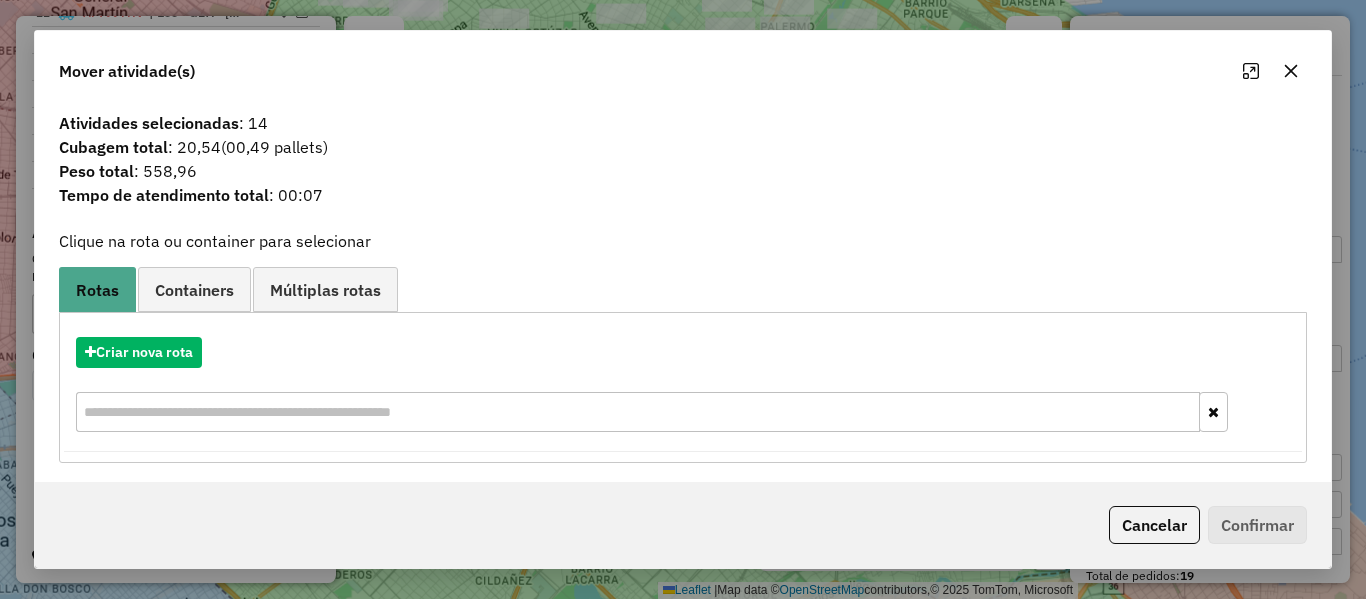 click on "Aguarde...  Pop-up bloqueado!  Seu navegador bloqueou automáticamente a abertura de uma nova janela.   Acesse as configurações e adicione o endereço do sistema a lista de permissão.   Fechar  Informações da Sessão 1189852 - 15/07/2025     Criação: 14/07/2025 13:49   Depósito:  SAZ AR - TaDa Shipick   Total de rotas:  28  Distância Total:  1.521,10 km  Tempo total:  98:47  Total de Atividades Roteirizadas:  411  Total de Pedidos Roteirizados:  421  Peso total roteirizado:  15.836,01  Cubagem total roteirizado:  559,03  Total de Atividades não Roteirizadas:  126  Total de Pedidos não Roteirizados:  126 Total de caixas por viagem:  559,03 /   28 =  19,97 Média de Atividades por viagem:  411 /   28 =  14,68 Ocupação média da frota:  94,26%  Clientes com Service Time:  0,00%   (0 de 537)   Rotas improdutivas:  1  Rotas vários dias:  0  Clientes Priorizados NR:  0  Transportadoras  Rotas  Recargas: 0   Ver rotas   Ver veículos  Finalizar todas as rotas   1 -       AB411OZ   2 -       AF837FK" at bounding box center [683, 299] 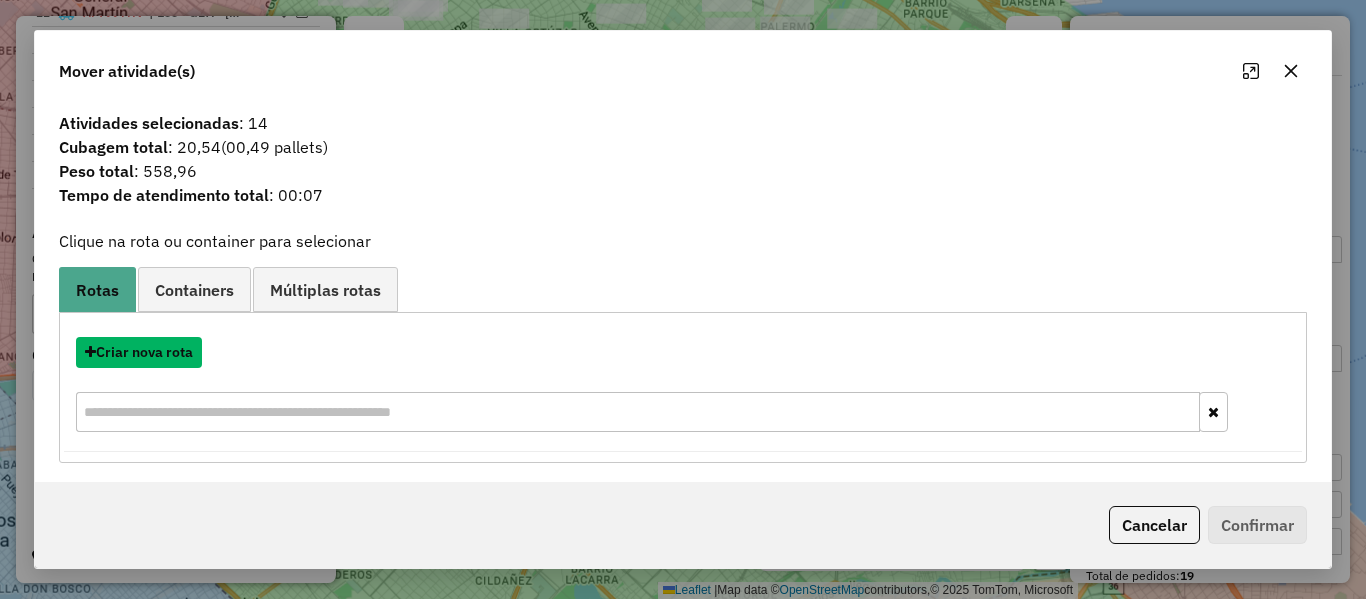 click on "Criar nova rota" at bounding box center (139, 352) 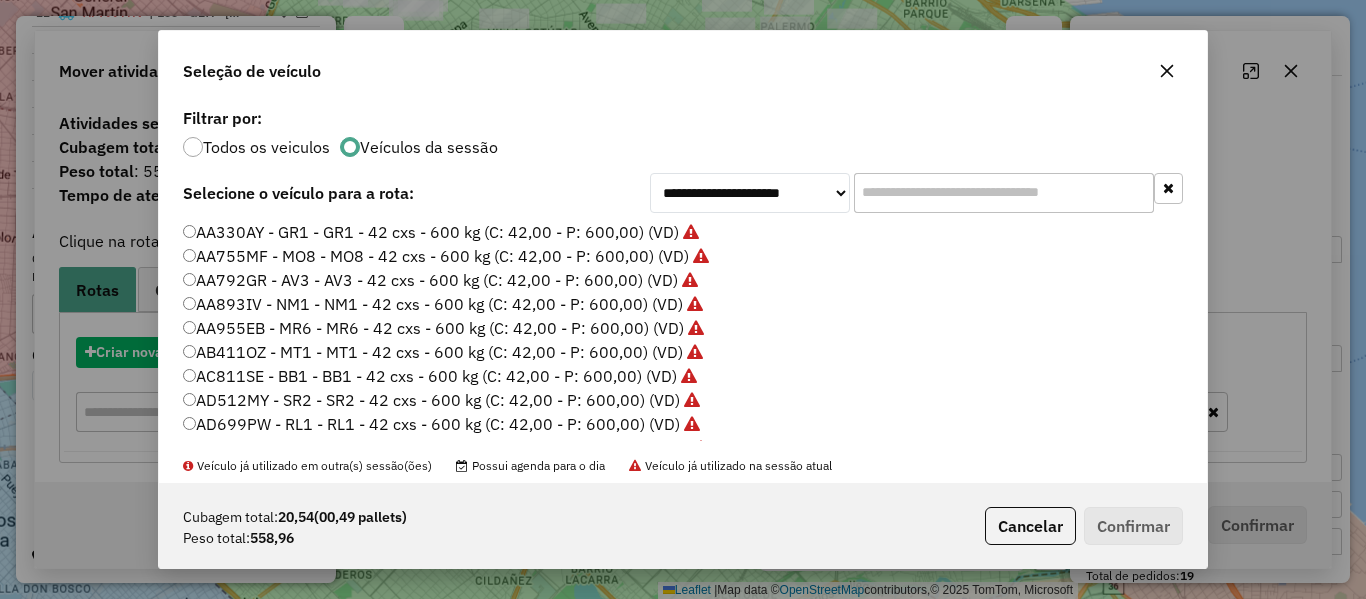 click on "**********" 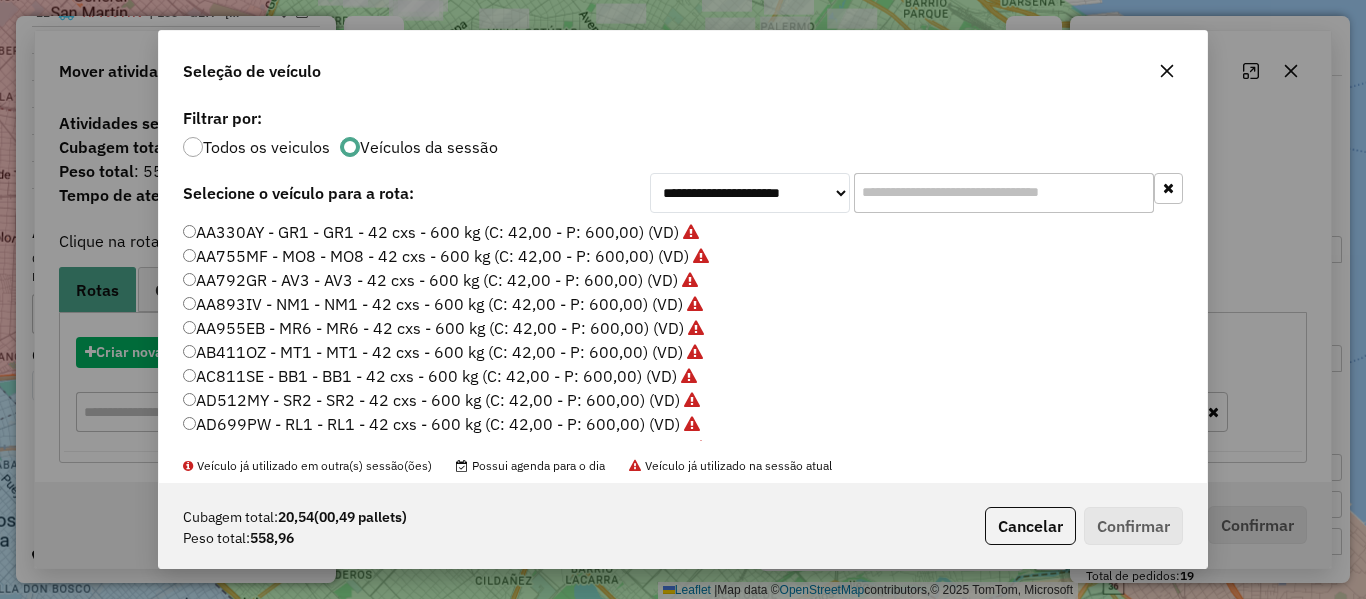 scroll, scrollTop: 11, scrollLeft: 6, axis: both 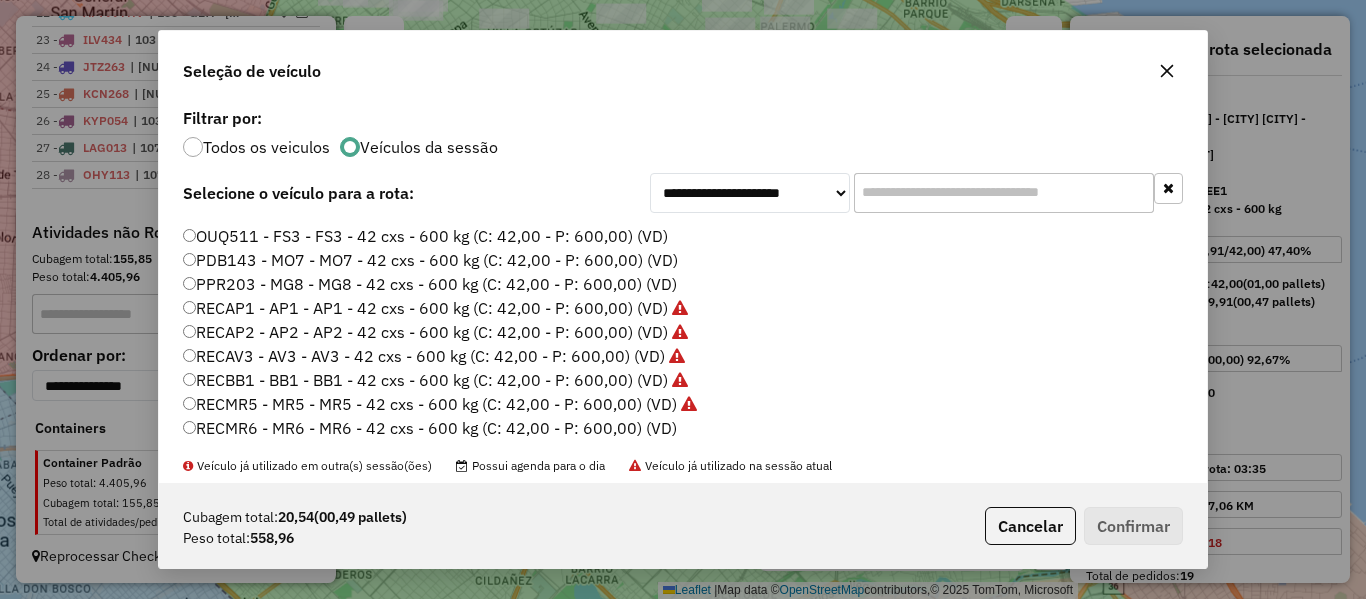 click on "PPR203 - MG8 - MG8 - 42 cxs - 600 kg (C: 42,00 - P: 600,00) (VD)" 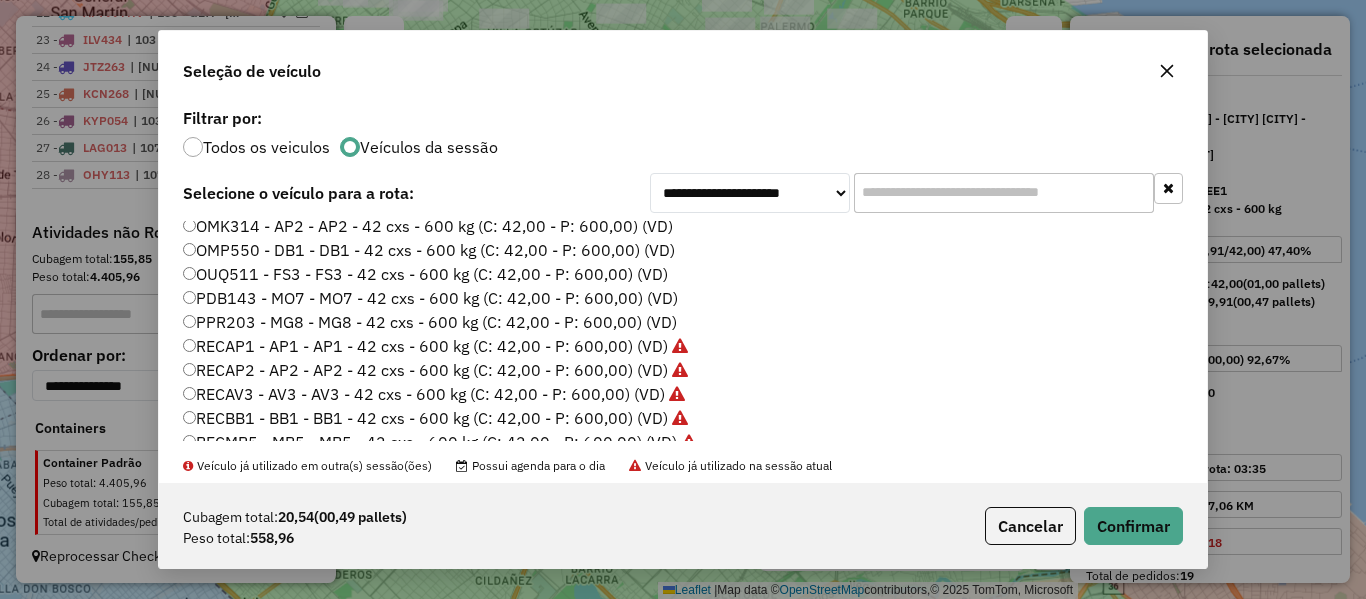 scroll, scrollTop: 496, scrollLeft: 0, axis: vertical 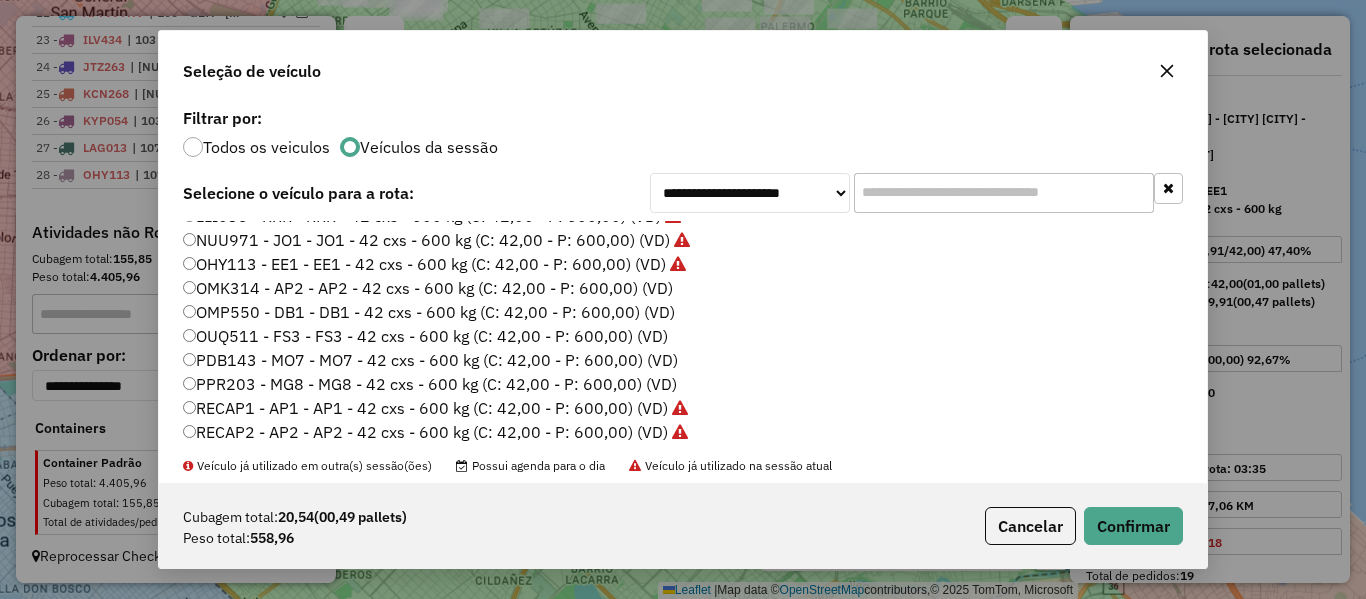 click on "OMK314 - AP2 - AP2 - 42 cxs - 600 kg (C: 42,00 - P: 600,00) (VD)" 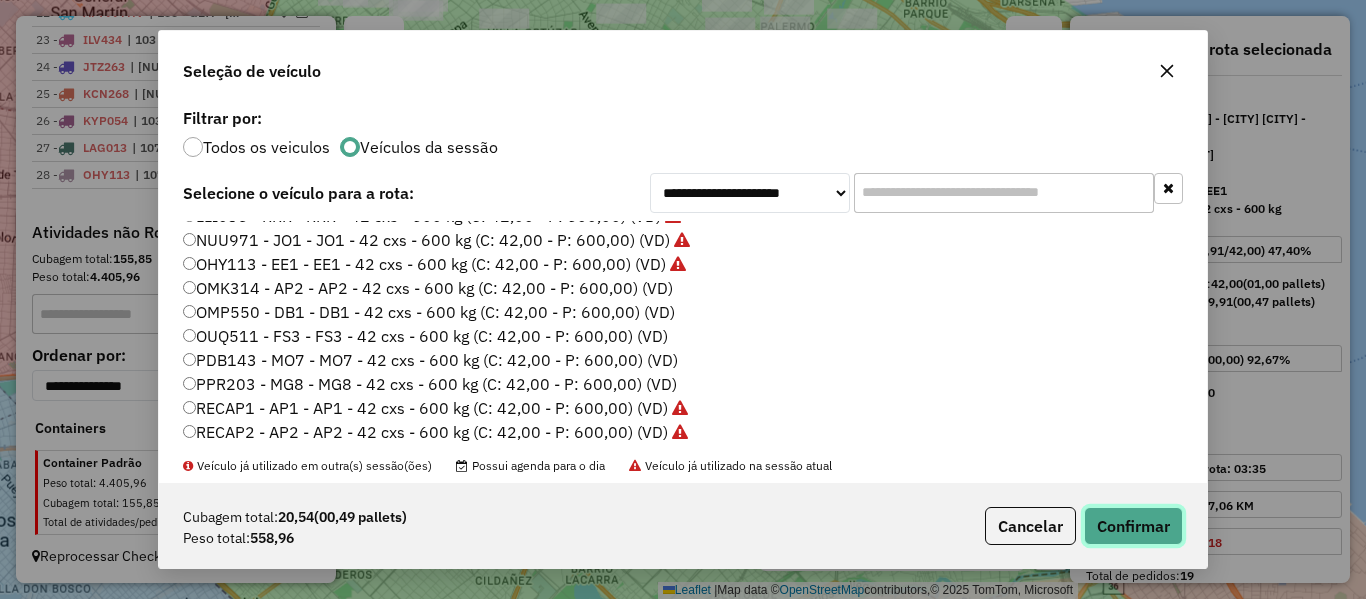 click on "Confirmar" 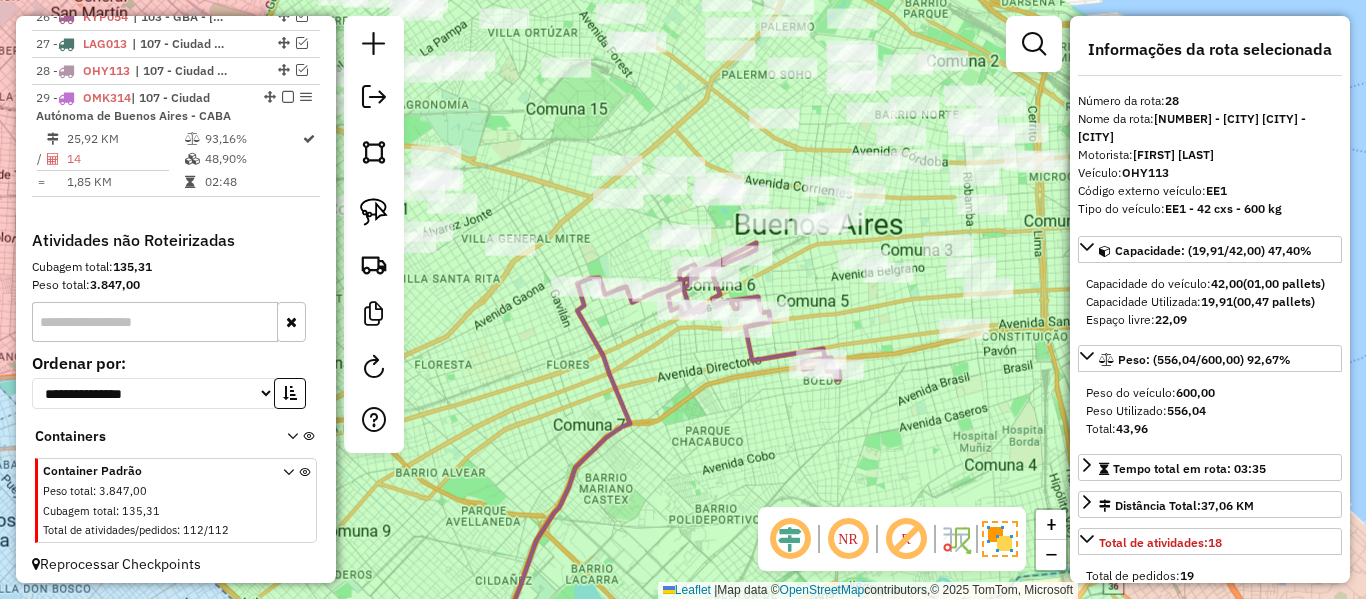 scroll, scrollTop: 1458, scrollLeft: 0, axis: vertical 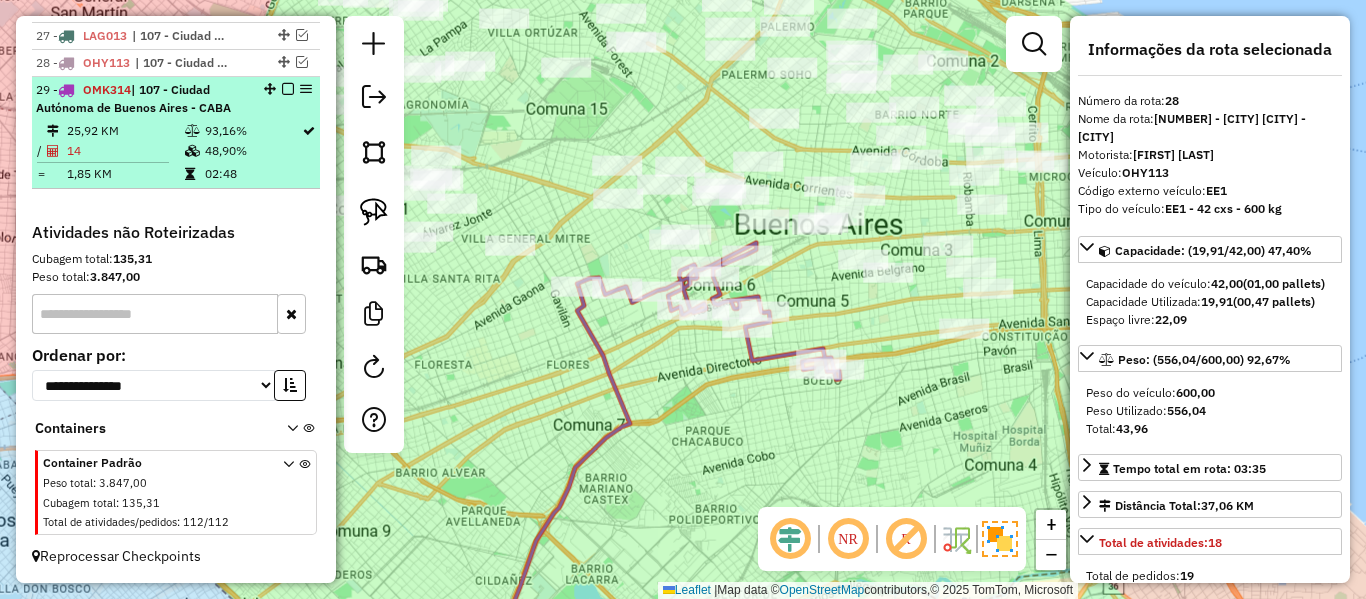 click at bounding box center [288, 89] 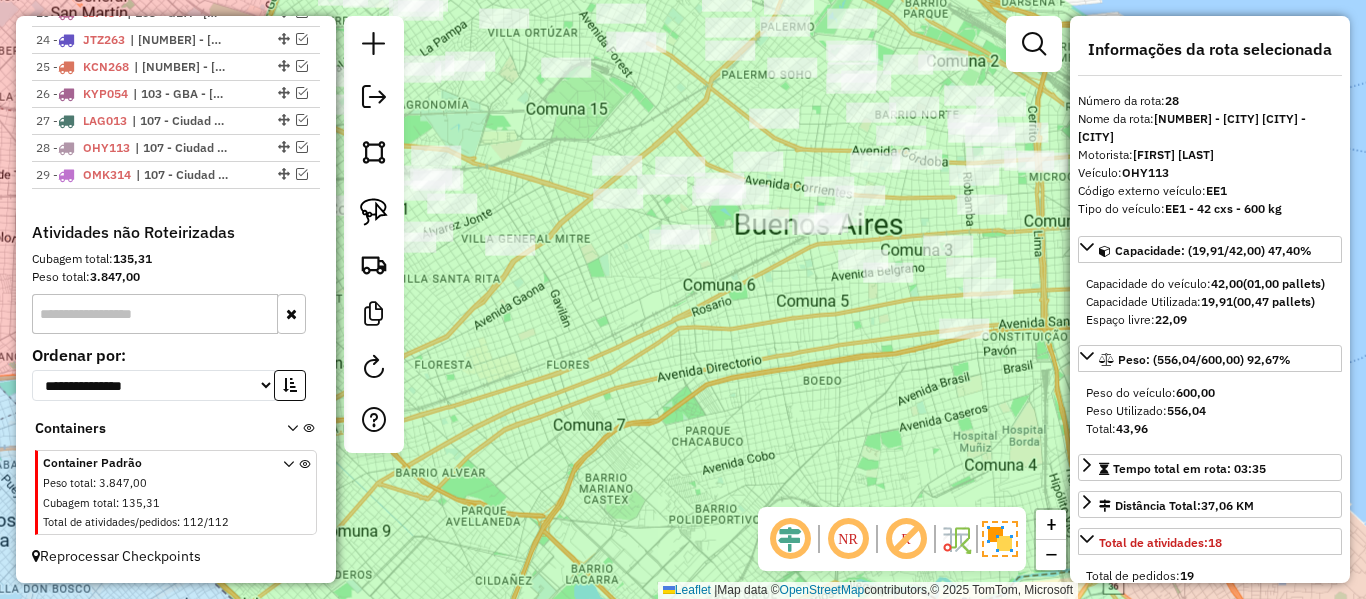 scroll, scrollTop: 1373, scrollLeft: 0, axis: vertical 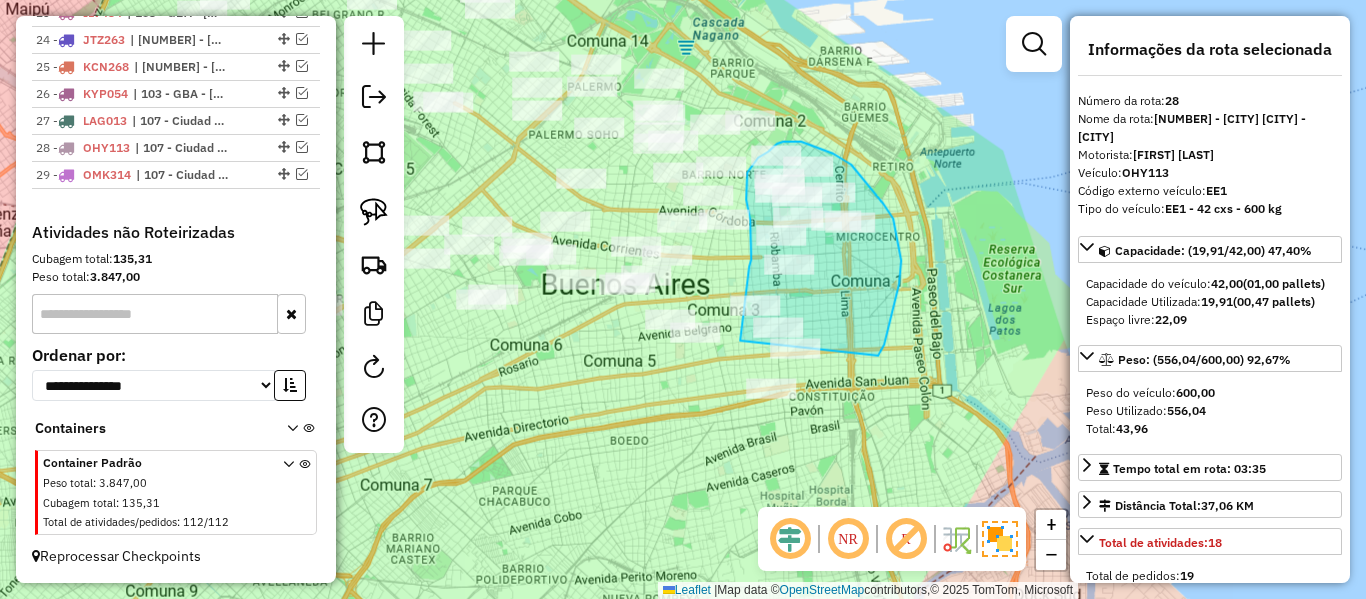 drag, startPoint x: 889, startPoint y: 325, endPoint x: 772, endPoint y: 453, distance: 173.41568 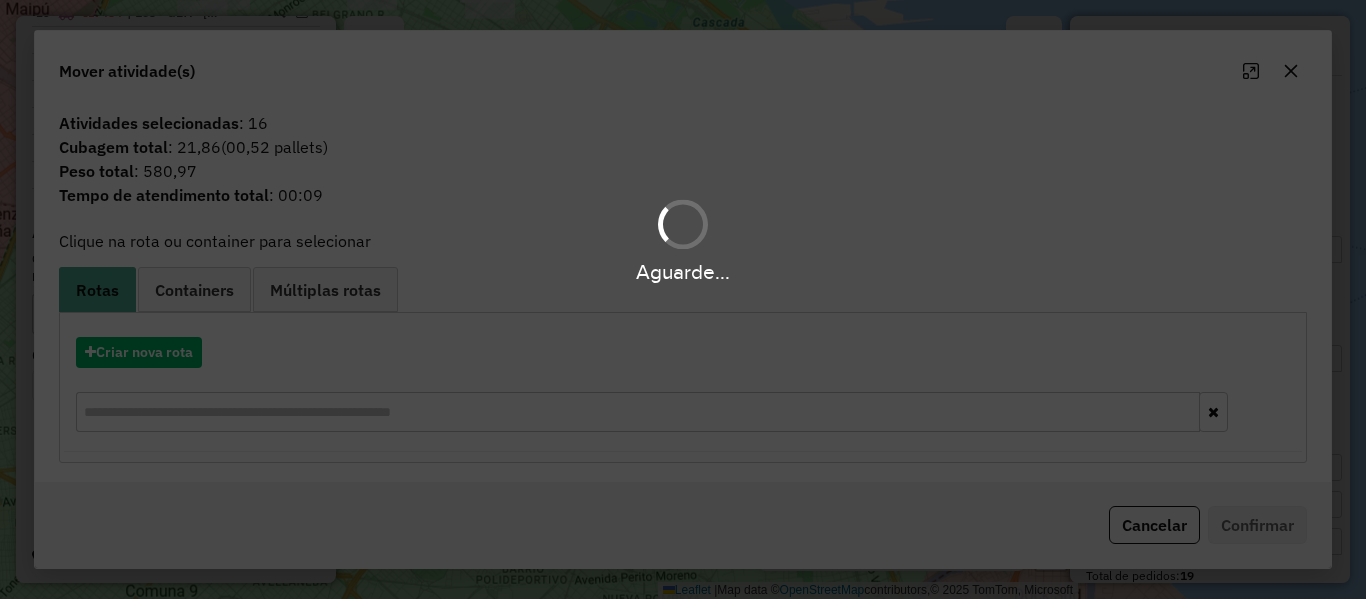 click on "Aguarde..." at bounding box center [683, 299] 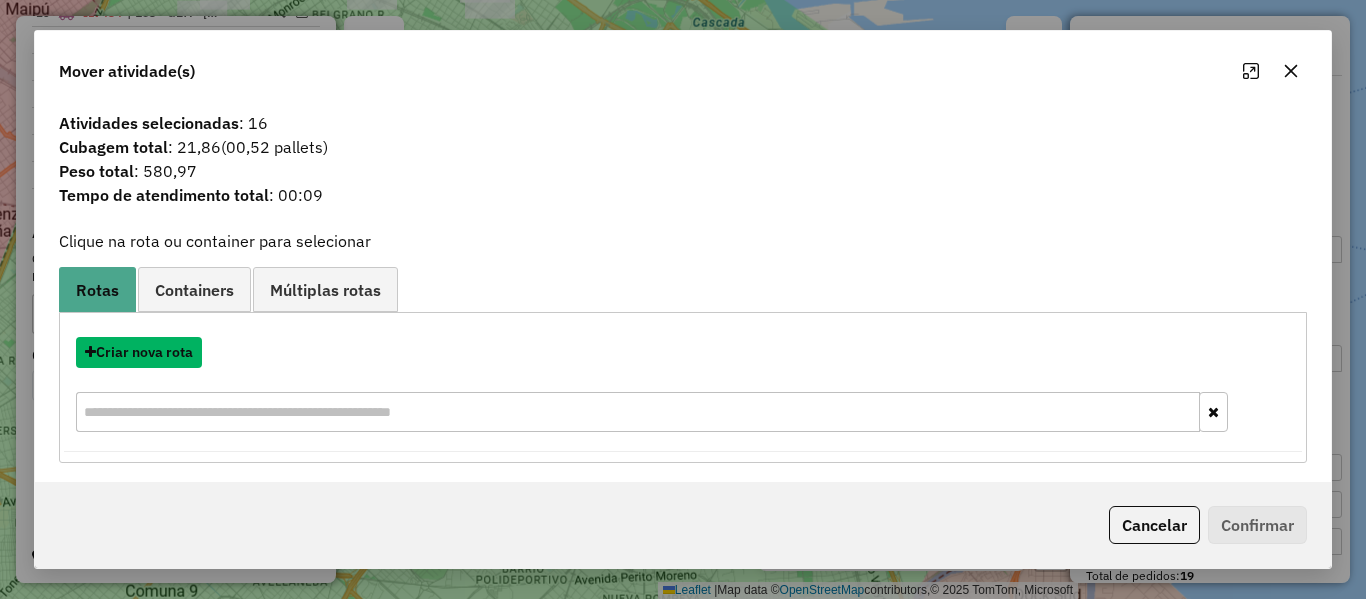 click on "Criar nova rota" at bounding box center (139, 352) 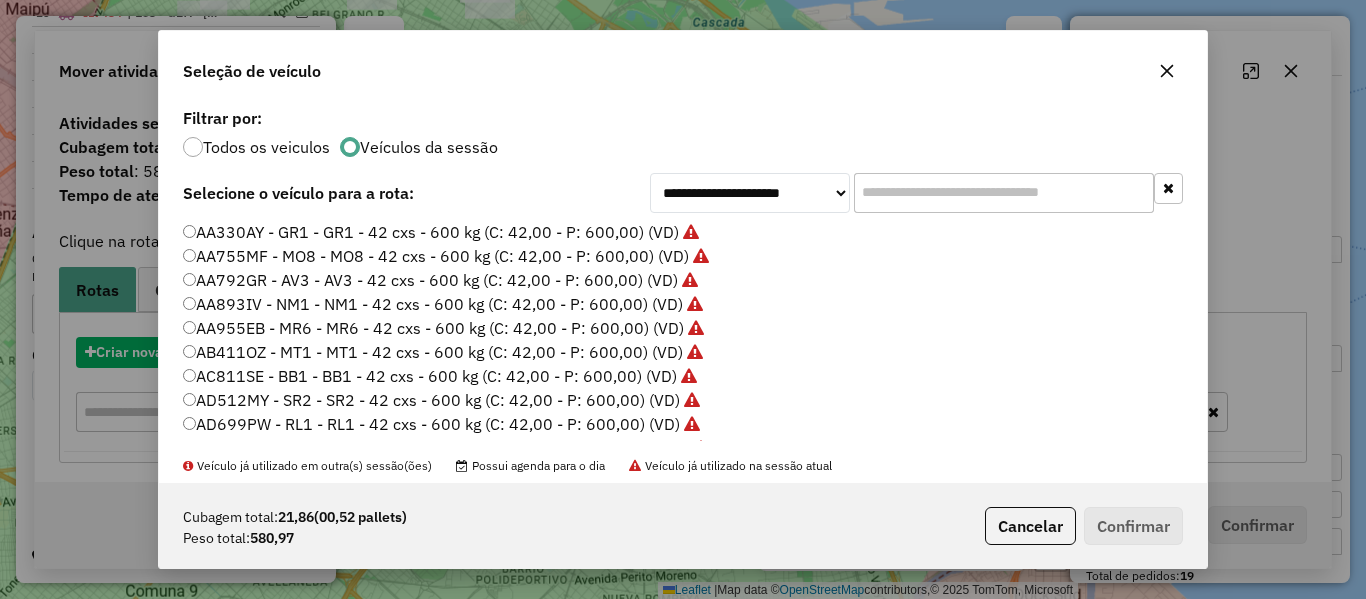 click on "**********" 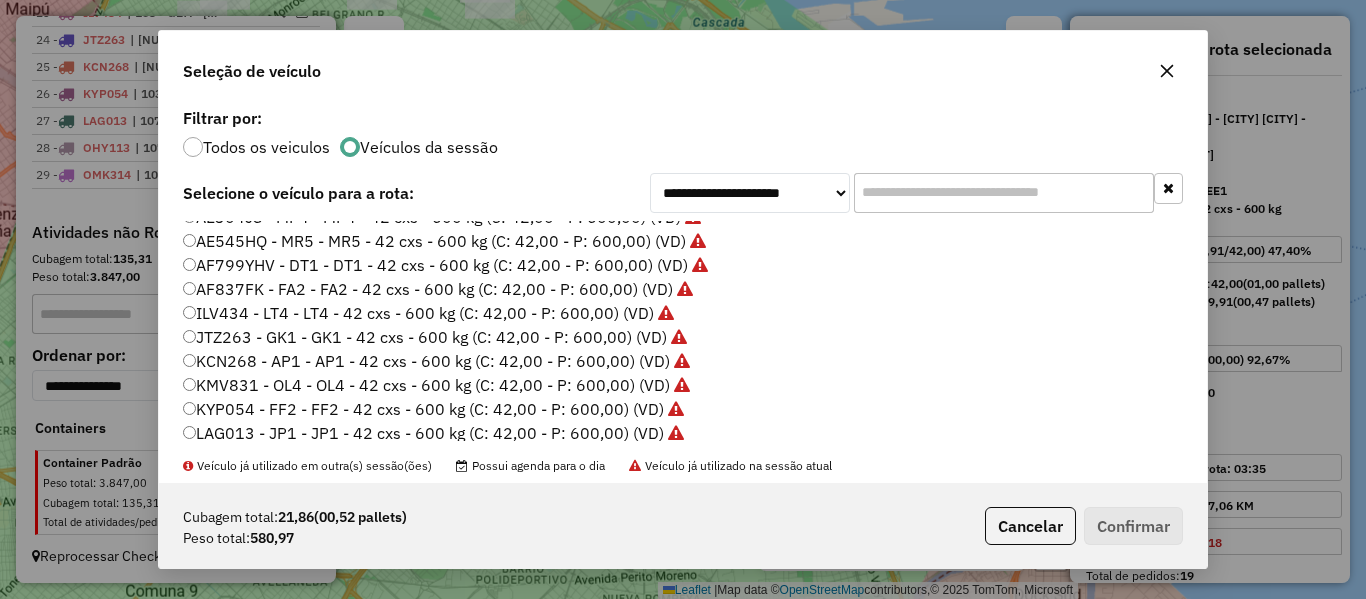 scroll, scrollTop: 400, scrollLeft: 0, axis: vertical 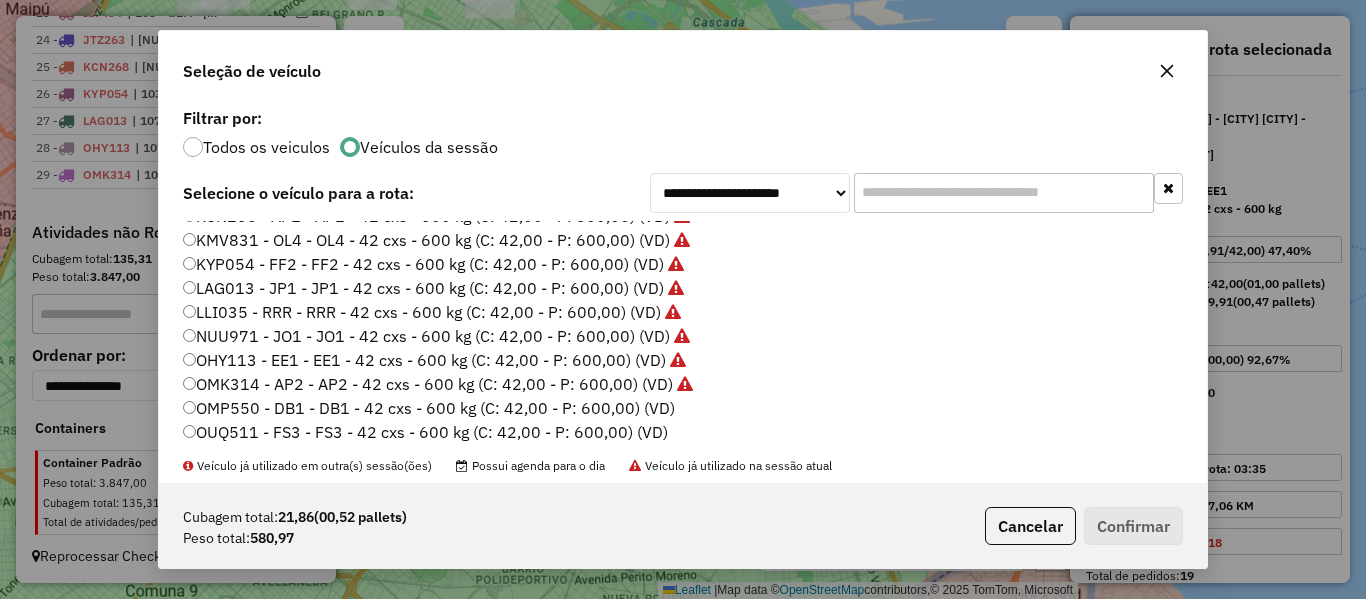 click on "OMP550 - DB1 - DB1 - 42 cxs - 600 kg (C: 42,00 - P: 600,00) (VD)" 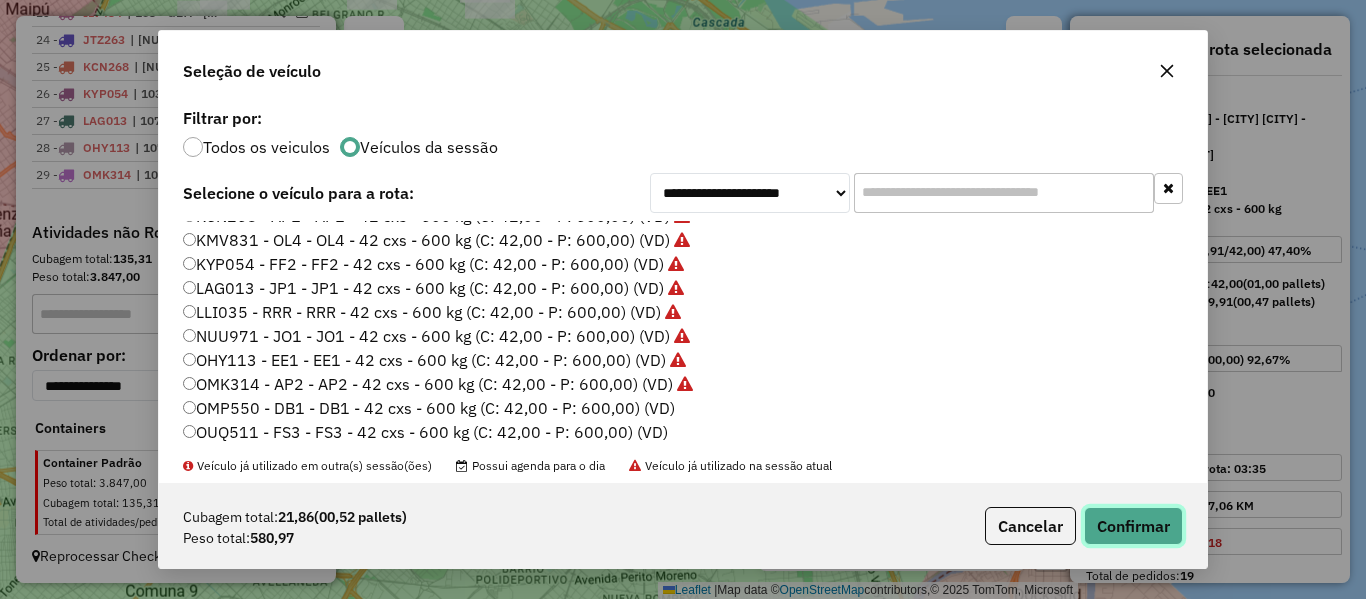 click on "Confirmar" 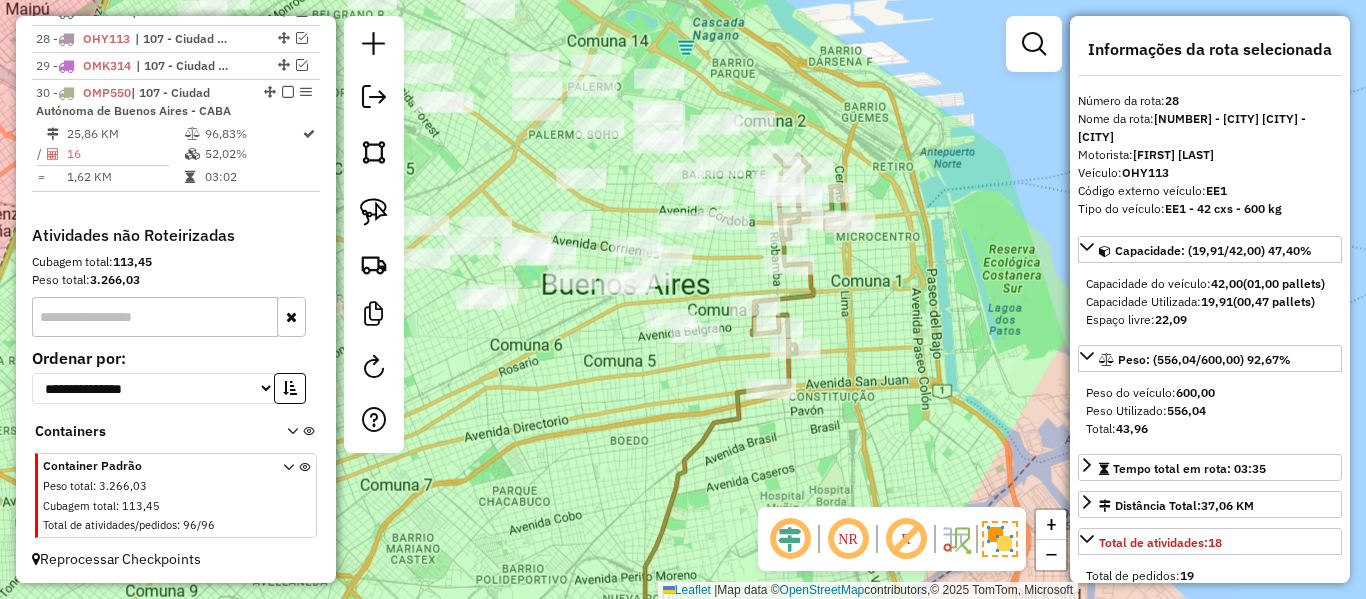 scroll, scrollTop: 1485, scrollLeft: 0, axis: vertical 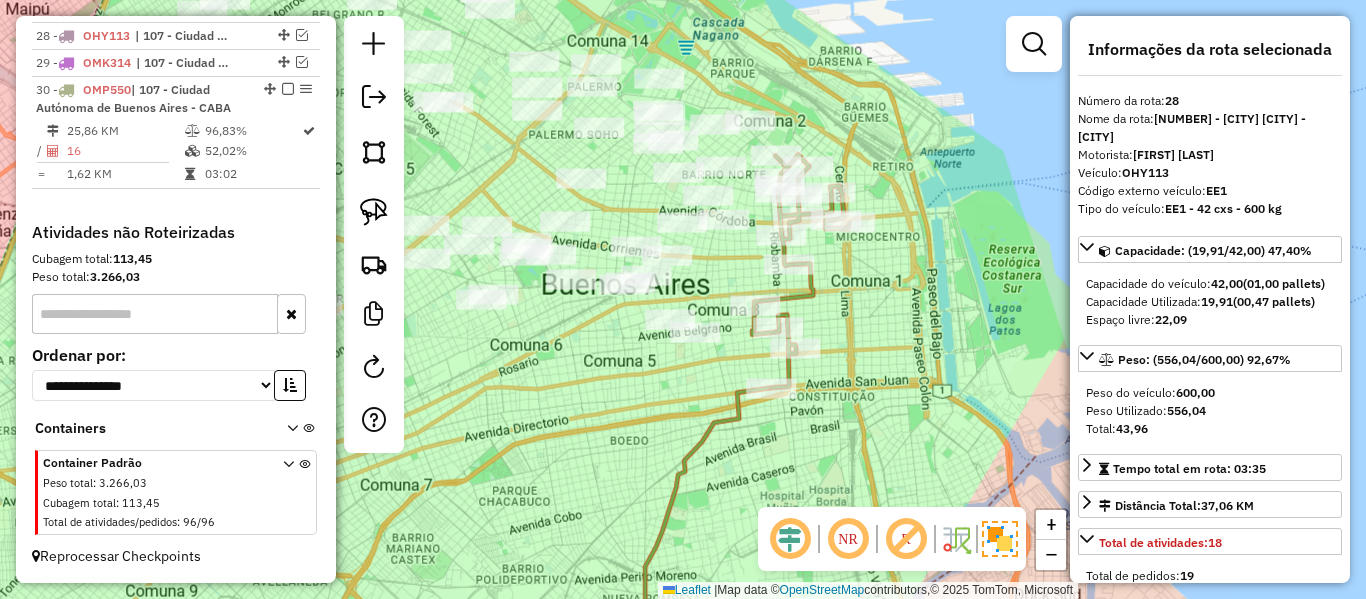drag, startPoint x: 277, startPoint y: 90, endPoint x: 337, endPoint y: 125, distance: 69.46222 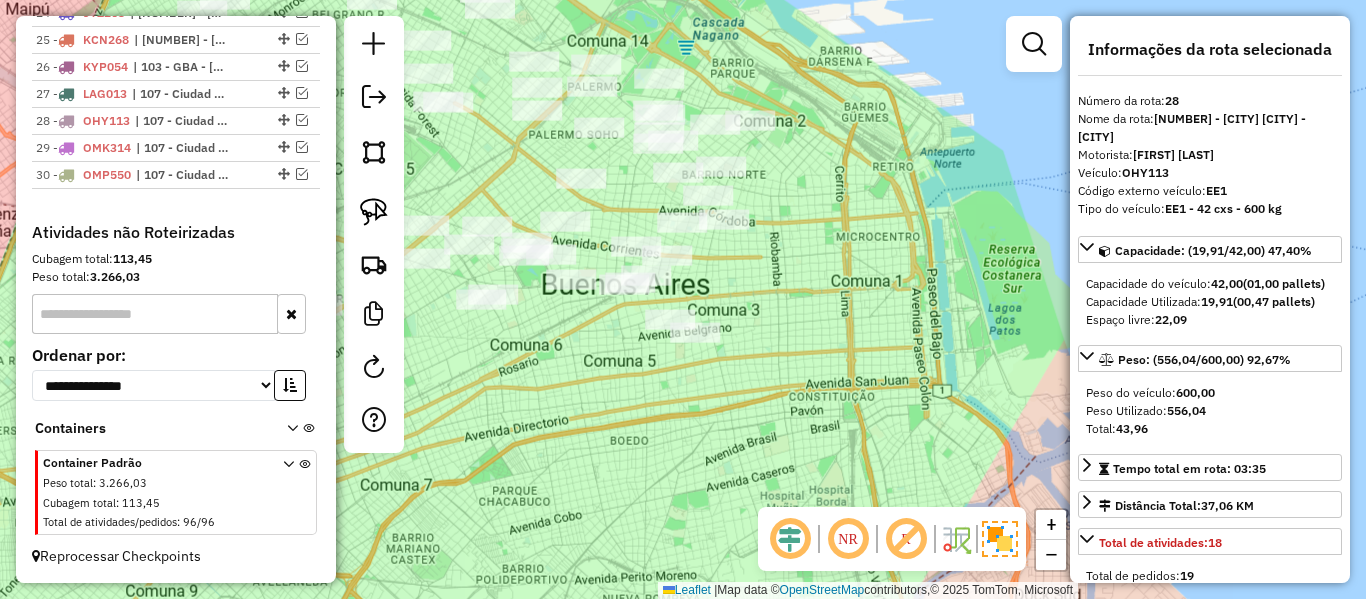 scroll, scrollTop: 1400, scrollLeft: 0, axis: vertical 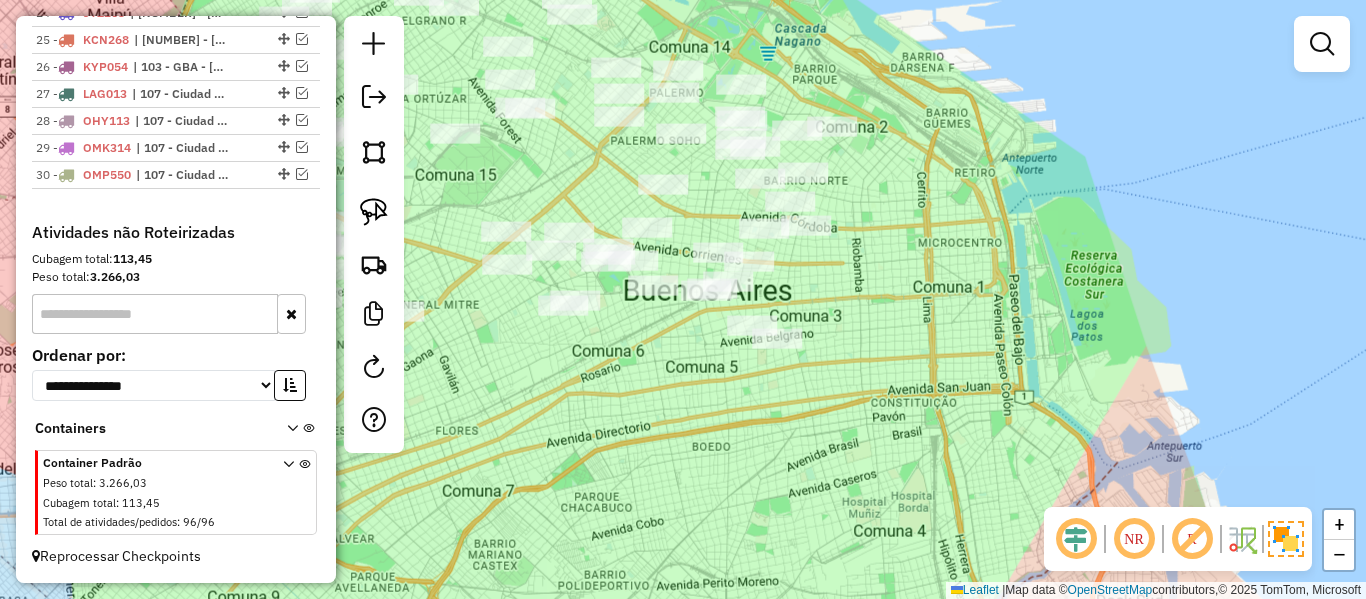 drag, startPoint x: 841, startPoint y: 433, endPoint x: 916, endPoint y: 453, distance: 77.62087 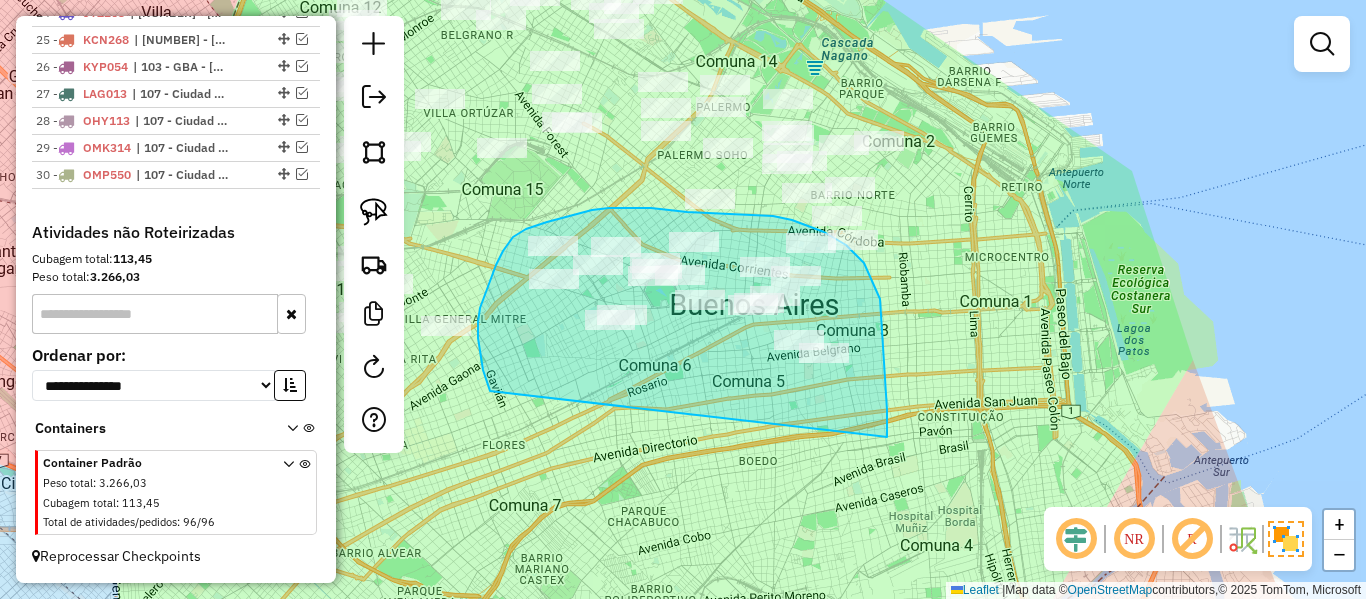 drag, startPoint x: 887, startPoint y: 428, endPoint x: 530, endPoint y: 431, distance: 357.0126 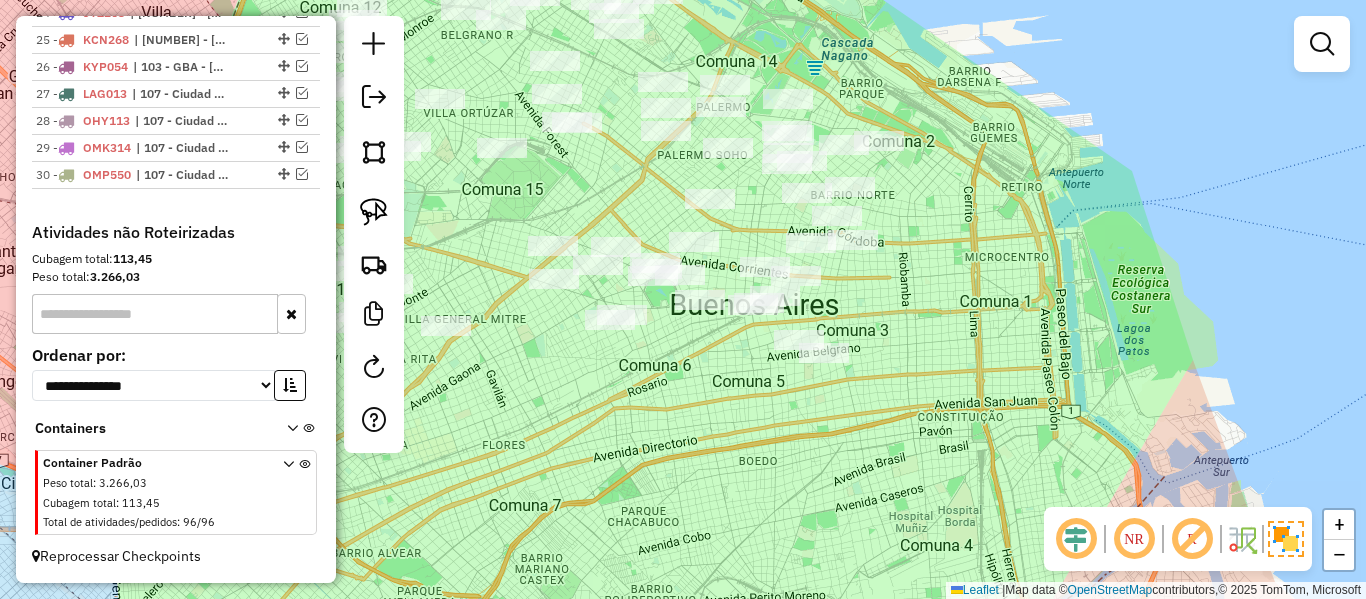 click on "Janela de atendimento Grade de atendimento Capacidade Transportadoras Veículos Cliente Pedidos  Rotas Selecione os dias de semana para filtrar as janelas de atendimento  Seg   Ter   Qua   Qui   Sex   Sáb   Dom  Informe o período da janela de atendimento: De: Até:  Filtrar exatamente a janela do cliente  Considerar janela de atendimento padrão  Selecione os dias de semana para filtrar as grades de atendimento  Seg   Ter   Qua   Qui   Sex   Sáb   Dom   Considerar clientes sem dia de atendimento cadastrado  Clientes fora do dia de atendimento selecionado Filtrar as atividades entre os valores definidos abaixo:  Peso mínimo:   Peso máximo:   Cubagem mínima:   Cubagem máxima:   De:   Até:  Filtrar as atividades entre o tempo de atendimento definido abaixo:  De:   Até:   Considerar capacidade total dos clientes não roteirizados Transportadora: Selecione um ou mais itens Tipo de veículo: Selecione um ou mais itens Veículo: Selecione um ou mais itens Motorista: Selecione um ou mais itens Nome: Rótulo:" 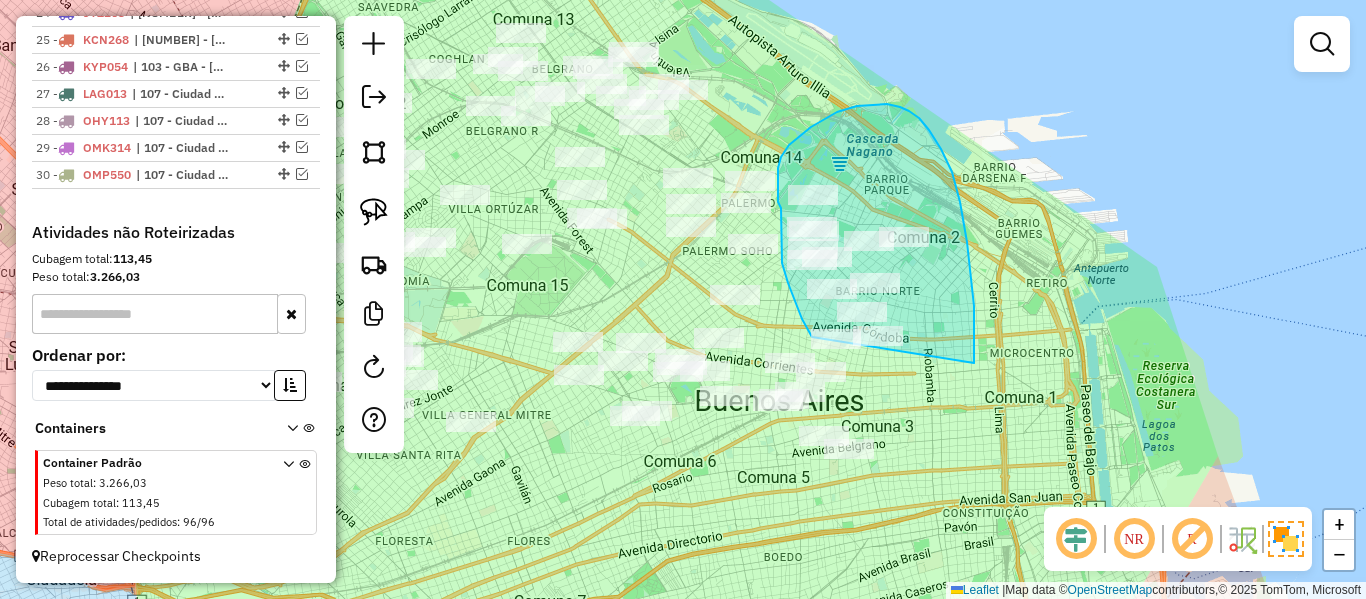 drag, startPoint x: 974, startPoint y: 363, endPoint x: 888, endPoint y: 369, distance: 86.209045 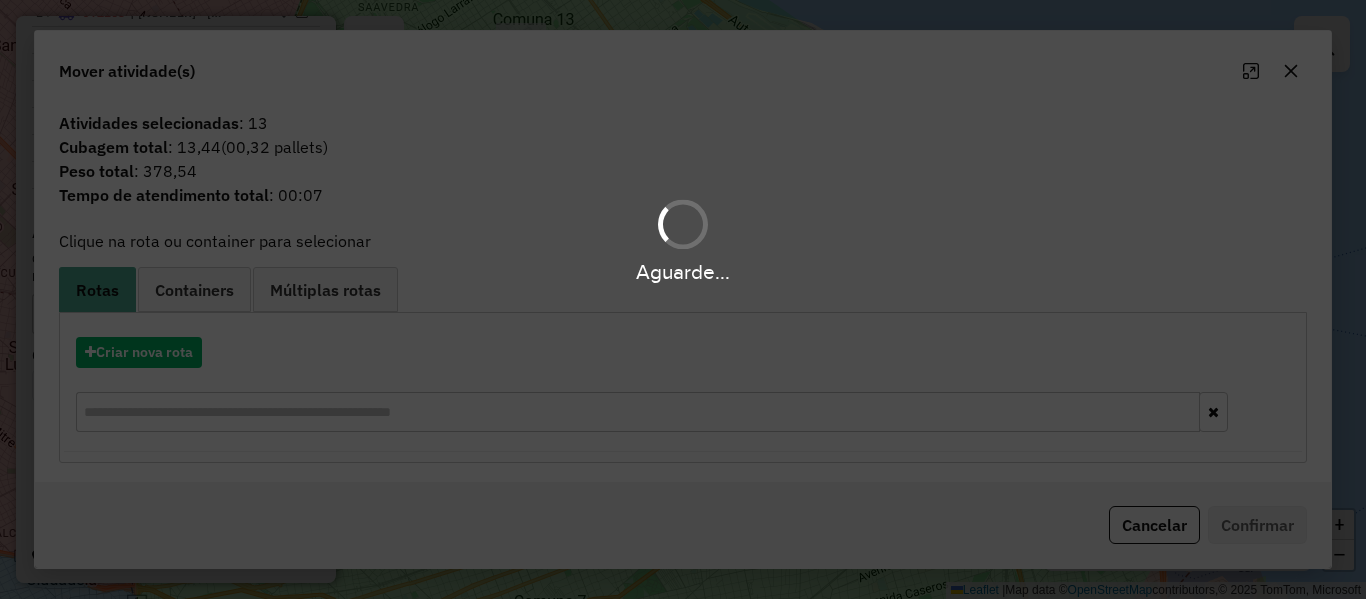 click on "Aguarde..." at bounding box center [683, 299] 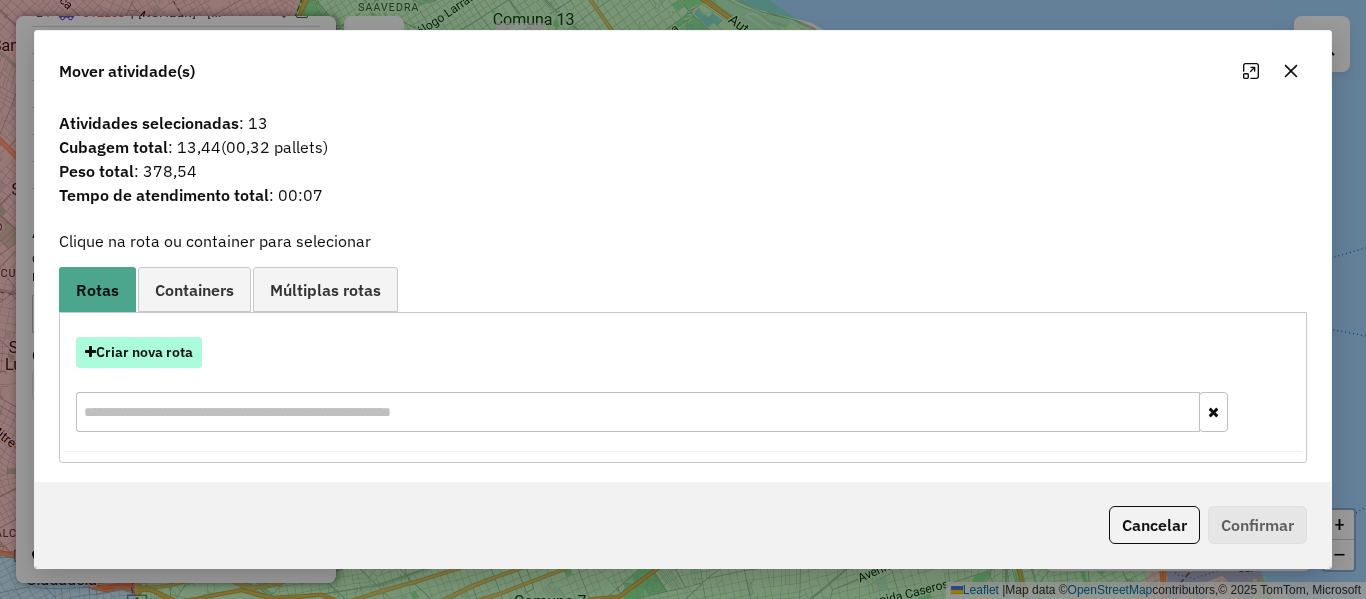 click on "Criar nova rota" at bounding box center [139, 352] 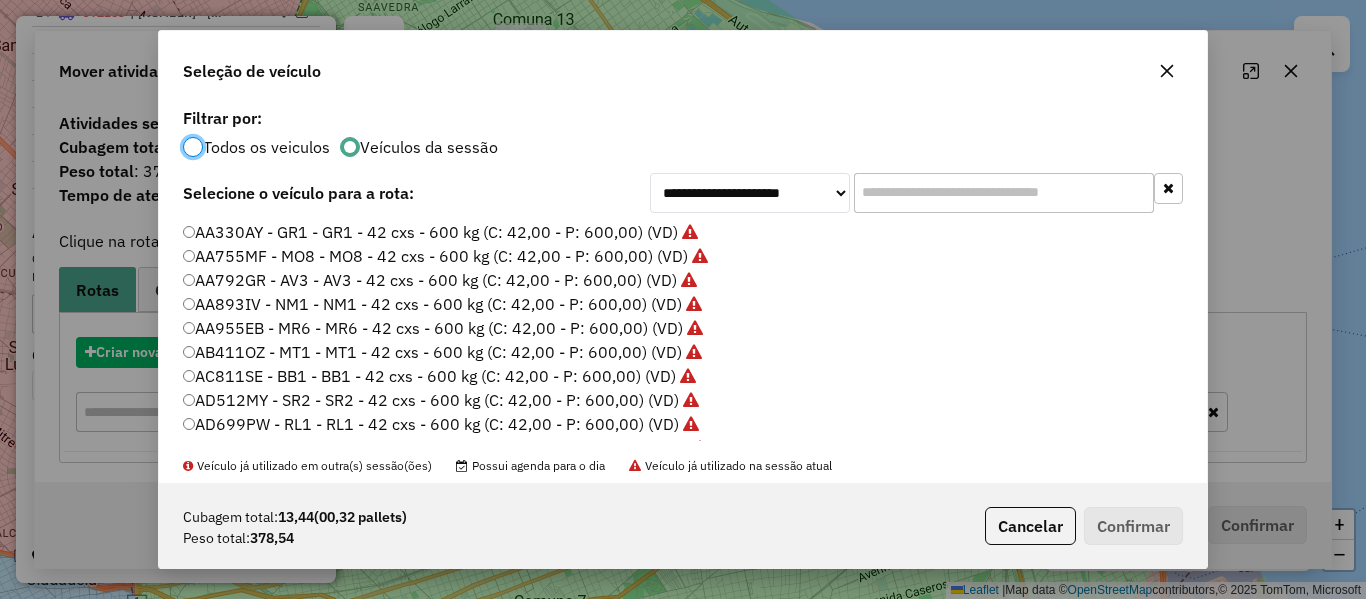 scroll, scrollTop: 11, scrollLeft: 6, axis: both 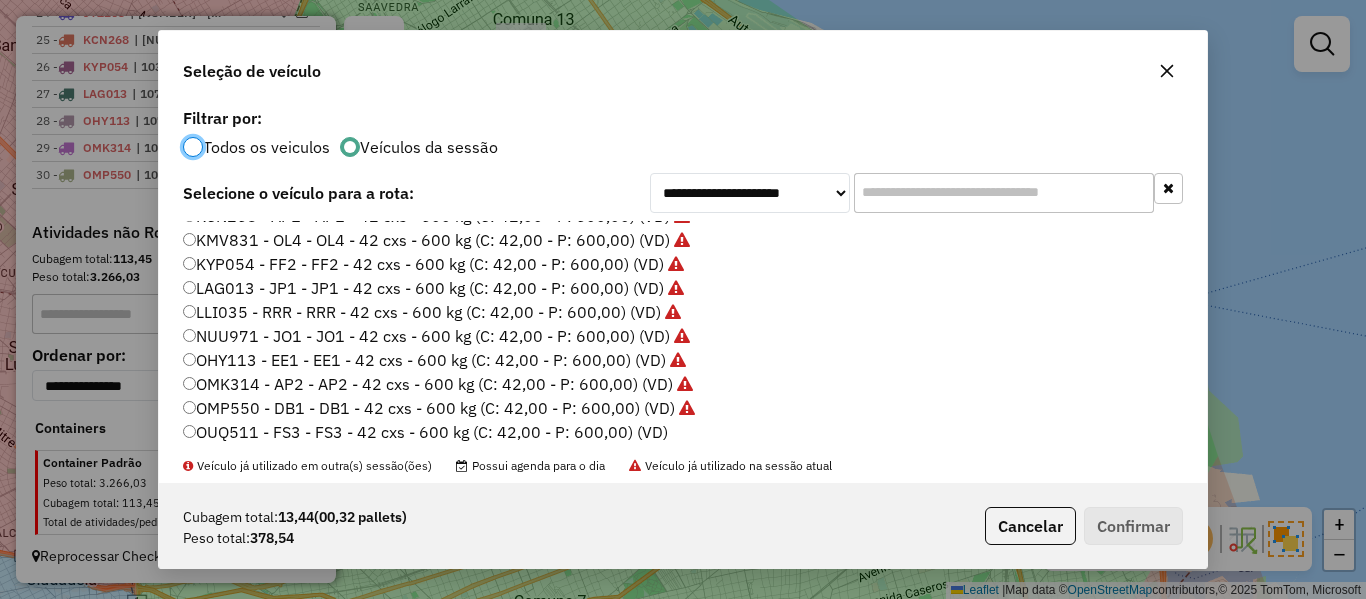 click on "OUQ511 - FS3 - FS3 - 42 cxs - 600 kg (C: 42,00 - P: 600,00) (VD)" 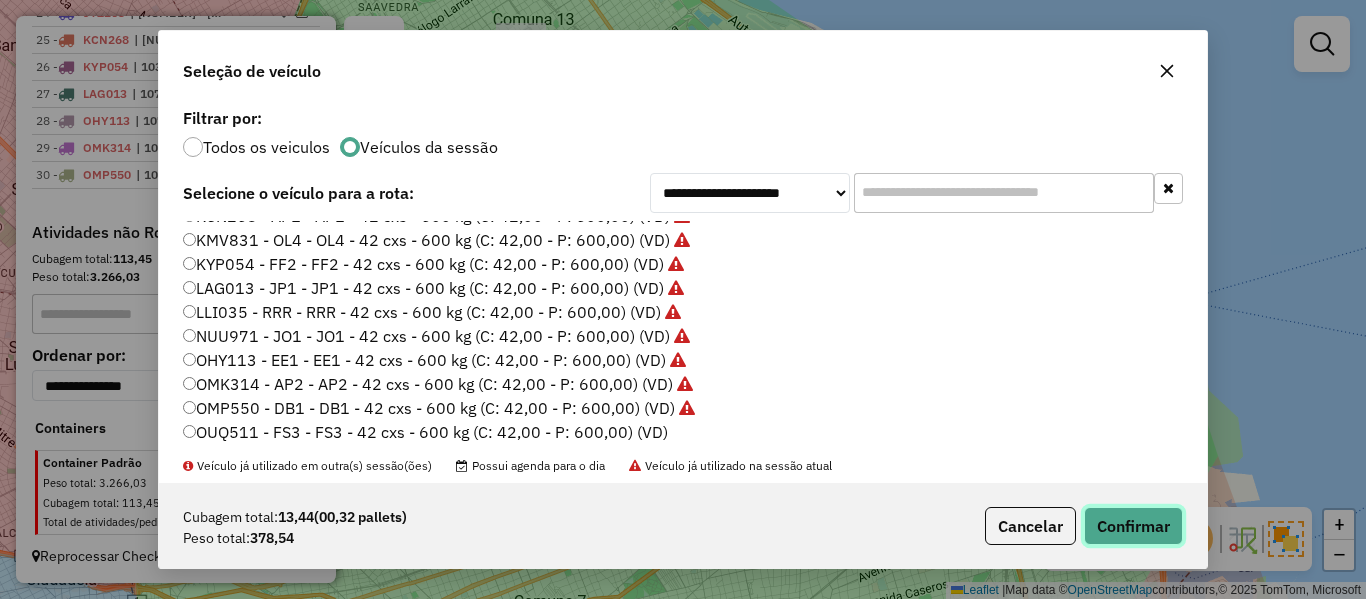 click on "Confirmar" 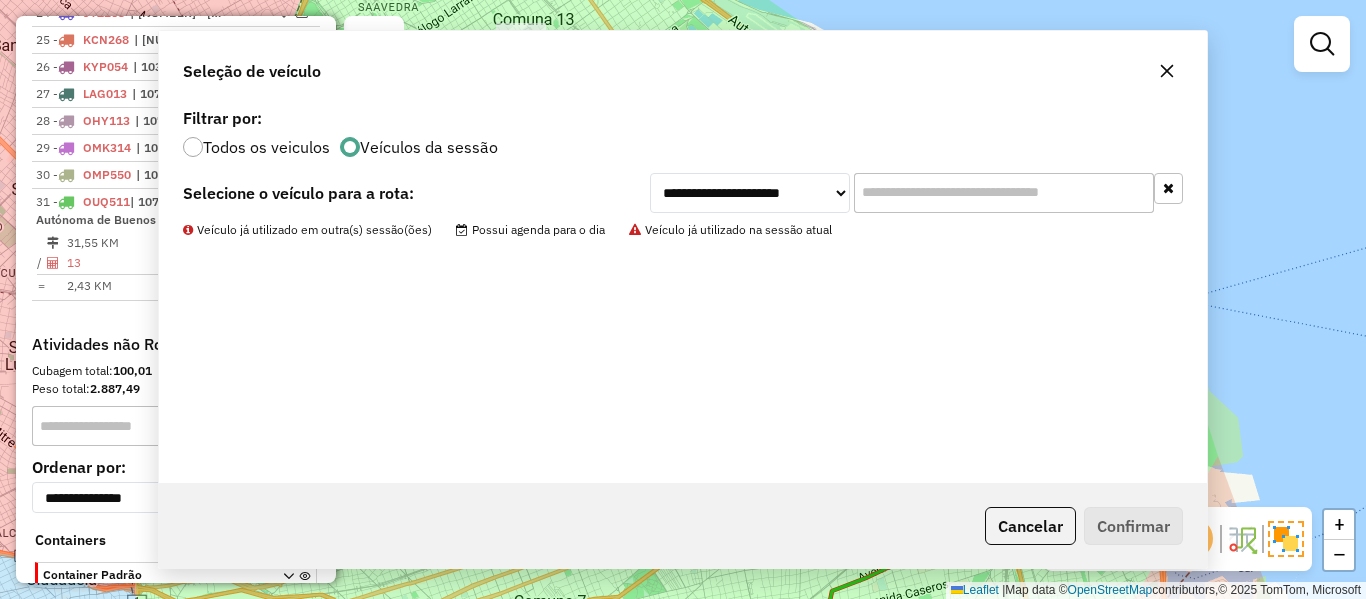 scroll, scrollTop: 1485, scrollLeft: 0, axis: vertical 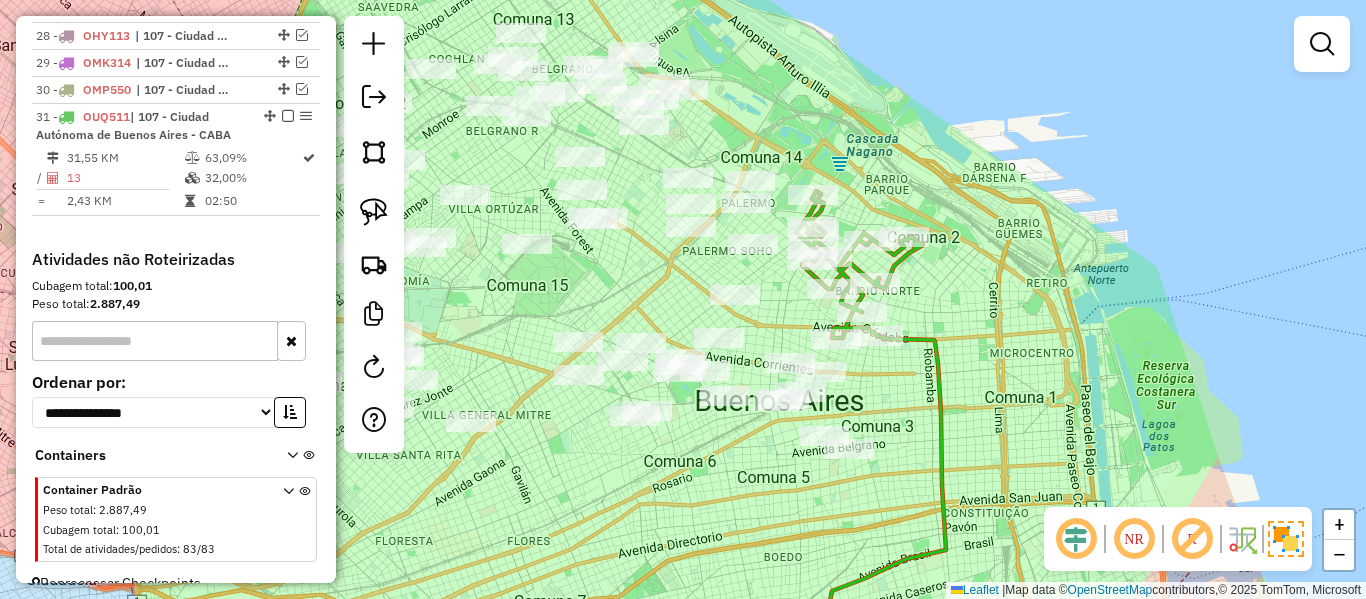 click 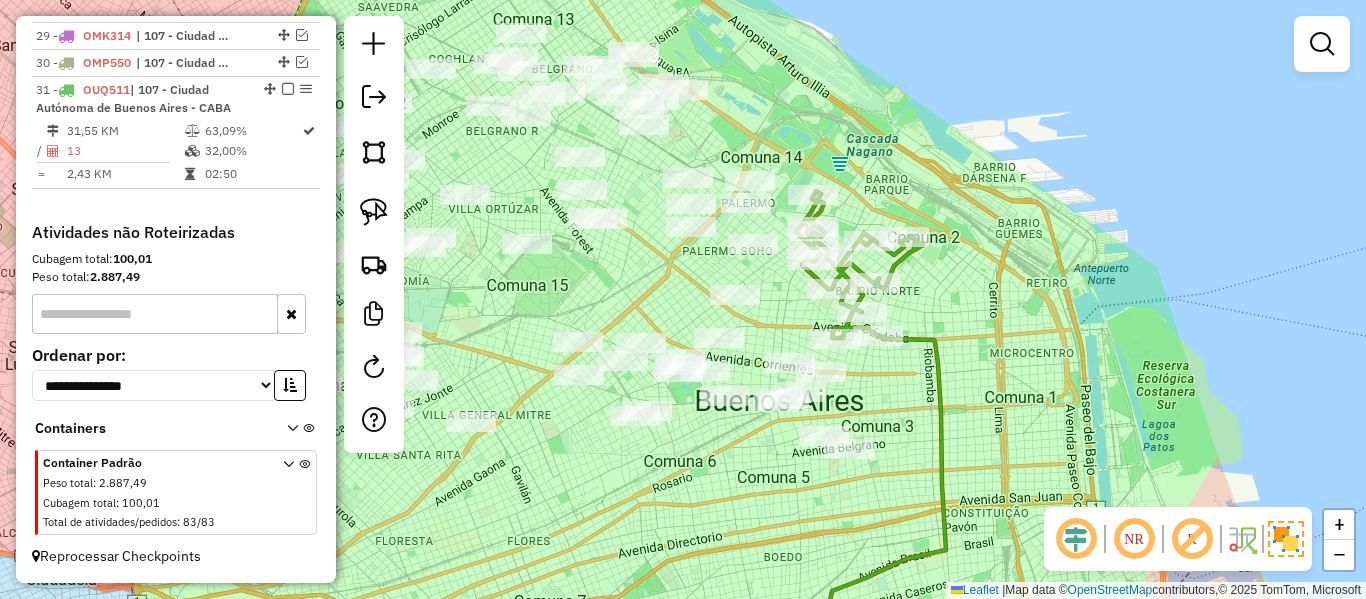 select on "**********" 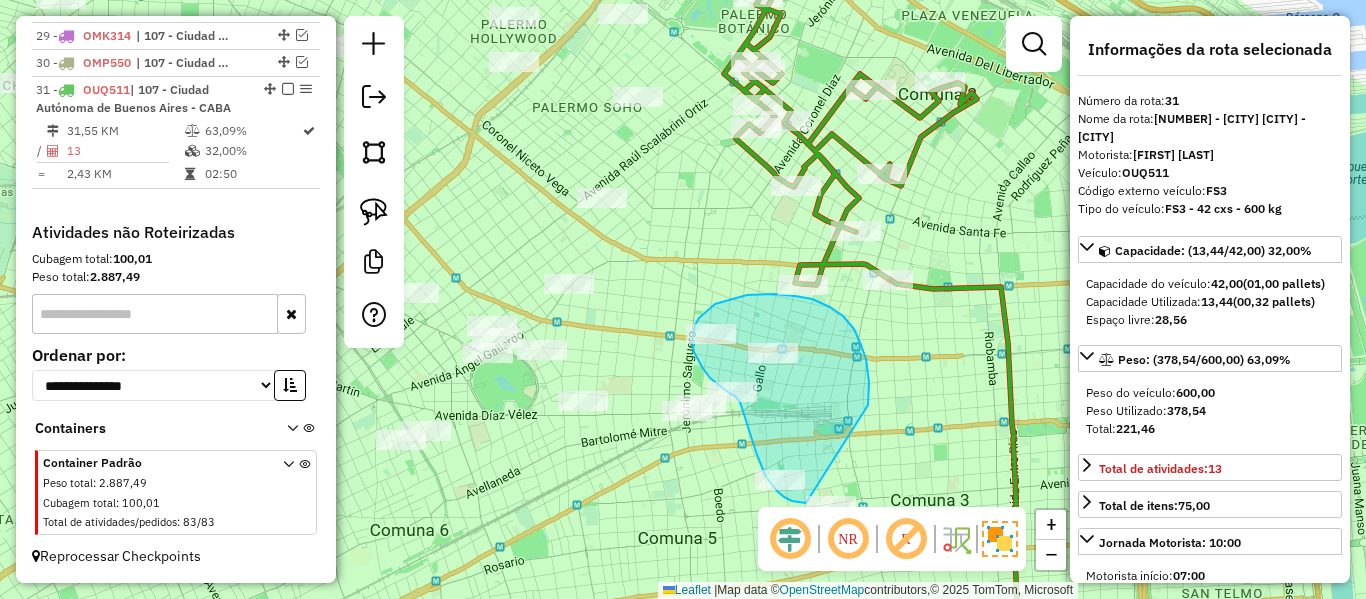drag, startPoint x: 812, startPoint y: 299, endPoint x: 940, endPoint y: 498, distance: 236.6115 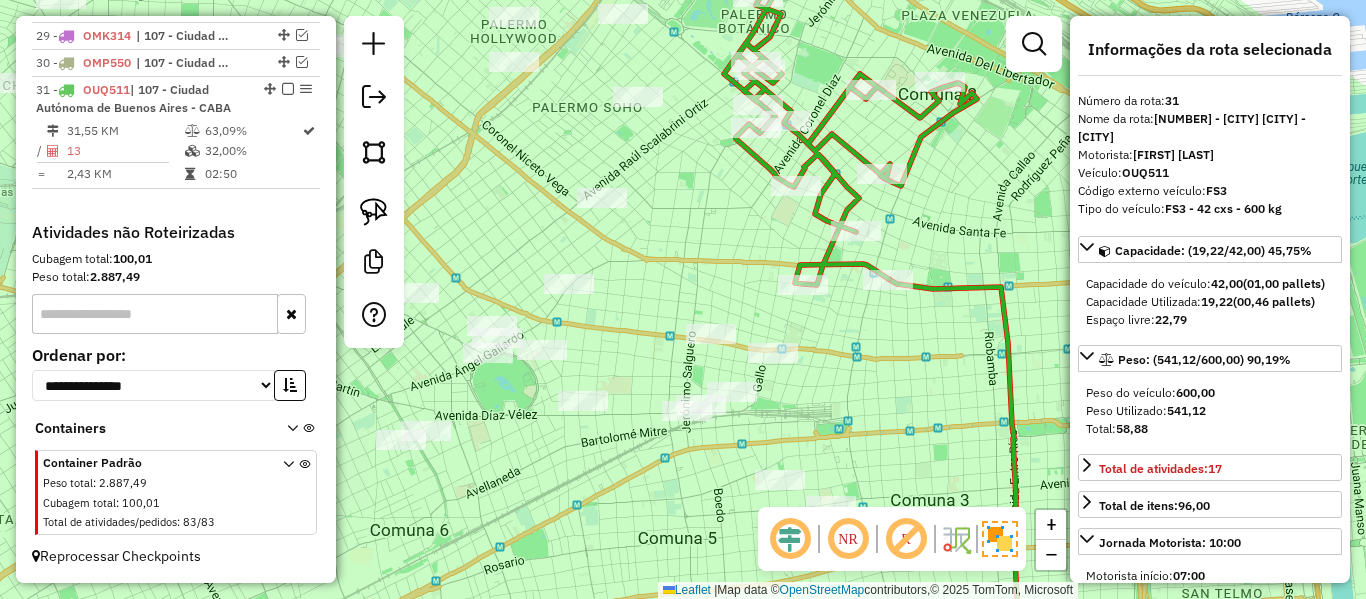 click on "Janela de atendimento Grade de atendimento Capacidade Transportadoras Veículos Cliente Pedidos  Rotas Selecione os dias de semana para filtrar as janelas de atendimento  Seg   Ter   Qua   Qui   Sex   Sáb   Dom  Informe o período da janela de atendimento: De: Até:  Filtrar exatamente a janela do cliente  Considerar janela de atendimento padrão  Selecione os dias de semana para filtrar as grades de atendimento  Seg   Ter   Qua   Qui   Sex   Sáb   Dom   Considerar clientes sem dia de atendimento cadastrado  Clientes fora do dia de atendimento selecionado Filtrar as atividades entre os valores definidos abaixo:  Peso mínimo:   Peso máximo:   Cubagem mínima:   Cubagem máxima:   De:   Até:  Filtrar as atividades entre o tempo de atendimento definido abaixo:  De:   Até:   Considerar capacidade total dos clientes não roteirizados Transportadora: Selecione um ou mais itens Tipo de veículo: Selecione um ou mais itens Veículo: Selecione um ou mais itens Motorista: Selecione um ou mais itens Nome: Rótulo:" 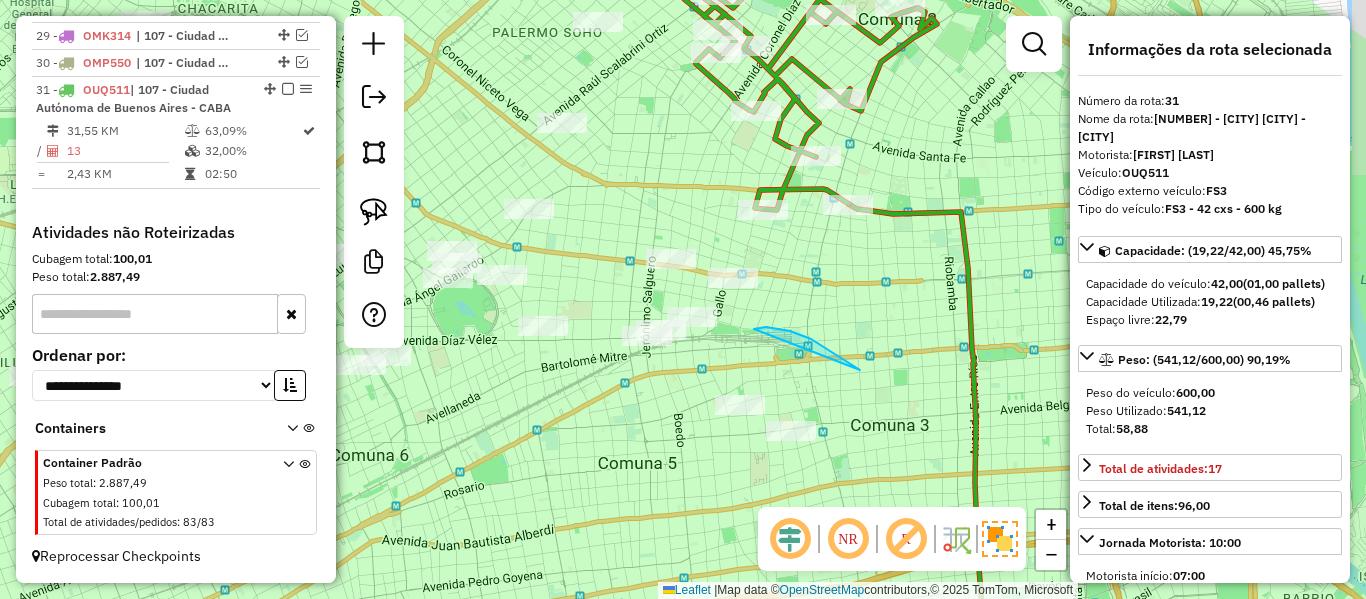 drag, startPoint x: 811, startPoint y: 339, endPoint x: 931, endPoint y: 452, distance: 164.83022 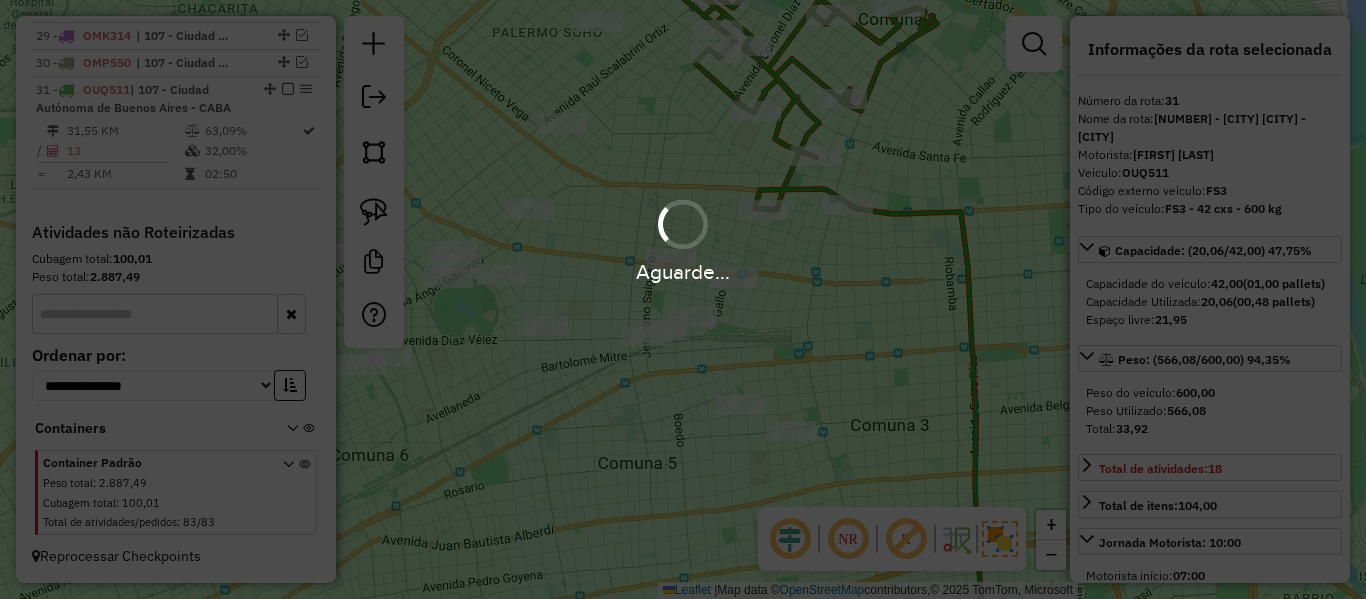 select on "**********" 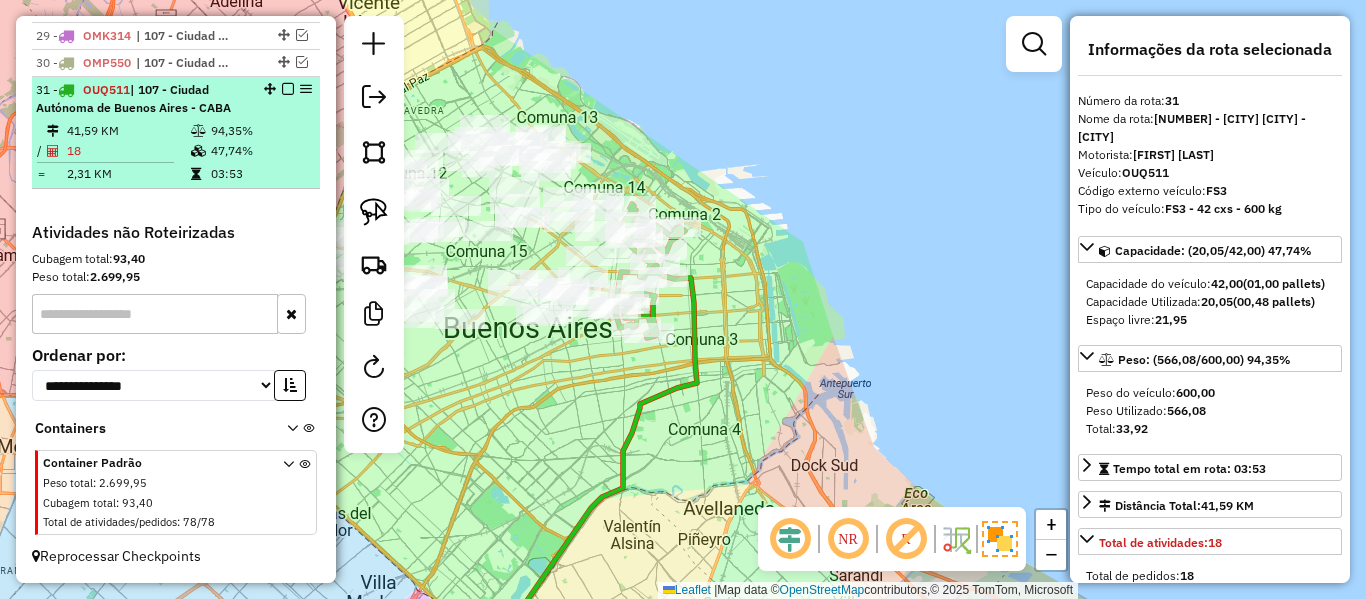 click at bounding box center [288, 89] 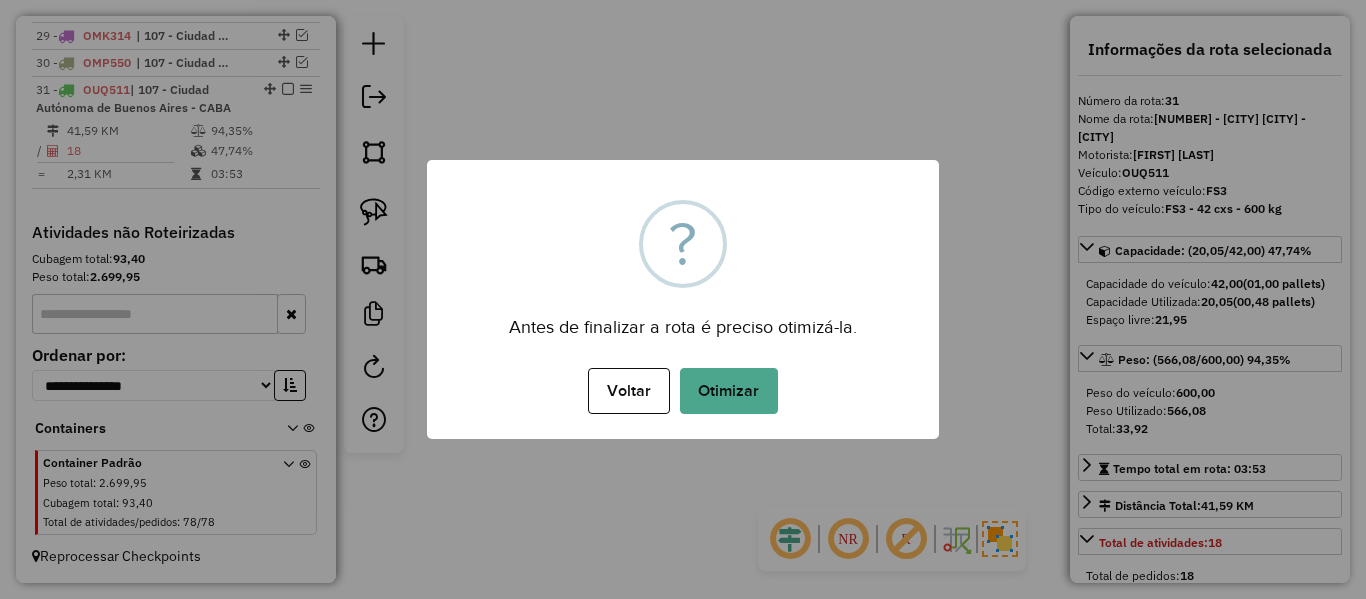 click on "Otimizar" at bounding box center (729, 391) 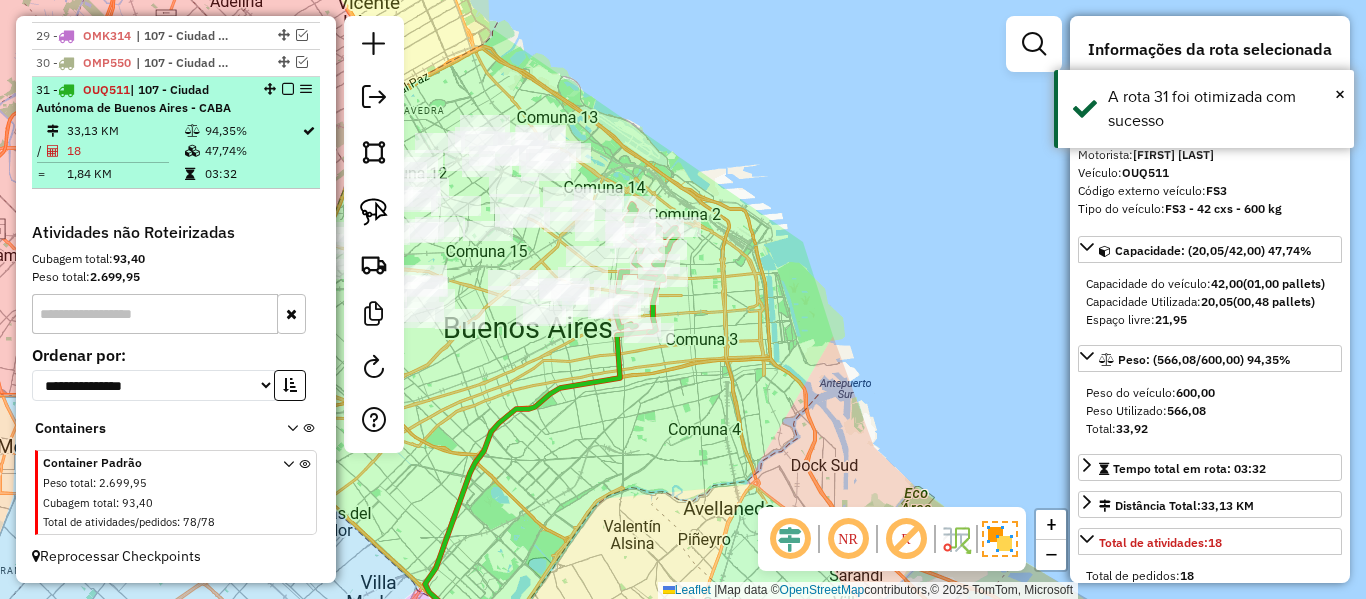 click at bounding box center [288, 89] 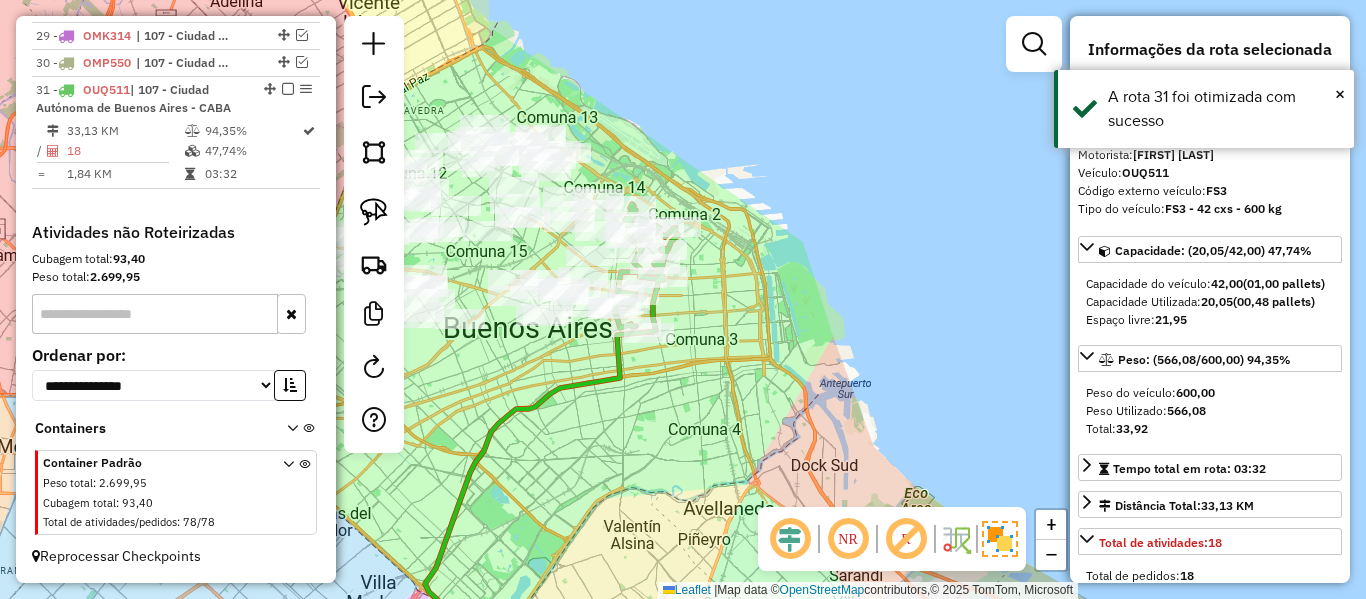 scroll, scrollTop: 1427, scrollLeft: 0, axis: vertical 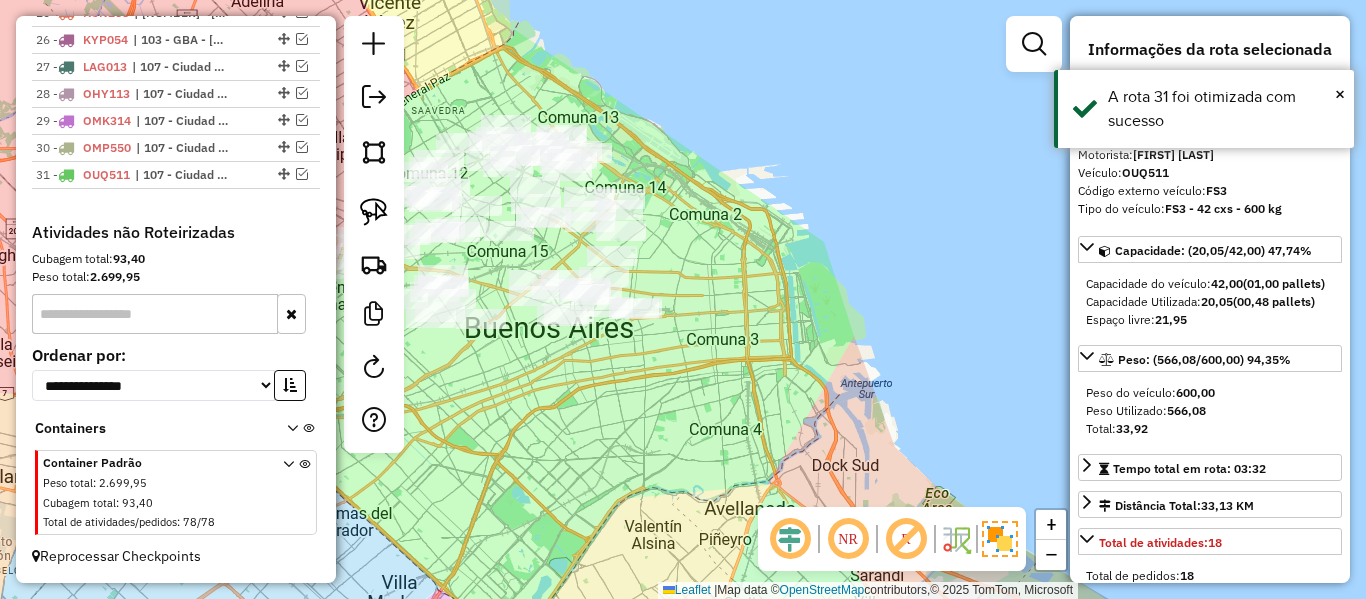 drag, startPoint x: 722, startPoint y: 329, endPoint x: 930, endPoint y: 344, distance: 208.54016 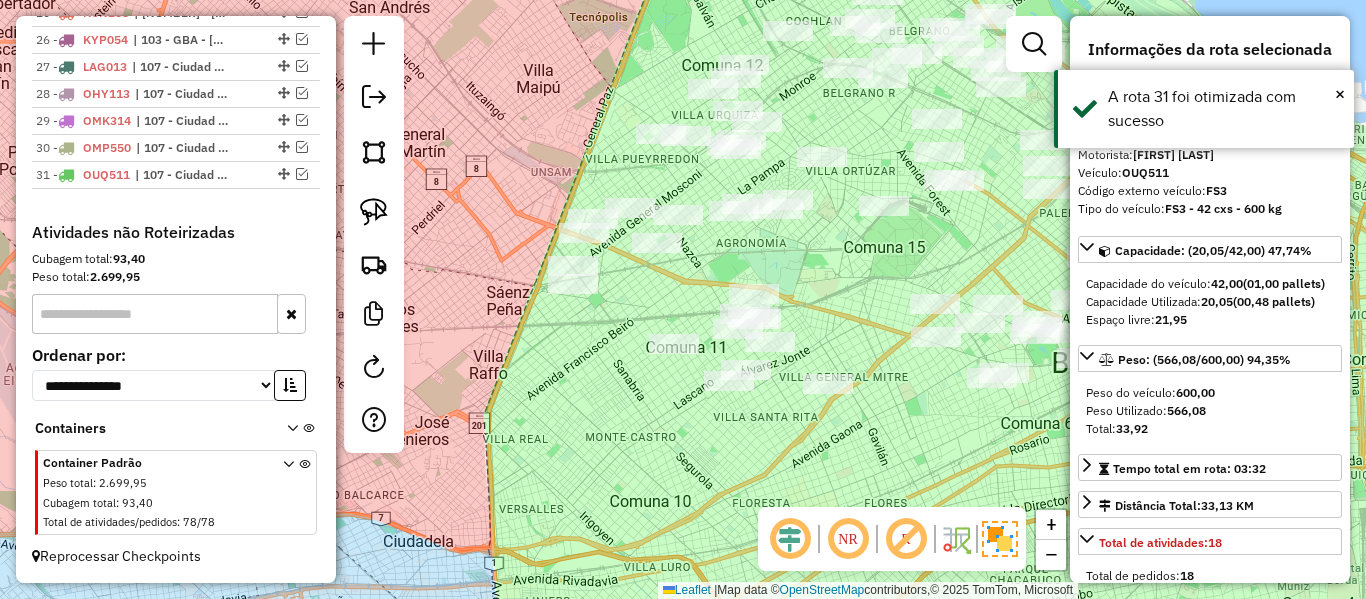 drag, startPoint x: 625, startPoint y: 323, endPoint x: 700, endPoint y: 307, distance: 76.687675 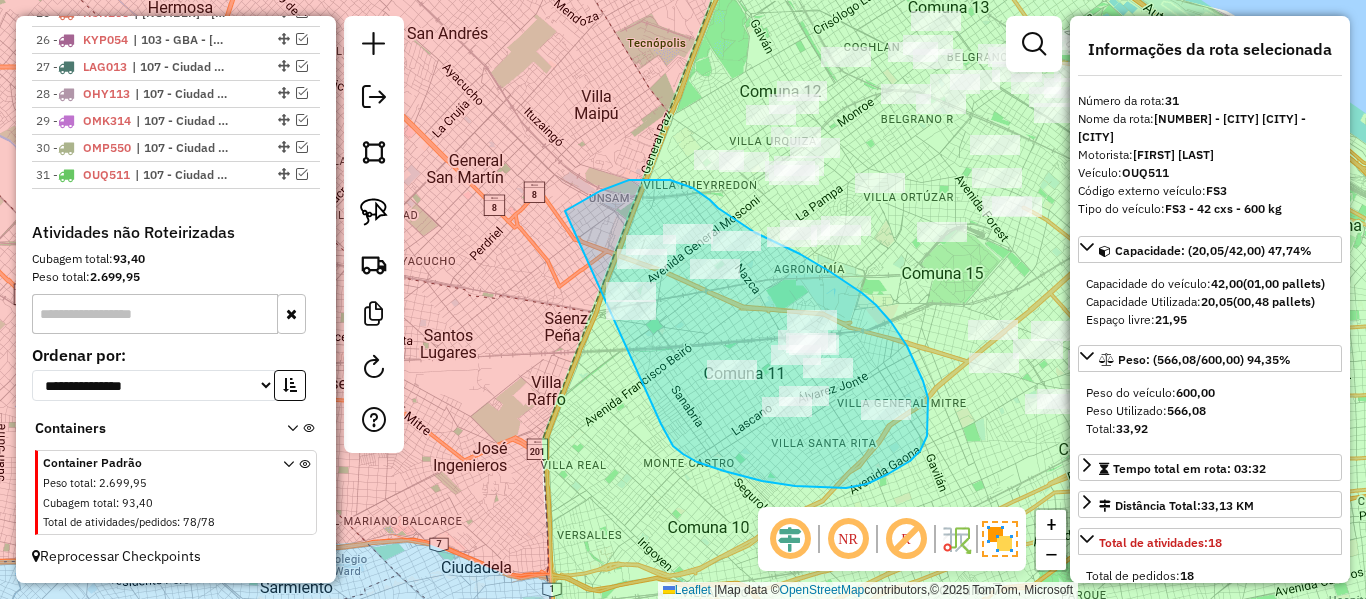 drag, startPoint x: 697, startPoint y: 462, endPoint x: 521, endPoint y: 371, distance: 198.13379 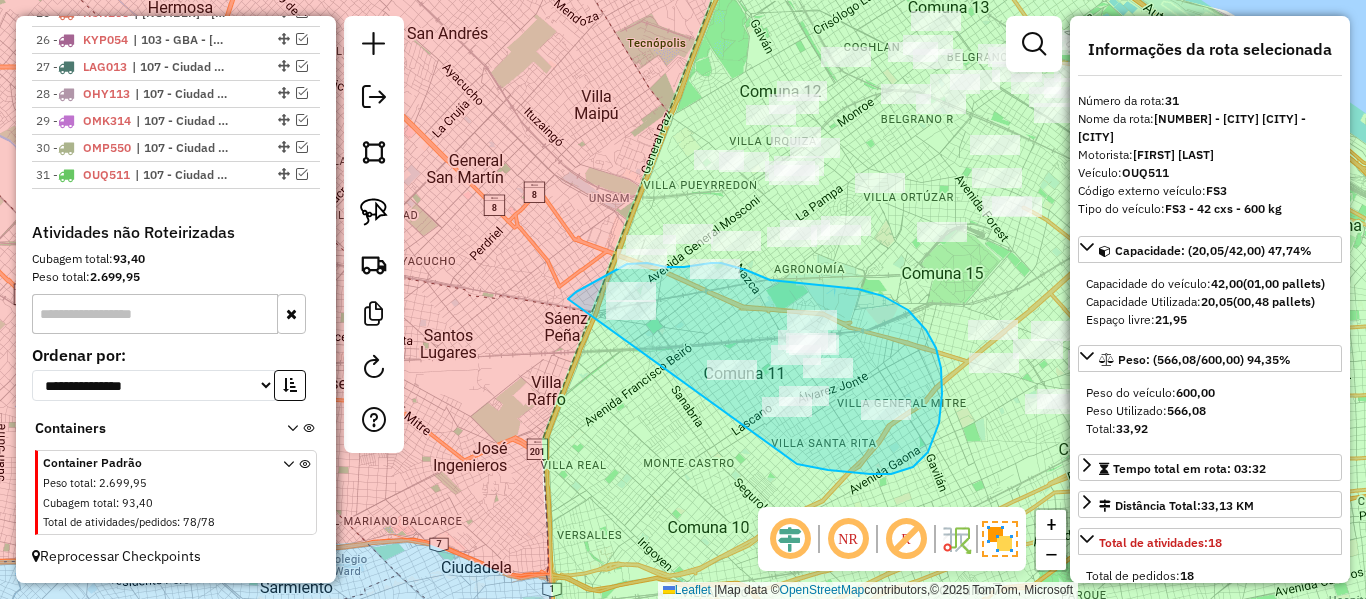 drag, startPoint x: 913, startPoint y: 467, endPoint x: 560, endPoint y: 328, distance: 379.38107 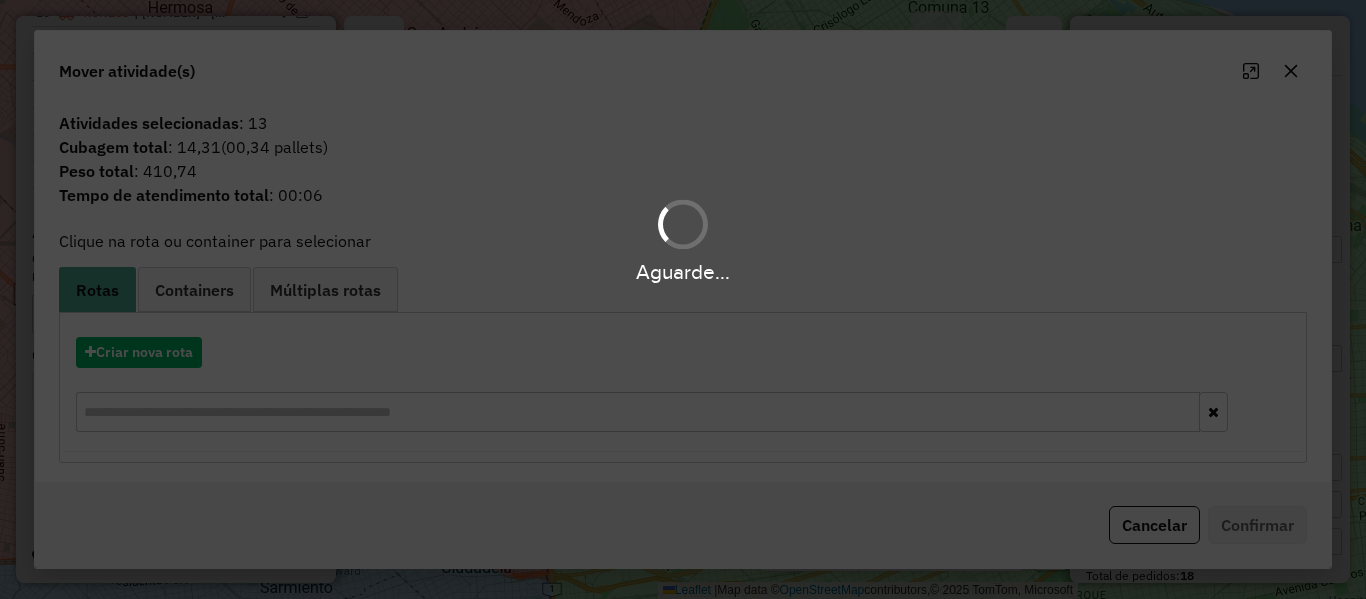 click on "Aguarde..." at bounding box center [683, 299] 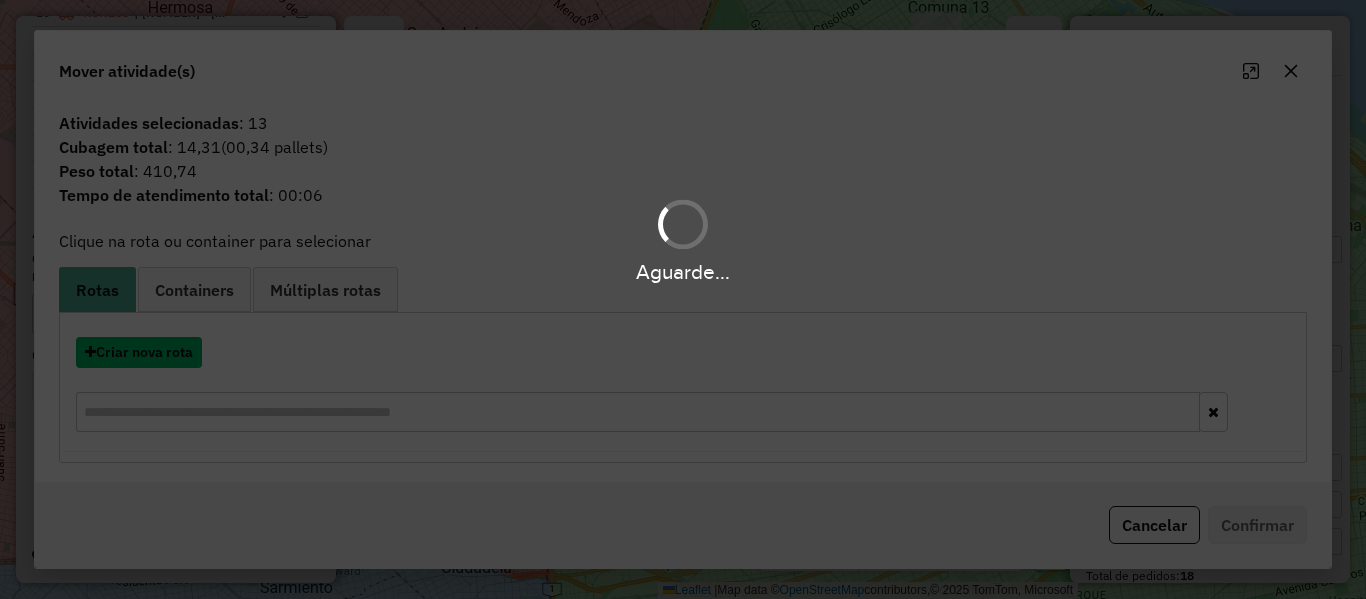 click on "Criar nova rota" at bounding box center (139, 352) 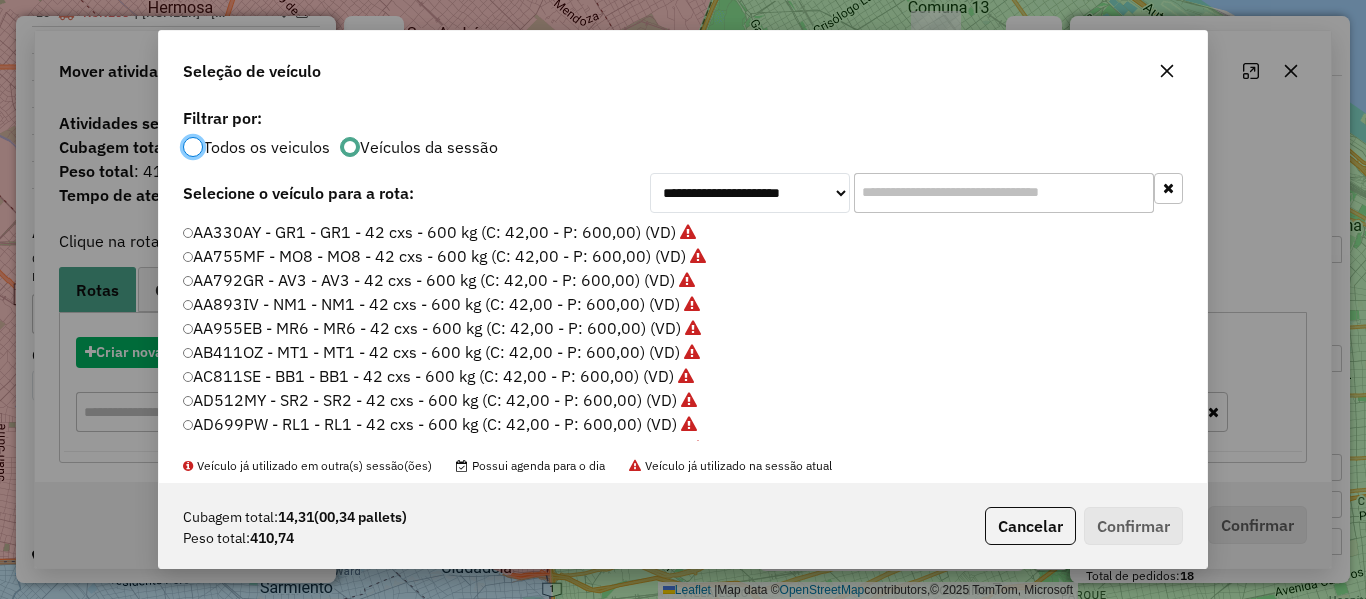 click on "**********" 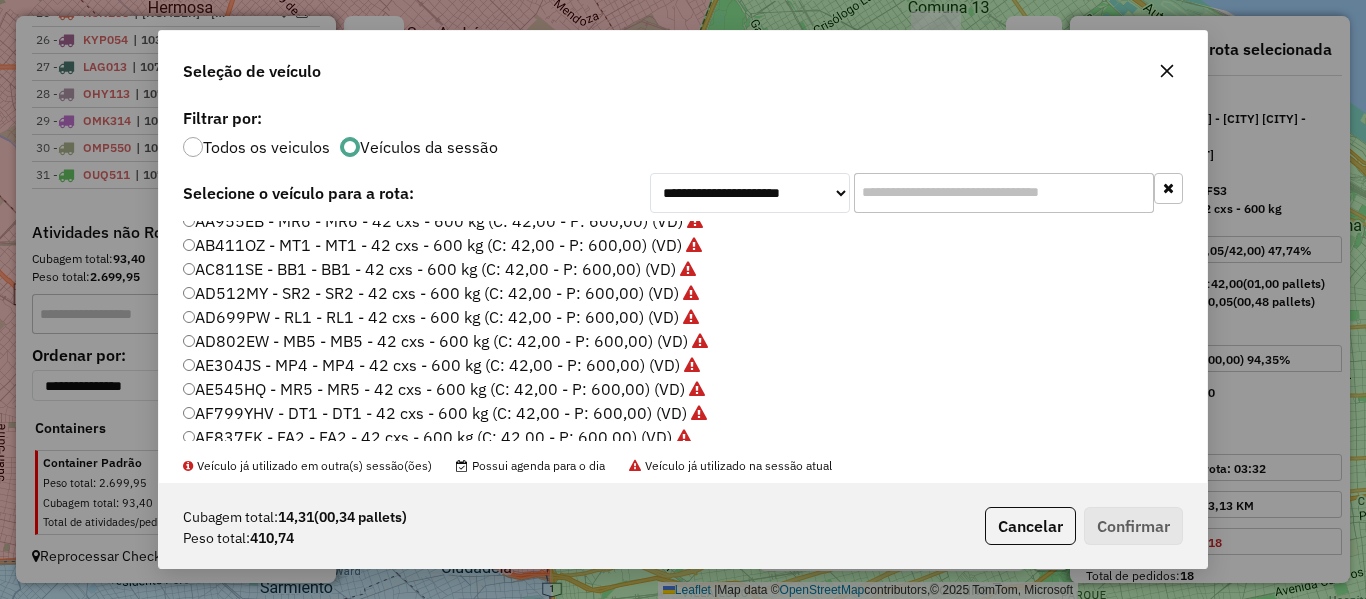 scroll, scrollTop: 200, scrollLeft: 0, axis: vertical 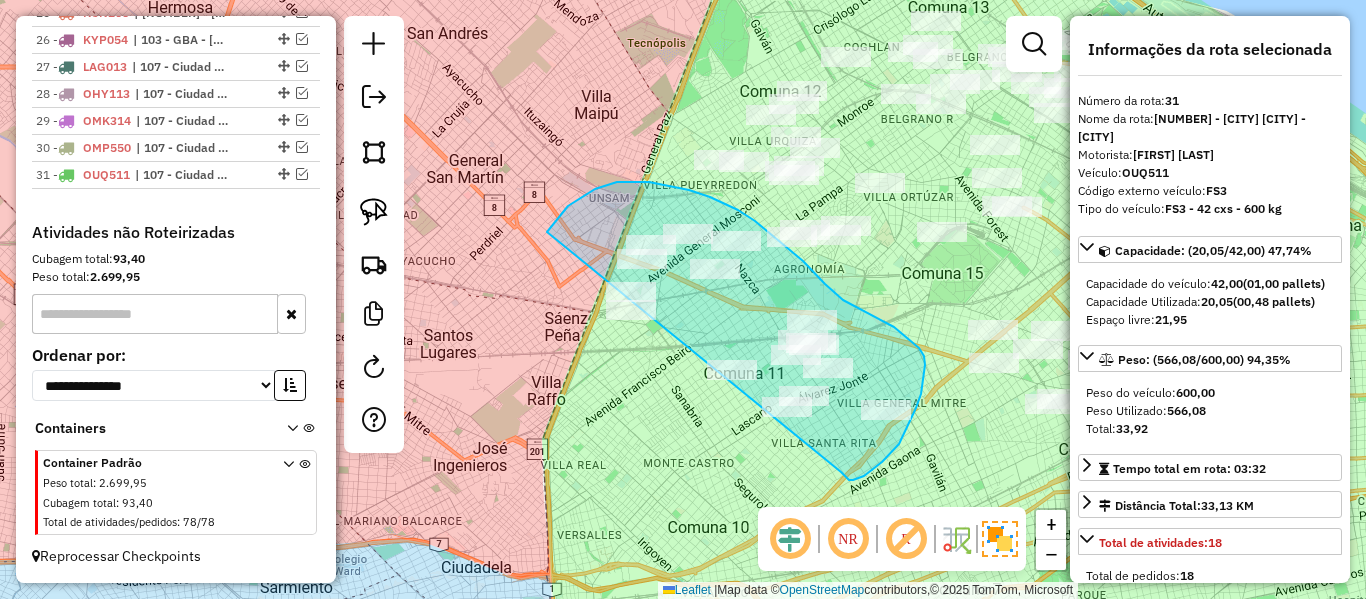 drag, startPoint x: 853, startPoint y: 480, endPoint x: 559, endPoint y: 436, distance: 297.2743 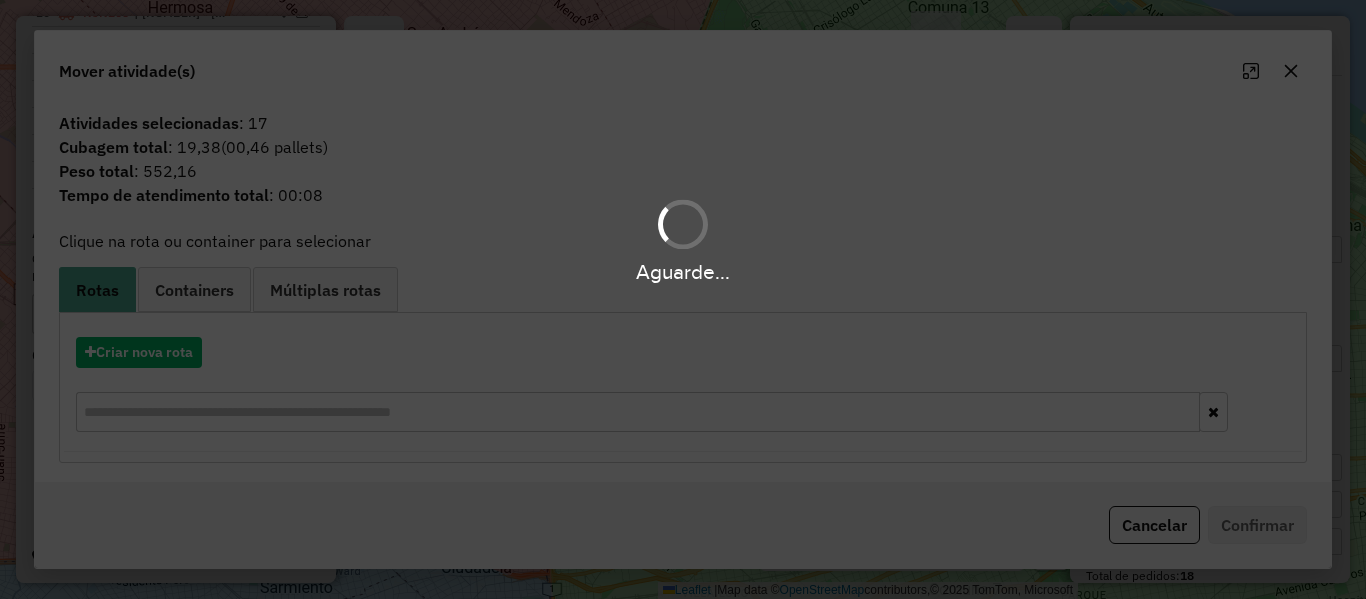 click on "Aguarde..." at bounding box center (683, 299) 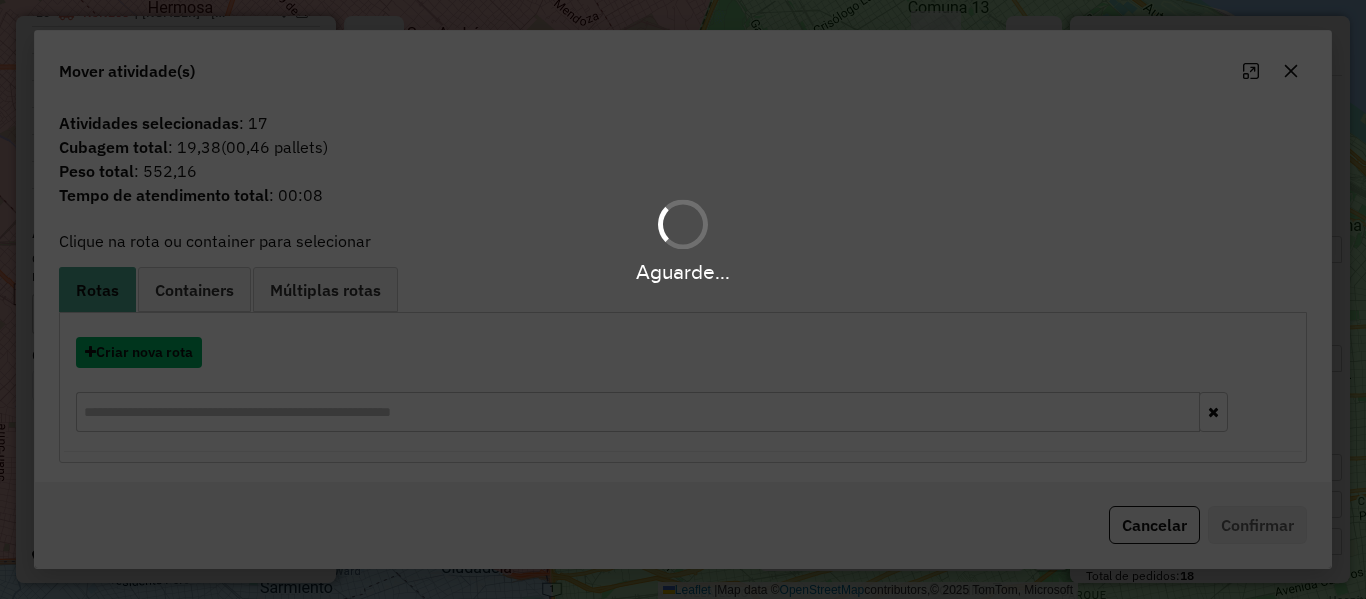 click on "Criar nova rota" at bounding box center (139, 352) 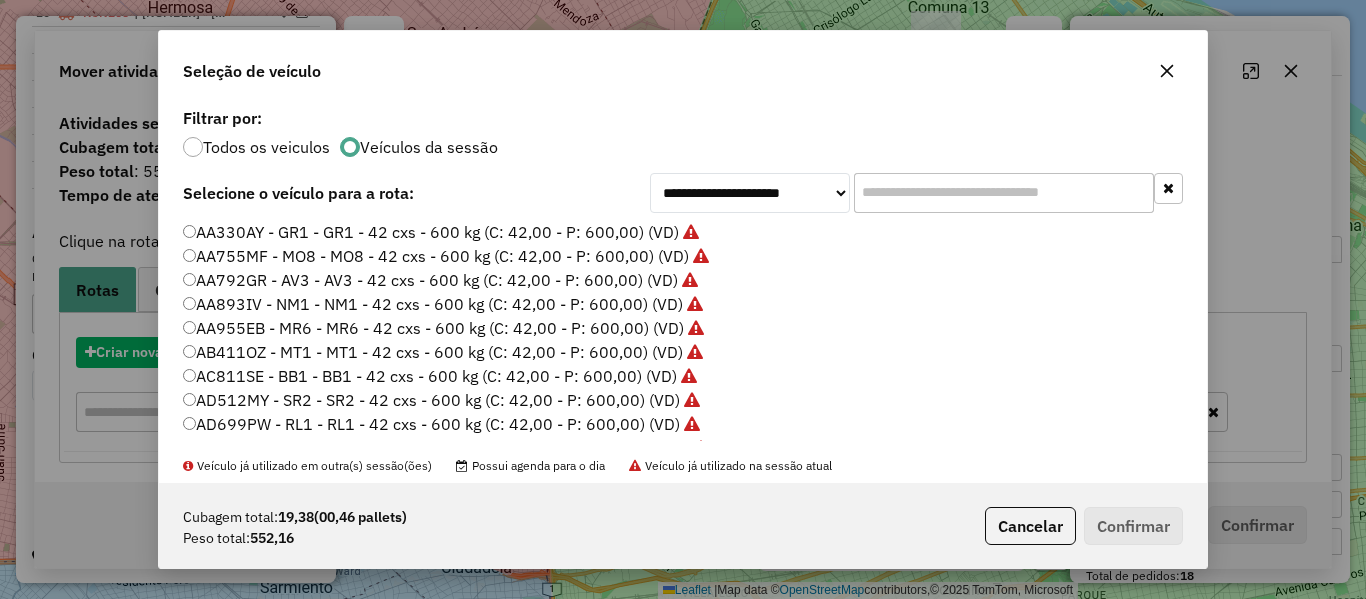 click on "**********" 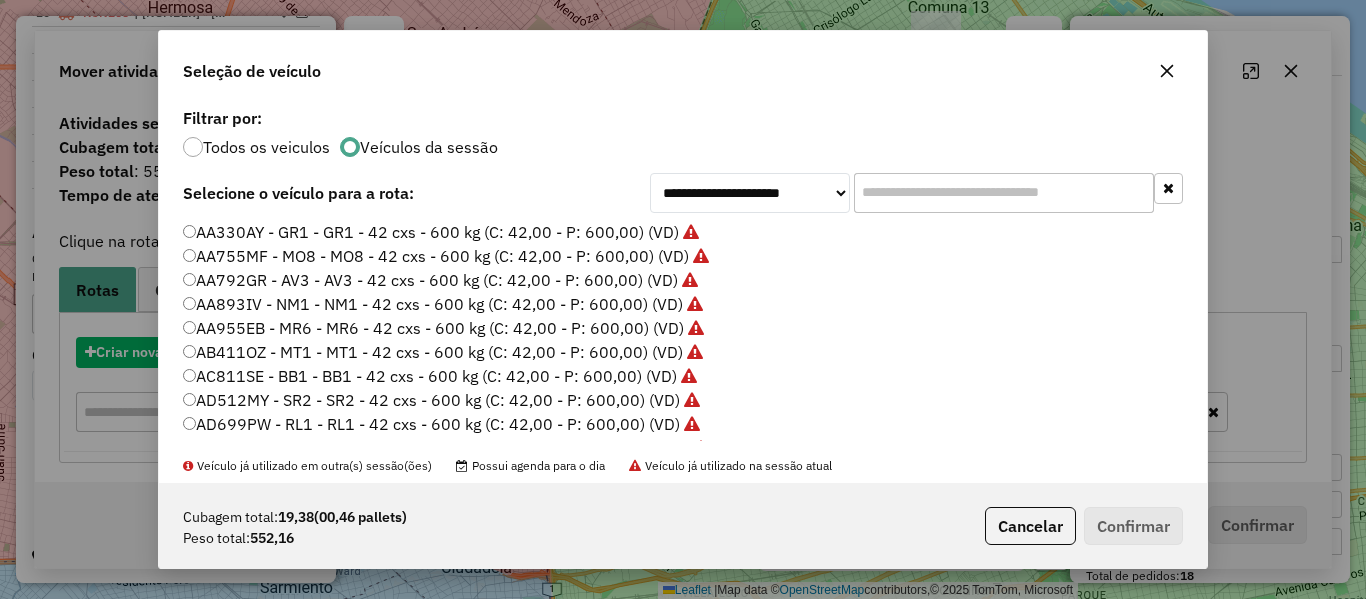 scroll, scrollTop: 11, scrollLeft: 6, axis: both 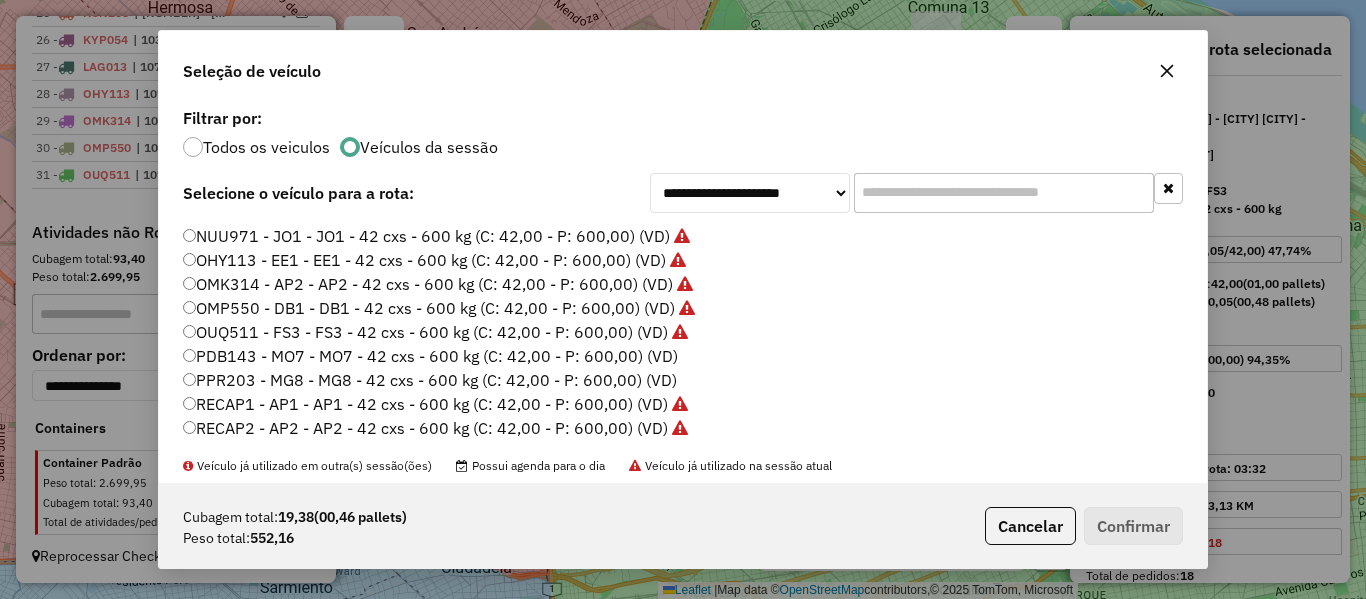 click on "PDB143 - MO7 - MO7 - 42 cxs - 600 kg (C: 42,00 - P: 600,00) (VD)" 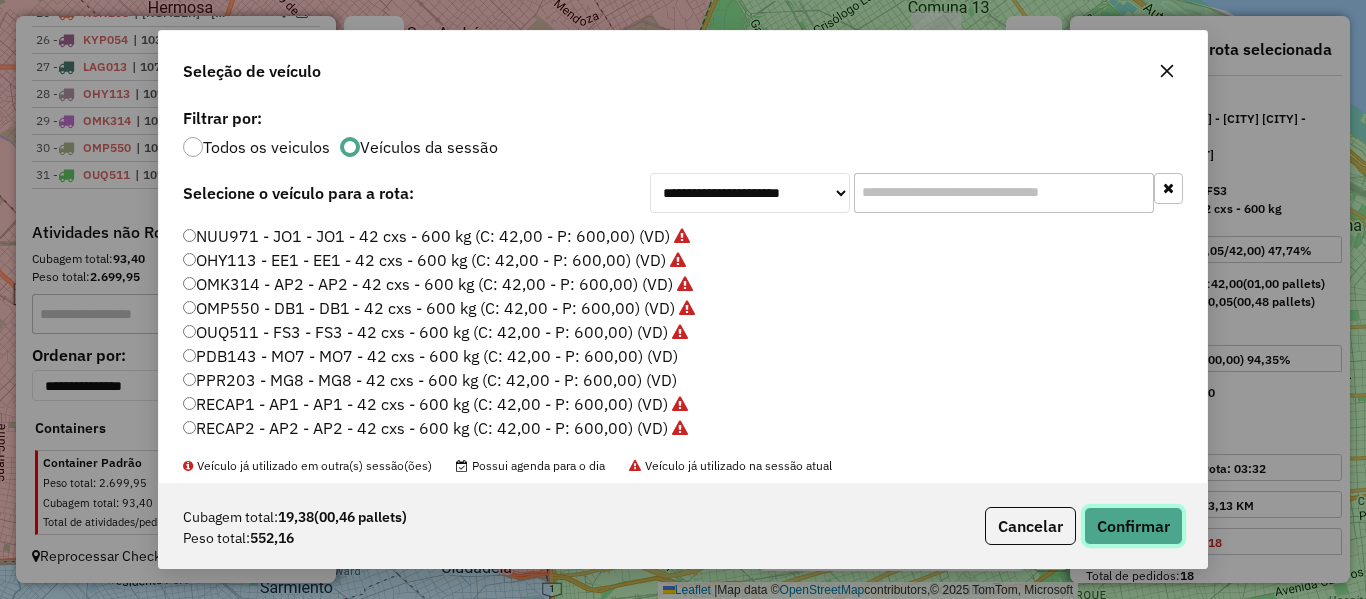 click on "Confirmar" 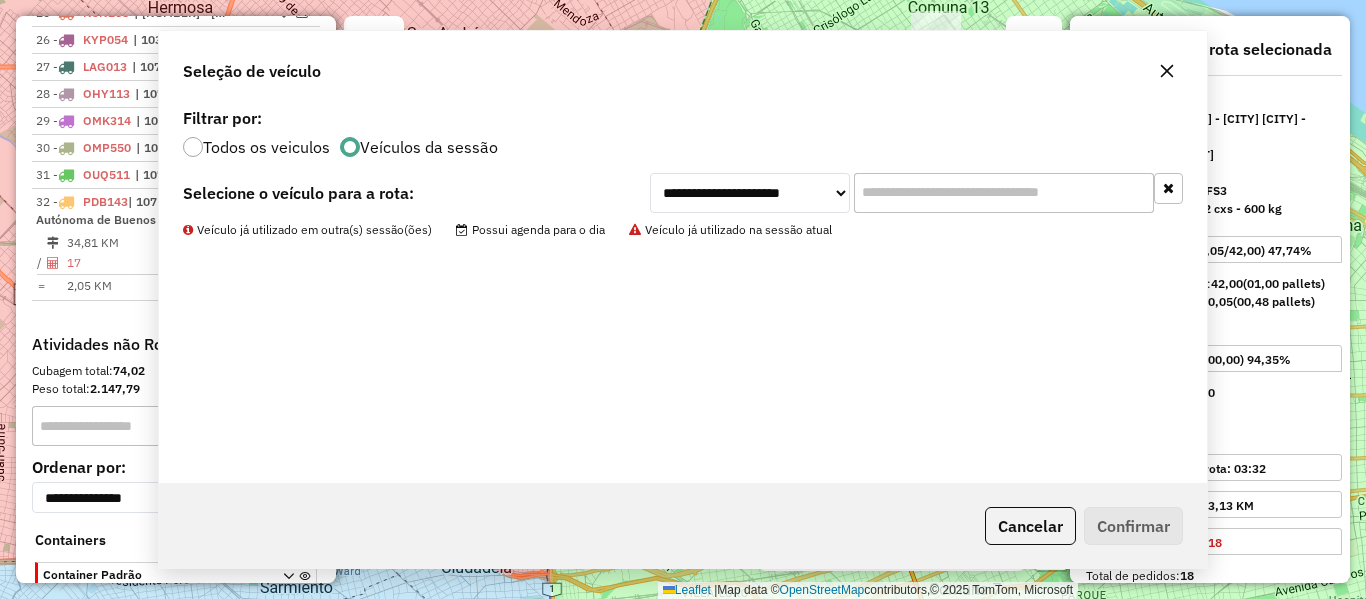 scroll, scrollTop: 1539, scrollLeft: 0, axis: vertical 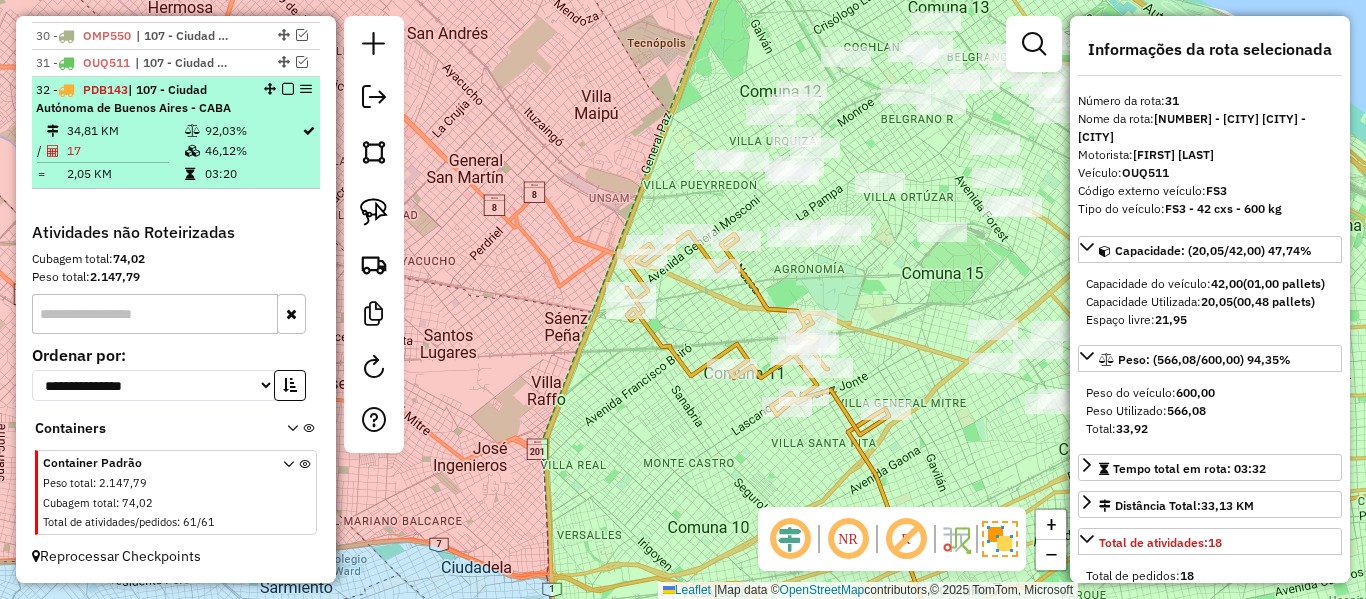 click at bounding box center [288, 89] 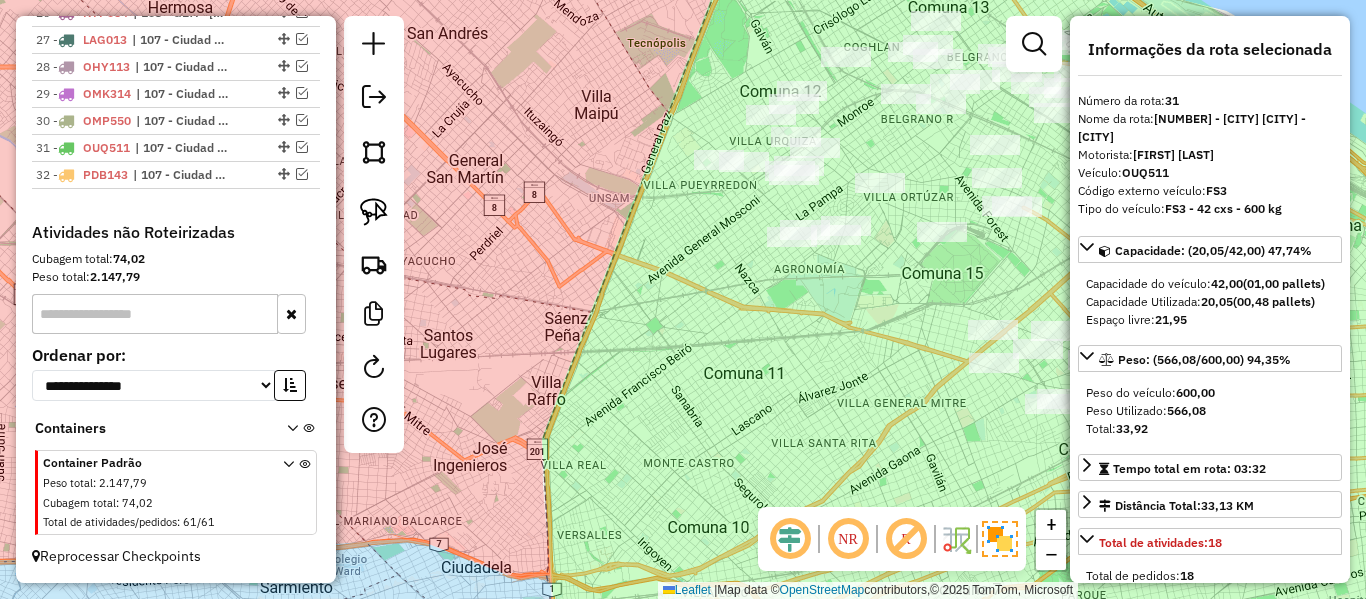 scroll, scrollTop: 1454, scrollLeft: 0, axis: vertical 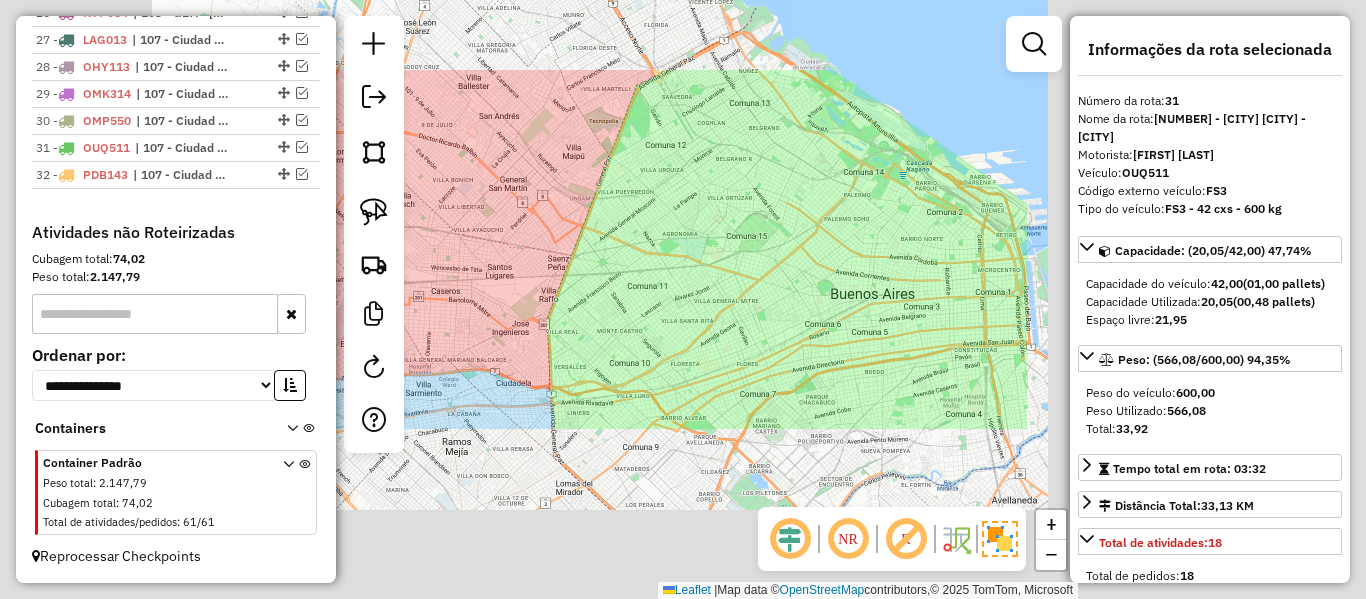 click on "Janela de atendimento Grade de atendimento Capacidade Transportadoras Veículos Cliente Pedidos  Rotas Selecione os dias de semana para filtrar as janelas de atendimento  Seg   Ter   Qua   Qui   Sex   Sáb   Dom  Informe o período da janela de atendimento: De: Até:  Filtrar exatamente a janela do cliente  Considerar janela de atendimento padrão  Selecione os dias de semana para filtrar as grades de atendimento  Seg   Ter   Qua   Qui   Sex   Sáb   Dom   Considerar clientes sem dia de atendimento cadastrado  Clientes fora do dia de atendimento selecionado Filtrar as atividades entre os valores definidos abaixo:  Peso mínimo:   Peso máximo:   Cubagem mínima:   Cubagem máxima:   De:   Até:  Filtrar as atividades entre o tempo de atendimento definido abaixo:  De:   Até:   Considerar capacidade total dos clientes não roteirizados Transportadora: Selecione um ou mais itens Tipo de veículo: Selecione um ou mais itens Veículo: Selecione um ou mais itens Motorista: Selecione um ou mais itens Nome: Rótulo:" 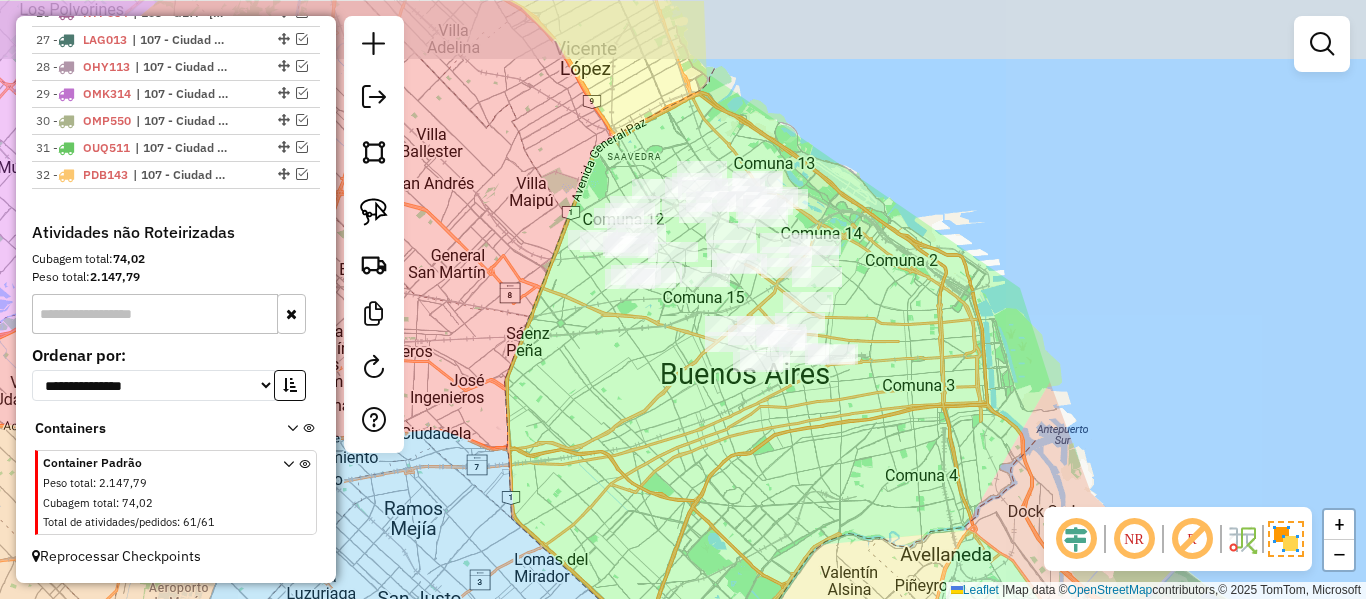 drag, startPoint x: 693, startPoint y: 372, endPoint x: 656, endPoint y: 423, distance: 63.007935 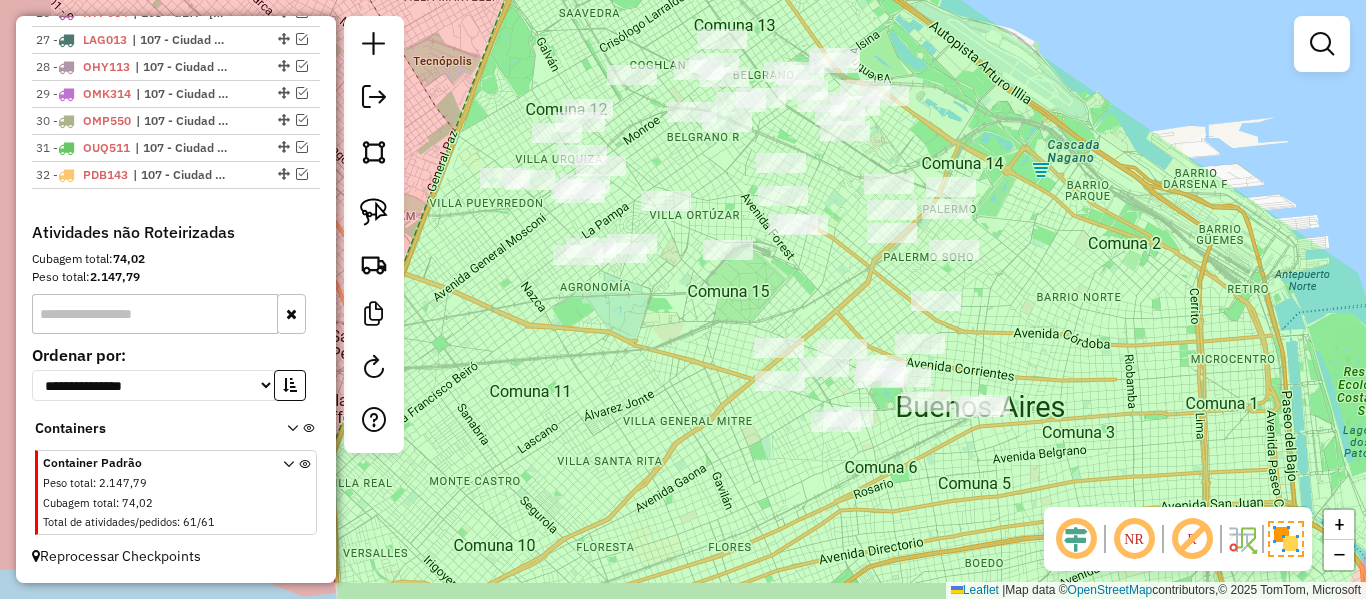 click on "Janela de atendimento Grade de atendimento Capacidade Transportadoras Veículos Cliente Pedidos  Rotas Selecione os dias de semana para filtrar as janelas de atendimento  Seg   Ter   Qua   Qui   Sex   Sáb   Dom  Informe o período da janela de atendimento: De: Até:  Filtrar exatamente a janela do cliente  Considerar janela de atendimento padrão  Selecione os dias de semana para filtrar as grades de atendimento  Seg   Ter   Qua   Qui   Sex   Sáb   Dom   Considerar clientes sem dia de atendimento cadastrado  Clientes fora do dia de atendimento selecionado Filtrar as atividades entre os valores definidos abaixo:  Peso mínimo:   Peso máximo:   Cubagem mínima:   Cubagem máxima:   De:   Até:  Filtrar as atividades entre o tempo de atendimento definido abaixo:  De:   Até:   Considerar capacidade total dos clientes não roteirizados Transportadora: Selecione um ou mais itens Tipo de veículo: Selecione um ou mais itens Veículo: Selecione um ou mais itens Motorista: Selecione um ou mais itens Nome: Rótulo:" 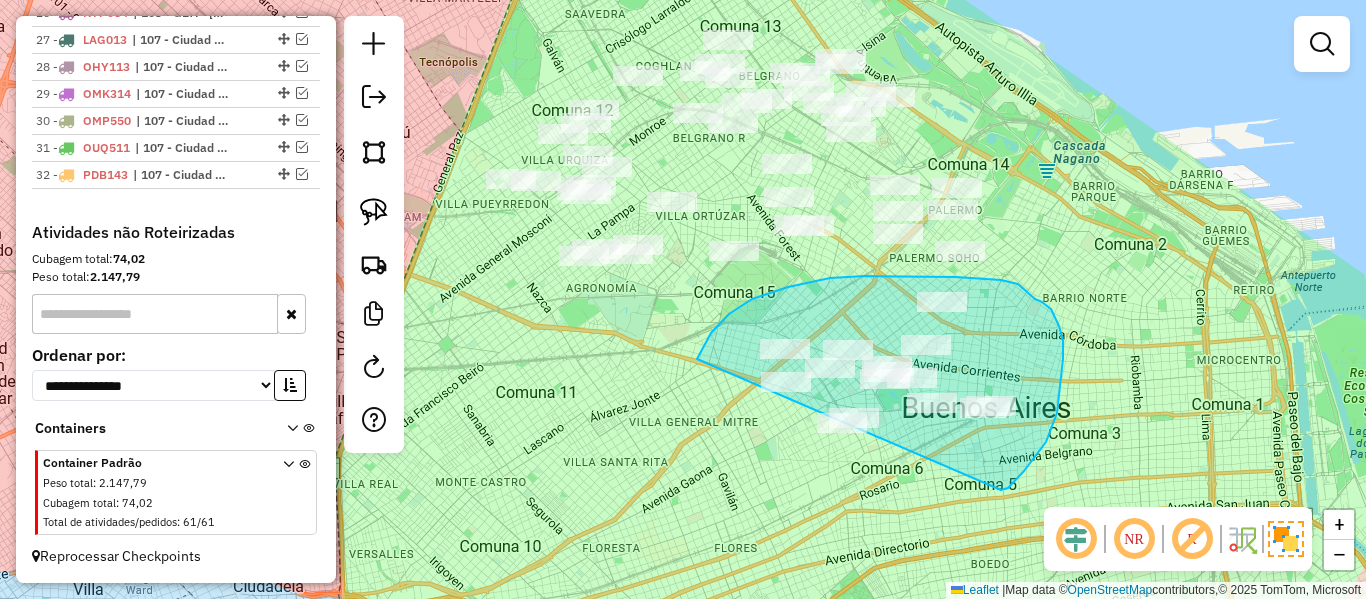 drag, startPoint x: 1061, startPoint y: 383, endPoint x: 766, endPoint y: 495, distance: 315.54556 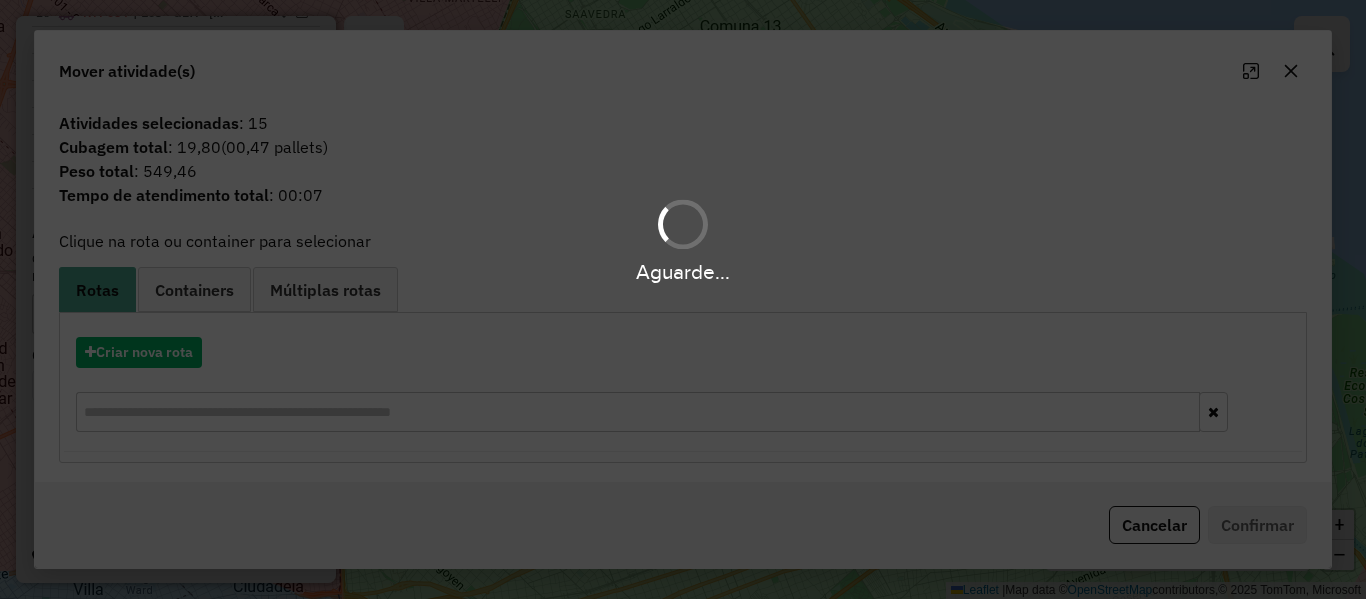 click on "Aguarde..." at bounding box center (683, 299) 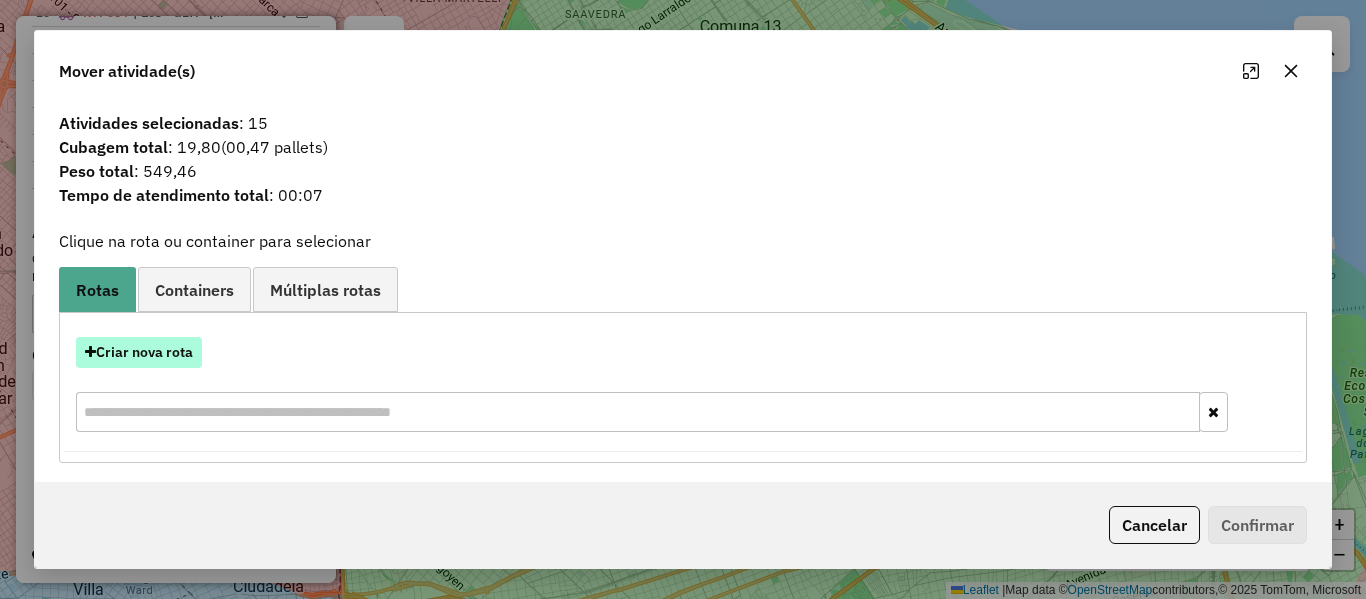 click on "Criar nova rota" at bounding box center (139, 352) 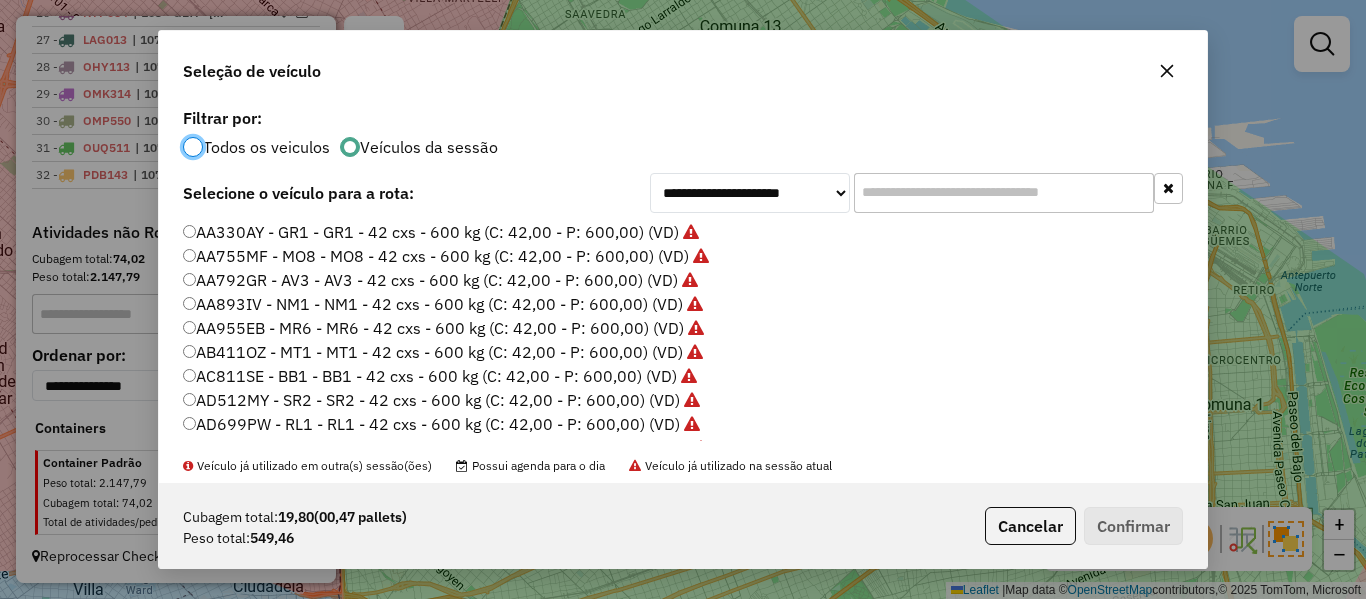 scroll, scrollTop: 11, scrollLeft: 6, axis: both 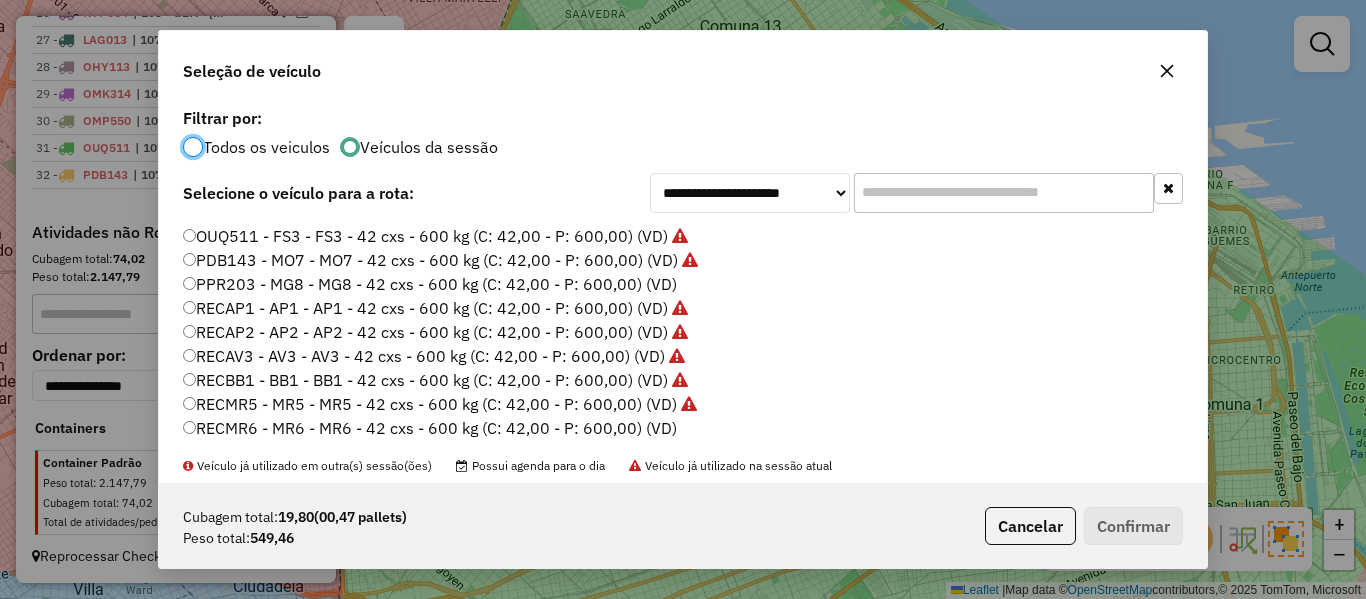 click on "PPR203 - MG8 - MG8 - 42 cxs - 600 kg (C: 42,00 - P: 600,00) (VD)" 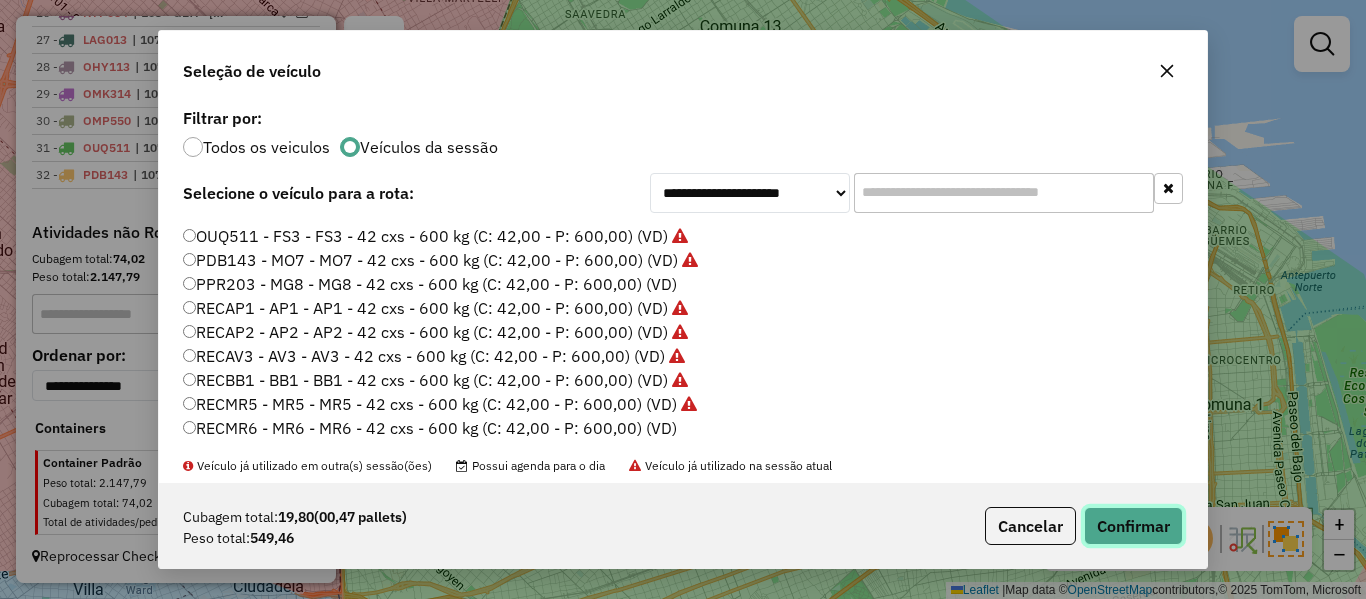 click on "Confirmar" 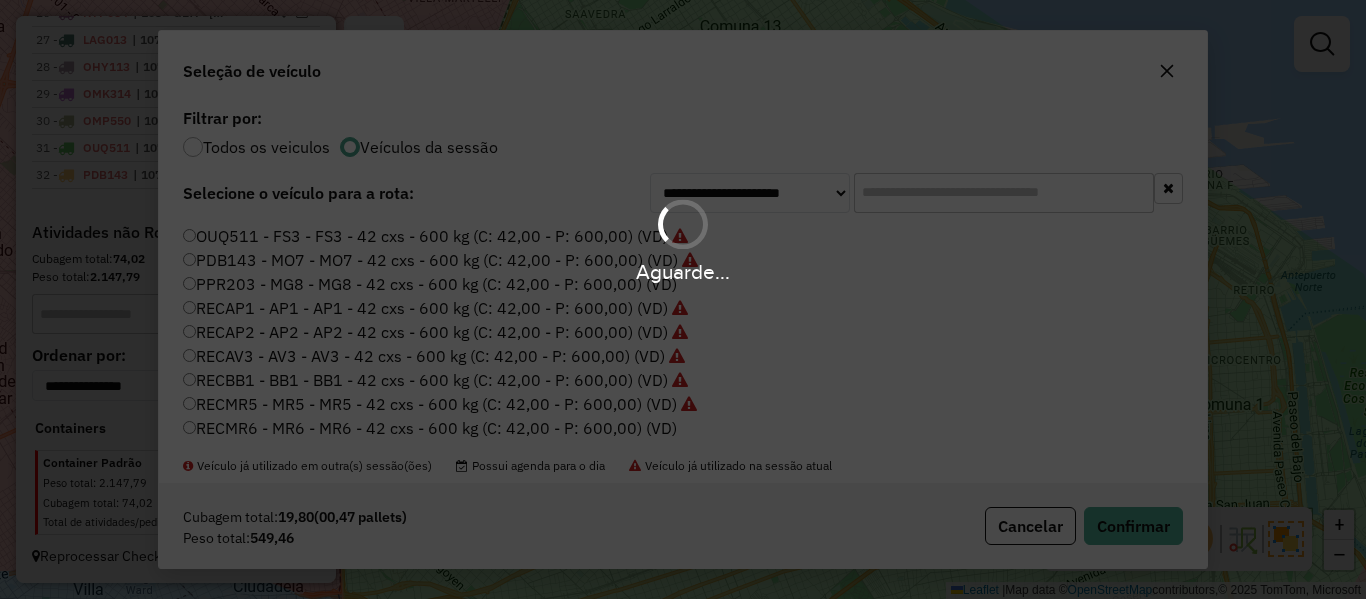 scroll, scrollTop: 1539, scrollLeft: 0, axis: vertical 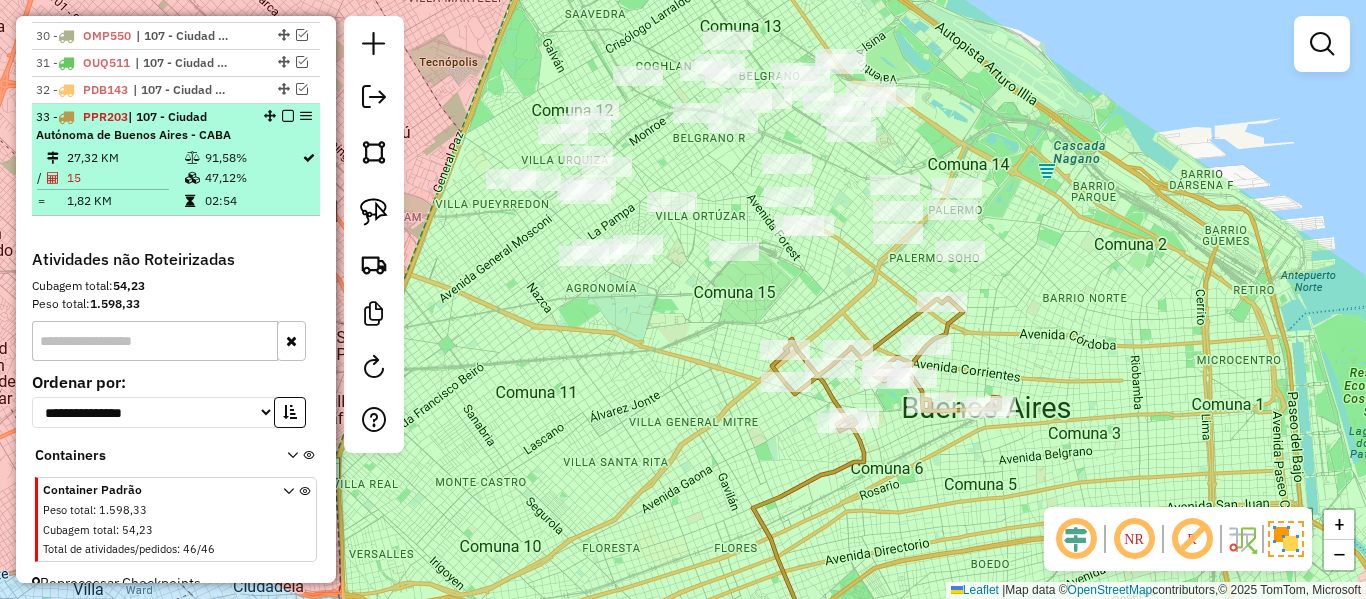 drag, startPoint x: 280, startPoint y: 115, endPoint x: 524, endPoint y: 300, distance: 306.2042 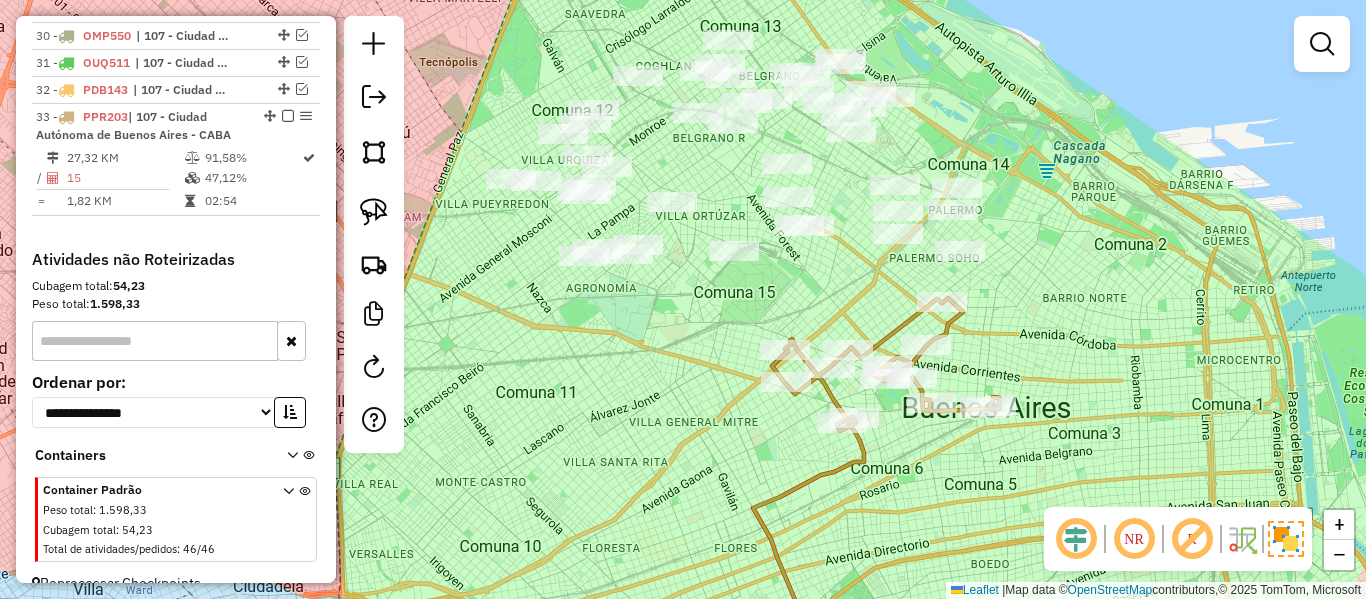 click at bounding box center [288, 116] 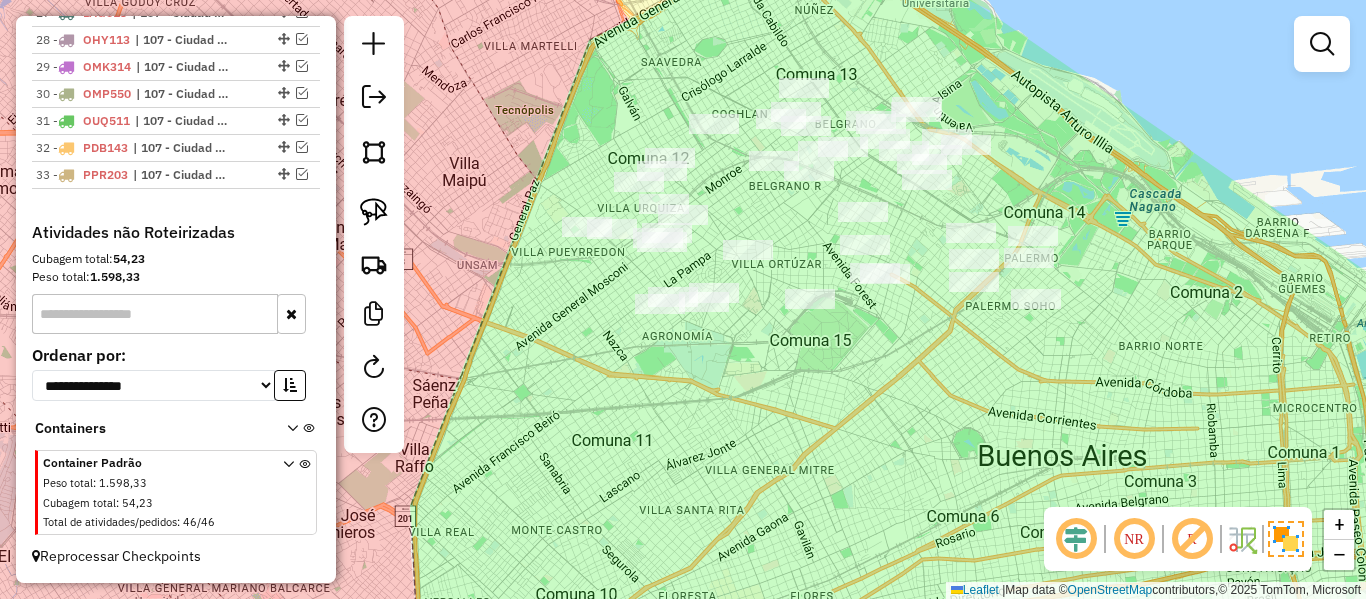 drag, startPoint x: 723, startPoint y: 393, endPoint x: 824, endPoint y: 463, distance: 122.88612 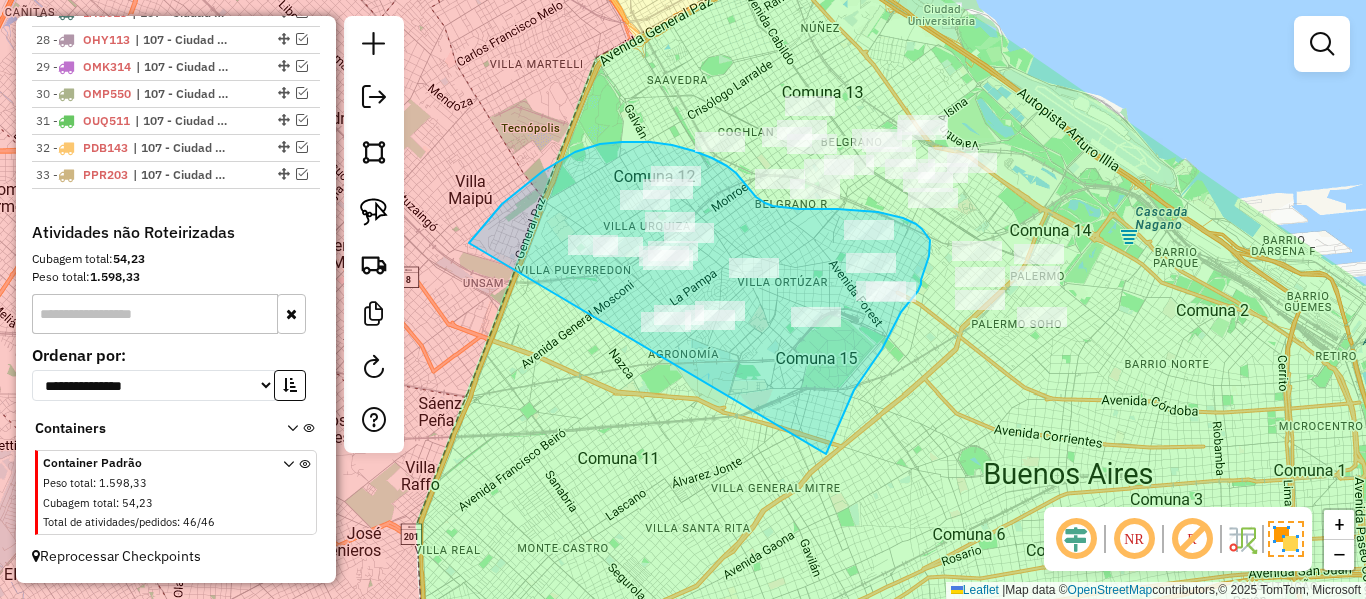 drag, startPoint x: 837, startPoint y: 428, endPoint x: 539, endPoint y: 369, distance: 303.78445 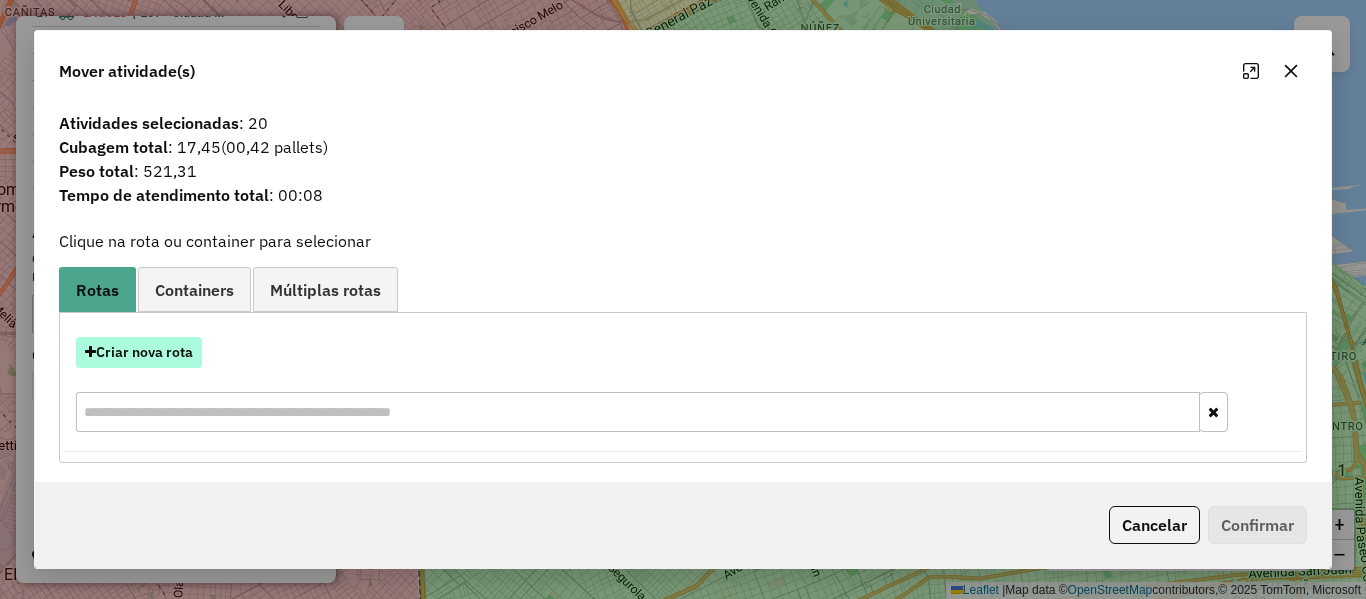 click on "Criar nova rota" at bounding box center [139, 352] 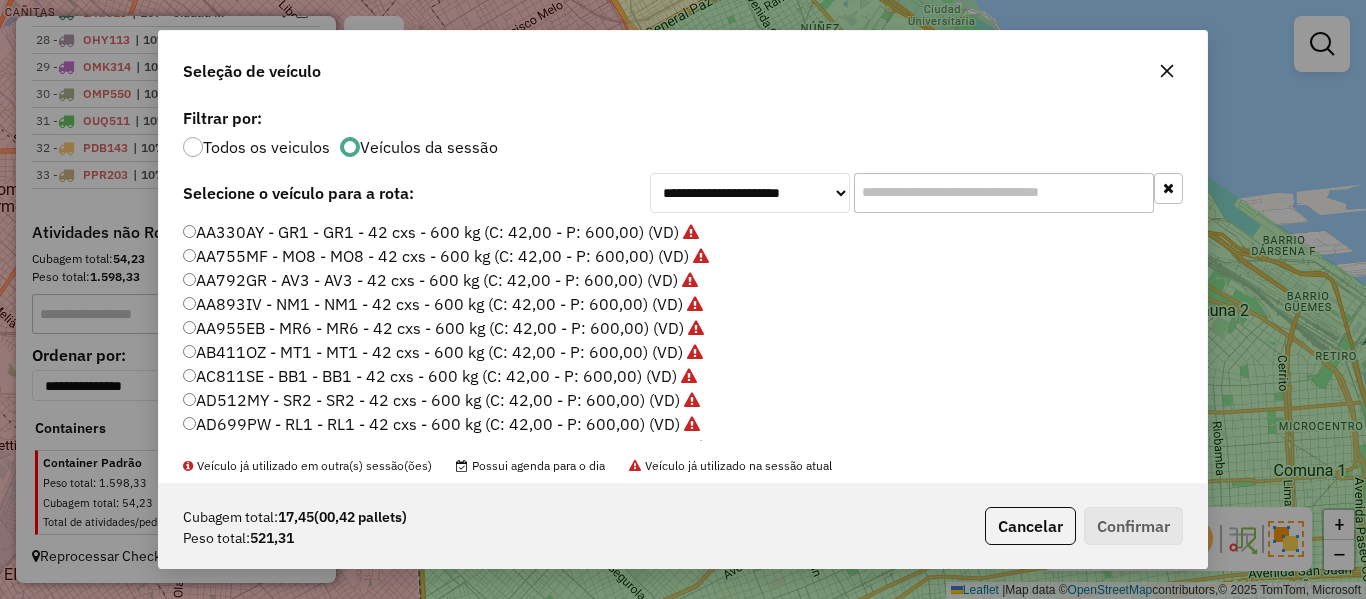 scroll, scrollTop: 11, scrollLeft: 6, axis: both 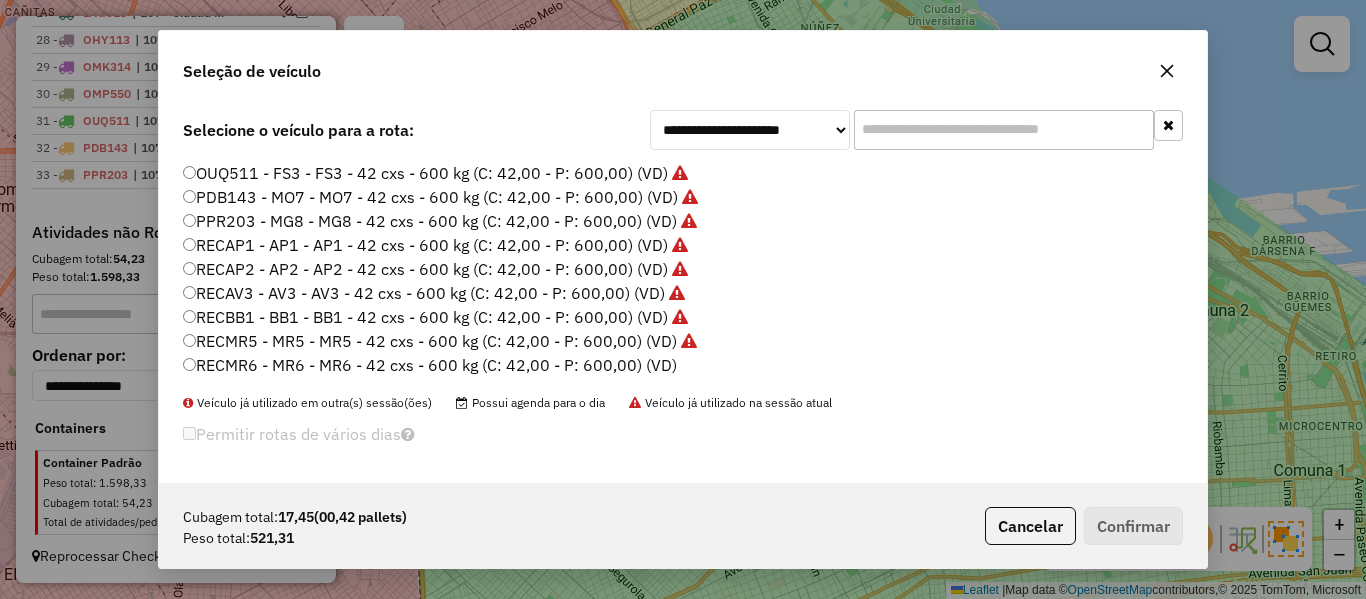 click on "RECMR6 - MR6 - MR6 - 42 cxs - 600 kg (C: 42,00 - P: 600,00) (VD)" 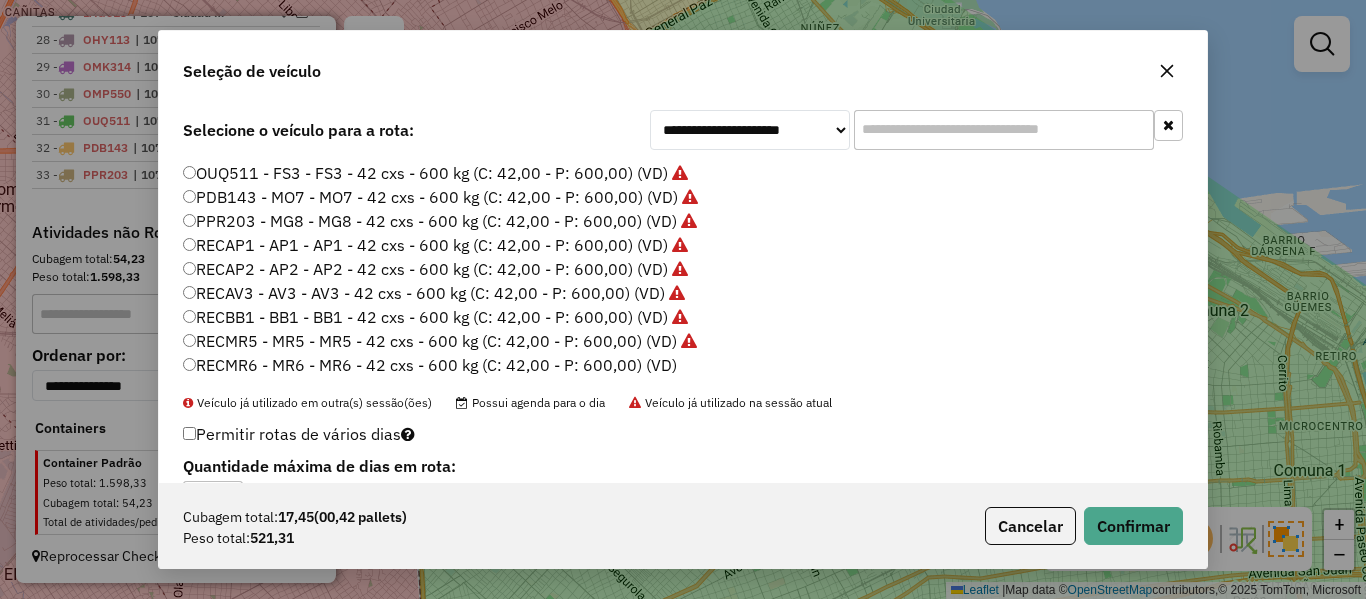click on "Cubagem total:  17,45   (00,42 pallets)  Peso total: 521,31  Cancelar   Confirmar" 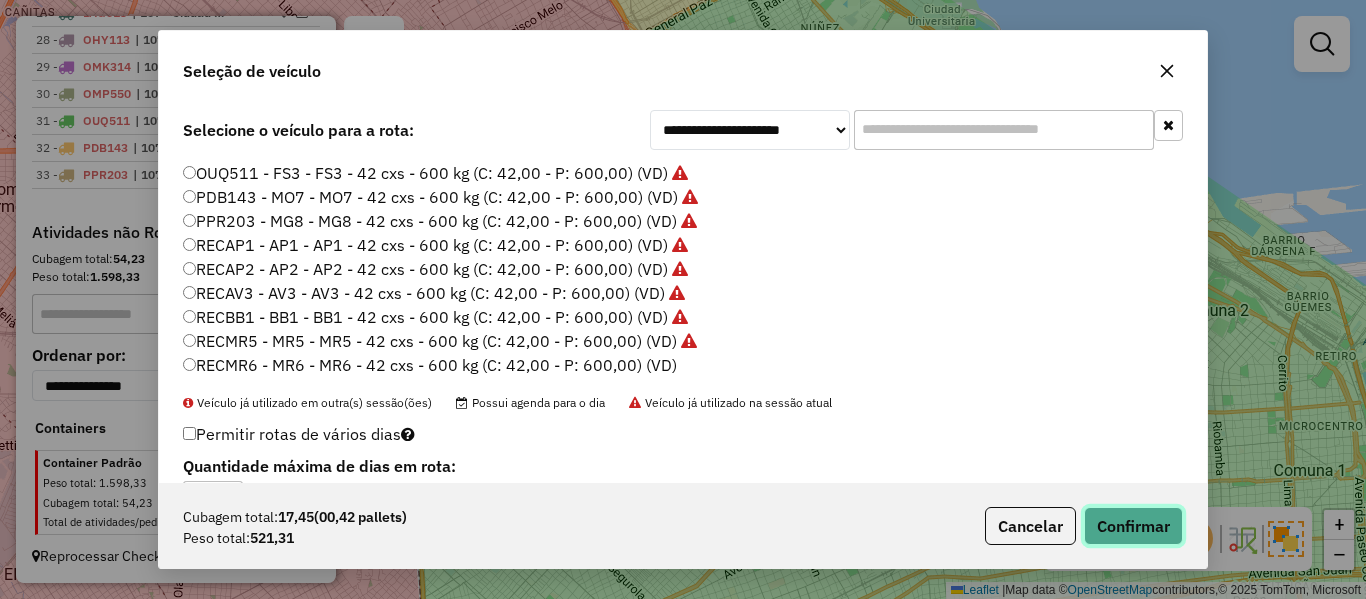 click on "Confirmar" 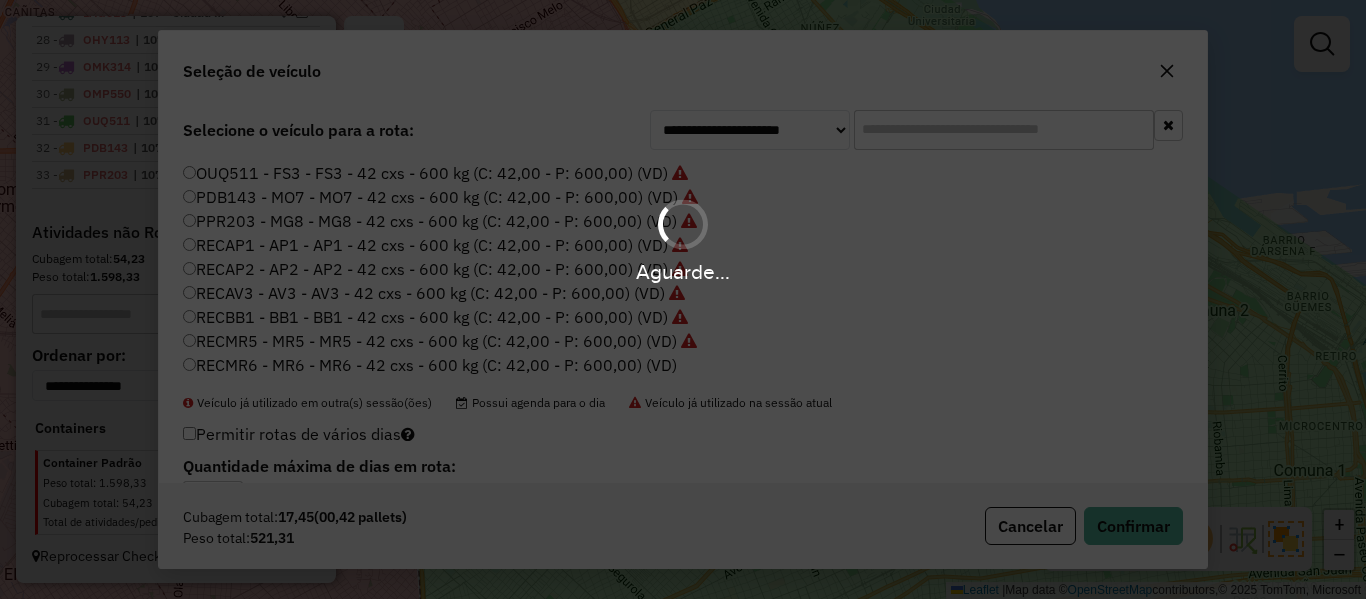 scroll, scrollTop: 1539, scrollLeft: 0, axis: vertical 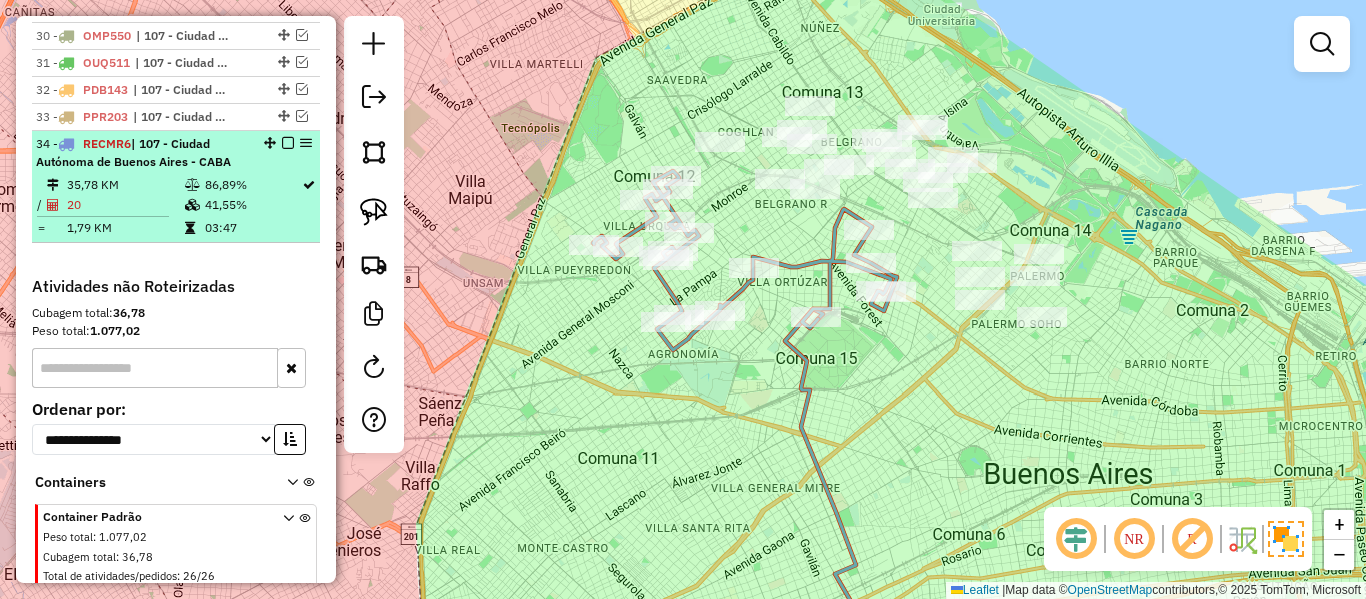 click at bounding box center [288, 143] 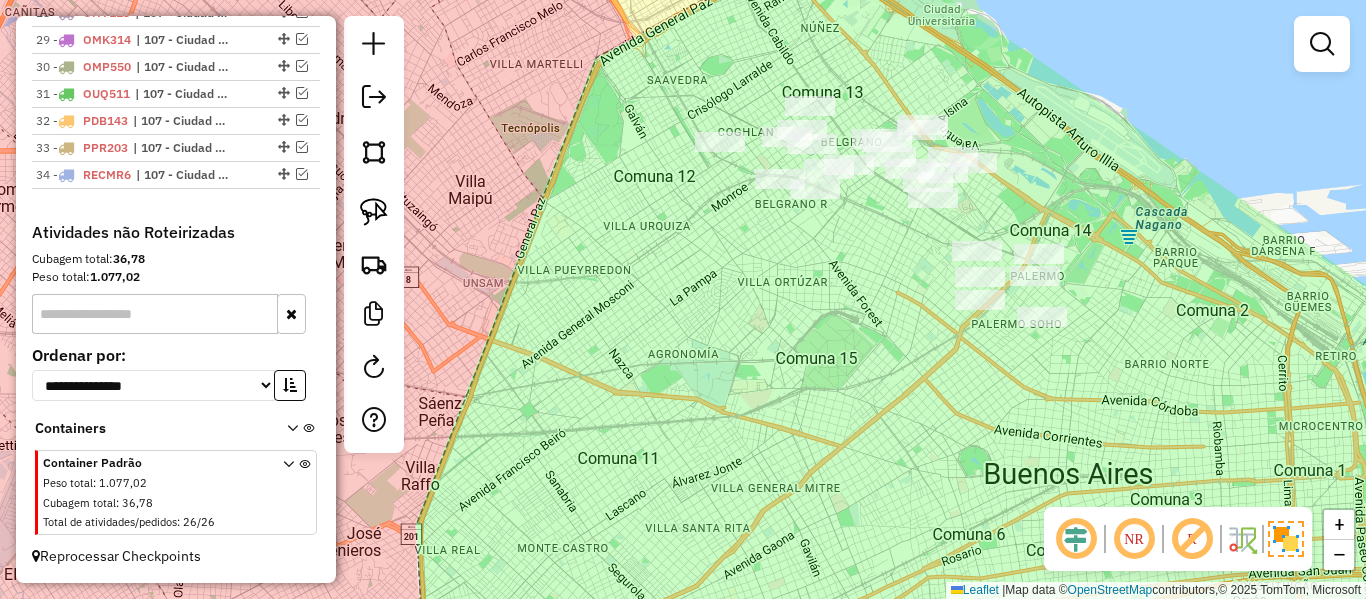 scroll, scrollTop: 1508, scrollLeft: 0, axis: vertical 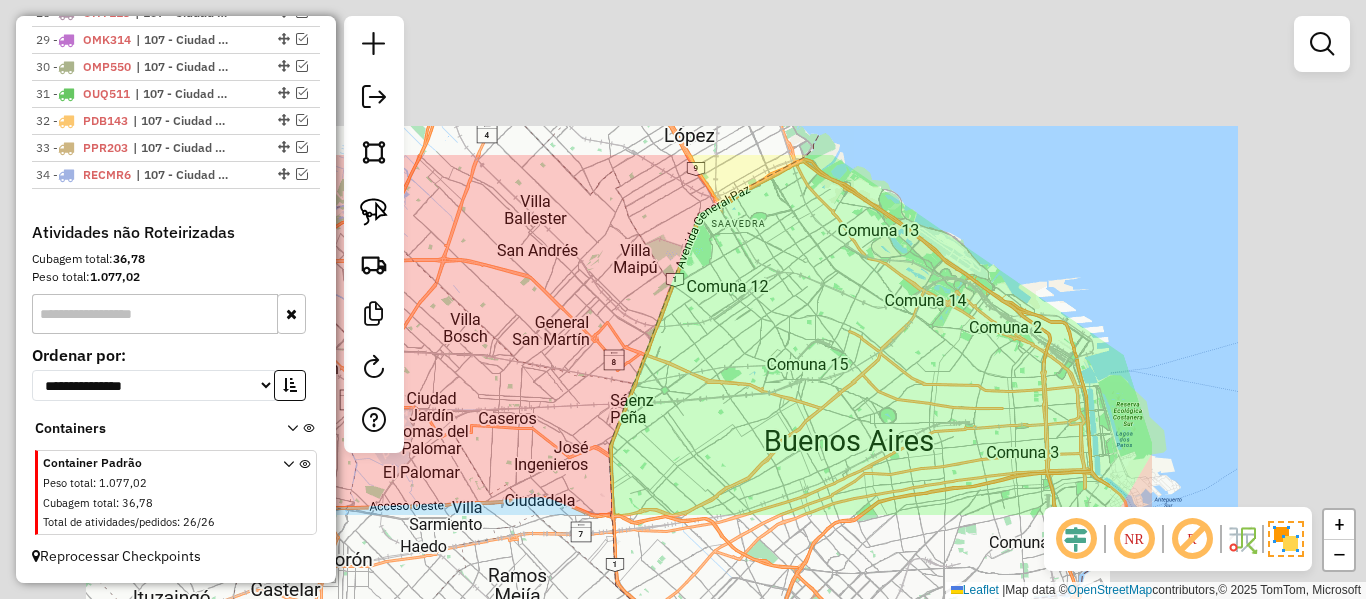 drag, startPoint x: 804, startPoint y: 371, endPoint x: 801, endPoint y: 391, distance: 20.22375 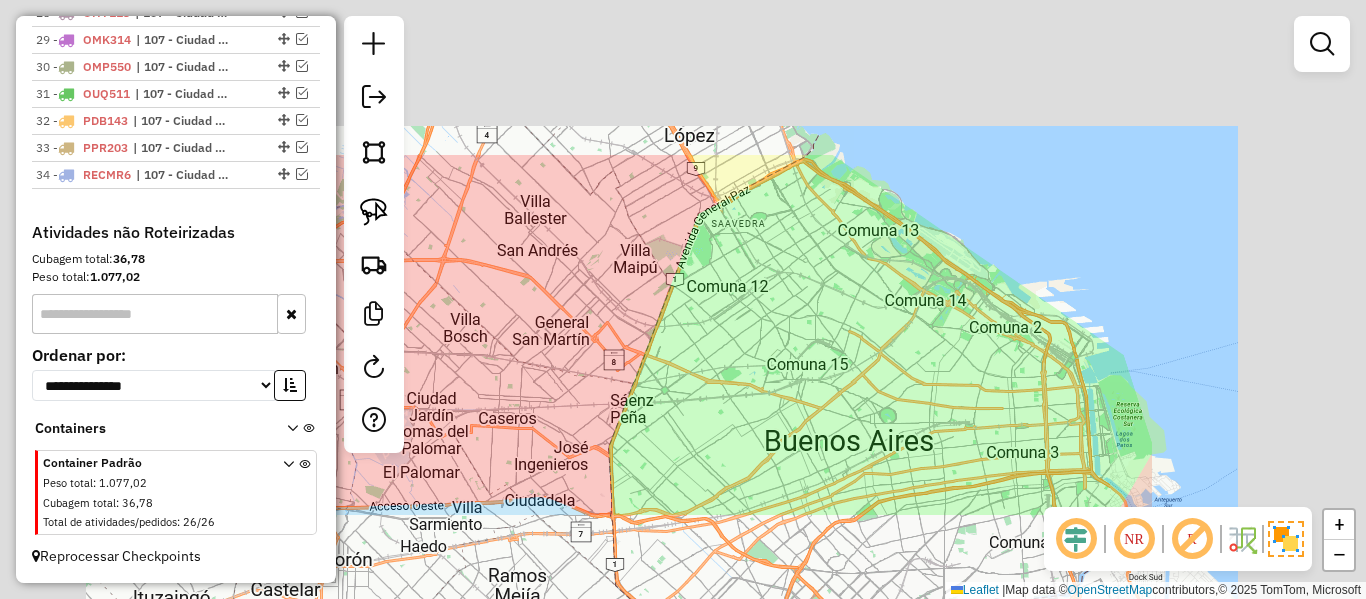 click on "Janela de atendimento Grade de atendimento Capacidade Transportadoras Veículos Cliente Pedidos  Rotas Selecione os dias de semana para filtrar as janelas de atendimento  Seg   Ter   Qua   Qui   Sex   Sáb   Dom  Informe o período da janela de atendimento: De: Até:  Filtrar exatamente a janela do cliente  Considerar janela de atendimento padrão  Selecione os dias de semana para filtrar as grades de atendimento  Seg   Ter   Qua   Qui   Sex   Sáb   Dom   Considerar clientes sem dia de atendimento cadastrado  Clientes fora do dia de atendimento selecionado Filtrar as atividades entre os valores definidos abaixo:  Peso mínimo:   Peso máximo:   Cubagem mínima:   Cubagem máxima:   De:   Até:  Filtrar as atividades entre o tempo de atendimento definido abaixo:  De:   Até:   Considerar capacidade total dos clientes não roteirizados Transportadora: Selecione um ou mais itens Tipo de veículo: Selecione um ou mais itens Veículo: Selecione um ou mais itens Motorista: Selecione um ou mais itens Nome: Rótulo:" 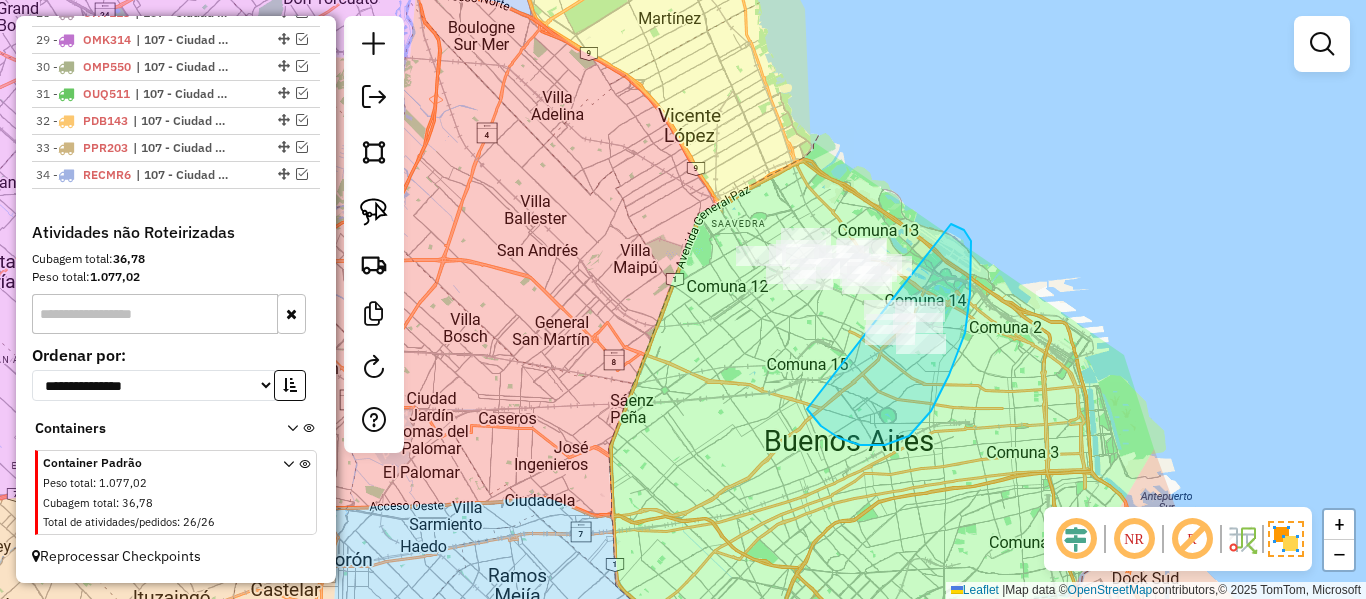 drag, startPoint x: 810, startPoint y: 414, endPoint x: 667, endPoint y: 277, distance: 198.03535 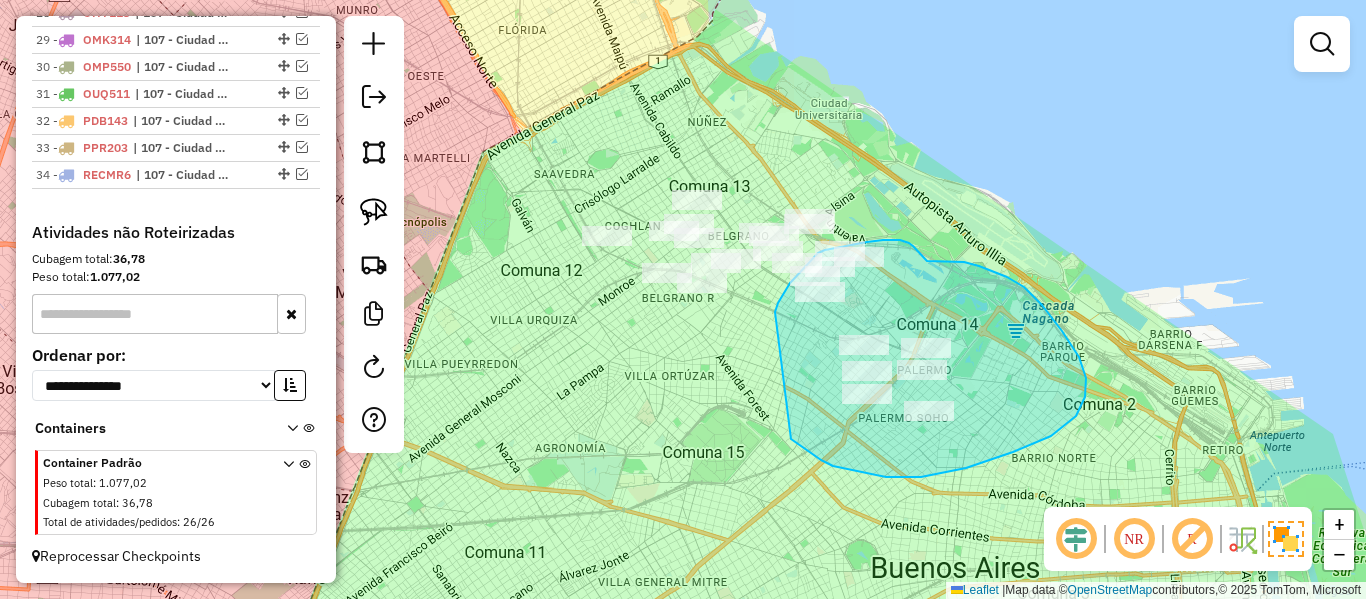 drag, startPoint x: 791, startPoint y: 439, endPoint x: 803, endPoint y: 362, distance: 77.92946 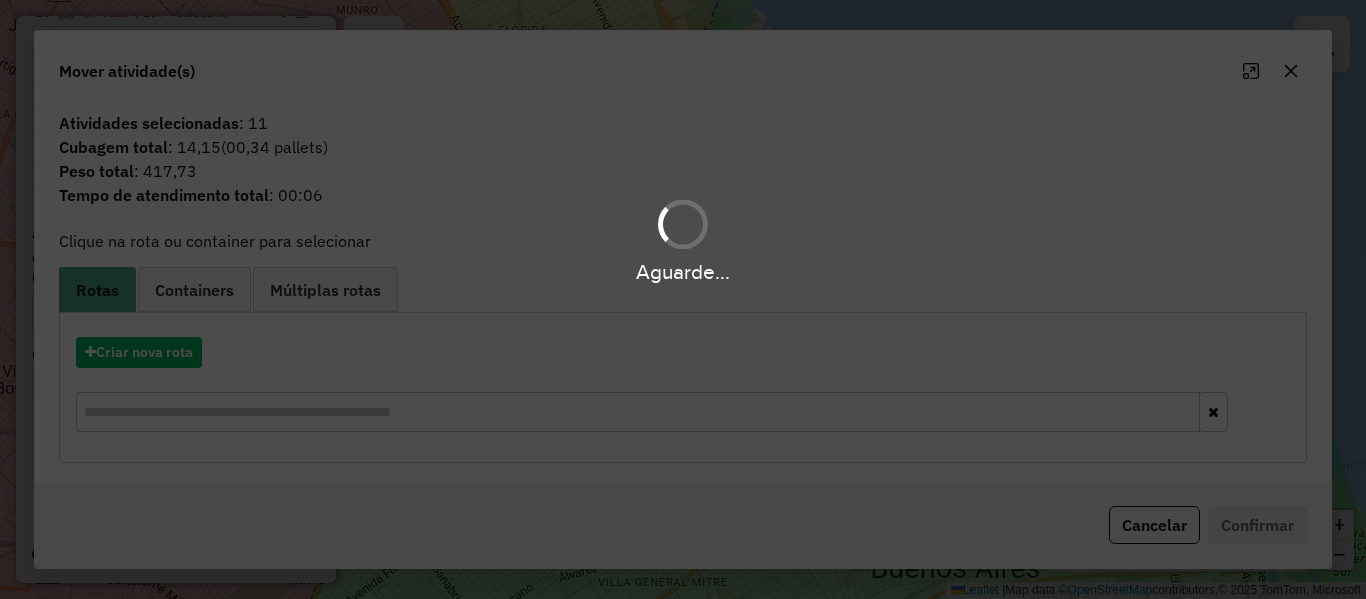 click on "Aguarde..." at bounding box center (683, 299) 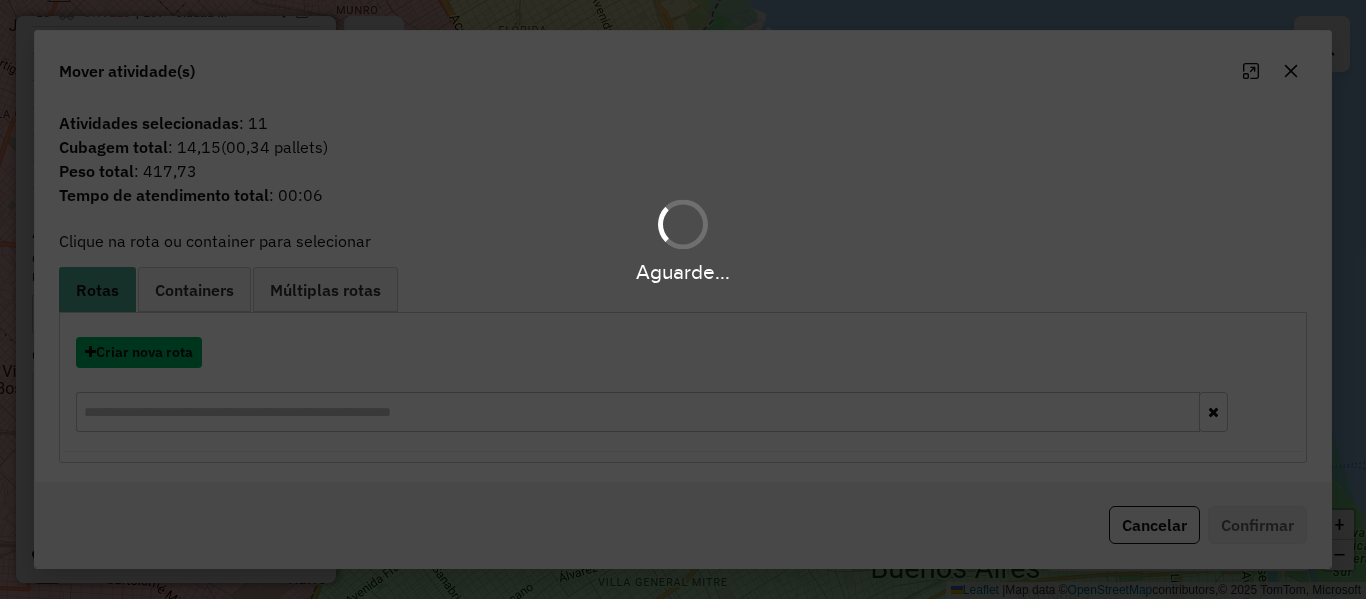 click on "Criar nova rota" at bounding box center (139, 352) 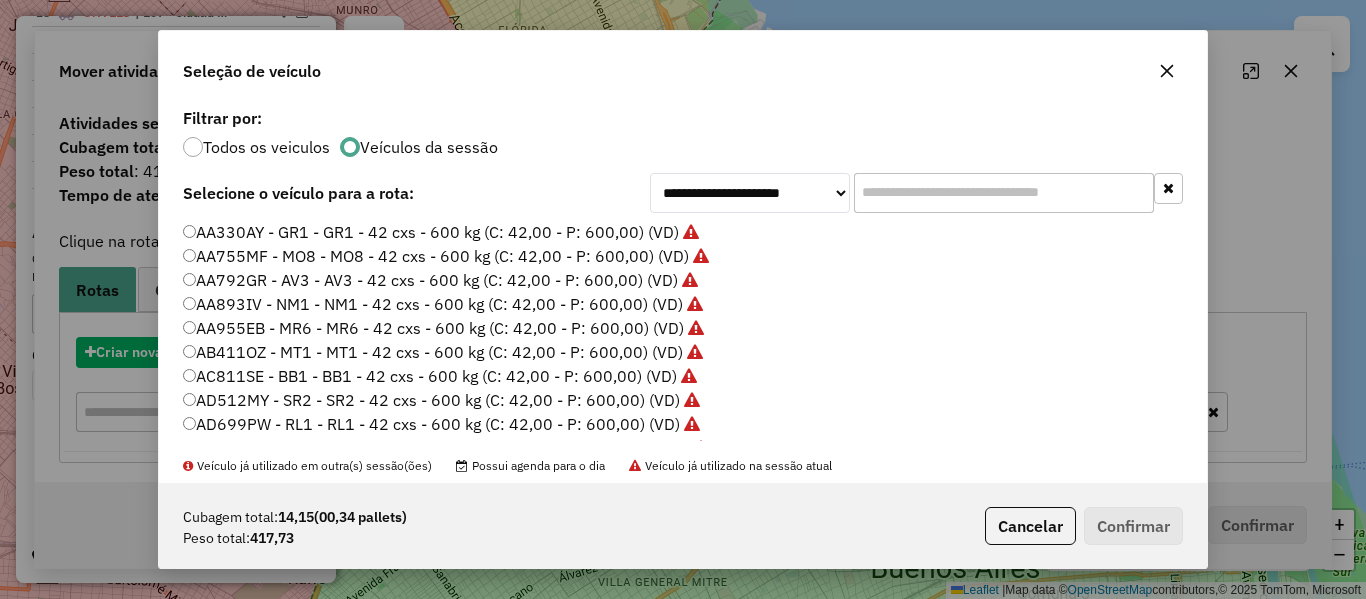 click on "**********" 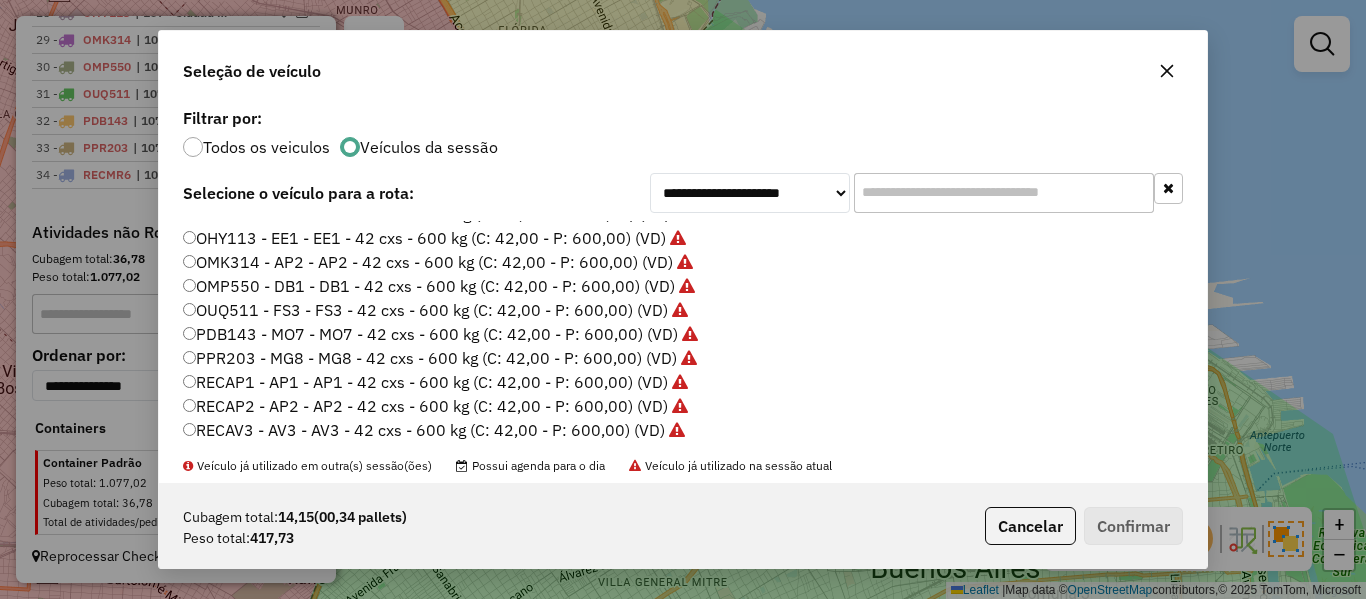 scroll, scrollTop: 596, scrollLeft: 0, axis: vertical 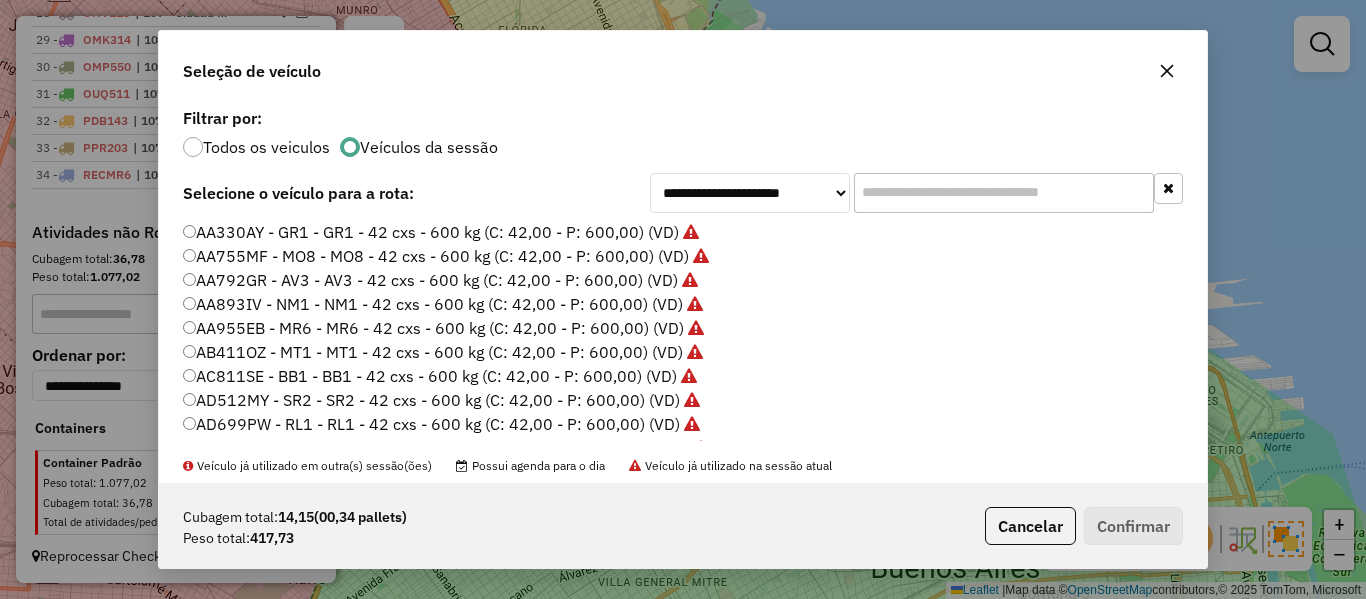 click on "Todos os veiculos" 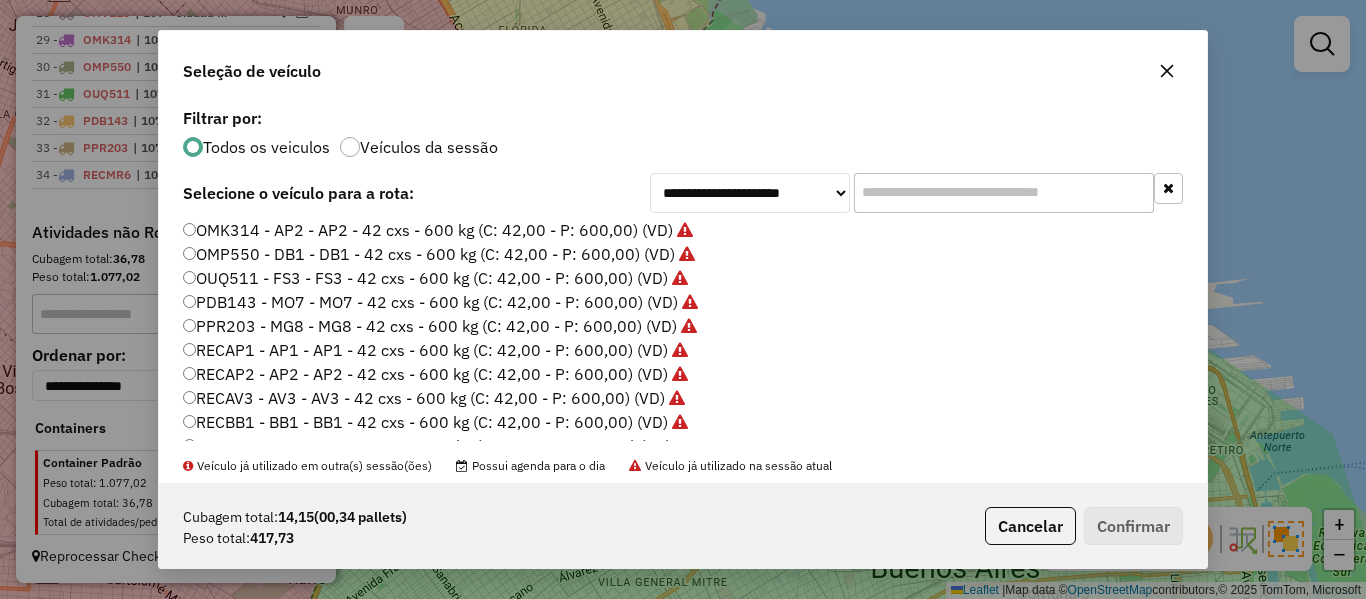 scroll, scrollTop: 700, scrollLeft: 0, axis: vertical 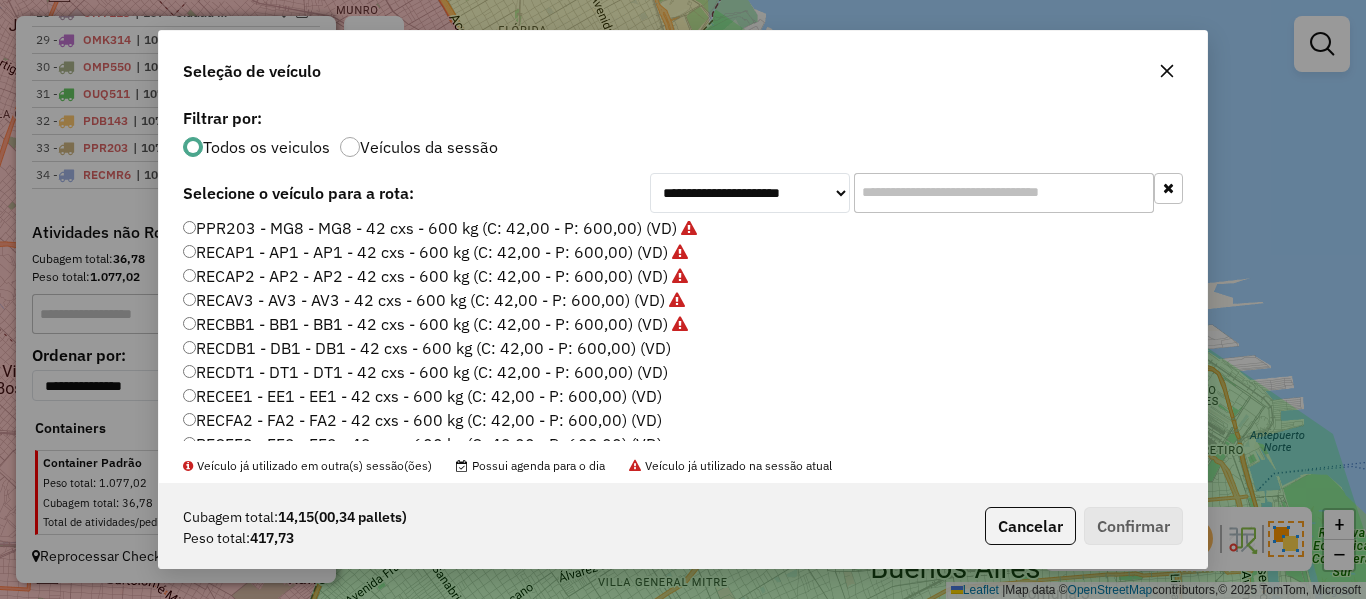 click on "RECDB1 - DB1 - DB1 - 42 cxs - 600 kg (C: 42,00 - P: 600,00) (VD)" 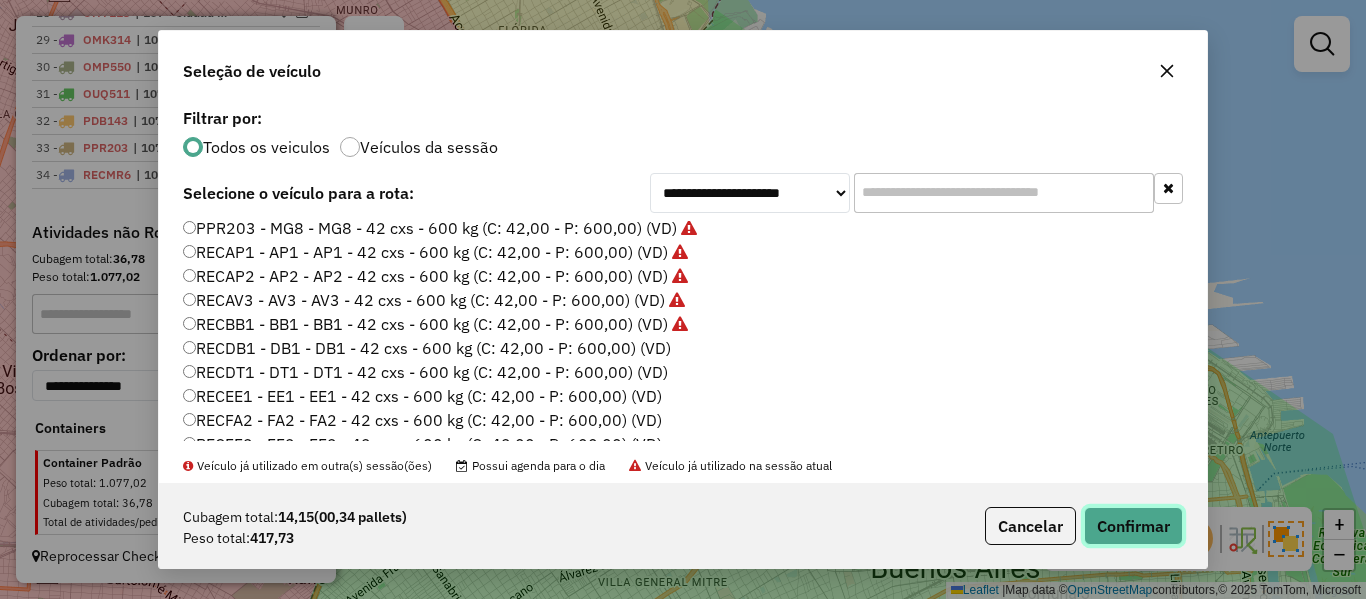 drag, startPoint x: 1147, startPoint y: 527, endPoint x: 1165, endPoint y: 503, distance: 30 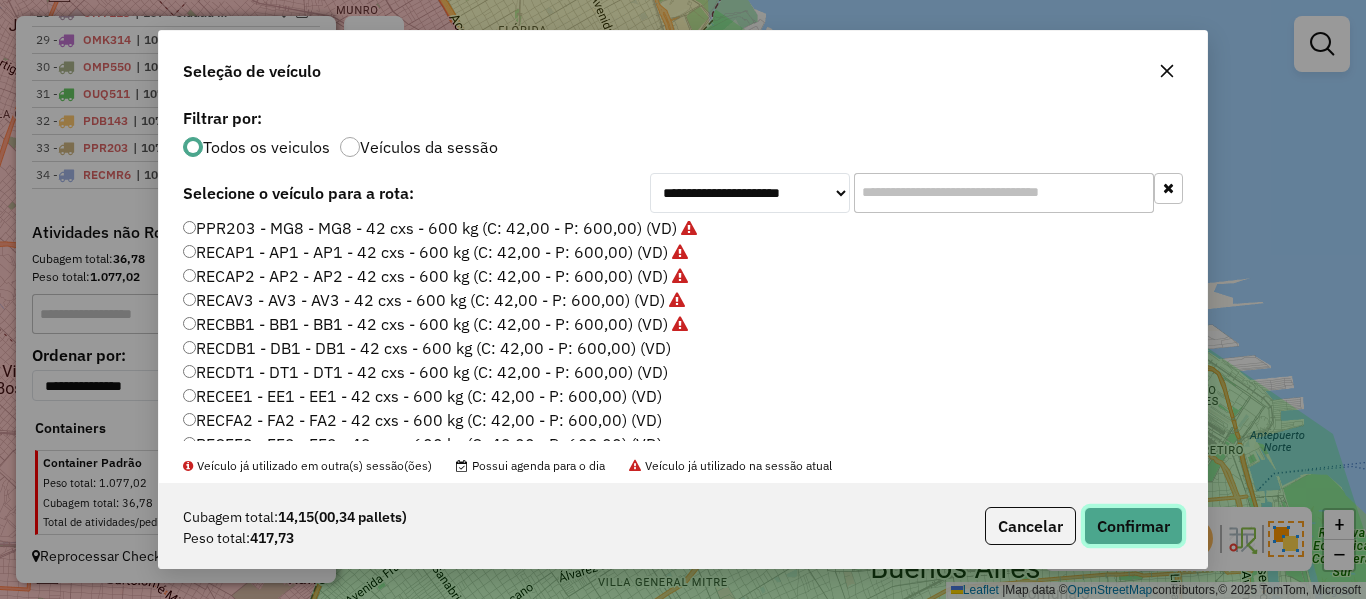 click on "Confirmar" 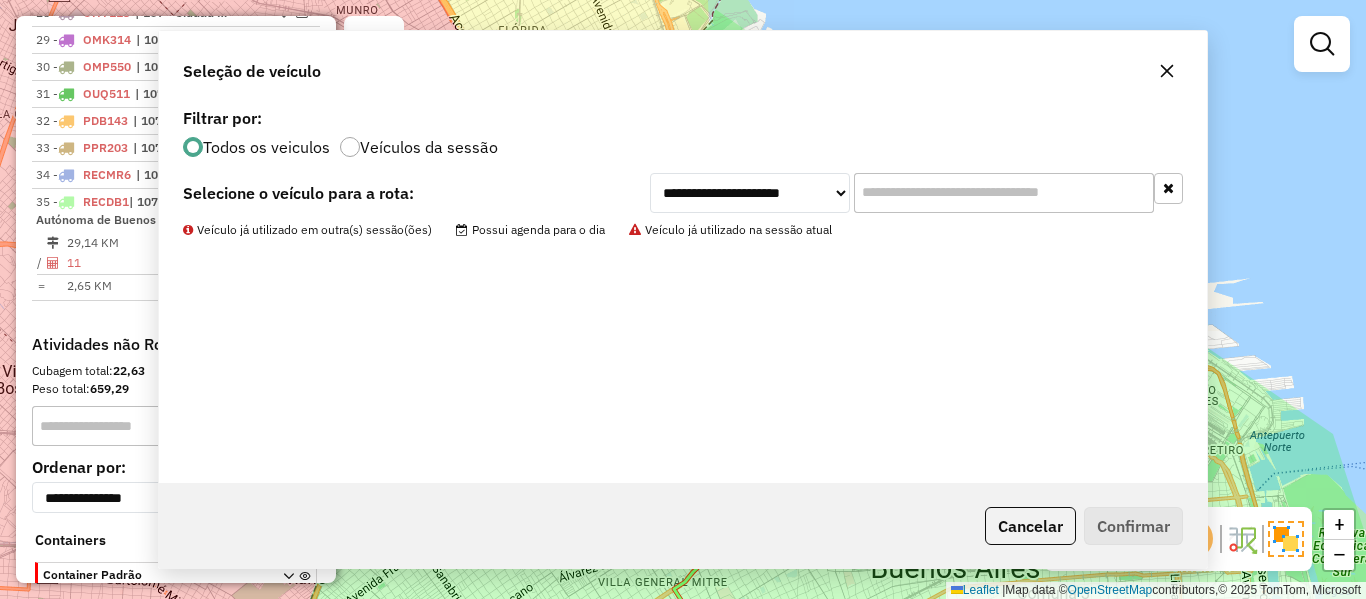 scroll, scrollTop: 1539, scrollLeft: 0, axis: vertical 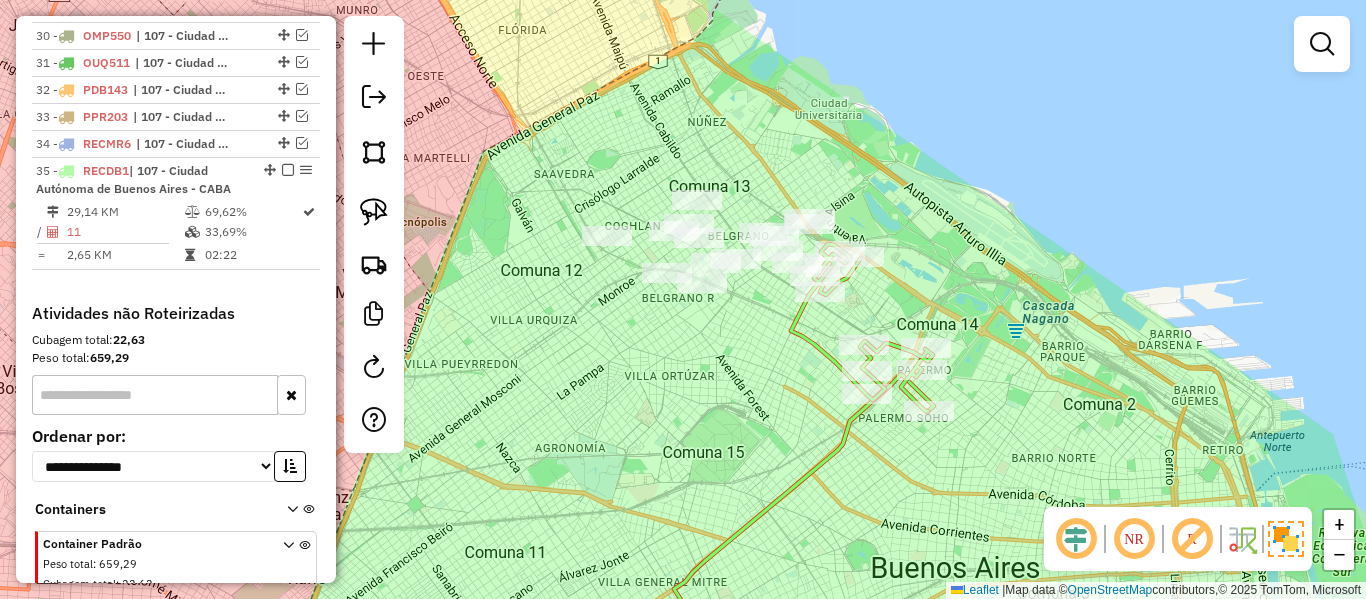 click 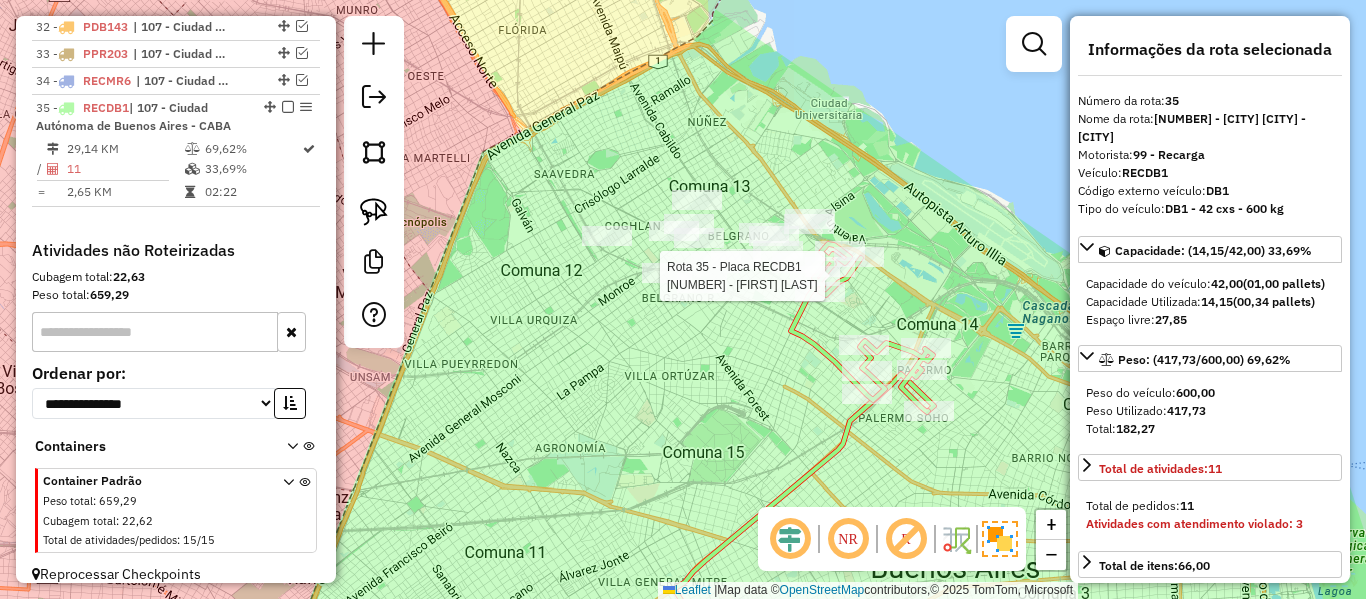 scroll, scrollTop: 1620, scrollLeft: 0, axis: vertical 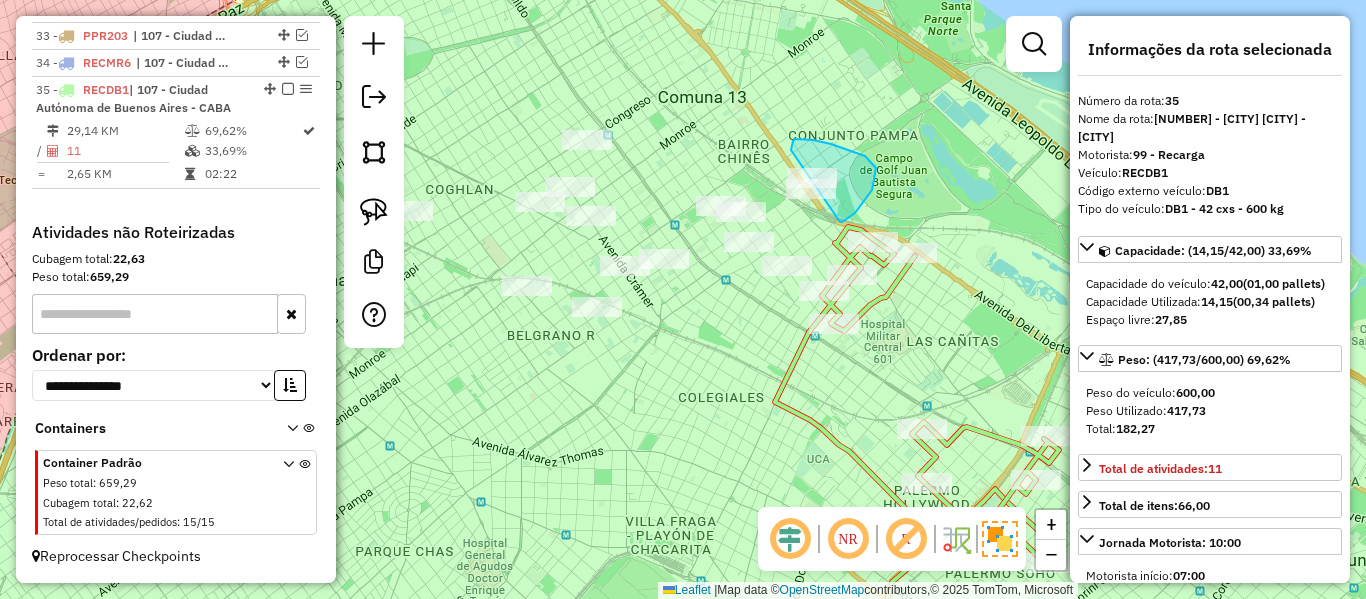 drag, startPoint x: 847, startPoint y: 219, endPoint x: 854, endPoint y: 239, distance: 21.189621 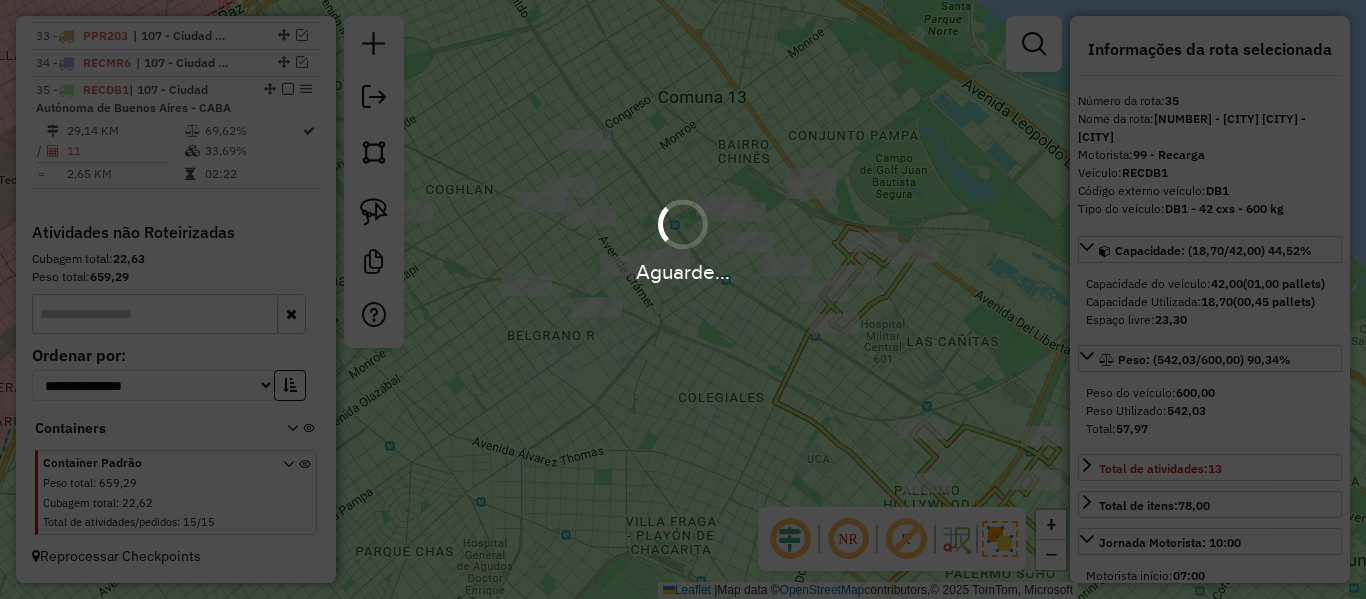 select on "**********" 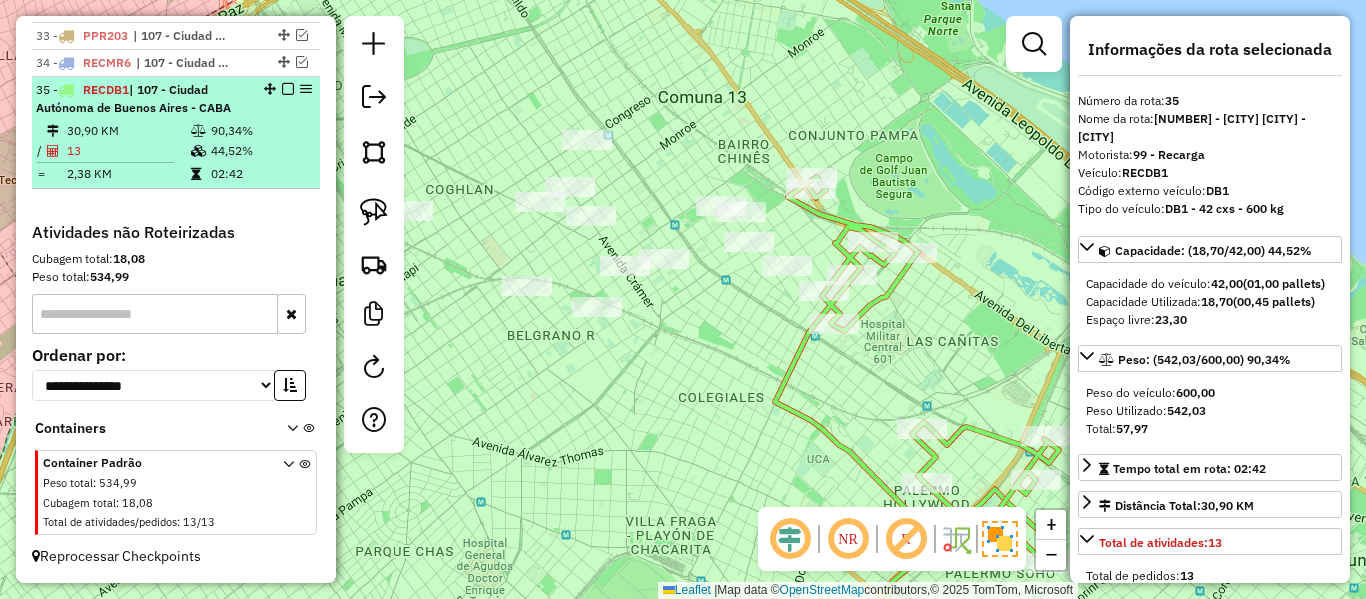 click at bounding box center [288, 89] 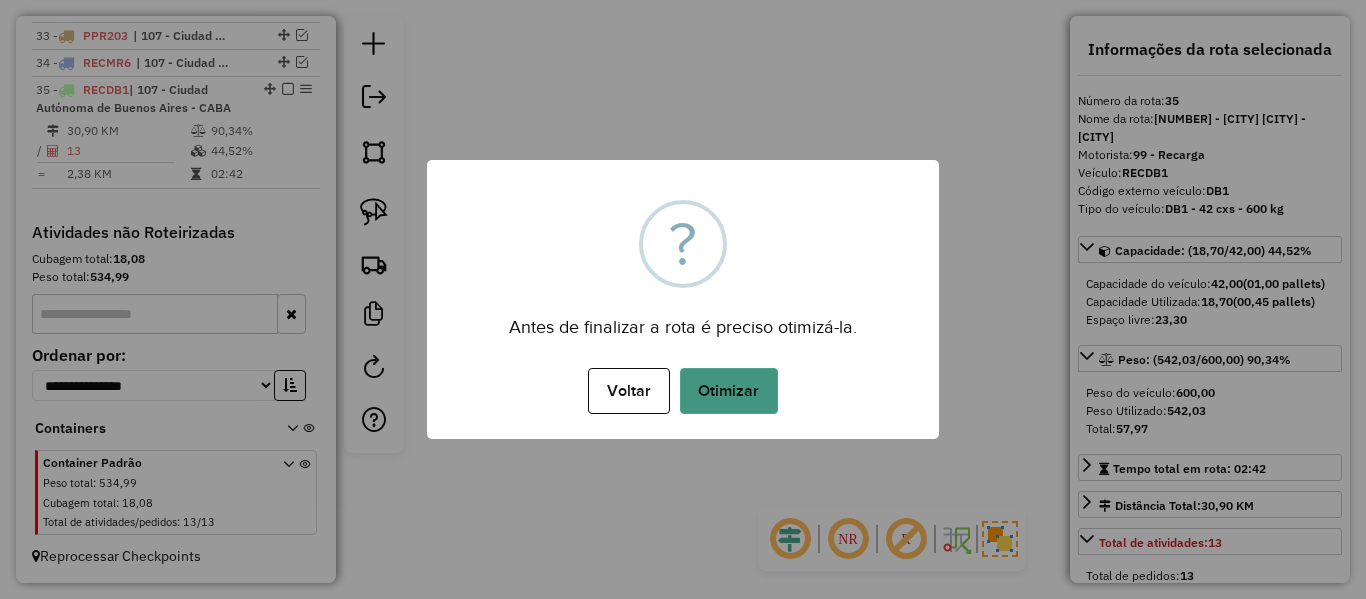 click on "Otimizar" at bounding box center (729, 391) 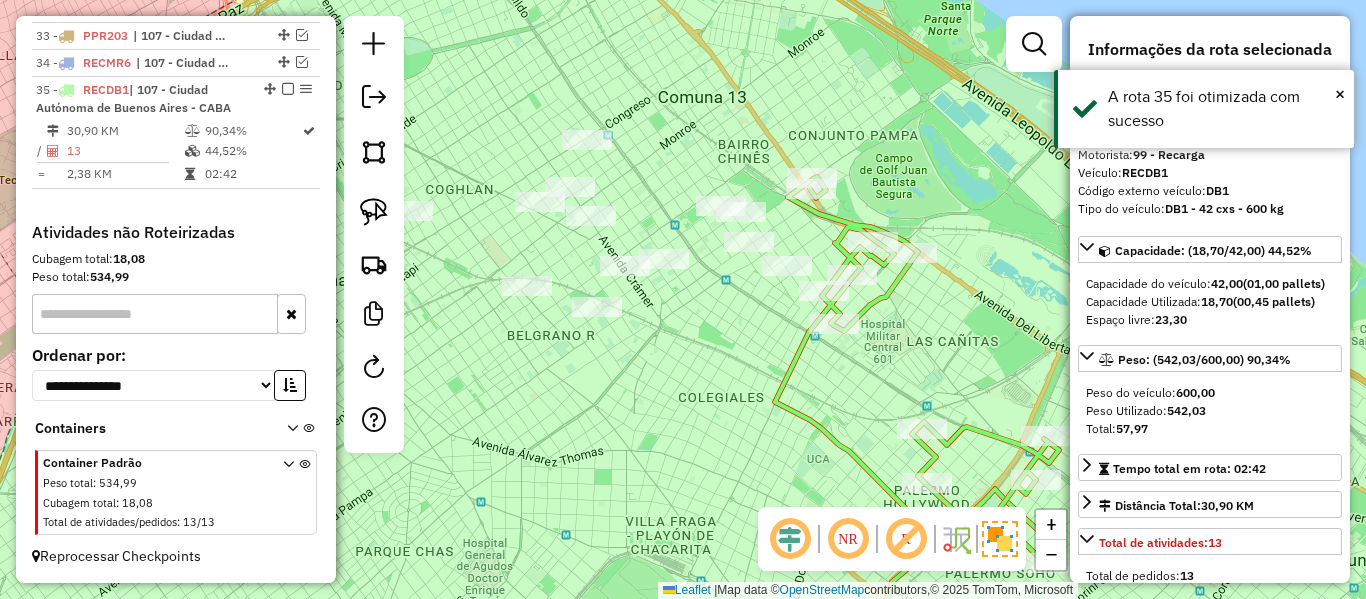click at bounding box center (288, 89) 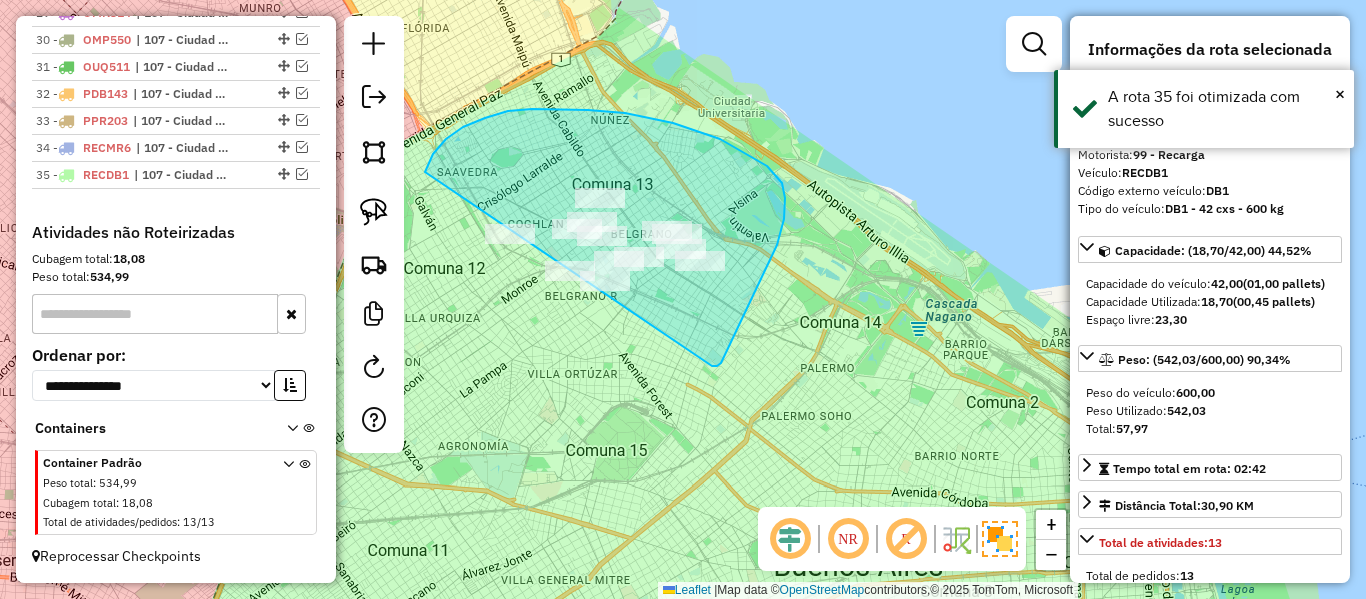 drag, startPoint x: 721, startPoint y: 363, endPoint x: 521, endPoint y: 362, distance: 200.0025 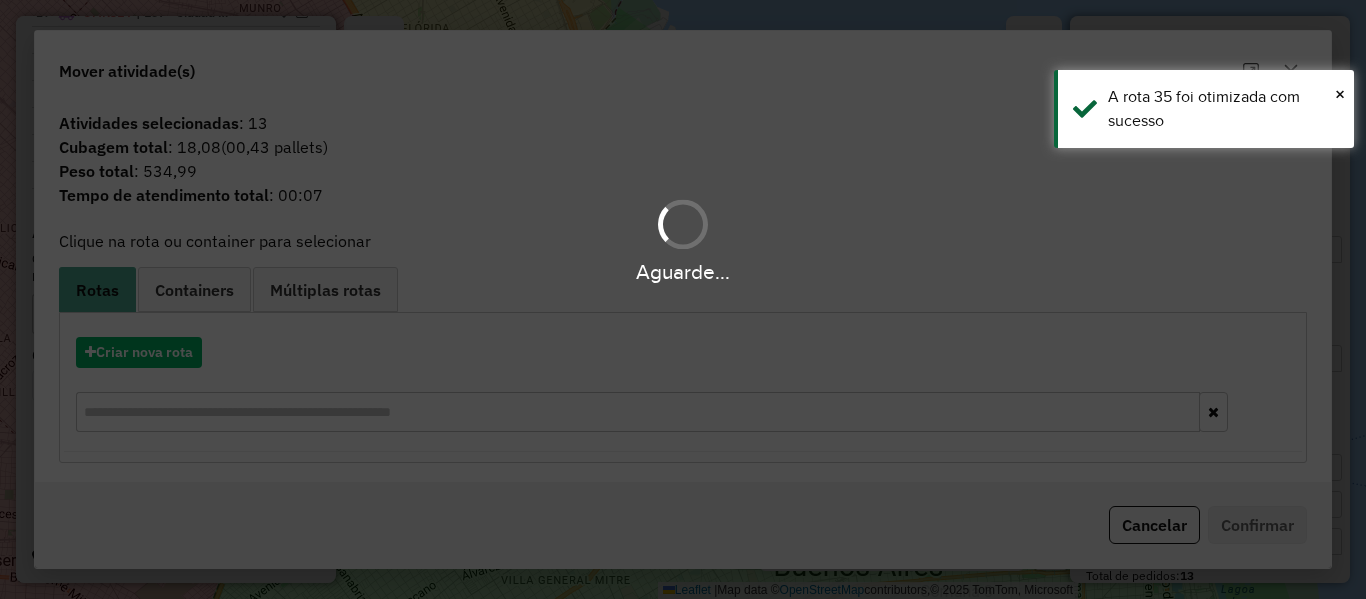 click on "Aguarde..." at bounding box center [683, 299] 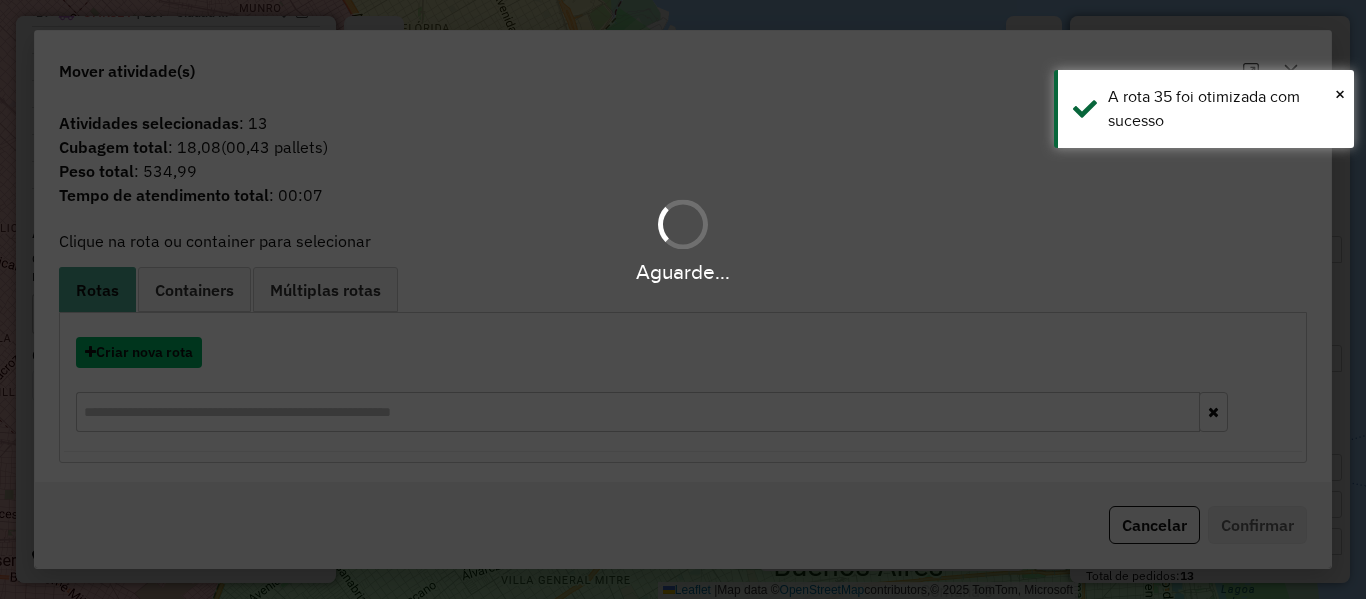 click on "Criar nova rota" at bounding box center (139, 352) 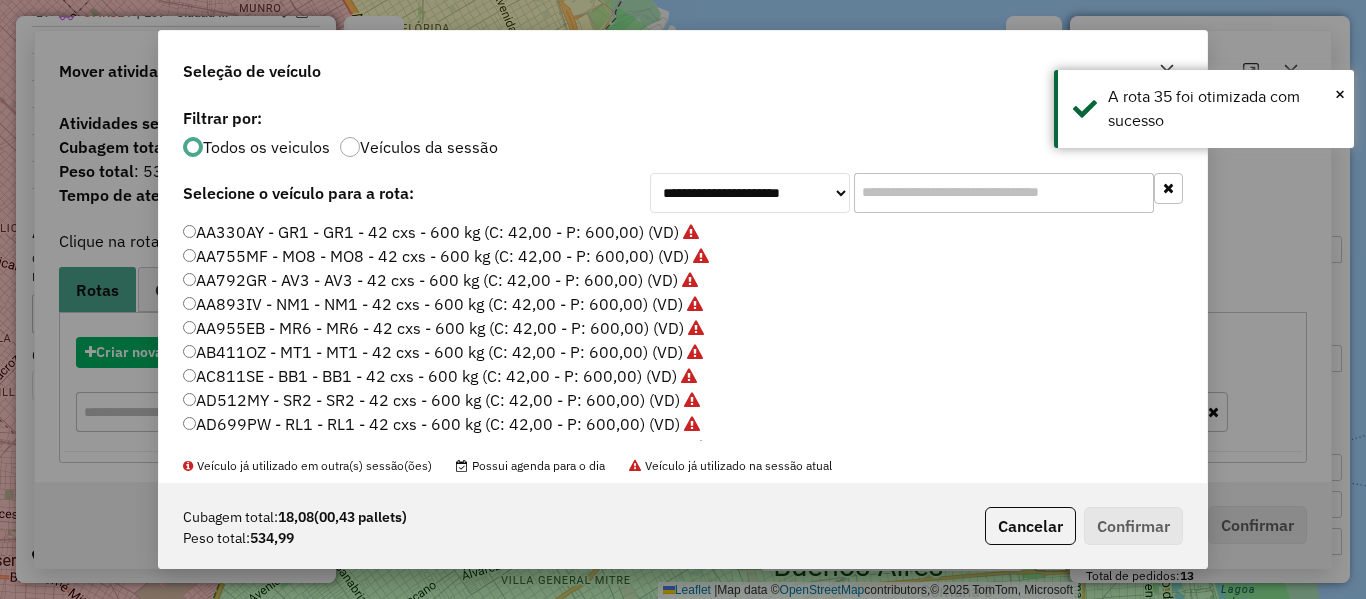 click on "**********" 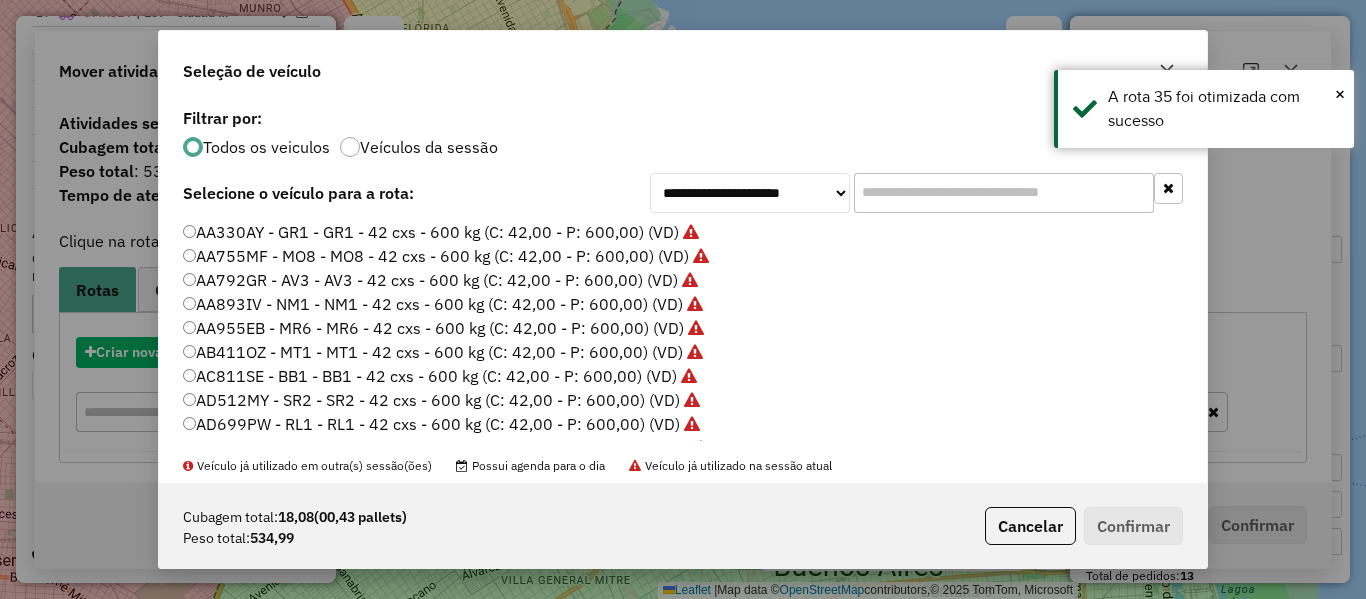 scroll, scrollTop: 11, scrollLeft: 6, axis: both 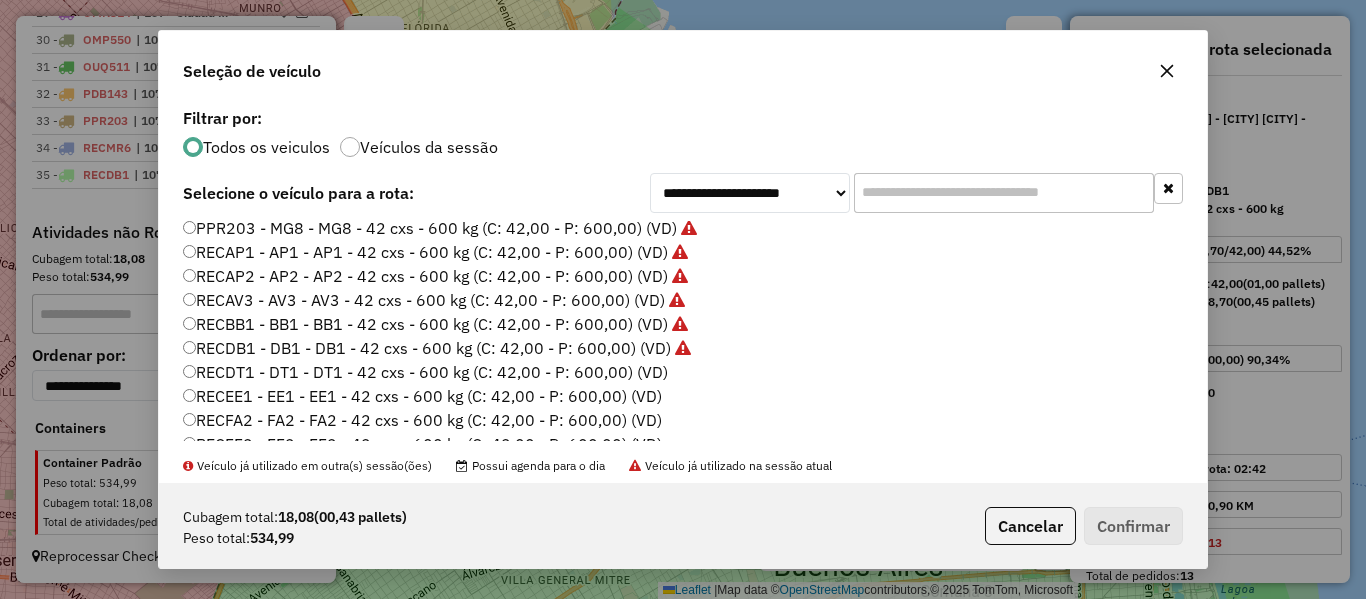drag, startPoint x: 598, startPoint y: 368, endPoint x: 643, endPoint y: 376, distance: 45.705578 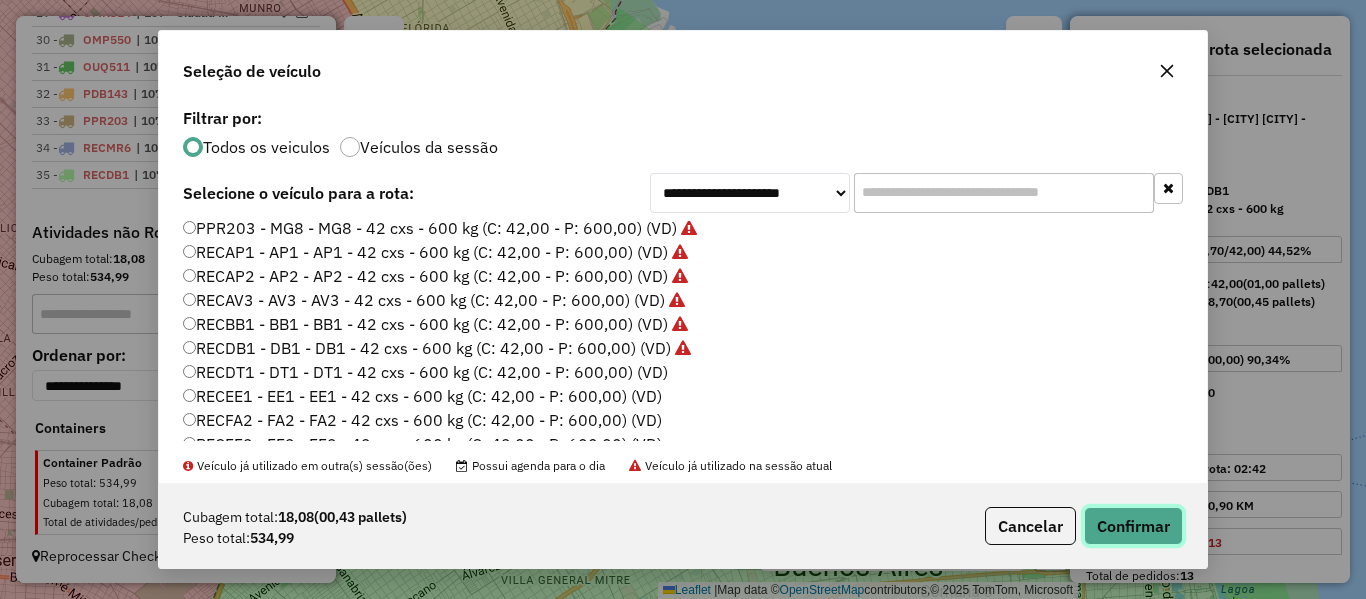 click on "Confirmar" 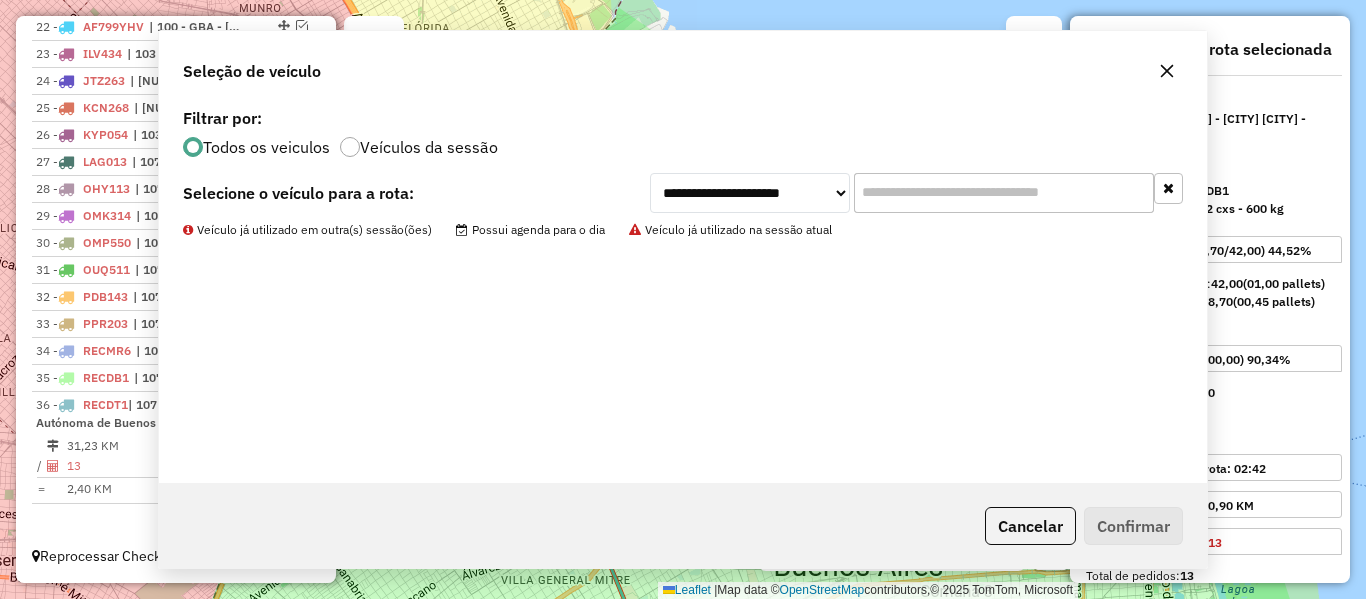 scroll, scrollTop: 1332, scrollLeft: 0, axis: vertical 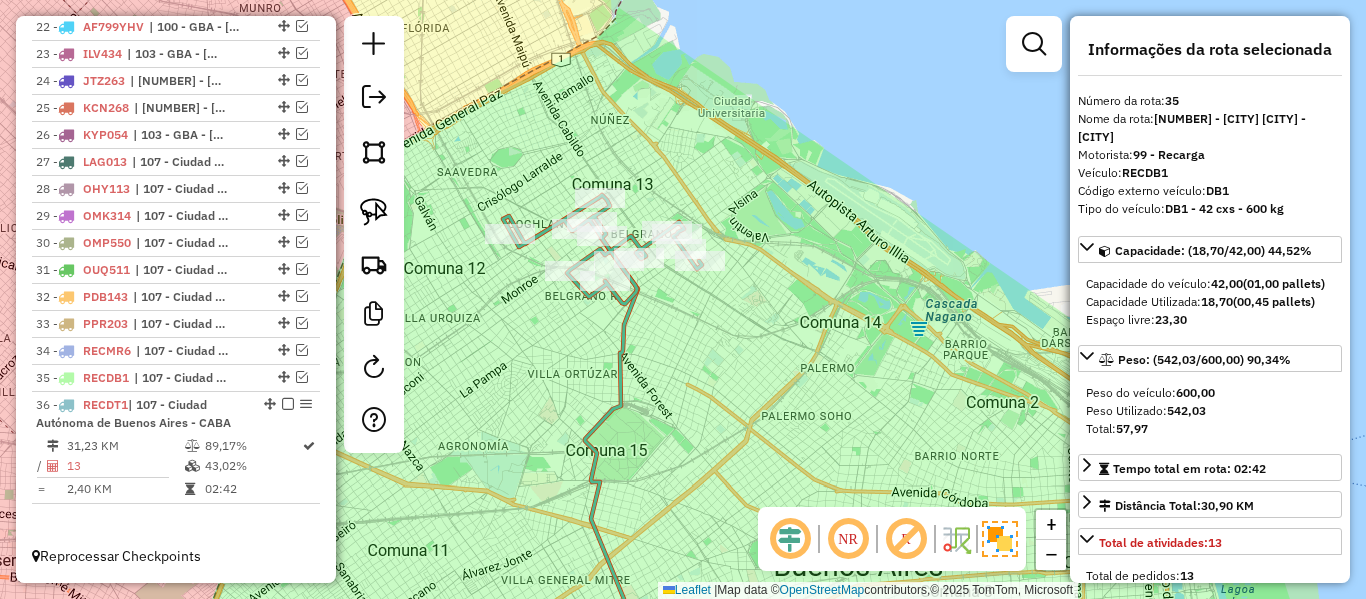 click 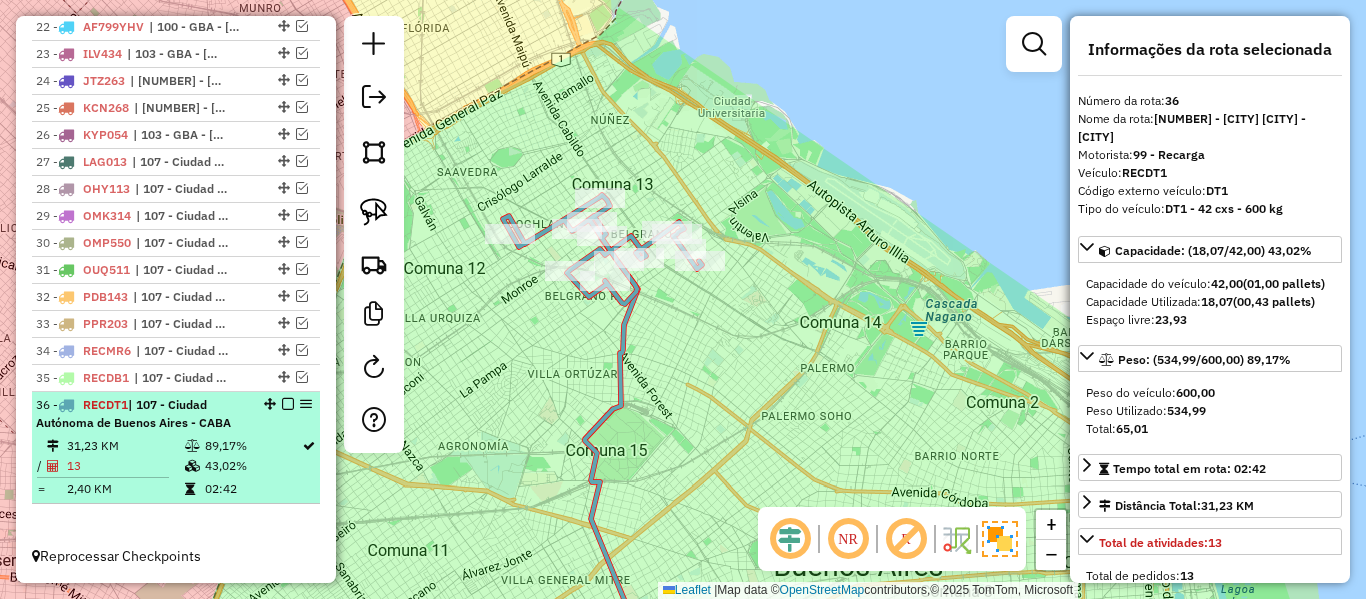 click at bounding box center (288, 404) 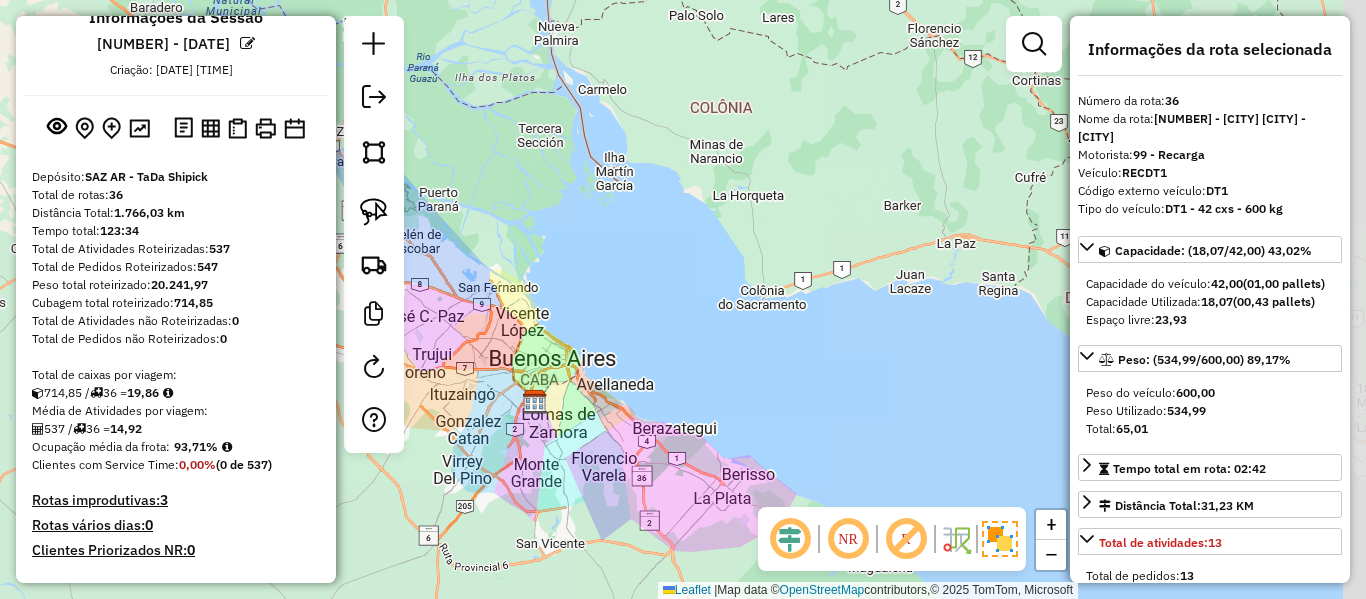 scroll, scrollTop: 0, scrollLeft: 0, axis: both 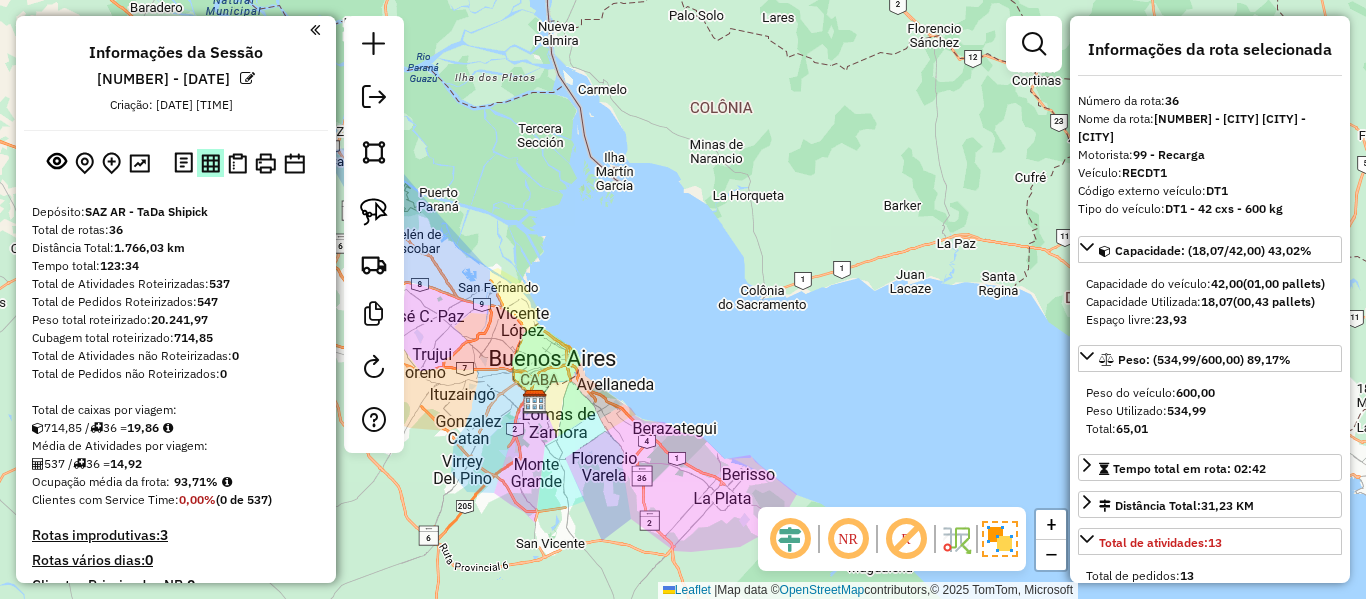 click at bounding box center (210, 163) 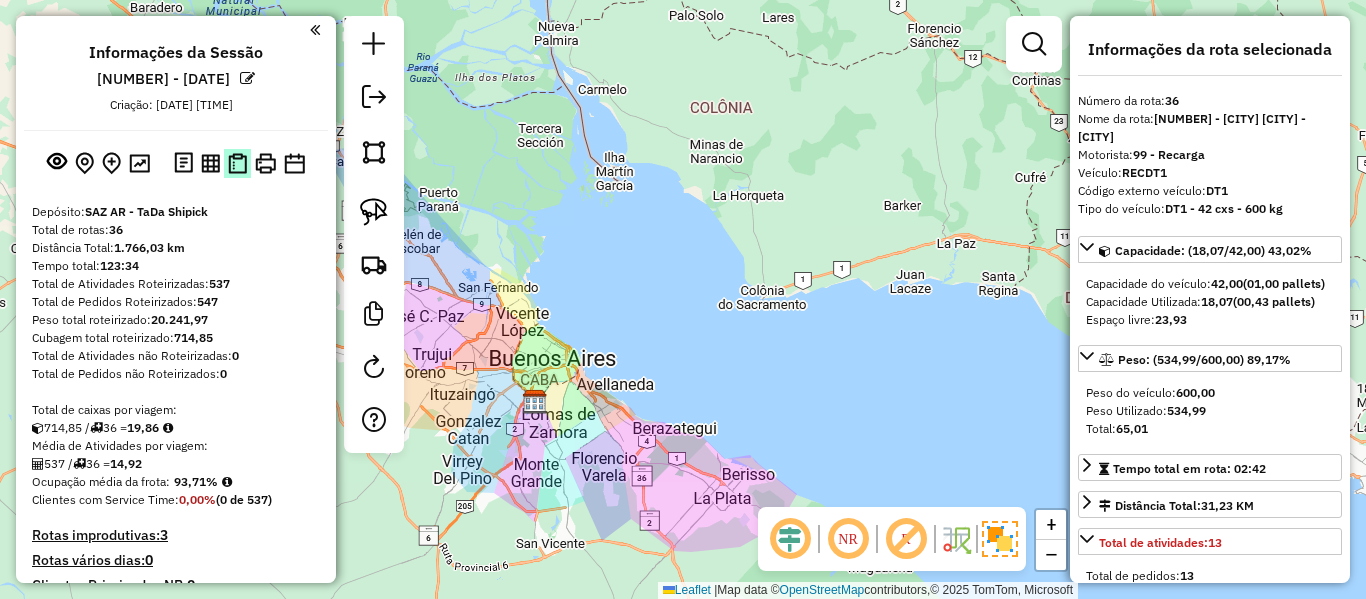 click at bounding box center [237, 163] 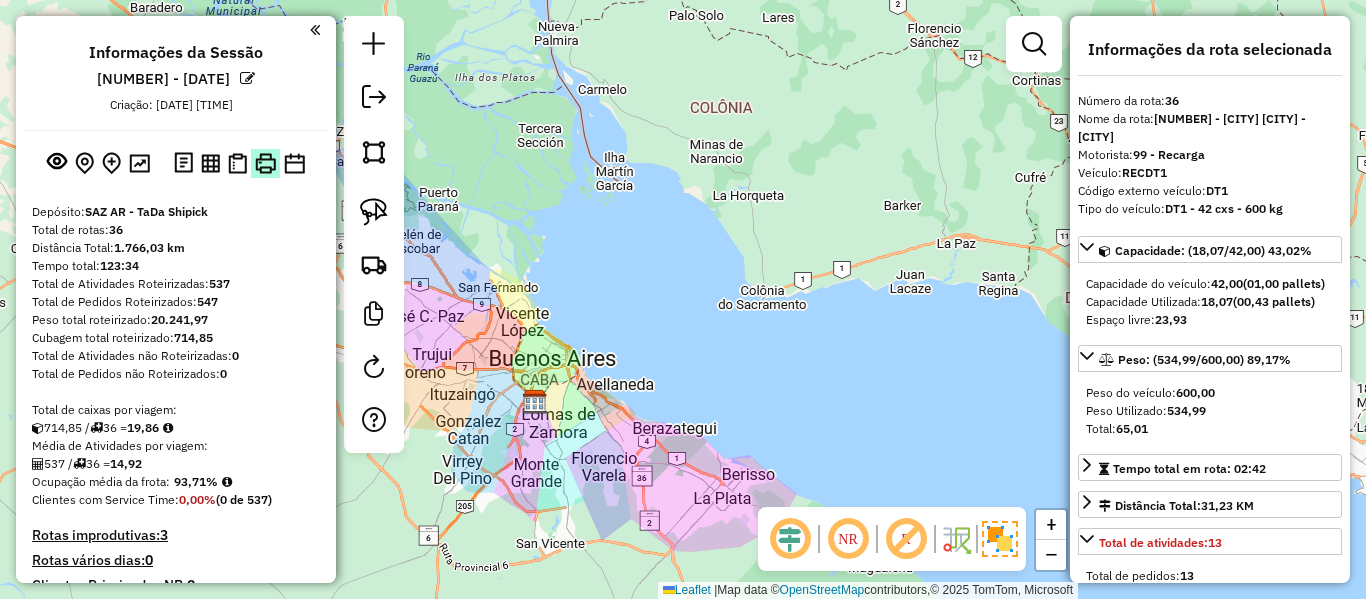 click at bounding box center [265, 163] 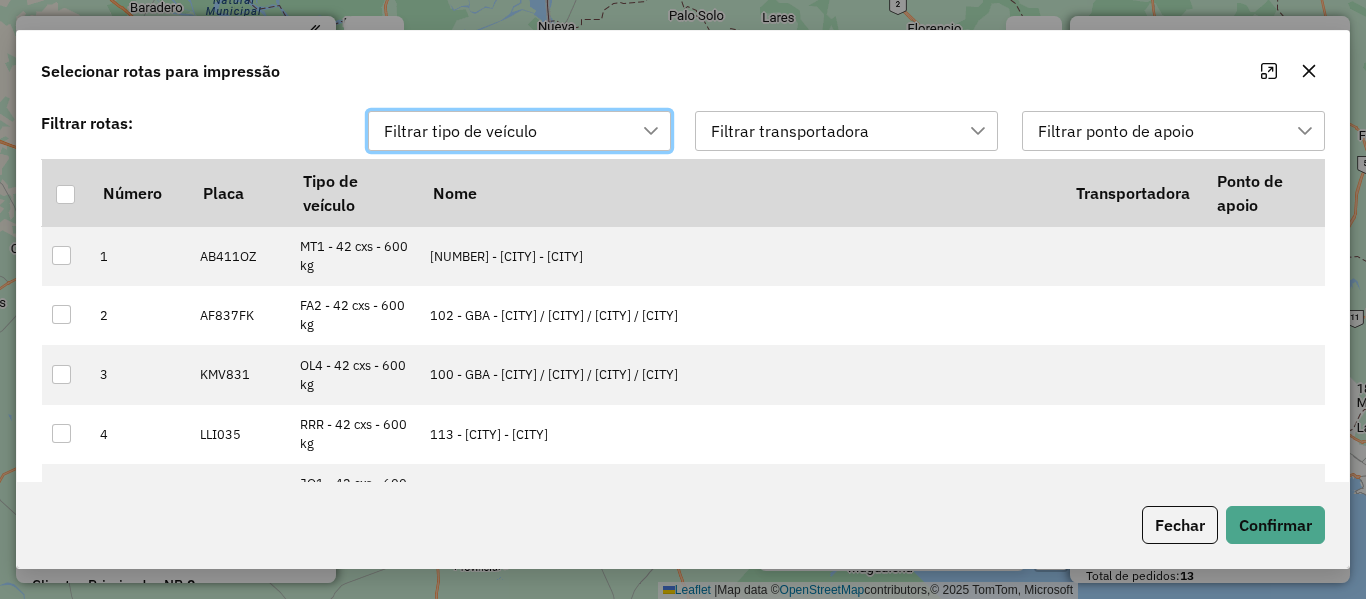 scroll, scrollTop: 15, scrollLeft: 91, axis: both 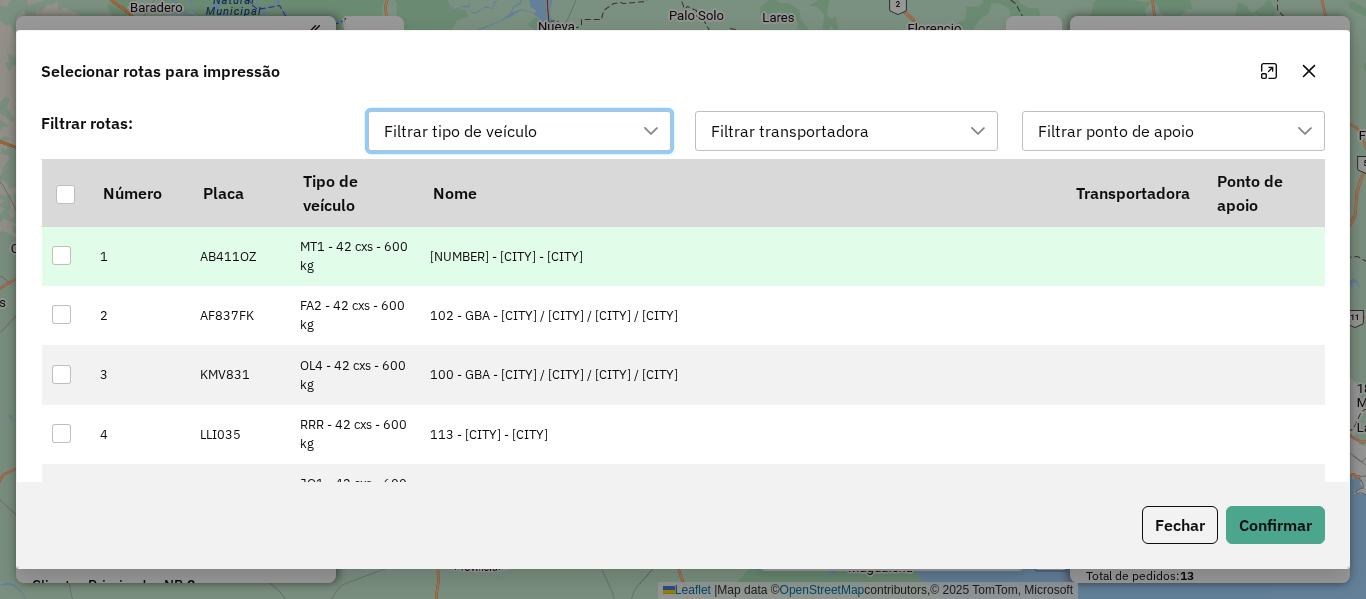 drag, startPoint x: 67, startPoint y: 201, endPoint x: 152, endPoint y: 239, distance: 93.10747 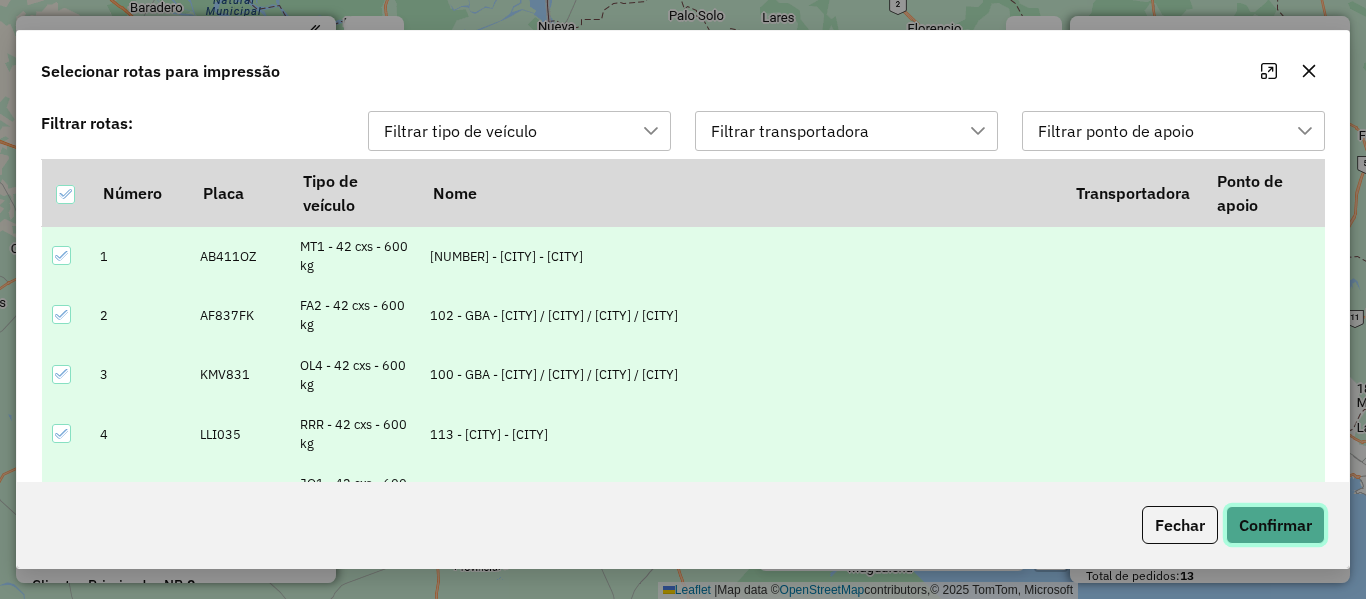 click on "Confirmar" 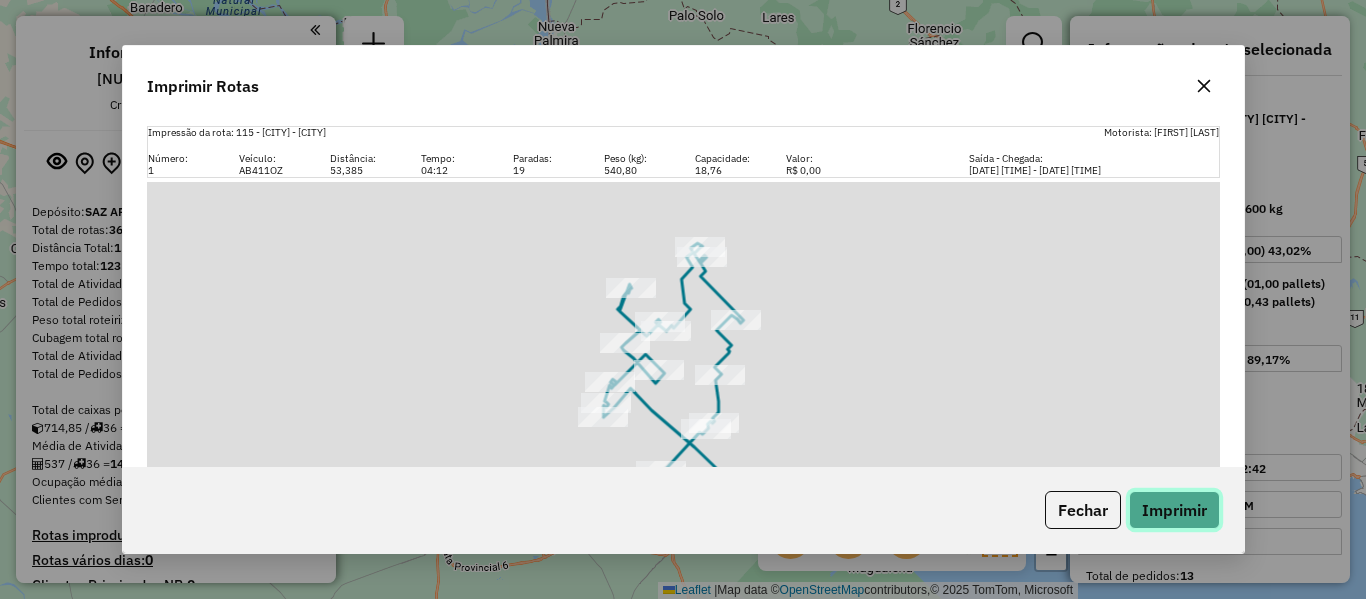 click on "Imprimir" 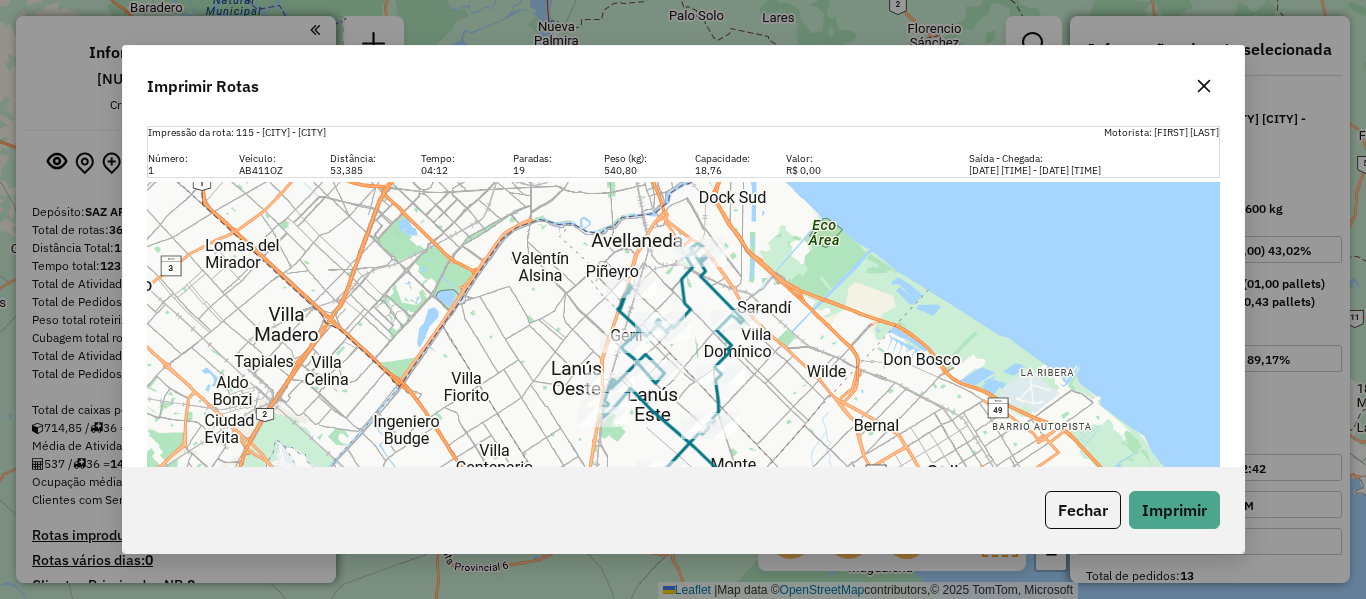 click 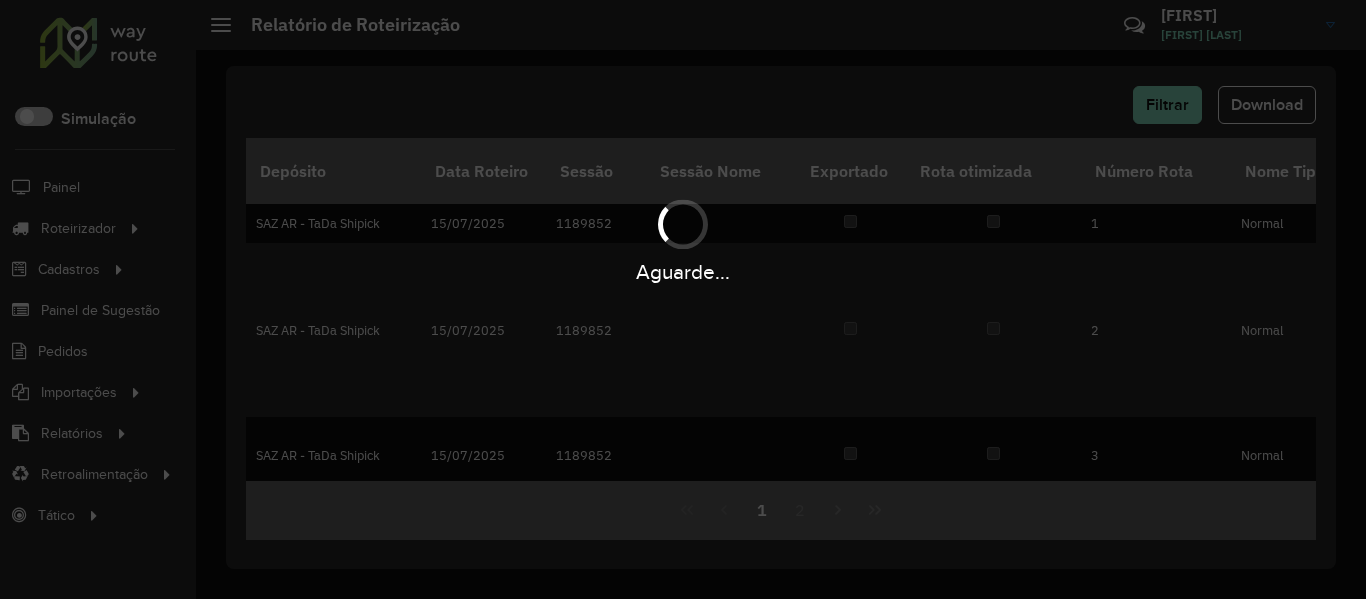 scroll, scrollTop: 0, scrollLeft: 0, axis: both 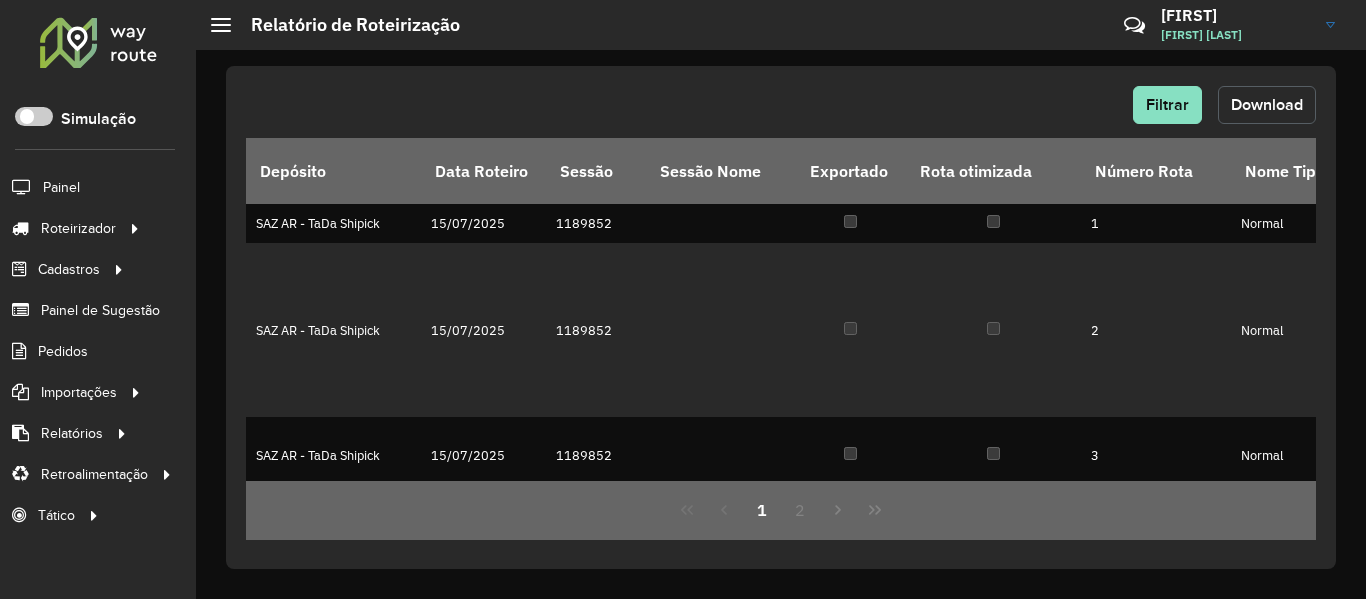 click on "Download" 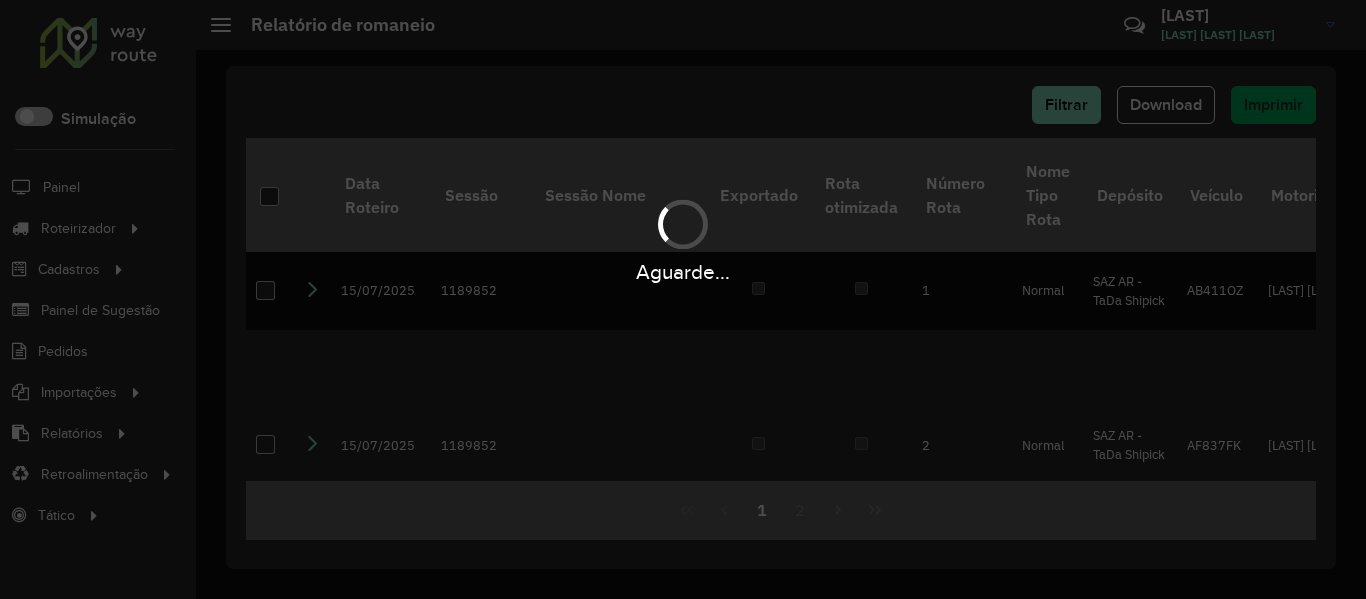 scroll, scrollTop: 0, scrollLeft: 0, axis: both 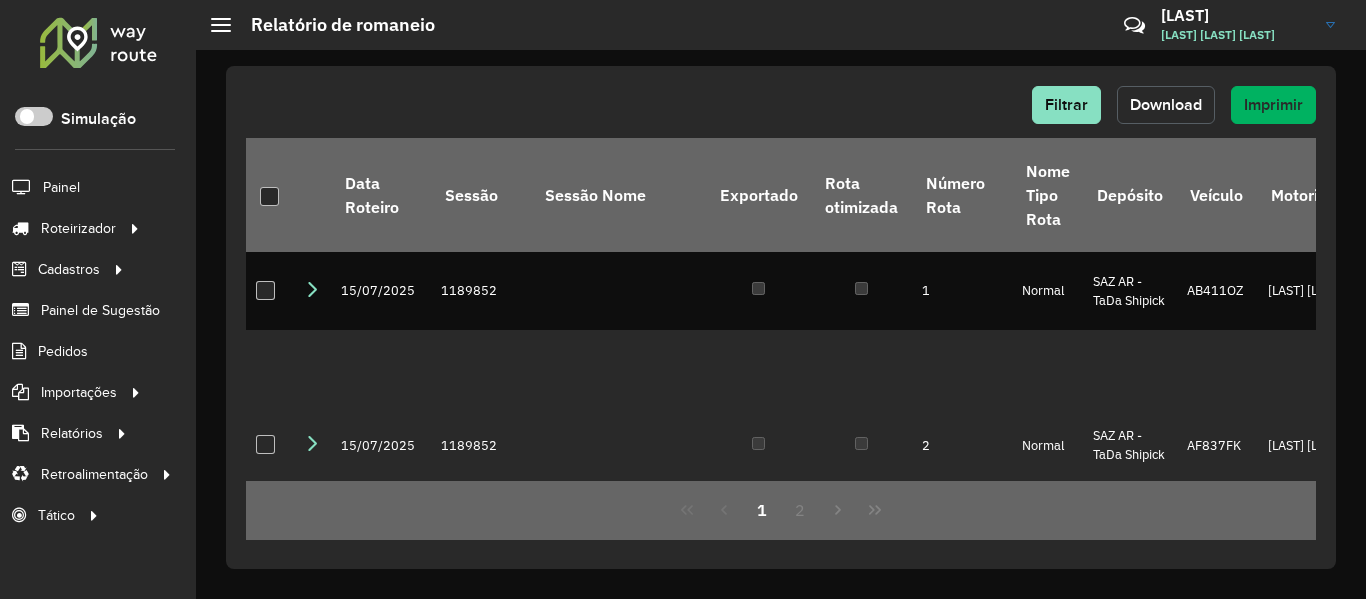 click on "Download" 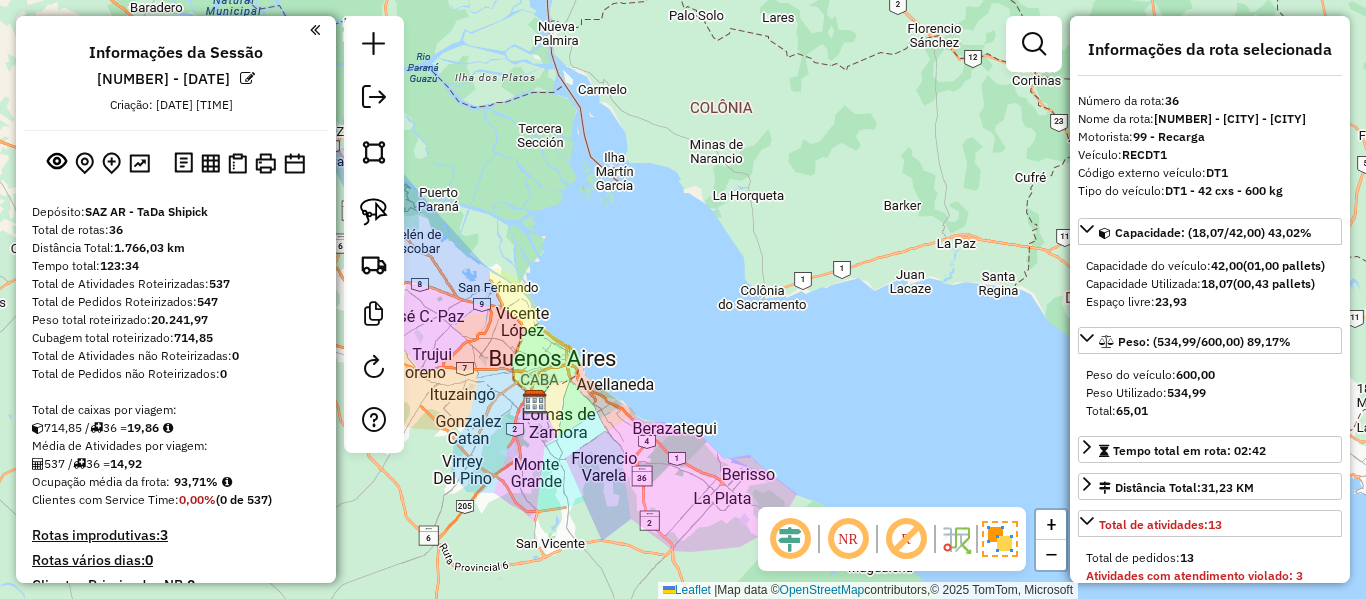 select on "**********" 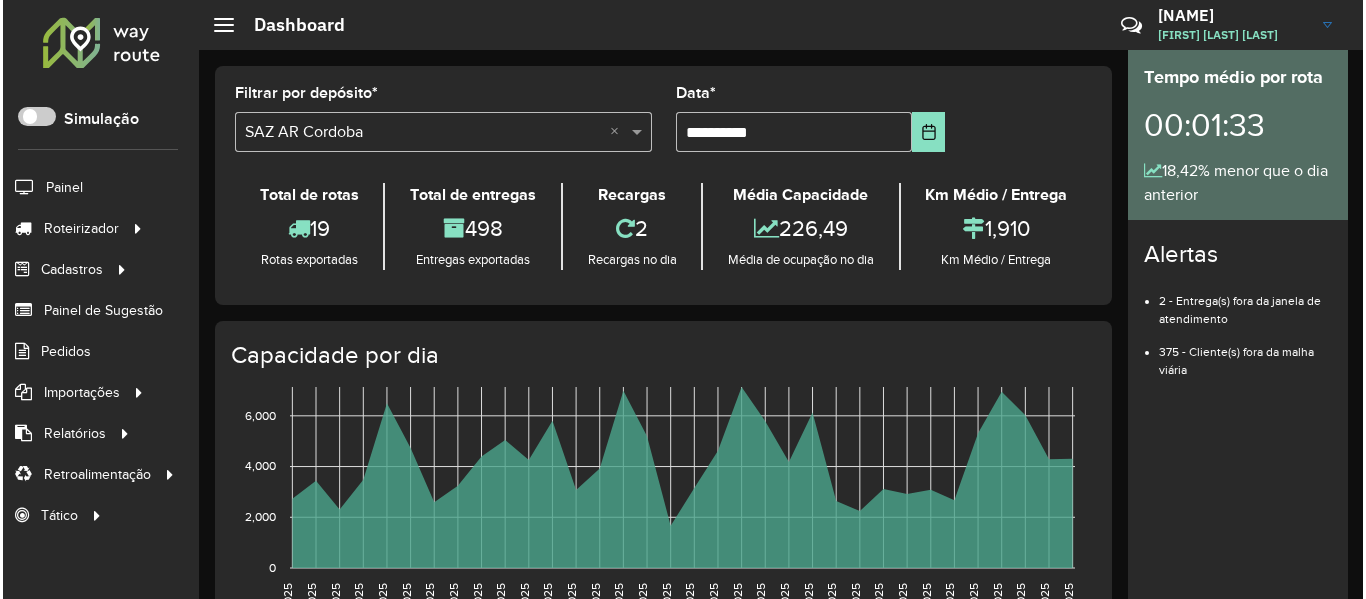 scroll, scrollTop: 0, scrollLeft: 0, axis: both 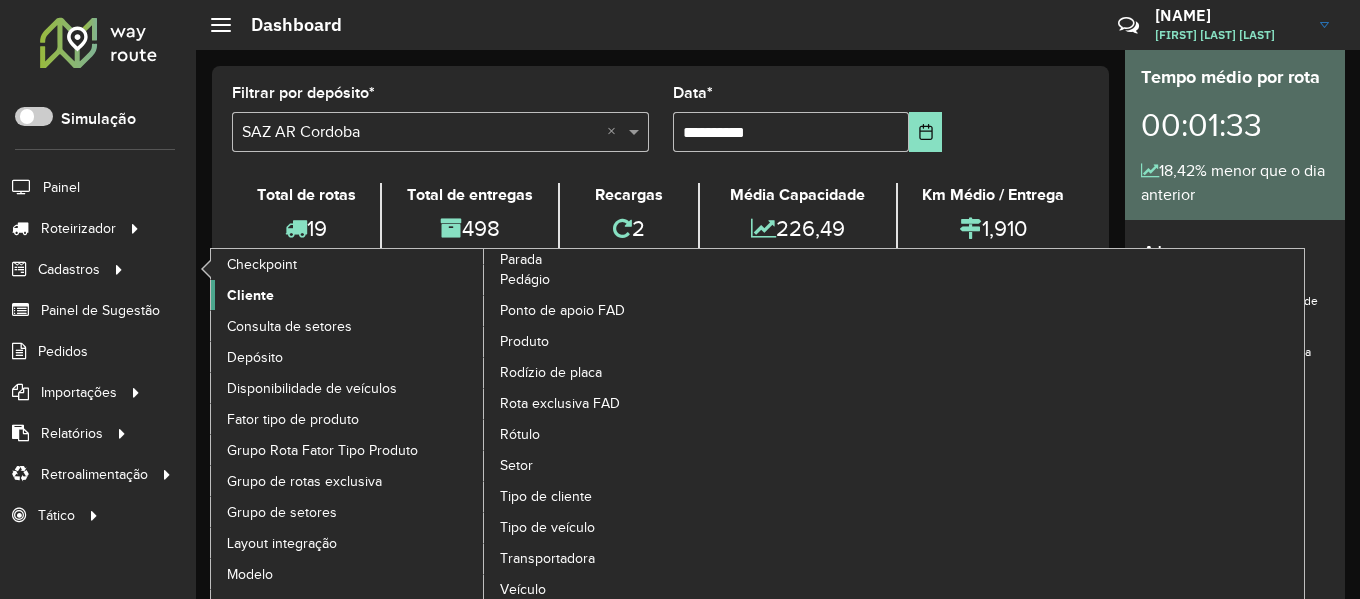 click on "Cliente" 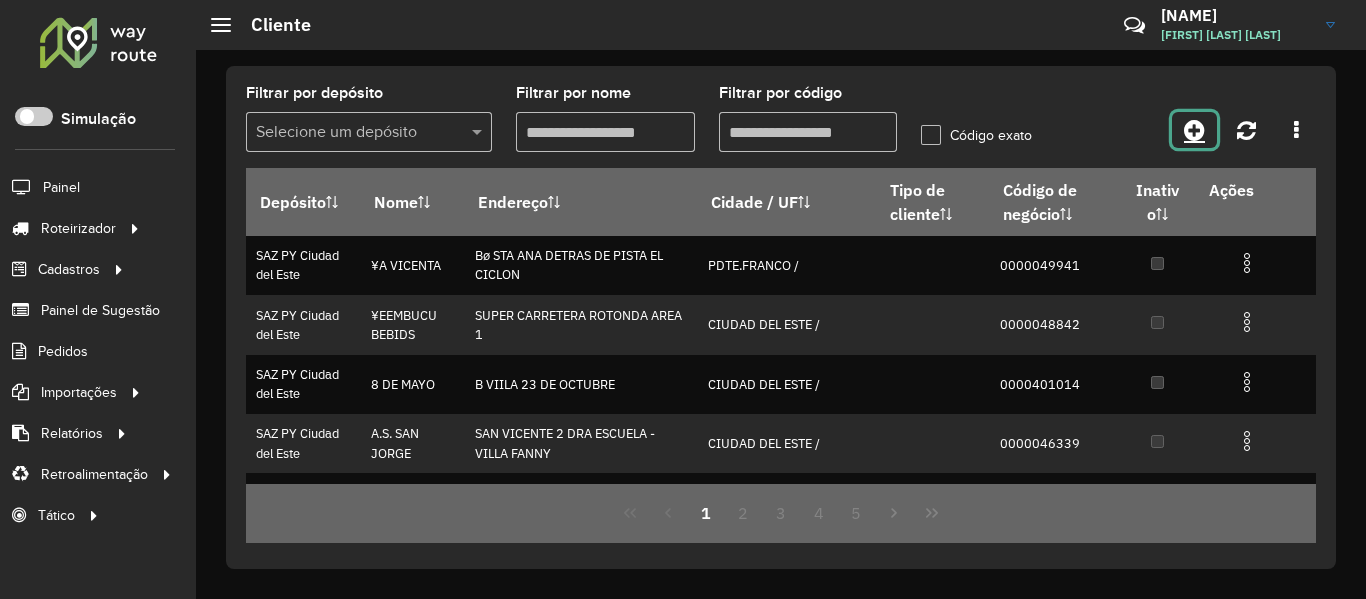 click 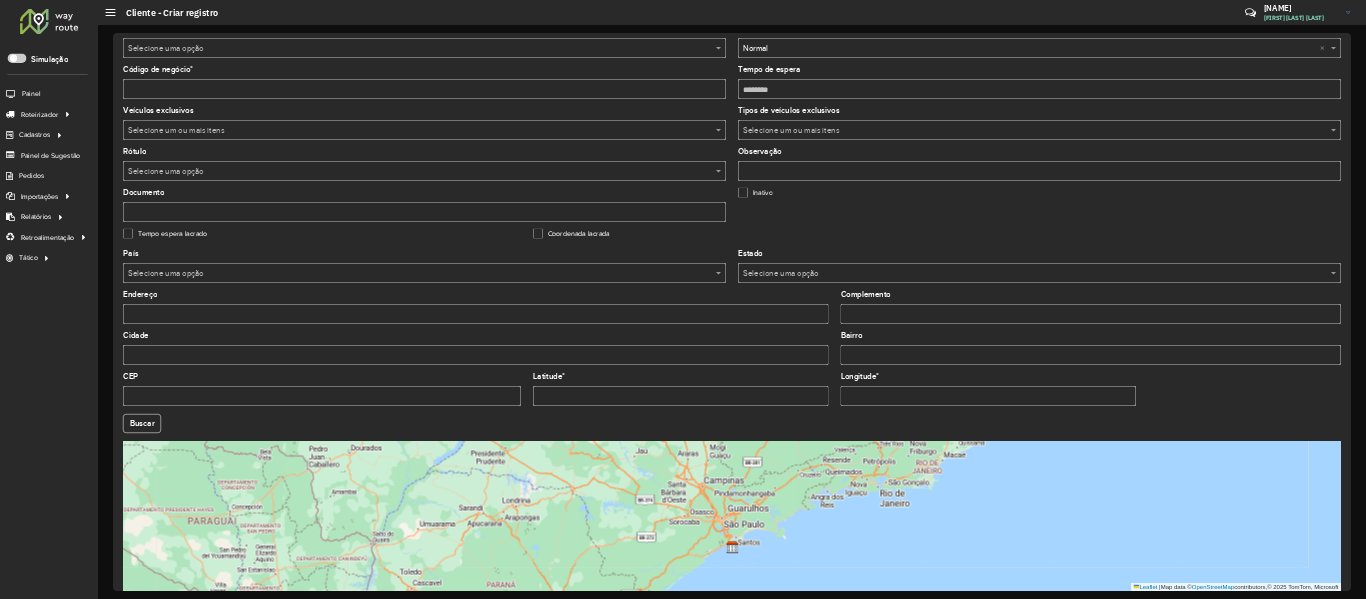 scroll, scrollTop: 0, scrollLeft: 0, axis: both 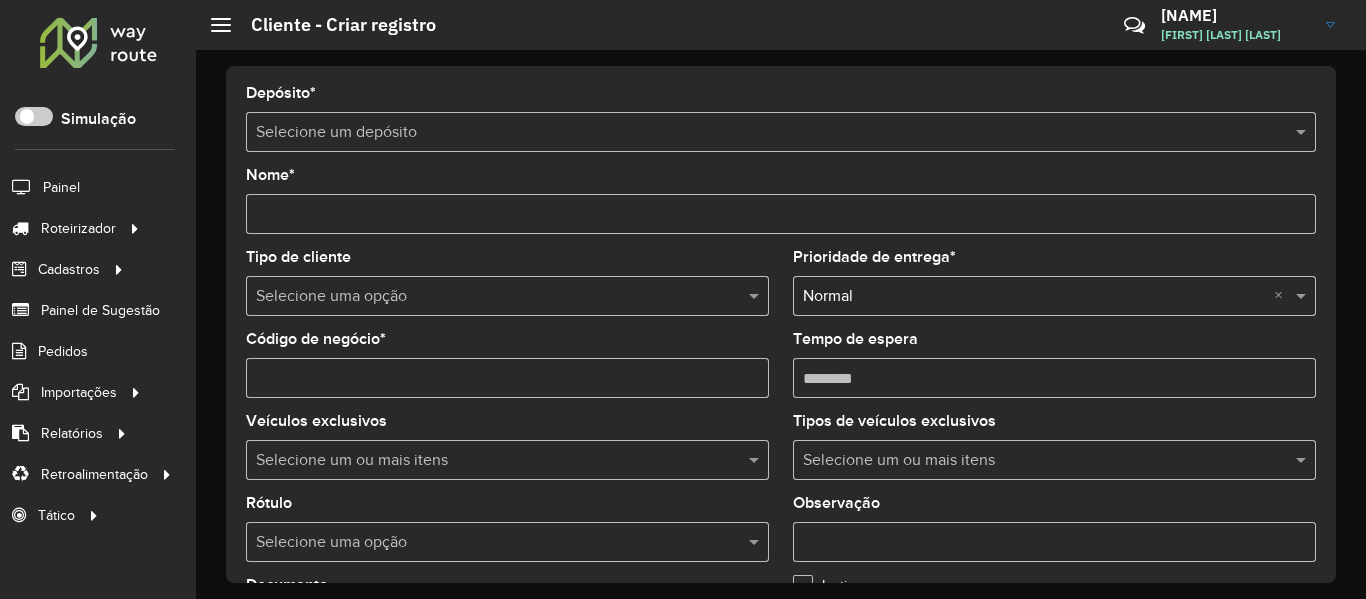 click 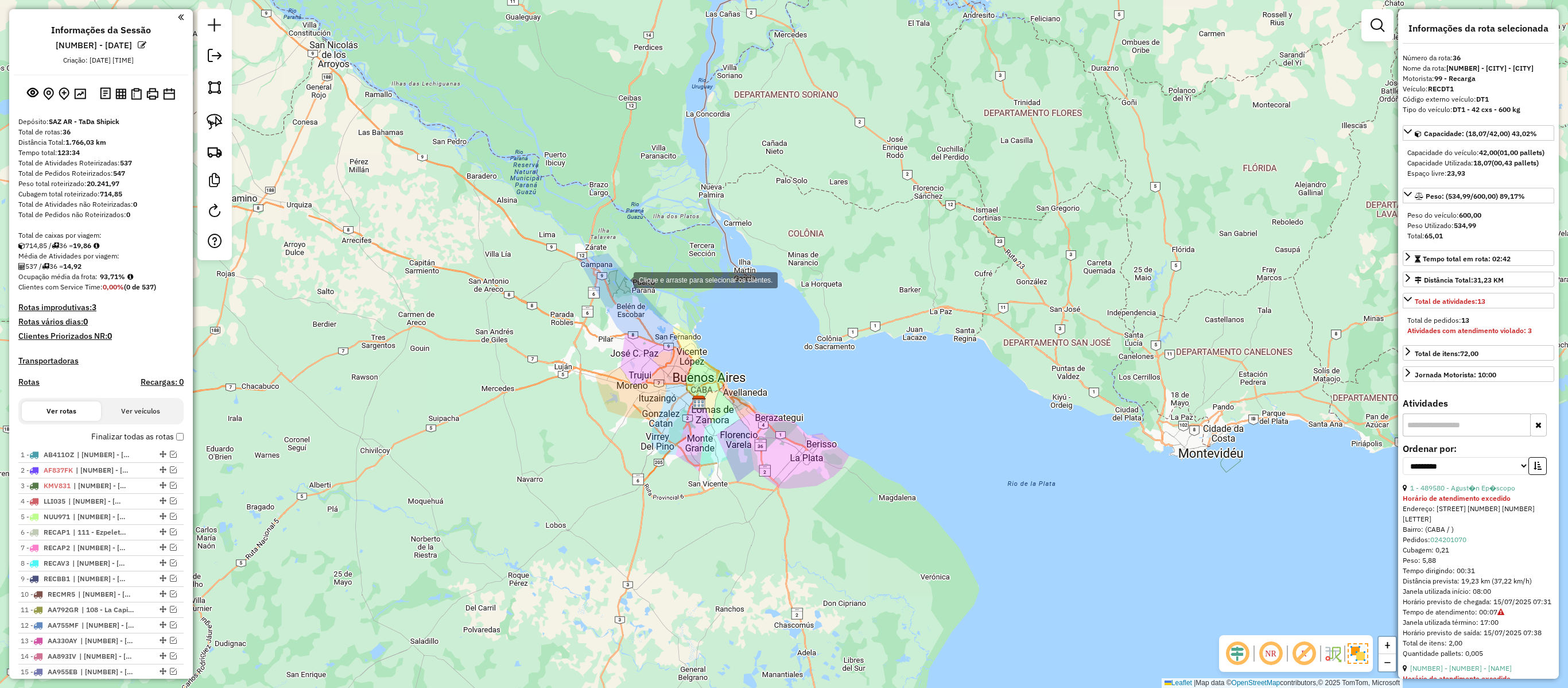 select on "**********" 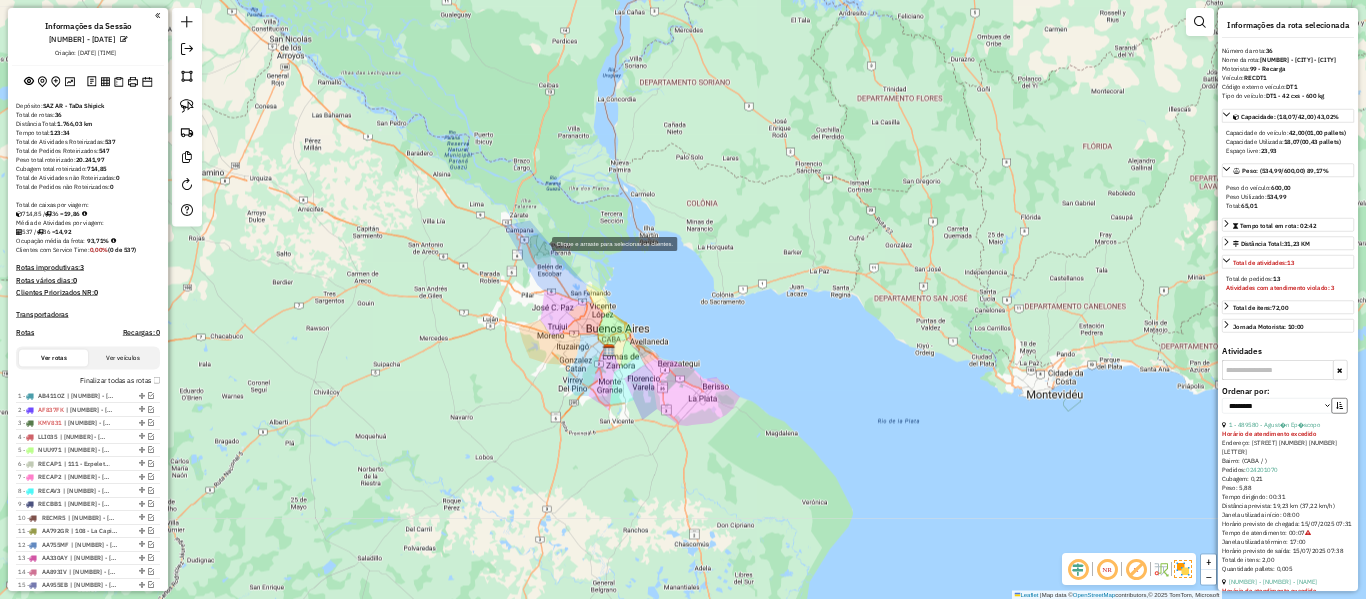 scroll, scrollTop: 0, scrollLeft: 0, axis: both 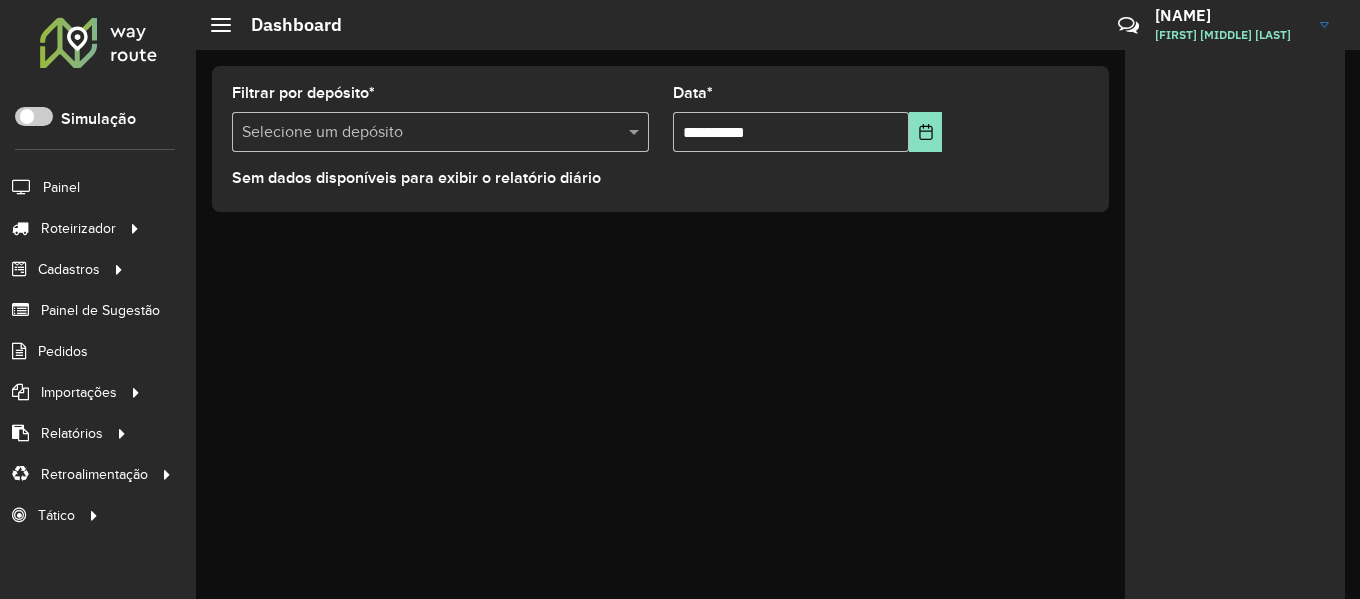 drag, startPoint x: 884, startPoint y: 329, endPoint x: 207, endPoint y: 165, distance: 696.58093 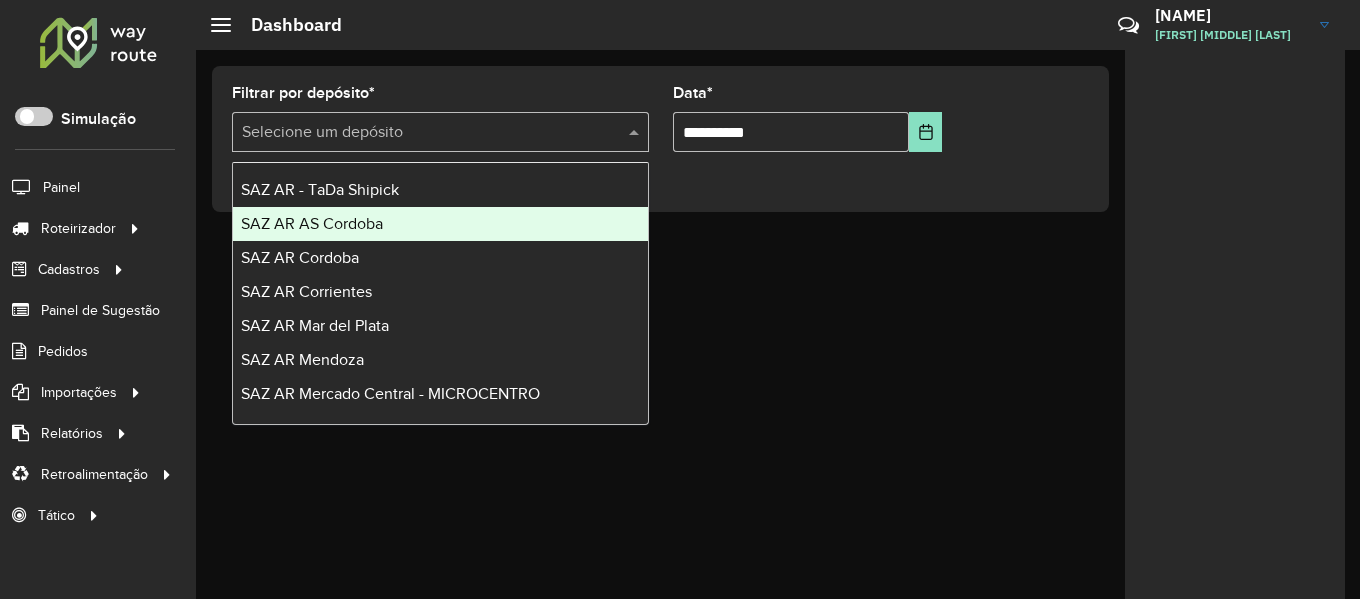 click on "SAZ AR AS Cordoba" at bounding box center [440, 224] 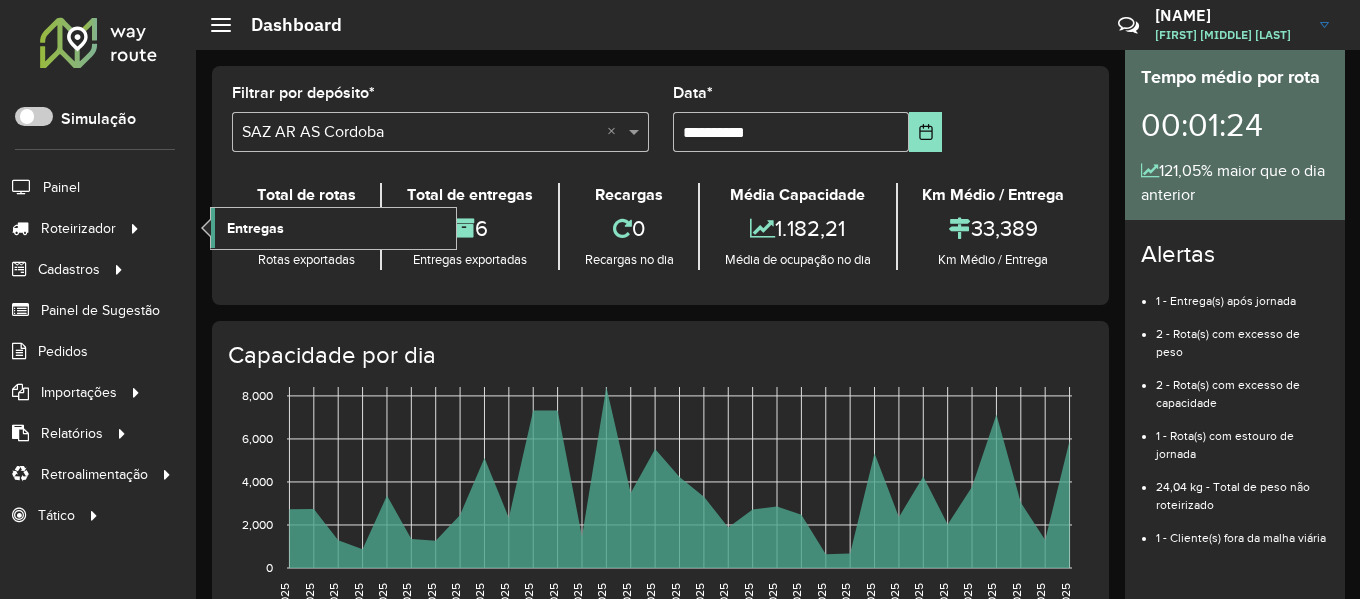 click on "Entregas" 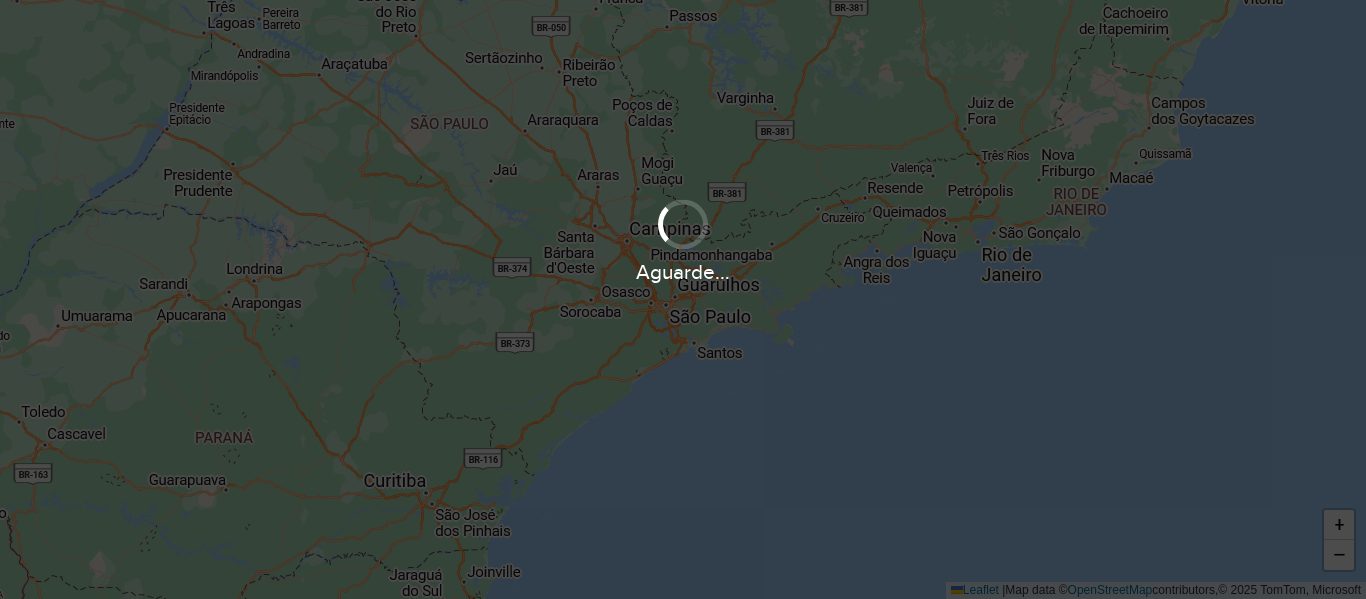 scroll, scrollTop: 0, scrollLeft: 0, axis: both 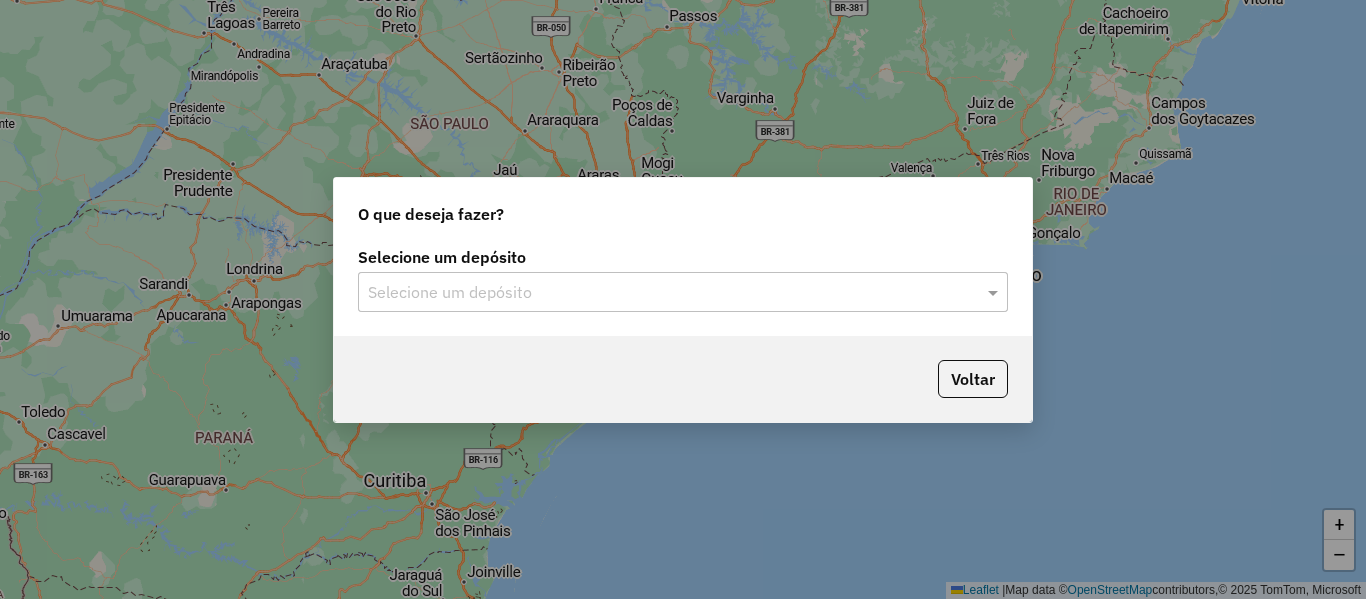 click 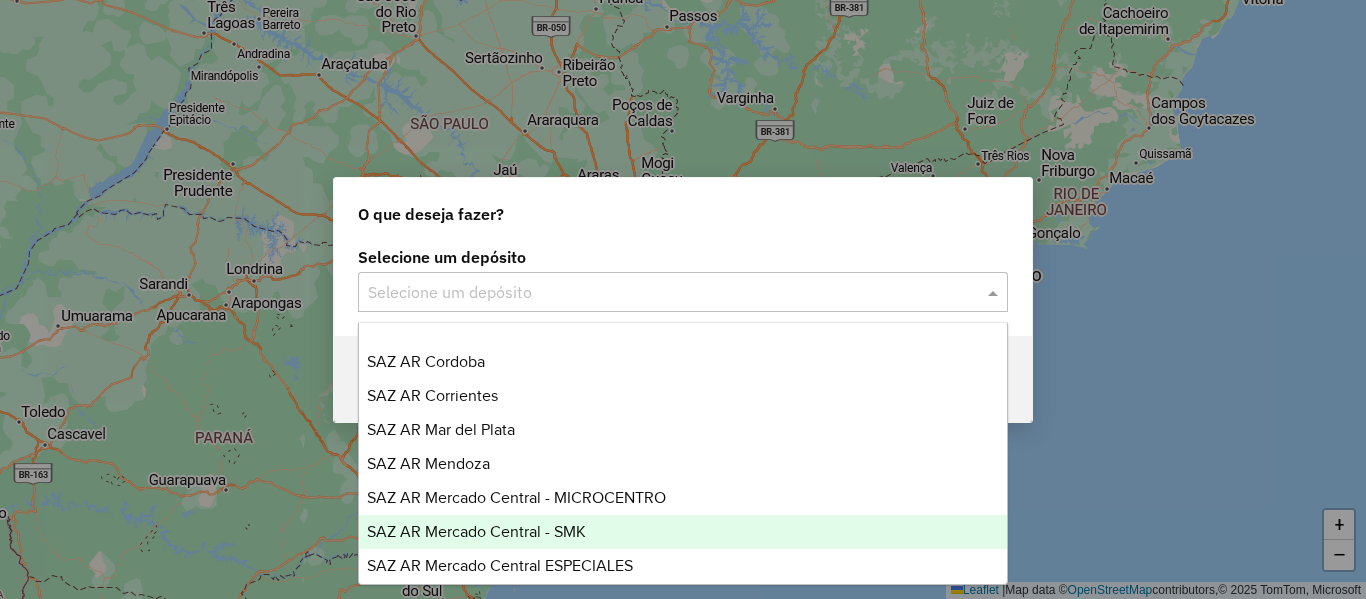 scroll, scrollTop: 100, scrollLeft: 0, axis: vertical 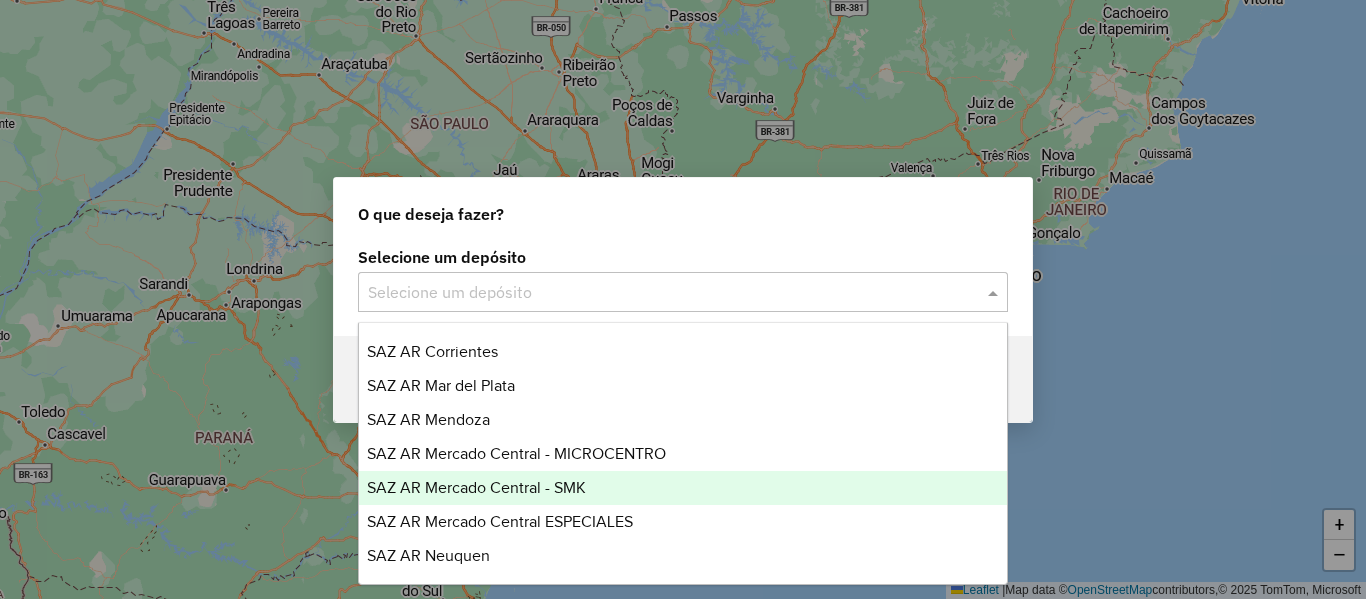 click on "SAZ AR Mercado Central - SMK" at bounding box center (476, 487) 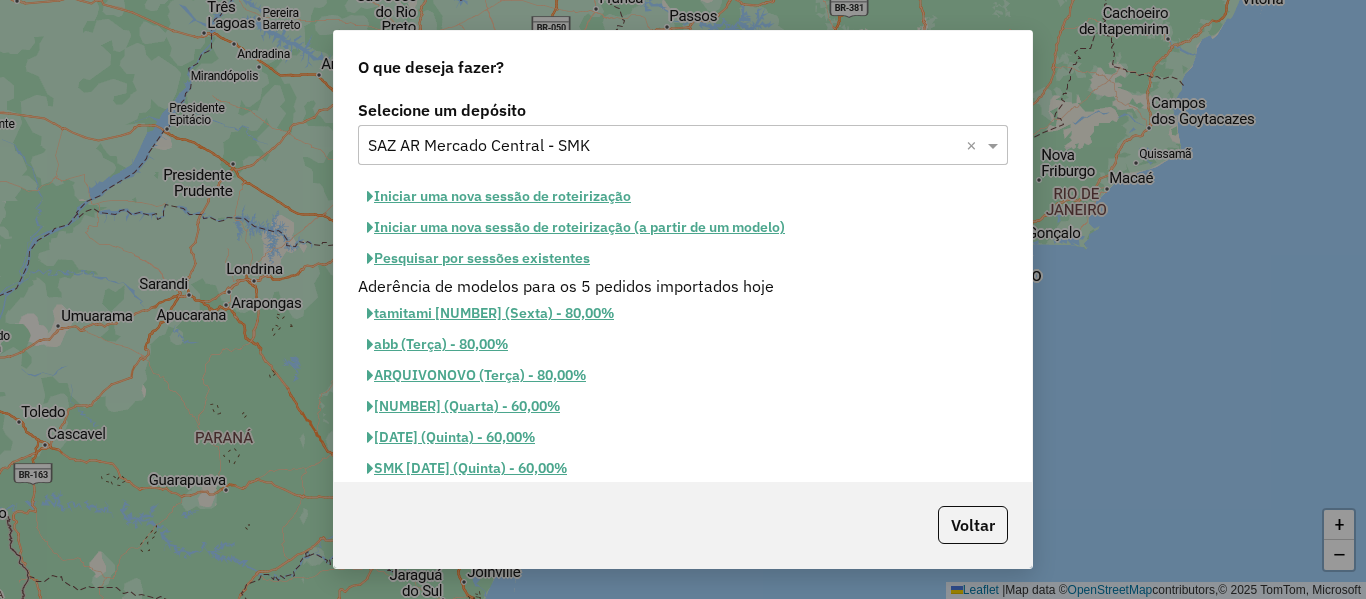 click on "Pesquisar por sessões existentes" 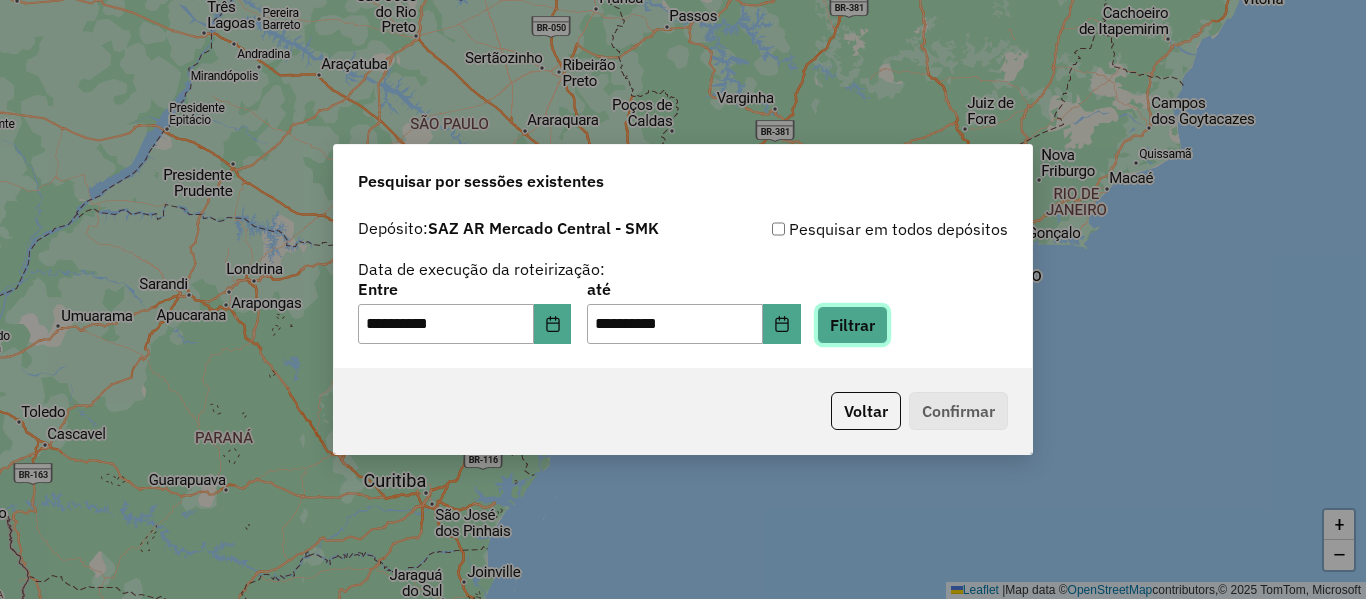 click on "Filtrar" 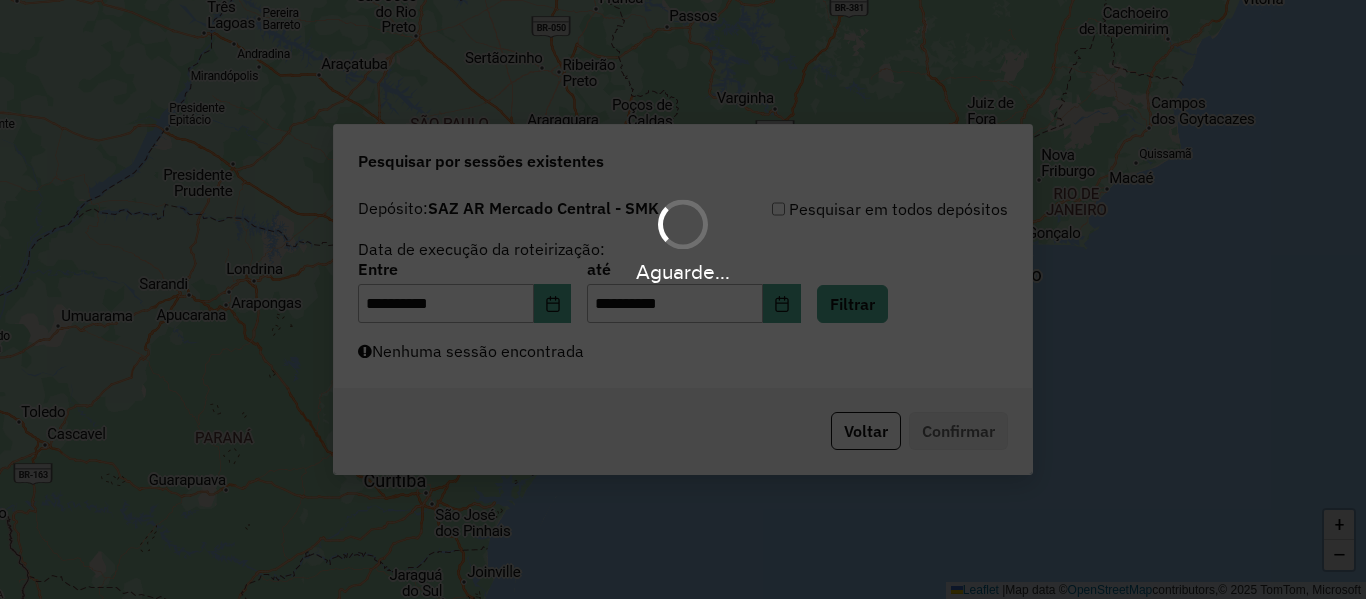 click on "Aguarde..." at bounding box center [683, 299] 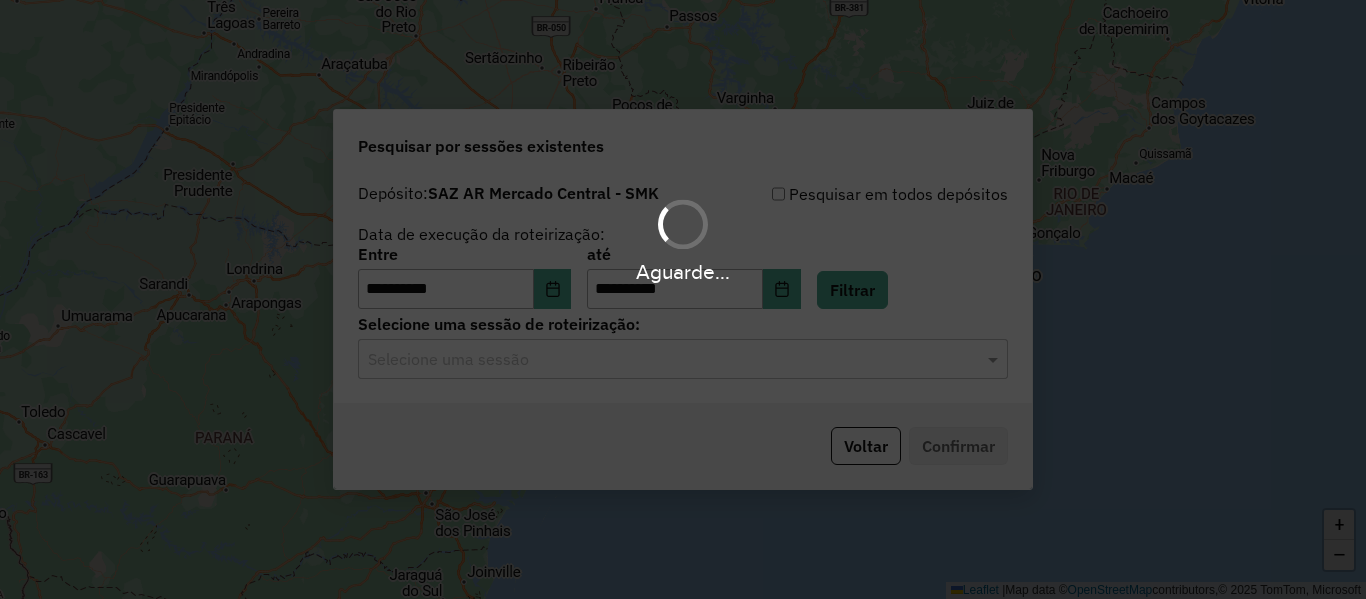 click on "Aguarde..." at bounding box center [683, 299] 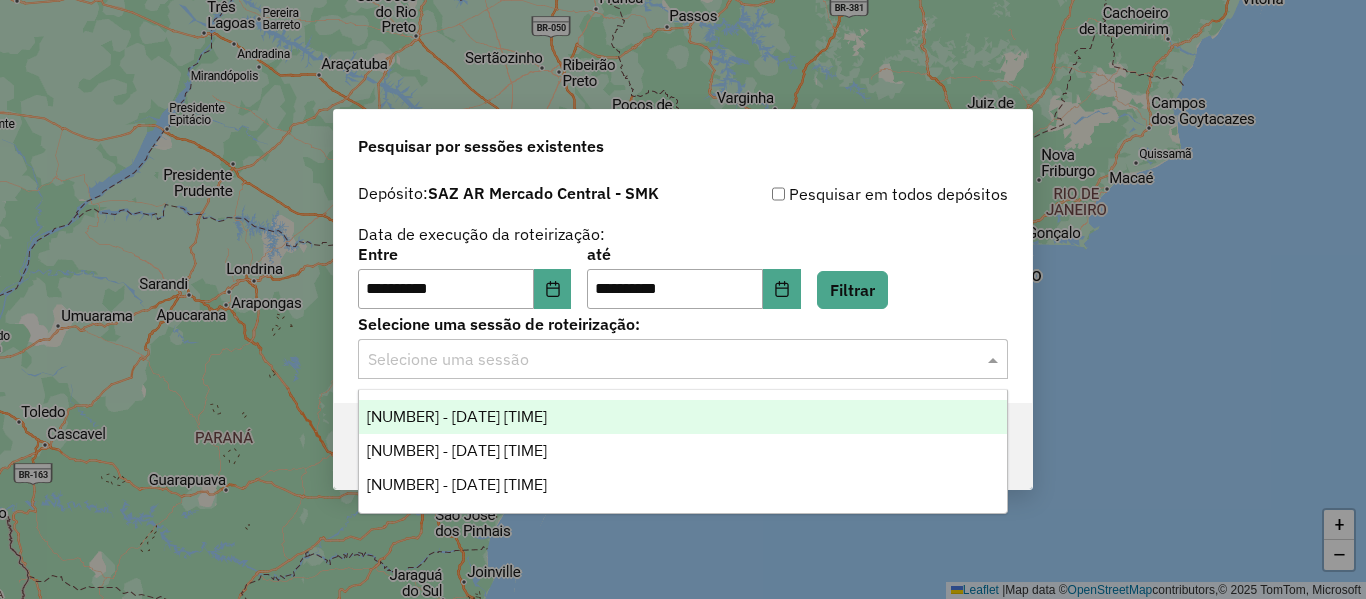 click 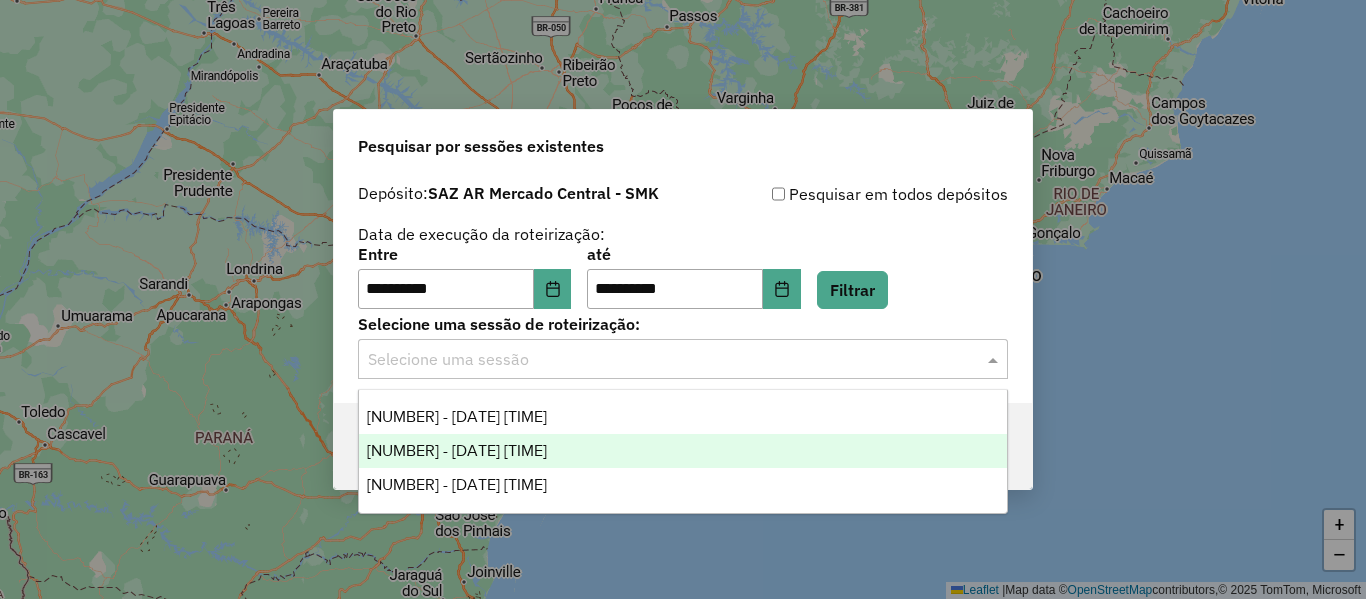 click on "[NUMBER] - [DATE] [TIME]" at bounding box center [683, 451] 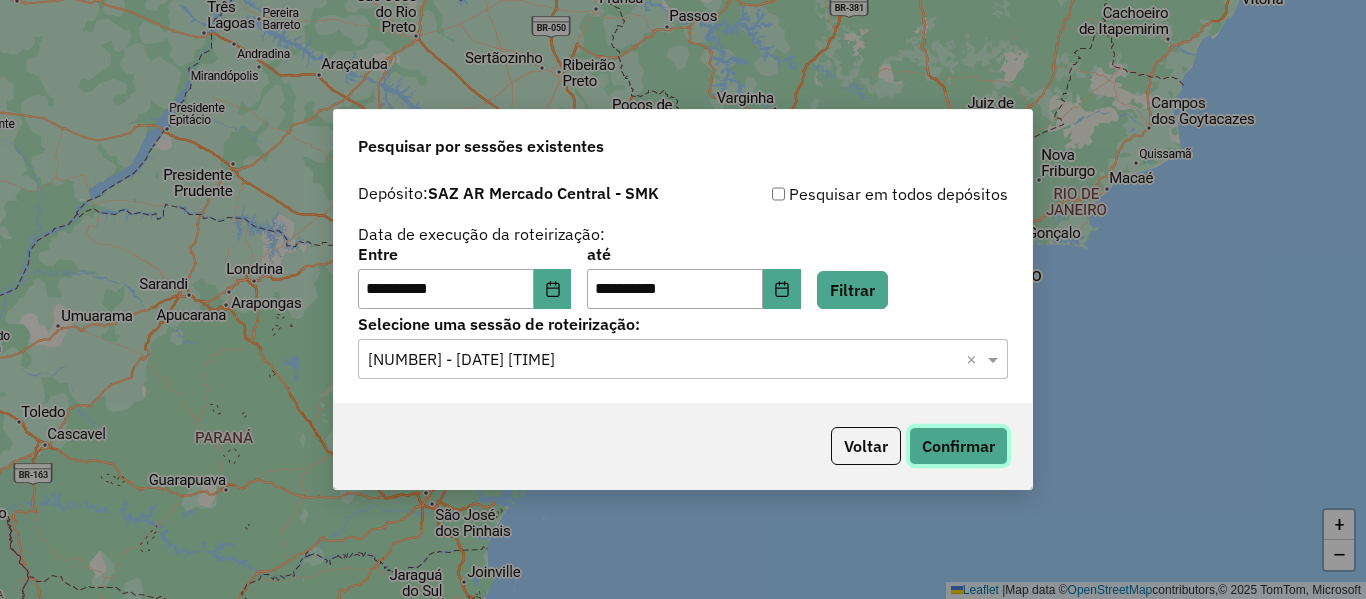 click on "Confirmar" 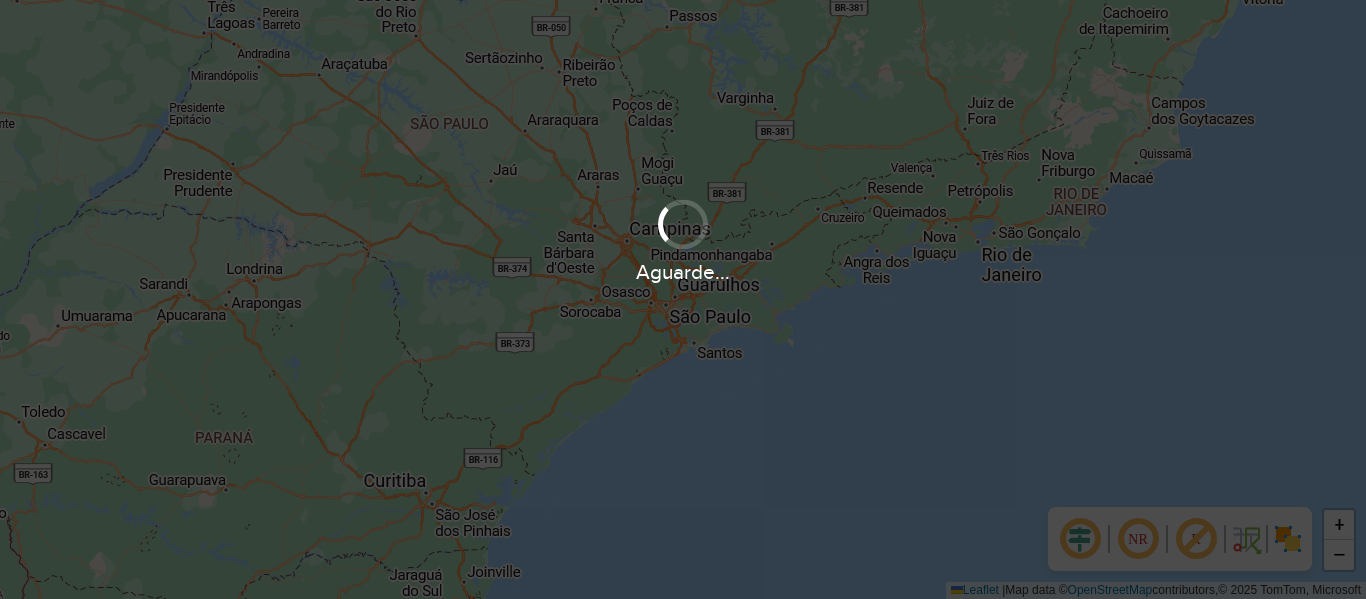 scroll, scrollTop: 0, scrollLeft: 0, axis: both 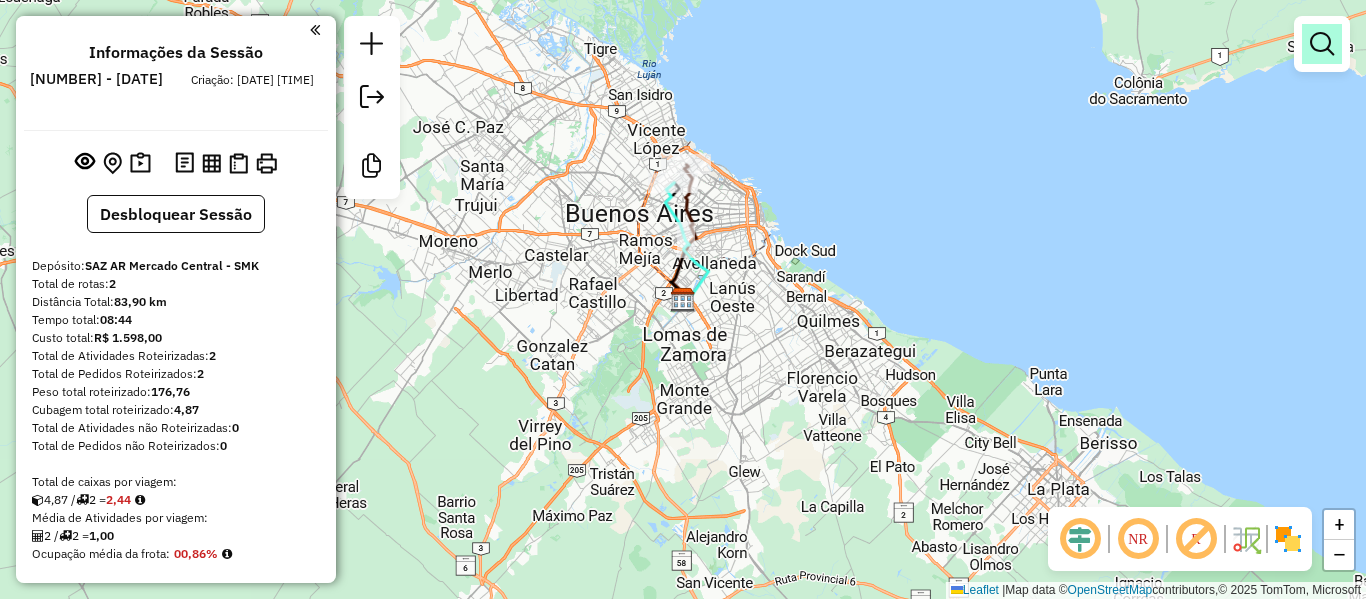 click at bounding box center [1322, 44] 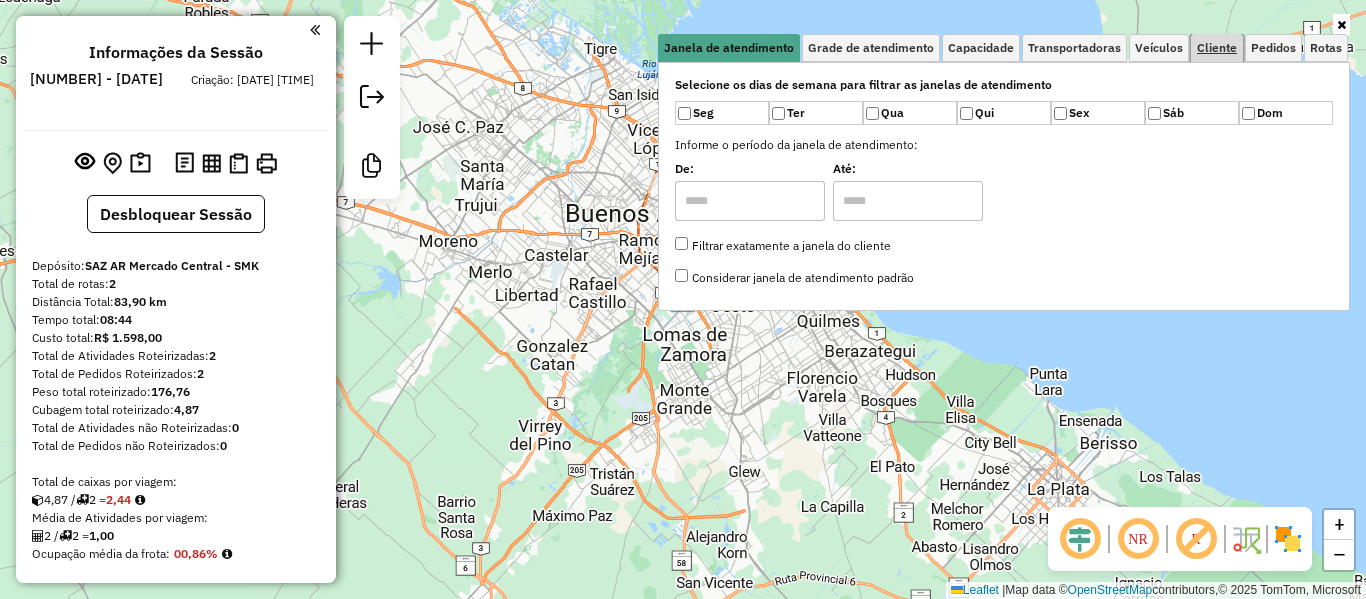 click on "Cliente" at bounding box center (1217, 48) 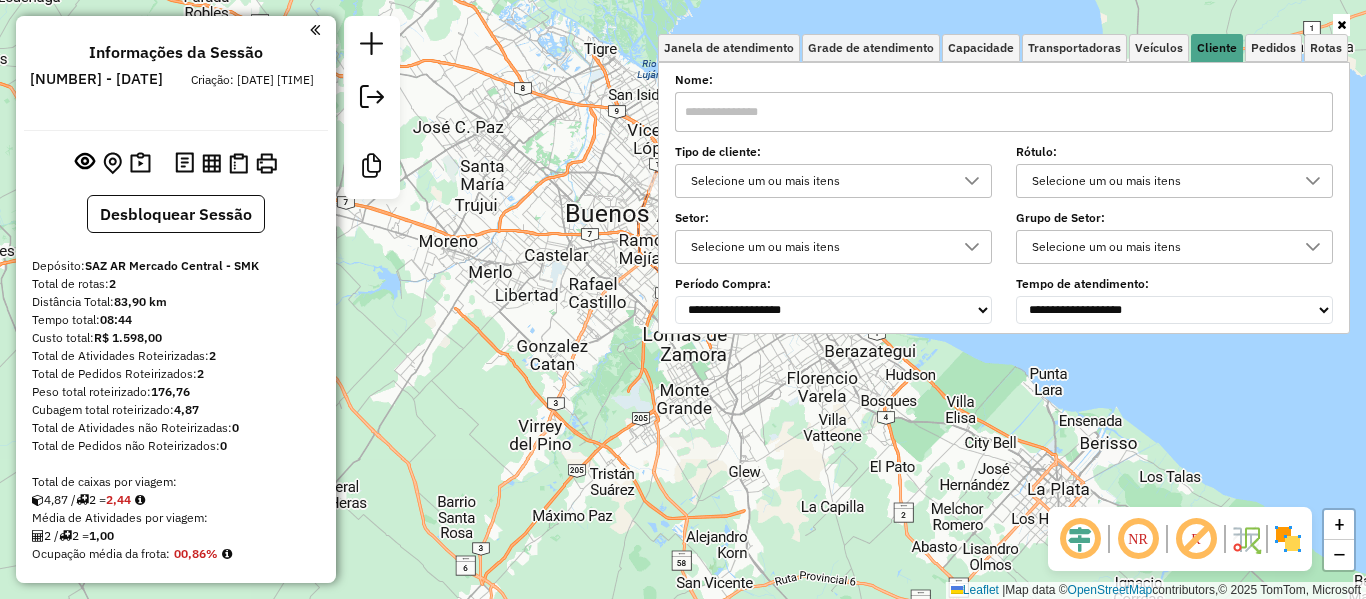 click on "**********" at bounding box center [1004, 199] 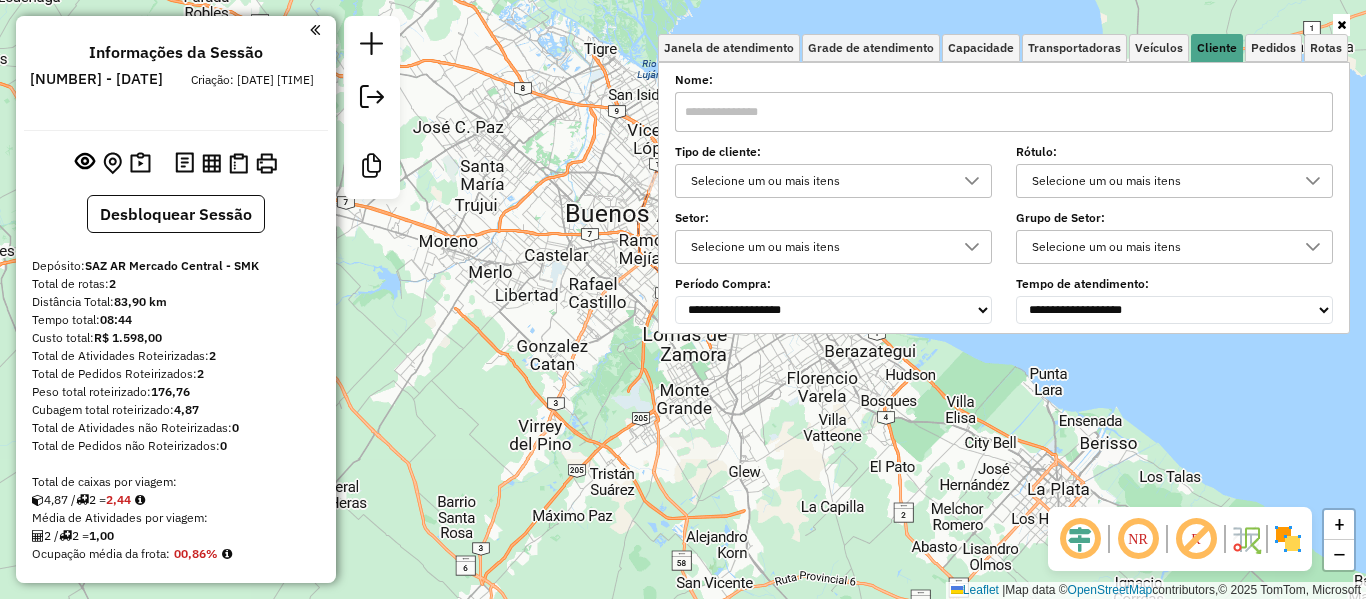 scroll, scrollTop: 12, scrollLeft: 69, axis: both 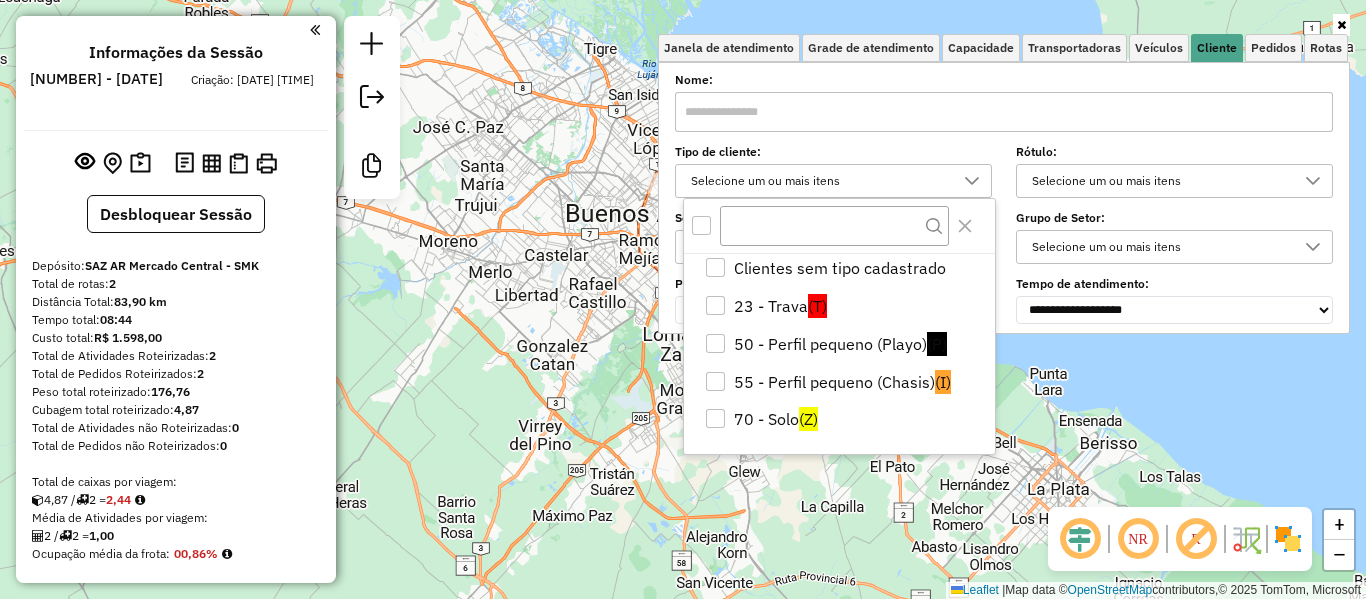 click on "Selecione os dias de semana para filtrar as janelas de atendimento  Seg   Ter   Qua   Qui   Sex   Sáb   Dom  Informe o período da janela de atendimento: De: Até:  Filtrar exatamente a janela do cliente  Considerar janela de atendimento padrão  Selecione os dias de semana para filtrar as grades de atendimento  Seg   Ter   Qua   Qui   Sex   Sáb   Dom   Considerar clientes sem dia de atendimento cadastrado  Clientes fora do dia de atendimento selecionado Filtrar as atividades entre os valores definidos abaixo:  Peso mínimo:   Peso máximo:   Cubagem mínima:   Cubagem máxima:   De:   Até:  Filtrar as atividades entre o tempo de atendimento definido abaixo:  De:   Até:   Considerar capacidade total dos clientes não roteirizados Transportadora: Selecione um ou mais itens Tipo de veículo: Selecione um ou mais itens Veículo: Selecione um ou mais itens Motorista: Selecione um ou mais itens Nome: Tipo de cliente: Selecione um ou mais itens Rótulo: Selecione um ou mais itens Setor: Grupo de Setor: Somente" at bounding box center [1004, 198] 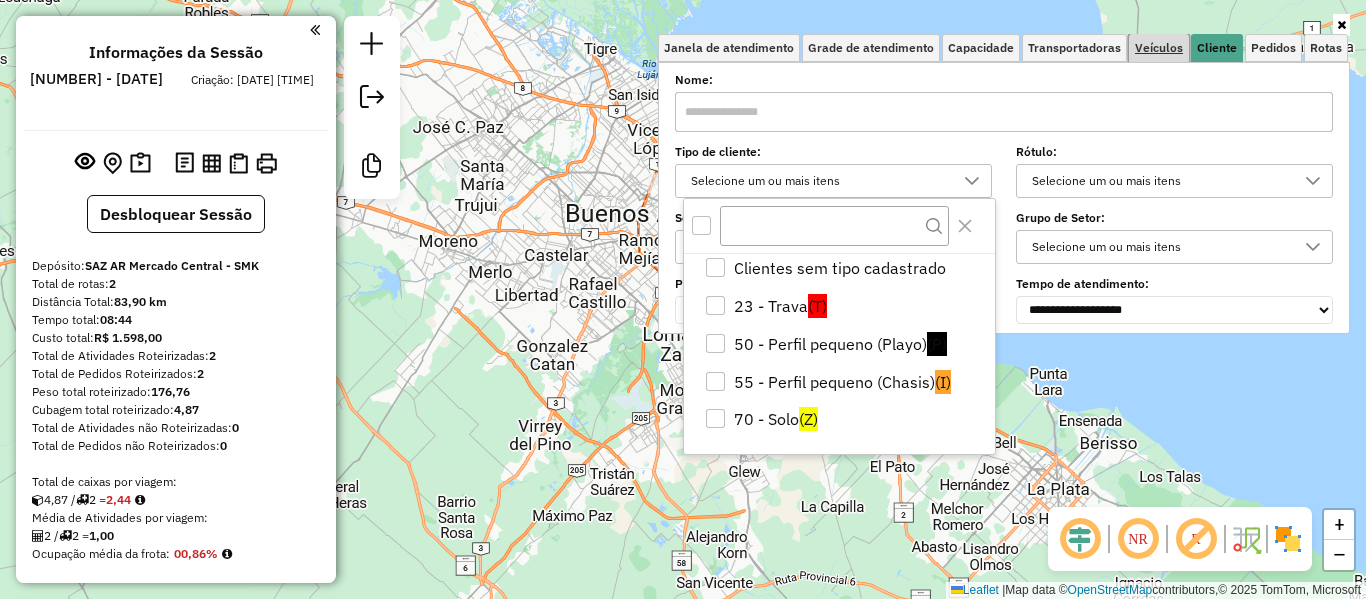 drag, startPoint x: 1158, startPoint y: 56, endPoint x: 1137, endPoint y: 54, distance: 21.095022 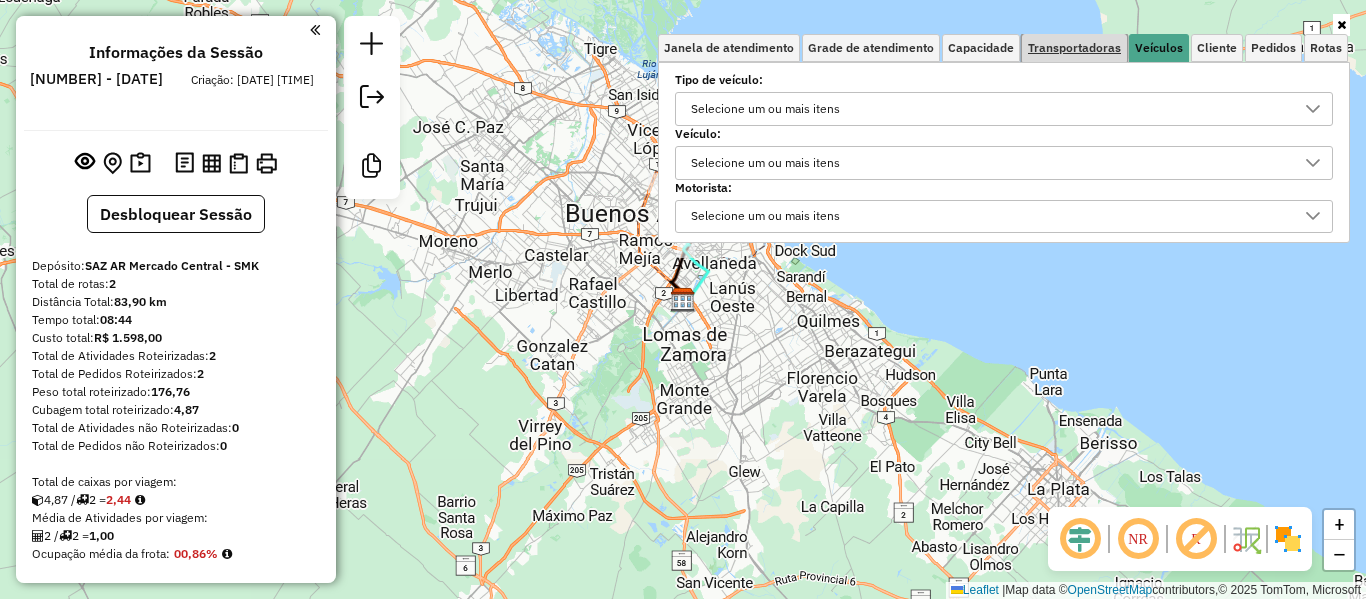 click on "Transportadoras" at bounding box center (1074, 48) 